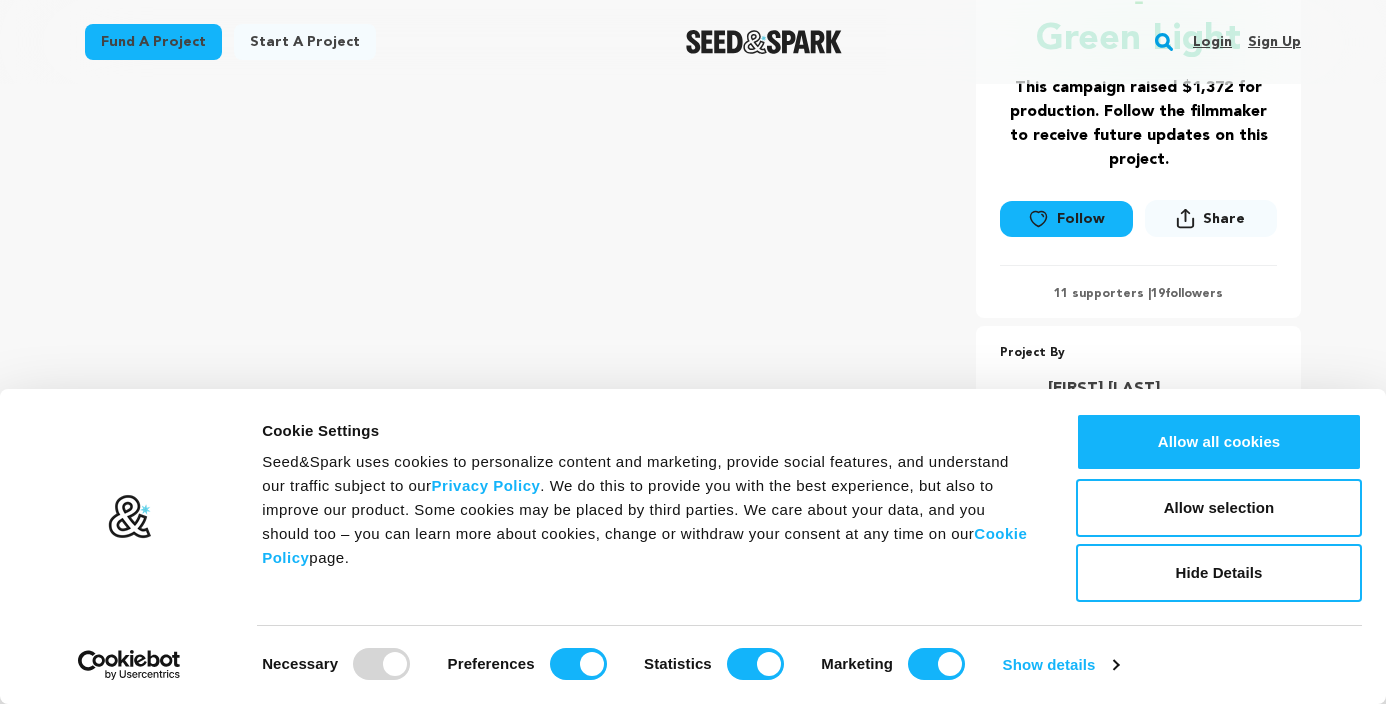 scroll, scrollTop: 0, scrollLeft: 0, axis: both 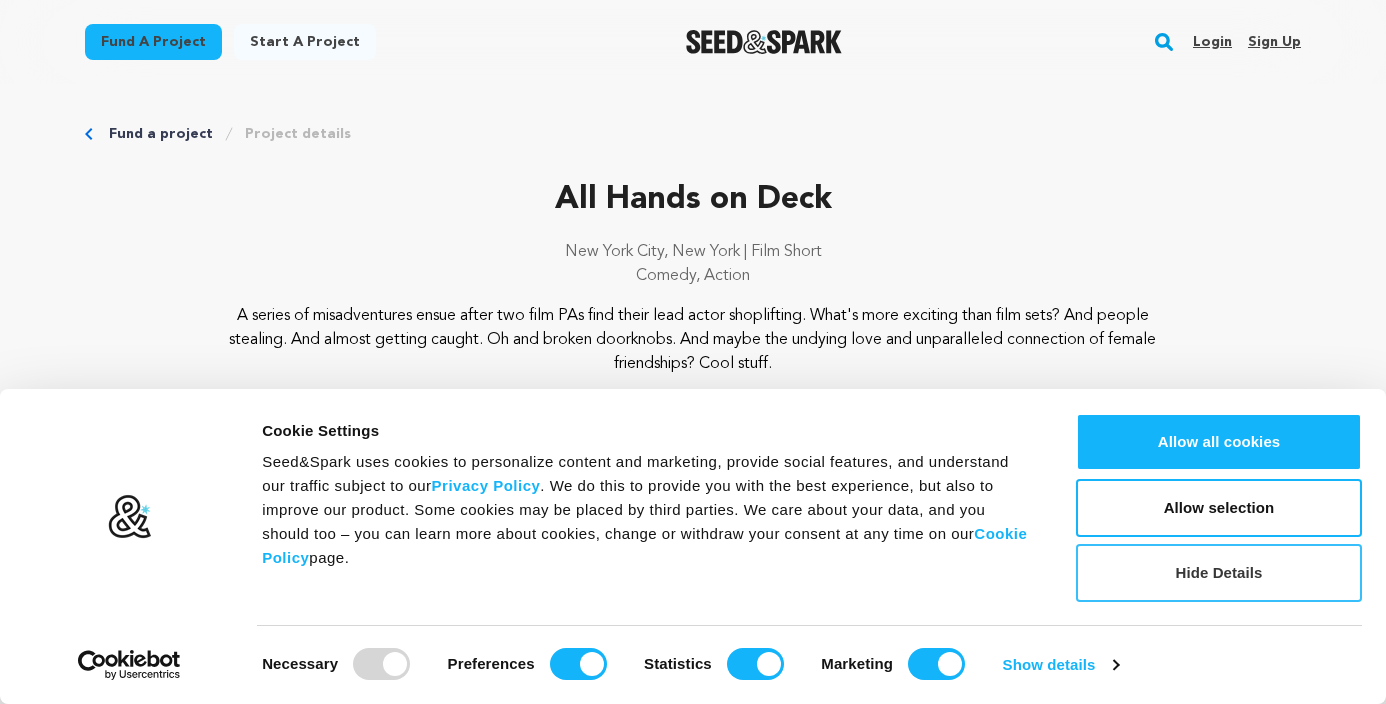 click on "Hide Details" at bounding box center [1219, 573] 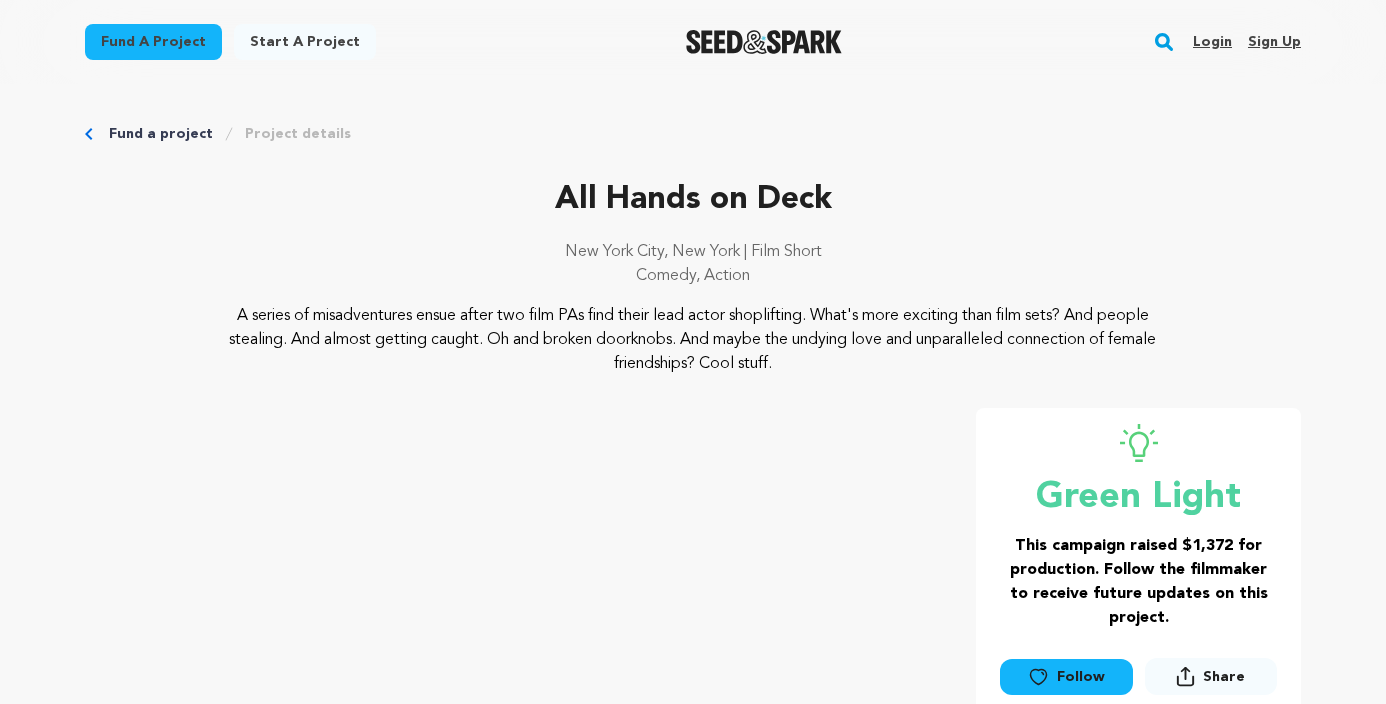 click on "Login" at bounding box center [1212, 42] 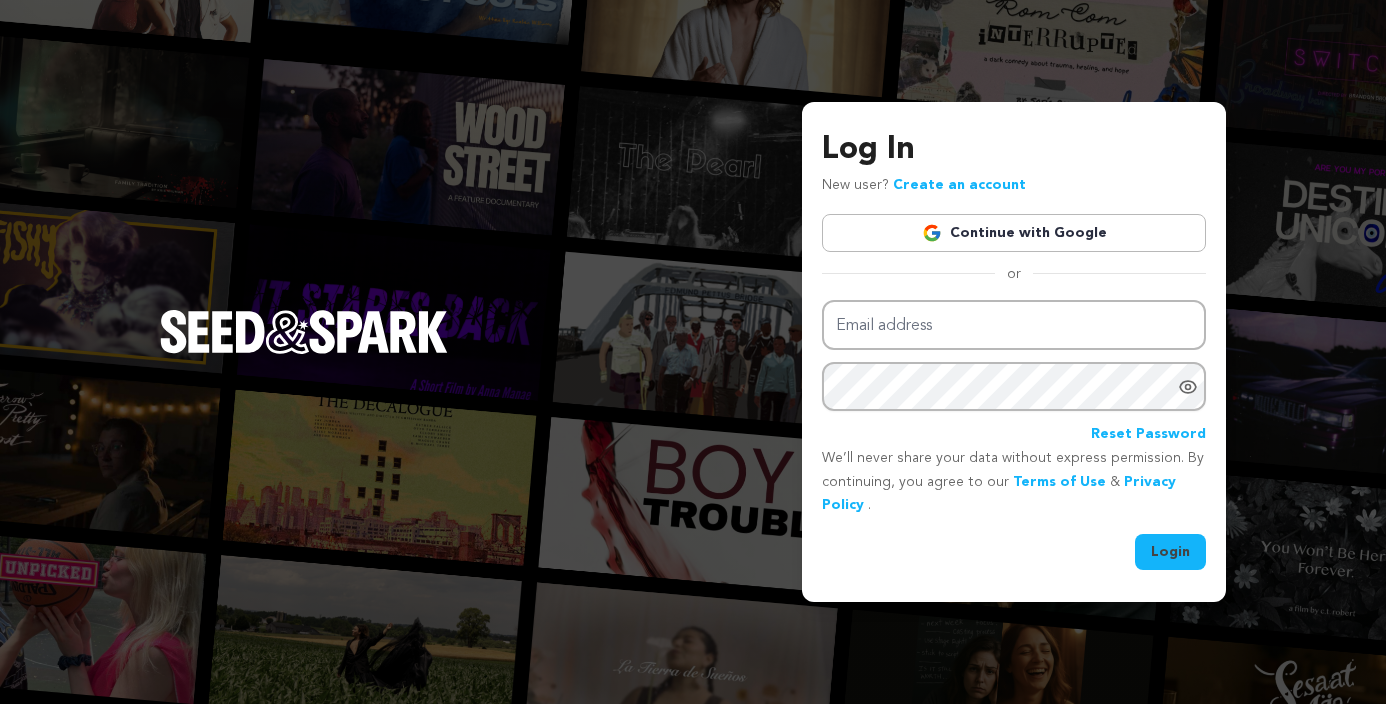 scroll, scrollTop: 0, scrollLeft: 0, axis: both 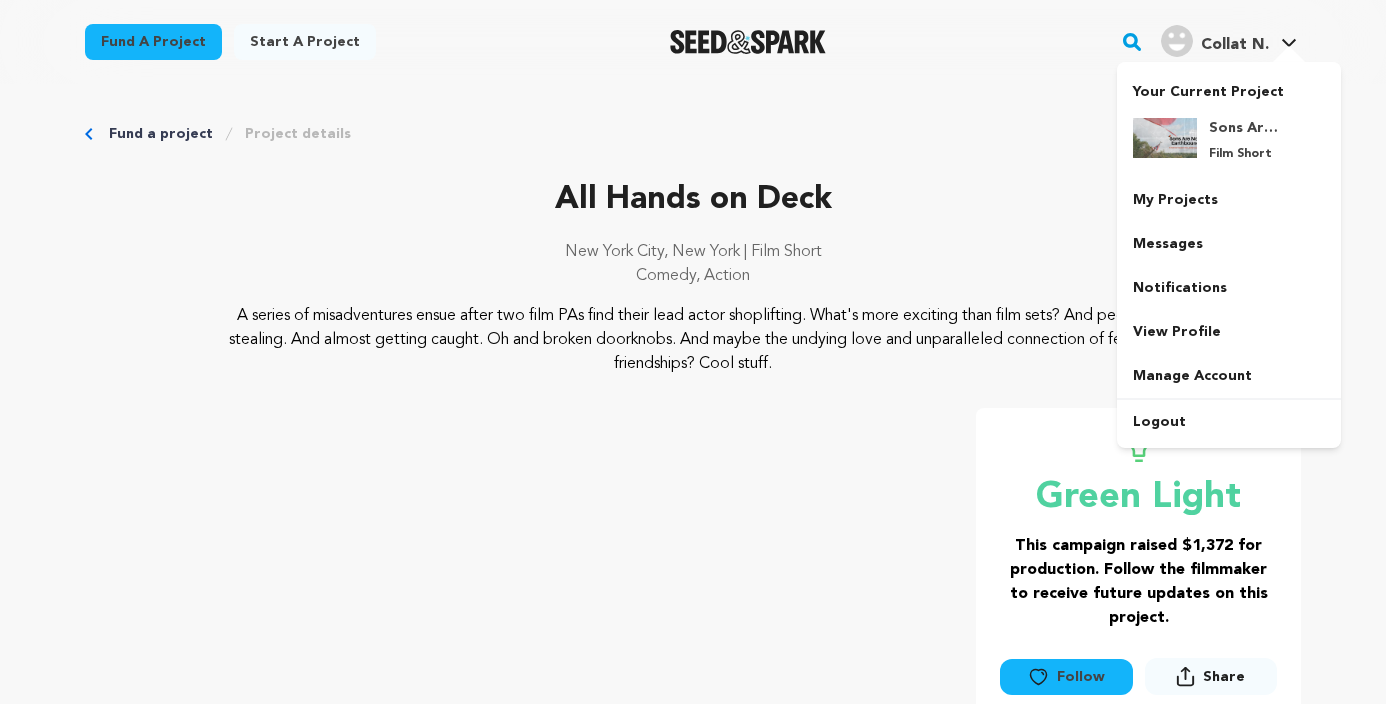 click on "Collat N." at bounding box center [1235, 45] 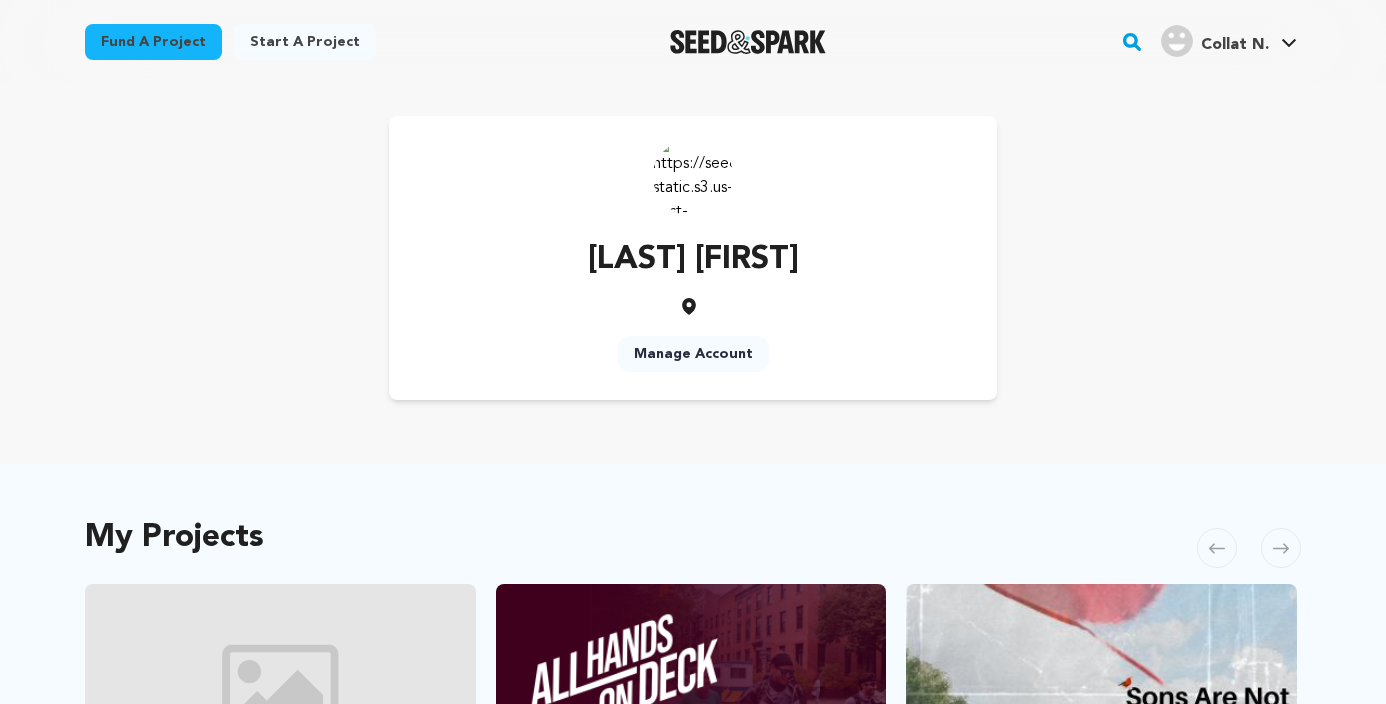 click on "Collat N." at bounding box center (1235, 45) 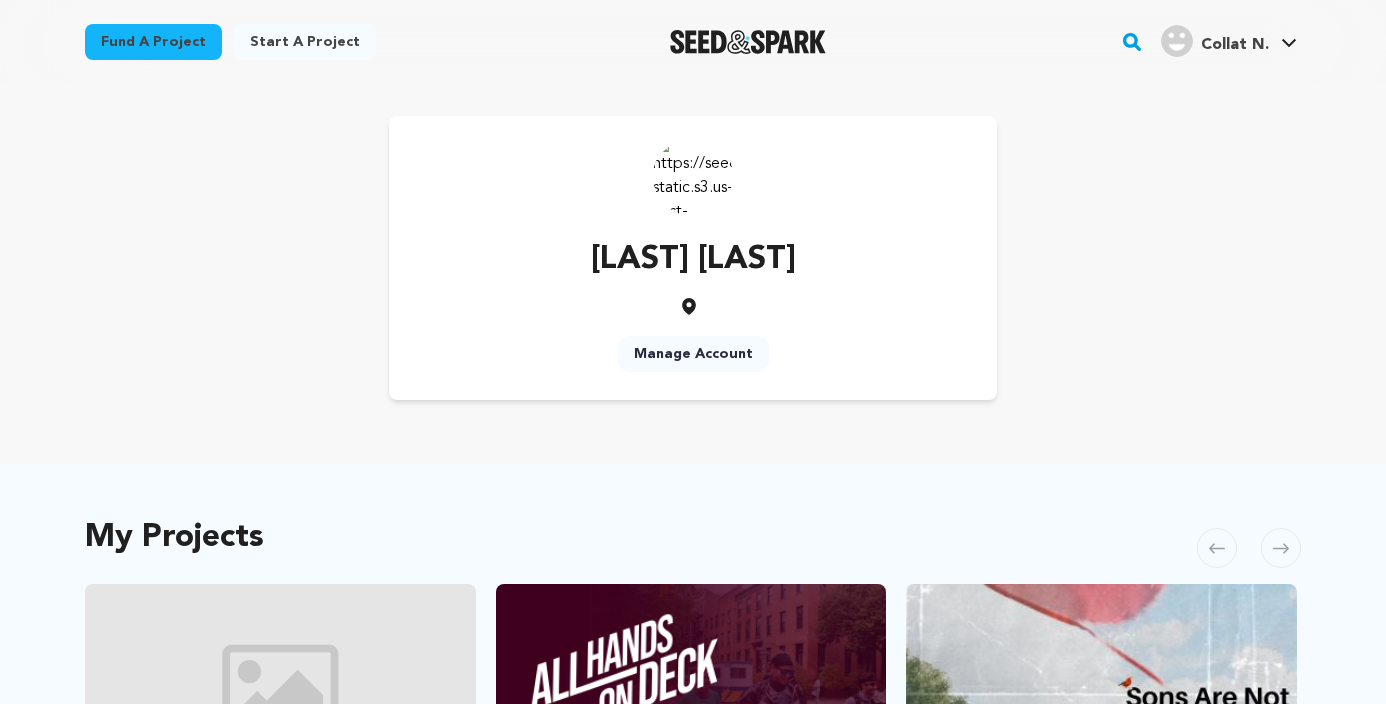 scroll, scrollTop: 0, scrollLeft: 0, axis: both 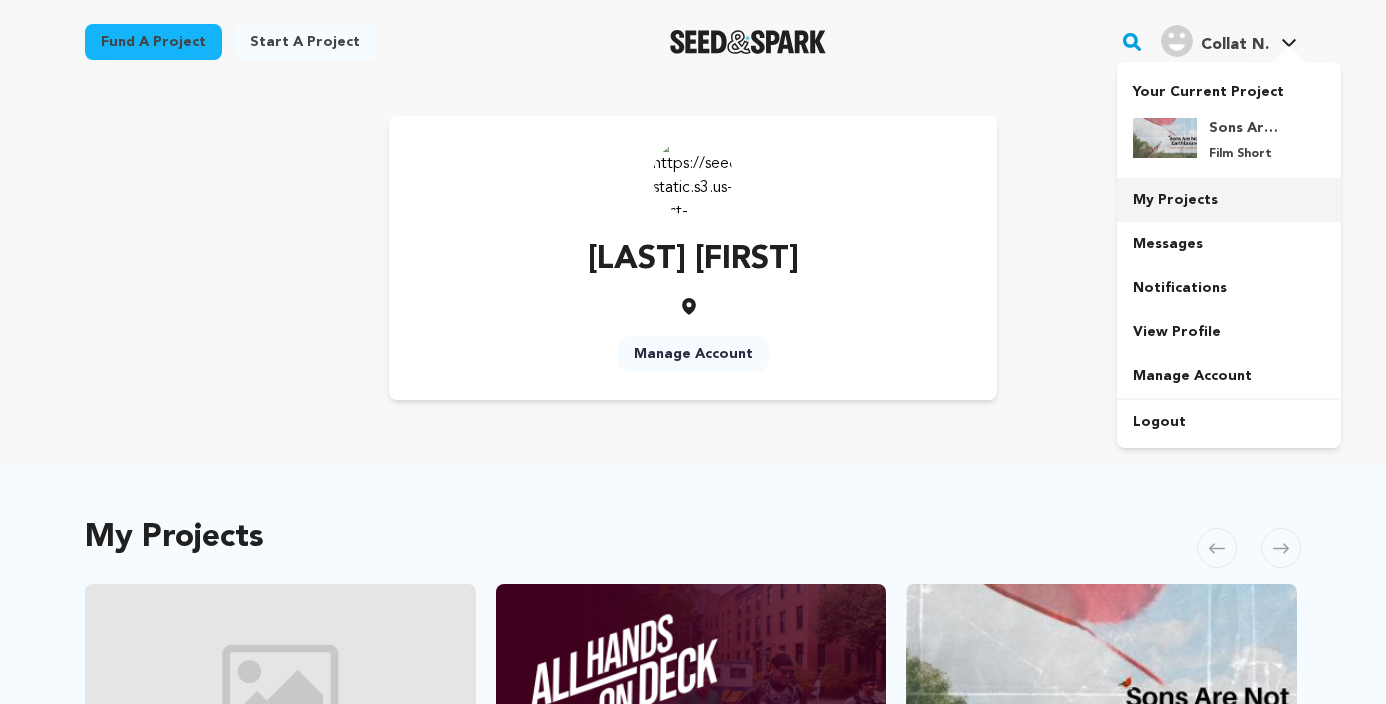 click on "My Projects" at bounding box center (1229, 200) 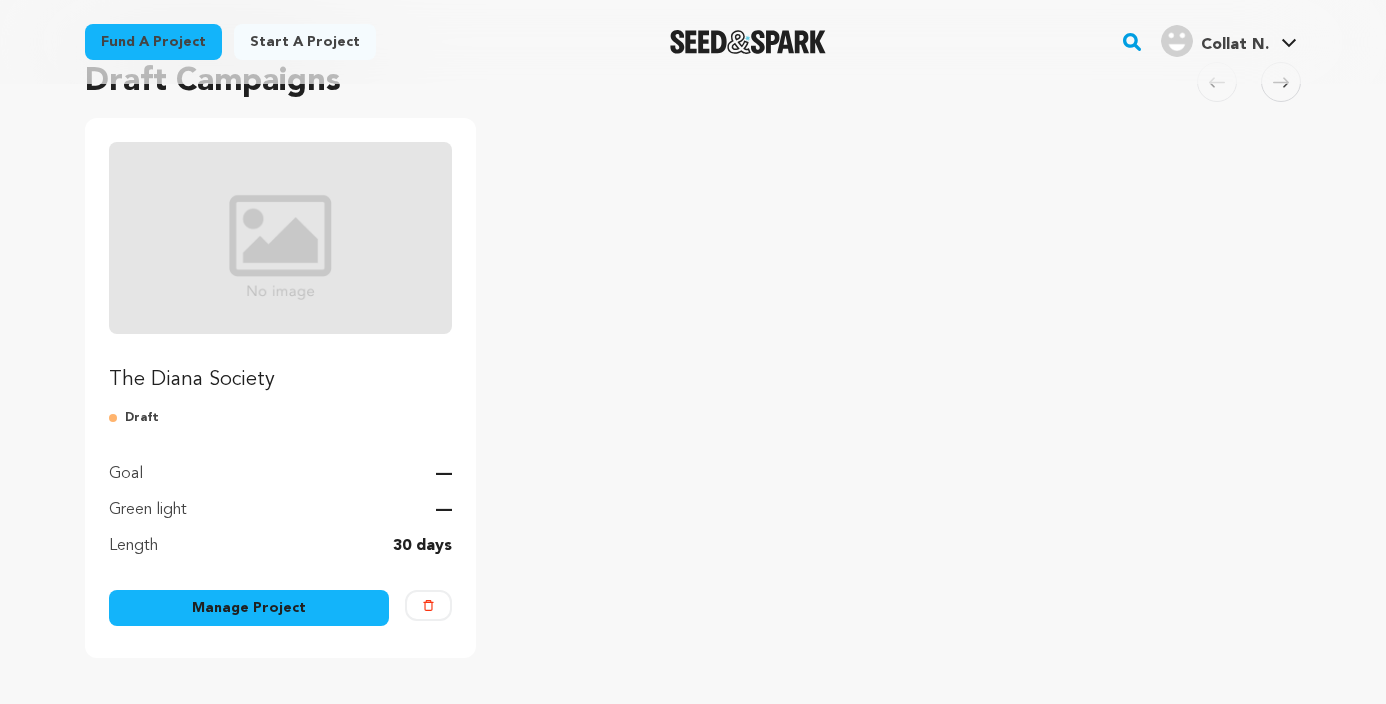 scroll, scrollTop: 206, scrollLeft: 0, axis: vertical 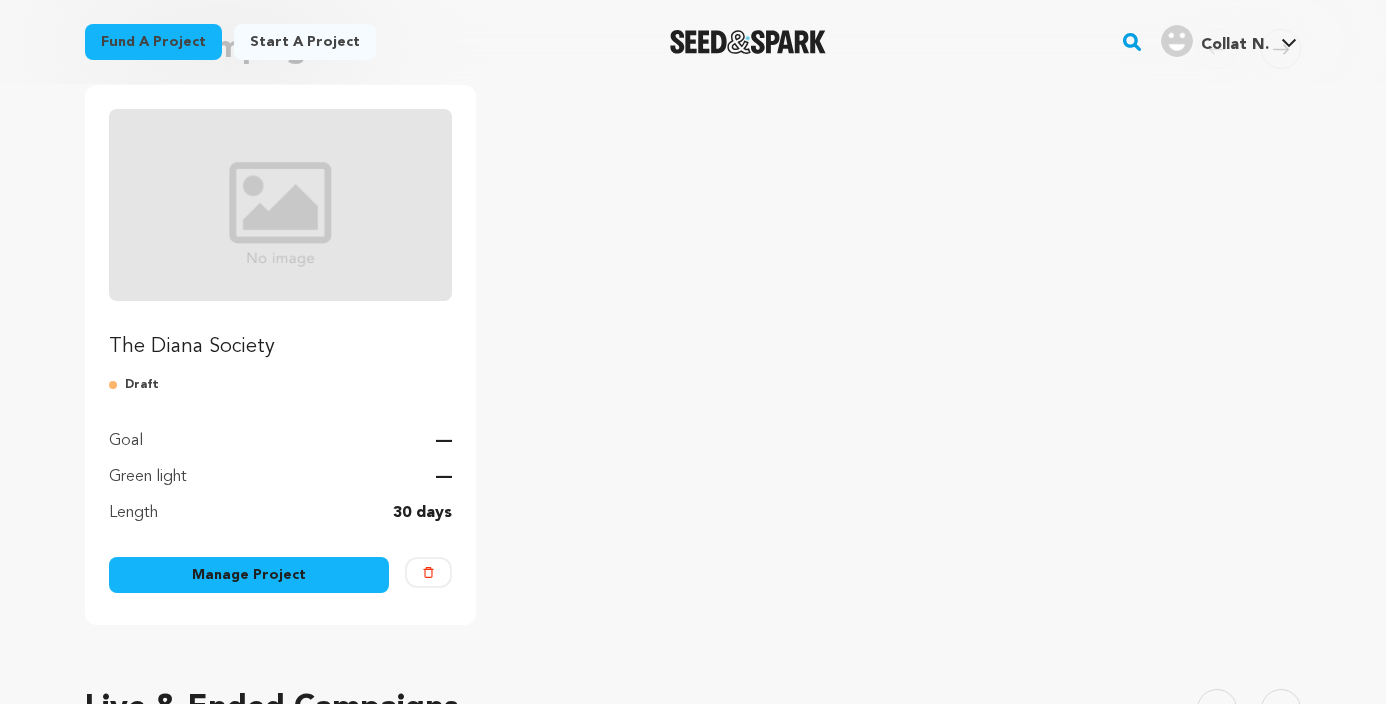 click at bounding box center [428, 572] 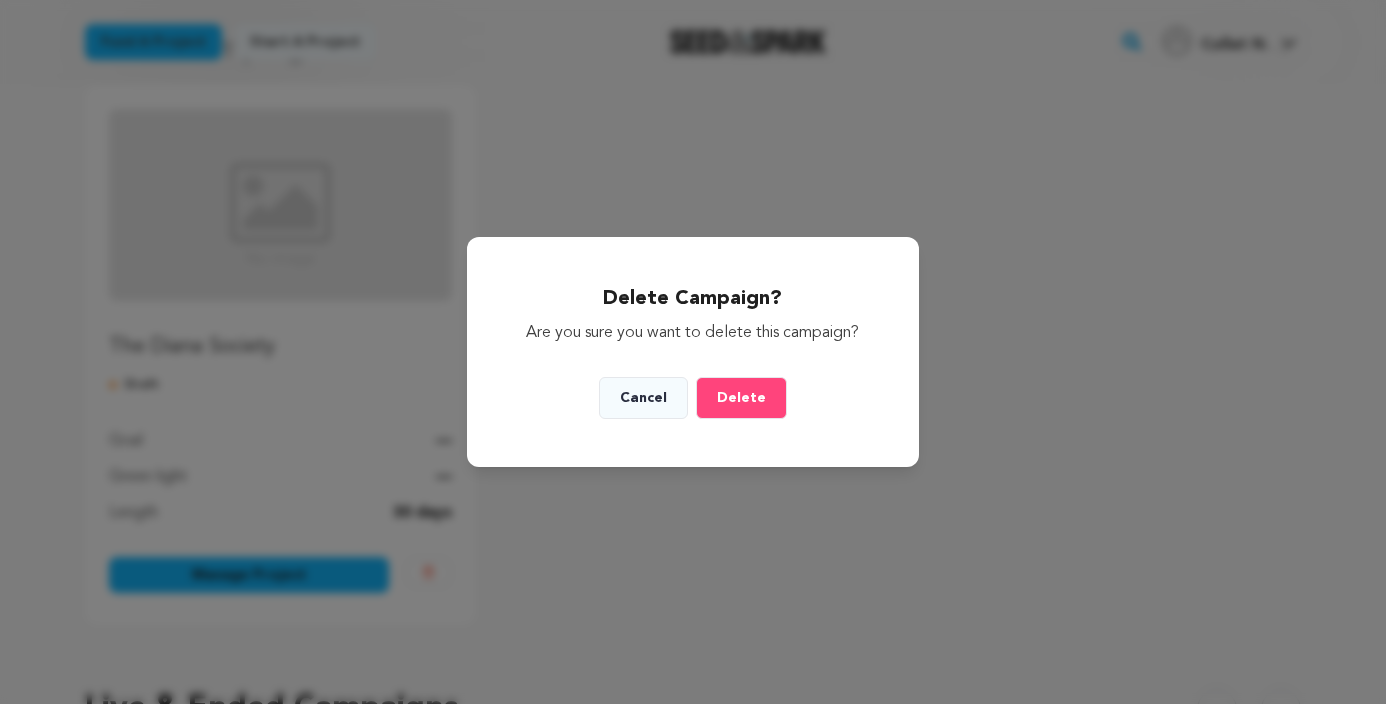 click on "Delete" at bounding box center (741, 398) 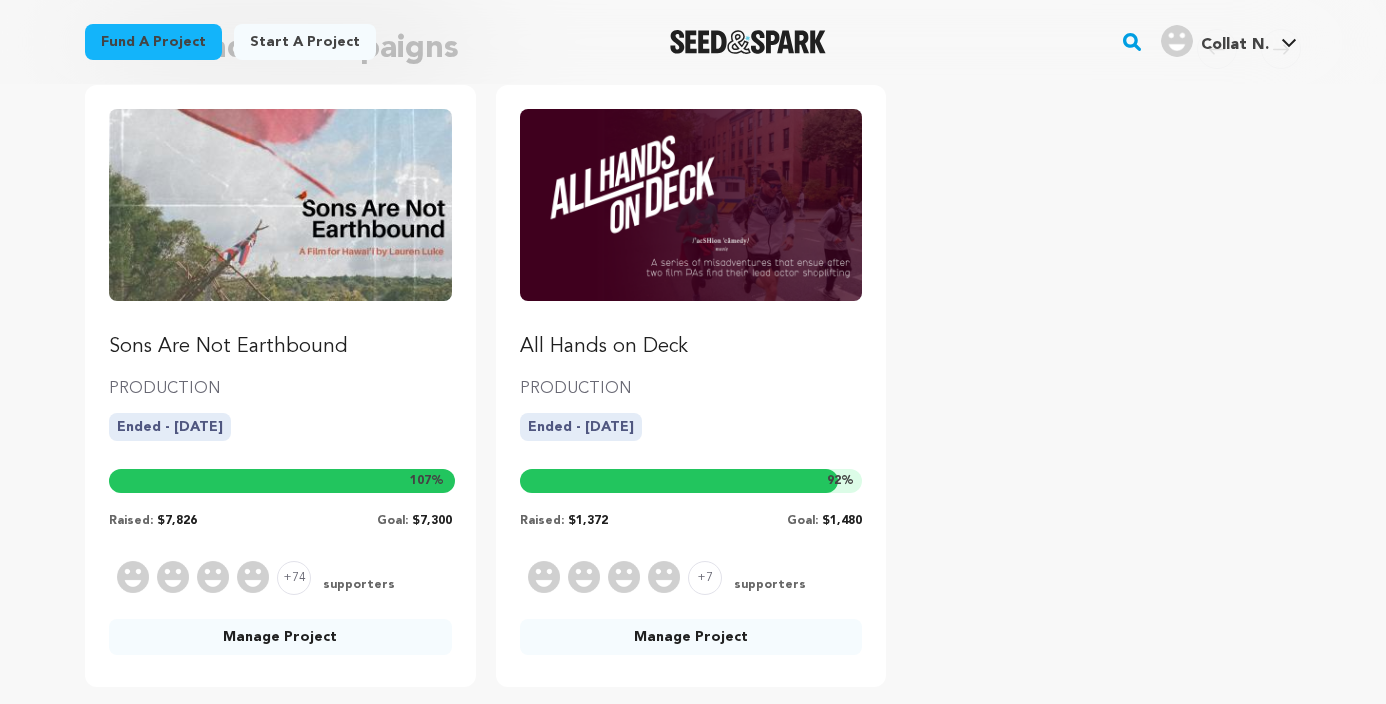 scroll, scrollTop: 0, scrollLeft: 0, axis: both 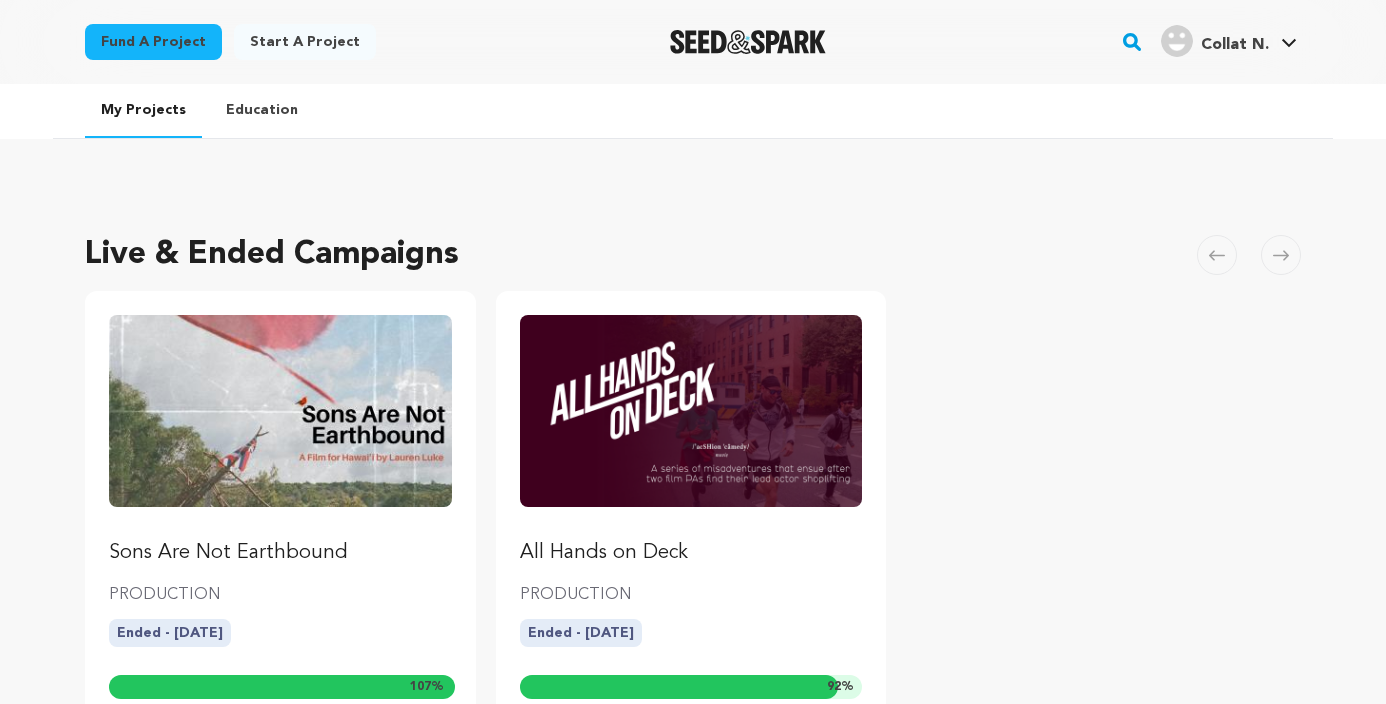 click on "Start a project" at bounding box center [305, 42] 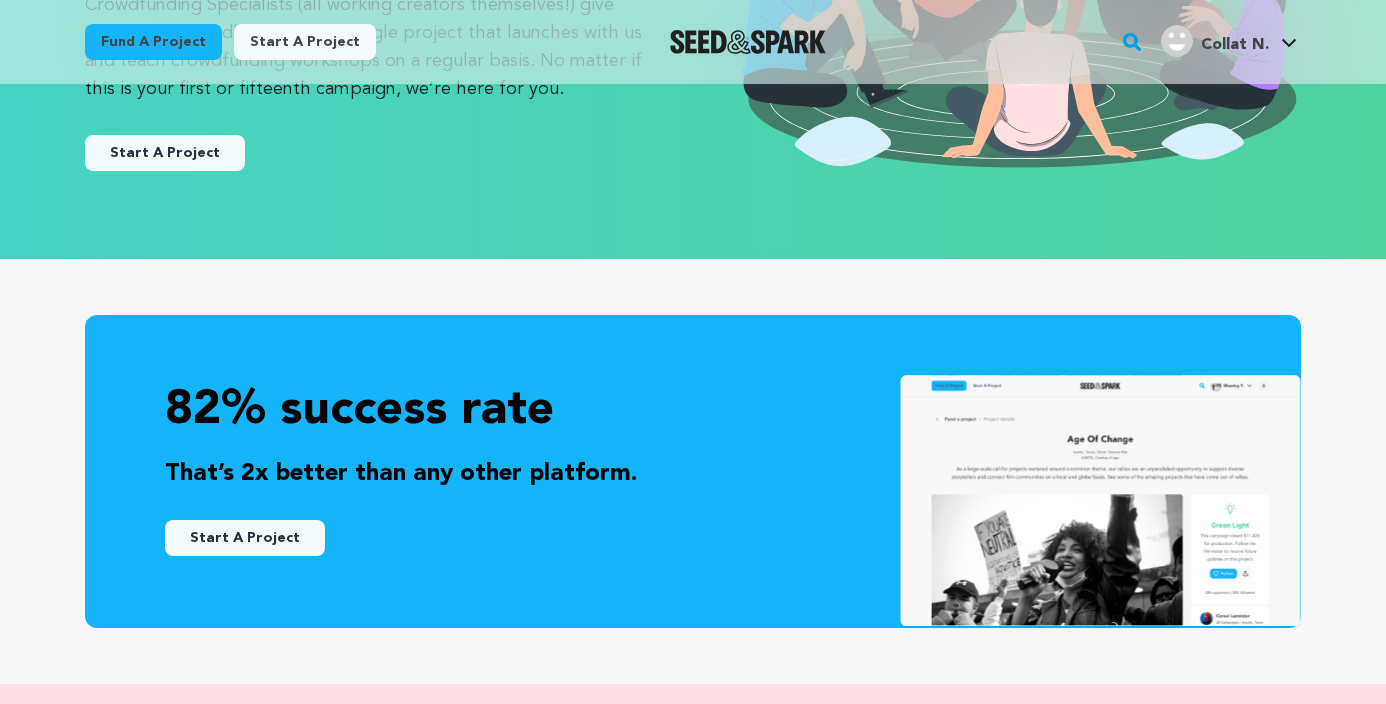 scroll, scrollTop: 257, scrollLeft: 0, axis: vertical 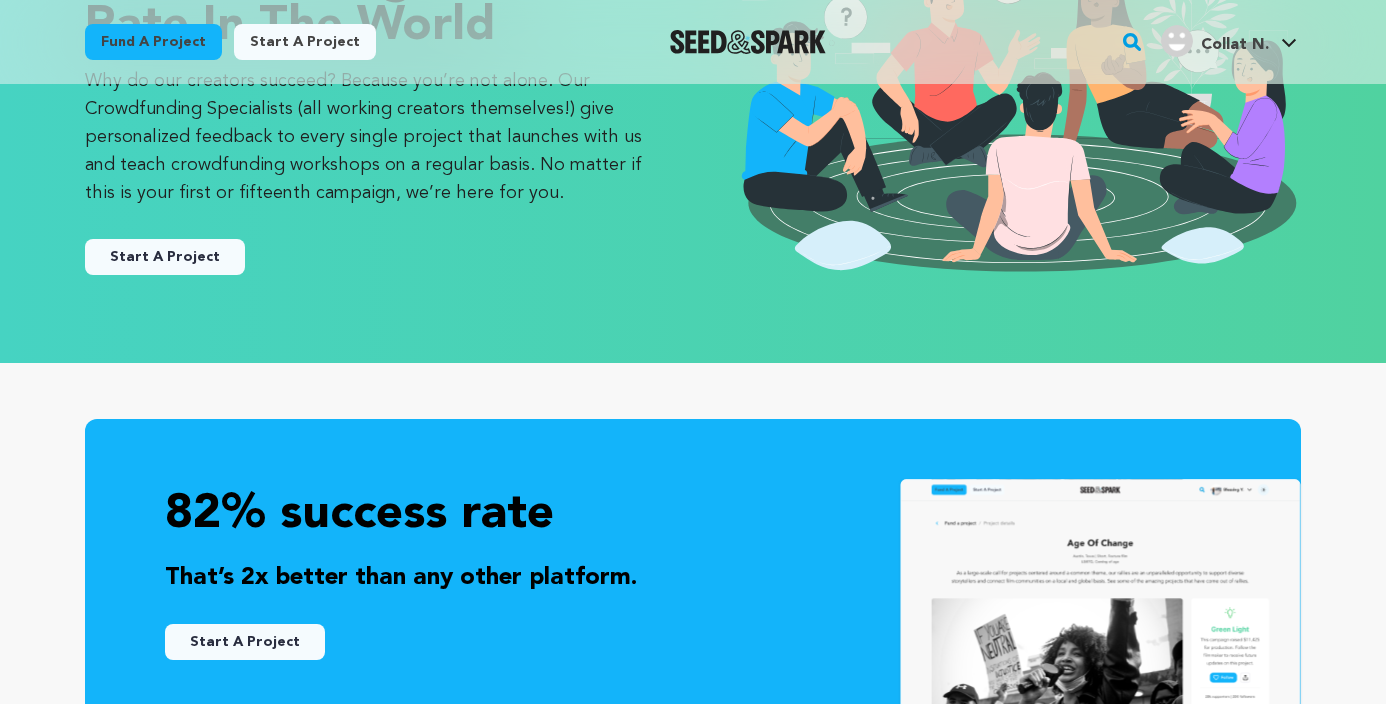click on "Start A Project" at bounding box center (165, 257) 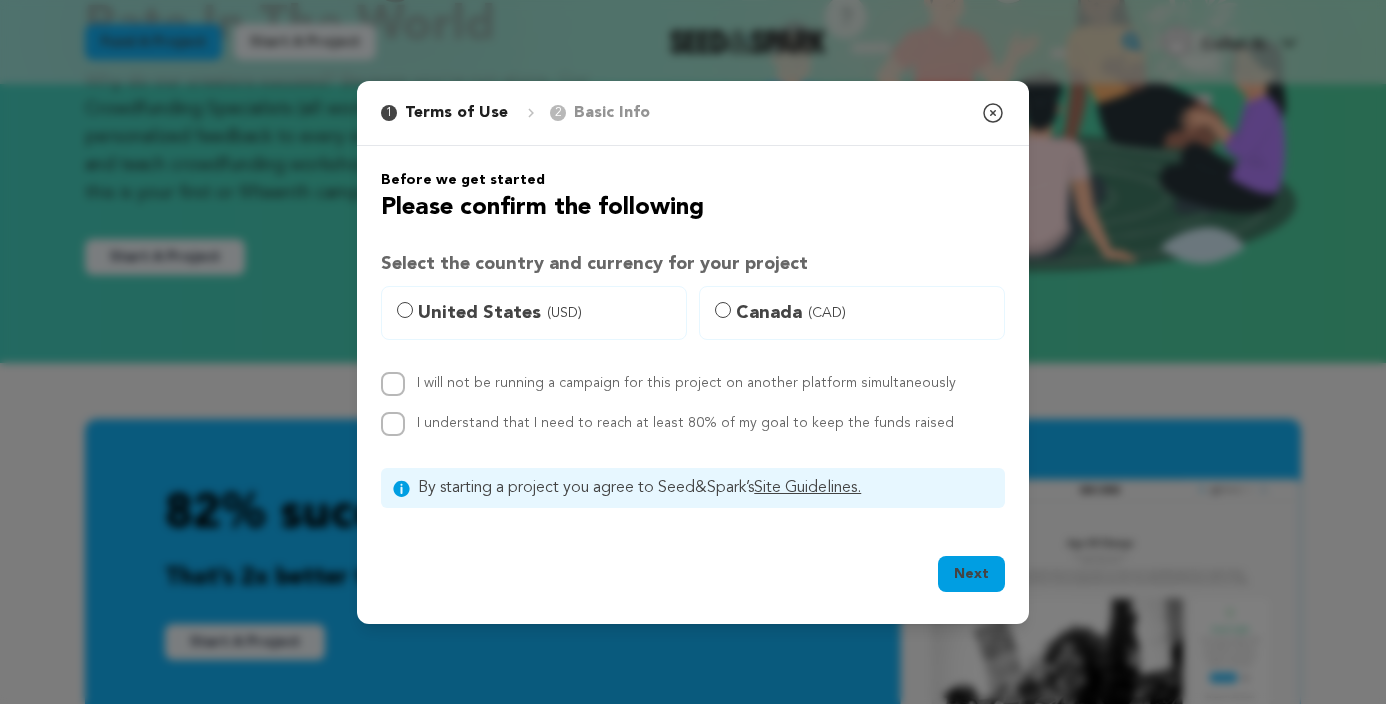 click on "United States
(USD)" at bounding box center [546, 313] 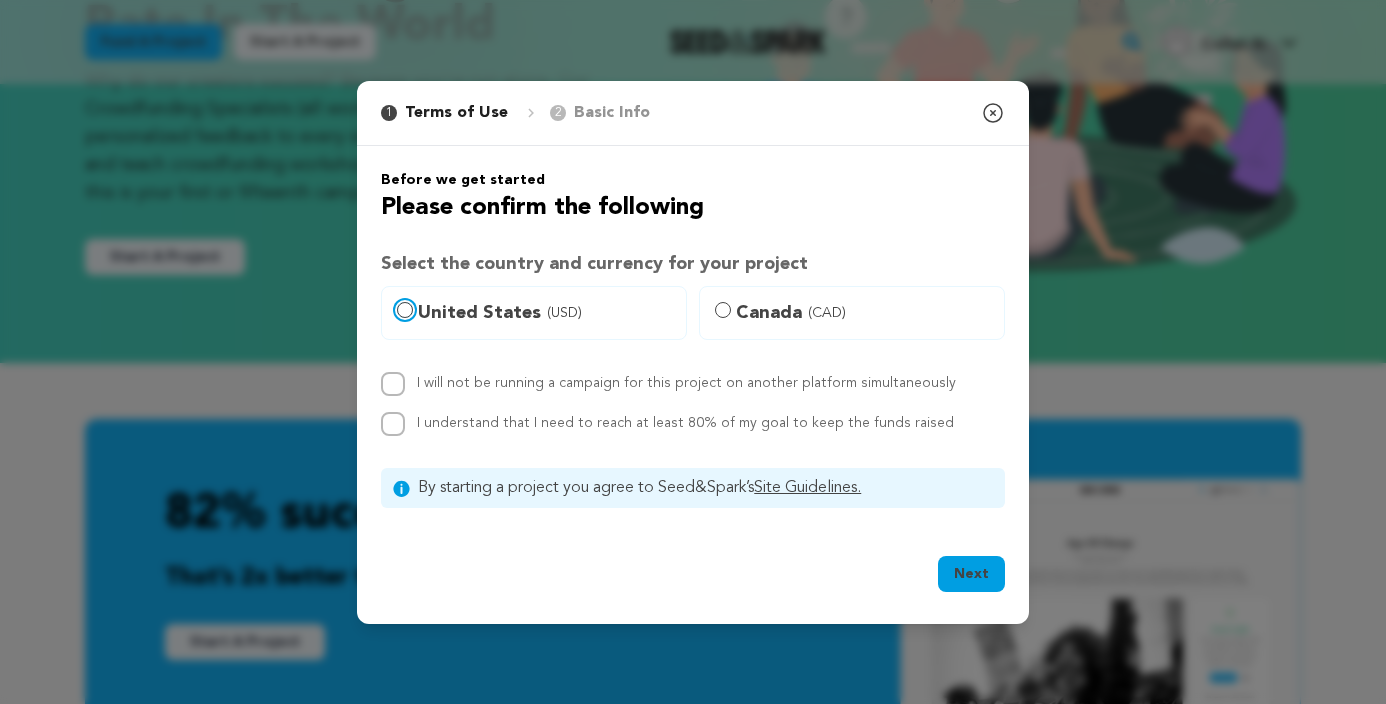 click on "United States
(USD)" at bounding box center (405, 310) 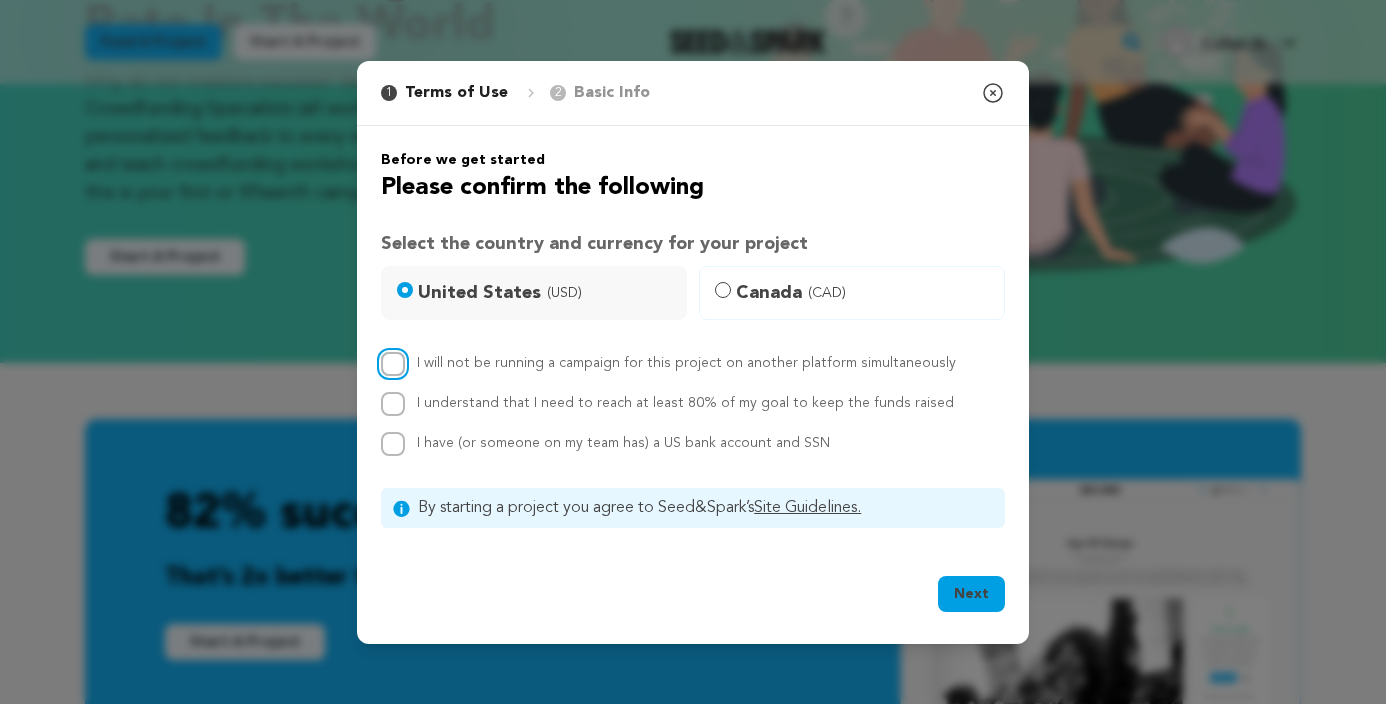 click on "I will not be running a campaign for this project on another platform
simultaneously" at bounding box center [393, 364] 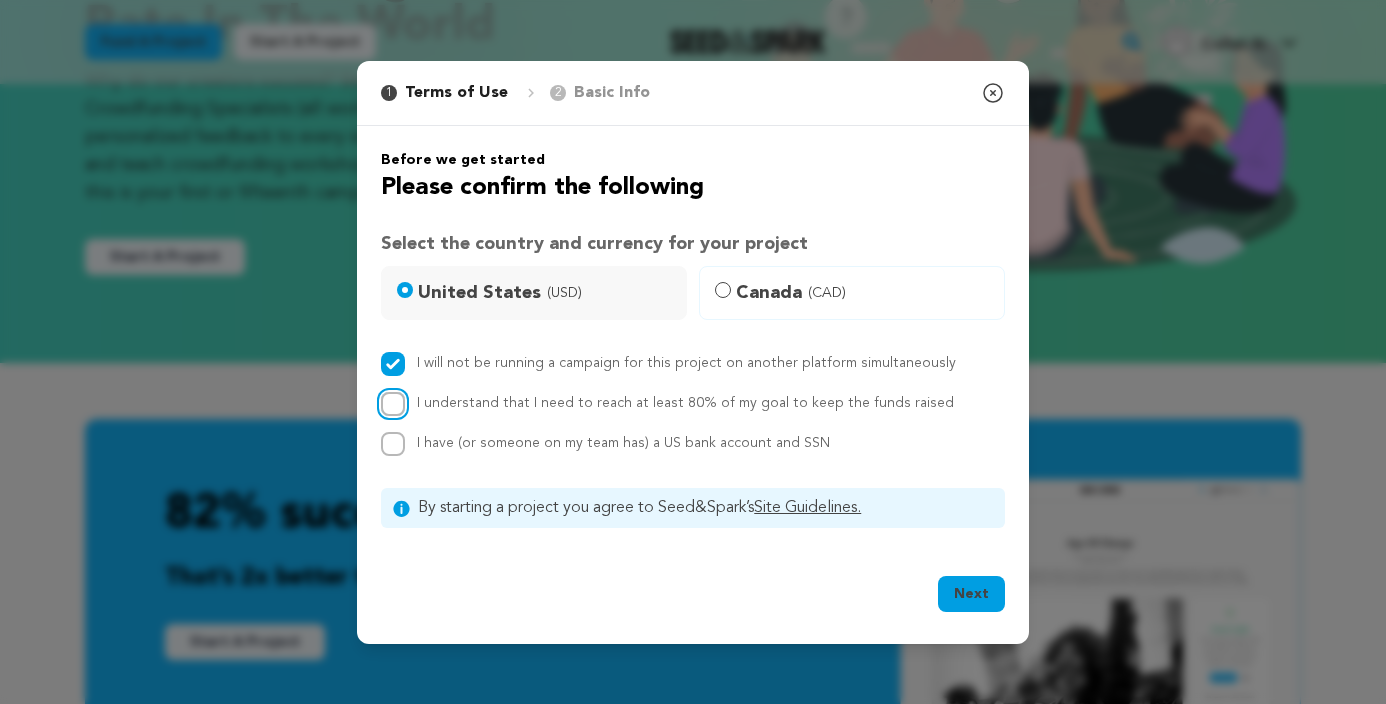 click on "I understand that I need to reach at least 80% of my goal to keep the
funds raised" at bounding box center (393, 404) 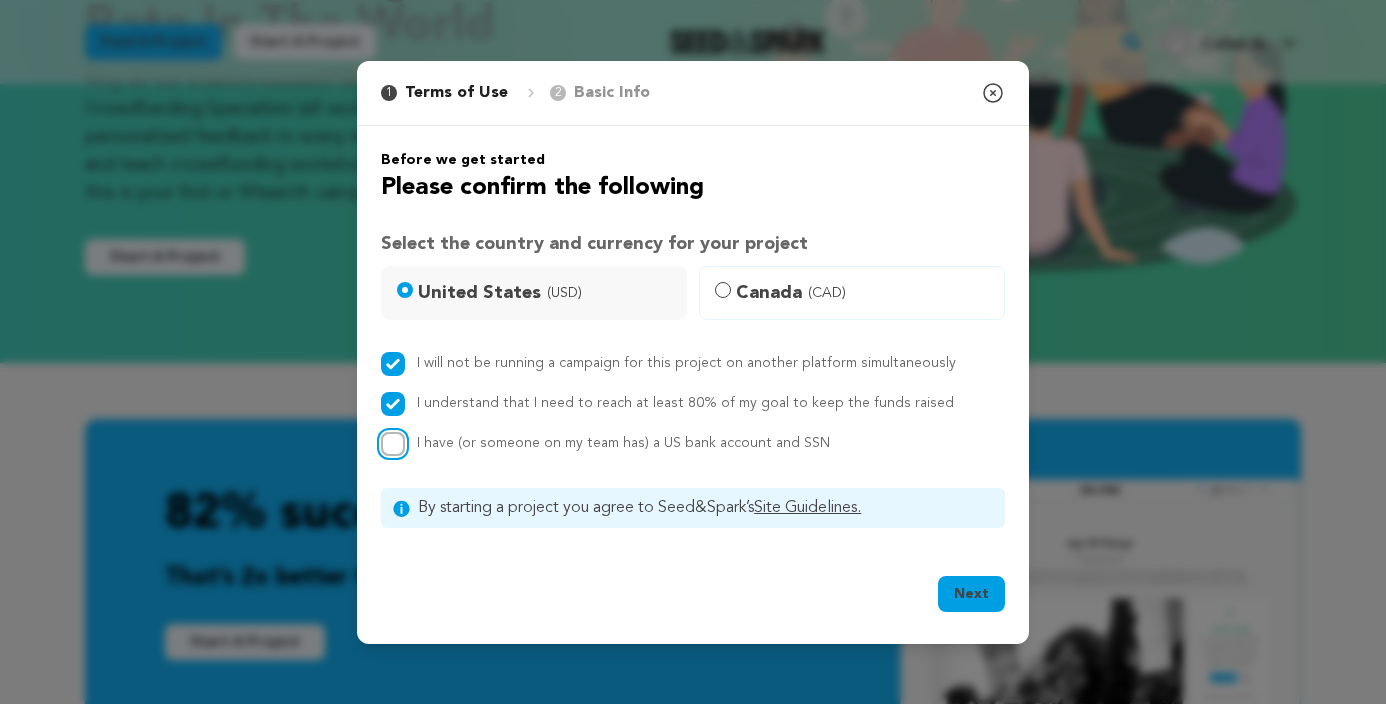 click on "I have (or someone on my team has) a US bank account and SSN" at bounding box center [393, 444] 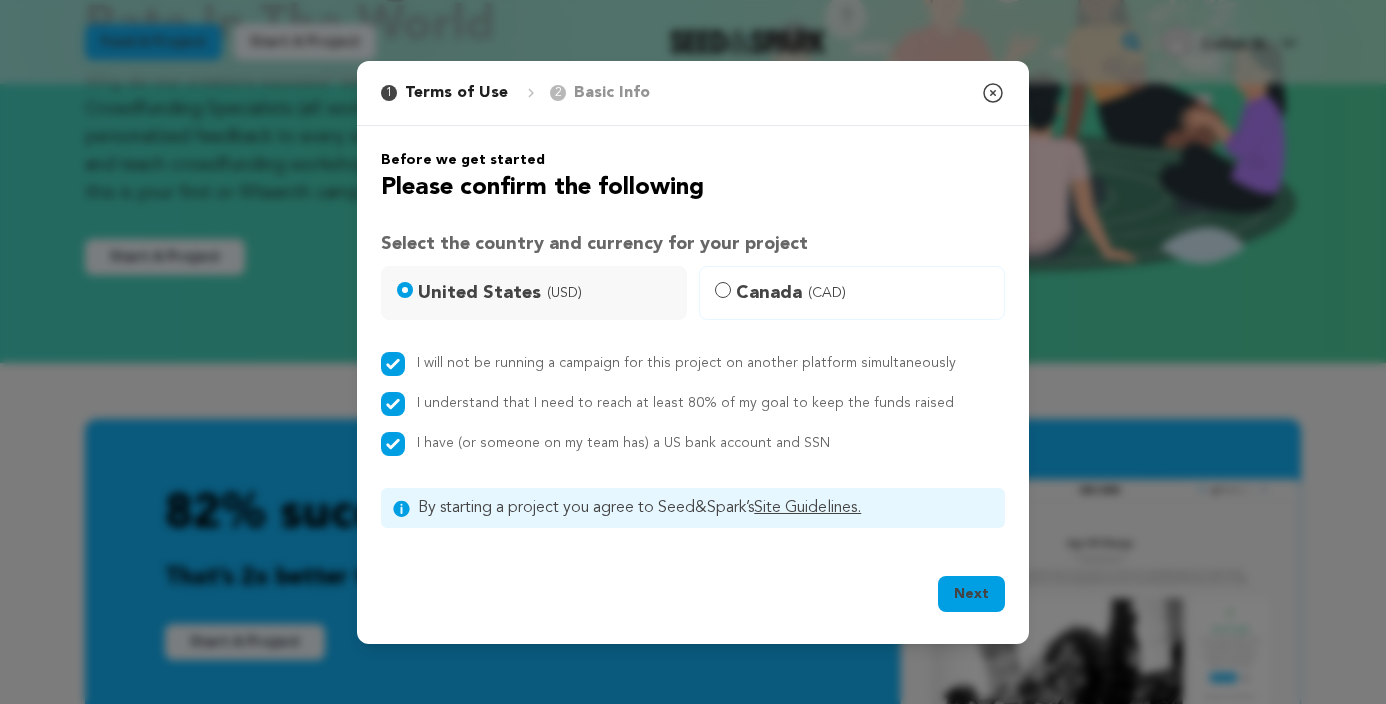 click on "Next" at bounding box center (971, 594) 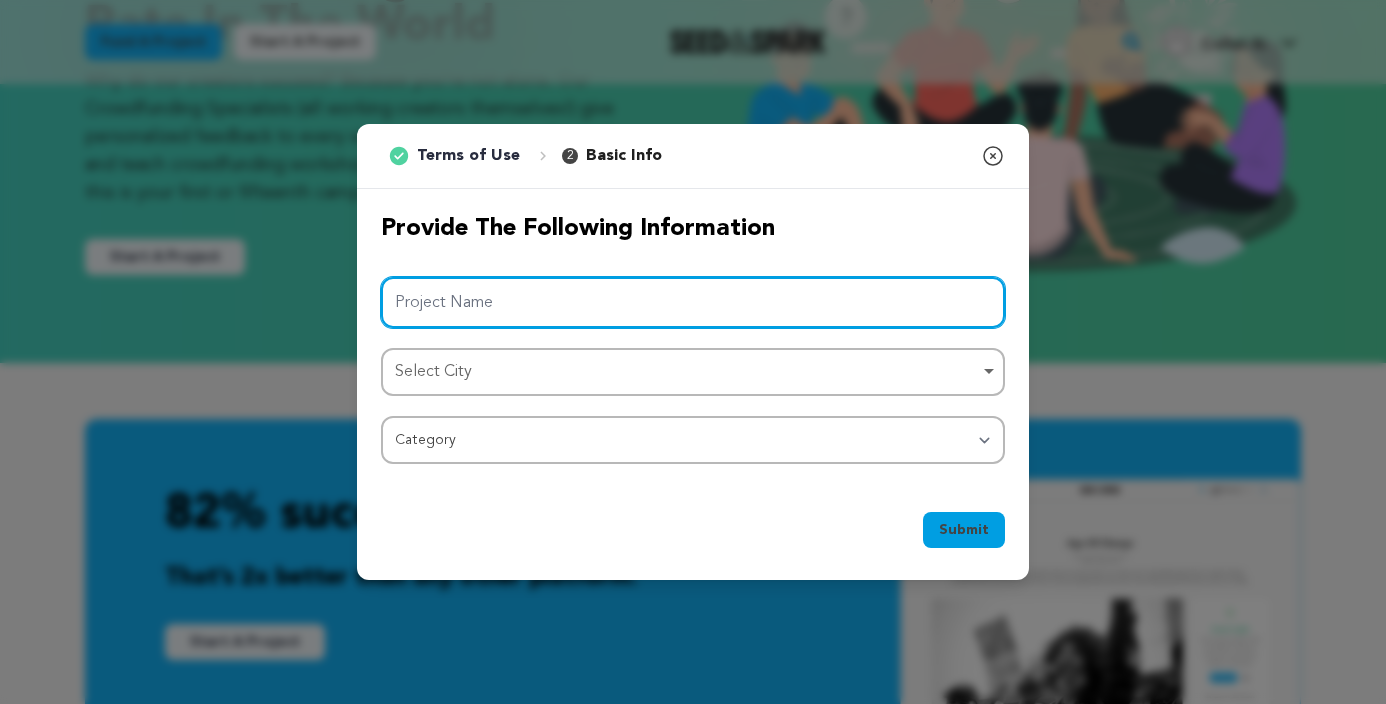 click on "Project Name" at bounding box center [693, 302] 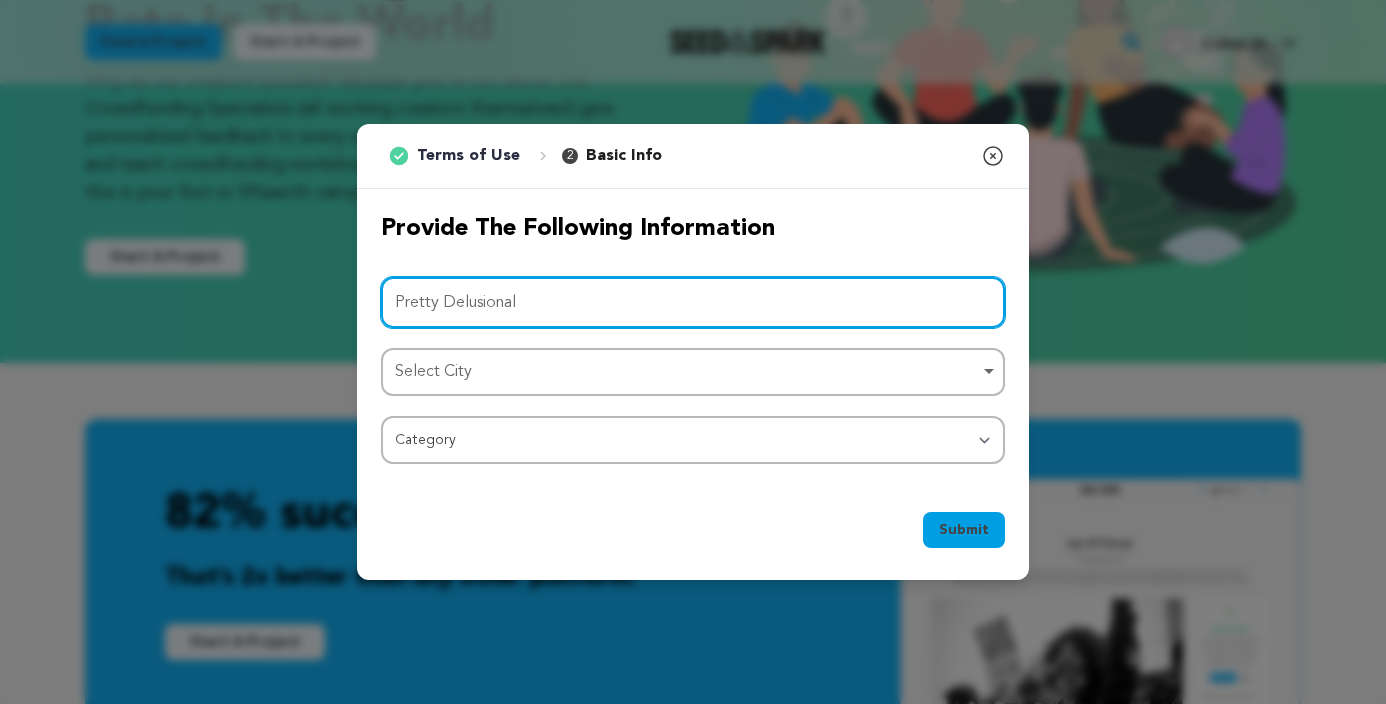 click on "Select City Remove item" at bounding box center [687, 372] 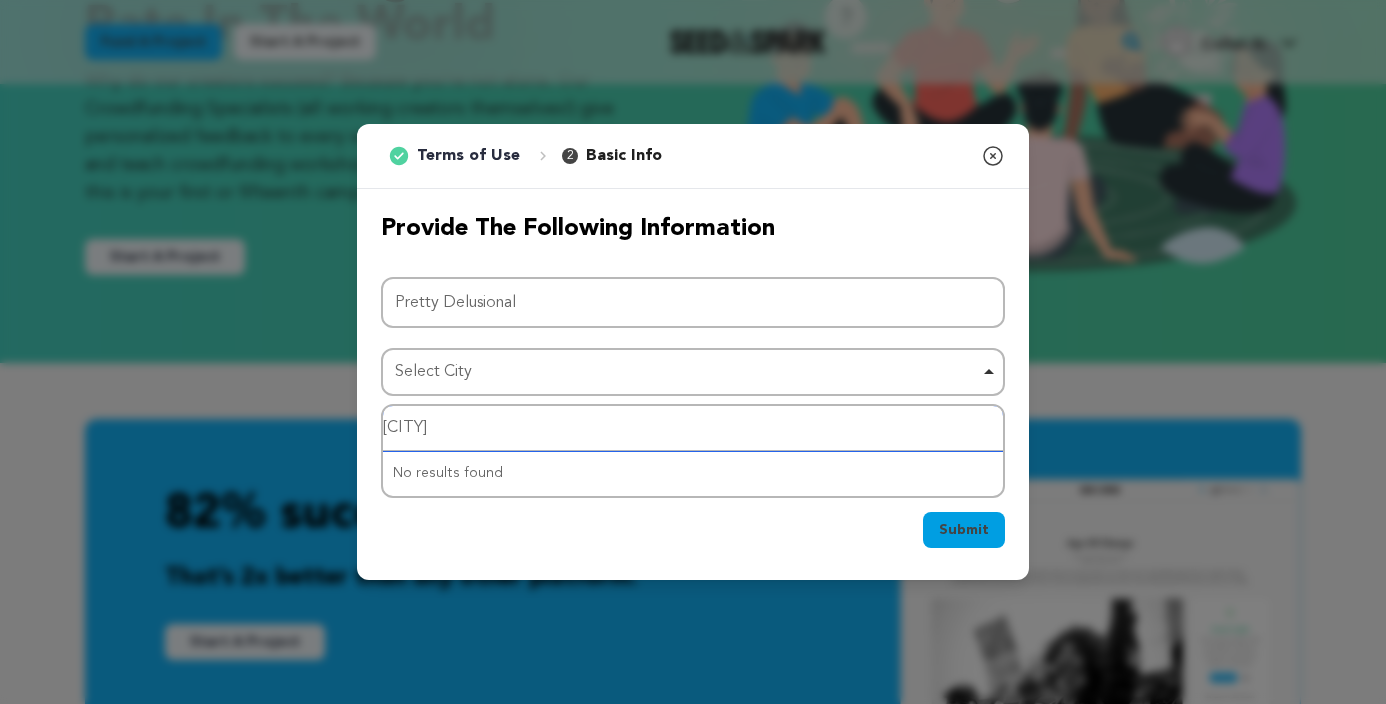 type on "new york" 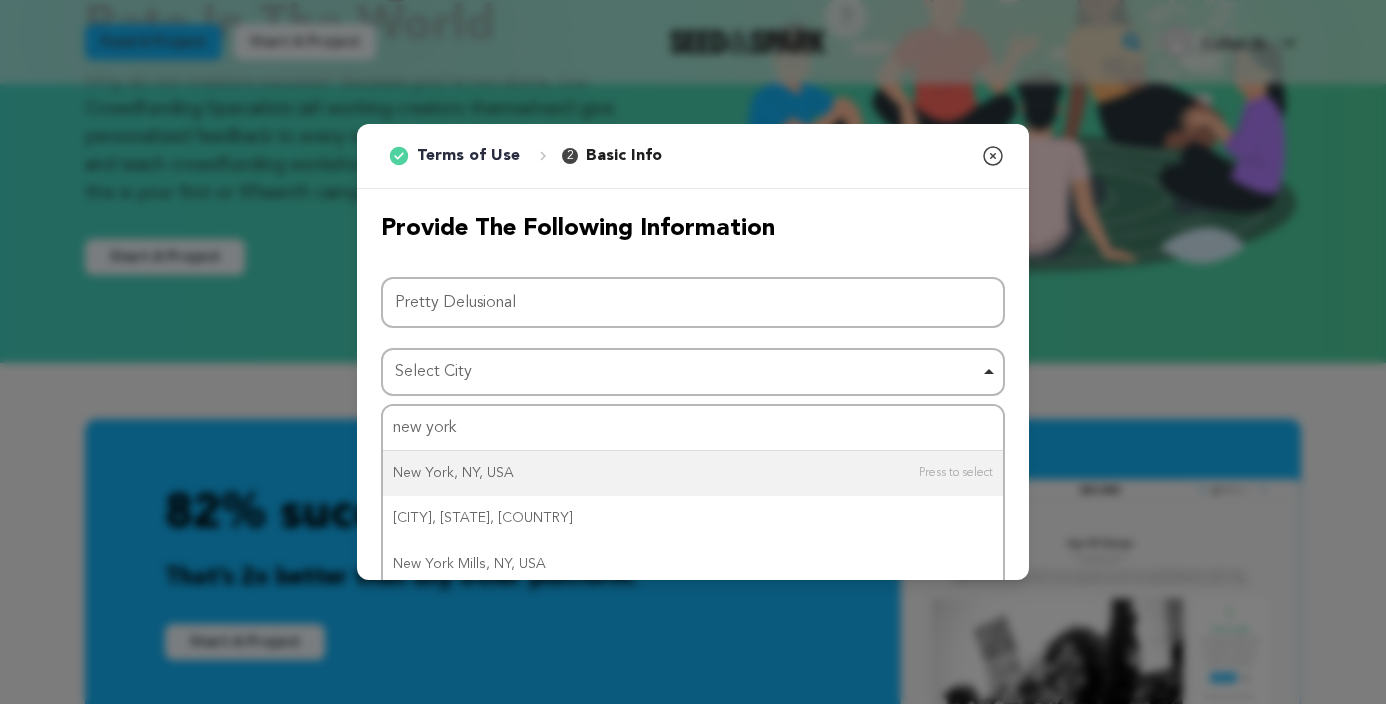 type 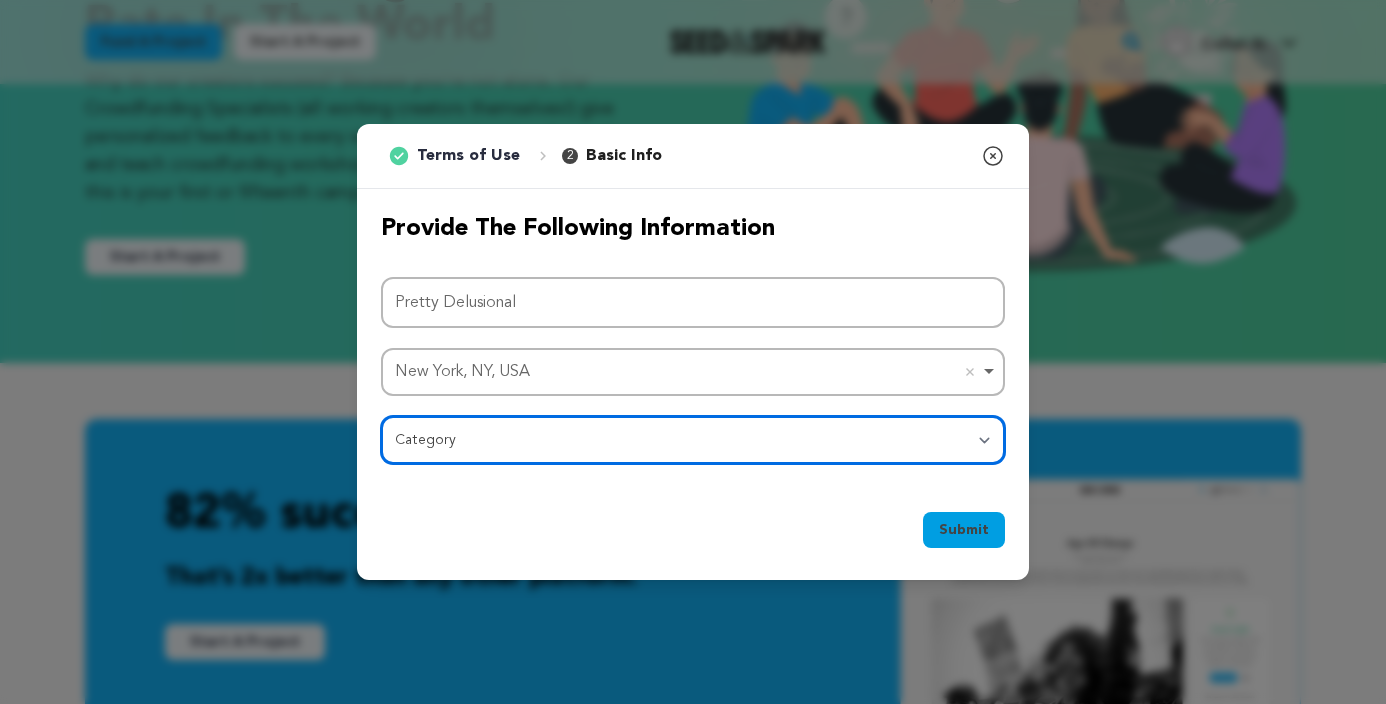 click on "Category
Film Feature
Film Short
Series
Film Festival
Company
Music Video
VR Experience
Comics
Artist Residency
Art & Photography
Collective
Dance
Games
Music
Radio & Podcasts
Orgs & Companies
Writing & Publishing
Venue & Spaces
Theatre" at bounding box center [693, 440] 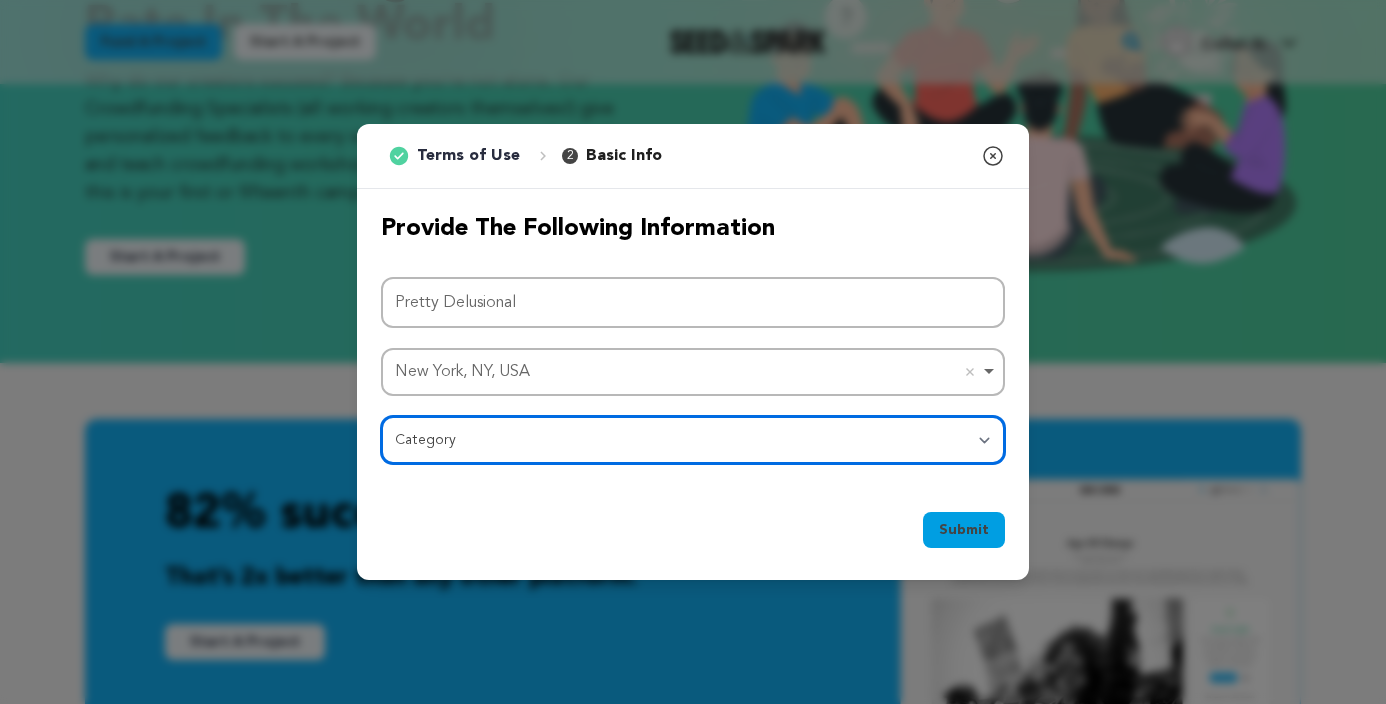 select on "10897" 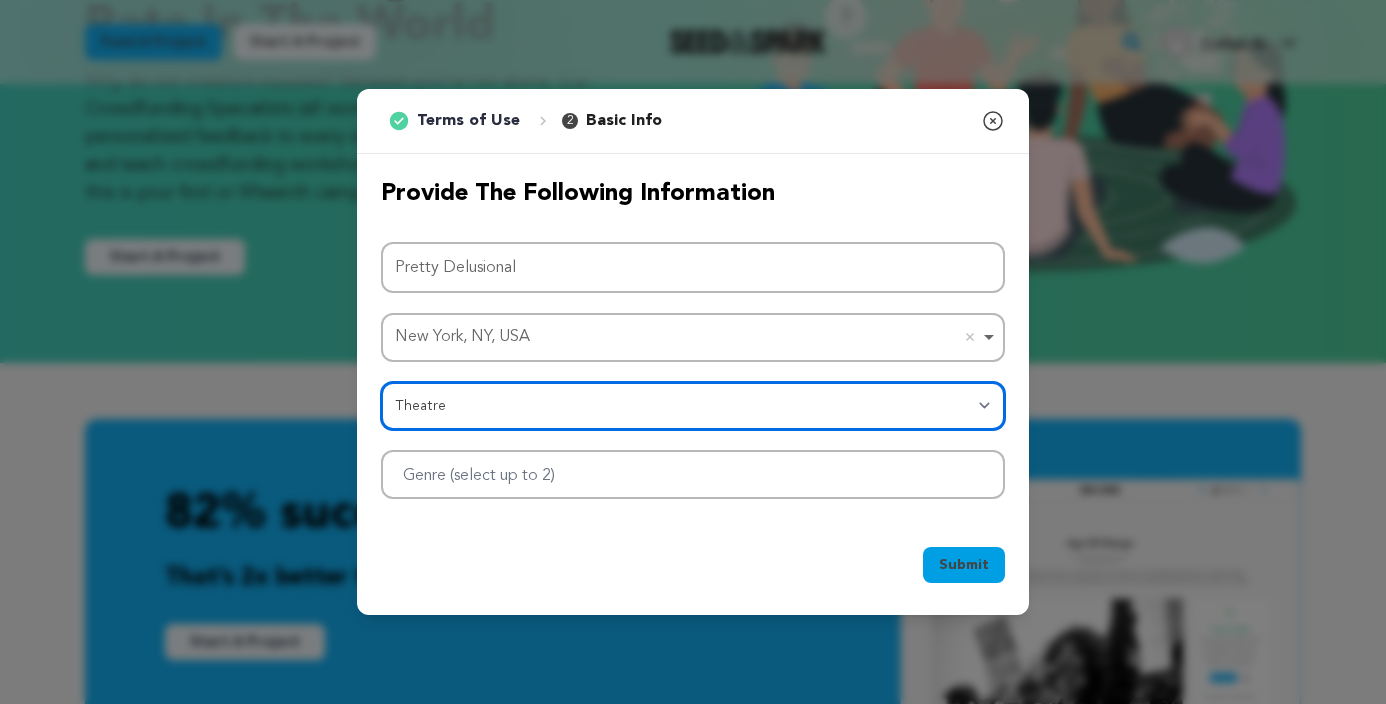 click at bounding box center [693, 474] 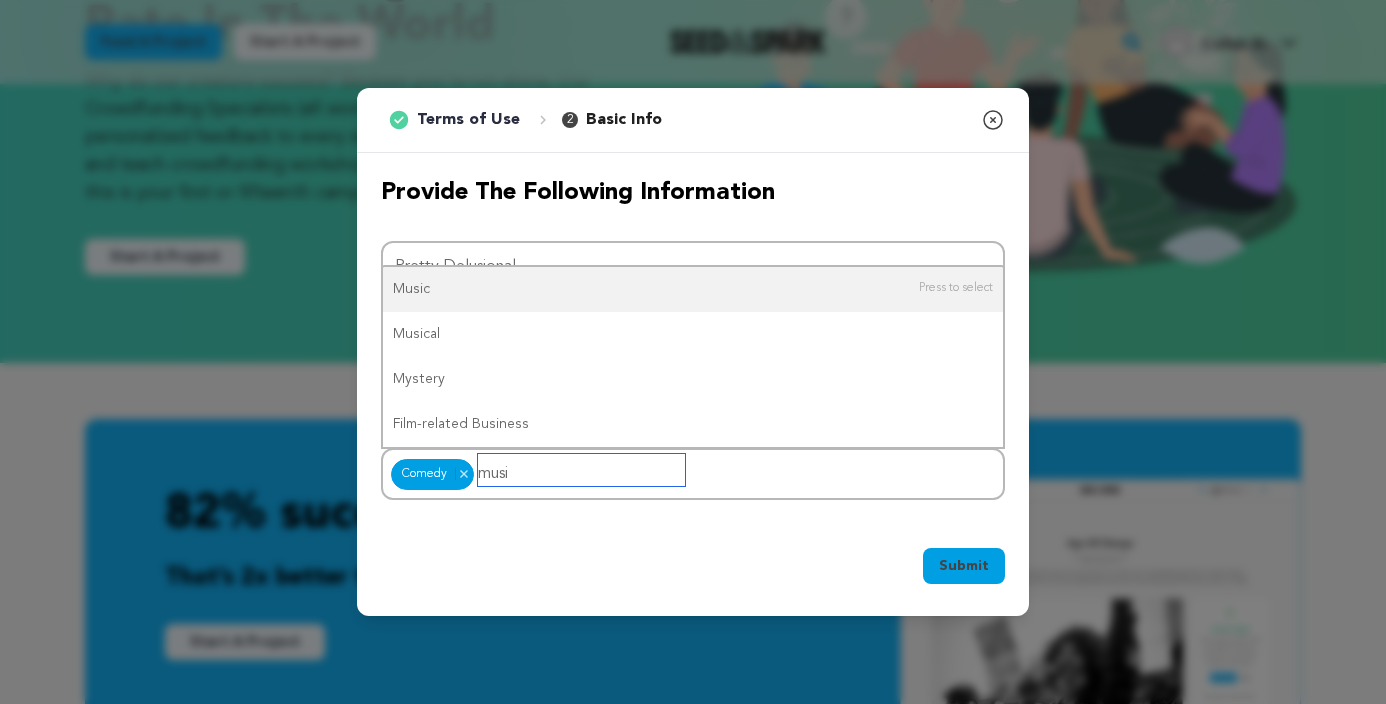 type on "music" 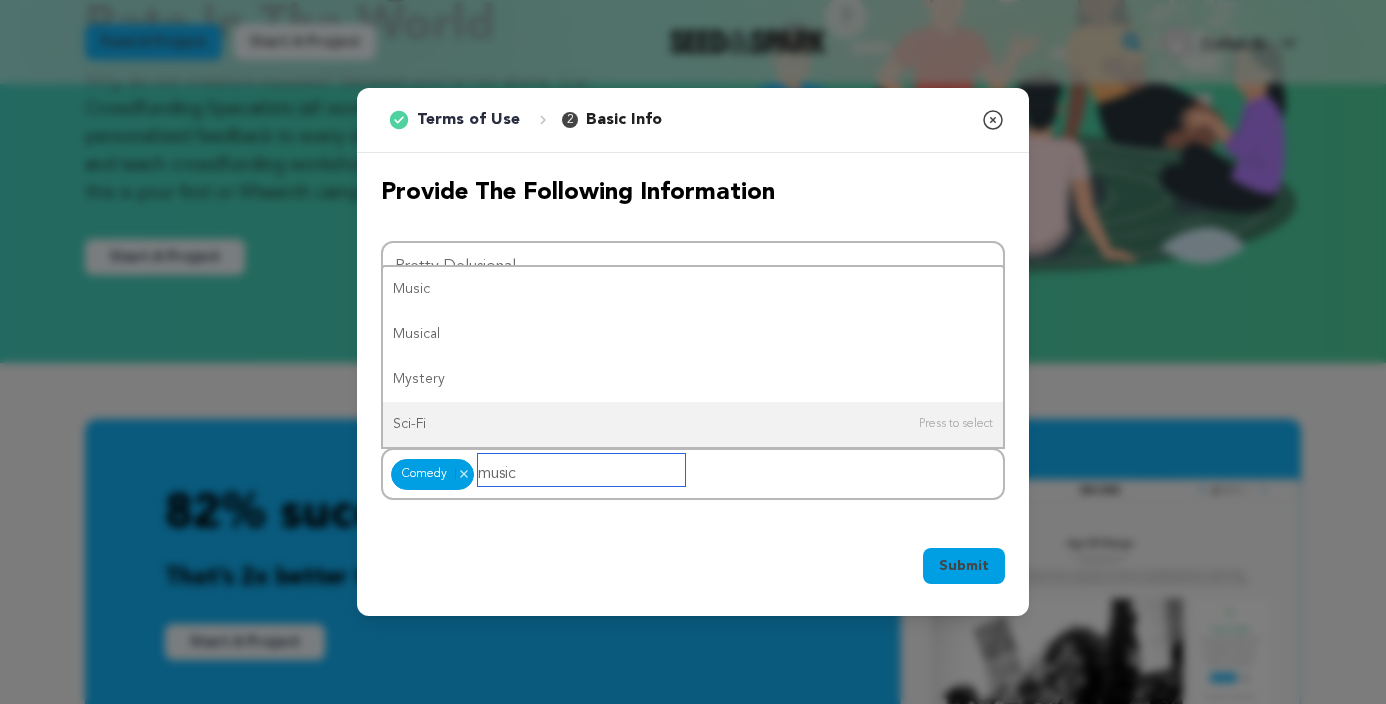 type 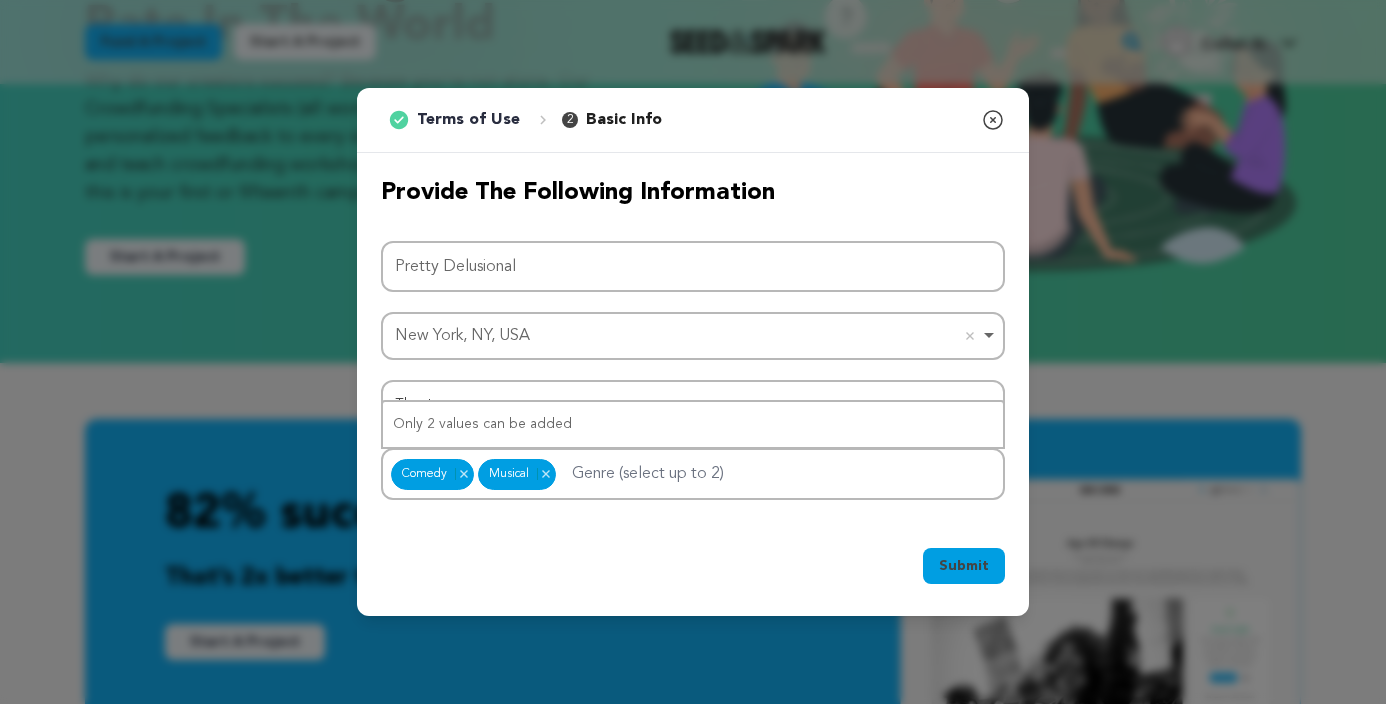 click on "Submit
Ok, Got it" at bounding box center (693, 570) 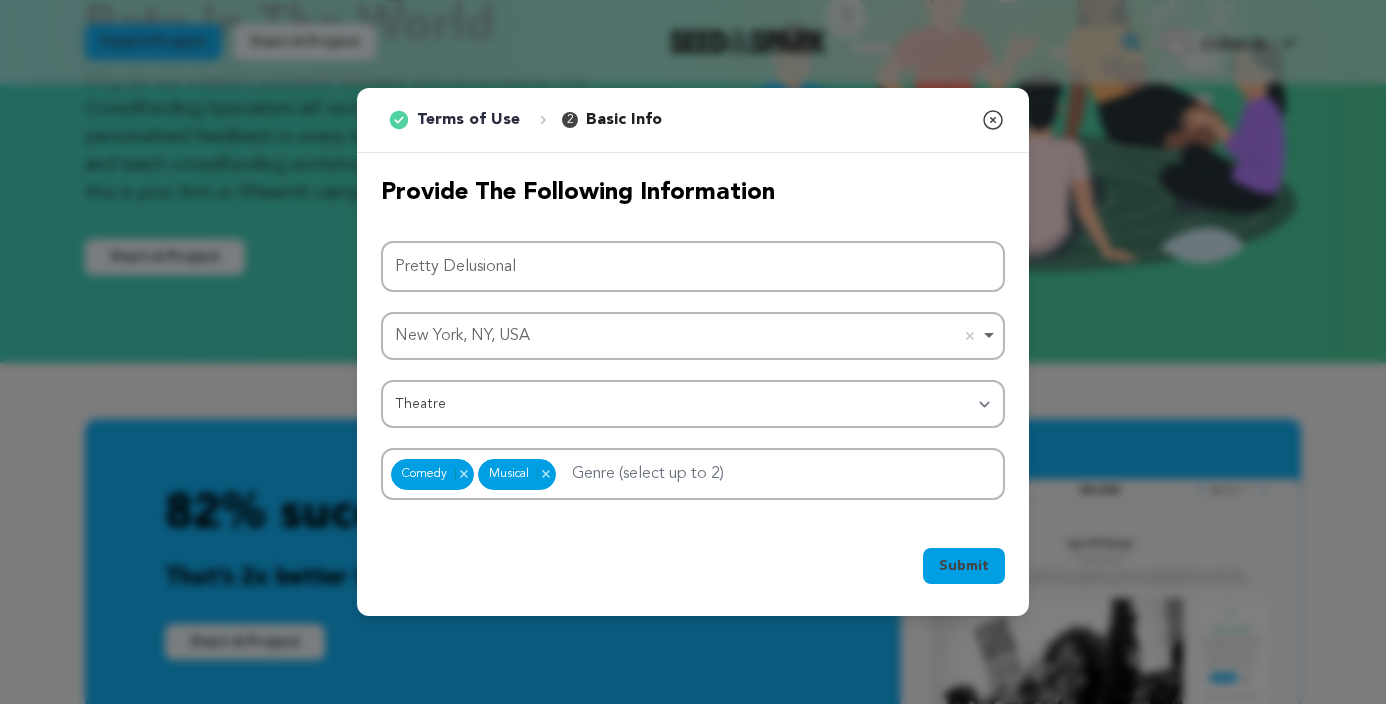 click on "Submit" at bounding box center [964, 566] 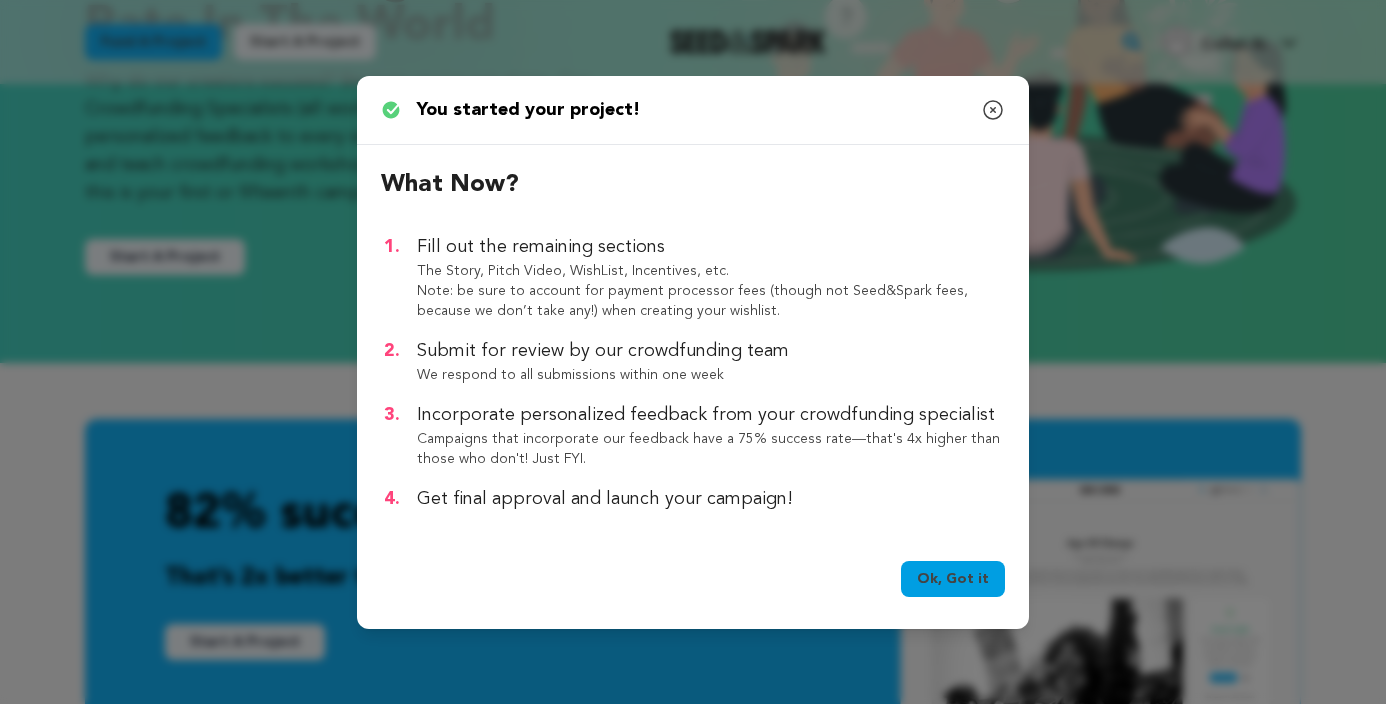 click on "Ok, Got it" at bounding box center (953, 579) 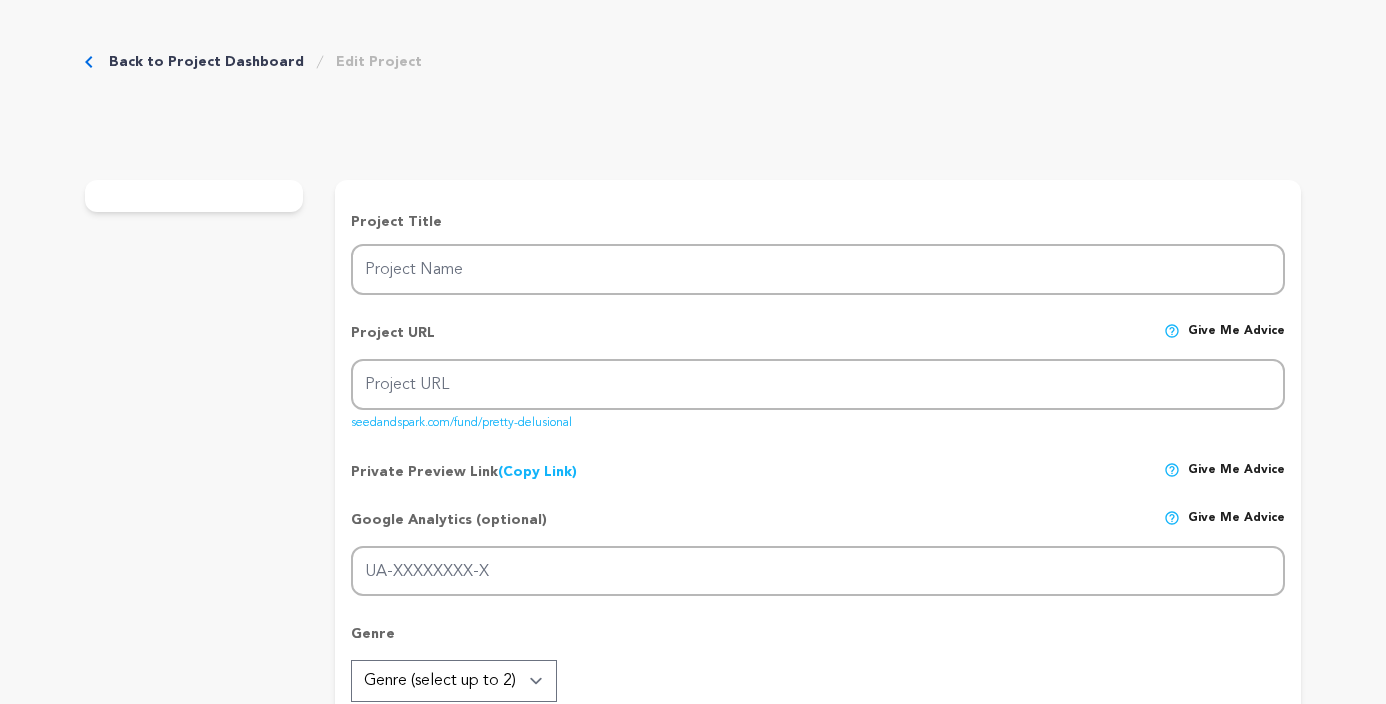 type on "Pretty Delusional" 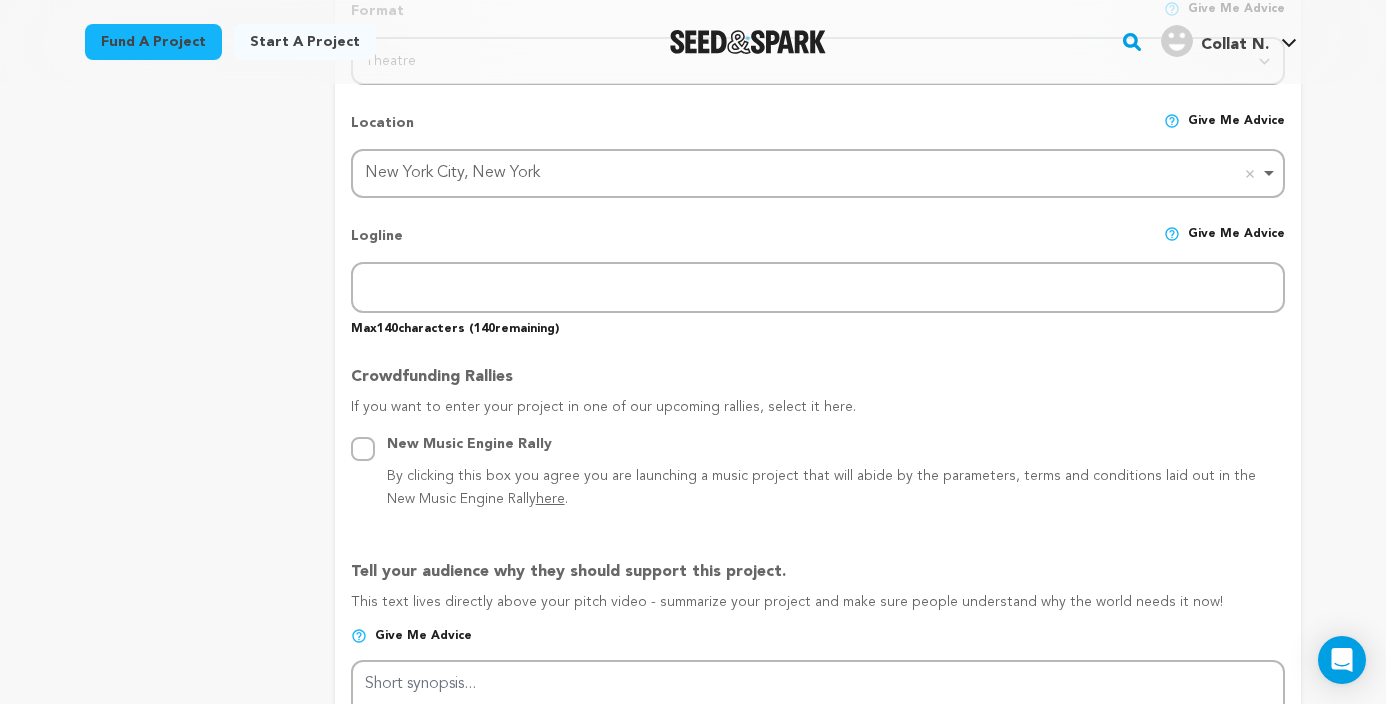scroll, scrollTop: 825, scrollLeft: 0, axis: vertical 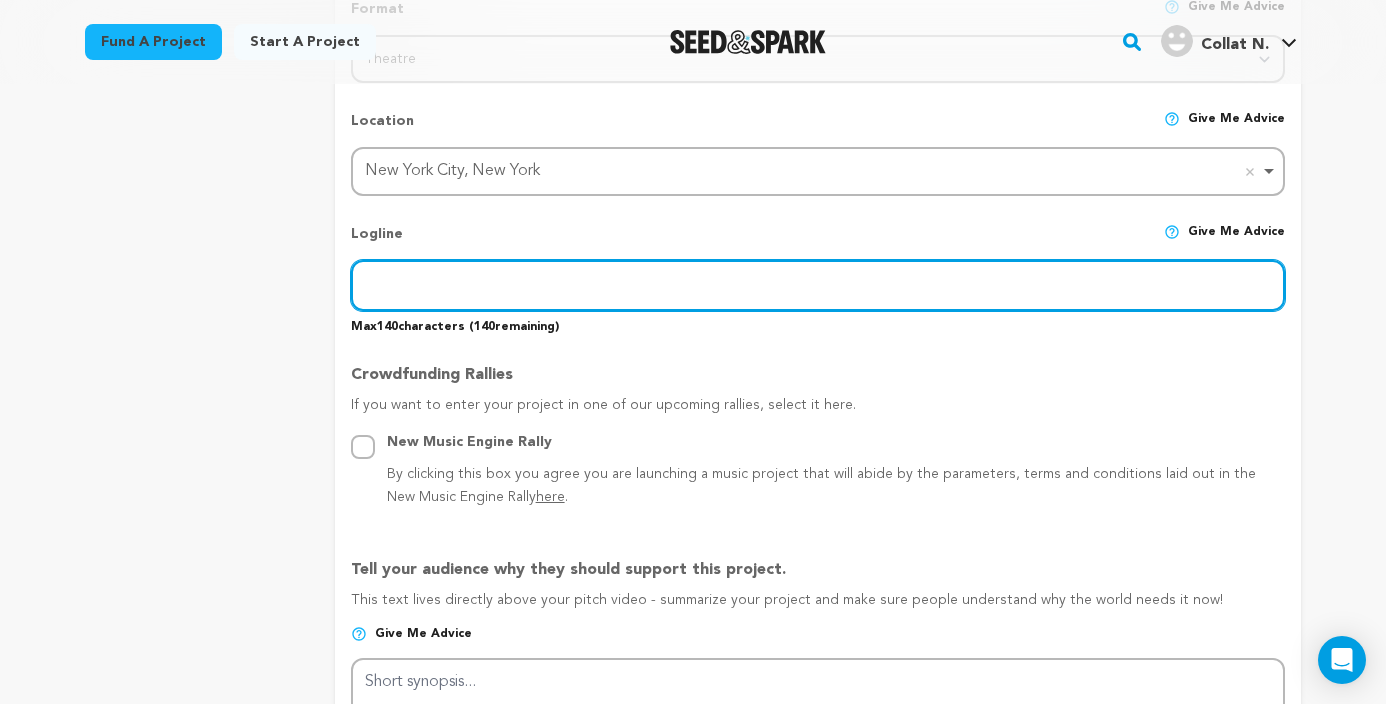 click at bounding box center (818, 285) 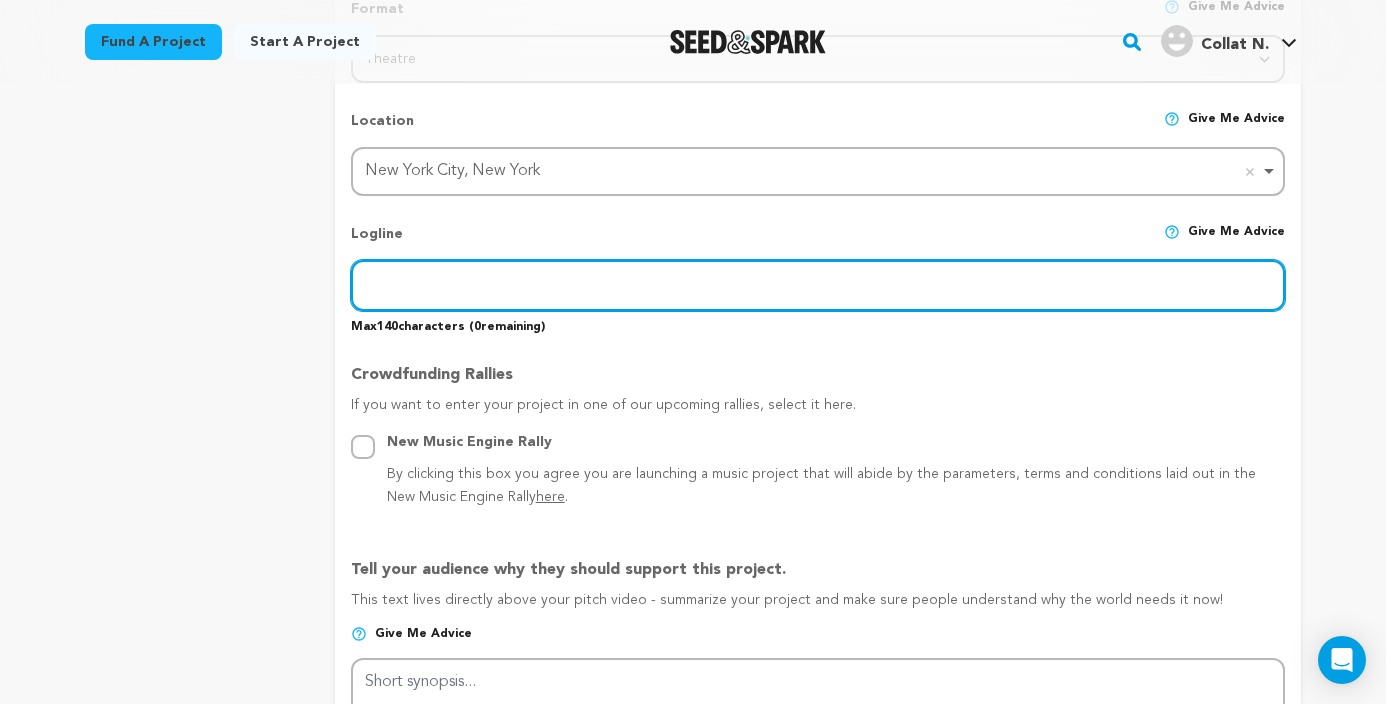 scroll, scrollTop: 0, scrollLeft: 0, axis: both 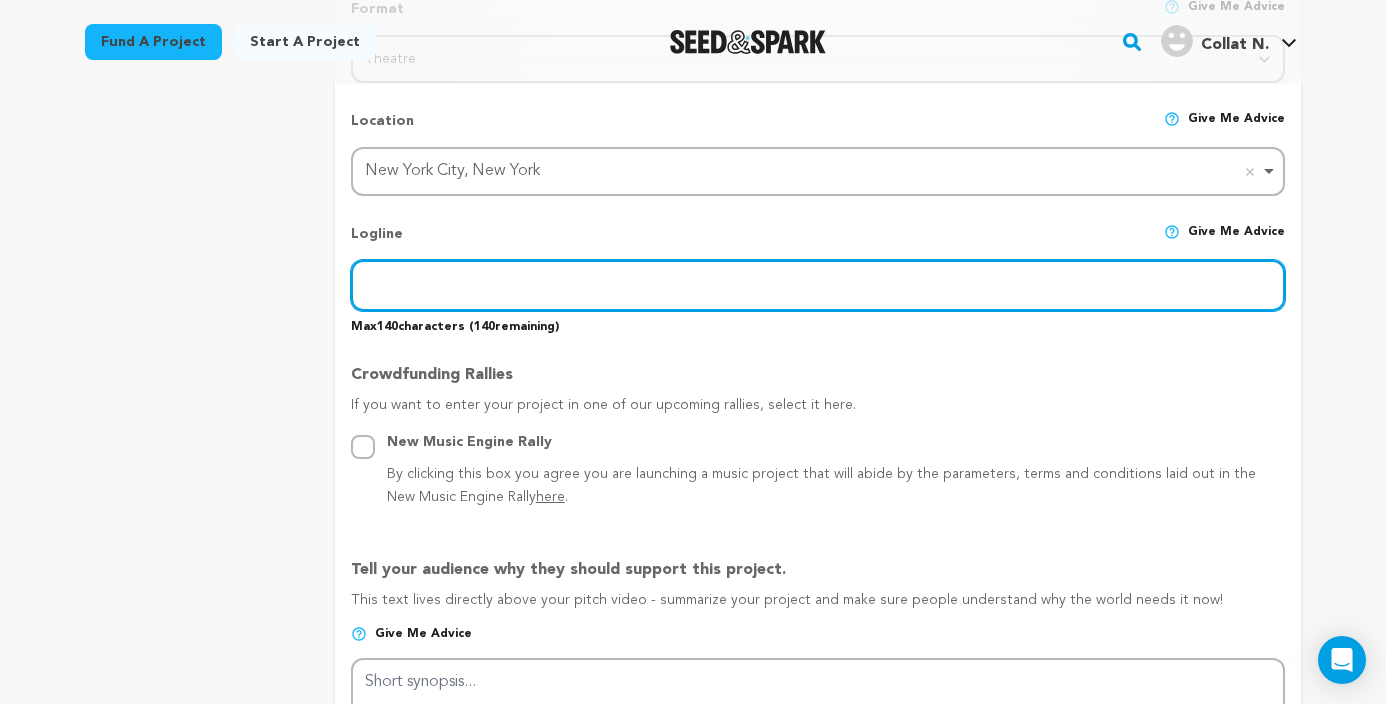 click at bounding box center (818, 285) 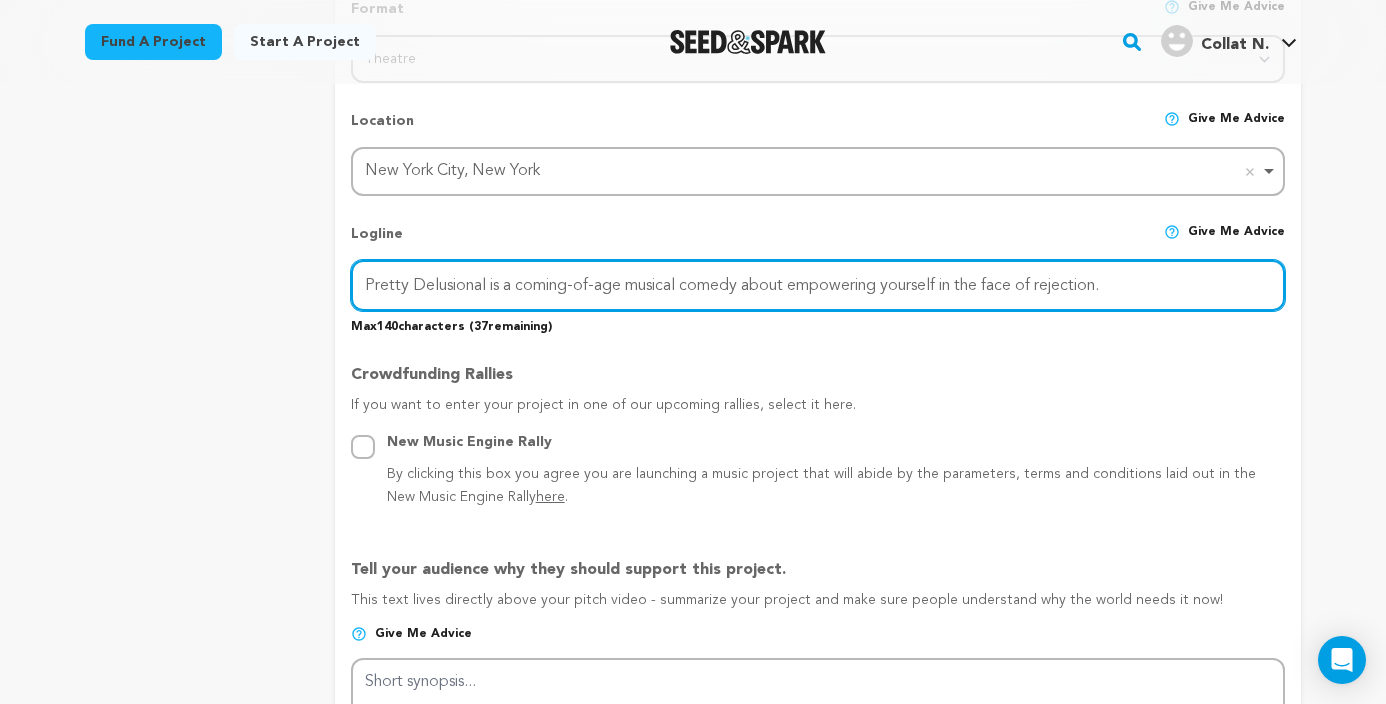 click on "Pretty Delusional is a coming-of-age musical comedy about empowering yourself in the face of rejection." at bounding box center [818, 285] 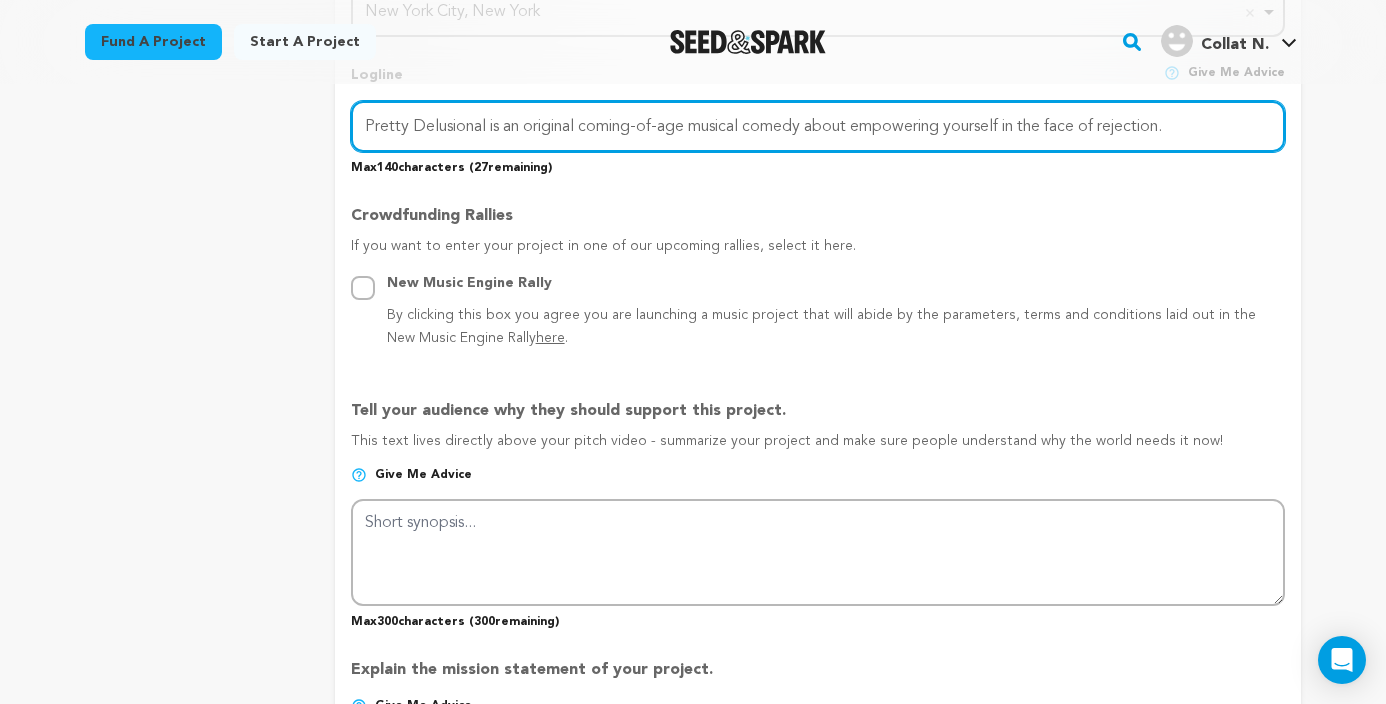 scroll, scrollTop: 992, scrollLeft: 0, axis: vertical 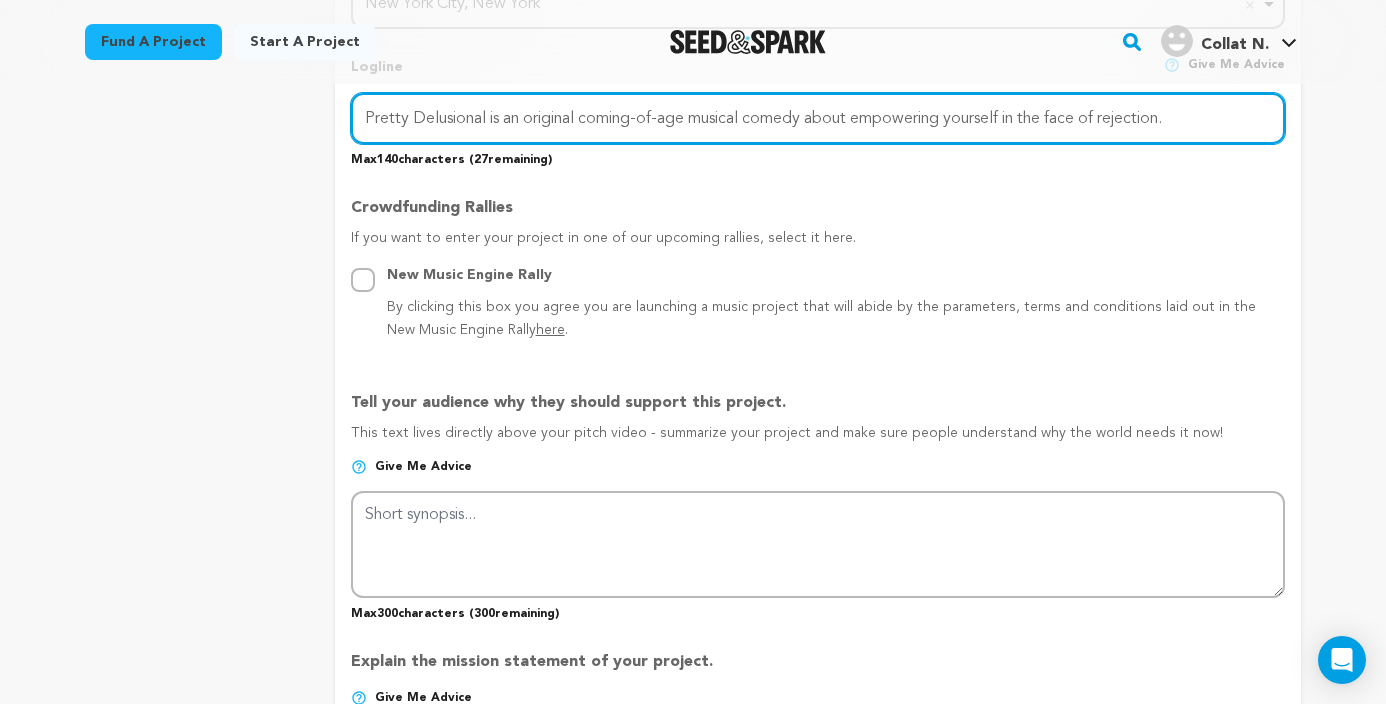 type on "Pretty Delusional is an original coming-of-age musical comedy about empowering yourself in the face of rejection." 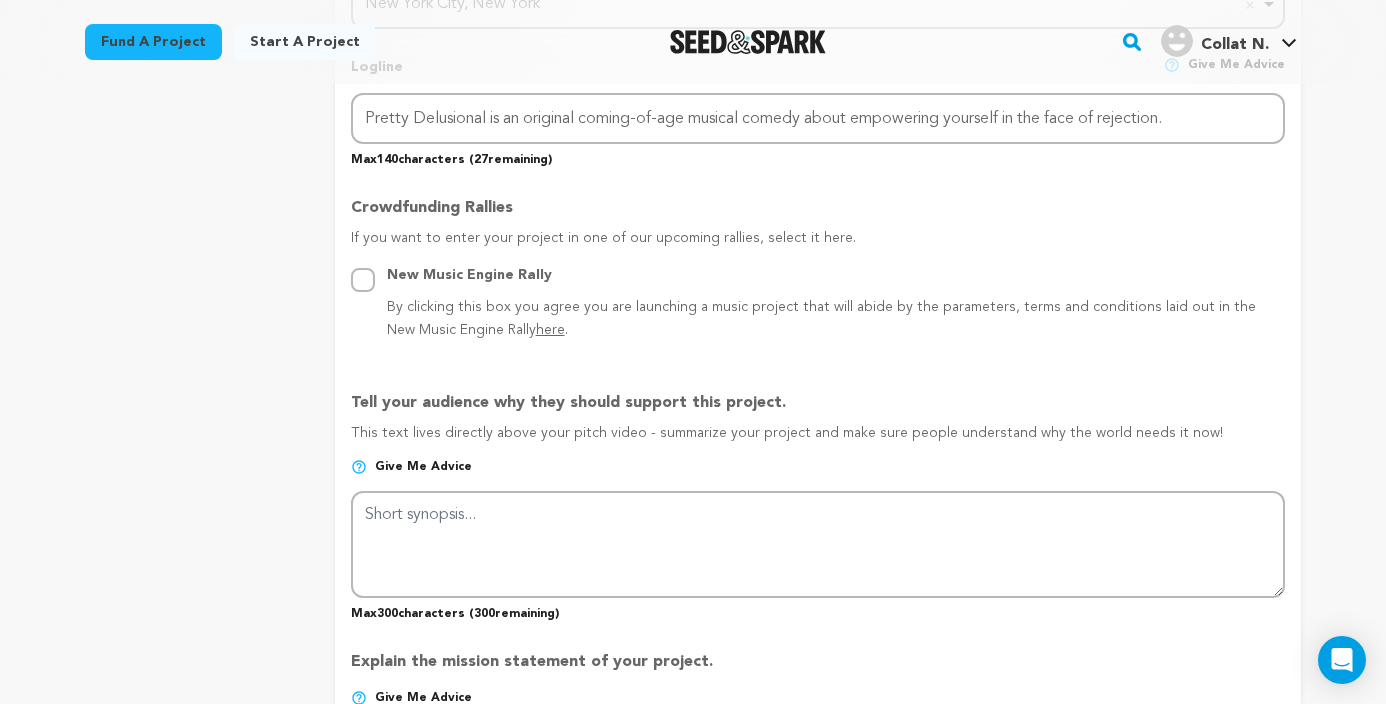 click on "here" at bounding box center [550, 330] 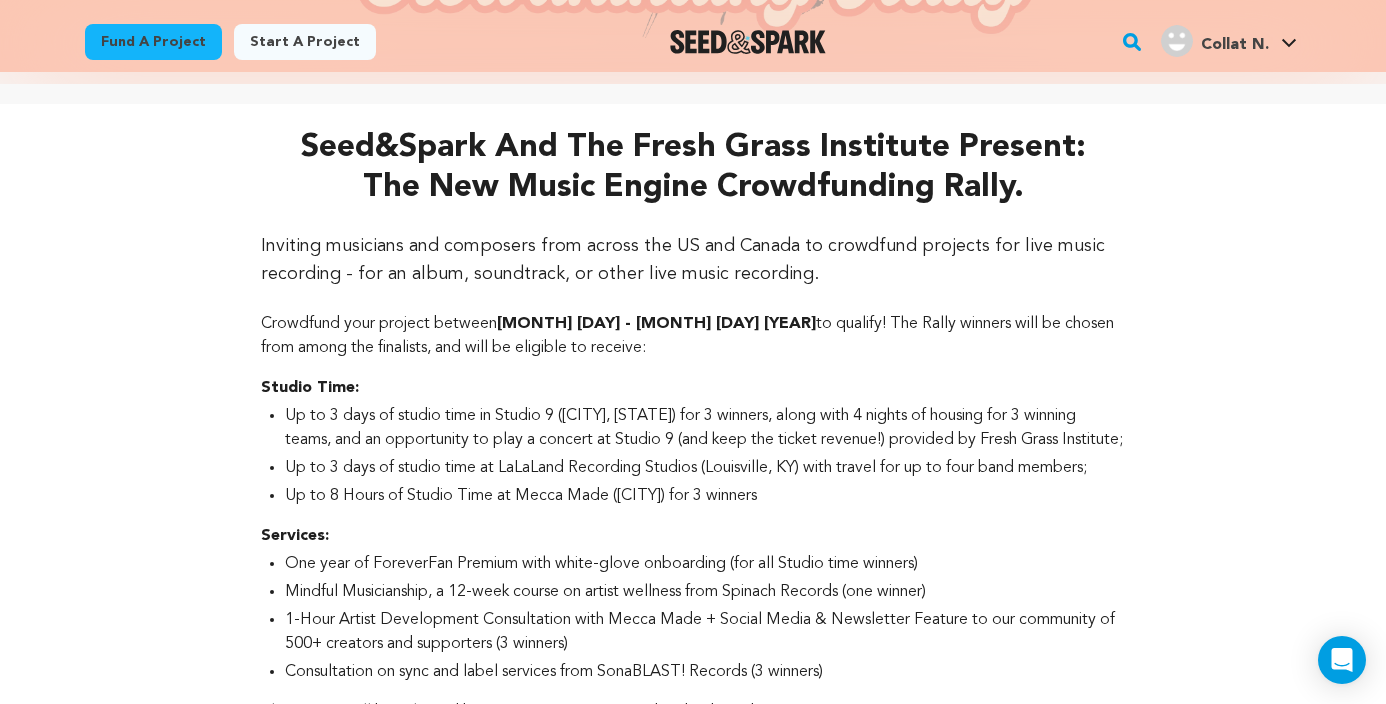 scroll, scrollTop: 407, scrollLeft: 0, axis: vertical 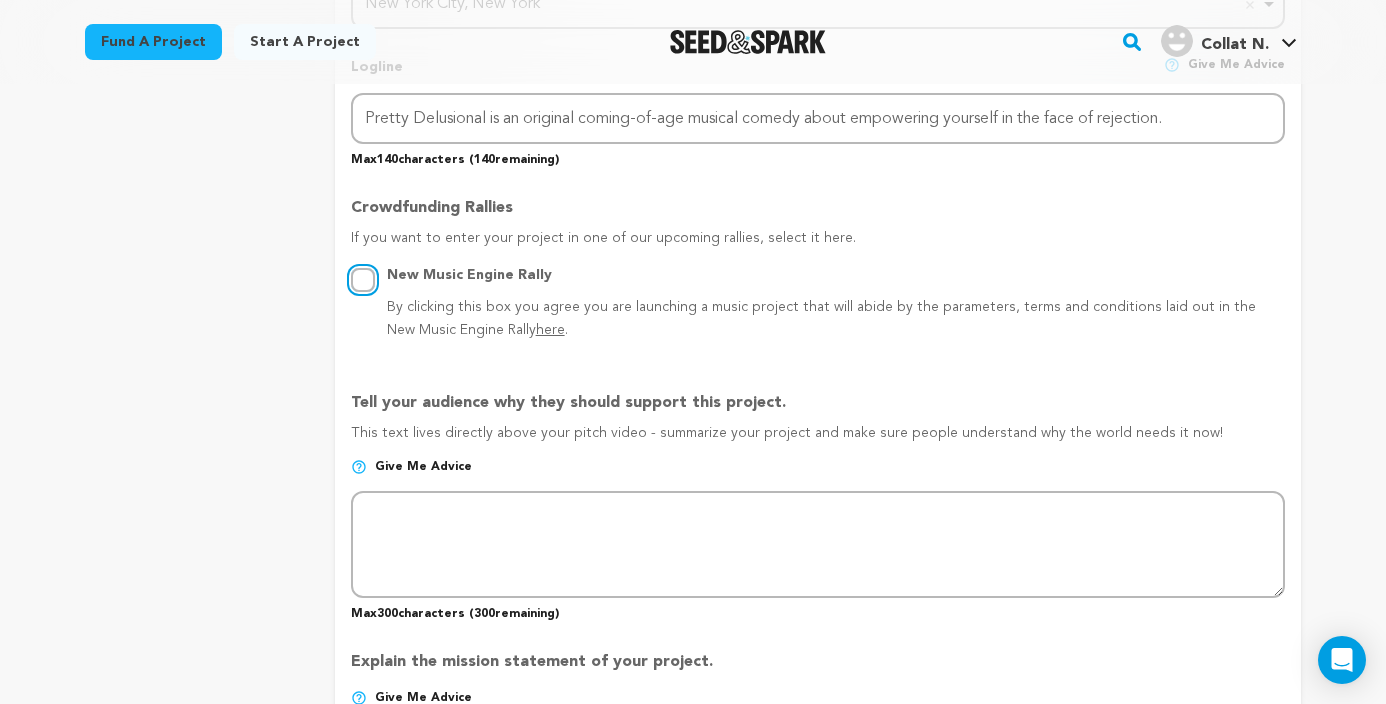 click on "New Music Engine Rally
By clicking this box you agree you are launching a music project that will abide by the parameters, terms and conditions laid out in the New Music Engine Rally  here ." at bounding box center (363, 280) 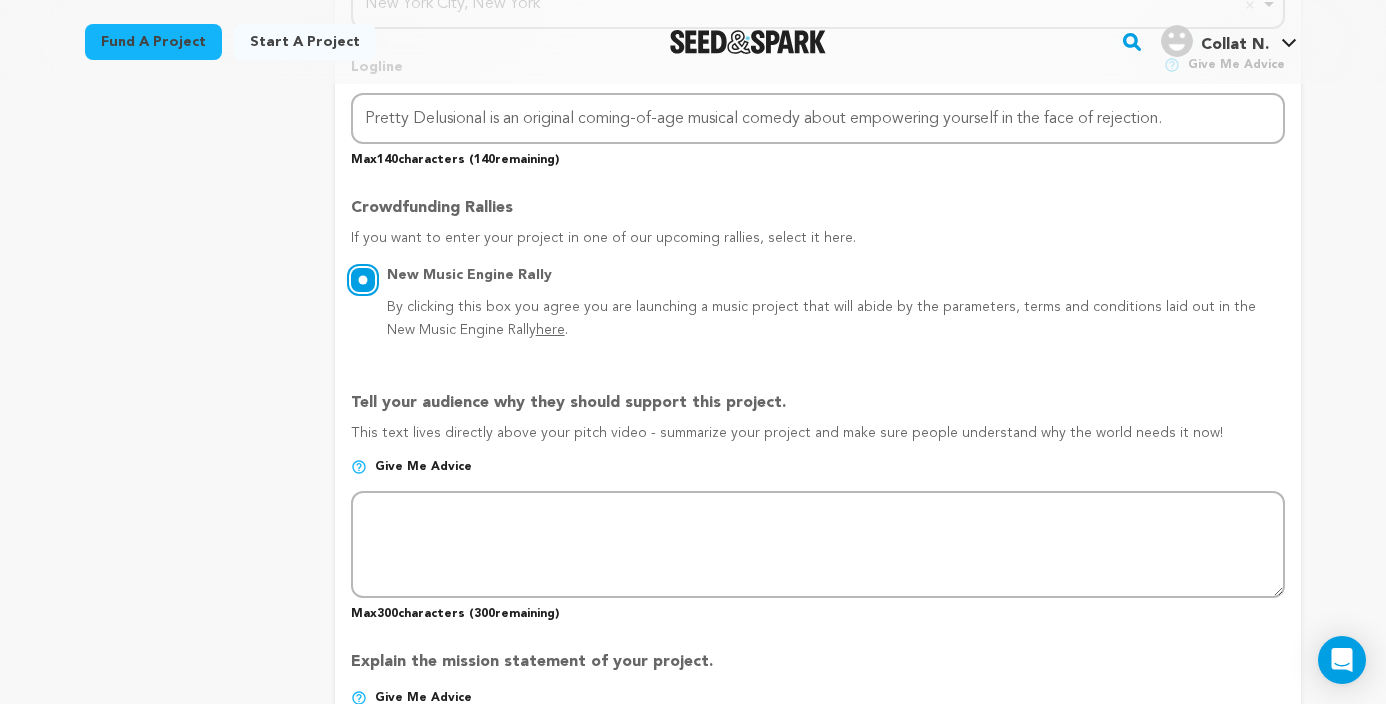 radio on "true" 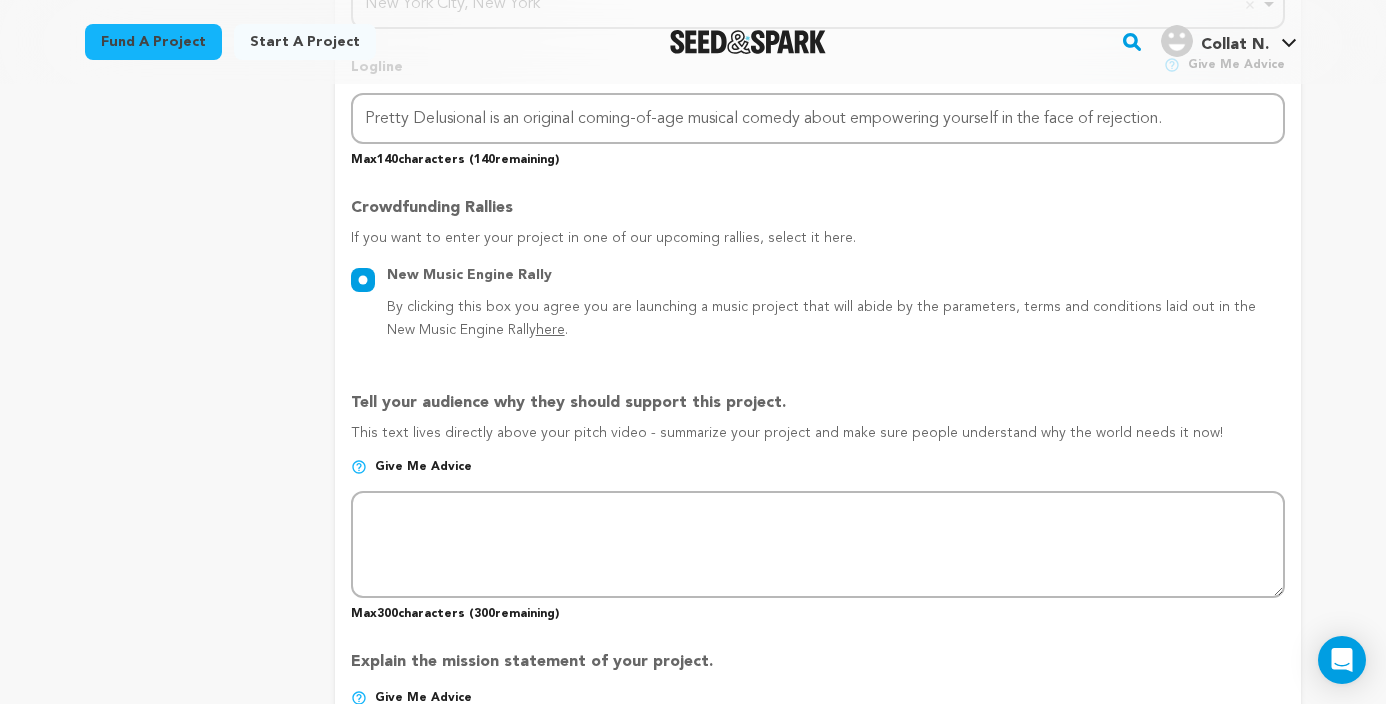 click on "project
story
team
social media
video & images
campaign
incentives
wishlist" at bounding box center (693, 429) 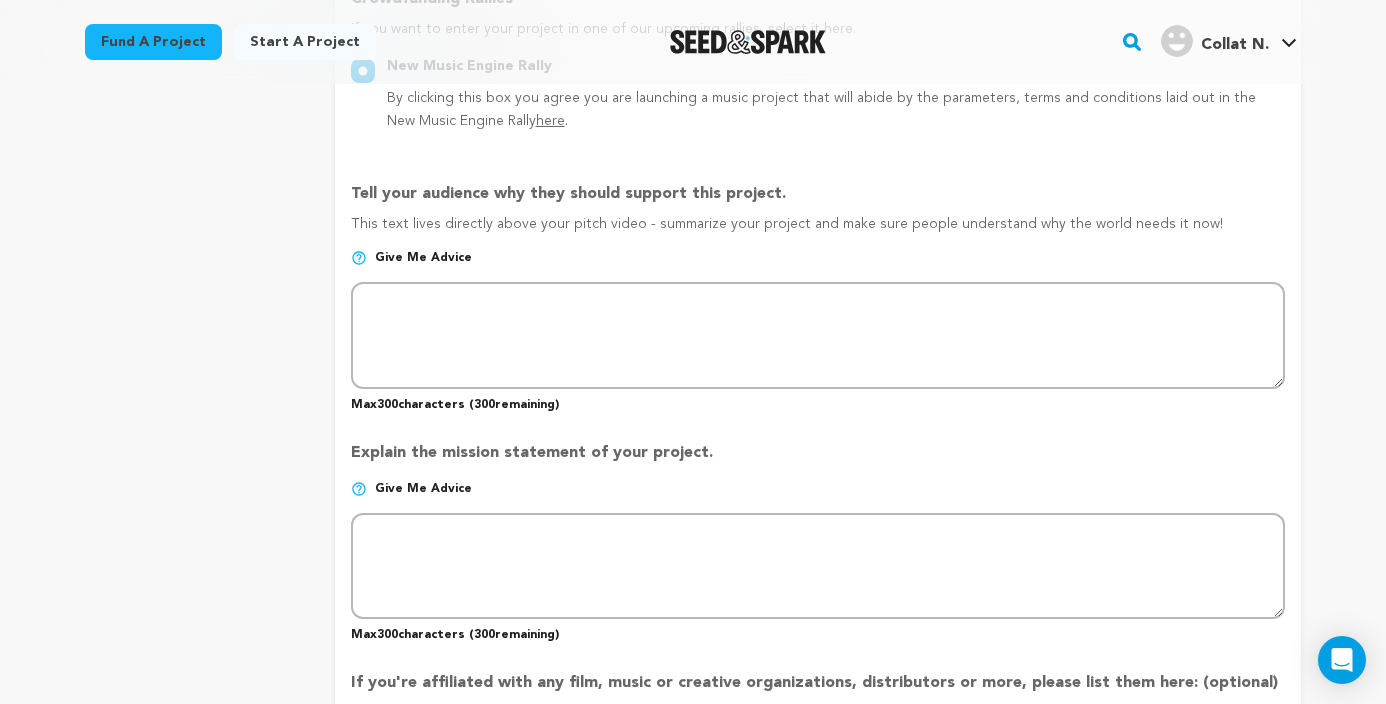 scroll, scrollTop: 1214, scrollLeft: 0, axis: vertical 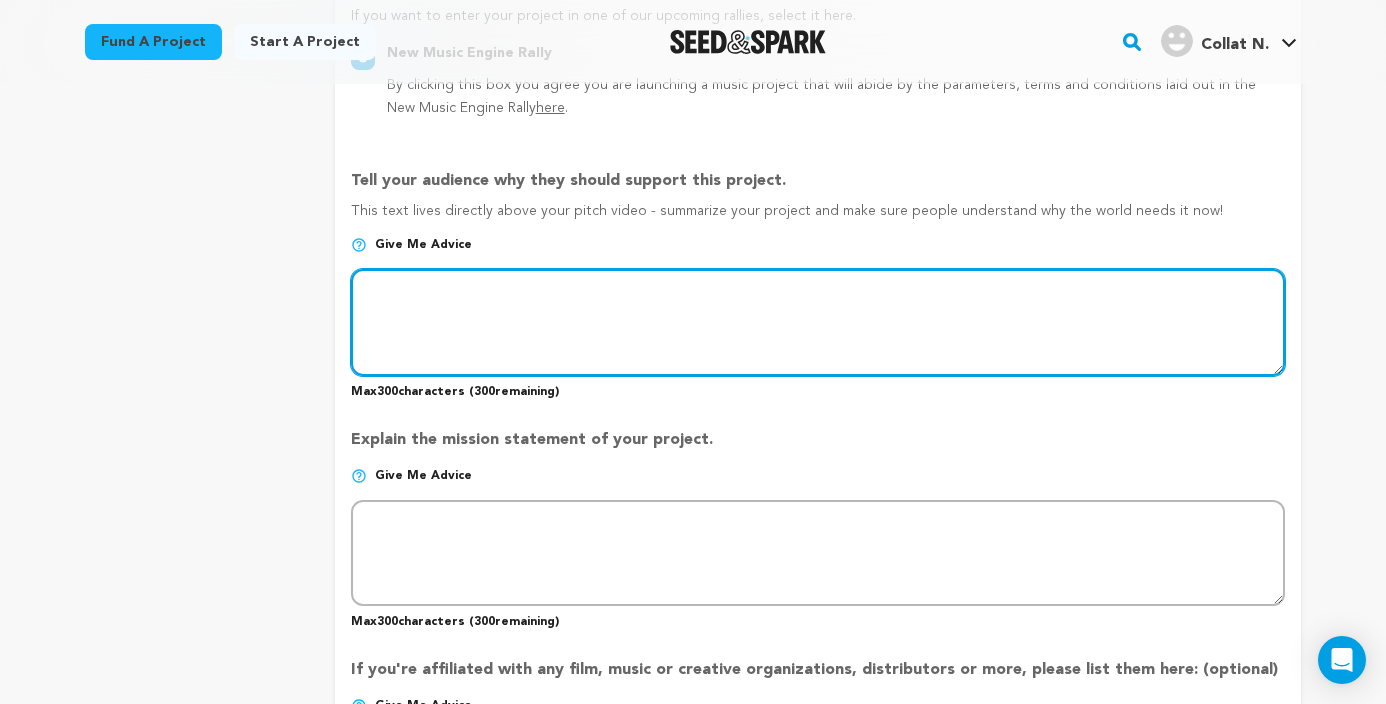 click at bounding box center (818, 322) 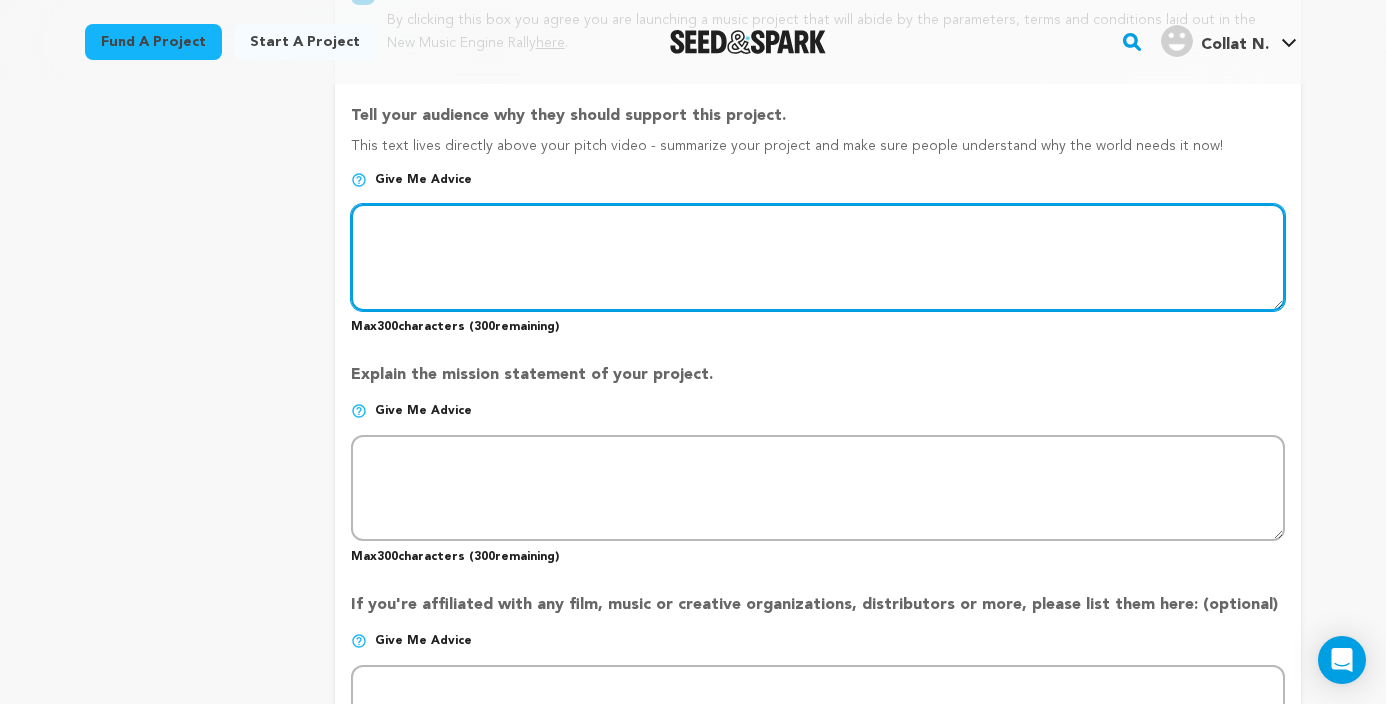 scroll, scrollTop: 1287, scrollLeft: 0, axis: vertical 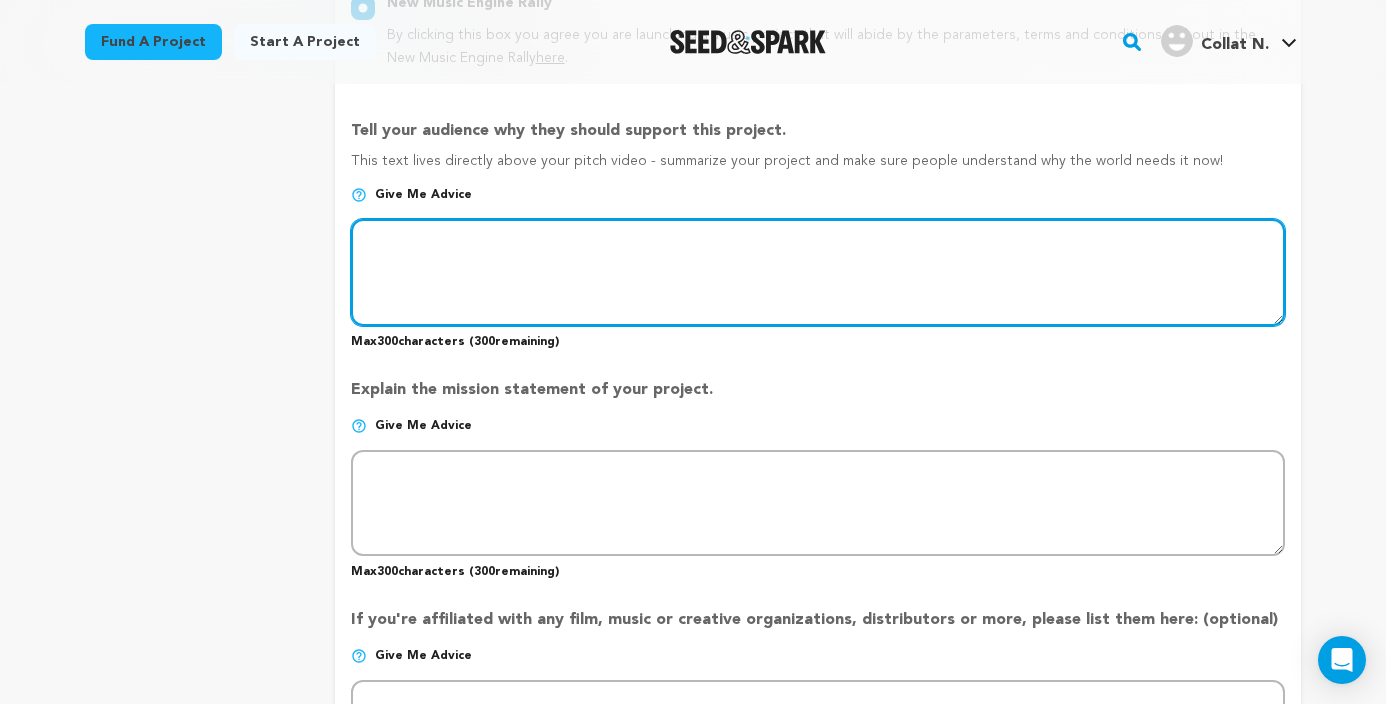click at bounding box center (818, 272) 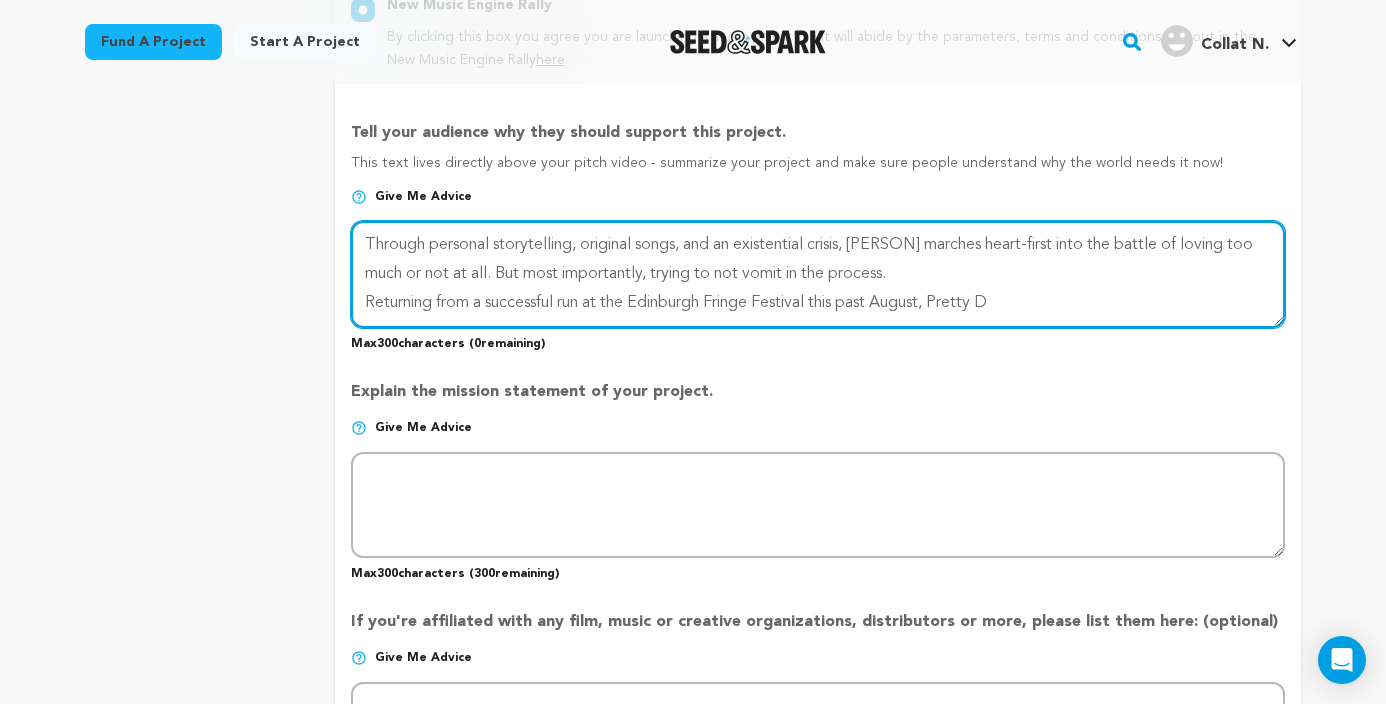 scroll, scrollTop: 1263, scrollLeft: 0, axis: vertical 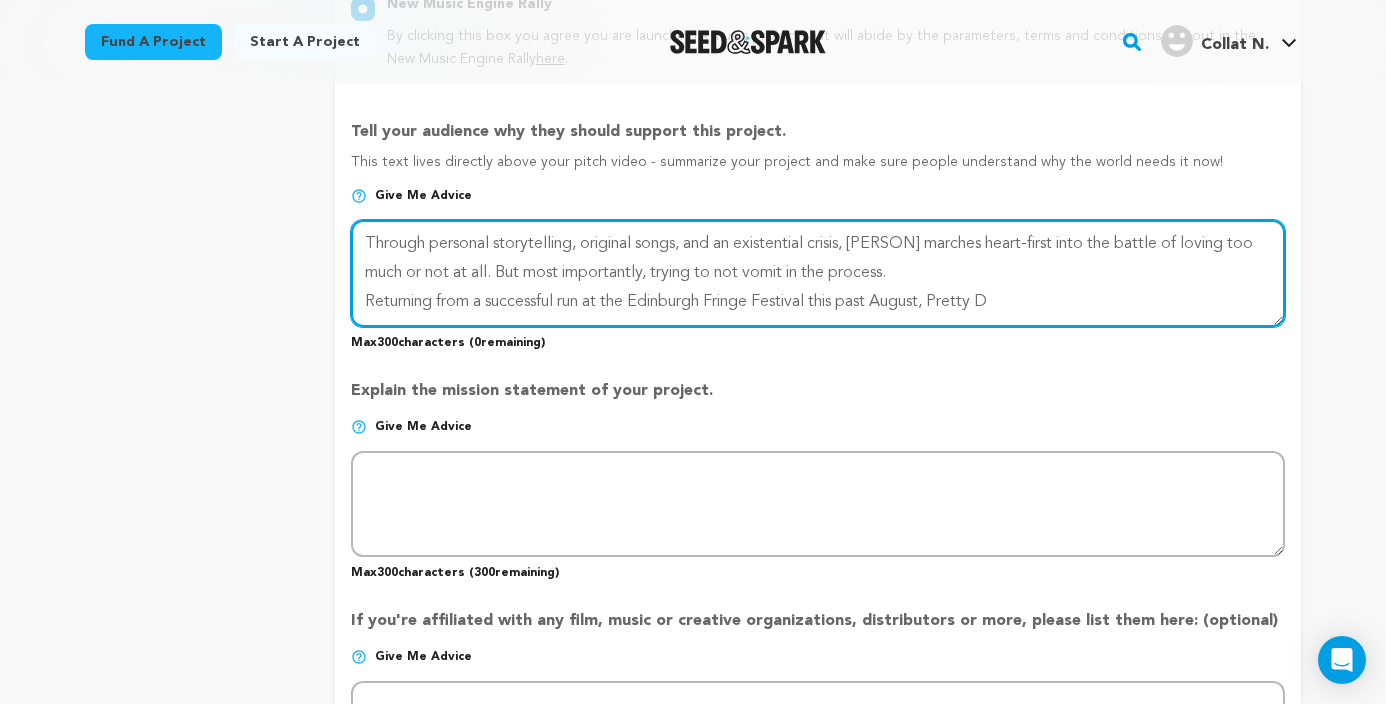 click at bounding box center [818, 273] 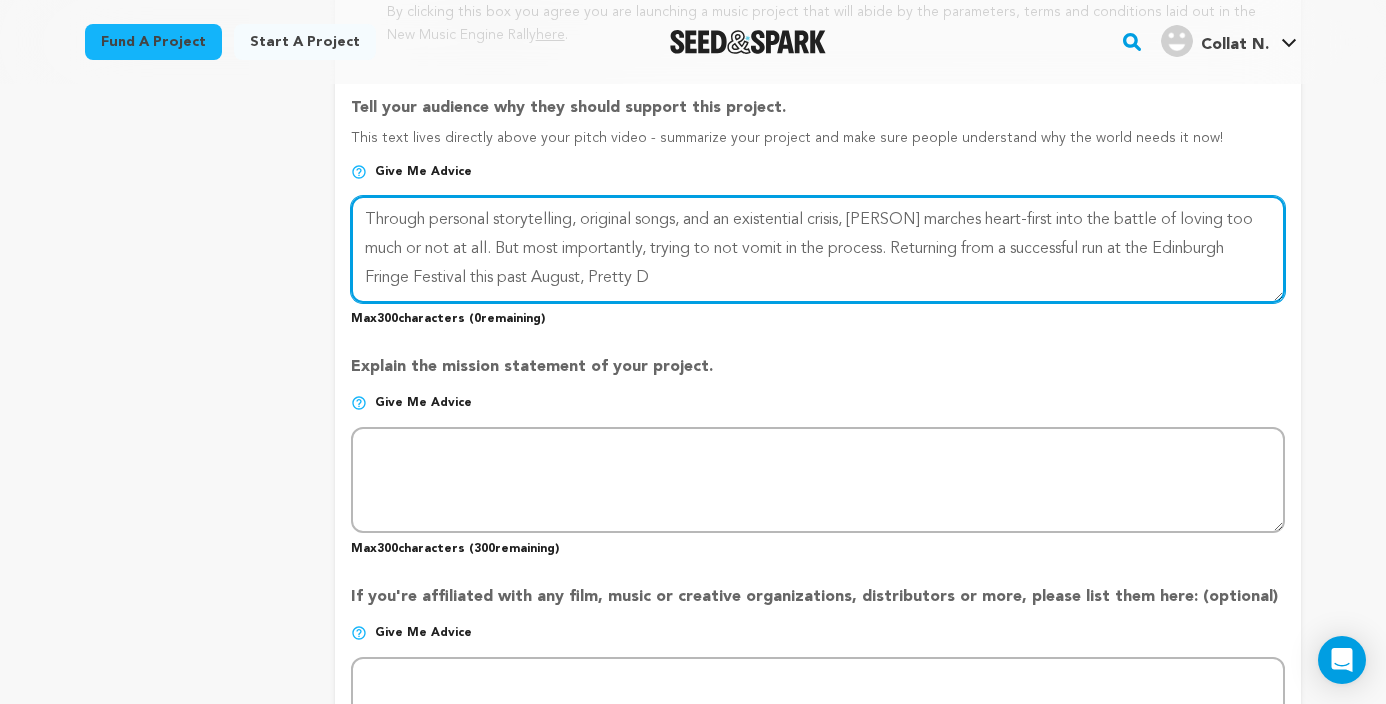 scroll, scrollTop: 1289, scrollLeft: 0, axis: vertical 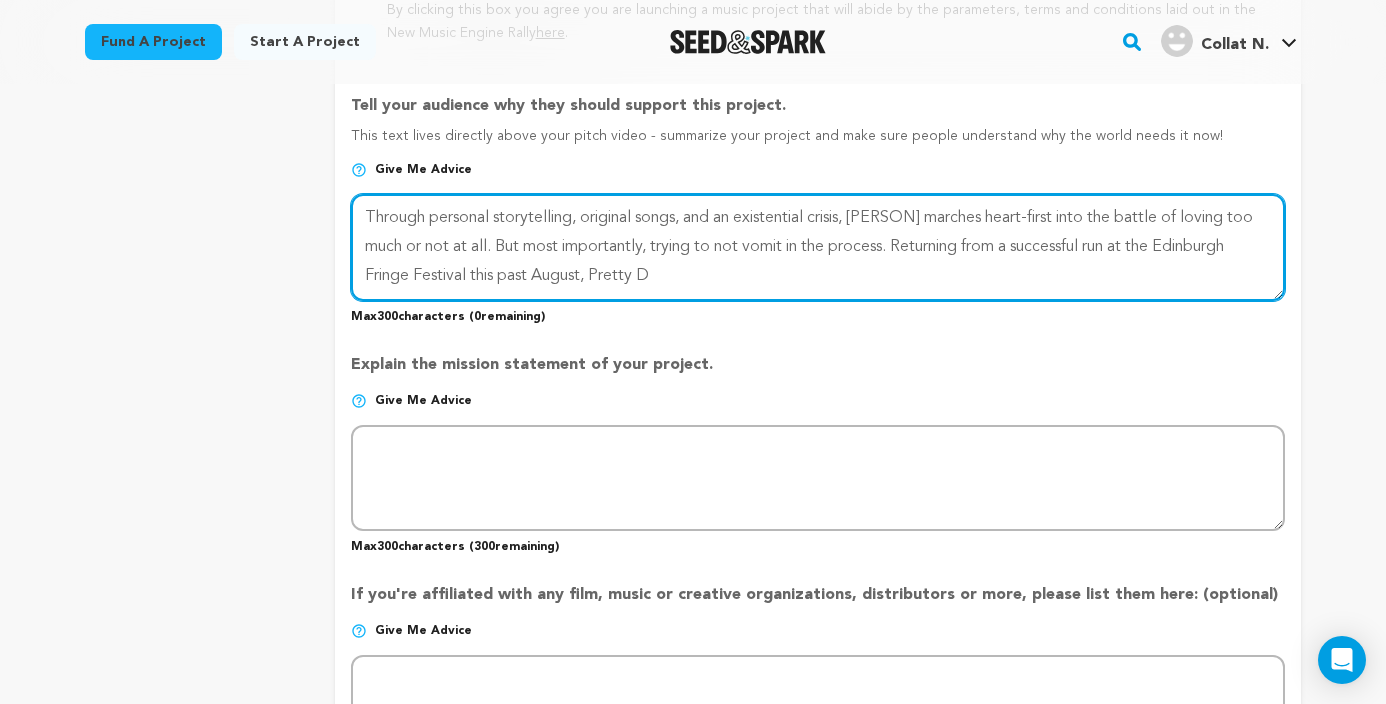 type on "Through personal storytelling, original songs, and an existential crisis, Gianna marches heart-first into the battle of loving too much or not at all. But most importantly, trying to not vomit in the process. Returning from a successful run at the Edinburgh Fringe Festival this past August, Pretty D" 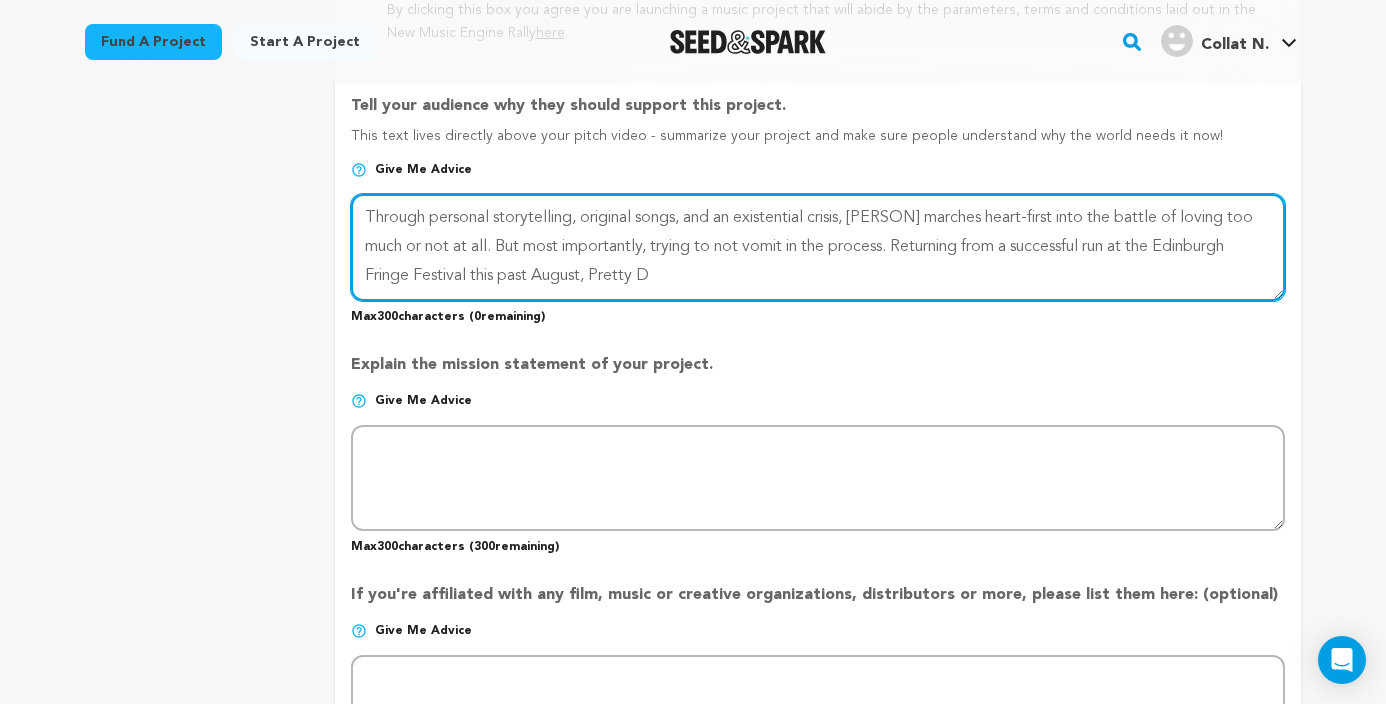 click at bounding box center [818, 247] 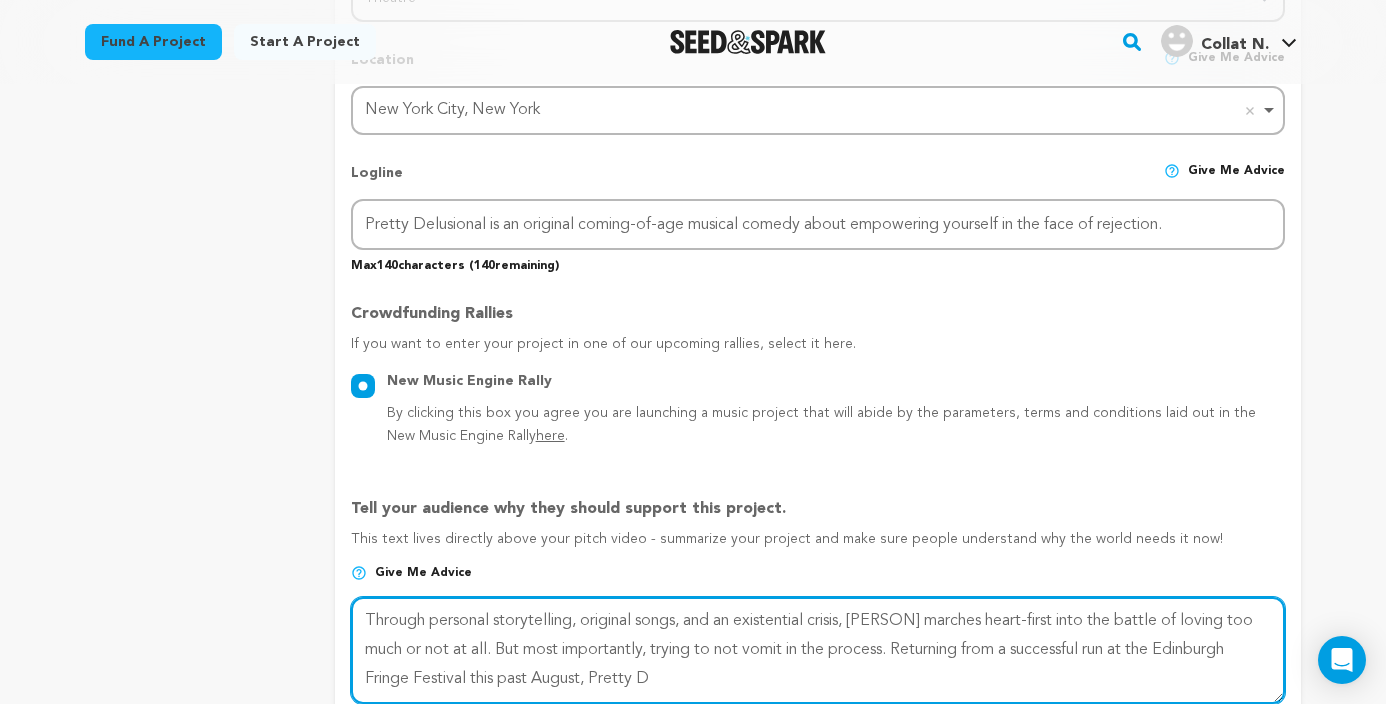 scroll, scrollTop: 825, scrollLeft: 0, axis: vertical 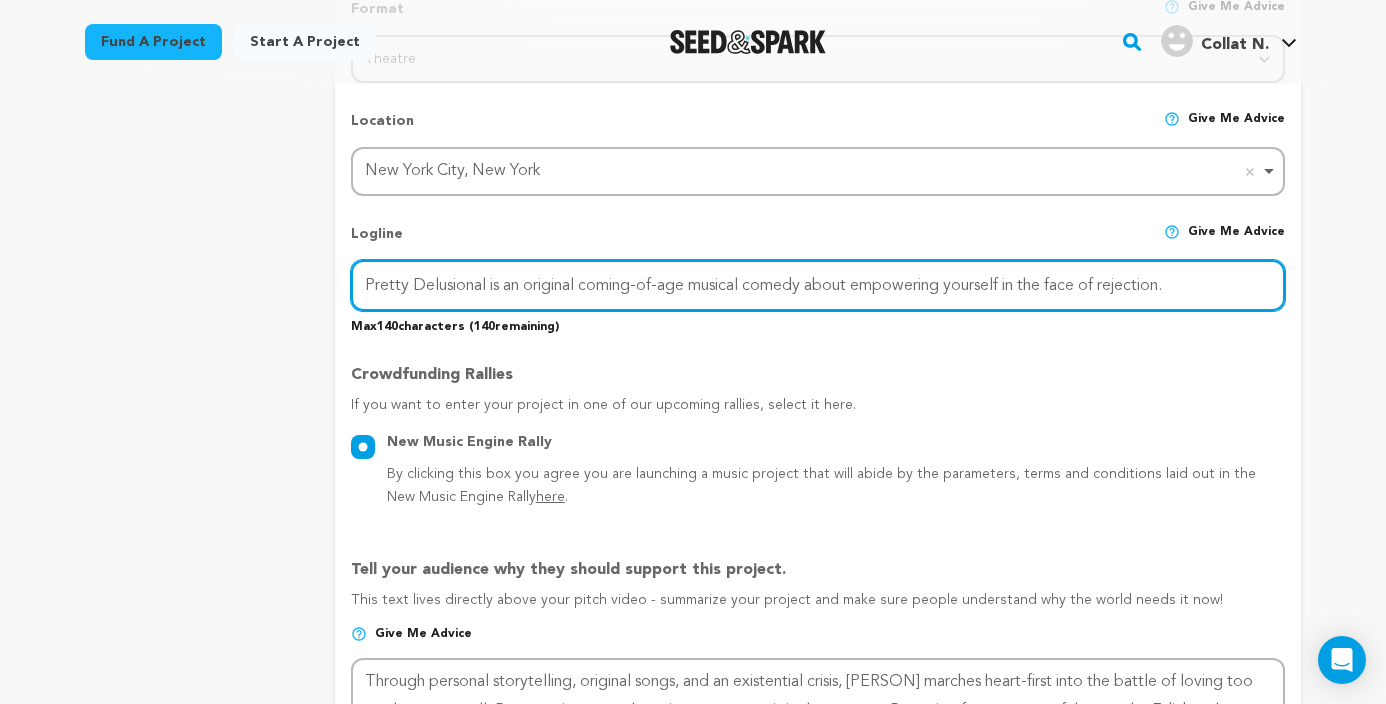 click on "Pretty Delusional is an original coming-of-age musical comedy about empowering yourself in the face of rejection." at bounding box center [818, 285] 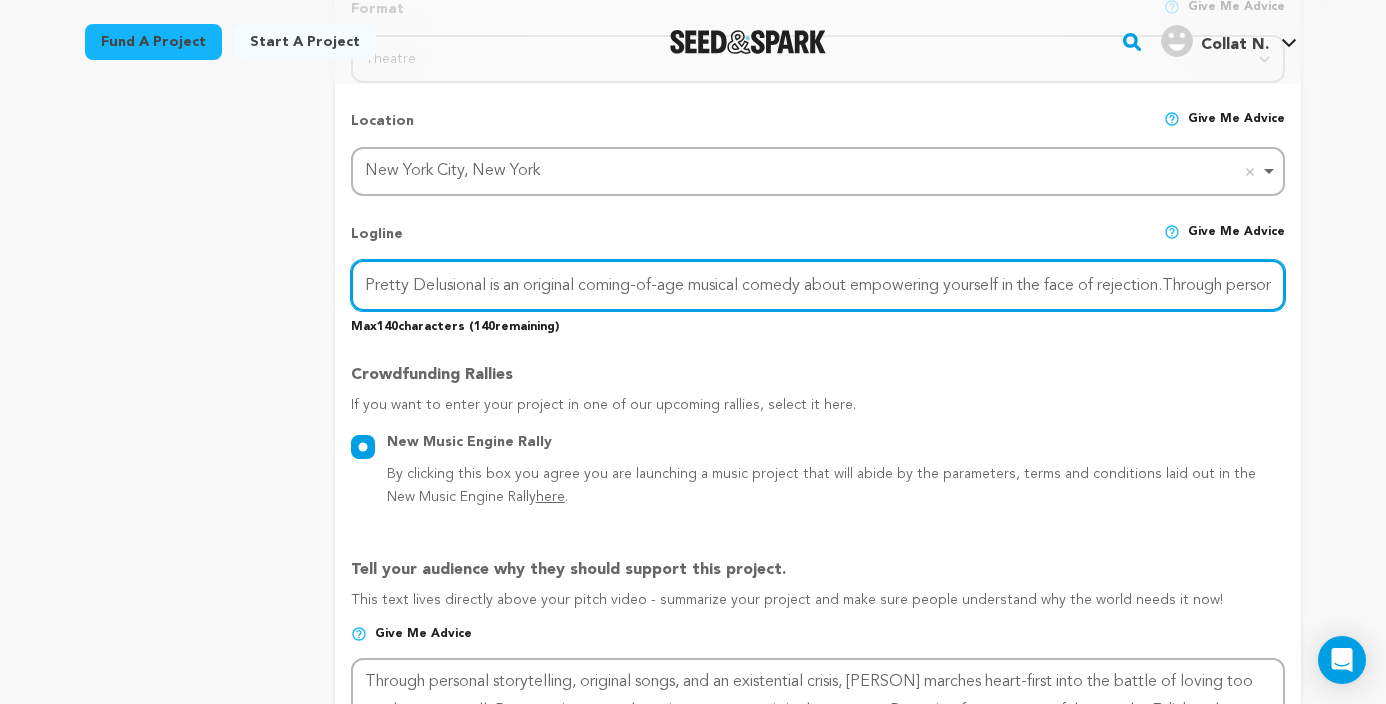 scroll, scrollTop: 0, scrollLeft: 96, axis: horizontal 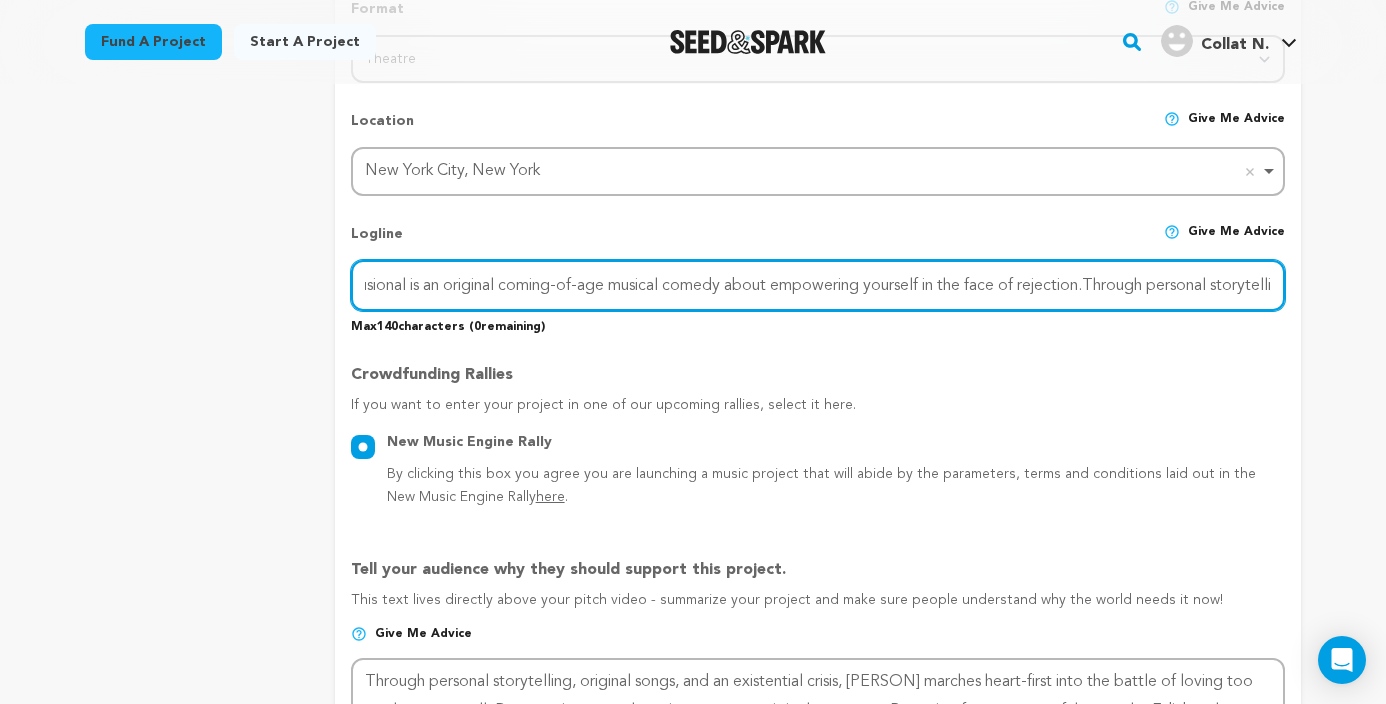 type on "Pretty Delusional is an original coming-of-age musical comedy about empowering yourself in the face of rejection." 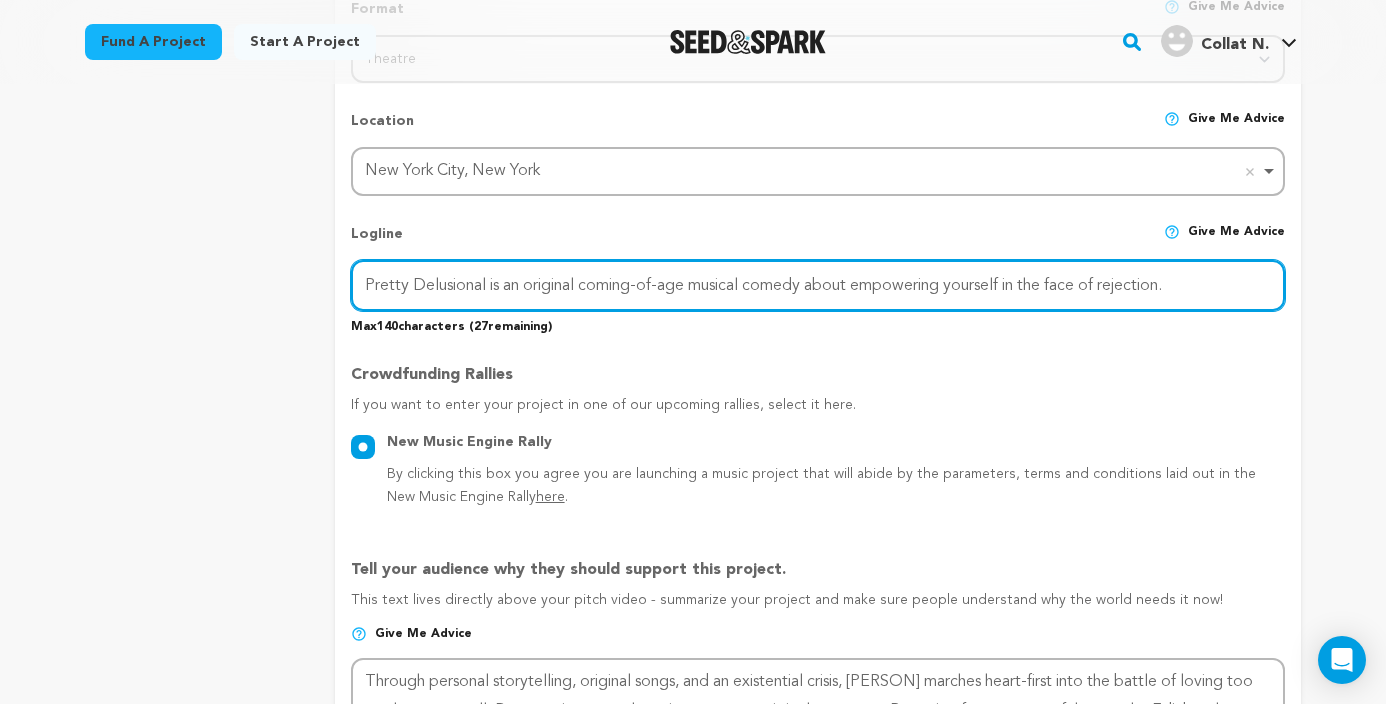 scroll, scrollTop: 0, scrollLeft: 0, axis: both 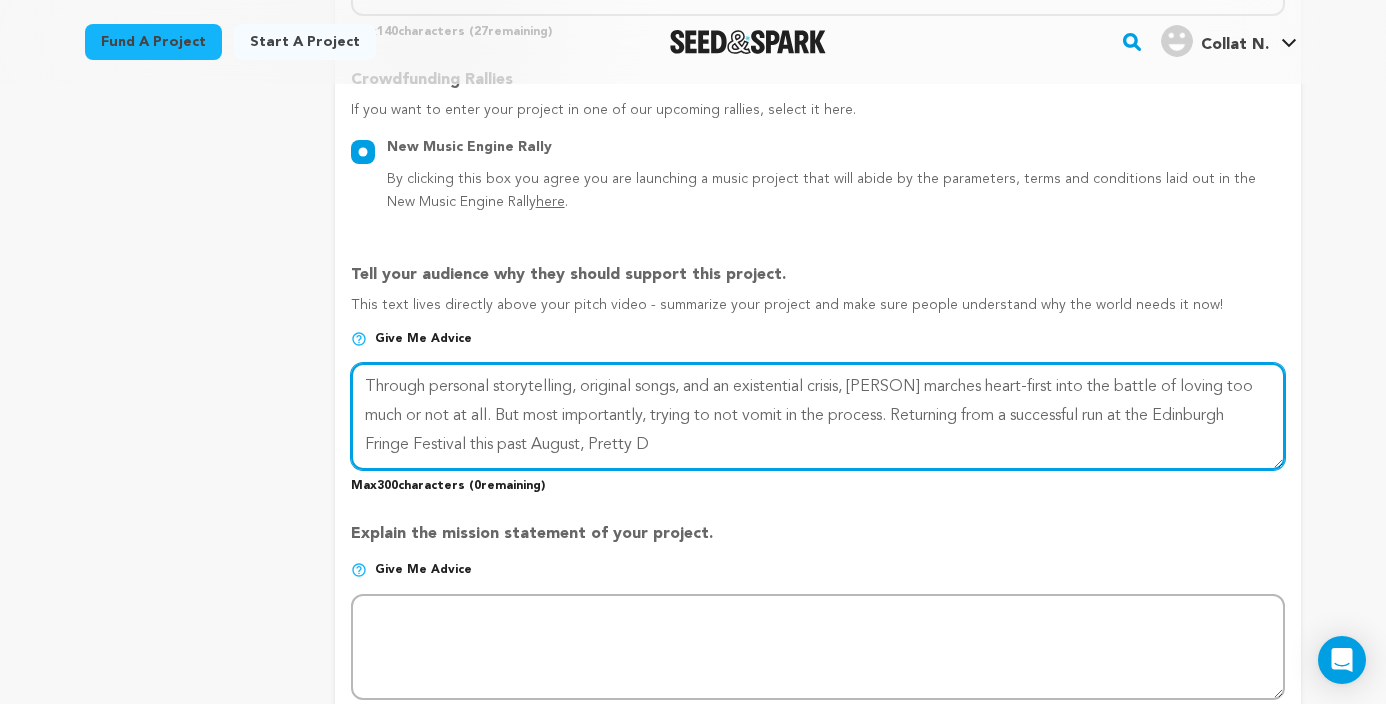 drag, startPoint x: 864, startPoint y: 442, endPoint x: 903, endPoint y: 416, distance: 46.872166 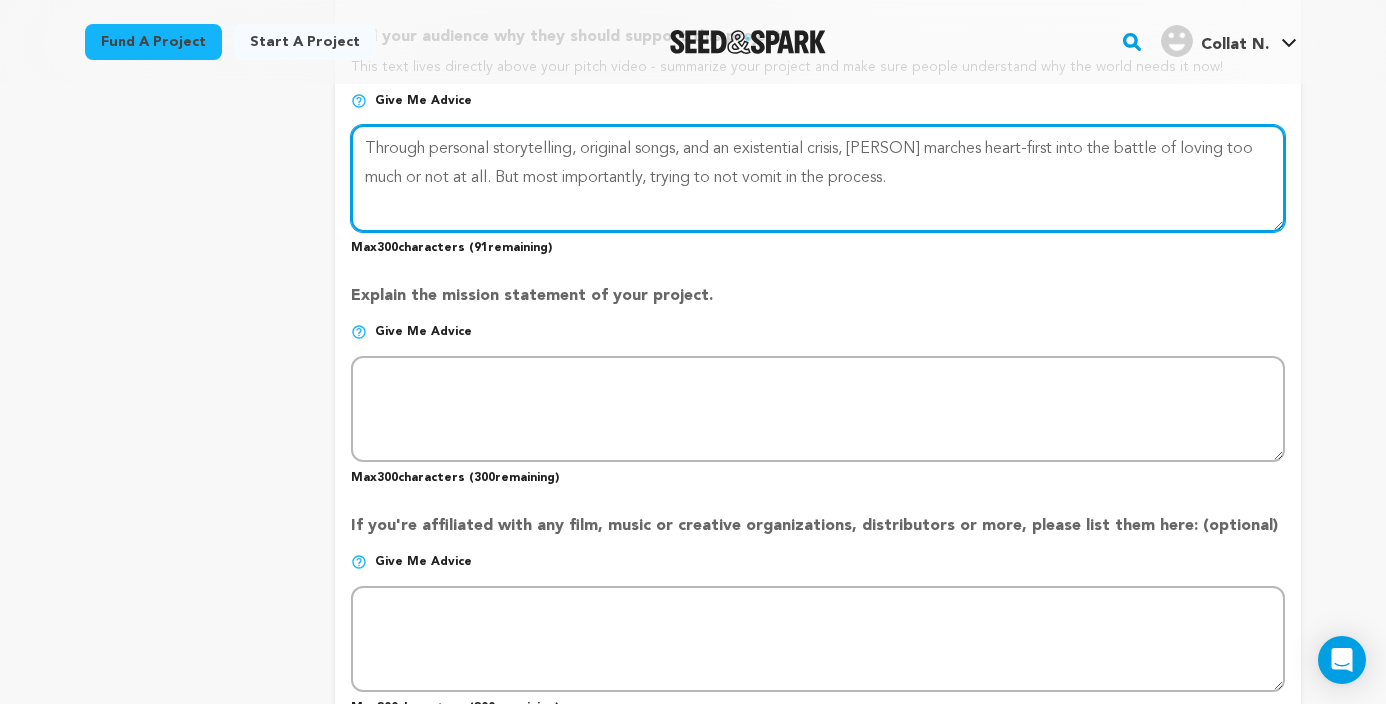 scroll, scrollTop: 1359, scrollLeft: 0, axis: vertical 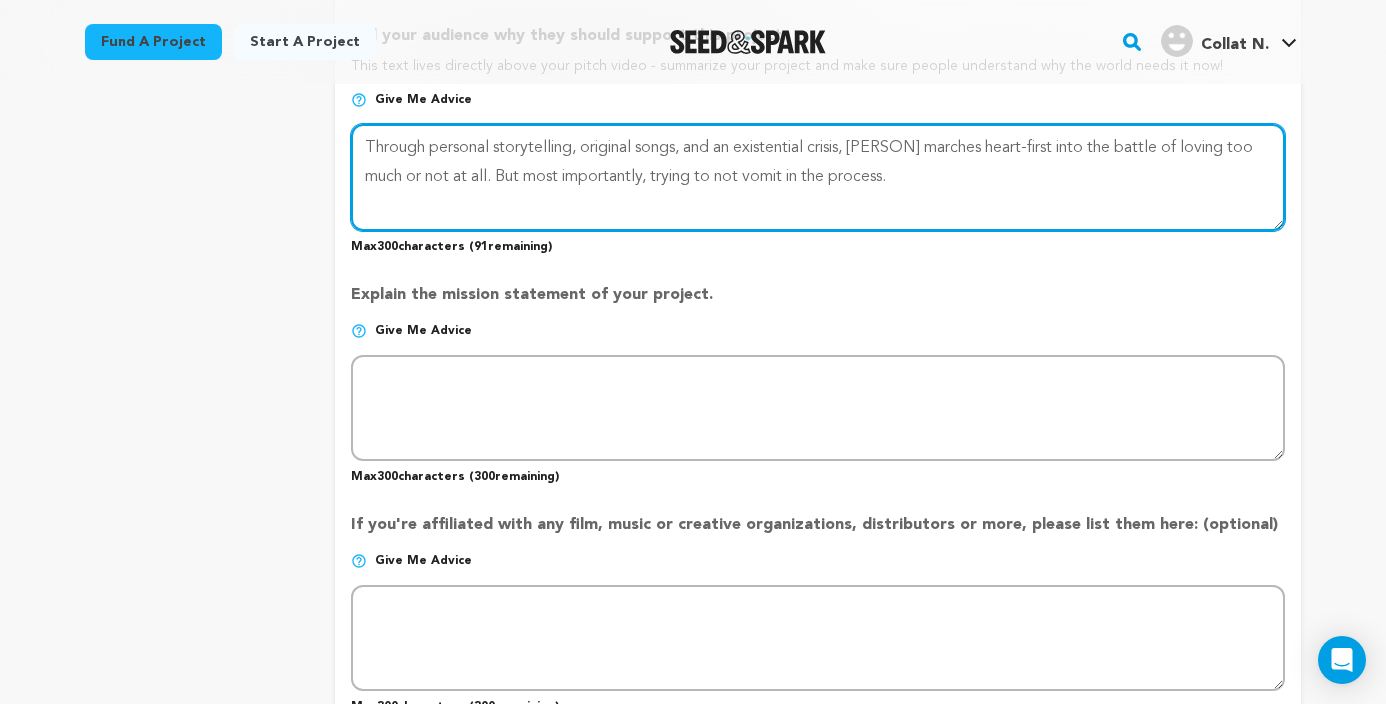 type on "Through personal storytelling, original songs, and an existential crisis, Gianna marches heart-first into the battle of loving too much or not at all. But most importantly, trying to not vomit in the process." 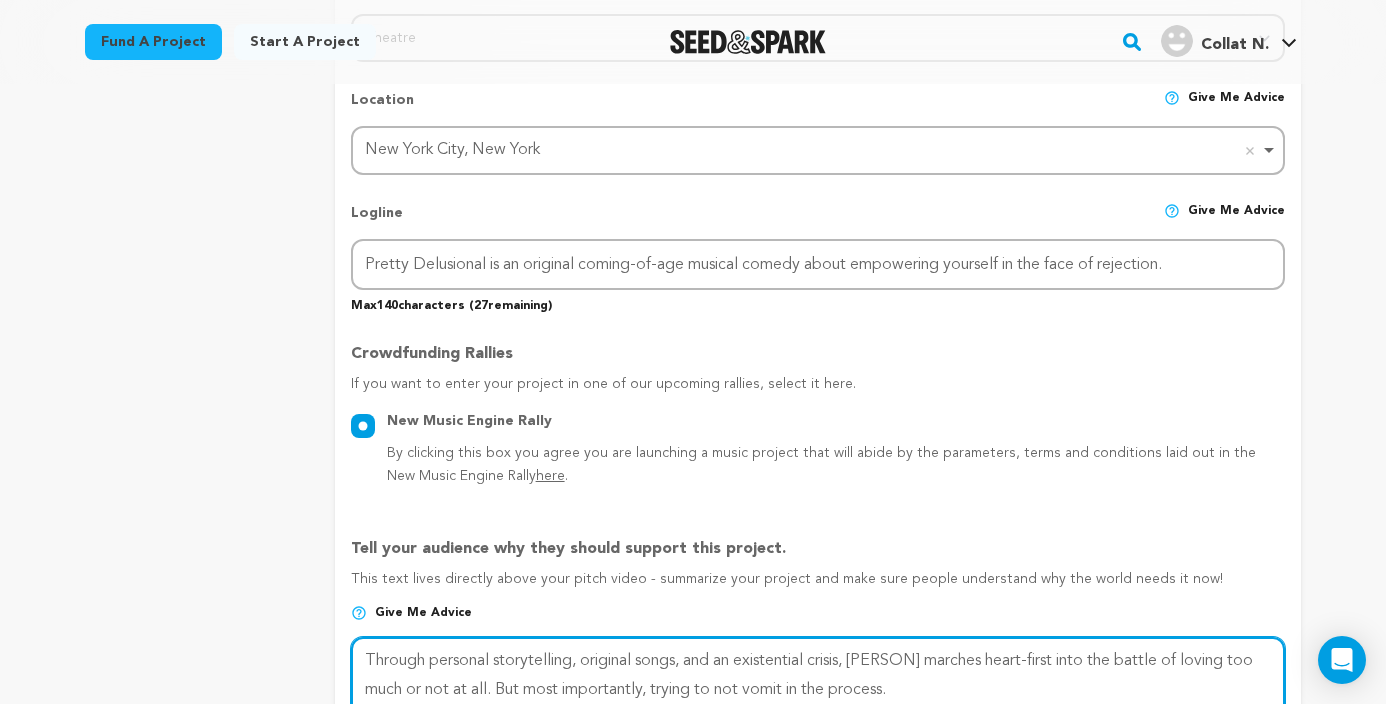 scroll, scrollTop: 844, scrollLeft: 0, axis: vertical 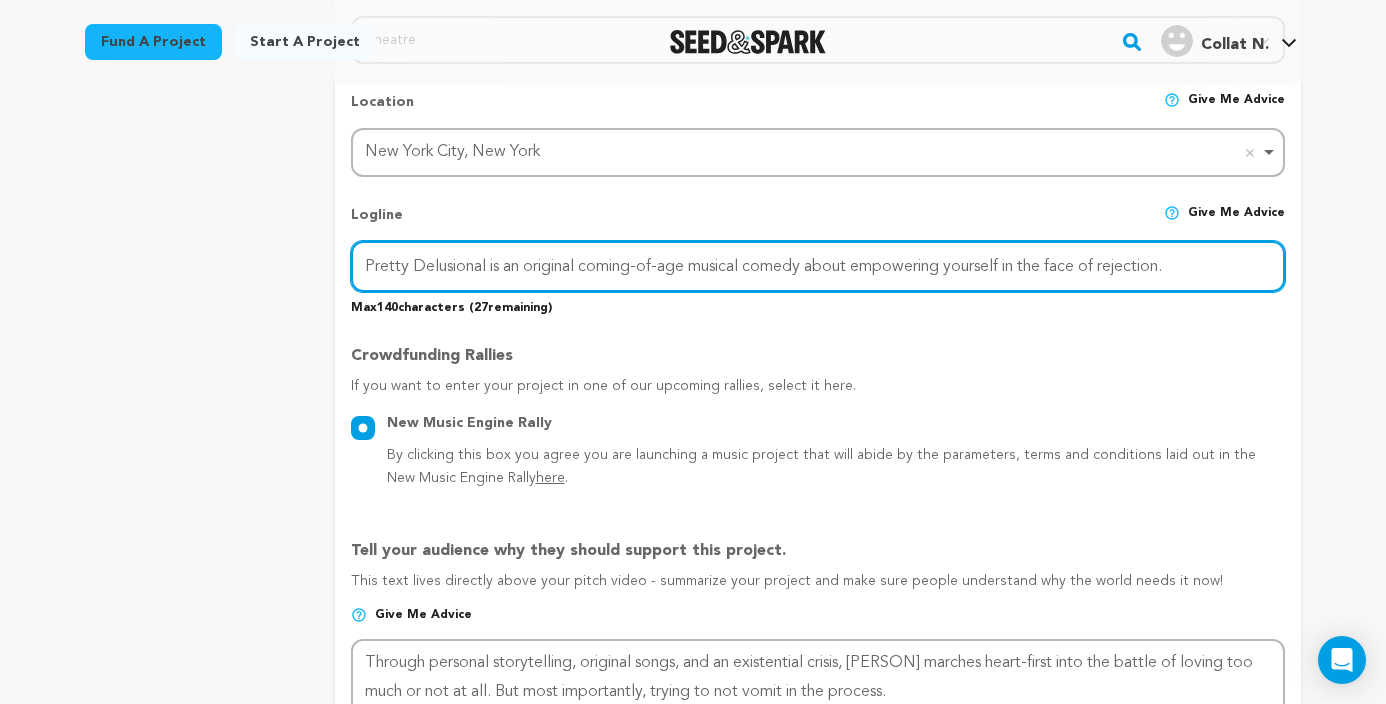 click on "Pretty Delusional is an original coming-of-age musical comedy about empowering yourself in the face of rejection." at bounding box center (818, 266) 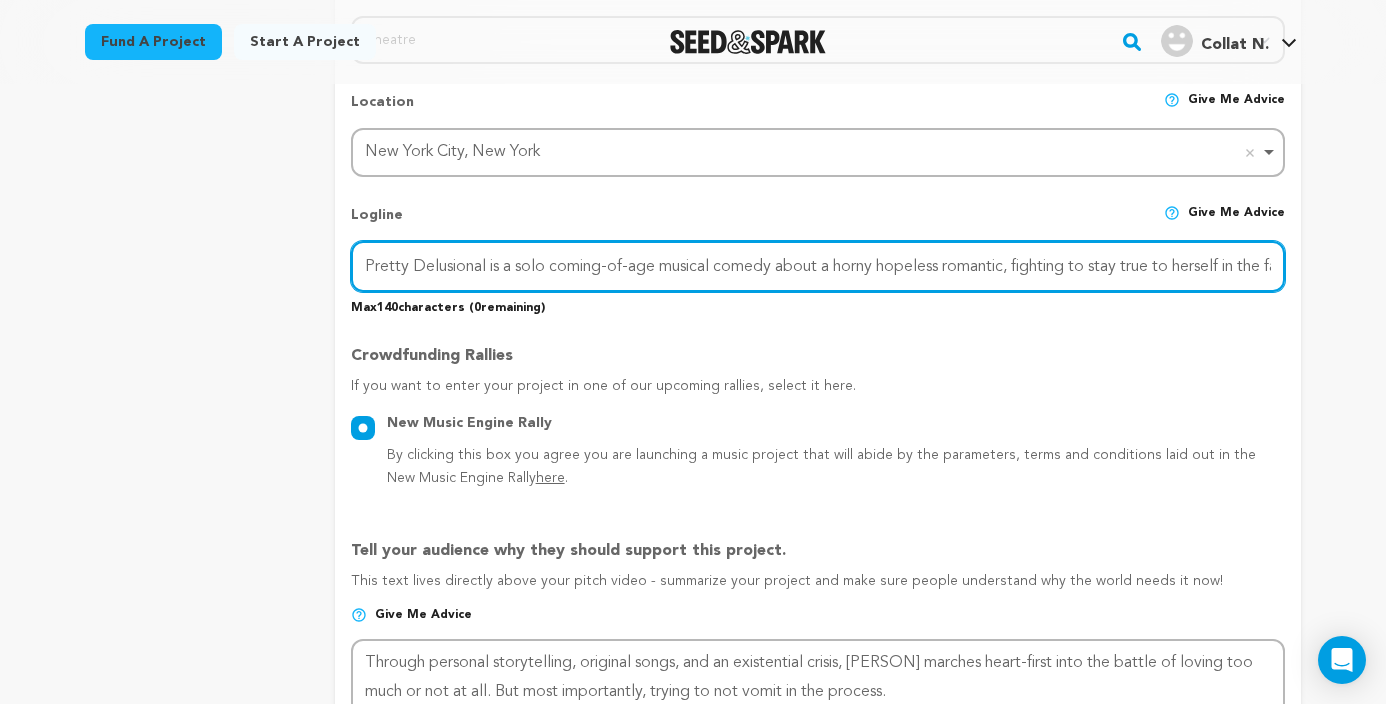 scroll, scrollTop: 0, scrollLeft: 78, axis: horizontal 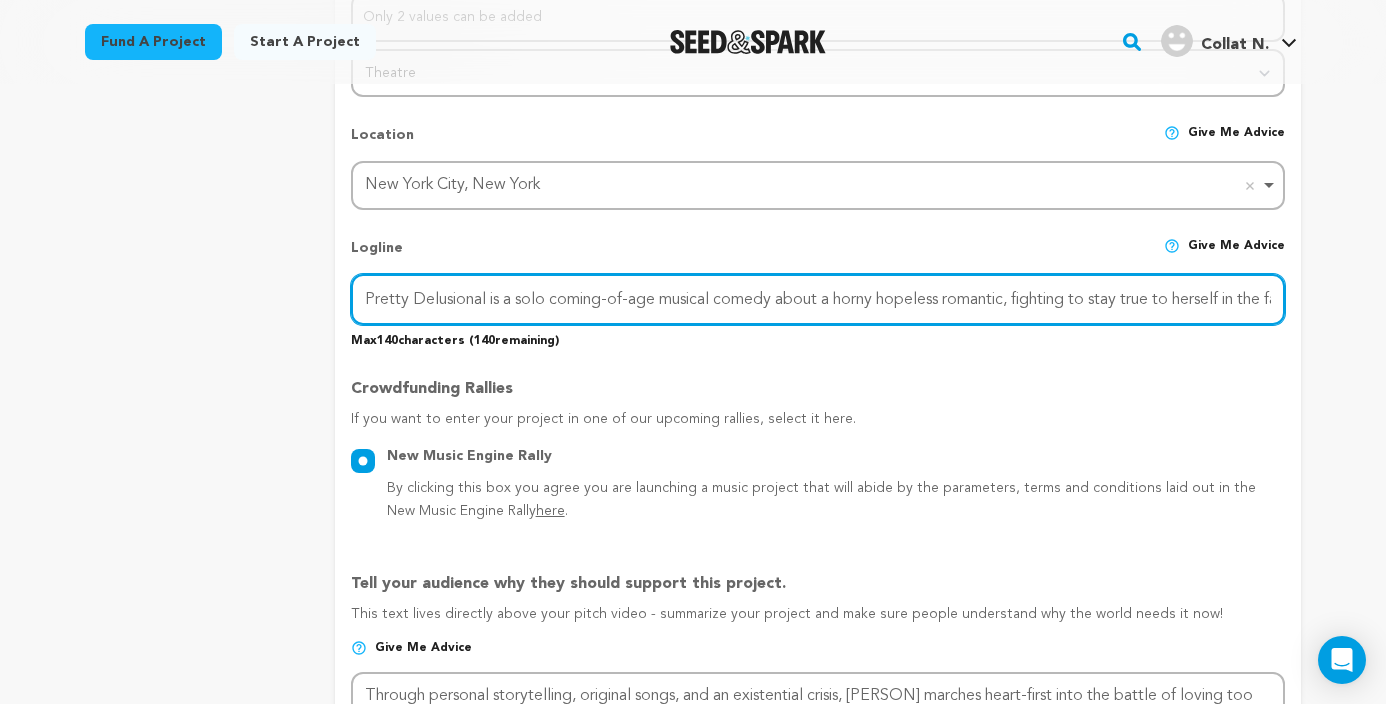 click on "Pretty Delusional is a solo coming-of-age musical comedy about a horny hopeless romantic, fighting to stay true to herself in the face of re" at bounding box center [818, 299] 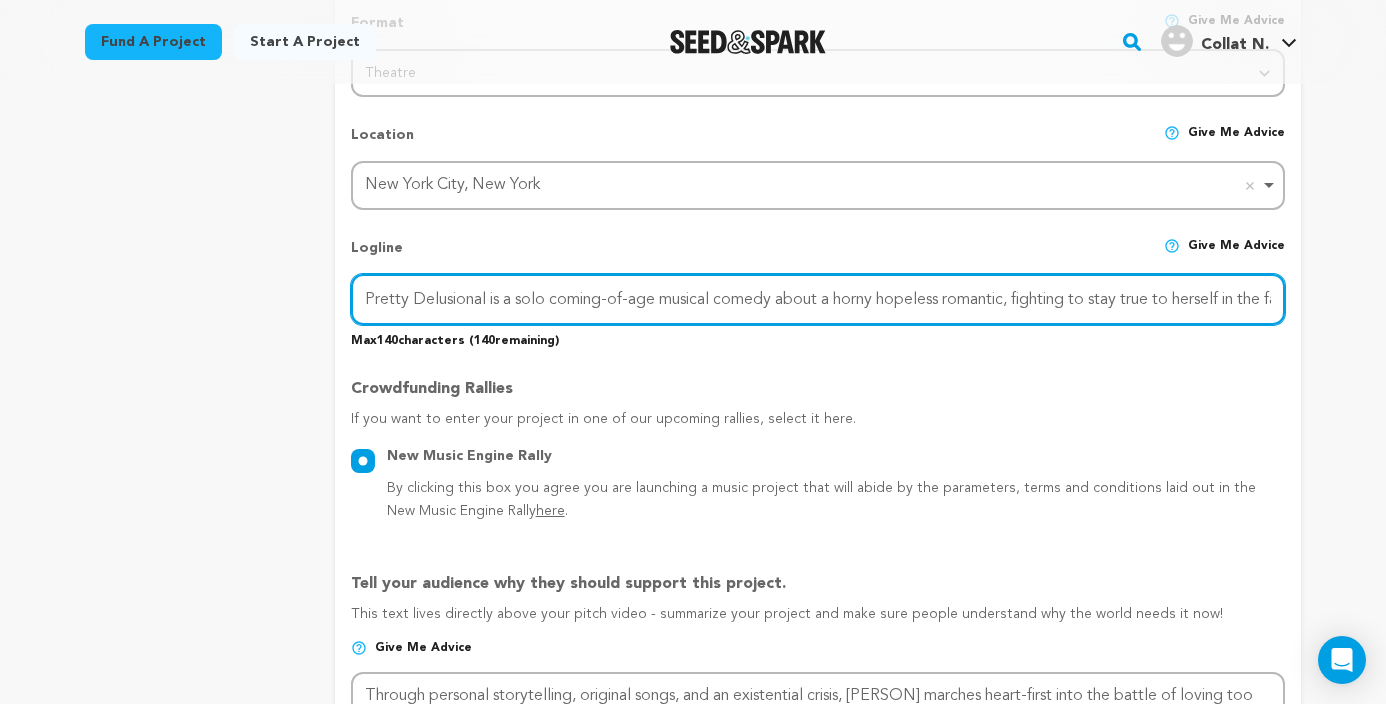 click on "Pretty Delusional is a solo coming-of-age musical comedy about a horny hopeless romantic, fighting to stay true to herself in the face of re" at bounding box center (818, 299) 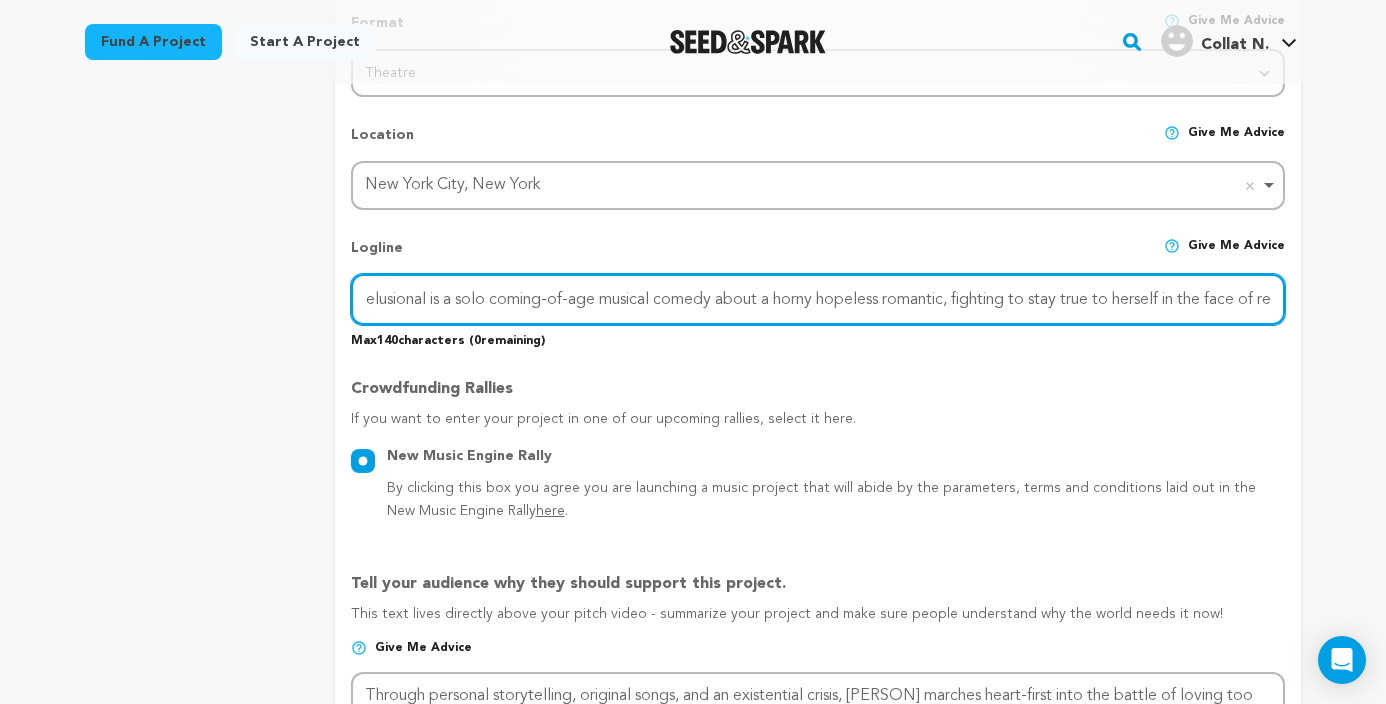 click on "Pretty Delusional is a solo coming-of-age musical comedy about a horny hopeless romantic, fighting to stay true to herself in the face of re" at bounding box center (818, 299) 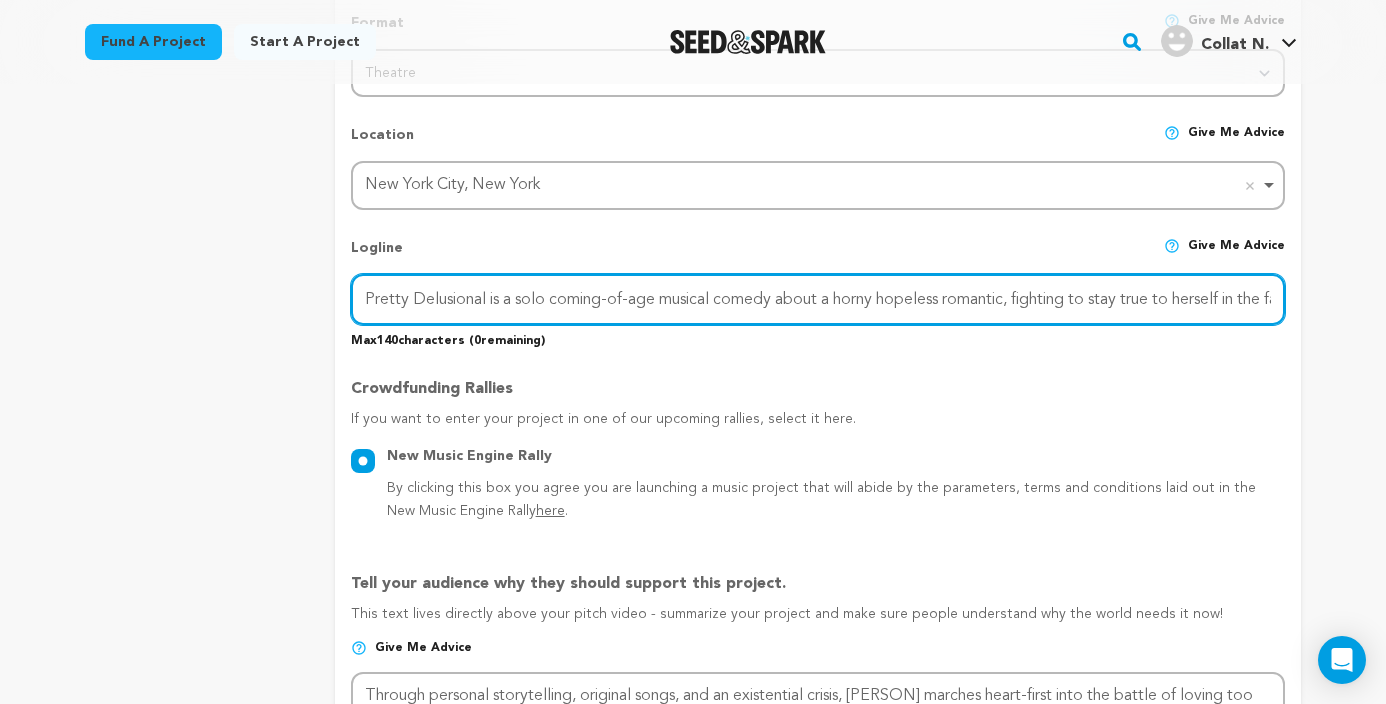 click on "Pretty Delusional is a solo coming-of-age musical comedy about a horny hopeless romantic, fighting to stay true to herself in the face of re" at bounding box center [818, 299] 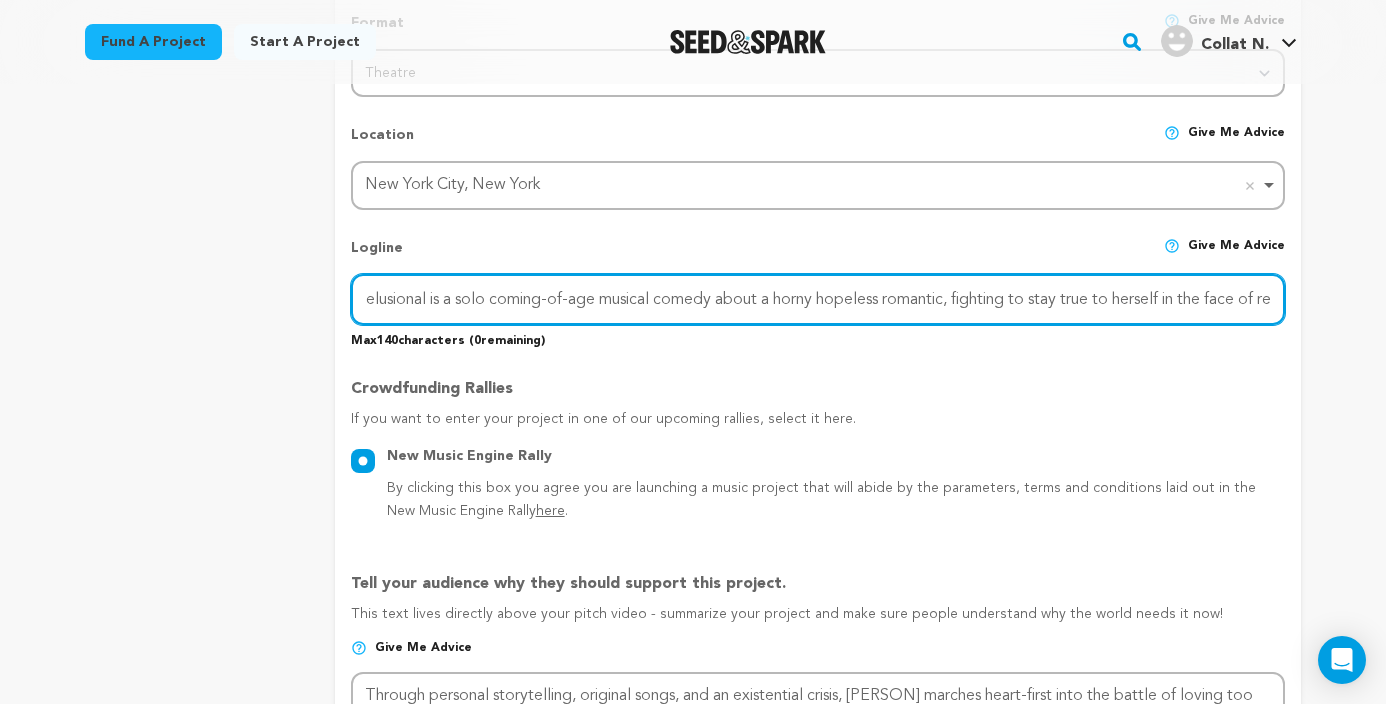scroll, scrollTop: 0, scrollLeft: 0, axis: both 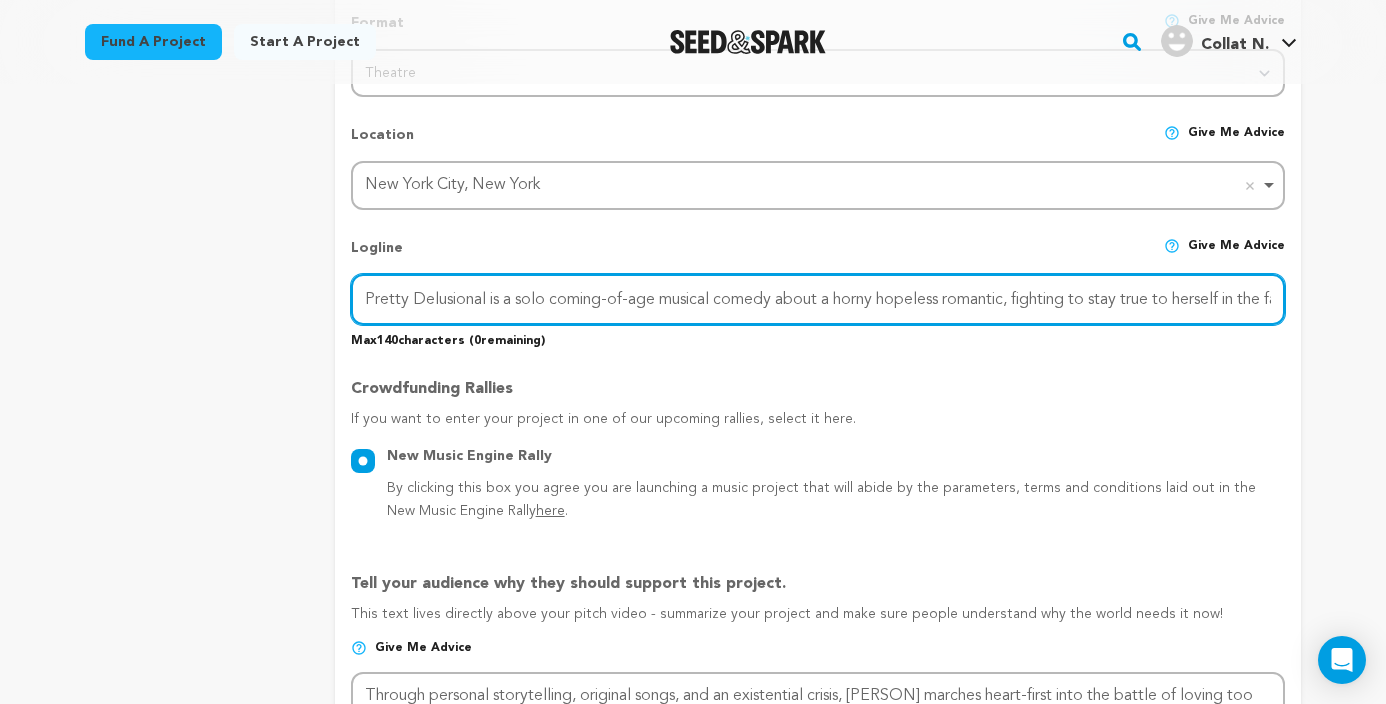 drag, startPoint x: 512, startPoint y: 299, endPoint x: 345, endPoint y: 295, distance: 167.0479 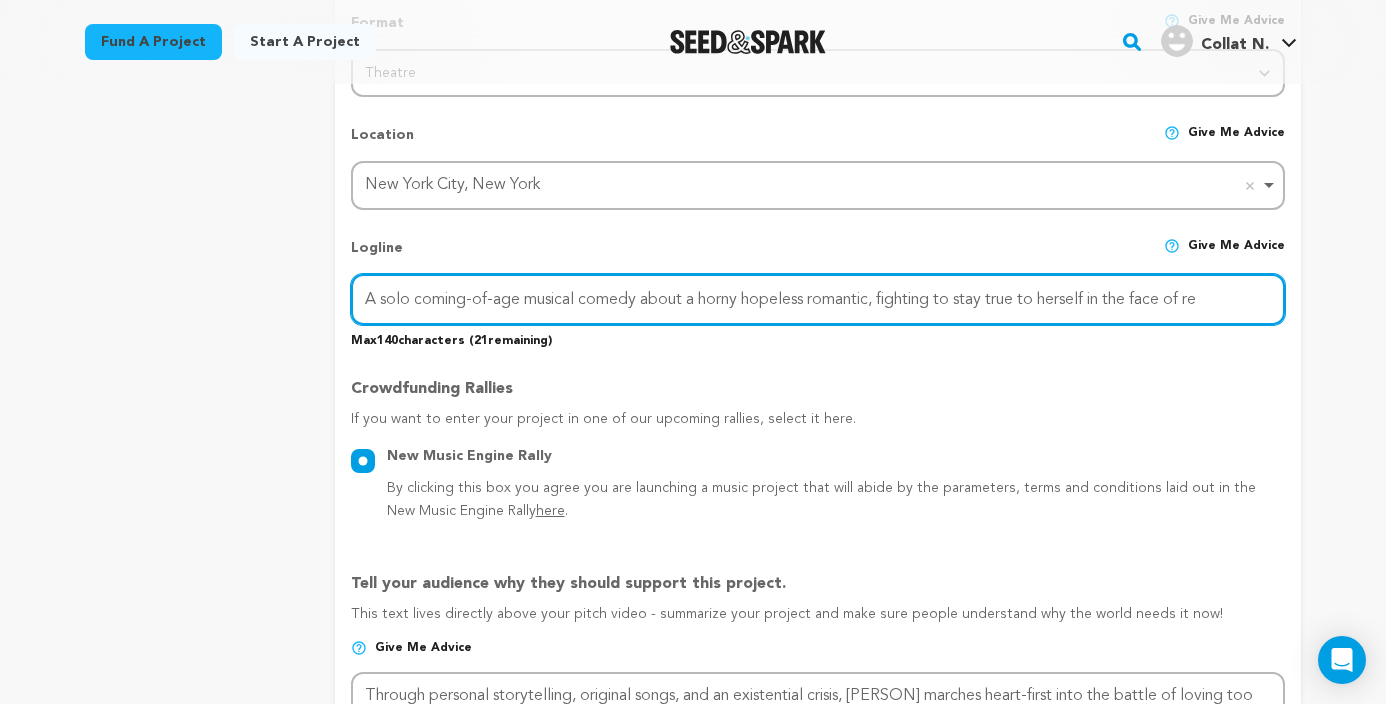 click on "A solo coming-of-age musical comedy about a horny hopeless romantic, fighting to stay true to herself in the face of re" at bounding box center (818, 299) 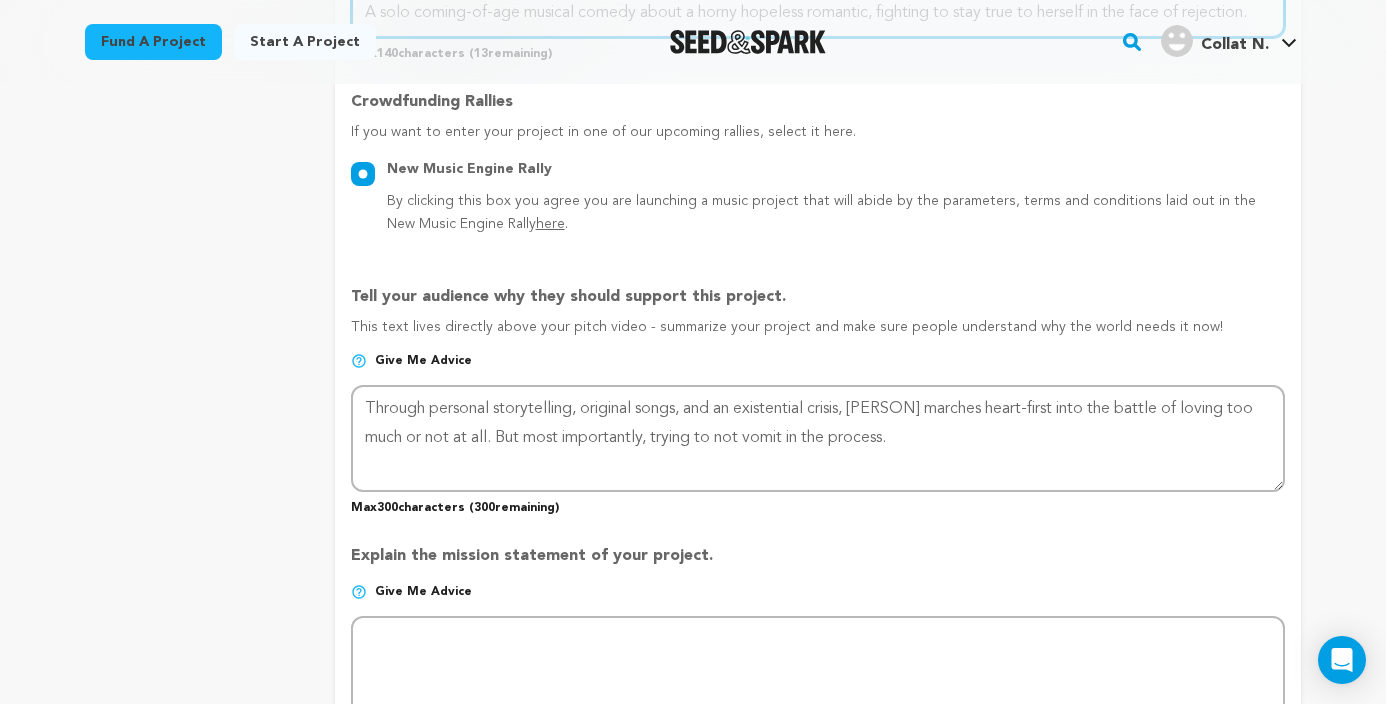 scroll, scrollTop: 1158, scrollLeft: 0, axis: vertical 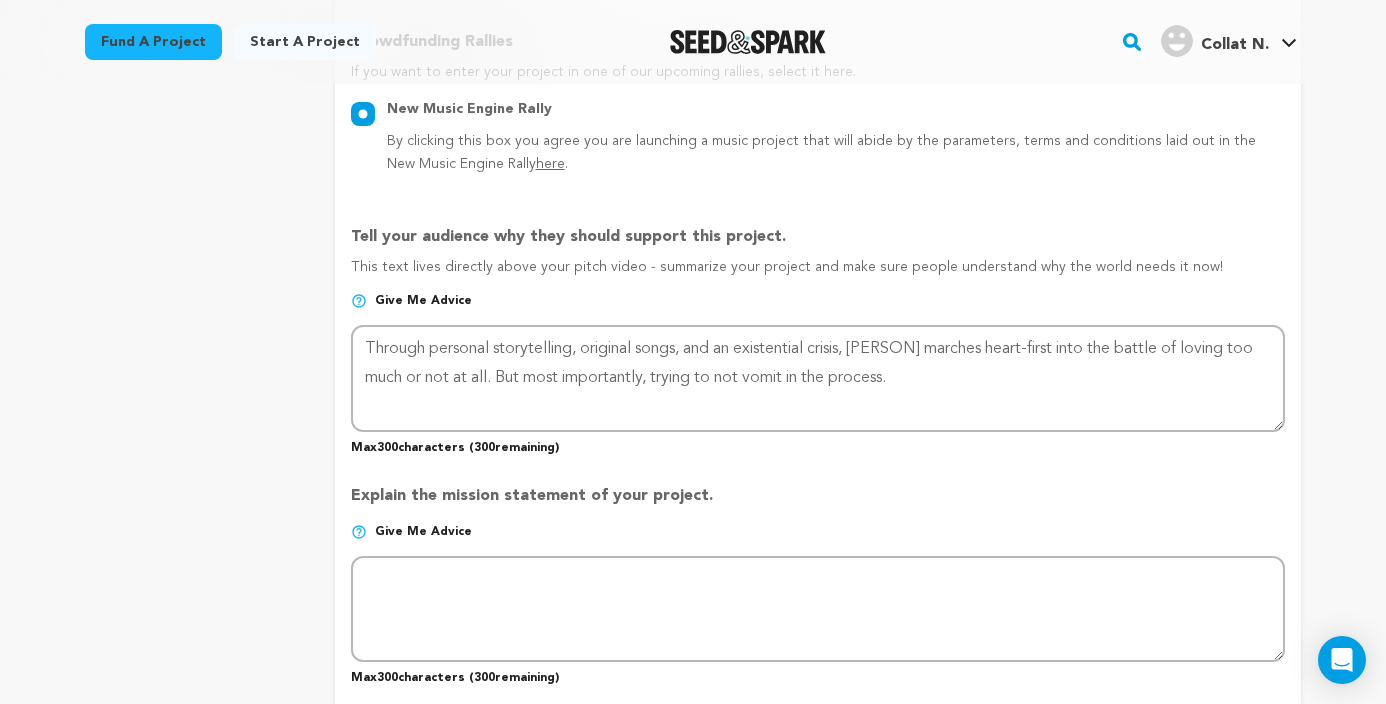 type on "A solo coming-of-age musical comedy about a horny hopeless romantic, fighting to stay true to herself in the face of rejection." 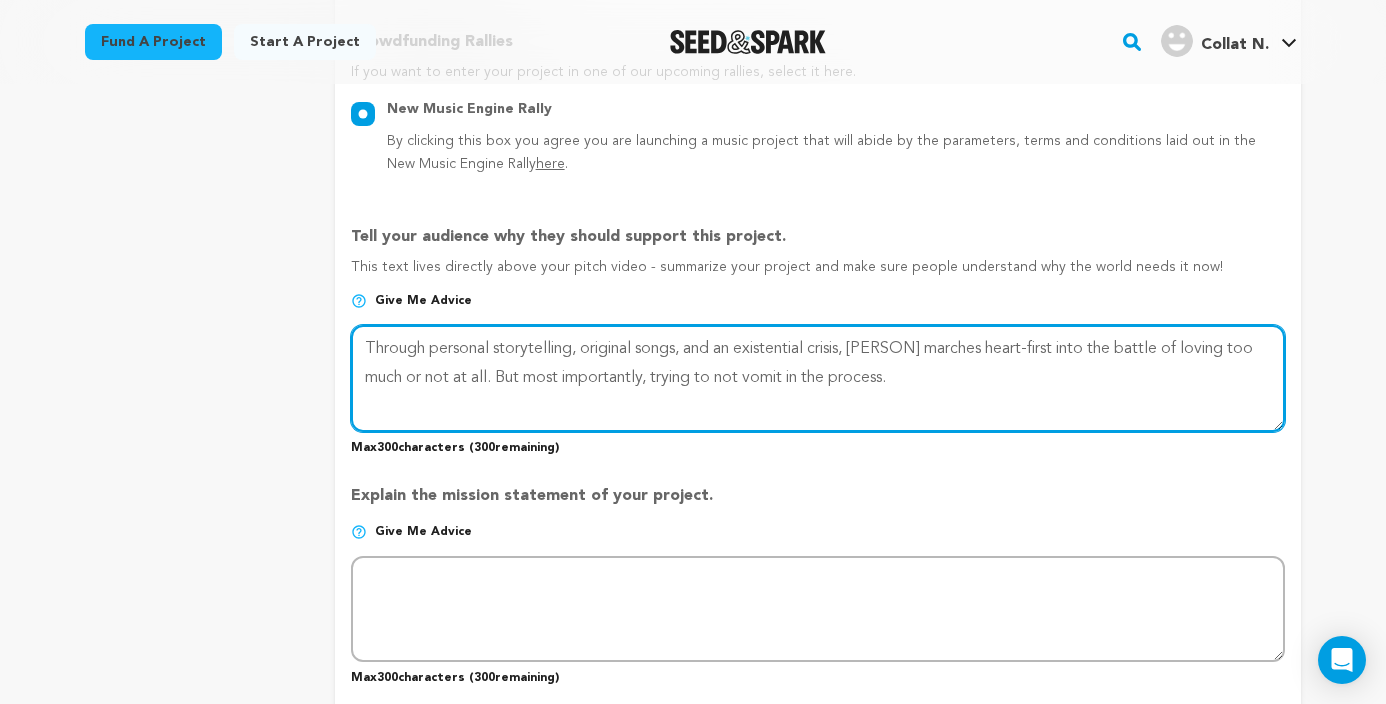click at bounding box center (818, 378) 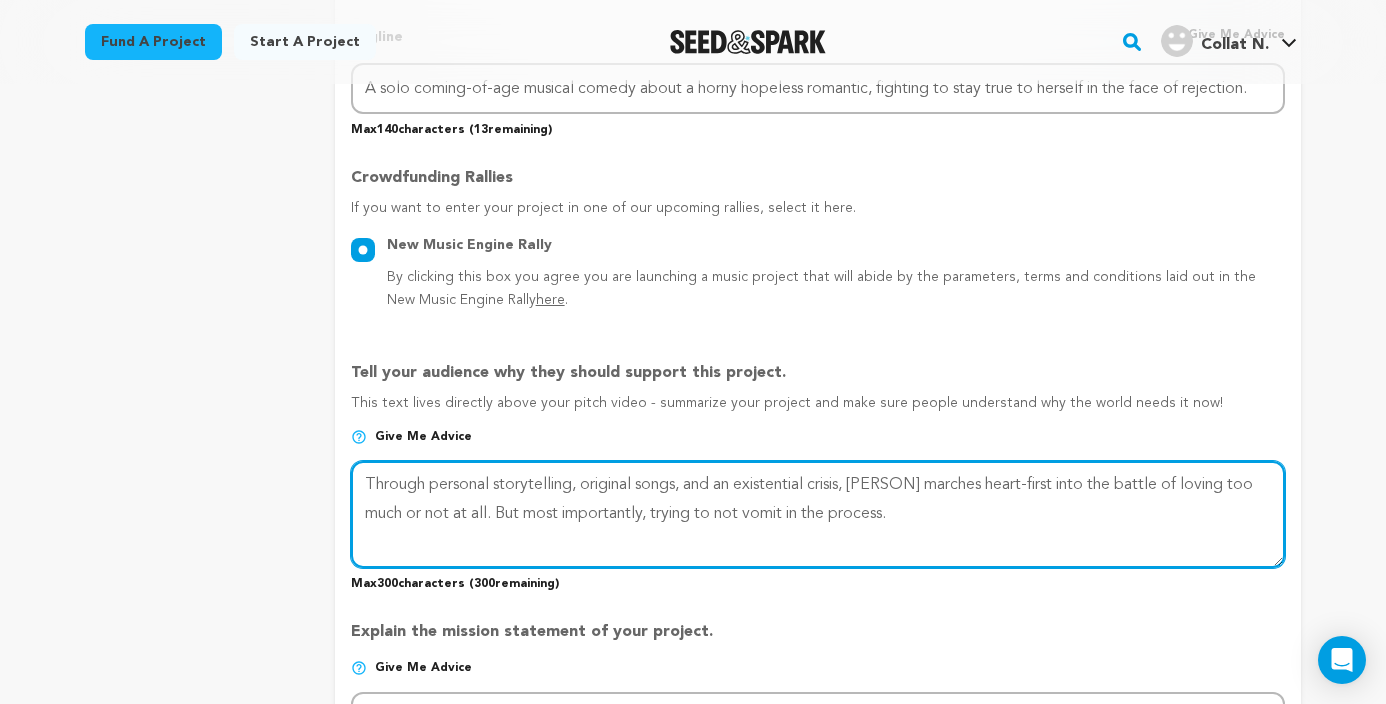 scroll, scrollTop: 1025, scrollLeft: 0, axis: vertical 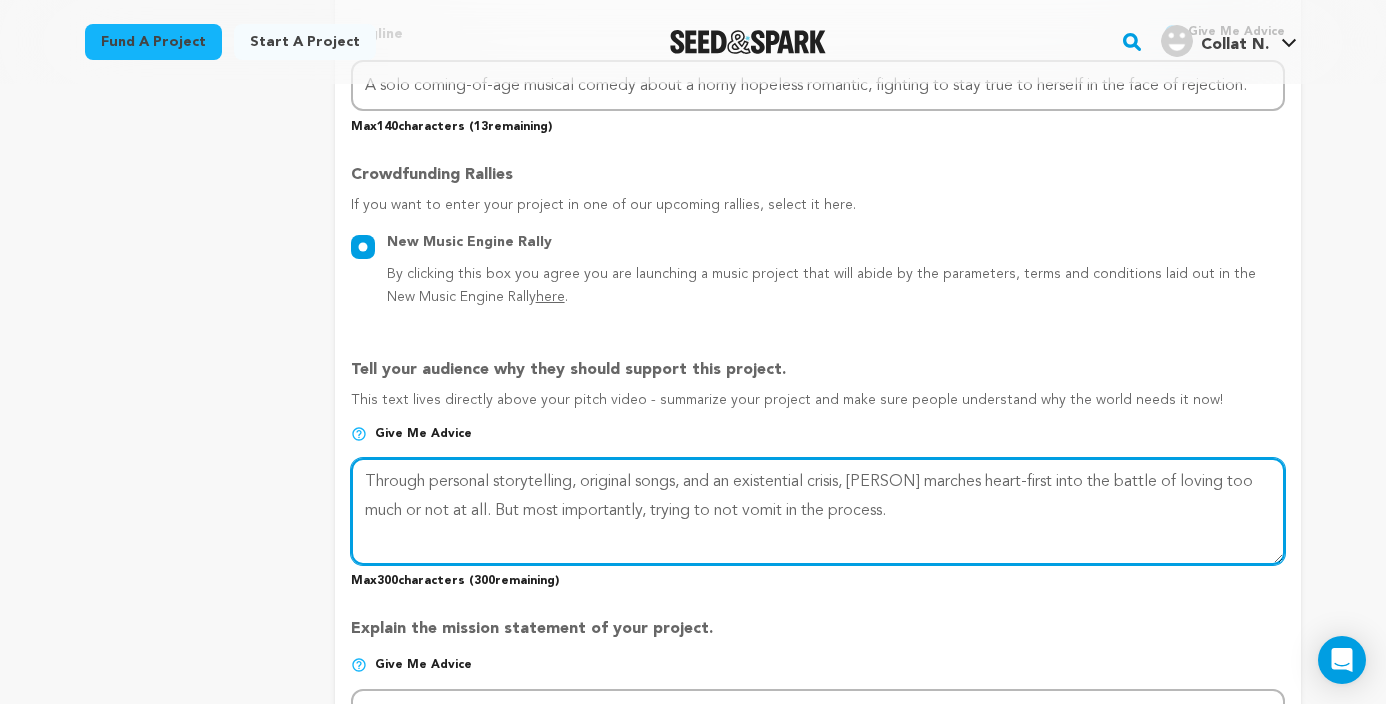 paste on "musical comedy about empowering yourself in the face of rejection. Through personal storytelling, original songs, and an existential crisis, Gianna marches heart-first into the battle of loving too much or not at all. But most importantly, trying to not vomit in the process." 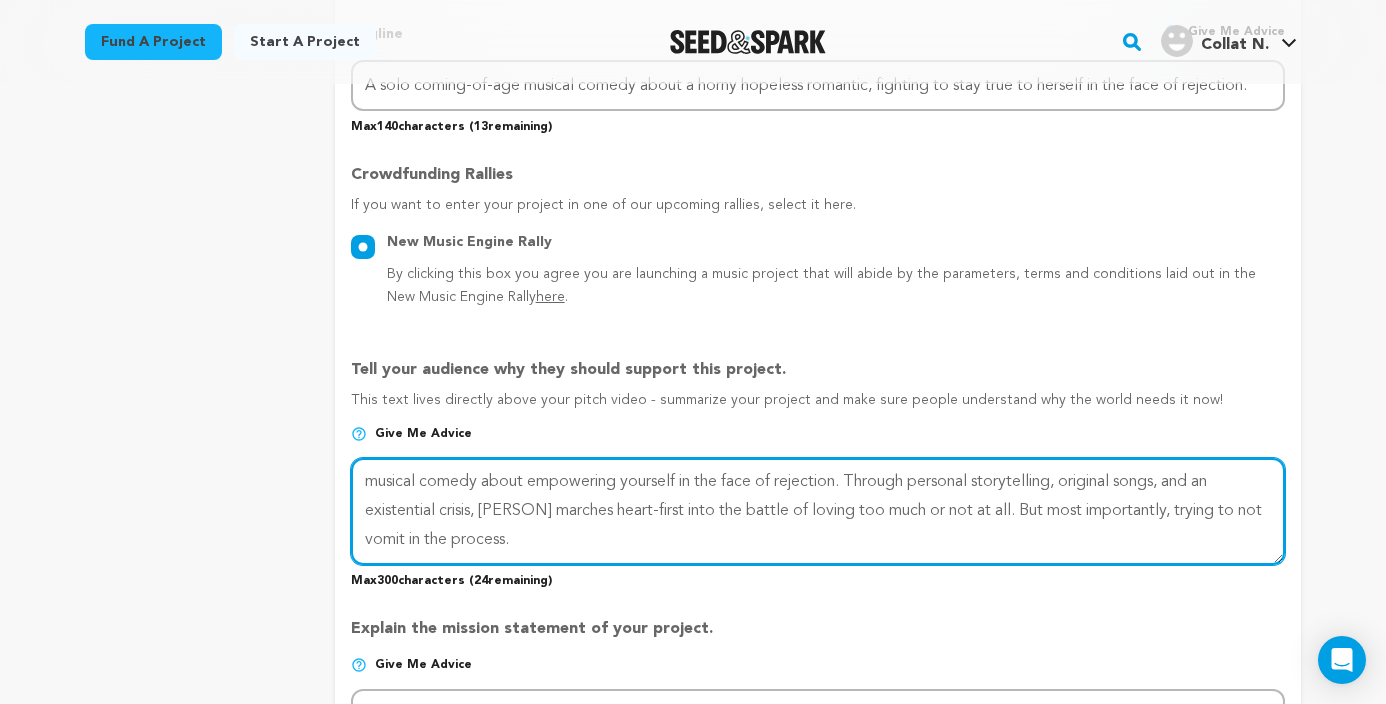 scroll, scrollTop: 0, scrollLeft: 0, axis: both 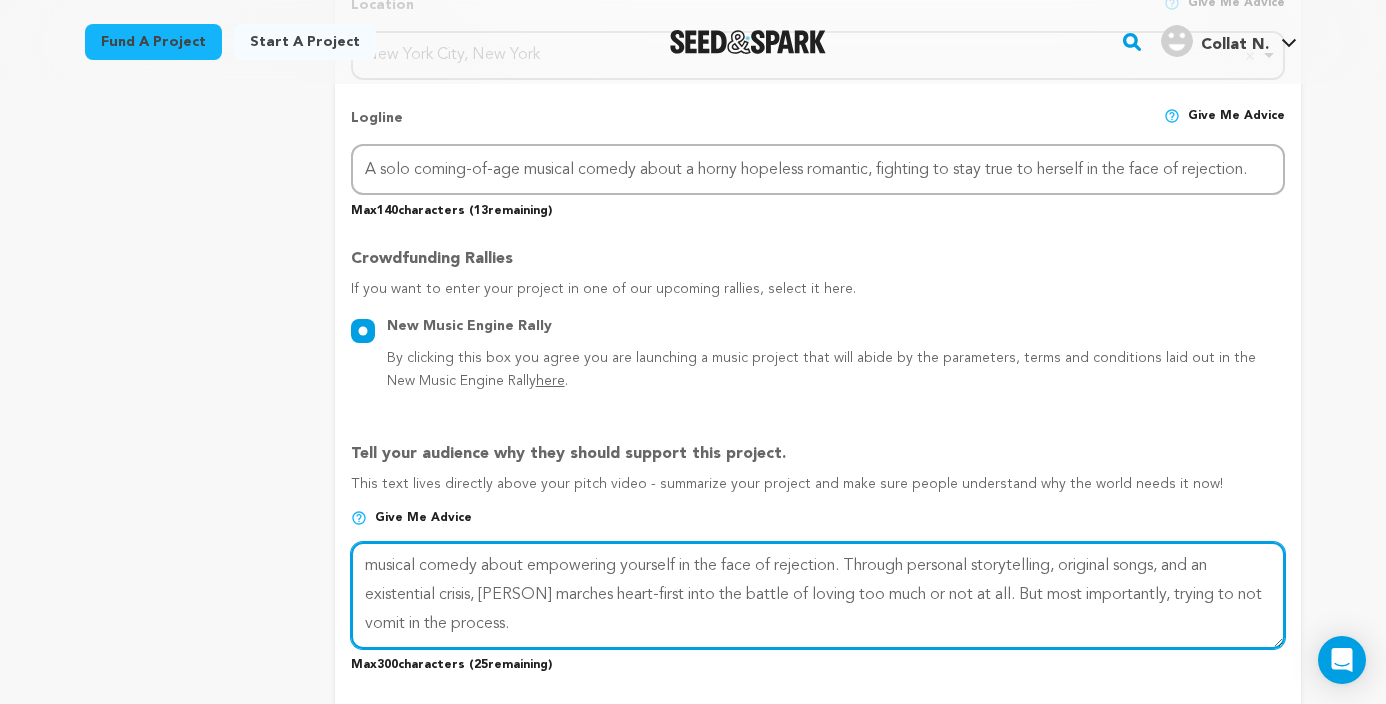 click at bounding box center [818, 595] 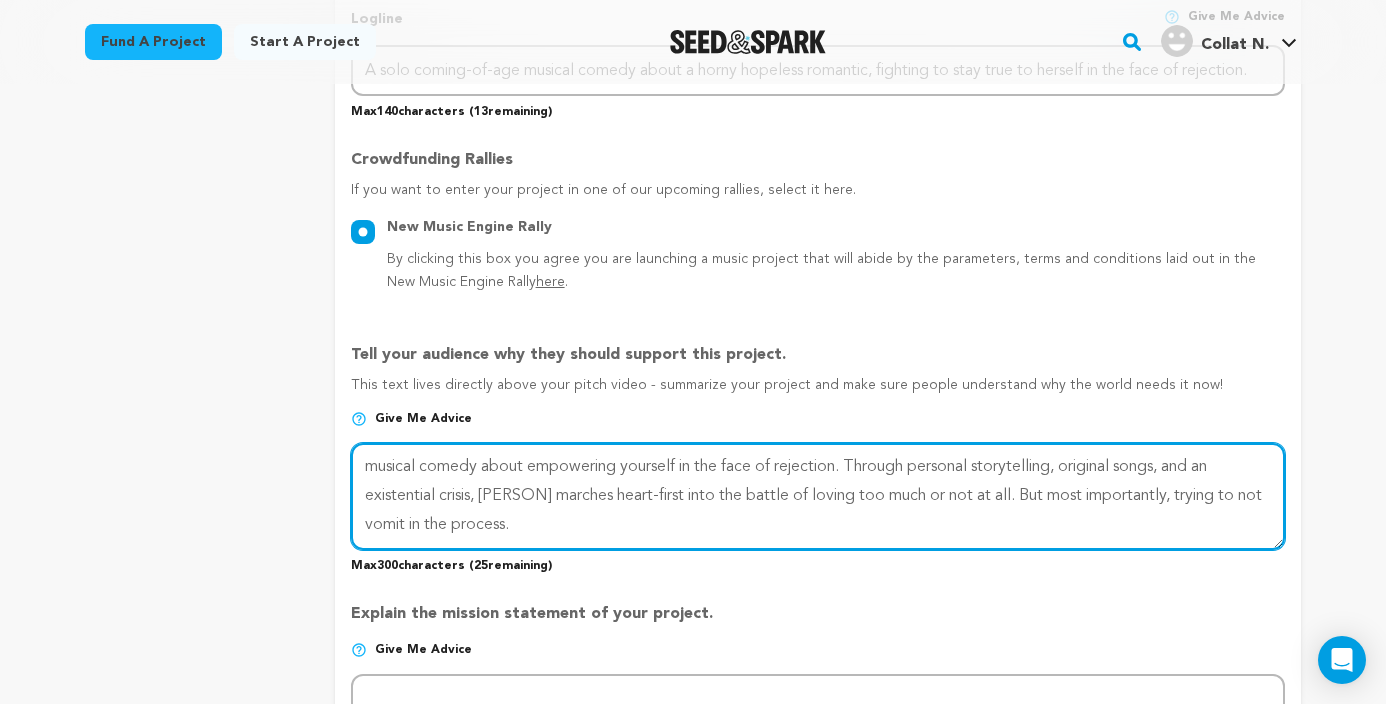 scroll, scrollTop: 1066, scrollLeft: 0, axis: vertical 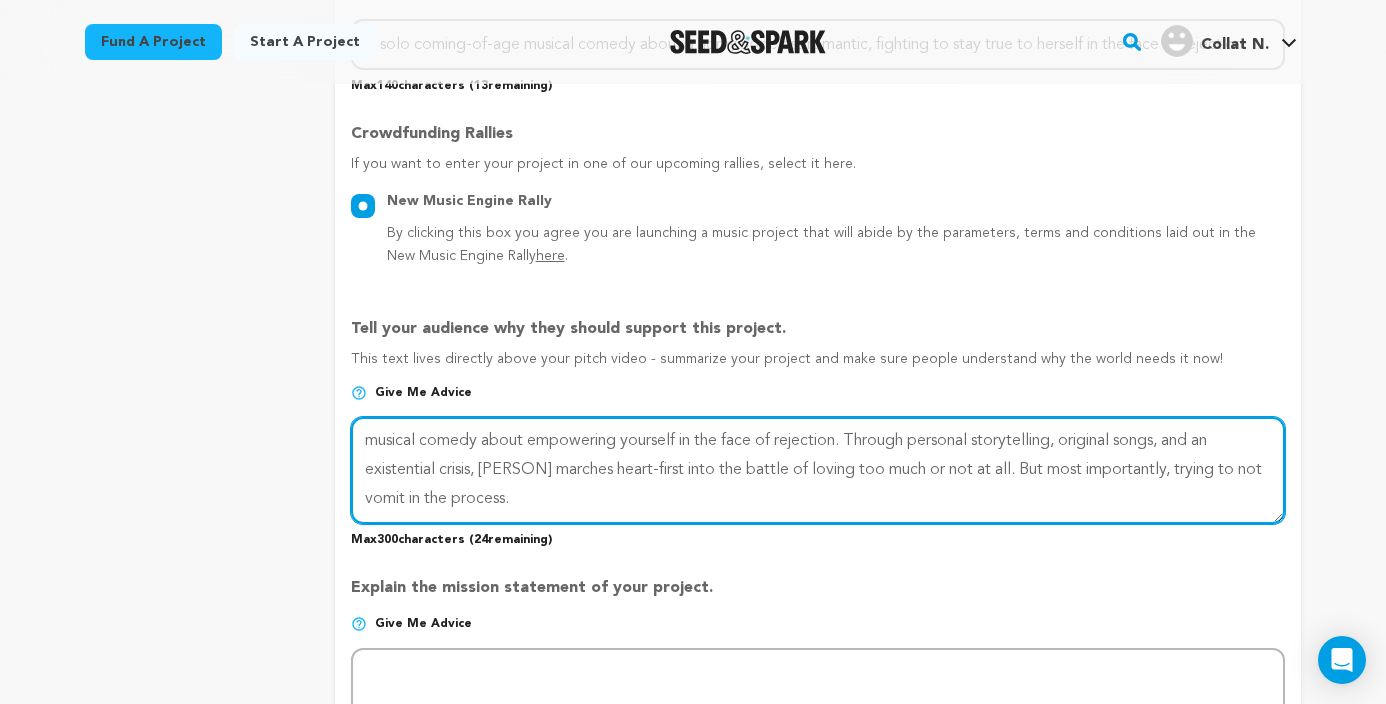 type on "Through personal storytelling, original songs, and an existential crisis, Gianna marches heart-first into the battle of loving too much or not at all. But most importantly, trying to not vomit in the process." 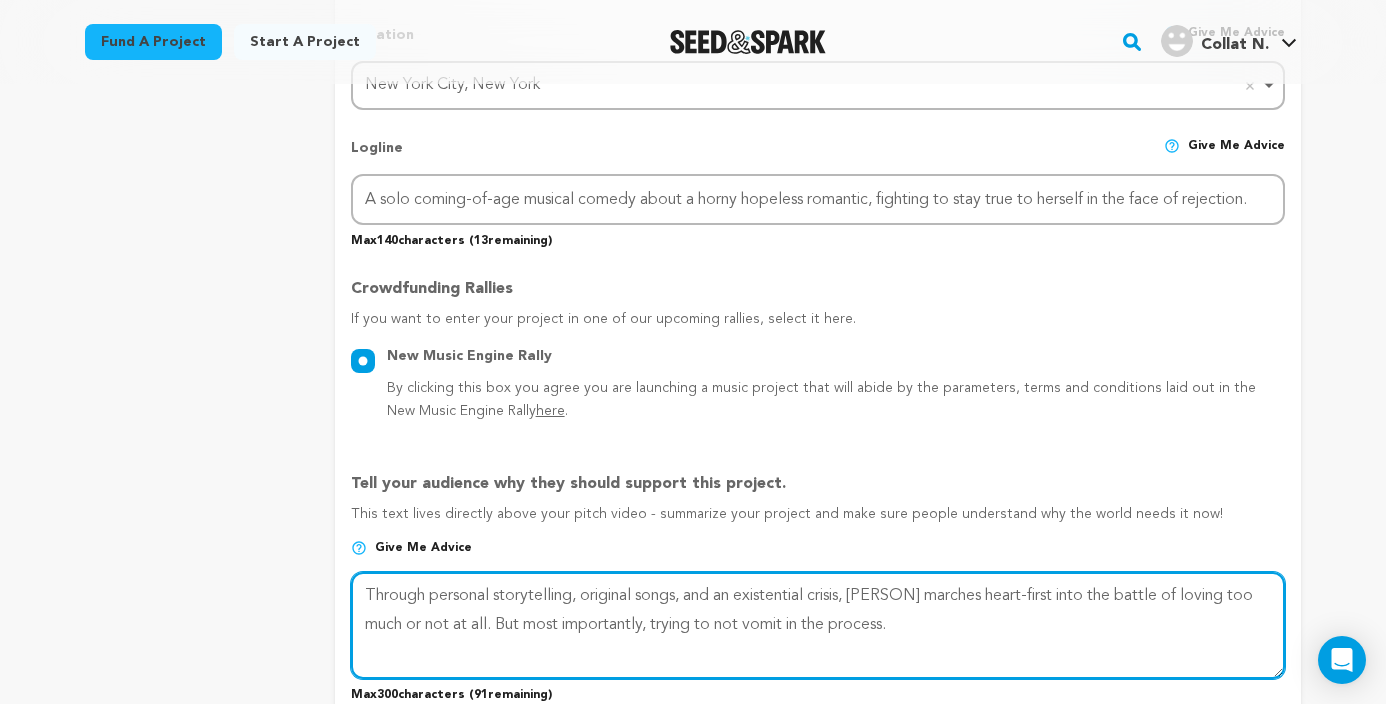 scroll, scrollTop: 915, scrollLeft: 0, axis: vertical 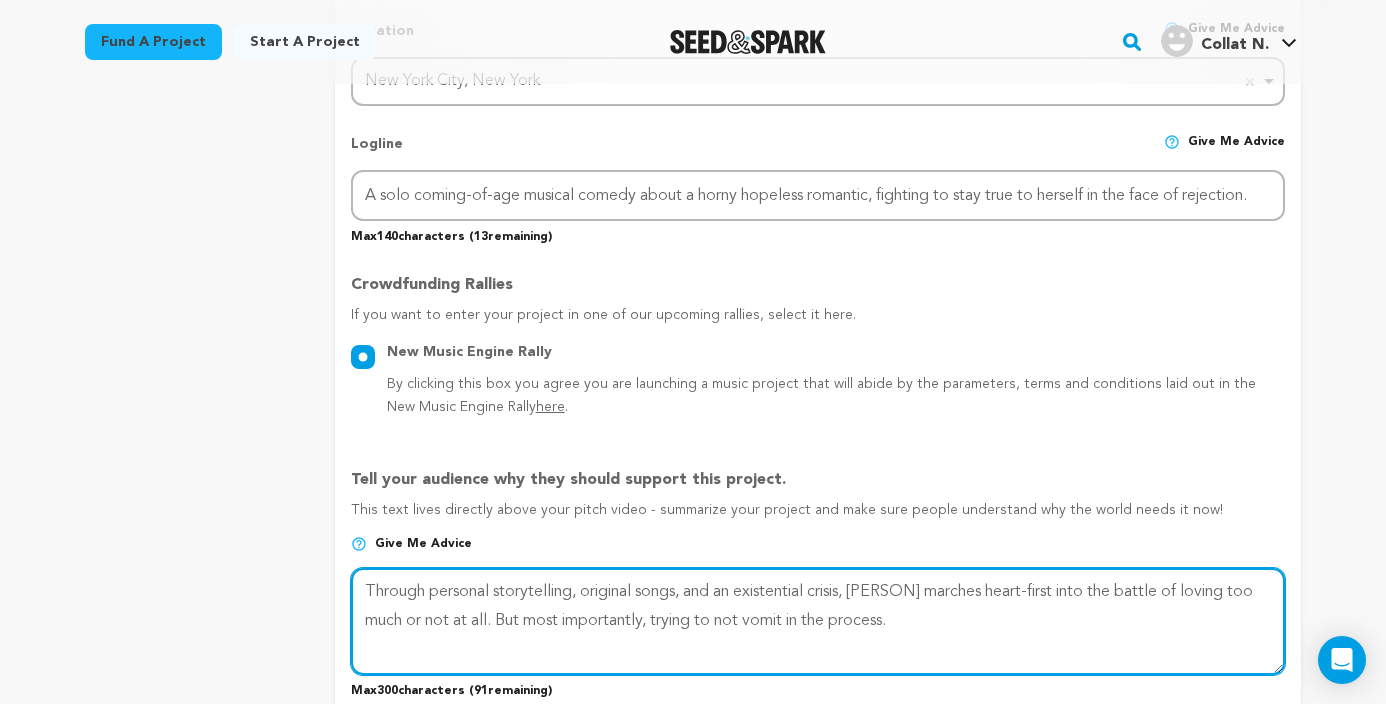 click at bounding box center [818, 621] 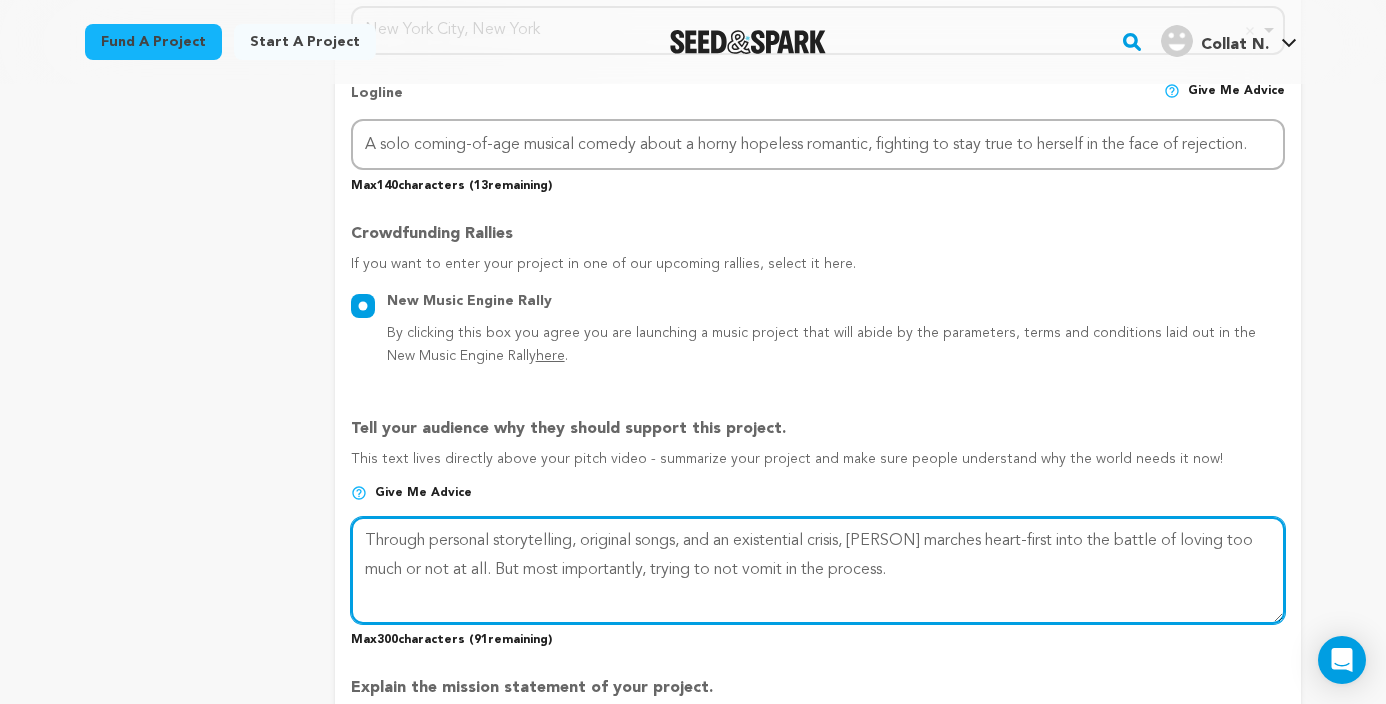 scroll, scrollTop: 974, scrollLeft: 0, axis: vertical 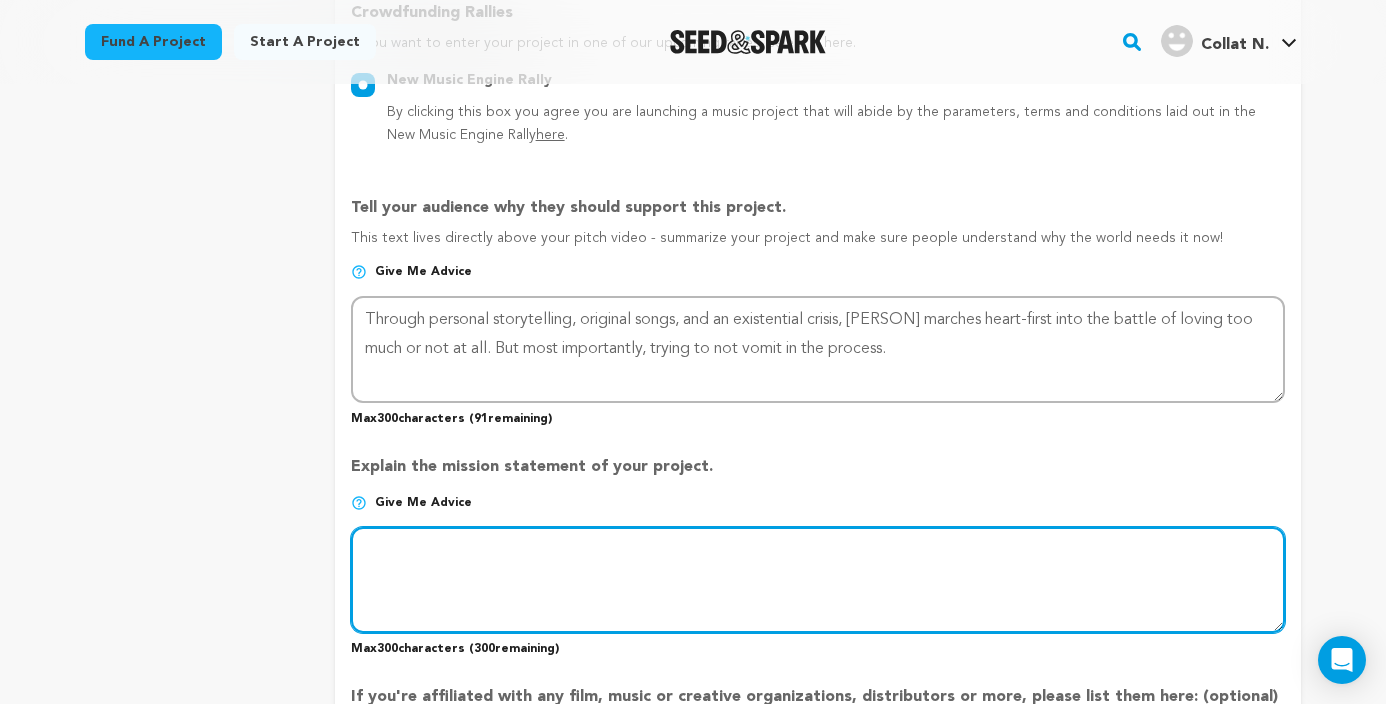 click at bounding box center (818, 580) 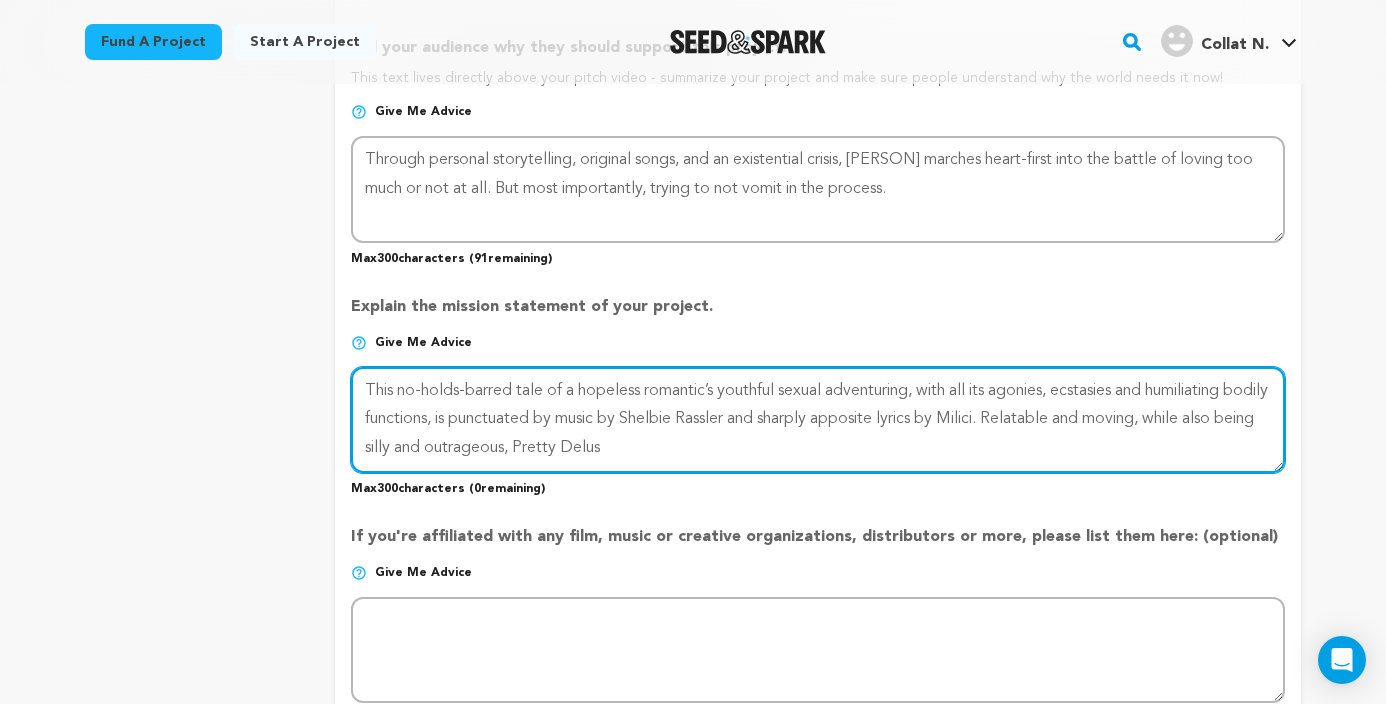 scroll, scrollTop: 1370, scrollLeft: 0, axis: vertical 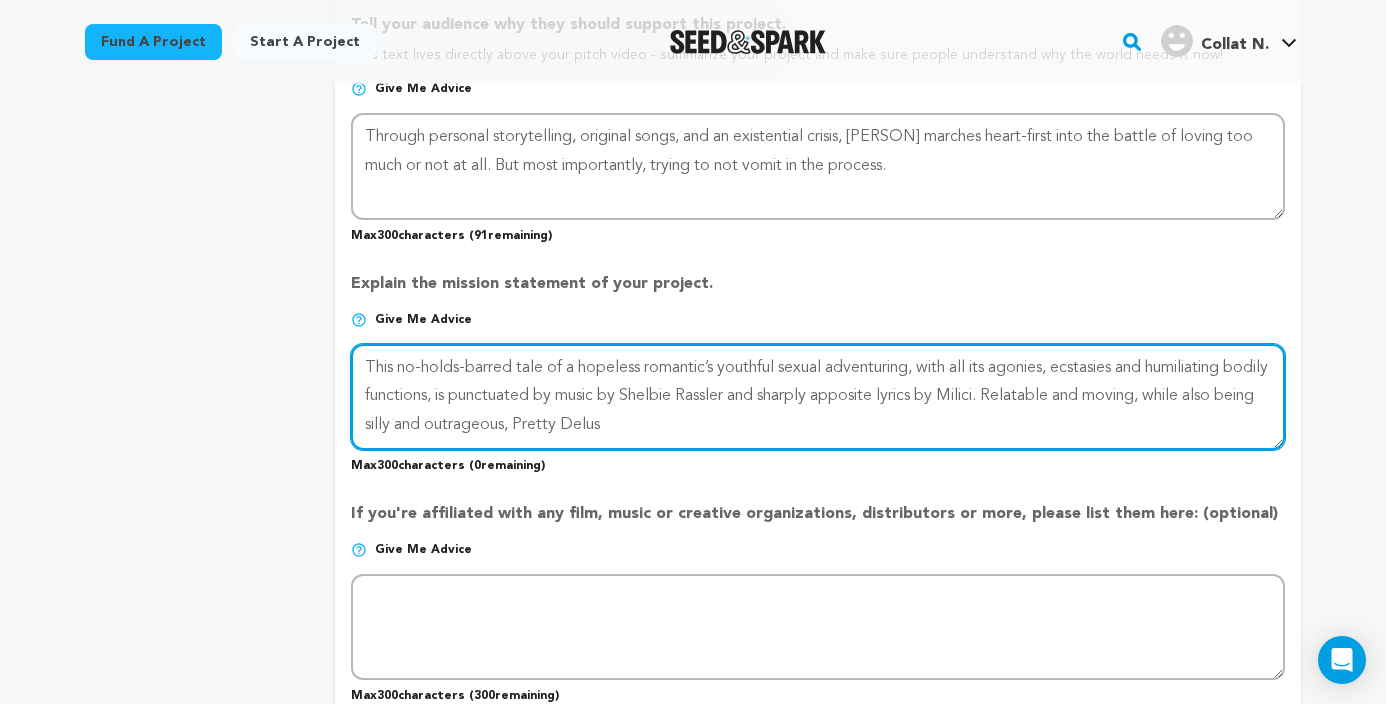 drag, startPoint x: 715, startPoint y: 418, endPoint x: 478, endPoint y: 396, distance: 238.0189 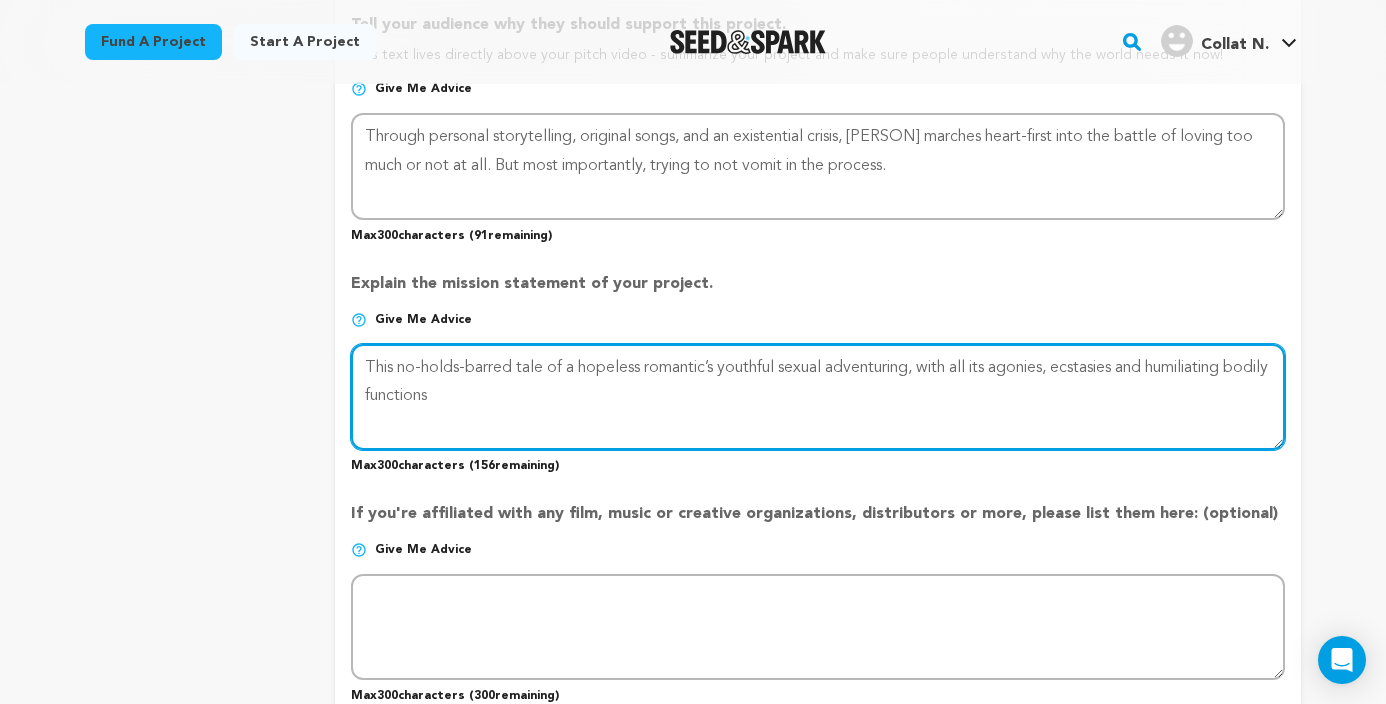 type on "This no-holds-barred tale of a hopeless romantic’s youthful sexual adventuring, with all its agonies, ecstasies and humiliating bodily functions." 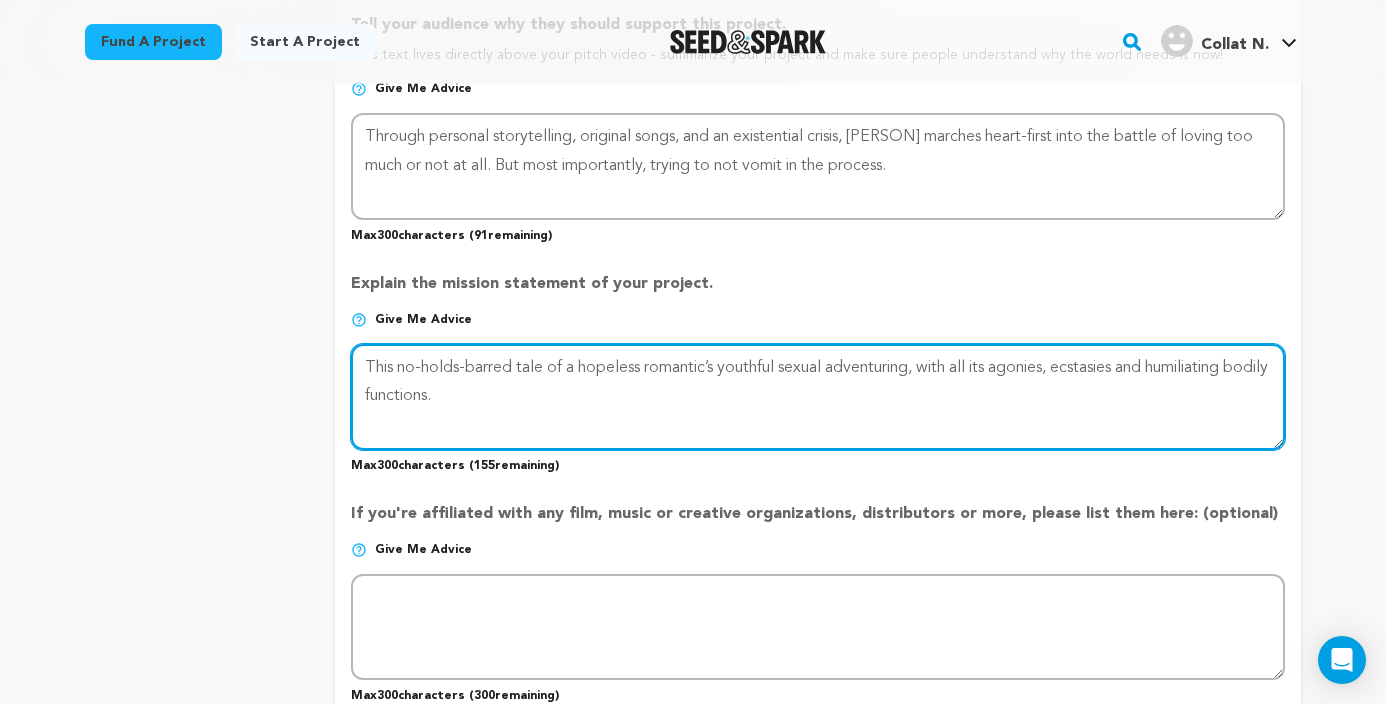type 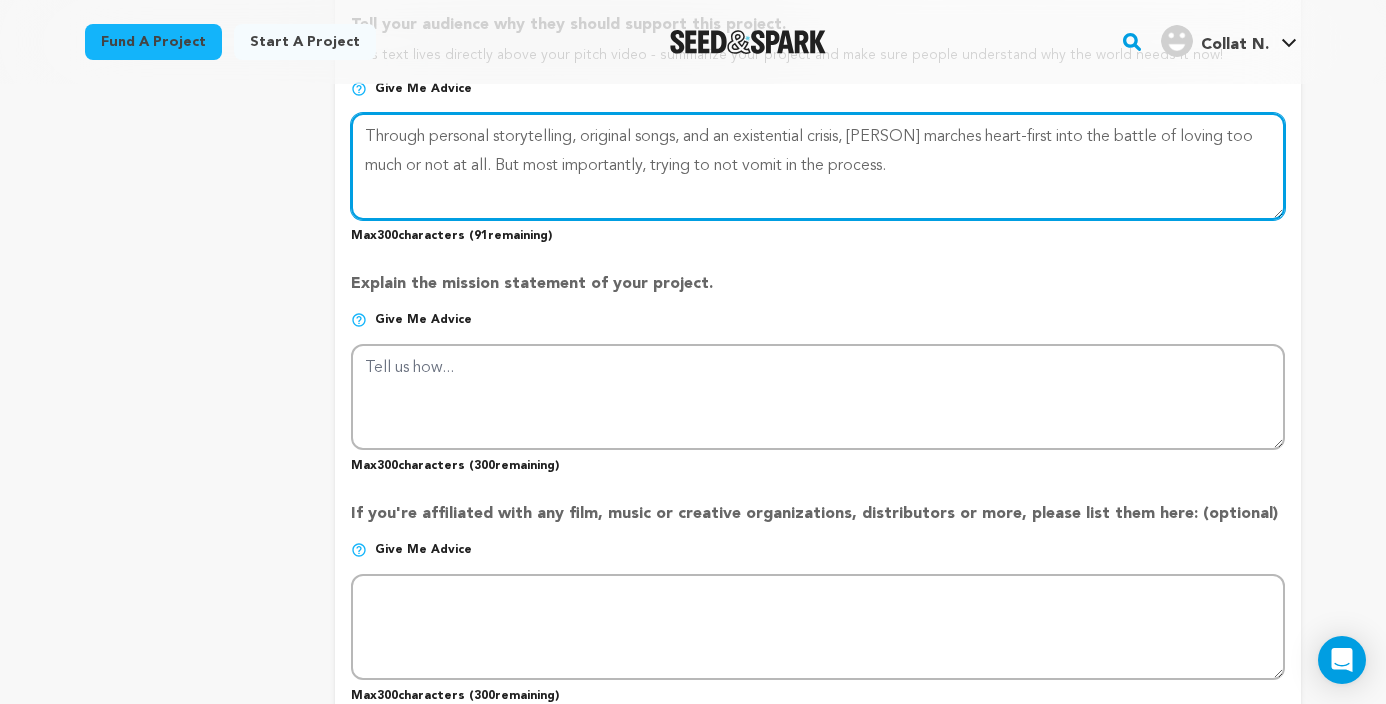 click at bounding box center (818, 166) 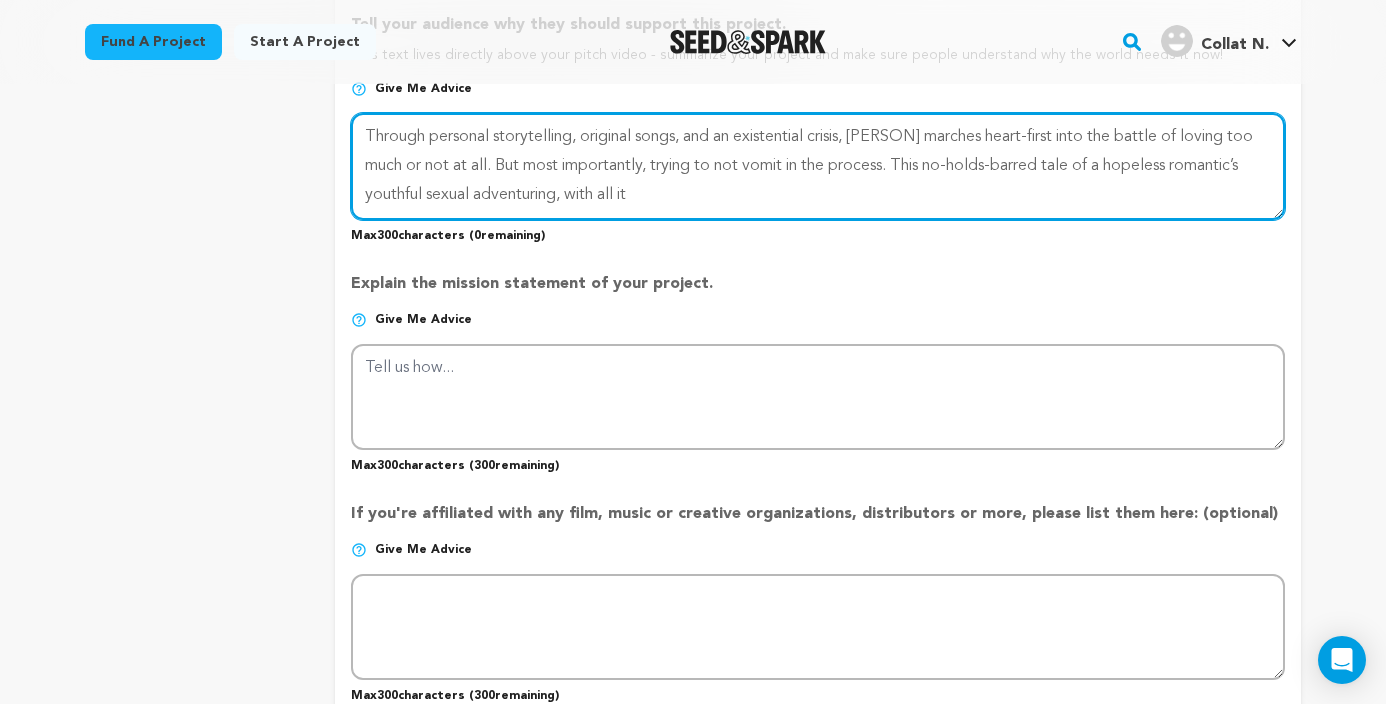 click at bounding box center [818, 166] 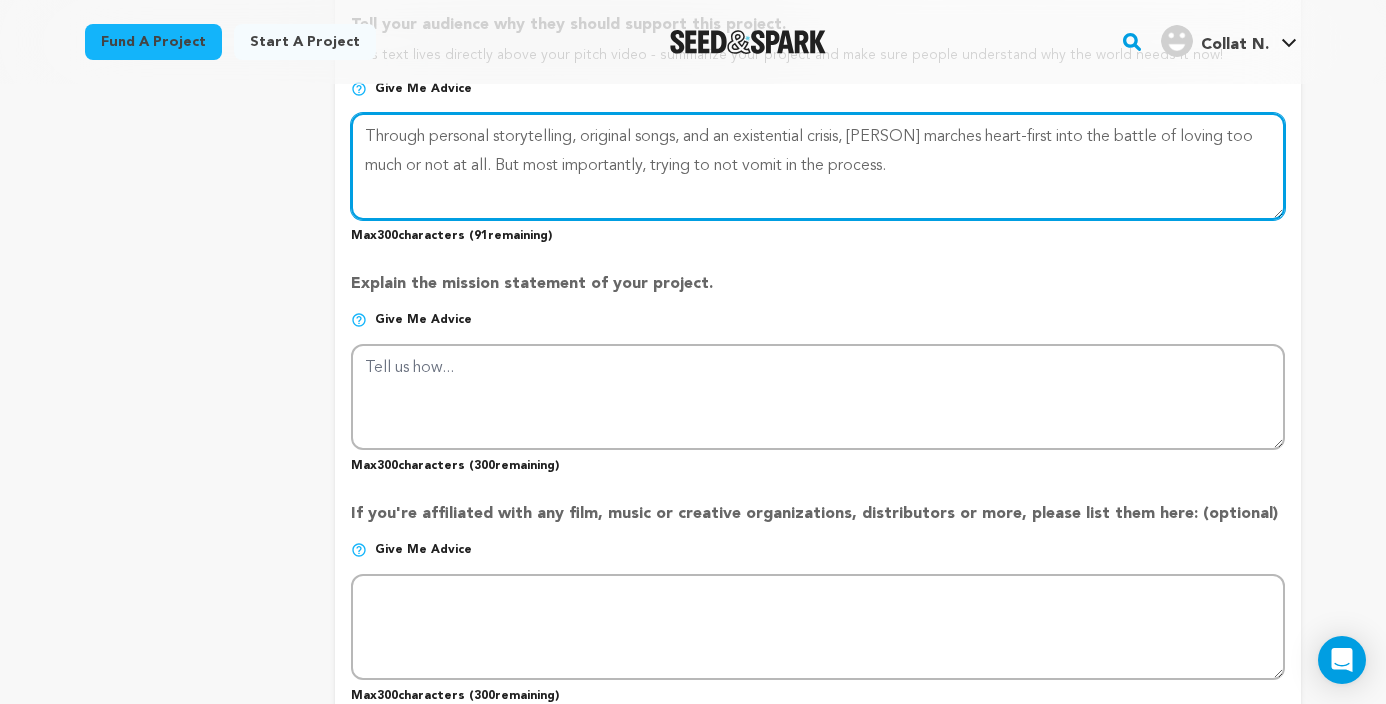 paste on "This no-holds-barred tale of a hopeless romantic’s youthful sexual adventuring, with all it" 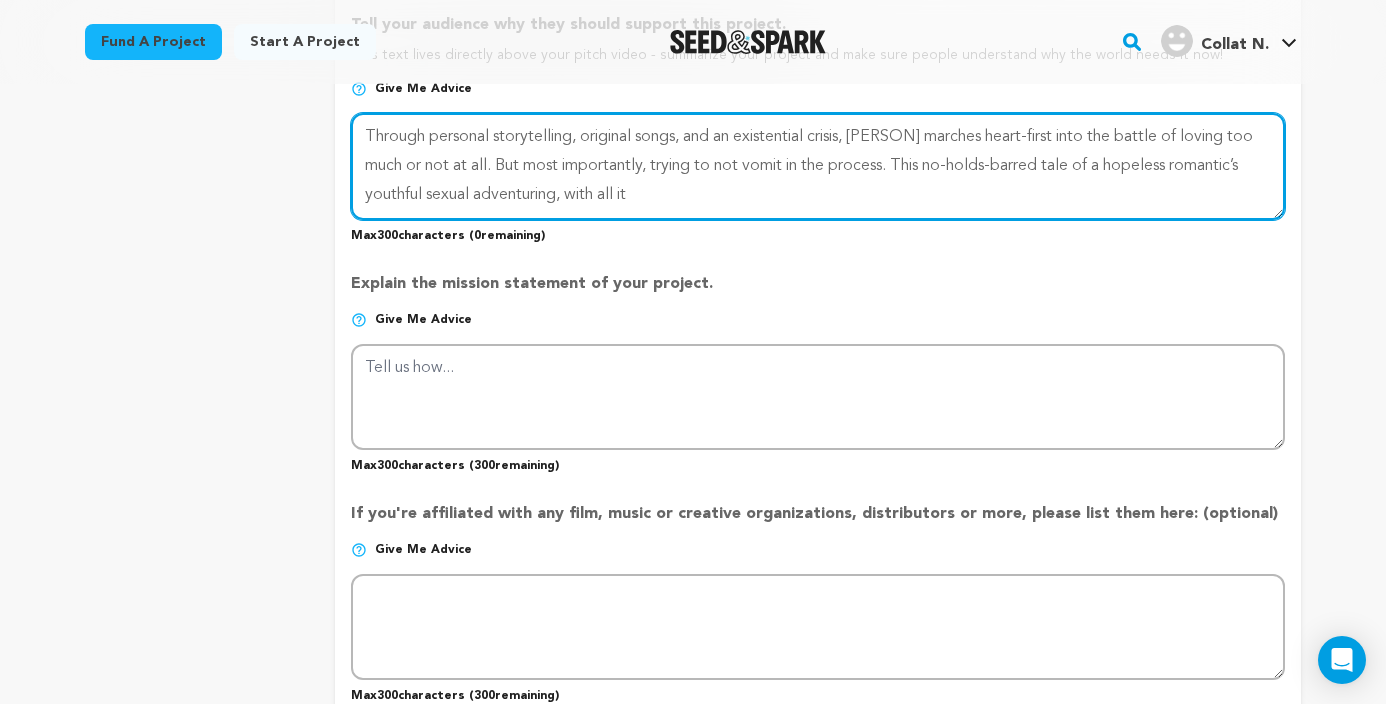 type on "Through personal storytelling, original songs, and an existential crisis, Gianna marches heart-first into the battle of loving too much or not at all. But most importantly, trying to not vomit in the process." 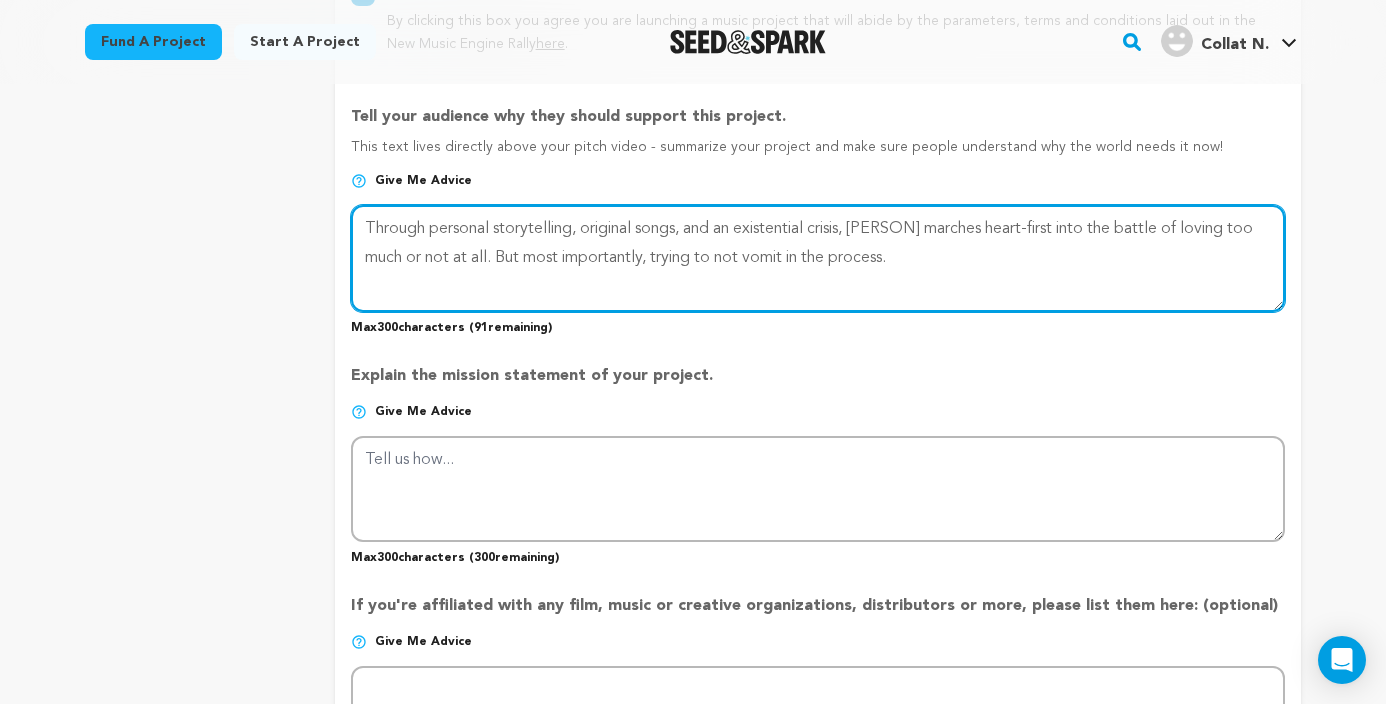 scroll, scrollTop: 1283, scrollLeft: 0, axis: vertical 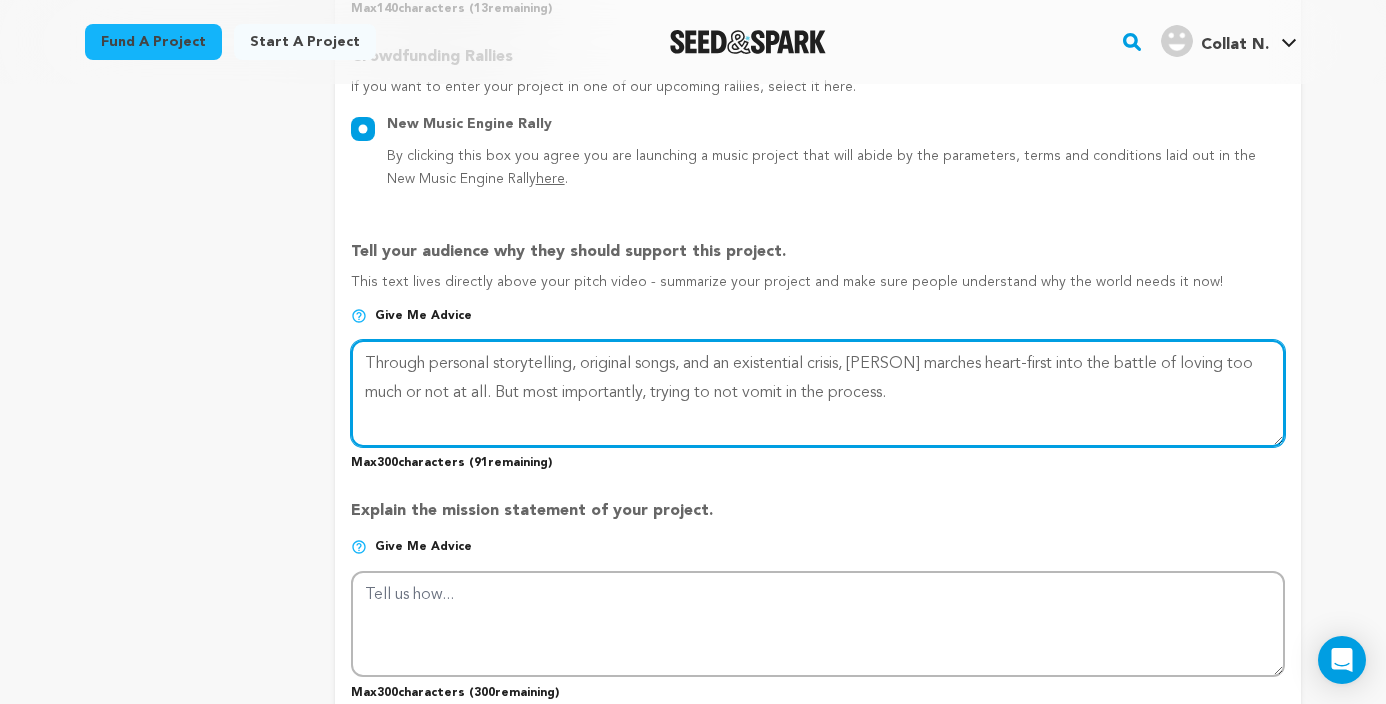 click at bounding box center [818, 393] 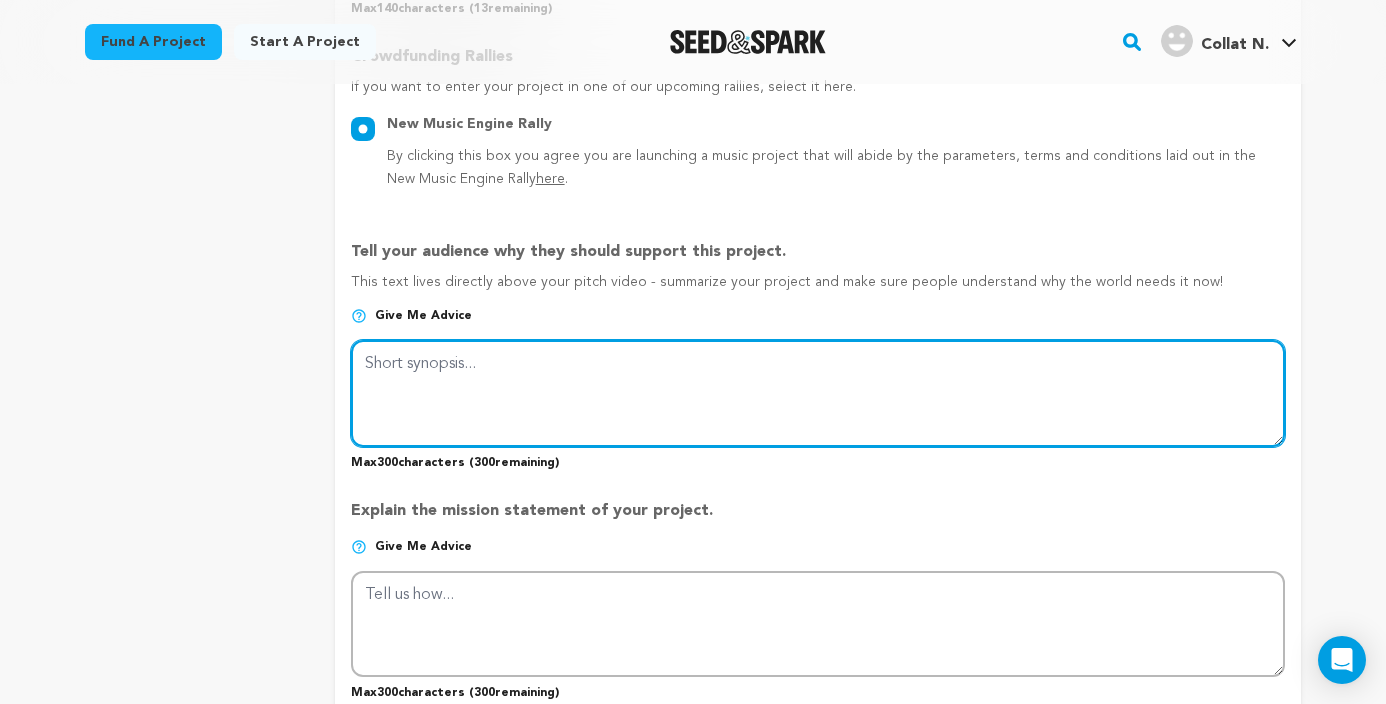 paste on "Through personal storytelling, original songs, and an existential crisis, Gianna marches heart-first into the battle of loving too much or not at all. But most importantly, trying to not vomit in the process." 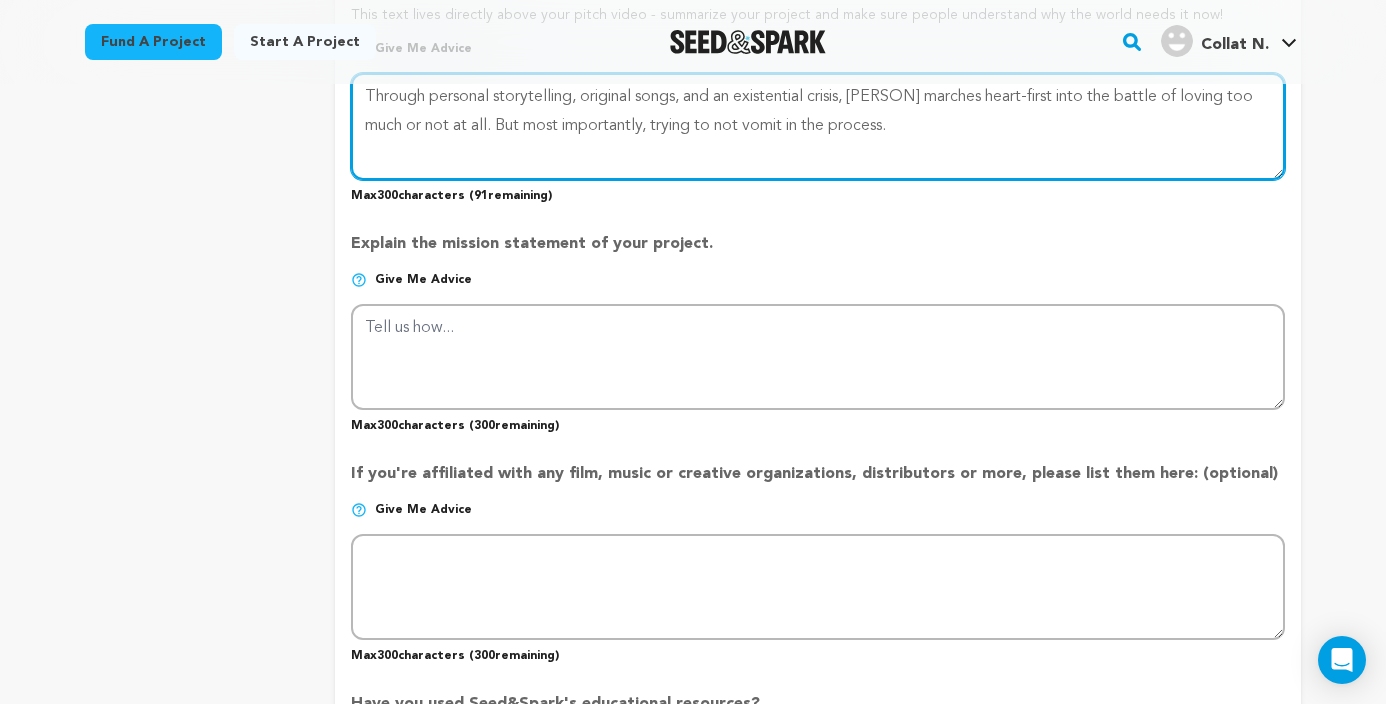 scroll, scrollTop: 1419, scrollLeft: 0, axis: vertical 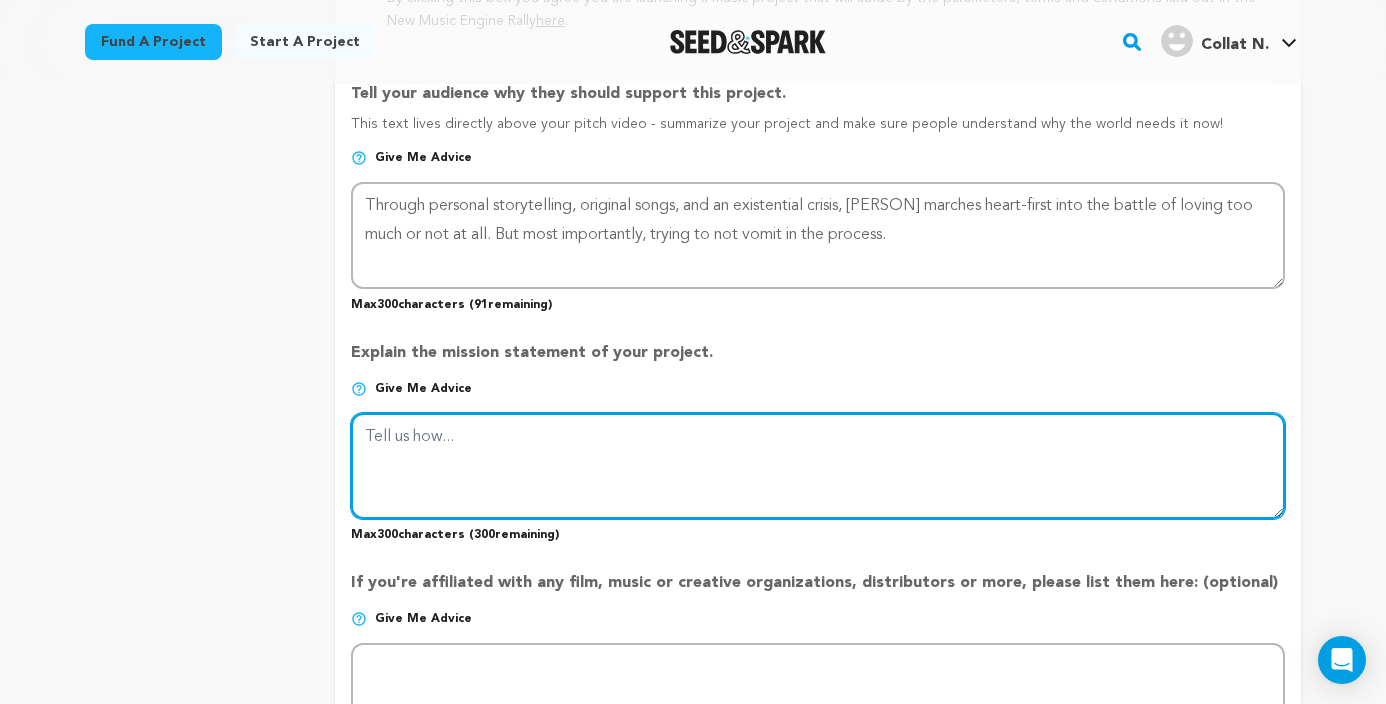 click at bounding box center [818, 466] 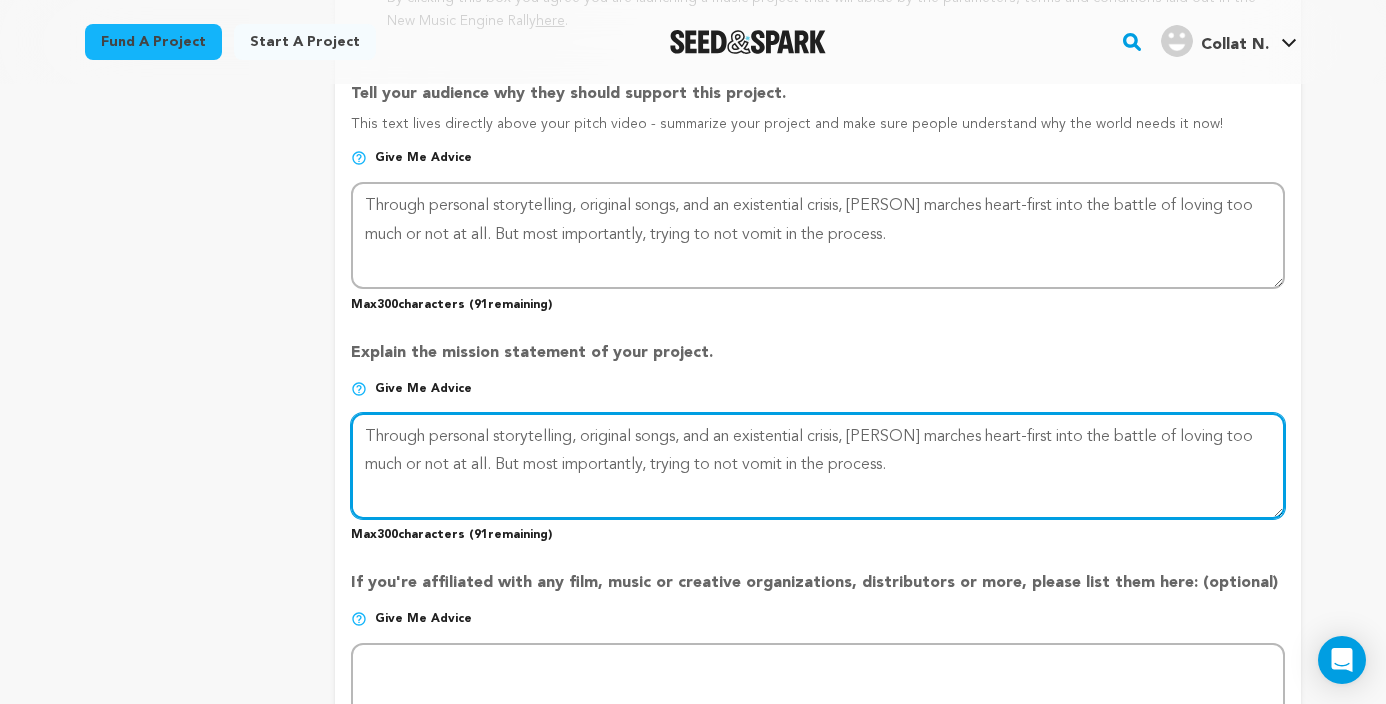 type 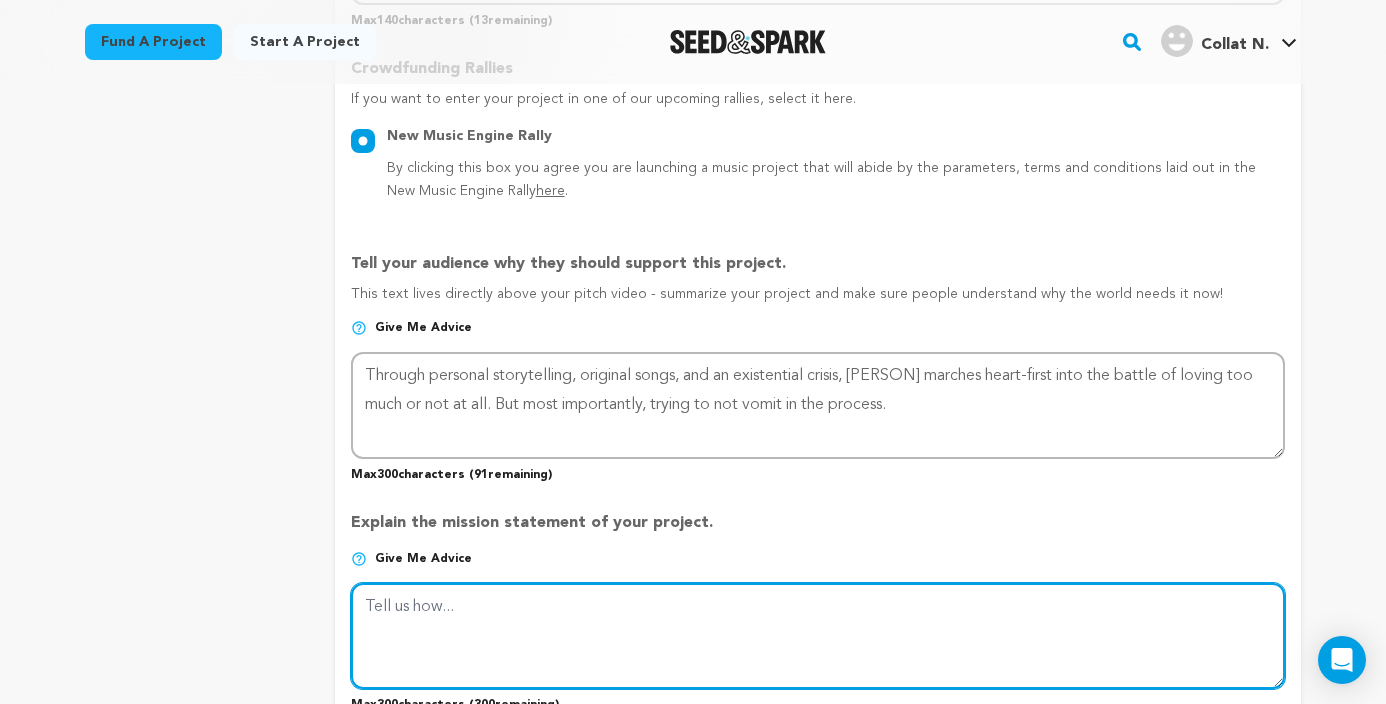 scroll, scrollTop: 1236, scrollLeft: 0, axis: vertical 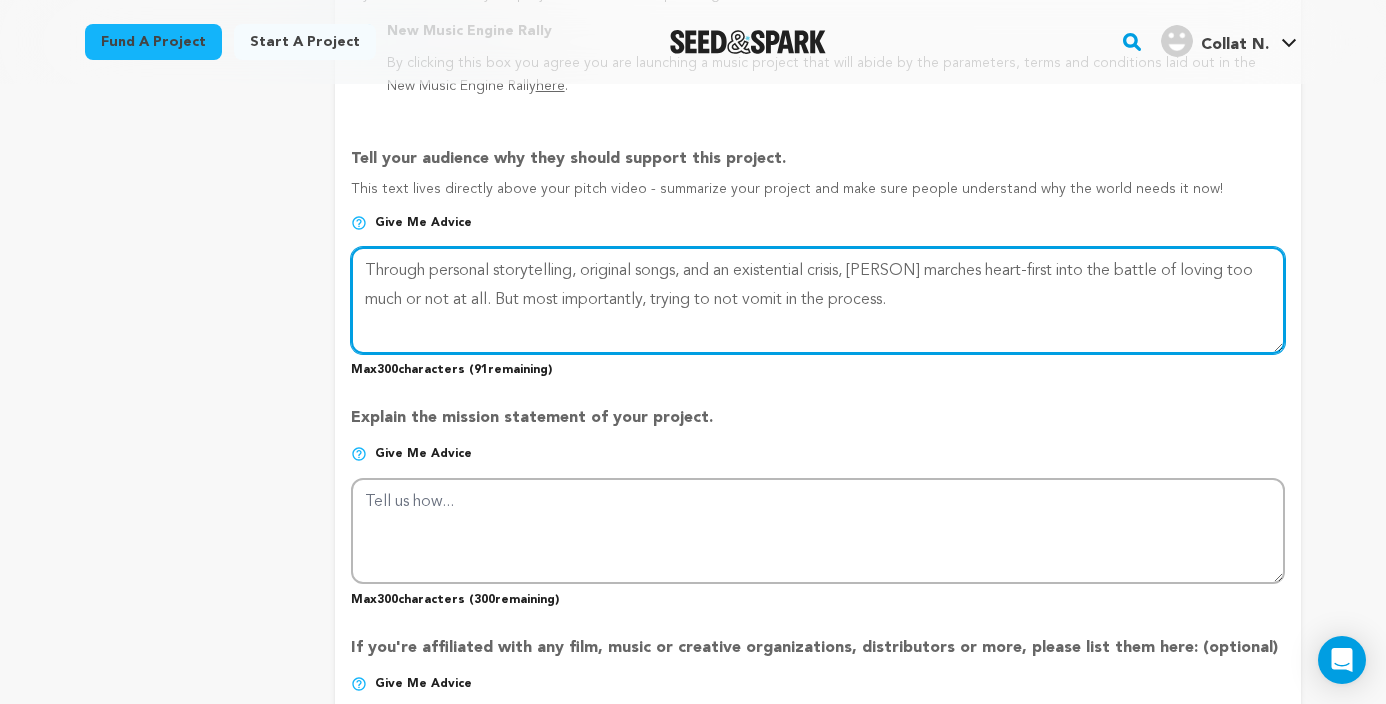 click at bounding box center (818, 300) 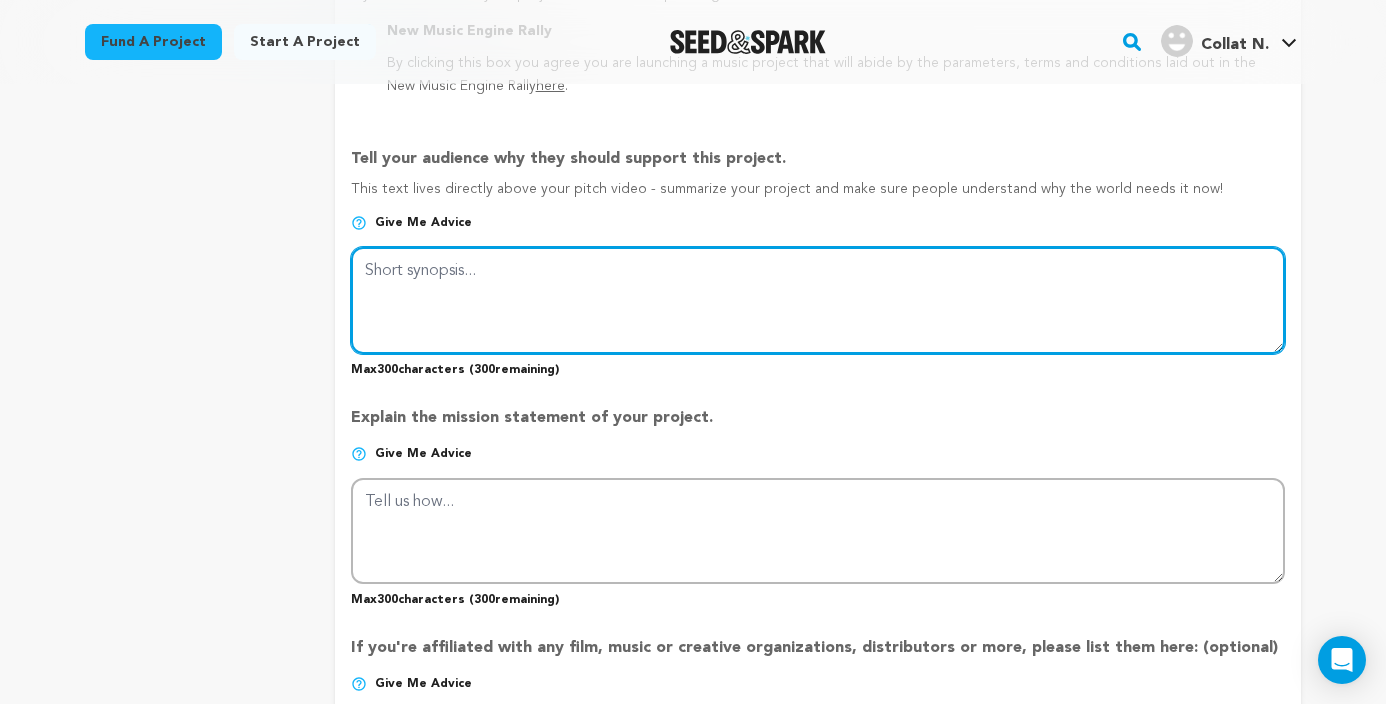 paste on "Through personal storytelling, original songs, and an existential crisis, Gianna marches heart-first into the battle of loving too much or not at all. But most importantly, trying to not vomit in the process." 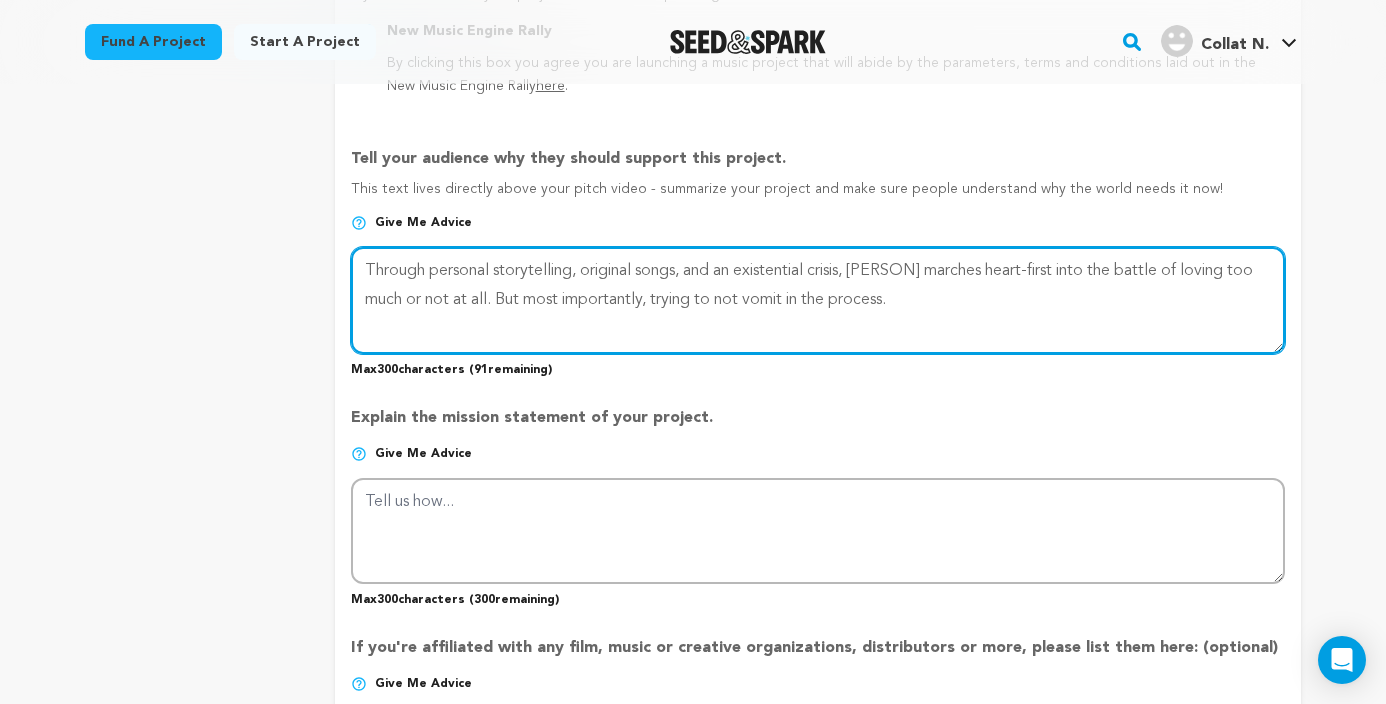 click at bounding box center [818, 300] 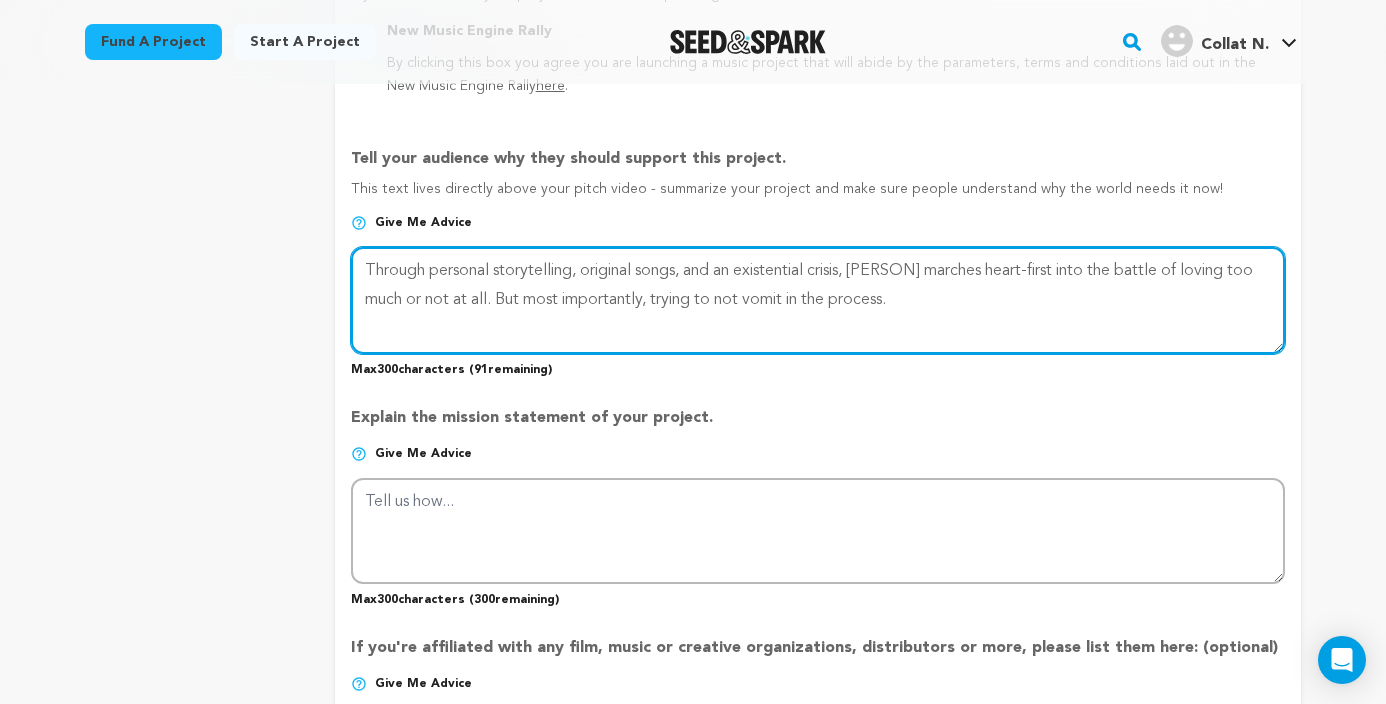 paste on "and a quarter-life crisis, writer/performer Gianna Milici marches heart-first into the battle of loving too much or not at all. But most importantly, trying to not vomit in the process." 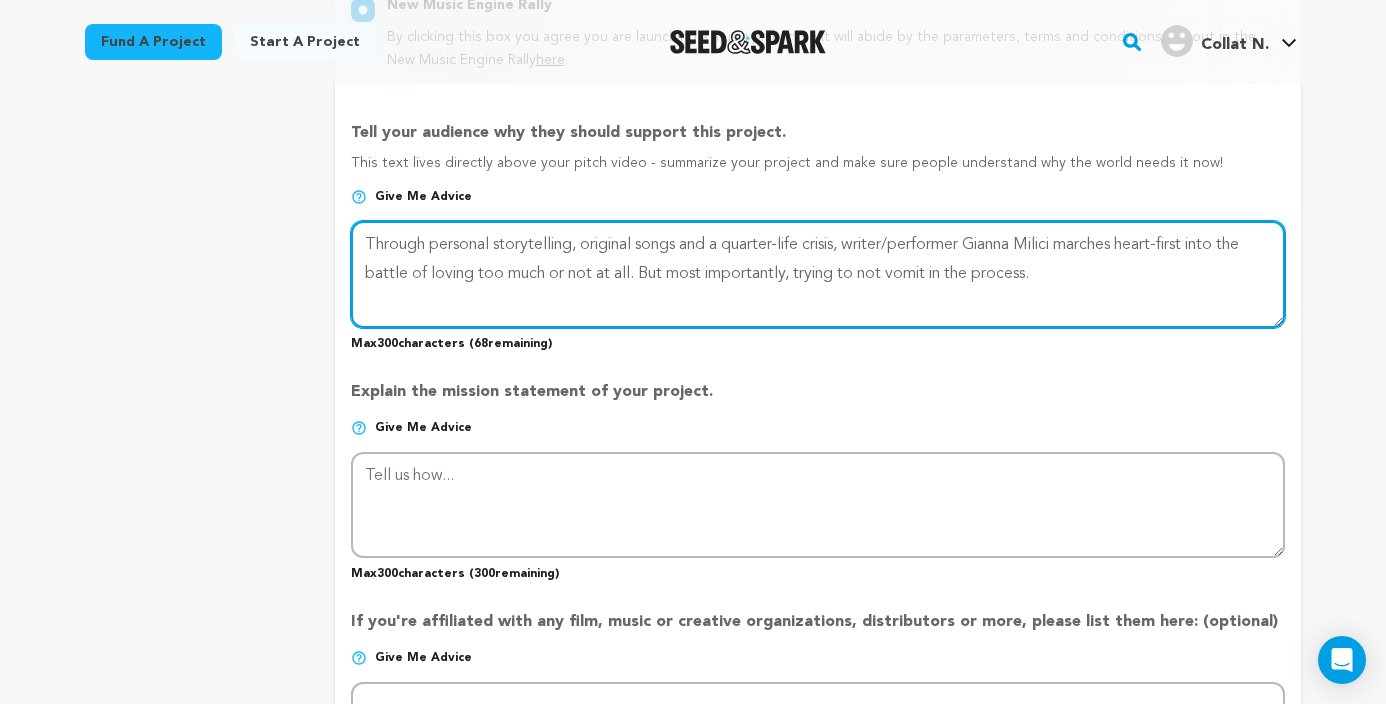 scroll, scrollTop: 1285, scrollLeft: 0, axis: vertical 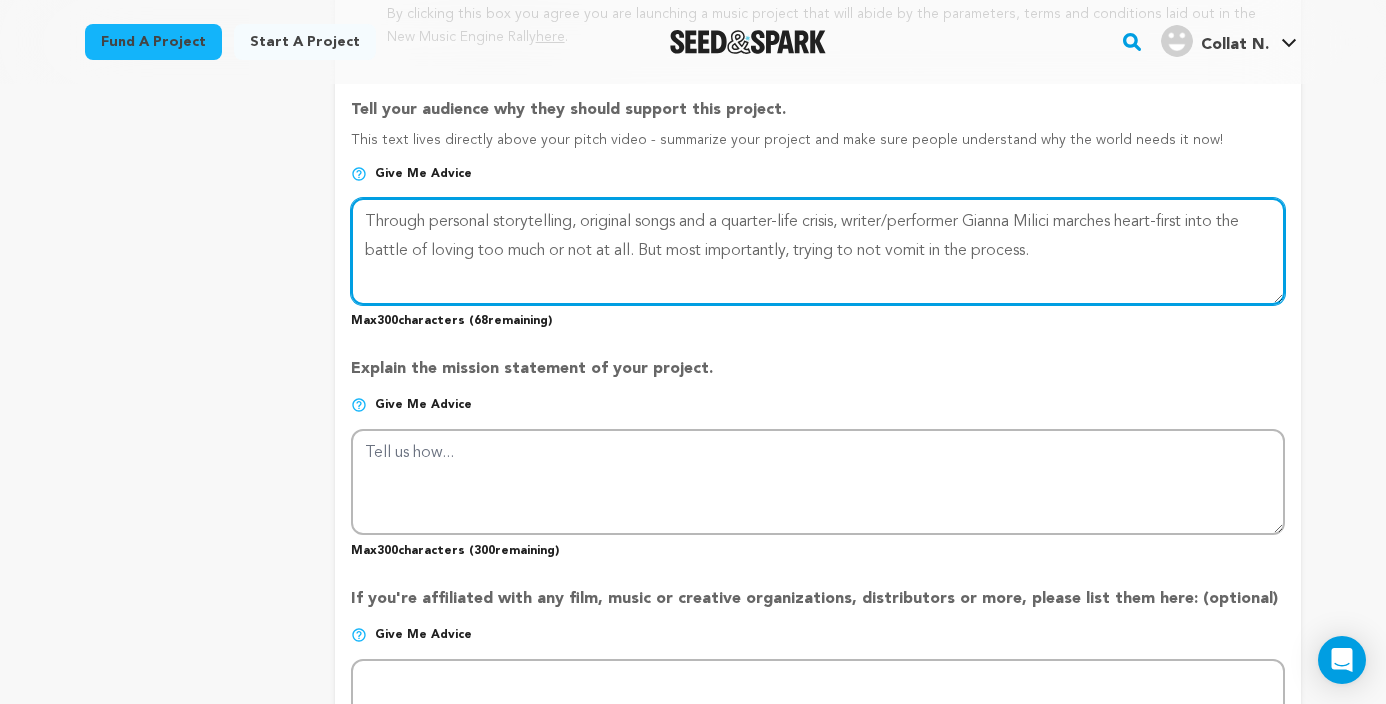 type on "Through personal storytelling, original songs and a quarter-life crisis, writer/performer Gianna Milici marches heart-first into the battle of loving too much or not at all. But most importantly, trying to not vomit in the process." 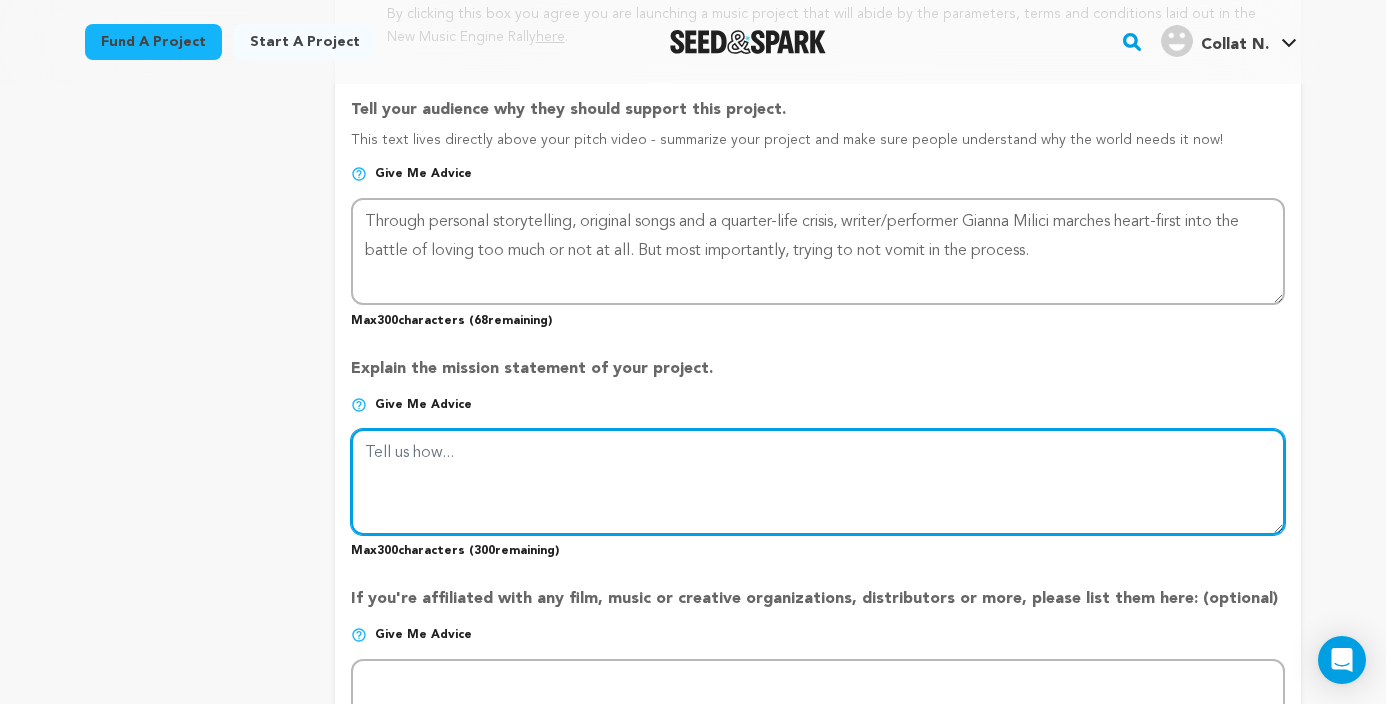 click at bounding box center (818, 482) 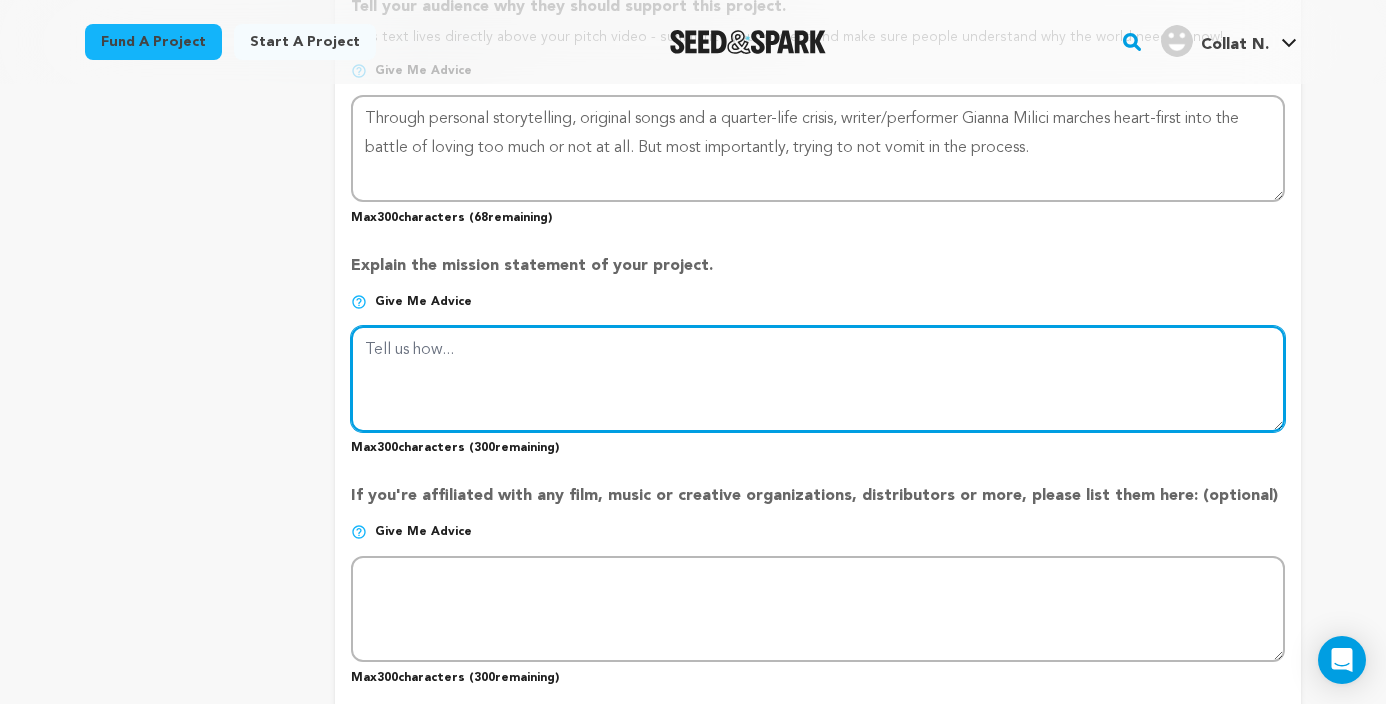 scroll, scrollTop: 1443, scrollLeft: 0, axis: vertical 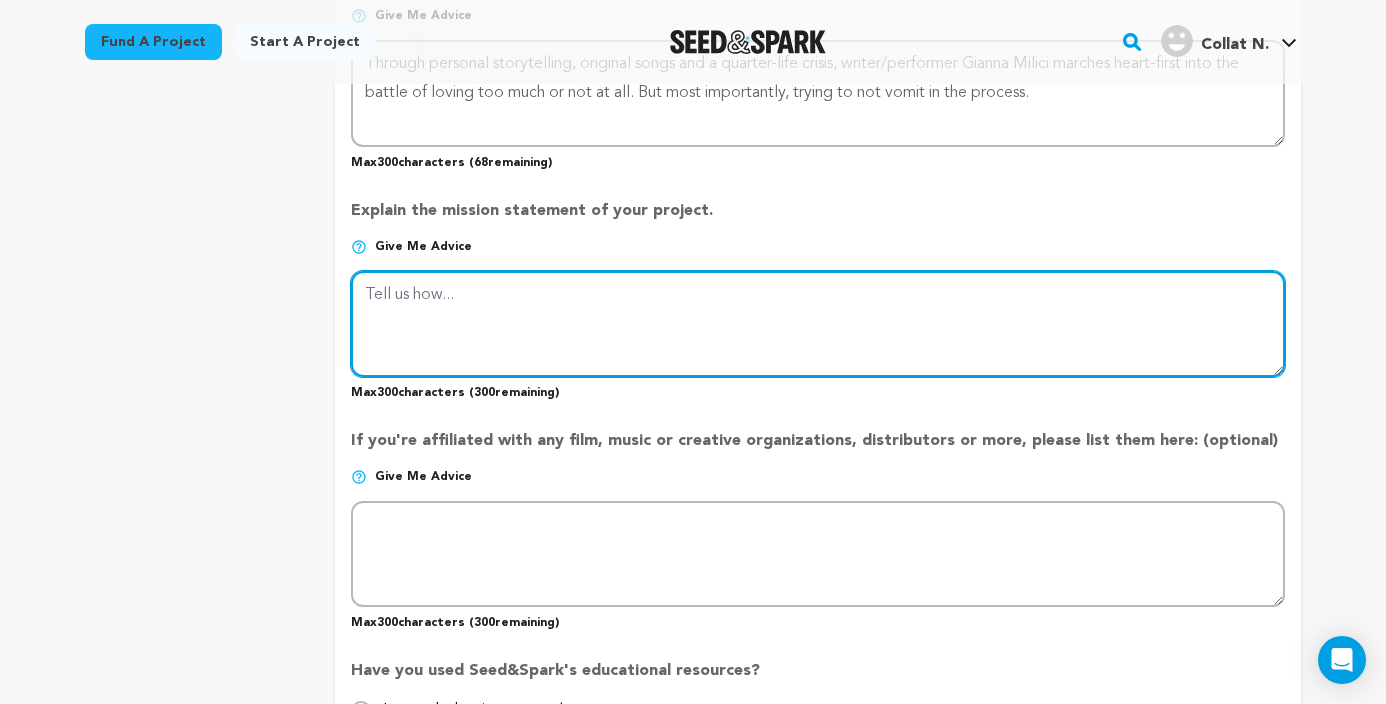 paste on "This no-holds-barred tale of a hopeless romantic’s youthful sexual adventuring, with all its agonies, ecstasies and humiliating bodily functions, is punctuated by music by Shelbie Rassler and sharply apposite lyrics by Milici" 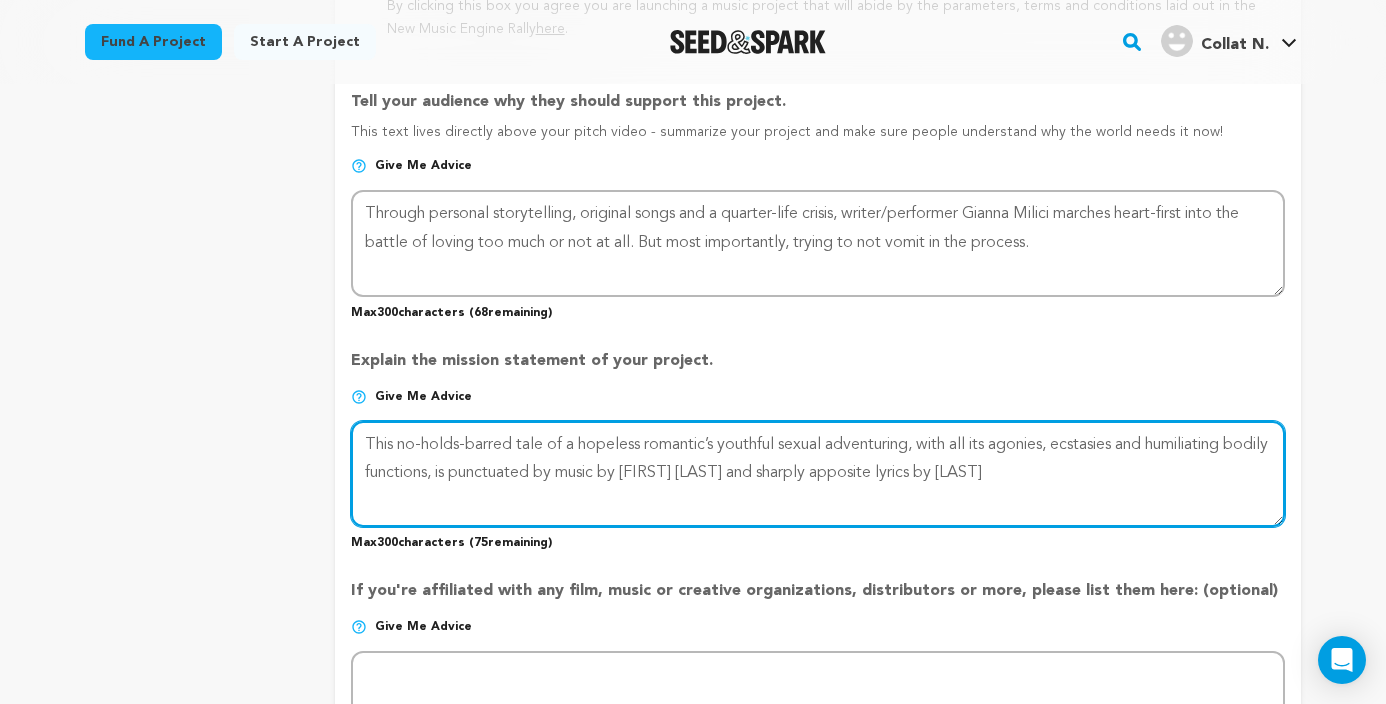 scroll, scrollTop: 1292, scrollLeft: 0, axis: vertical 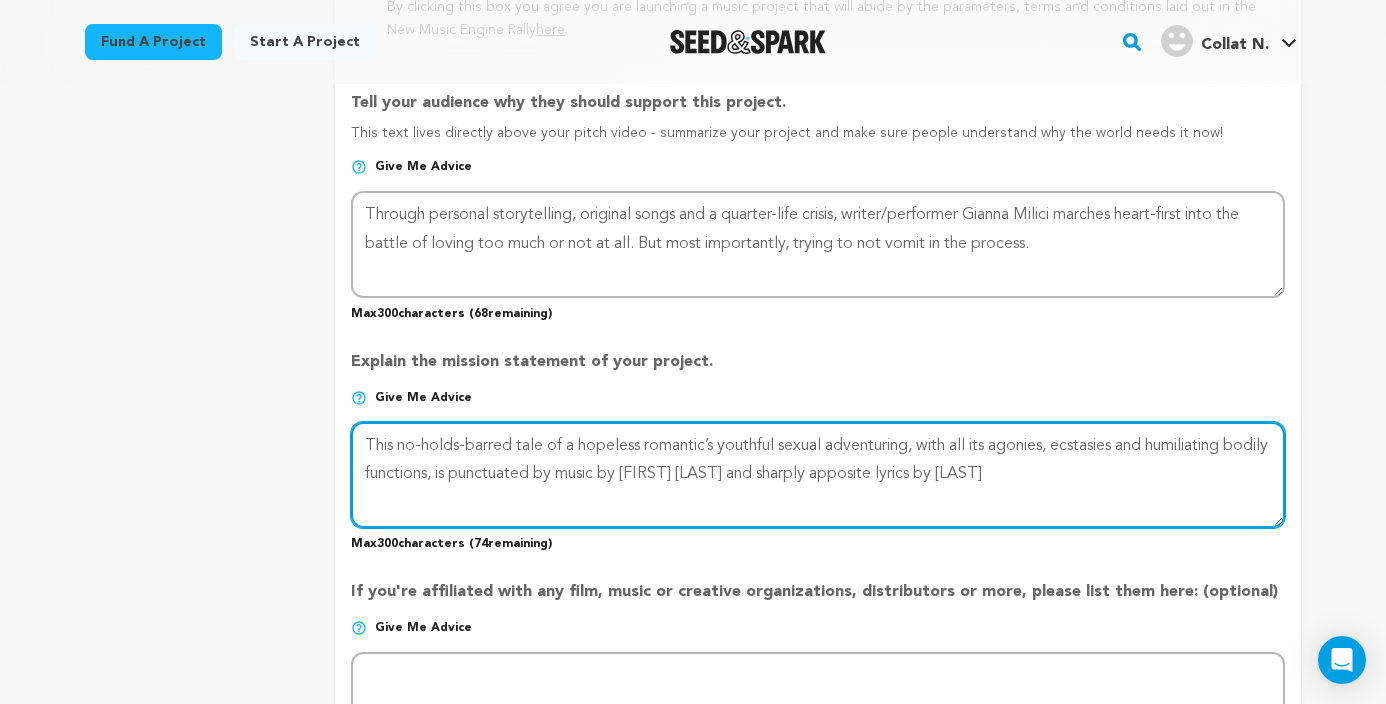 paste on "Returning from a successful run at the Edinburgh Fringe Festival this past" 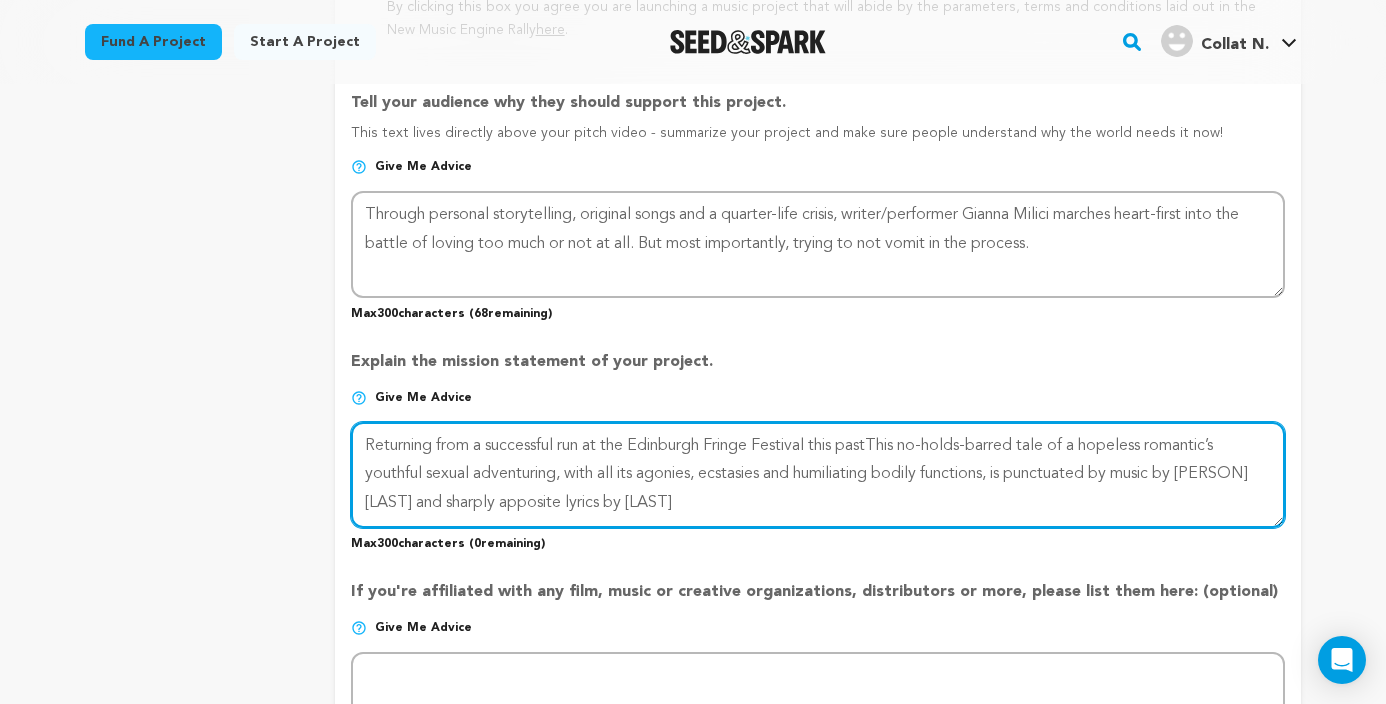 drag, startPoint x: 885, startPoint y: 445, endPoint x: 818, endPoint y: 446, distance: 67.00746 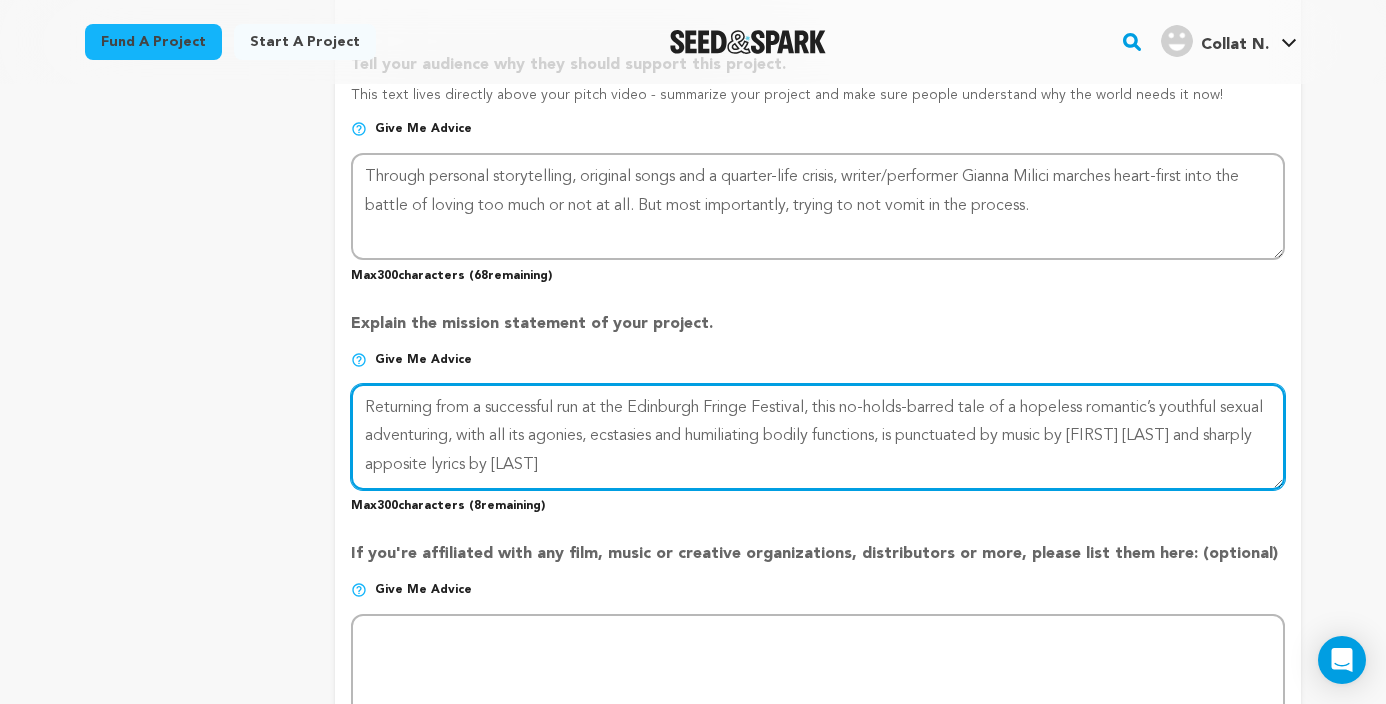 scroll, scrollTop: 1331, scrollLeft: 0, axis: vertical 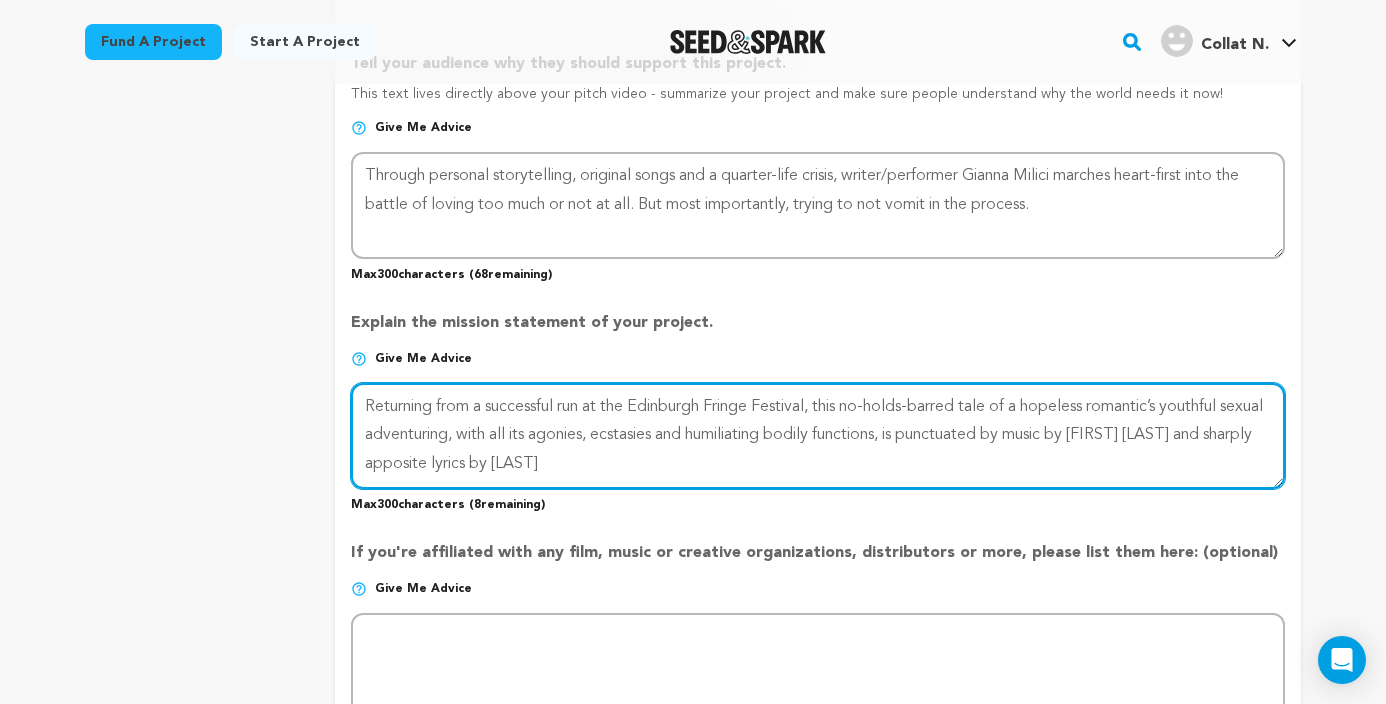 click at bounding box center [818, 436] 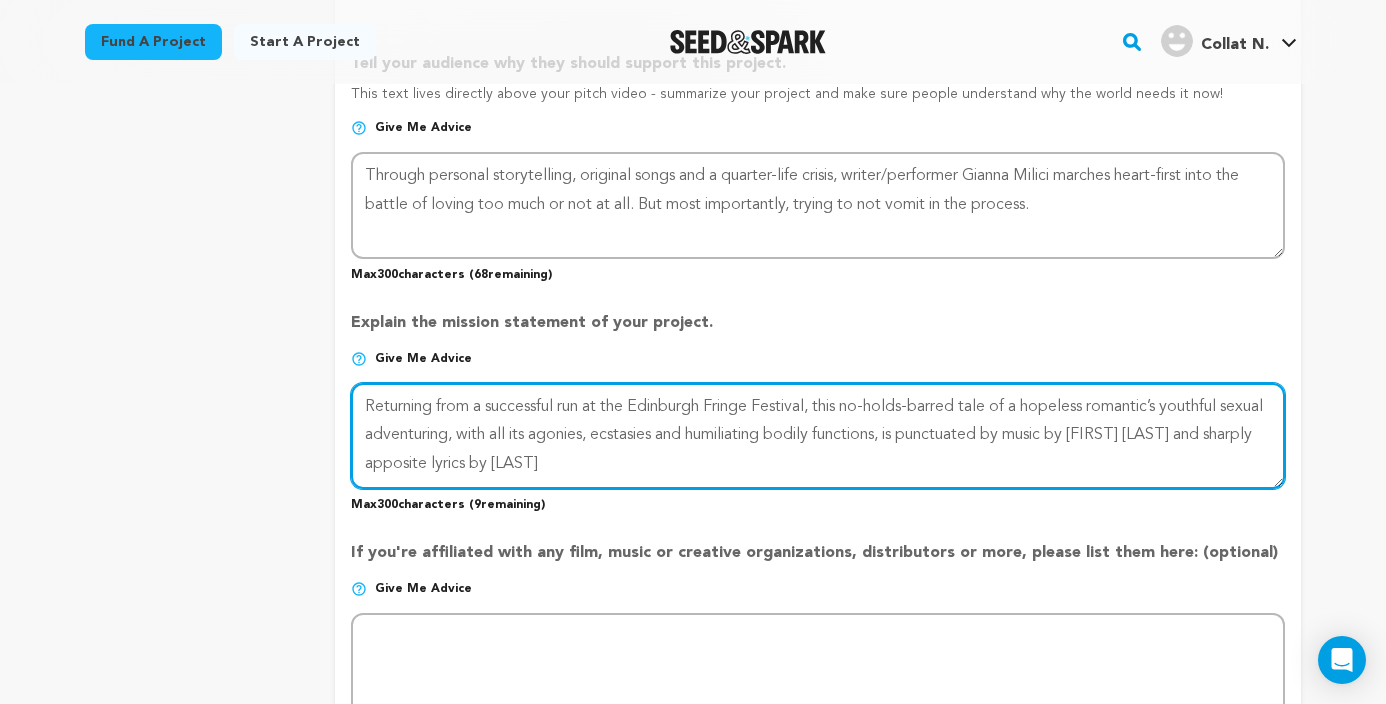 type on "Returning from a successful run at the Edinburgh Fringe Festival, this no-holds-barred tale of a hopeless romantic’s youthful sexual adventuring, with all its agonies, ecstasies and humiliating bodily functions, is punctuated by music by Shelbie Rassler and sharply apposite lyrics by Milici." 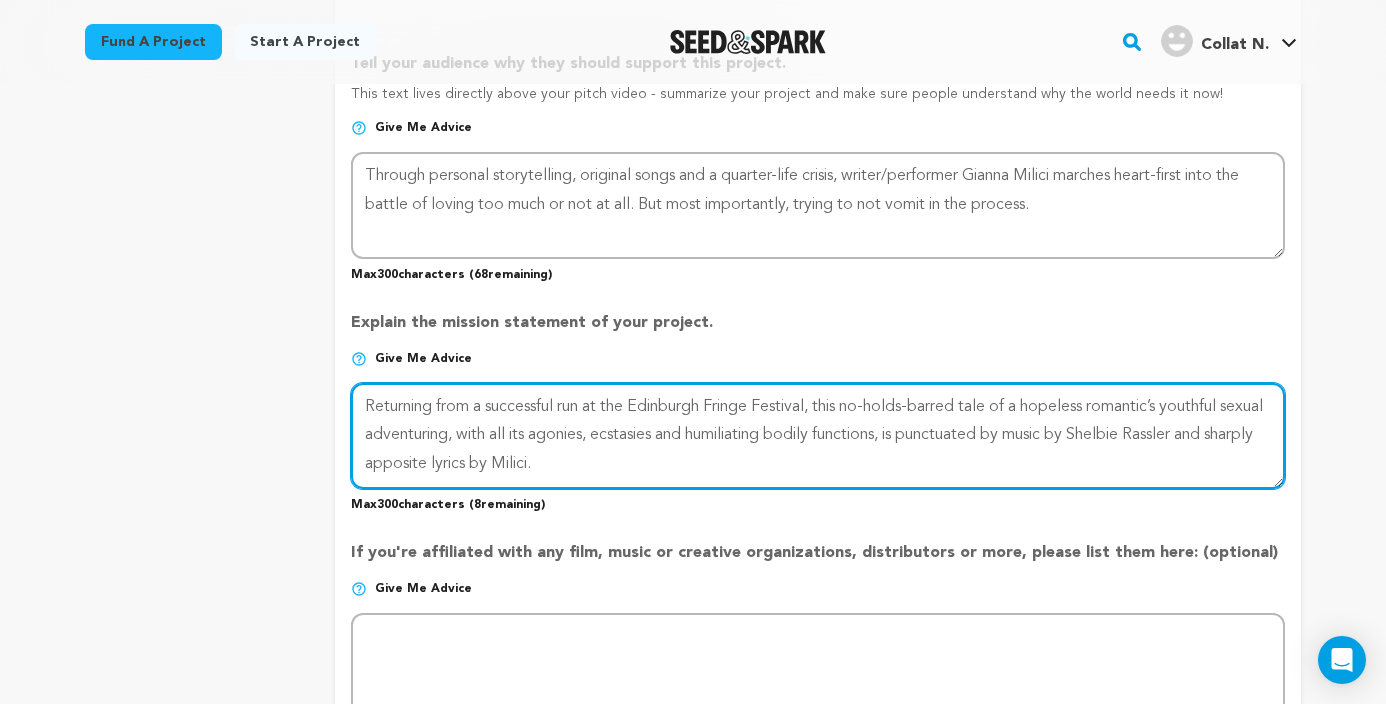 click at bounding box center [818, 436] 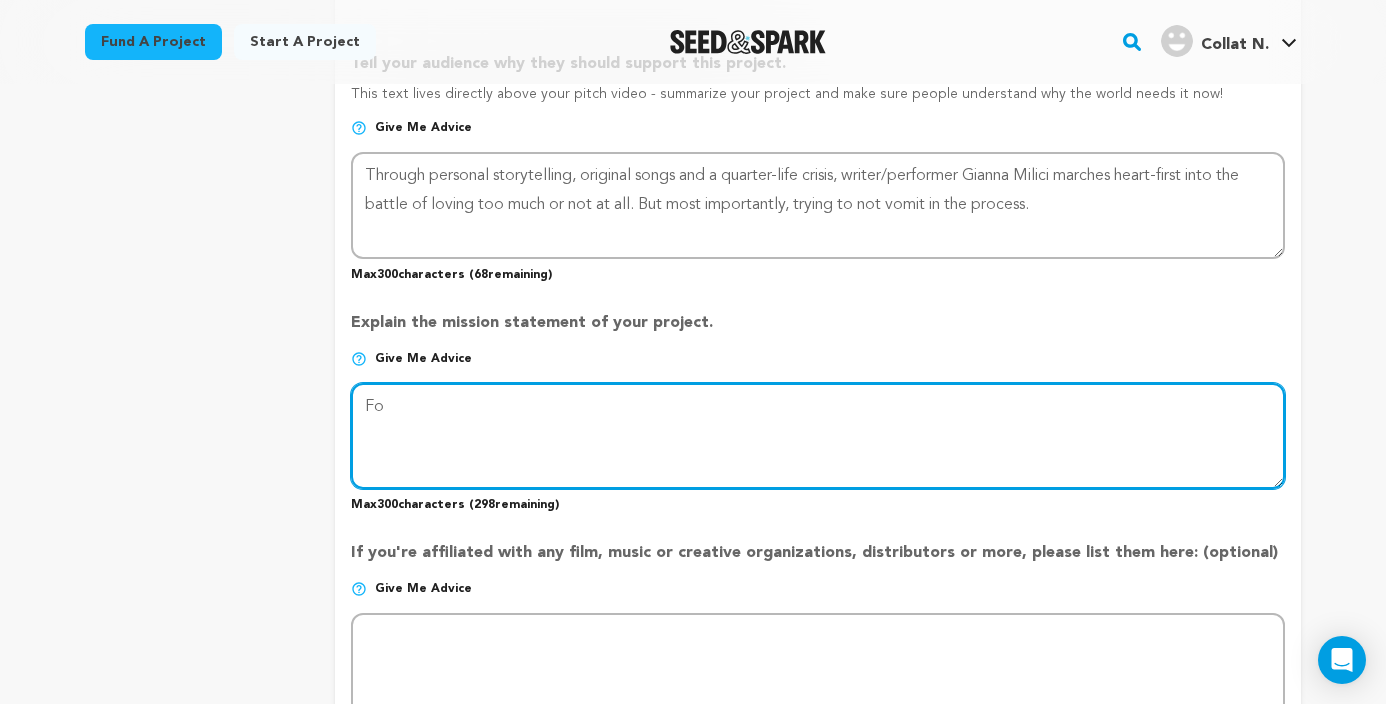 type on "F" 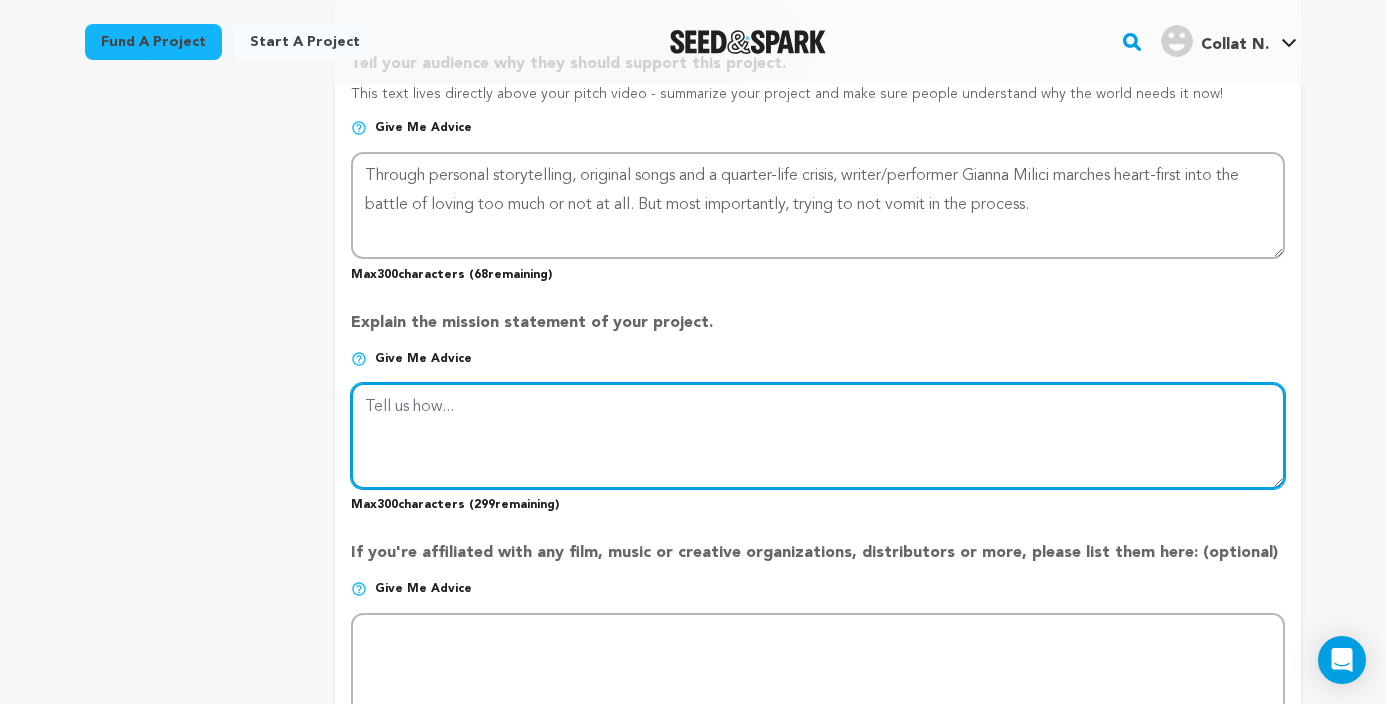 paste on "Returning from a successful run at the Edinburgh Fringe Festival this past August, Pretty Delusional is a guaranteed feel good riot for wherever you are on your journey to self-acceptance." 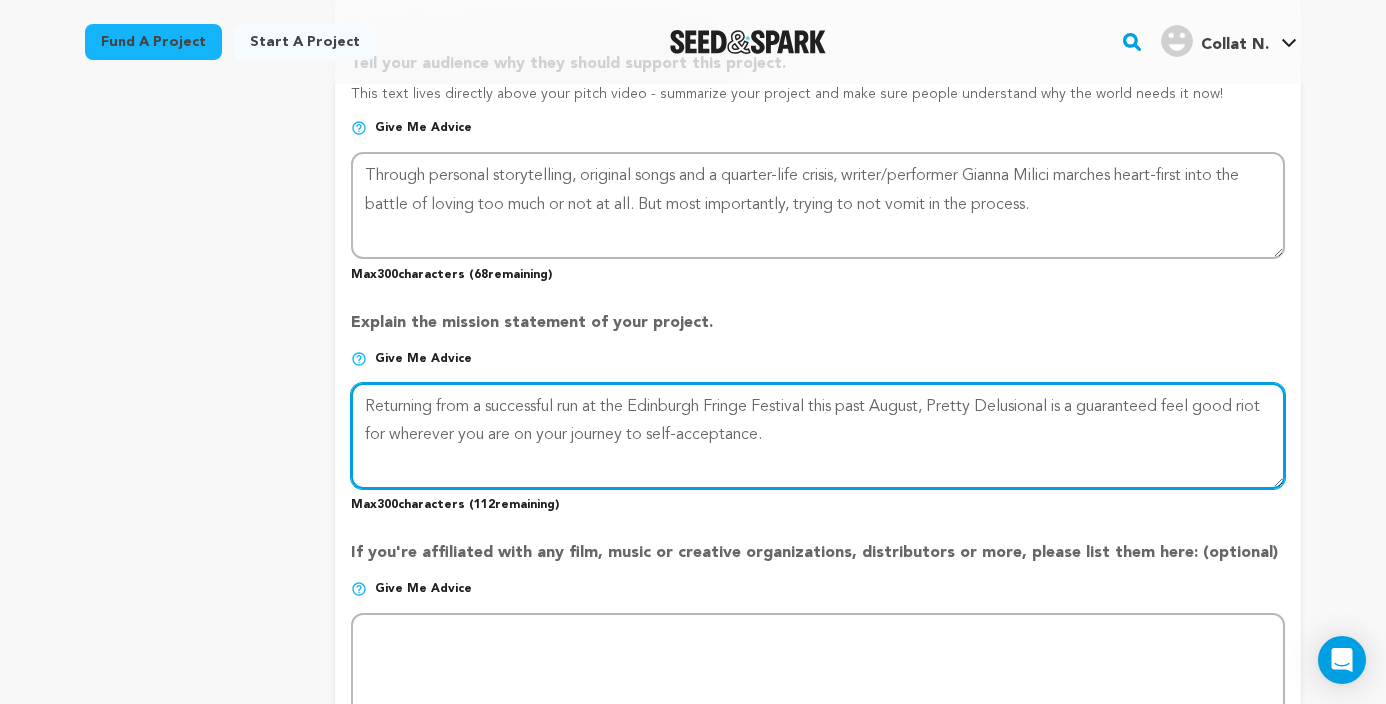 drag, startPoint x: 875, startPoint y: 434, endPoint x: 1072, endPoint y: 410, distance: 198.45654 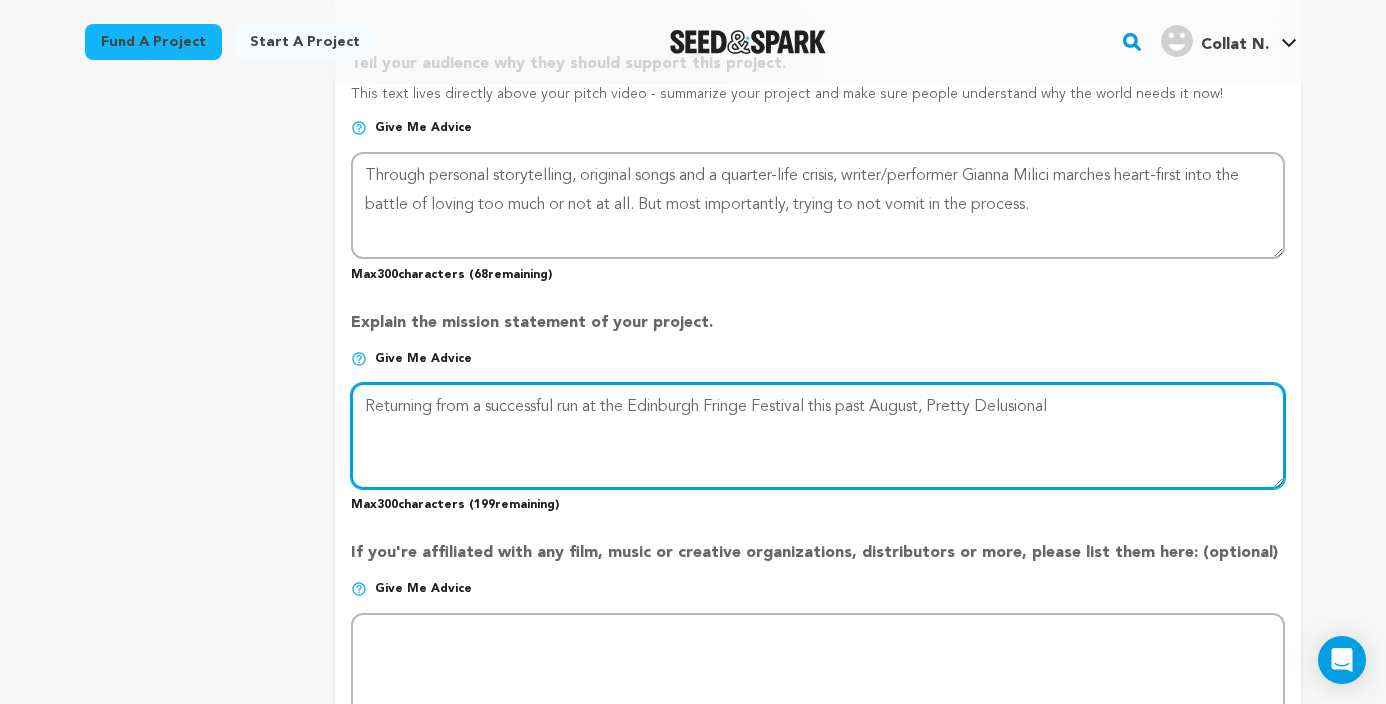 drag, startPoint x: 485, startPoint y: 406, endPoint x: 341, endPoint y: 415, distance: 144.28098 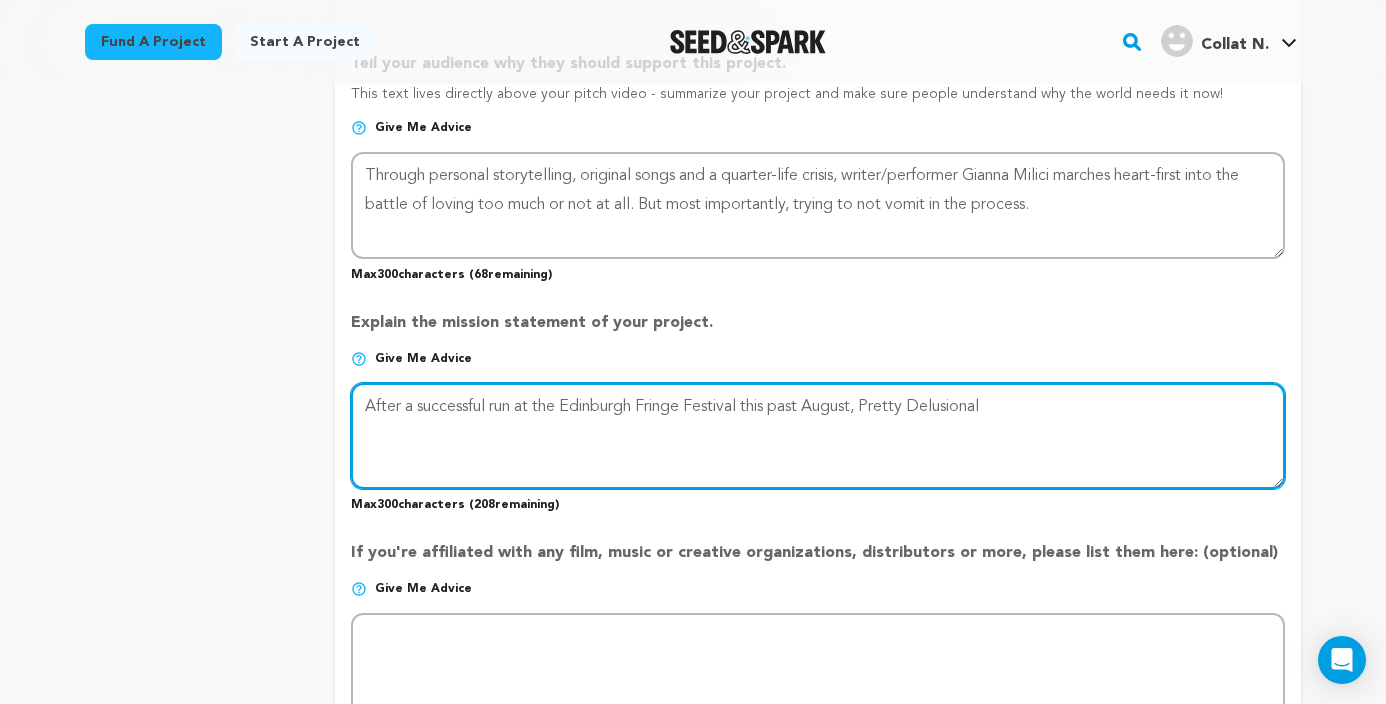 click at bounding box center (818, 436) 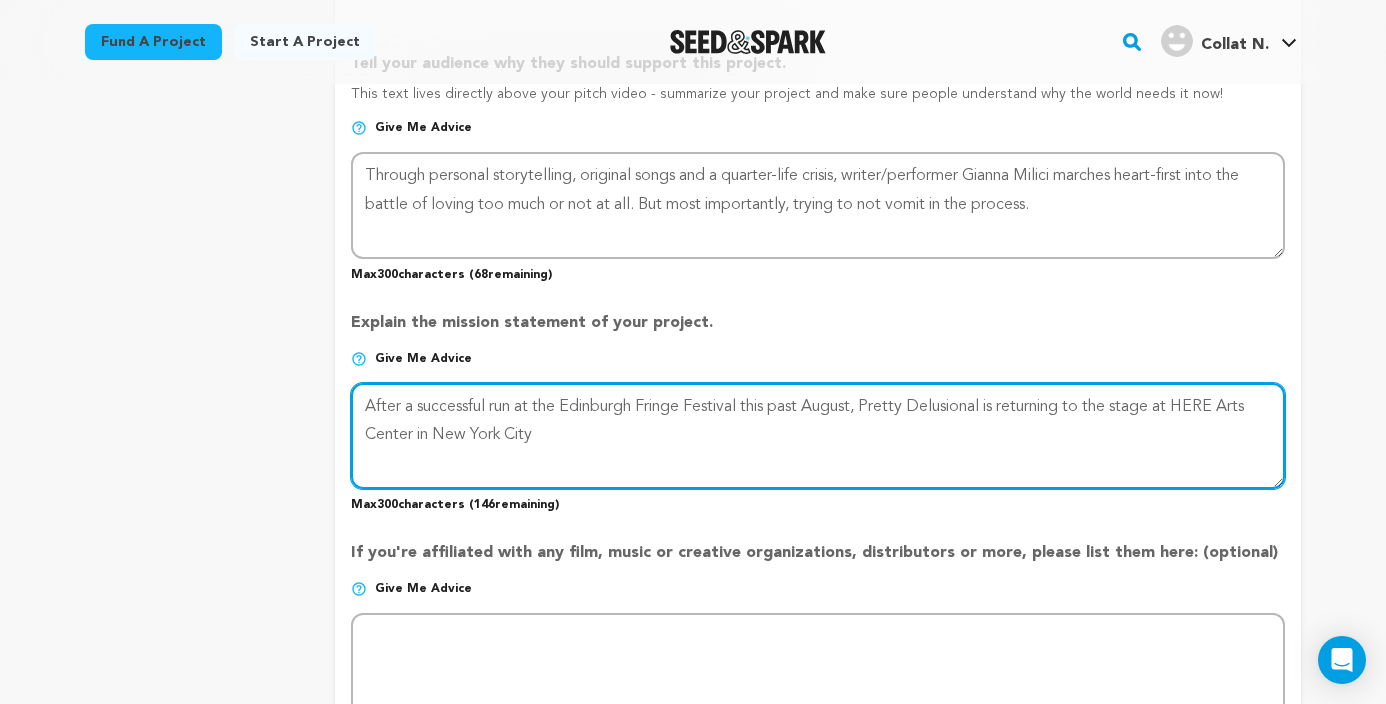 click at bounding box center [818, 436] 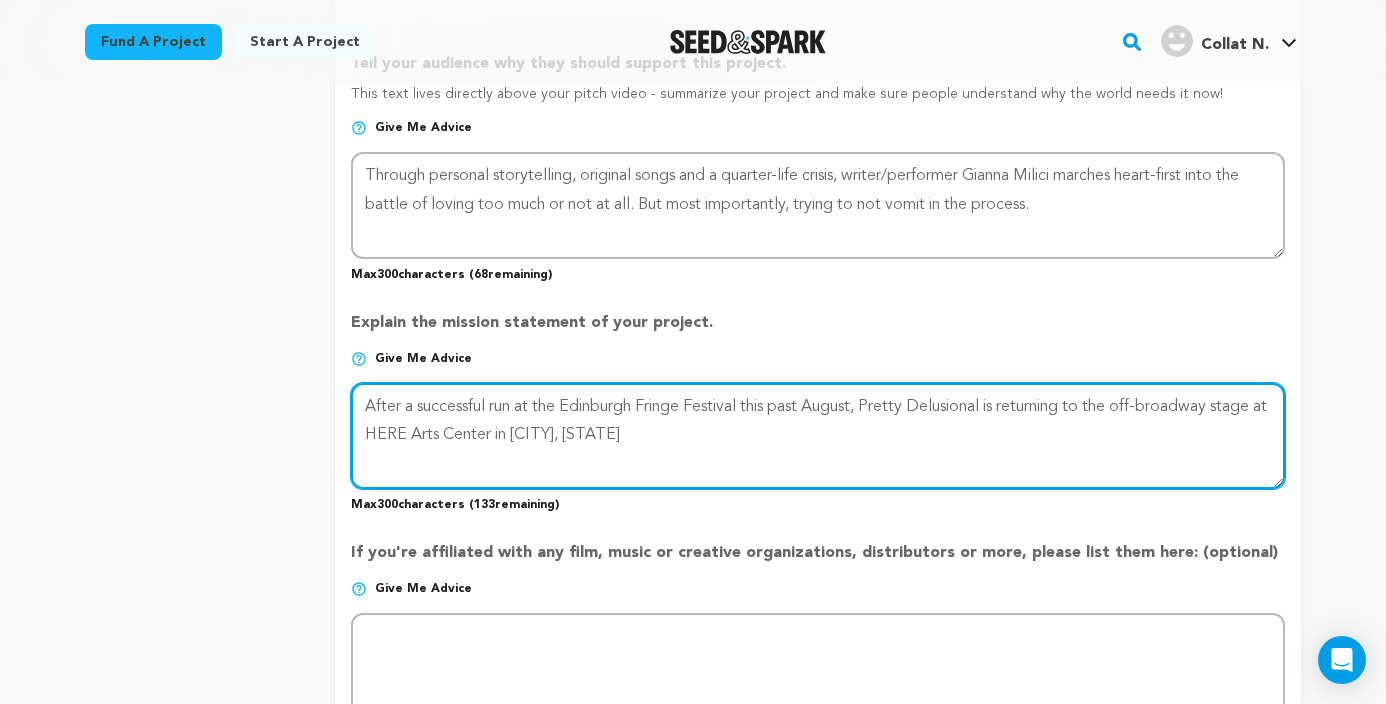 drag, startPoint x: 1230, startPoint y: 407, endPoint x: 1127, endPoint y: 415, distance: 103.31021 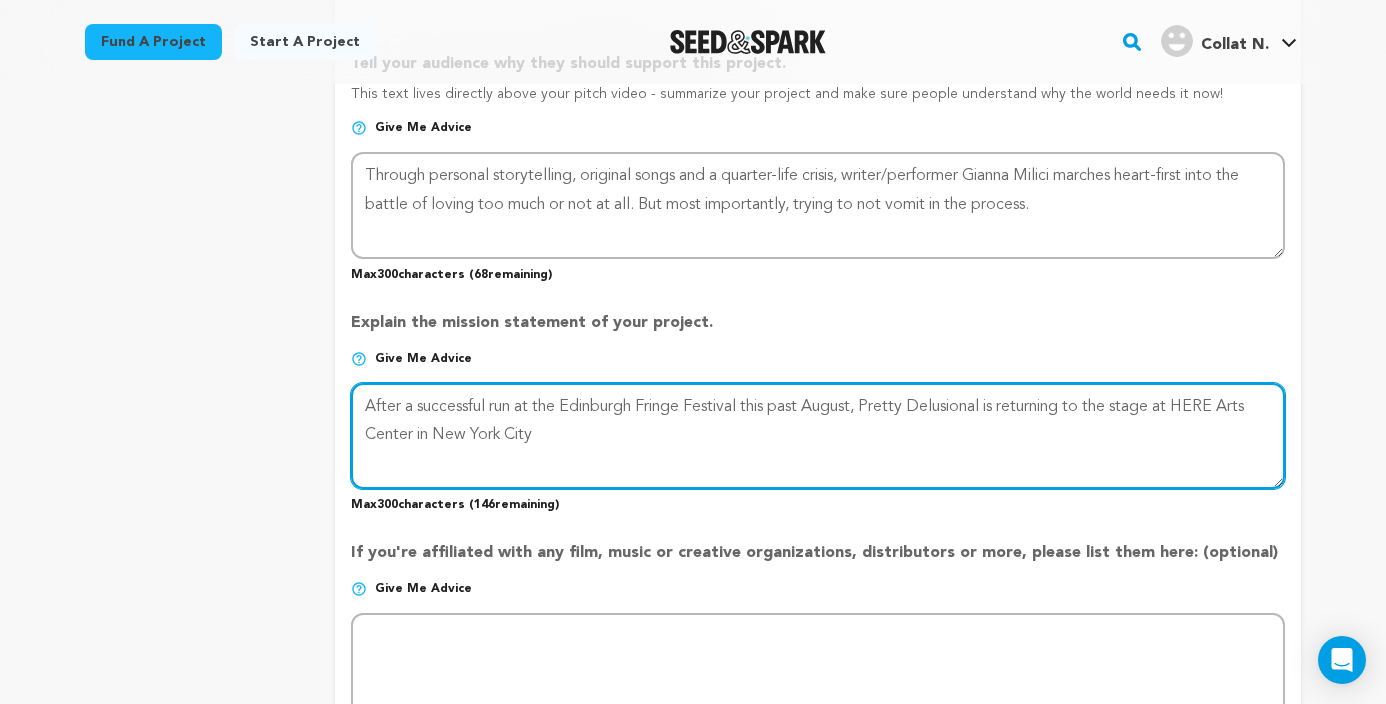 click at bounding box center [818, 436] 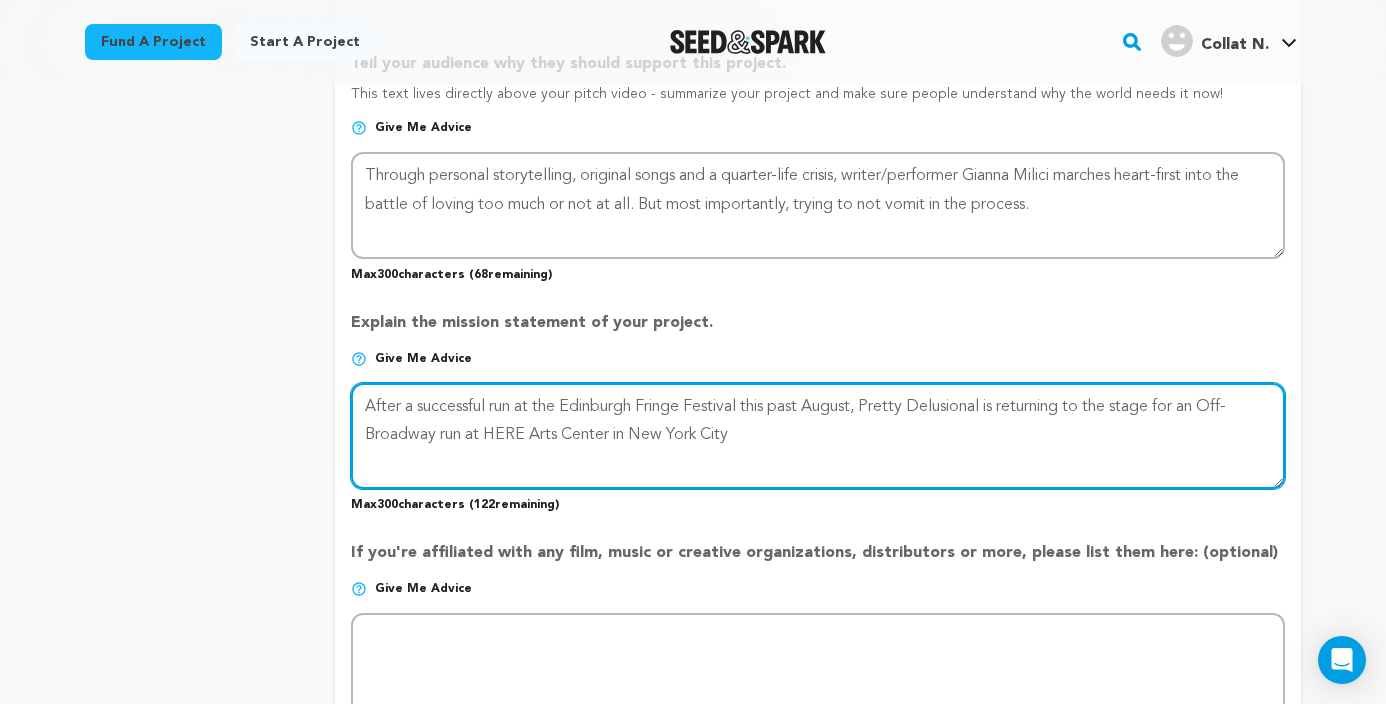 click at bounding box center [818, 436] 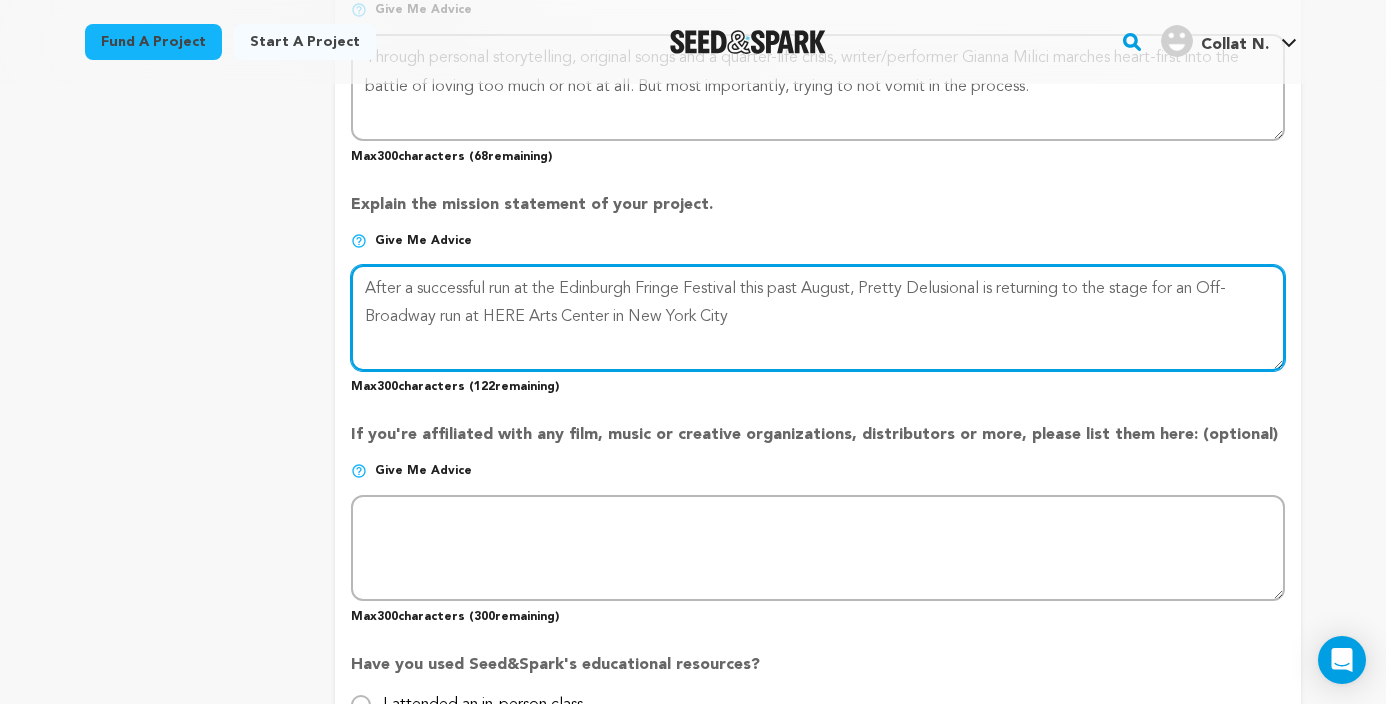 scroll, scrollTop: 1459, scrollLeft: 0, axis: vertical 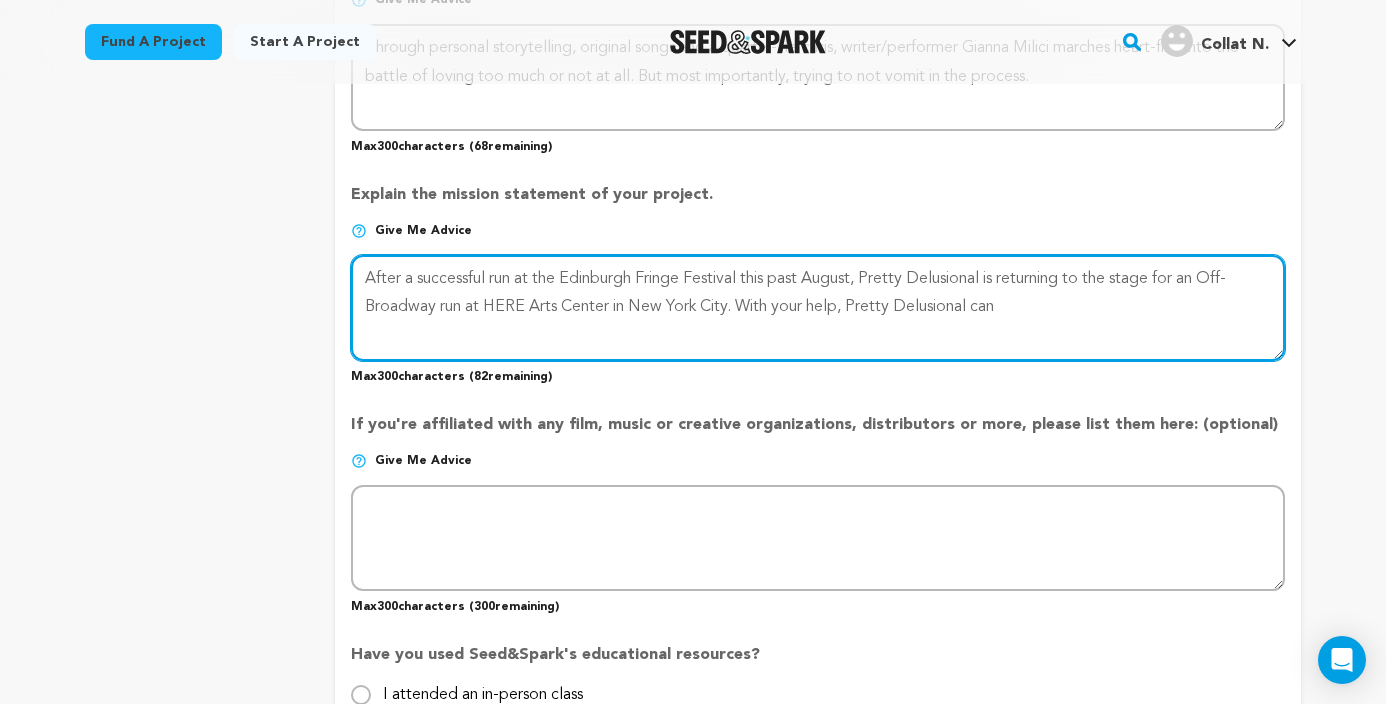 drag, startPoint x: 1013, startPoint y: 307, endPoint x: 742, endPoint y: 309, distance: 271.0074 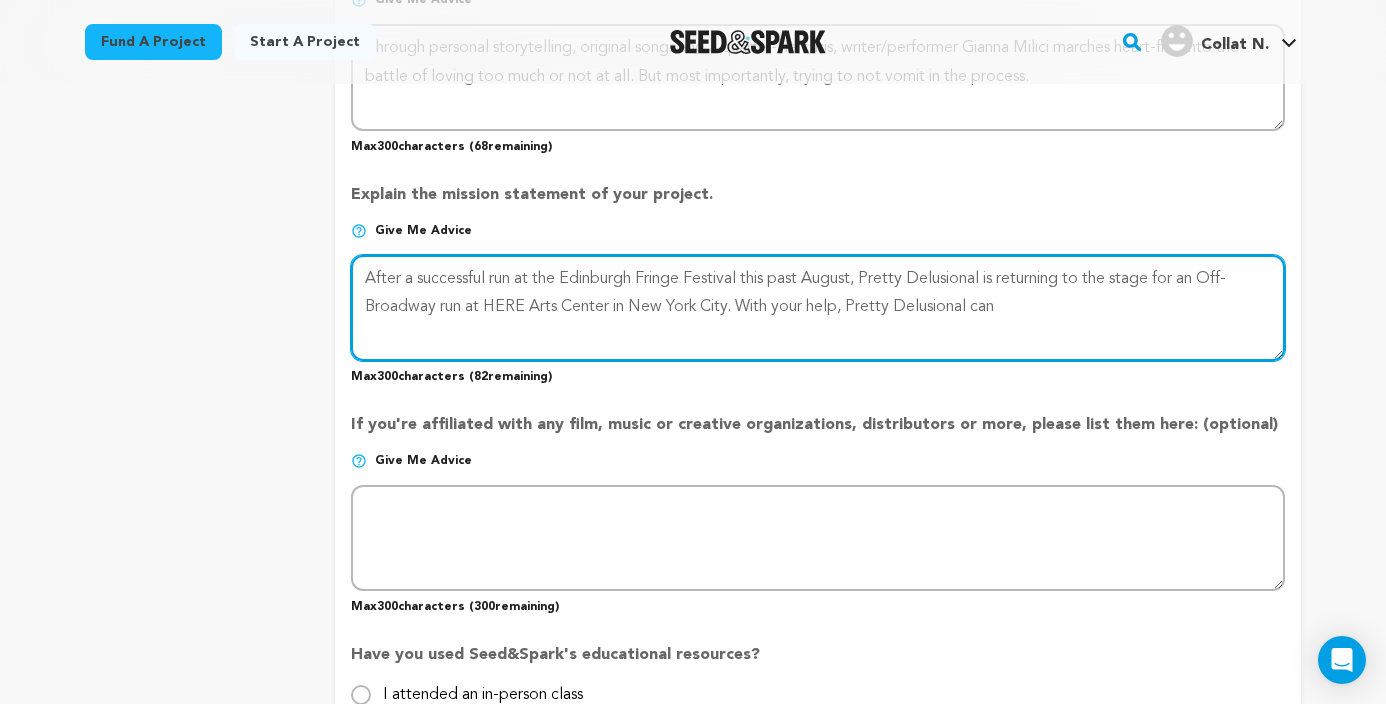 click at bounding box center [818, 308] 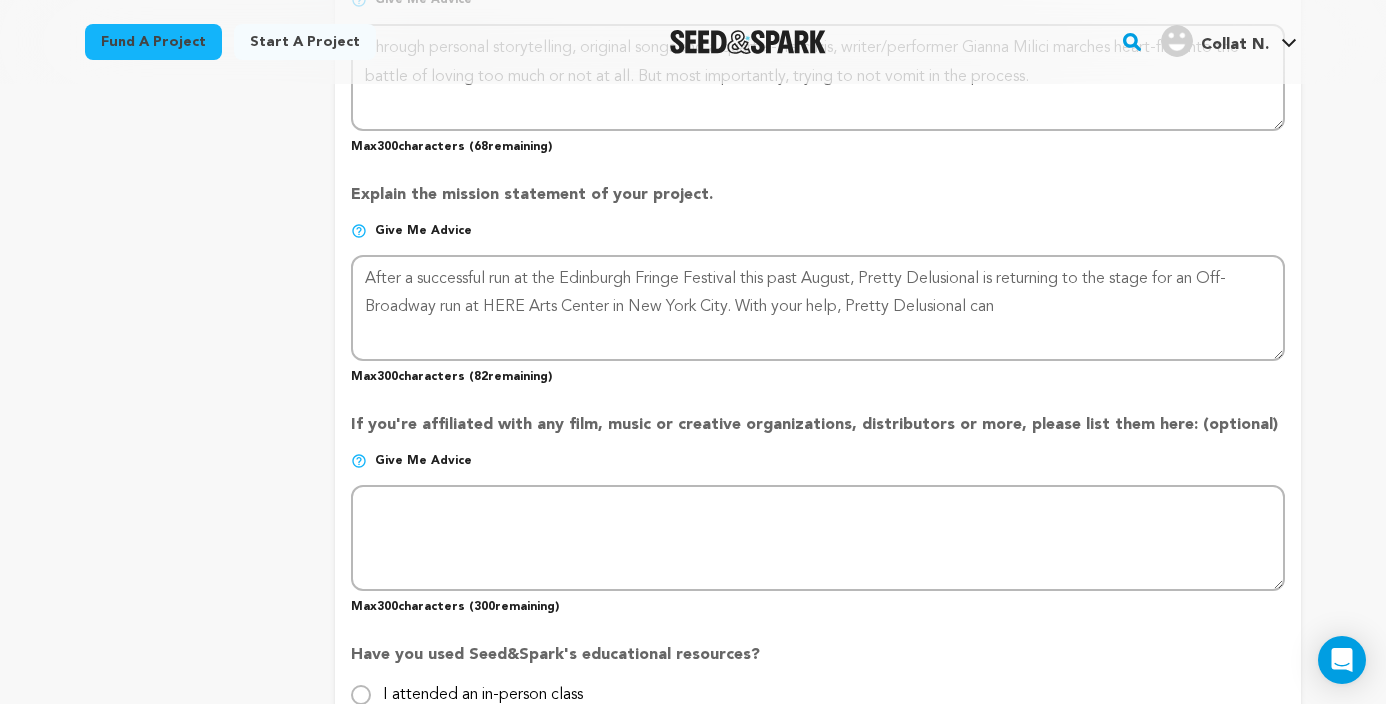 click on "Back to Project Dashboard
Edit Project
Submit For feedback
Submit For feedback
project
story" at bounding box center [693, 234] 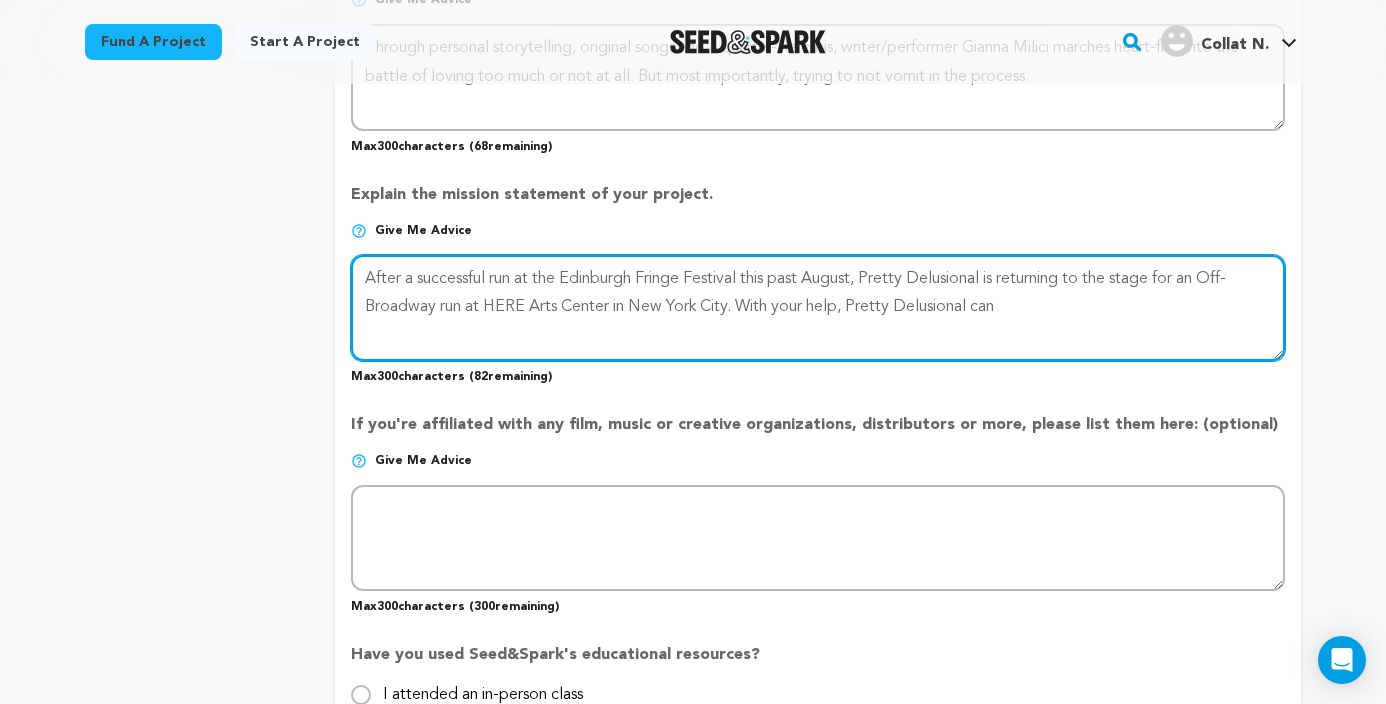 click at bounding box center [818, 308] 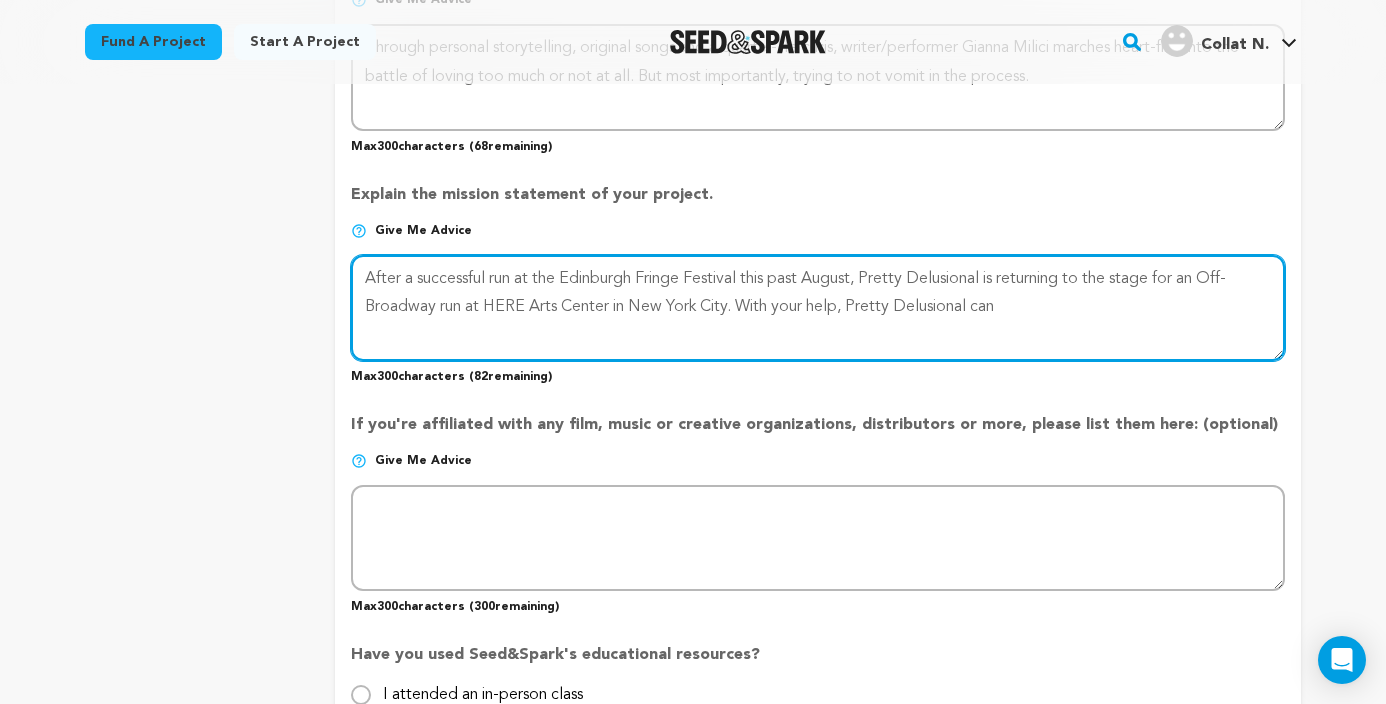 drag, startPoint x: 1018, startPoint y: 304, endPoint x: 745, endPoint y: 311, distance: 273.08972 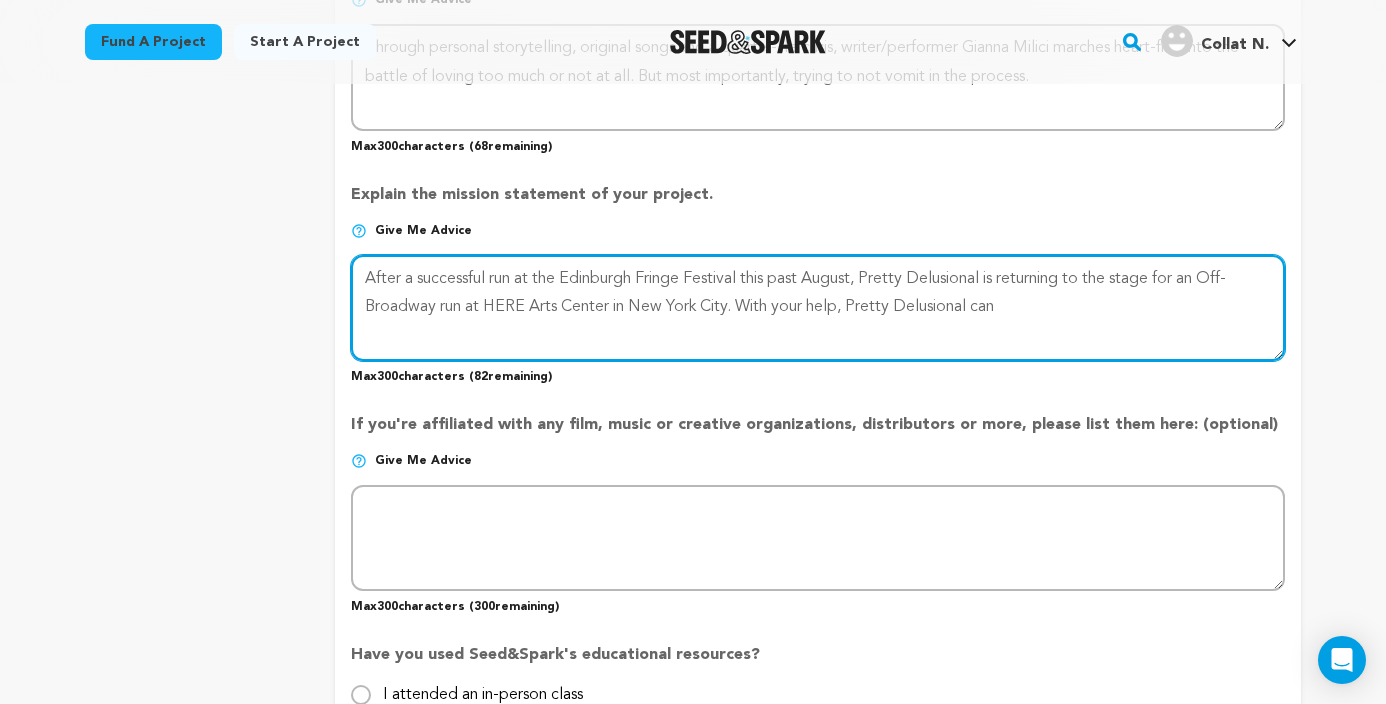 click at bounding box center (818, 308) 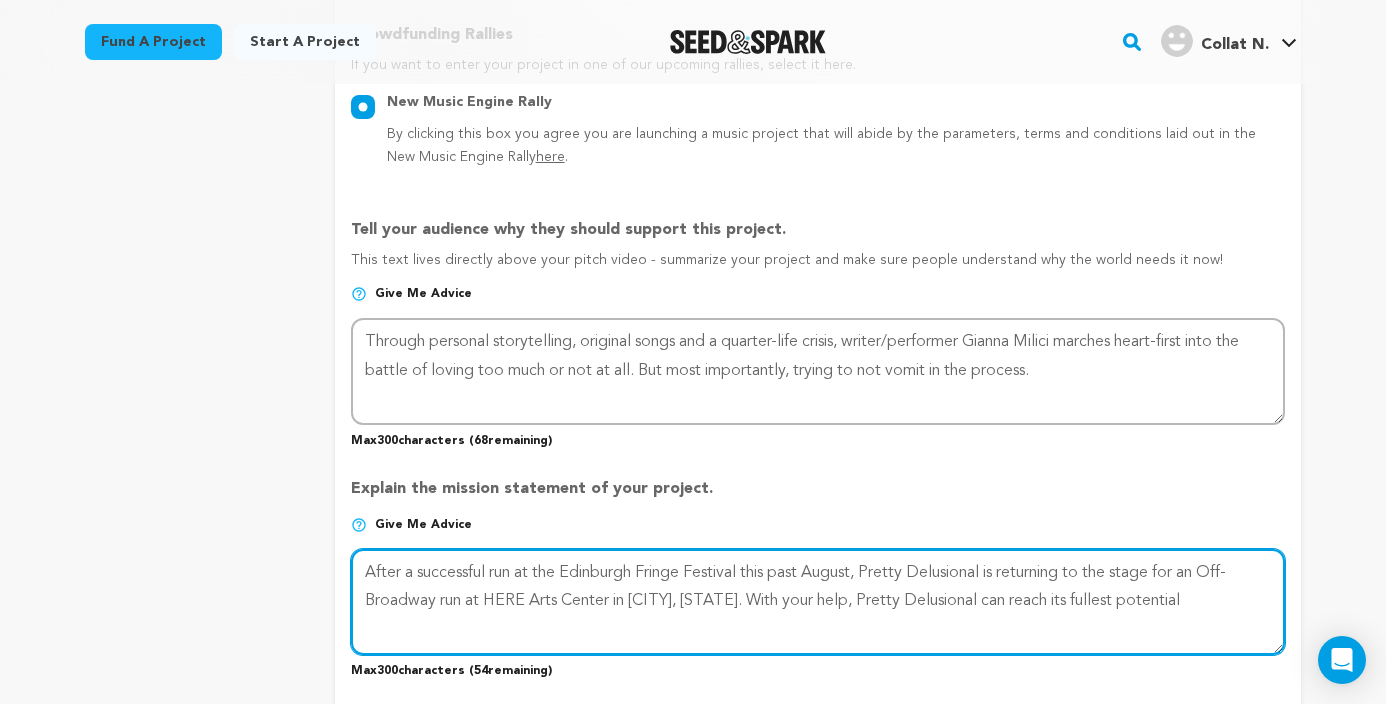 scroll, scrollTop: 1217, scrollLeft: 0, axis: vertical 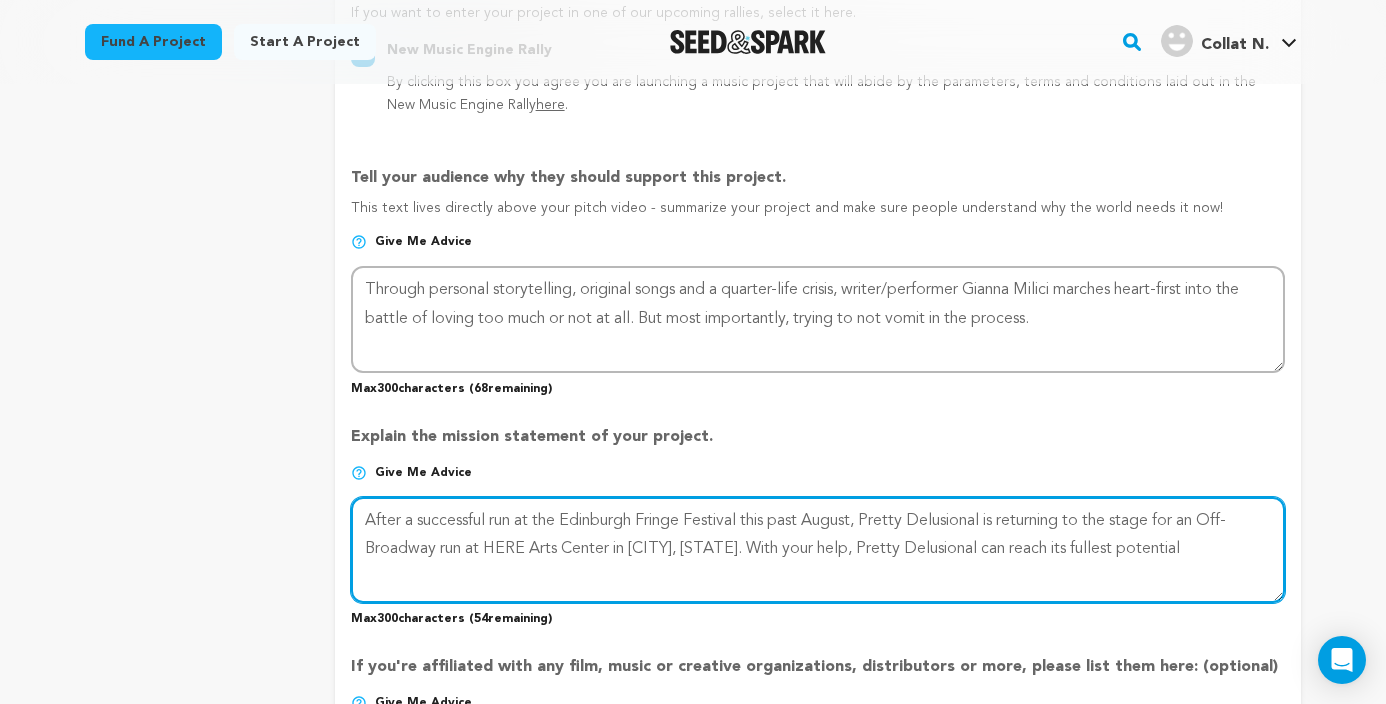type on "After a successful run at the Edinburgh Fringe Festival this past August, Pretty Delusional is returning to the stage for an Off-Broadway run at HERE Arts Center in New York City. With your help, Pretty Delusional can reach its fullest potential" 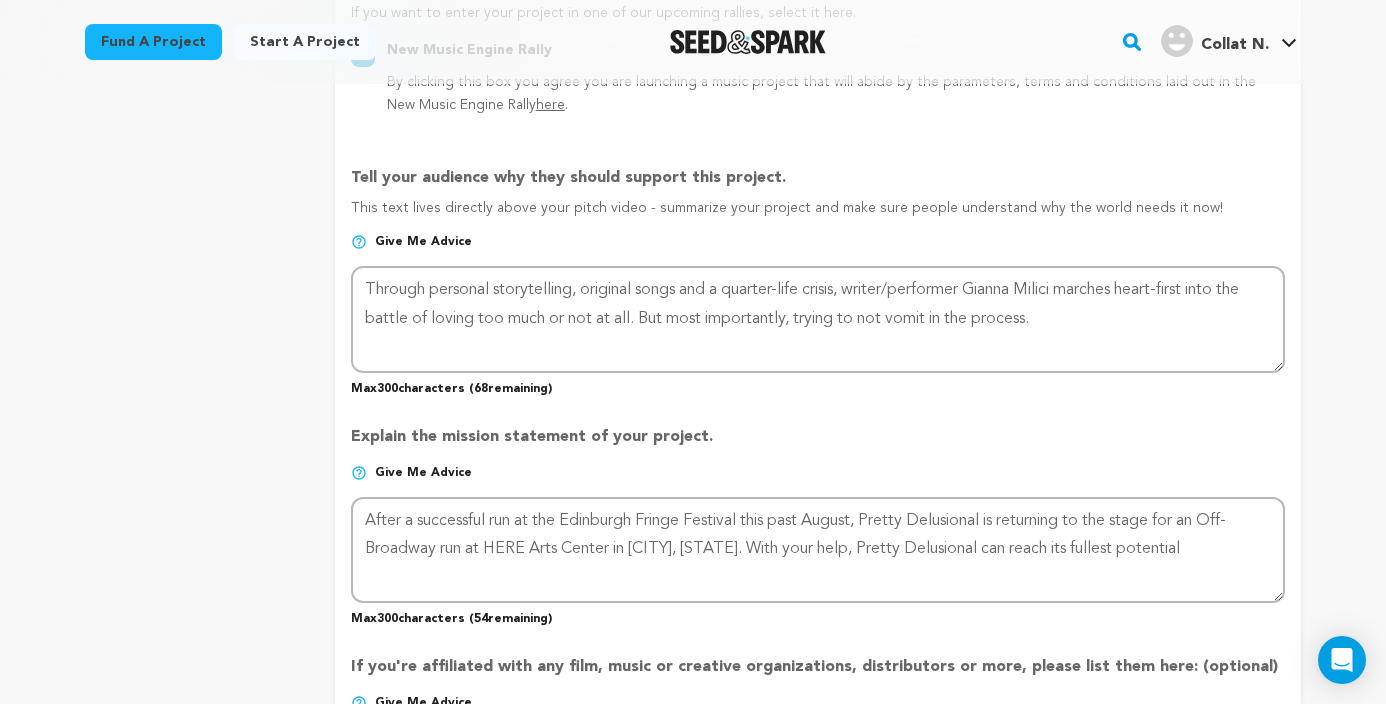 click at bounding box center [359, 242] 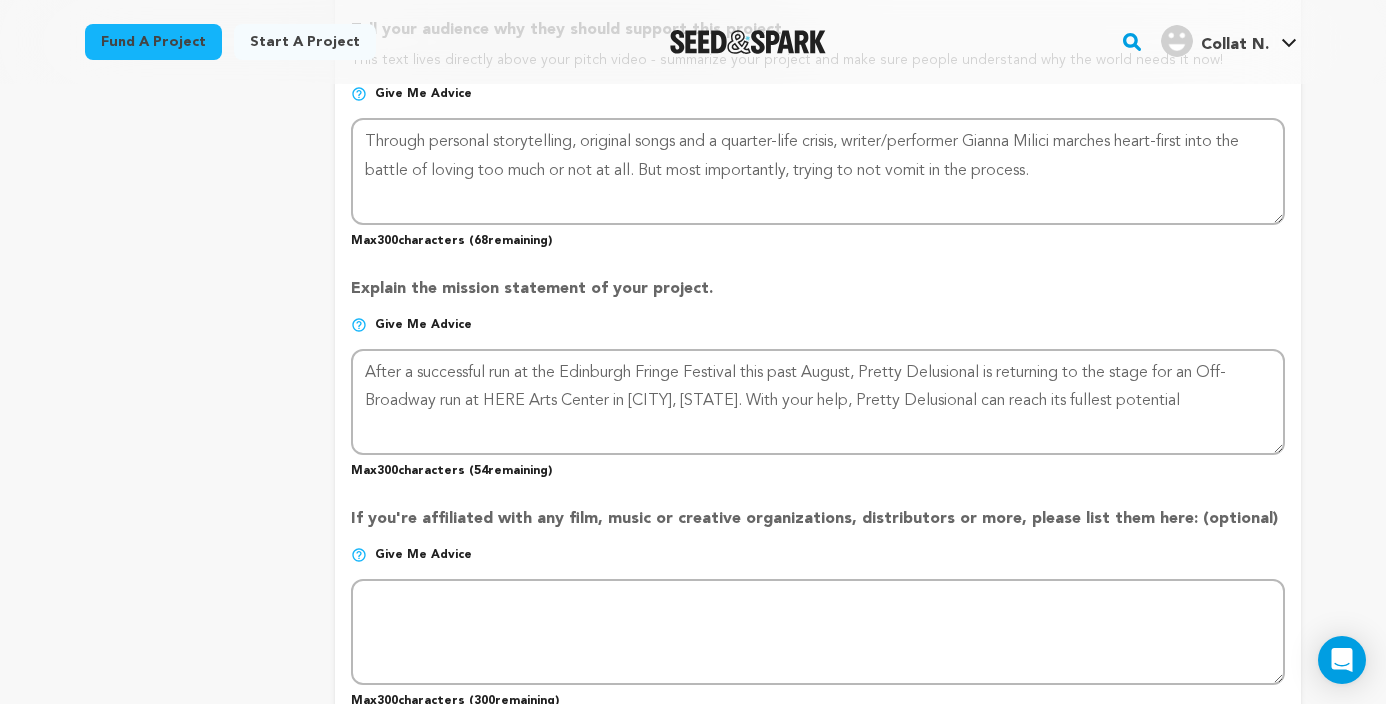 scroll, scrollTop: 1411, scrollLeft: 0, axis: vertical 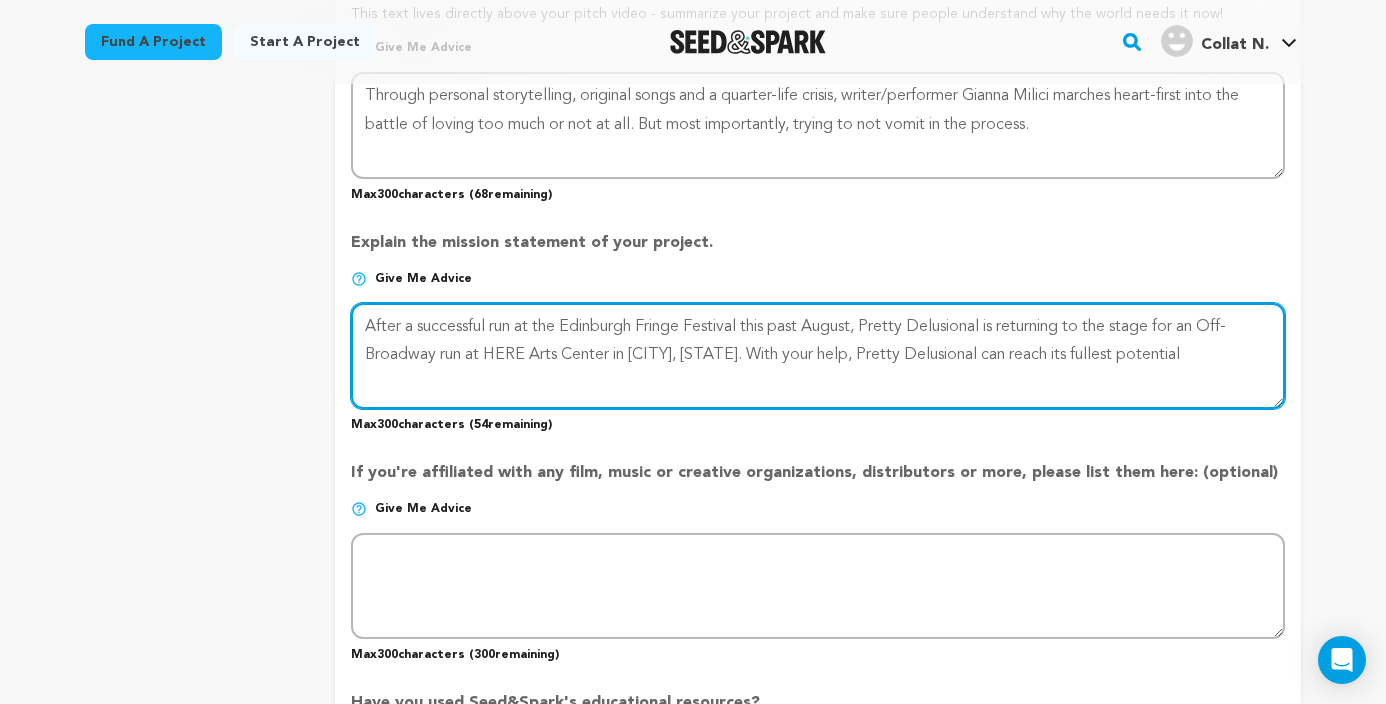 click at bounding box center (818, 356) 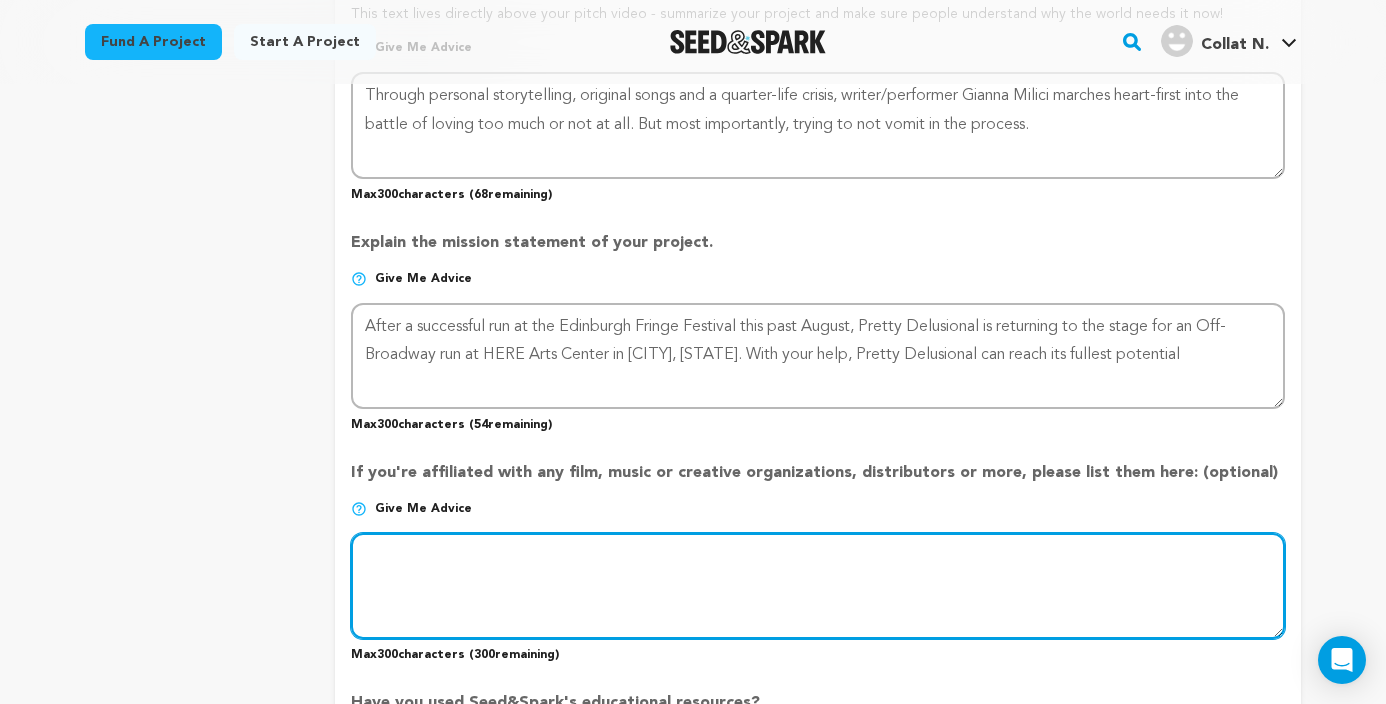 click at bounding box center [818, 586] 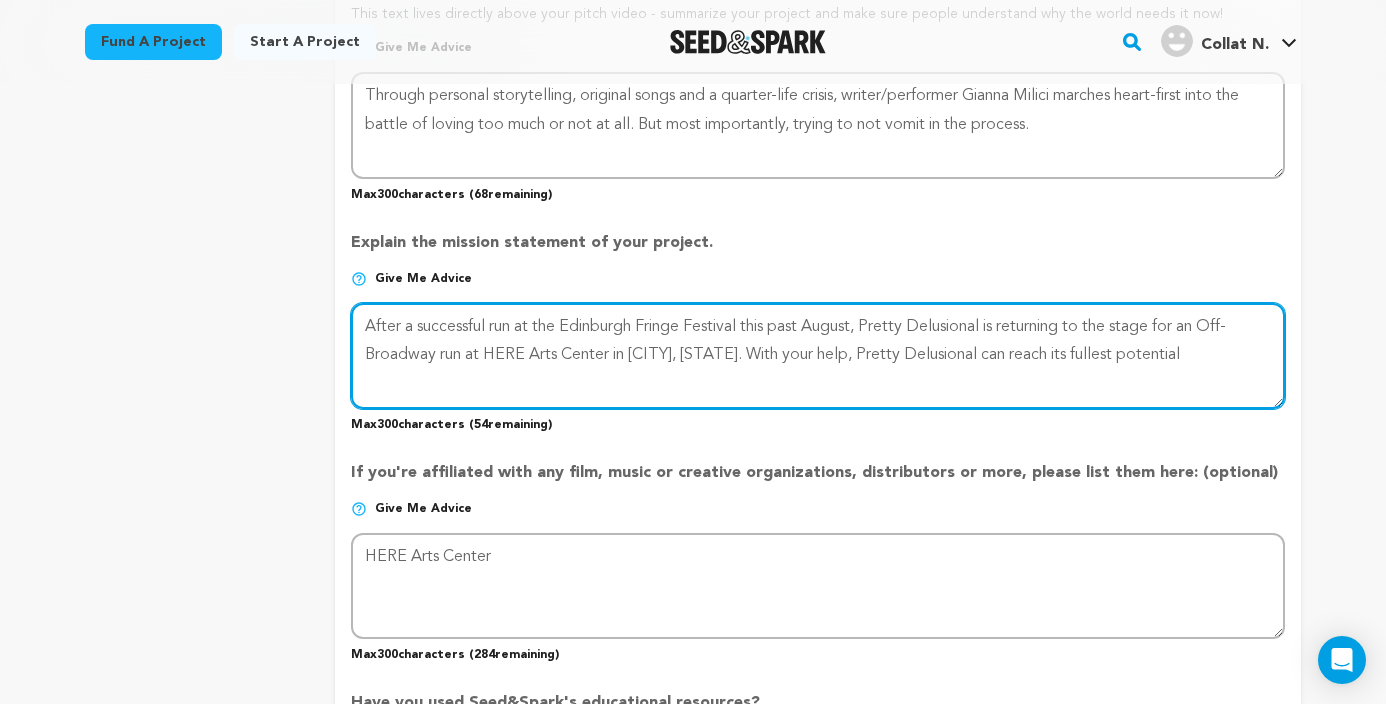 click at bounding box center [818, 356] 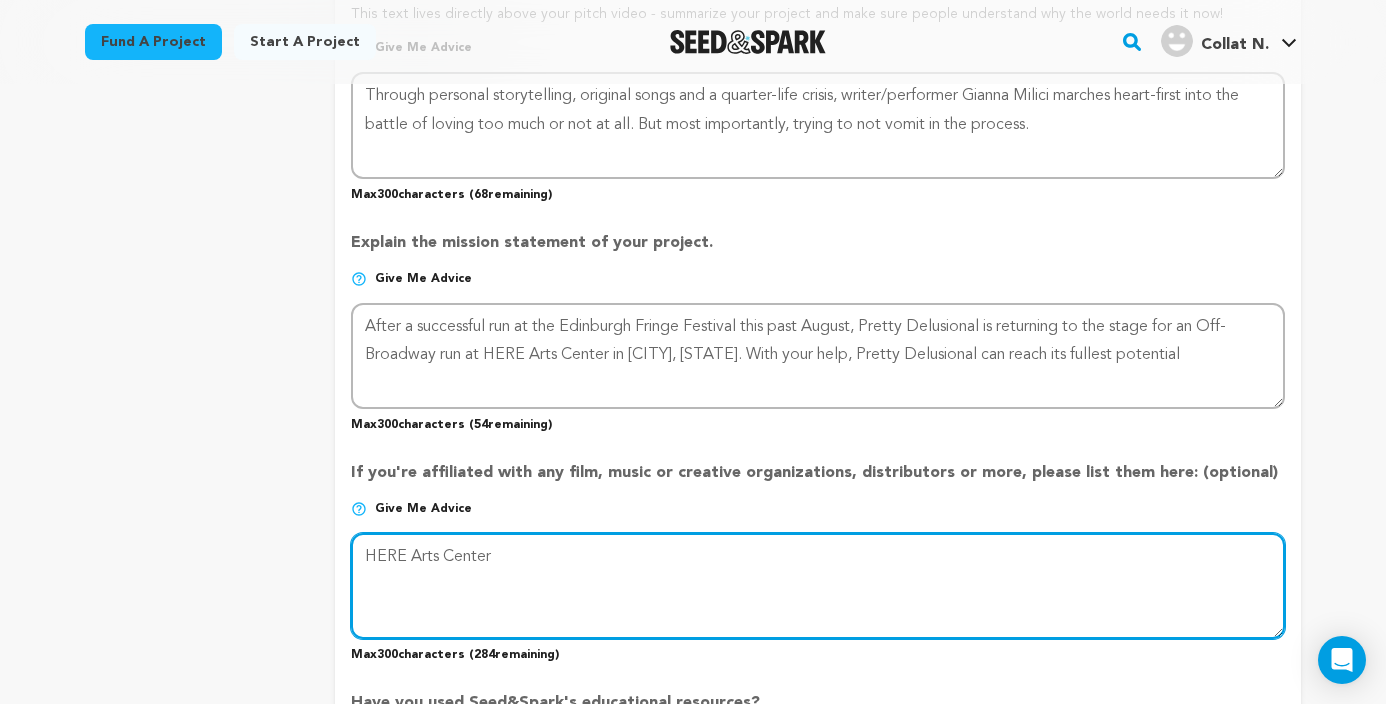 click at bounding box center (818, 586) 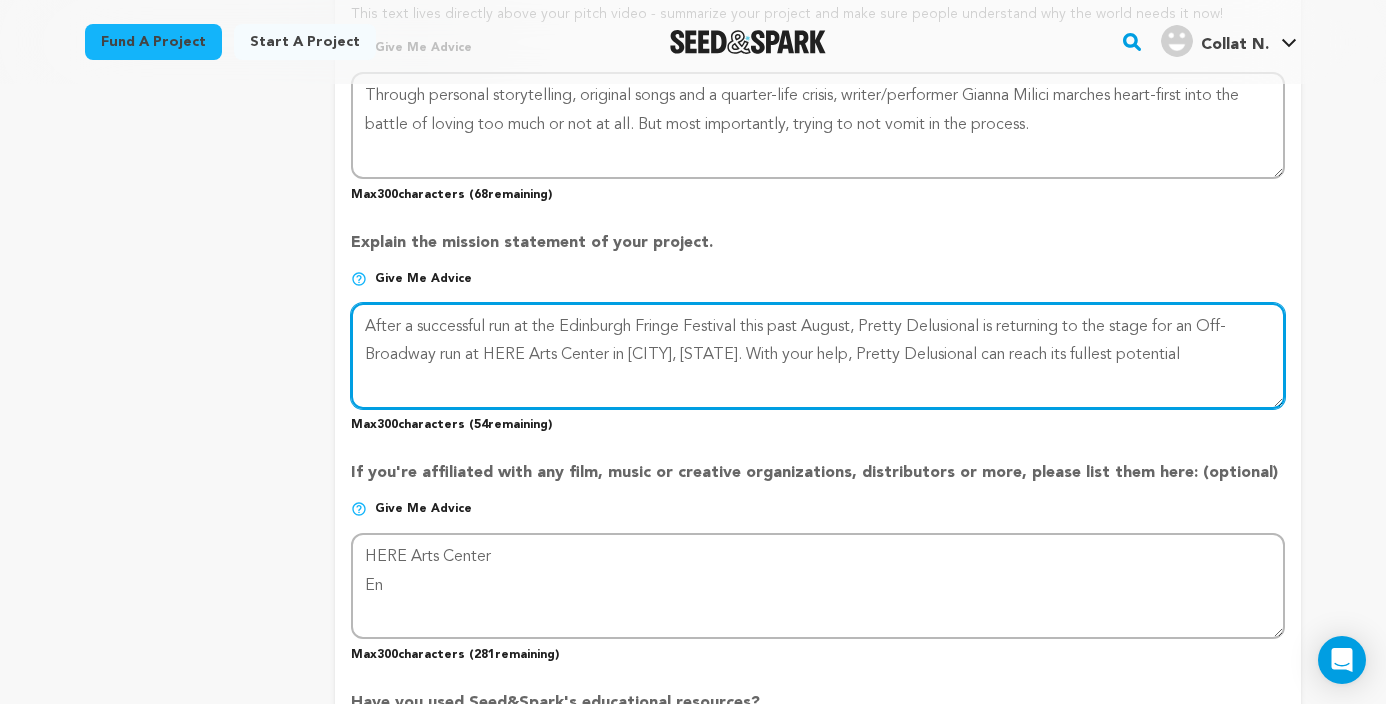 drag, startPoint x: 568, startPoint y: 327, endPoint x: 749, endPoint y: 328, distance: 181.00276 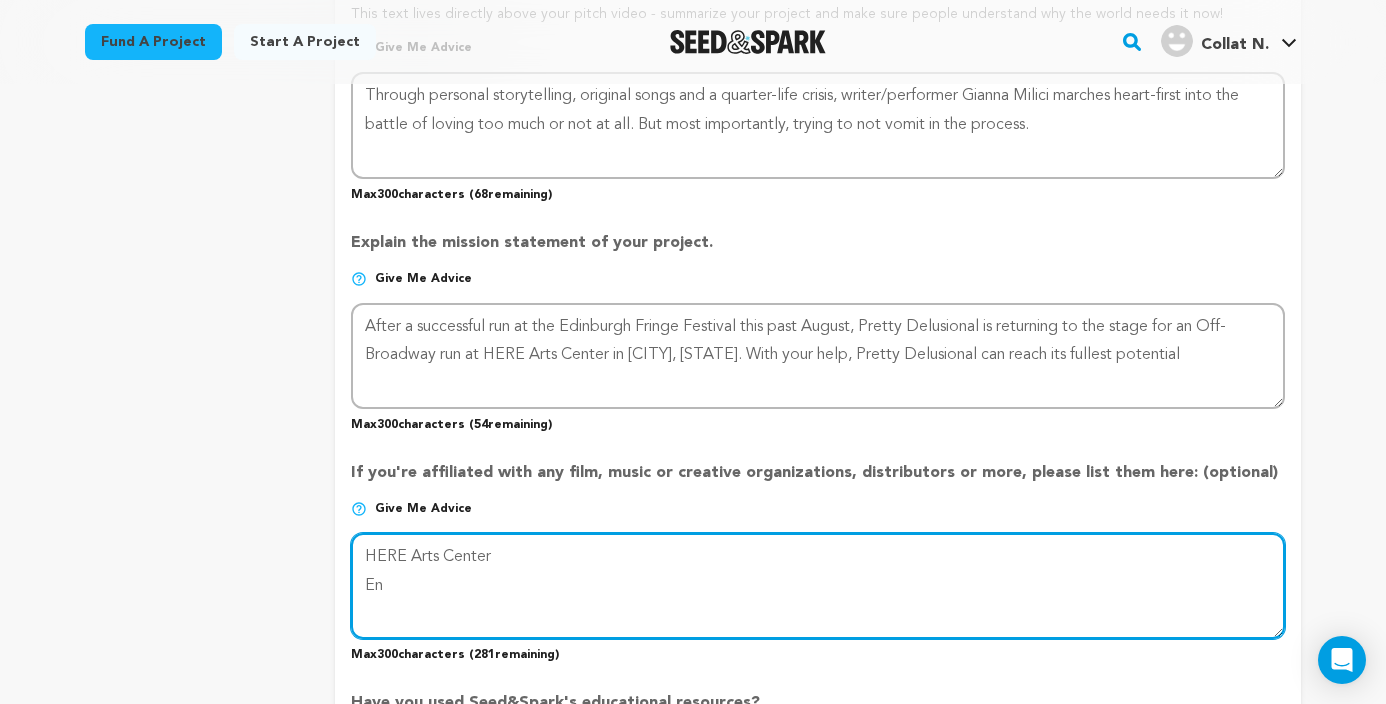 drag, startPoint x: 387, startPoint y: 592, endPoint x: 351, endPoint y: 591, distance: 36.013885 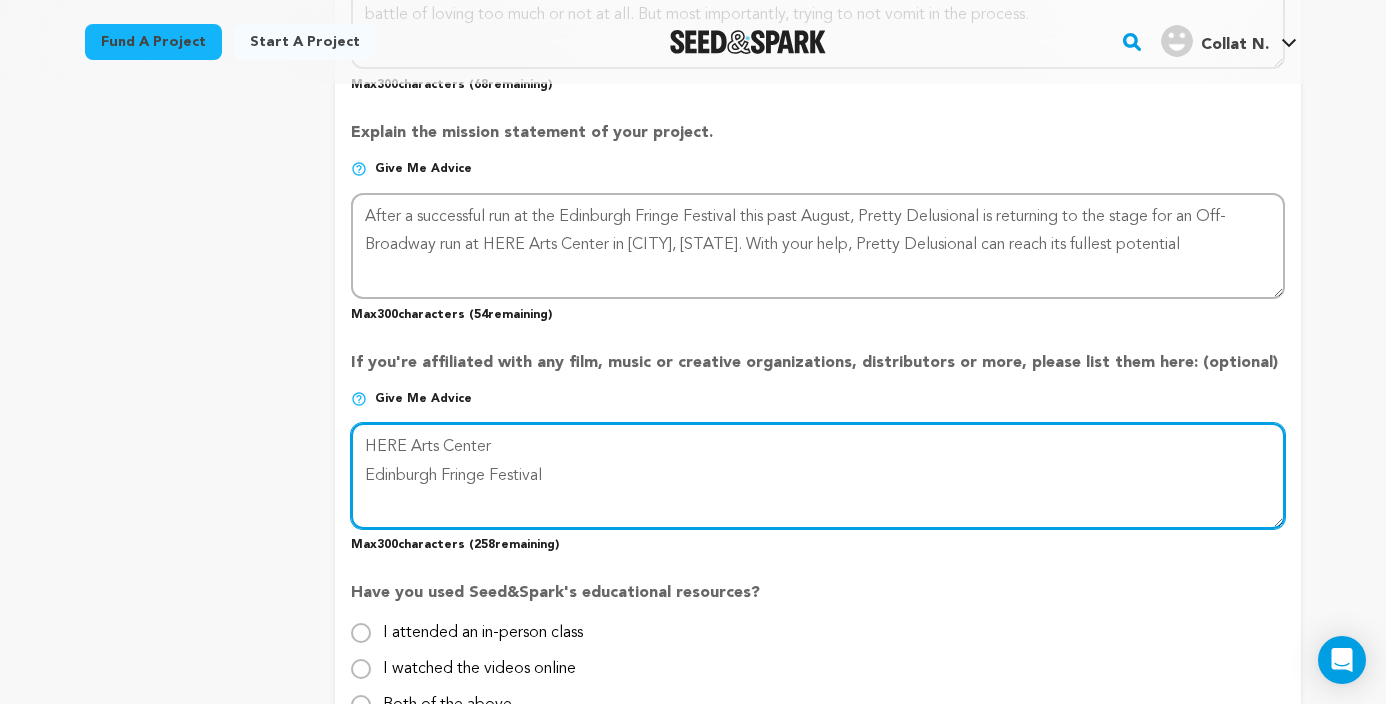 scroll, scrollTop: 1522, scrollLeft: 0, axis: vertical 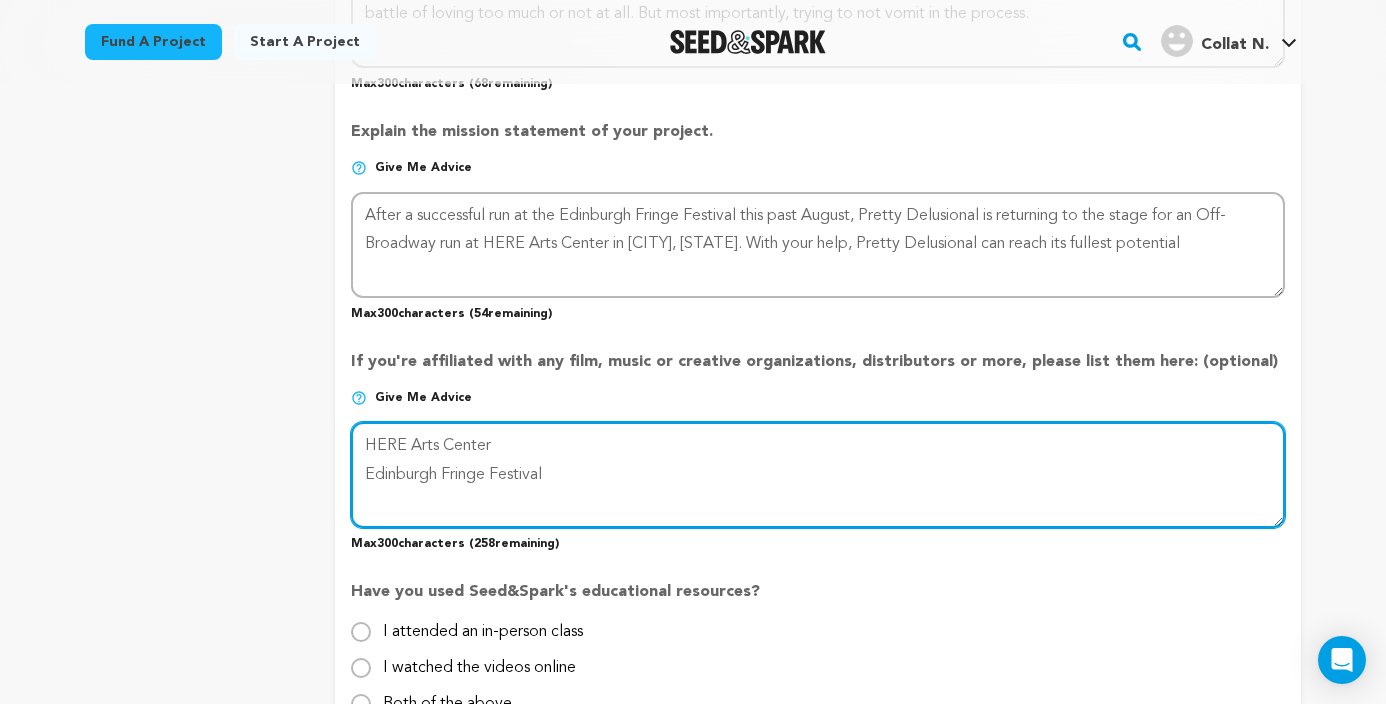type on "HERE Arts Center
Edinburgh Fringe Festival" 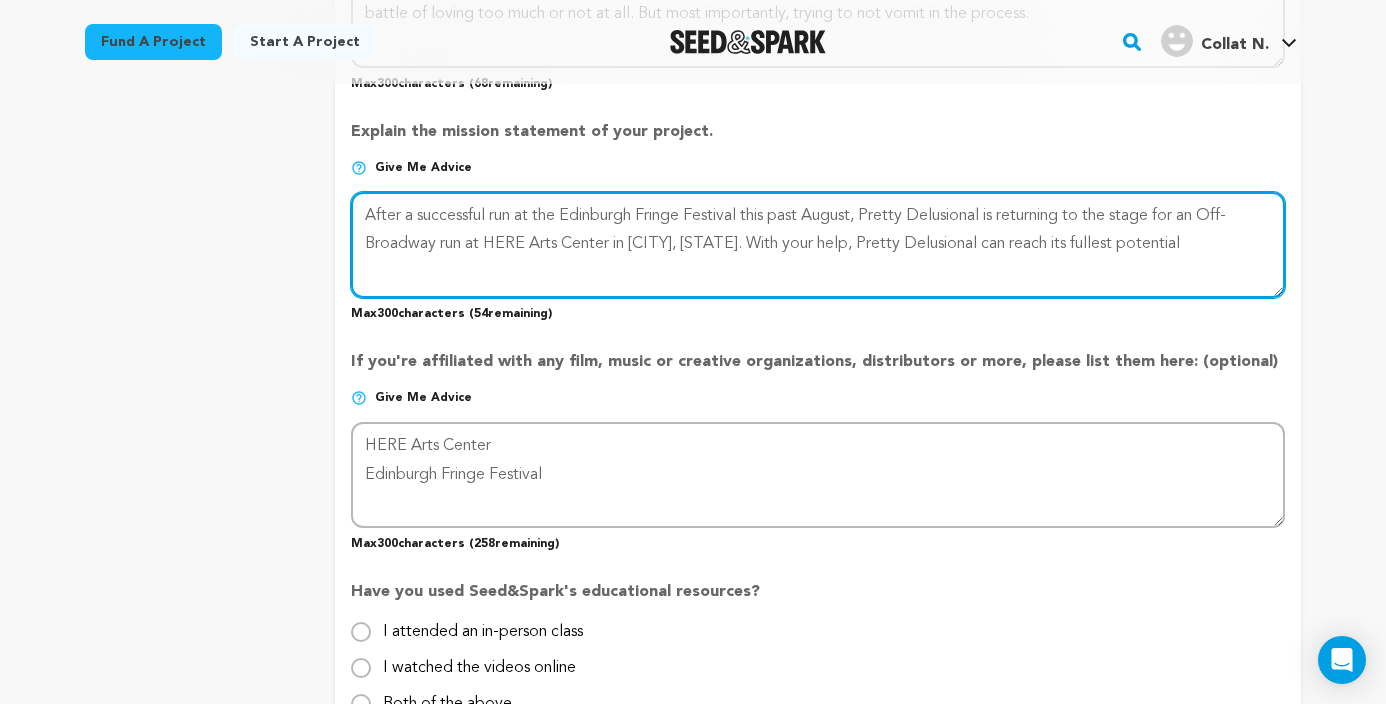 click at bounding box center [818, 245] 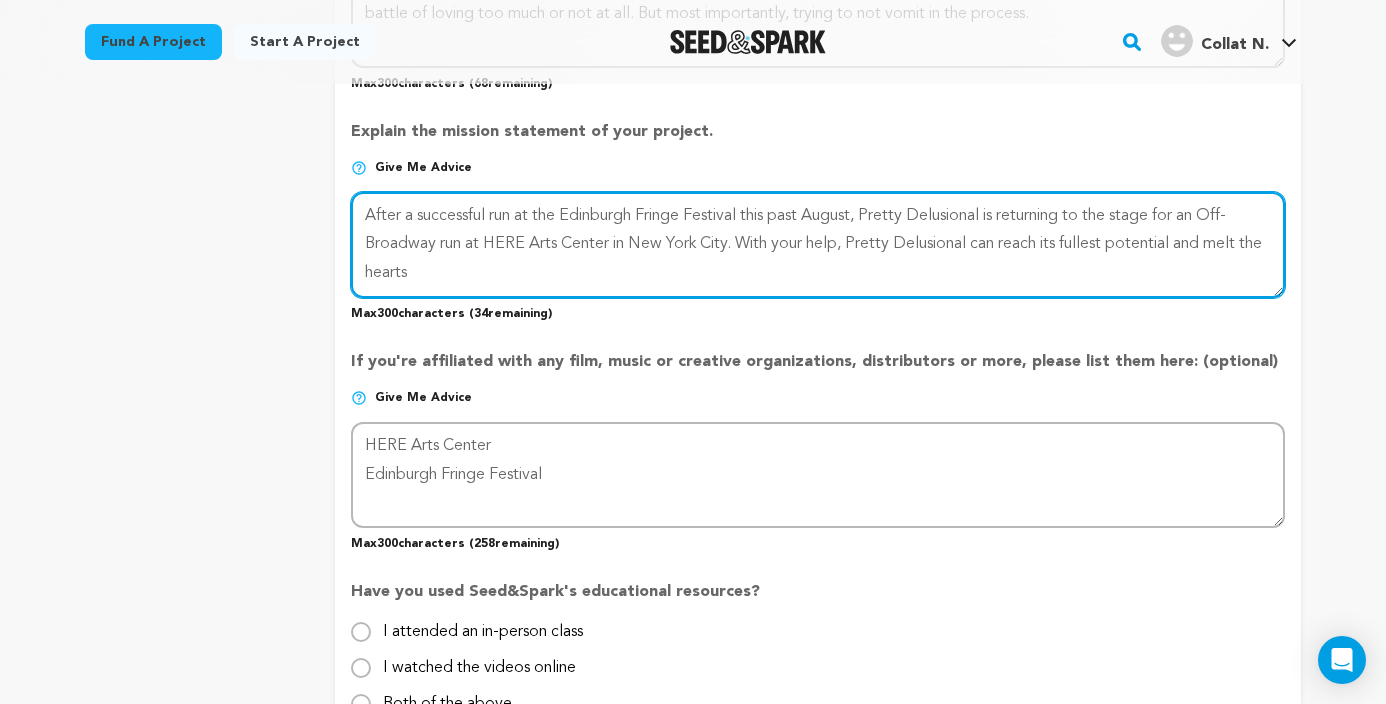 drag, startPoint x: 1218, startPoint y: 243, endPoint x: 1235, endPoint y: 285, distance: 45.310043 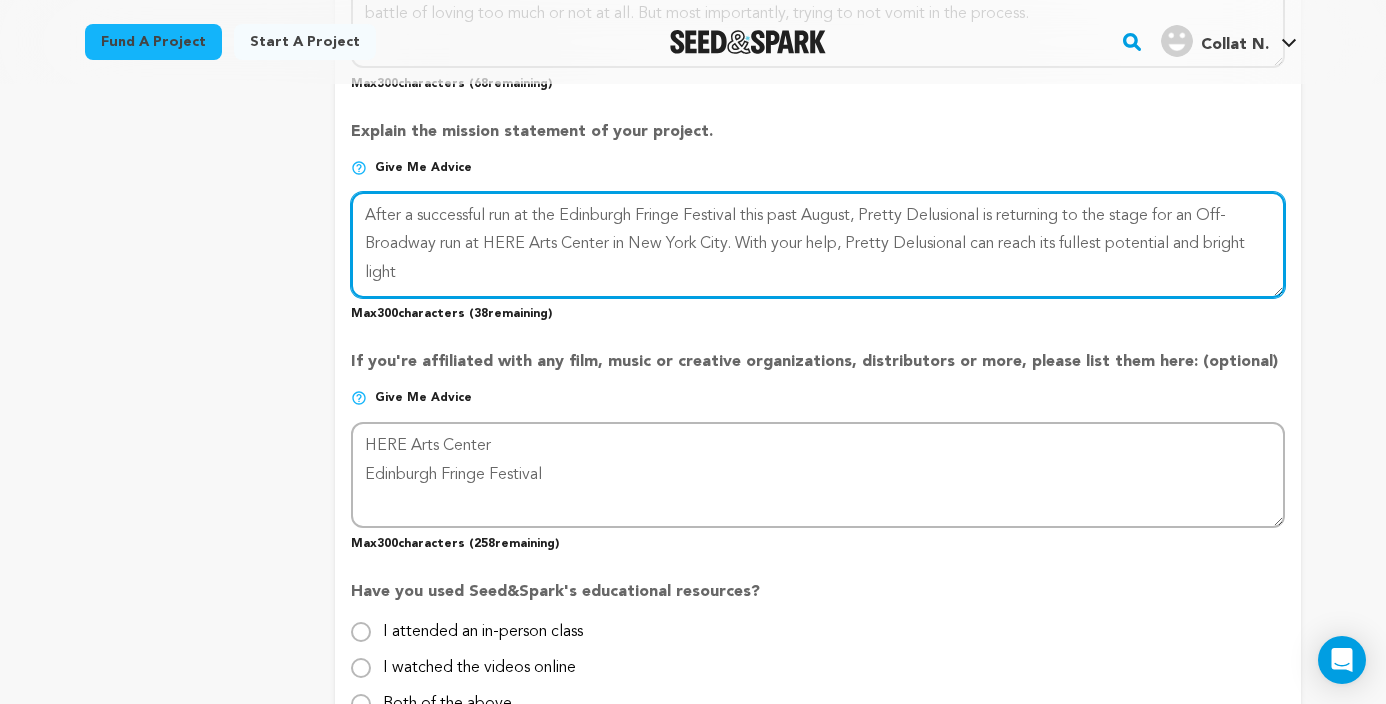 click at bounding box center [818, 245] 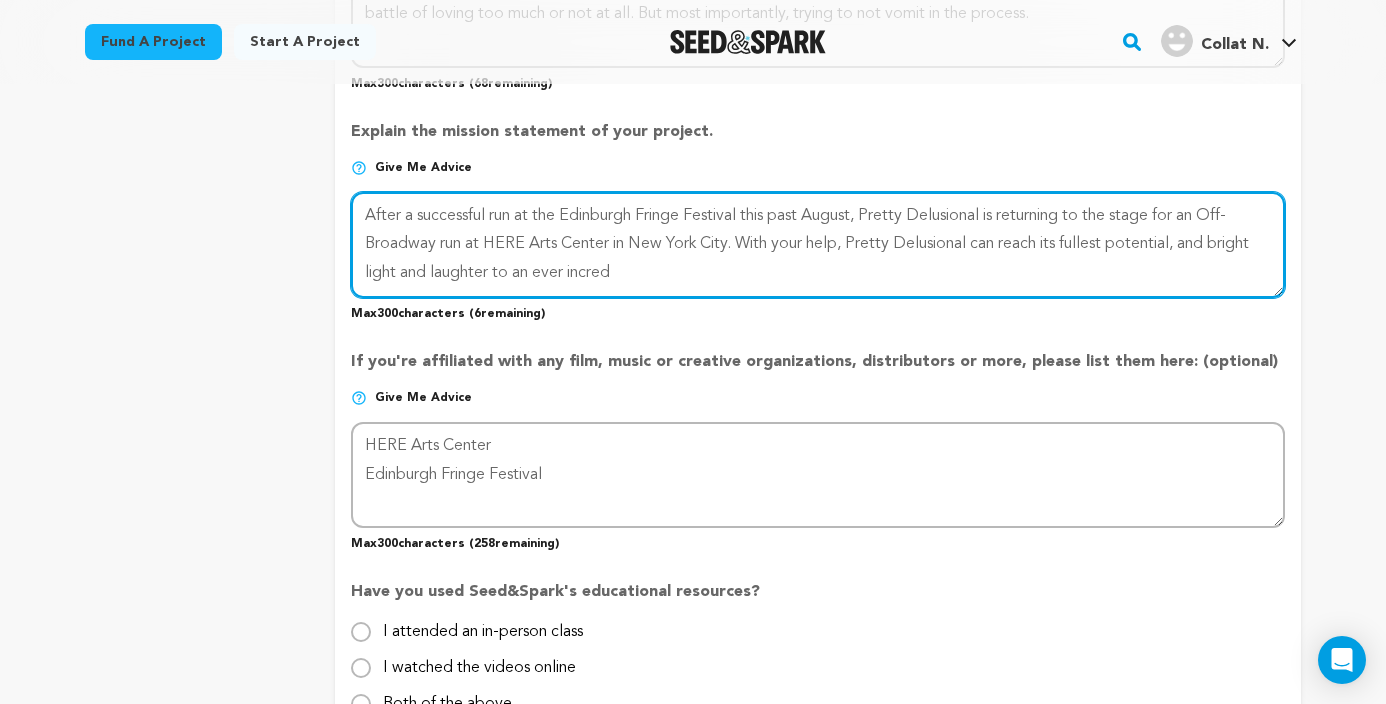 click at bounding box center (818, 245) 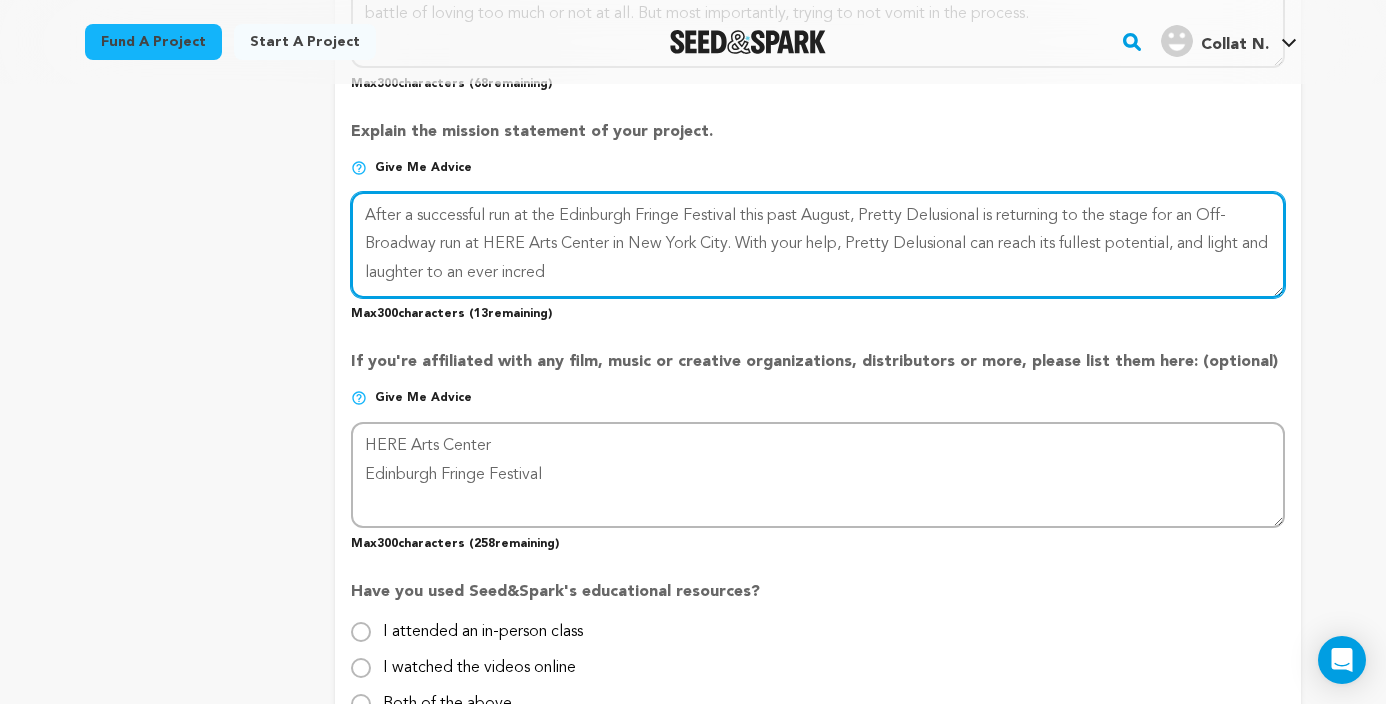 click at bounding box center [818, 245] 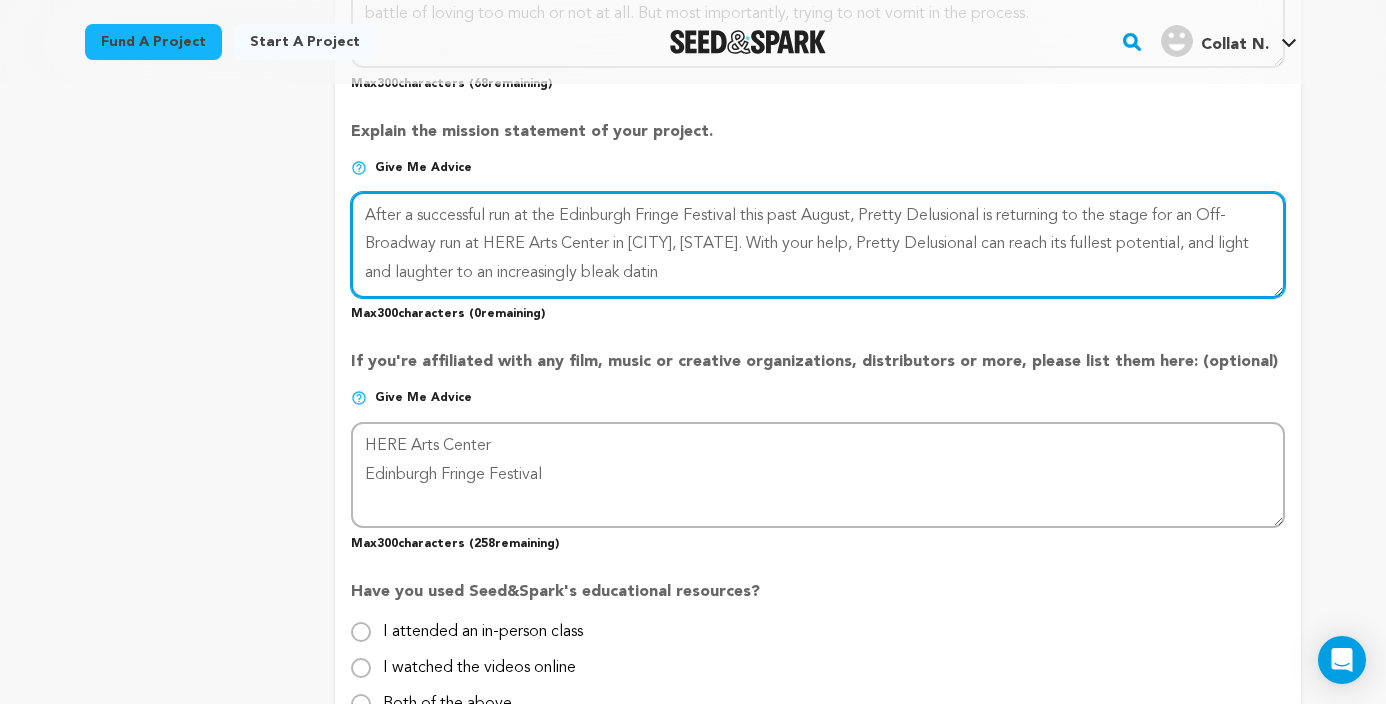 drag, startPoint x: 1010, startPoint y: 241, endPoint x: 1163, endPoint y: 241, distance: 153 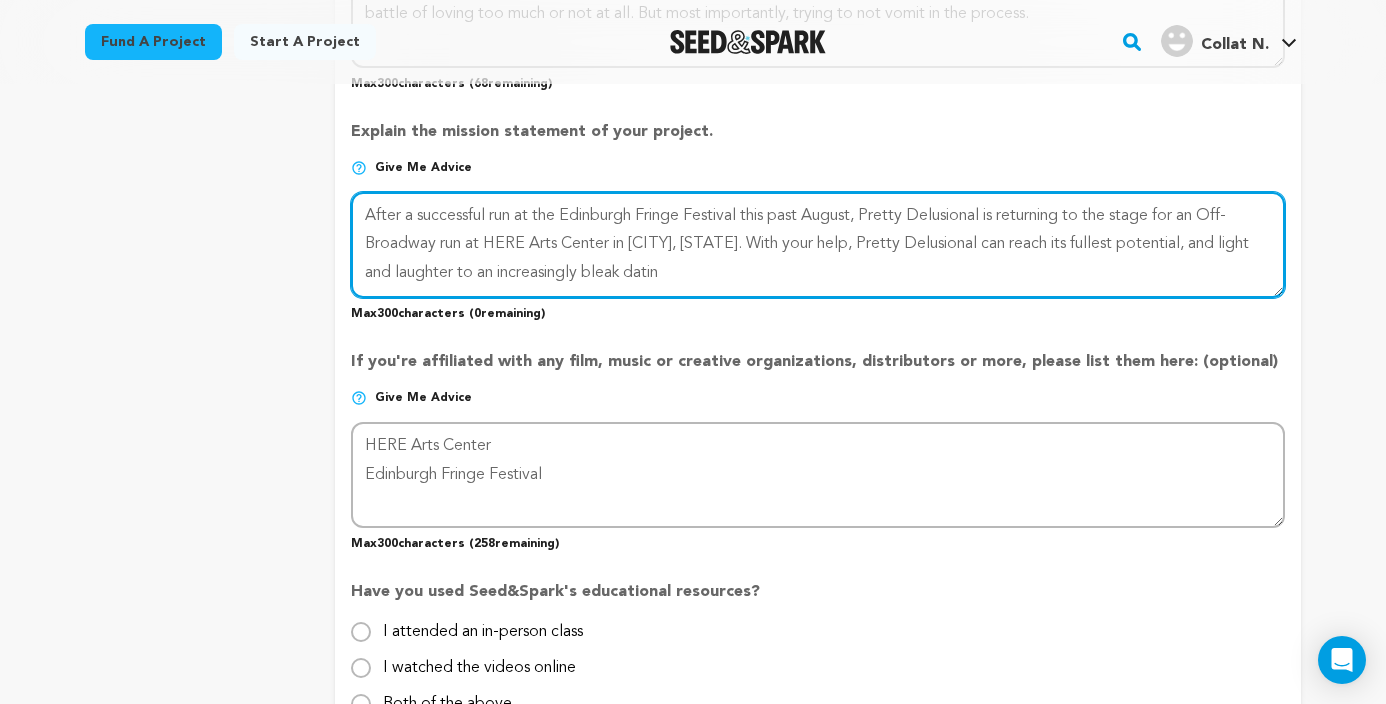 drag, startPoint x: 850, startPoint y: 245, endPoint x: 746, endPoint y: 245, distance: 104 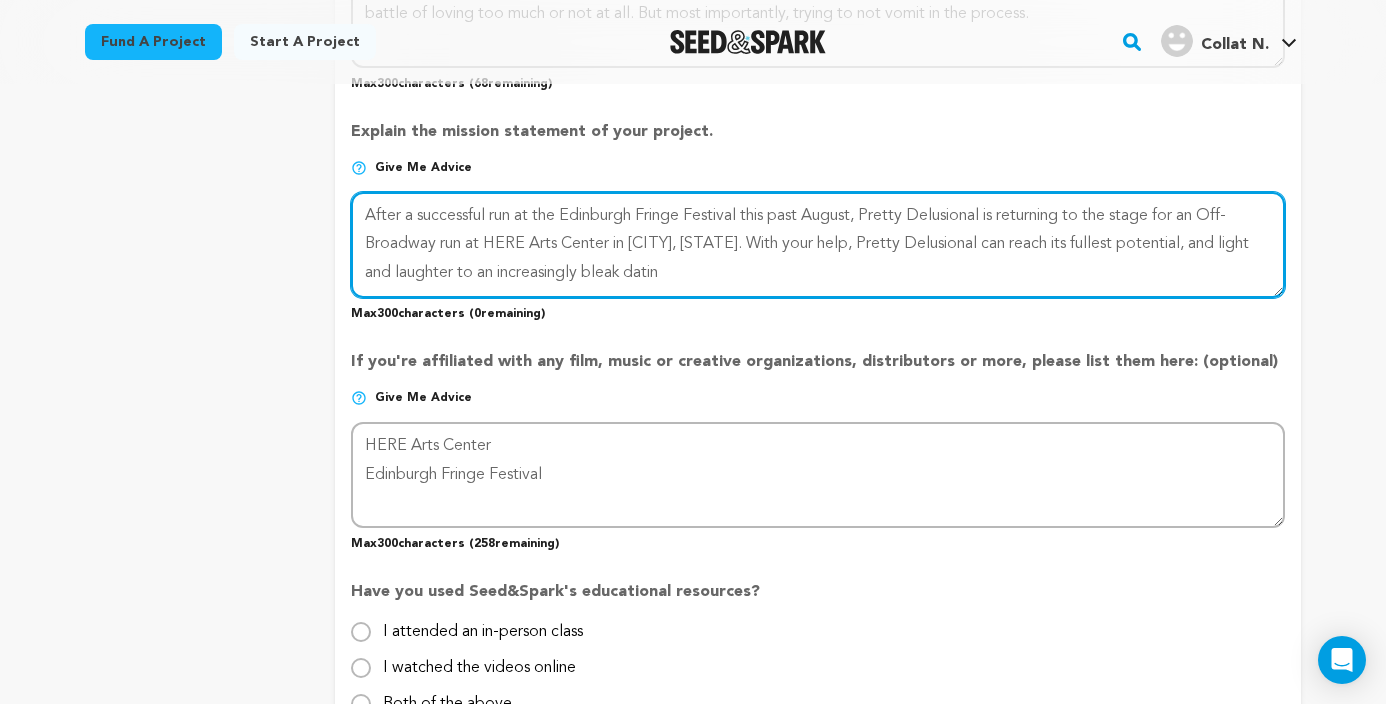 click at bounding box center (818, 245) 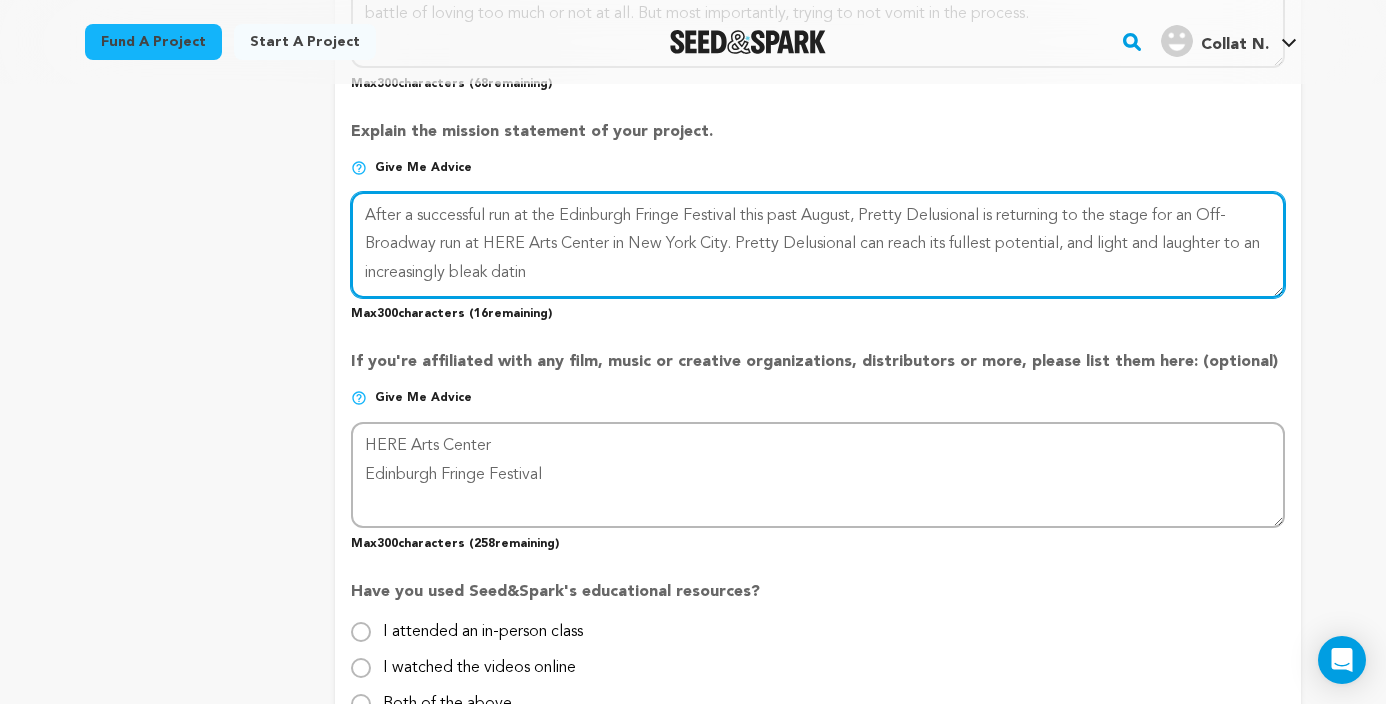 drag, startPoint x: 863, startPoint y: 241, endPoint x: 1103, endPoint y: 246, distance: 240.05208 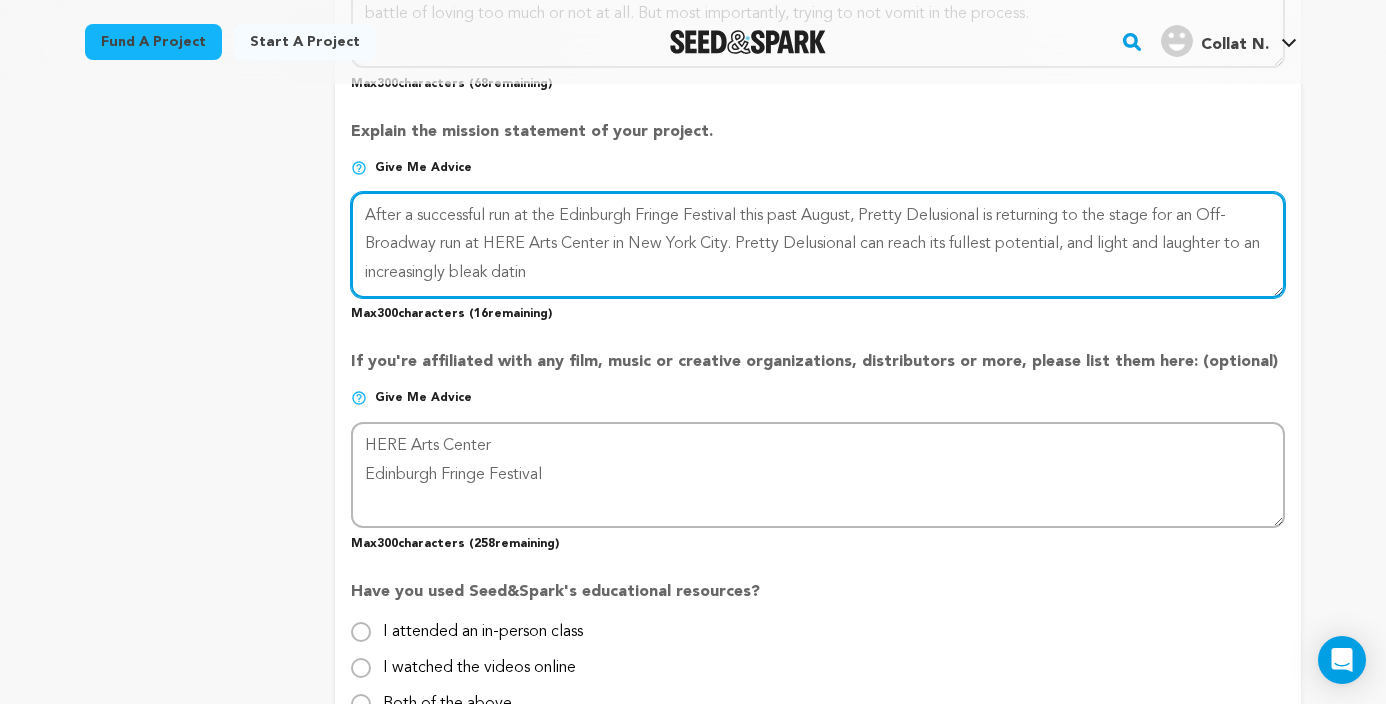 click at bounding box center (818, 245) 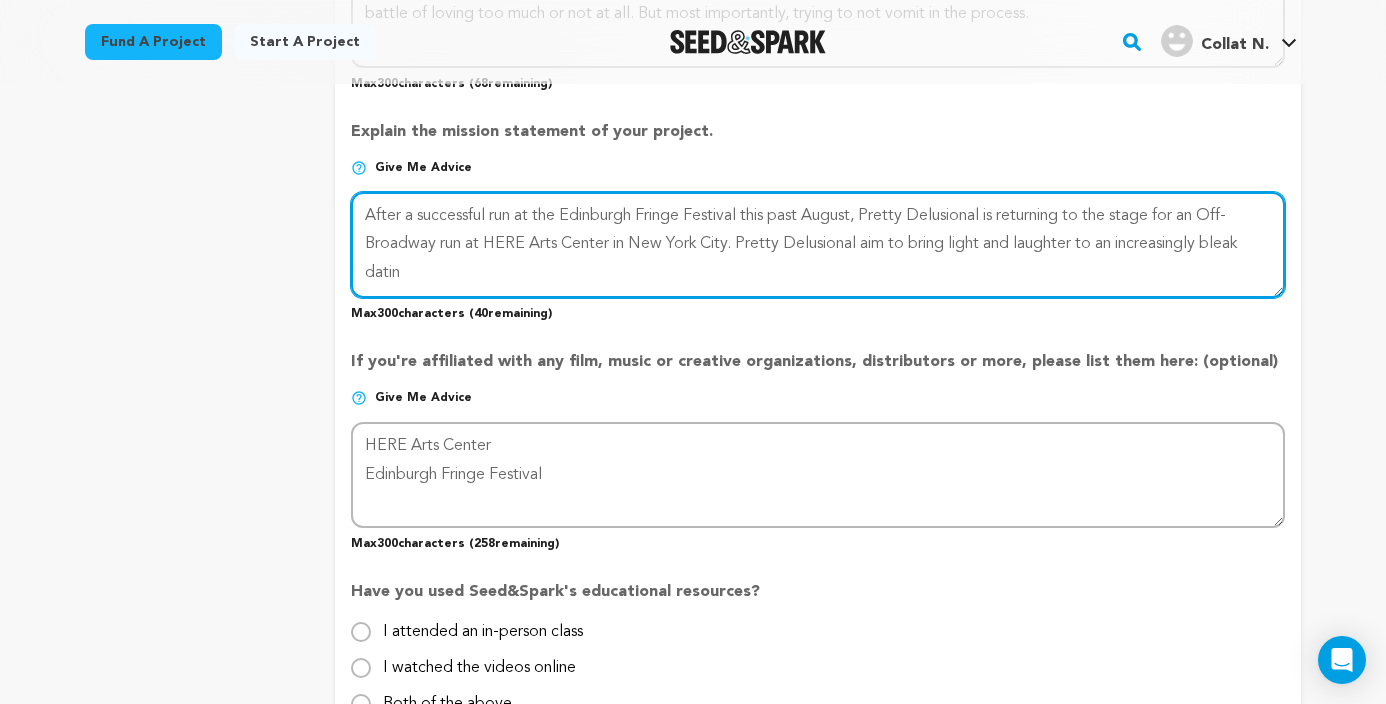 click at bounding box center (818, 245) 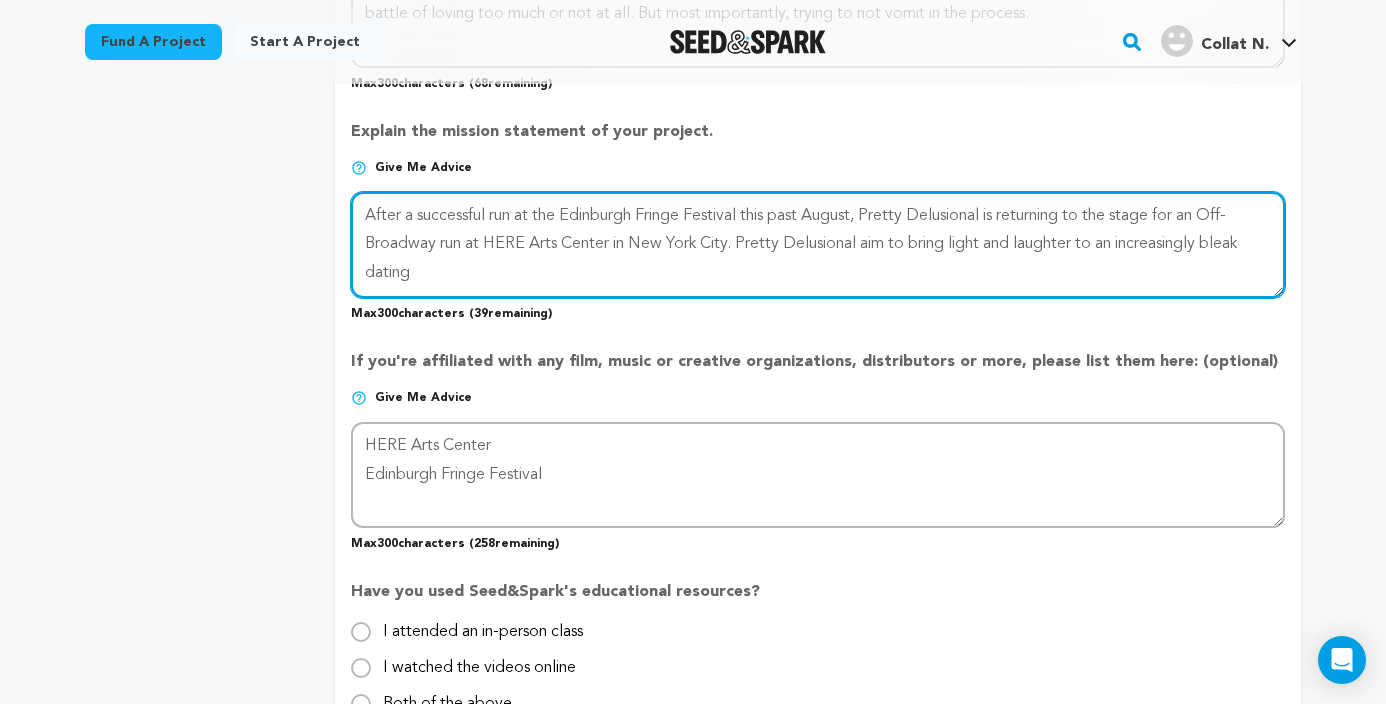 click at bounding box center [818, 245] 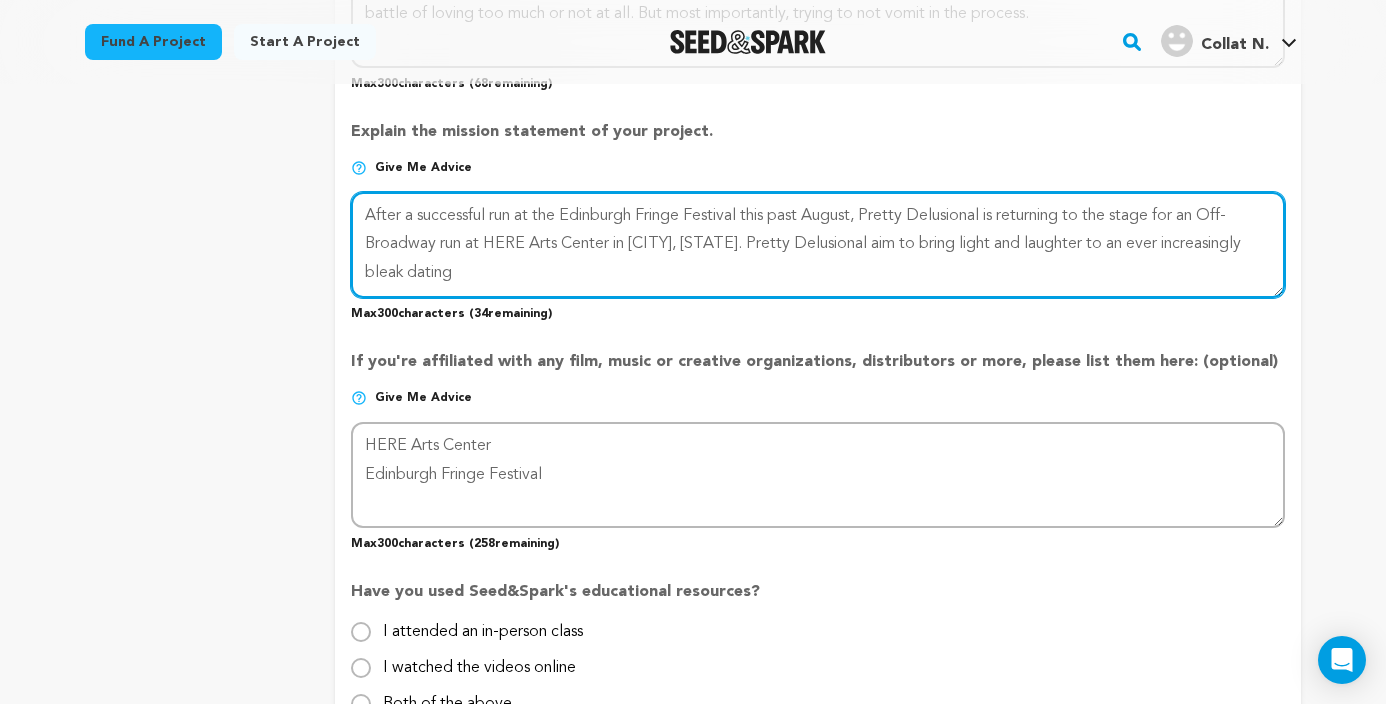 click at bounding box center [818, 245] 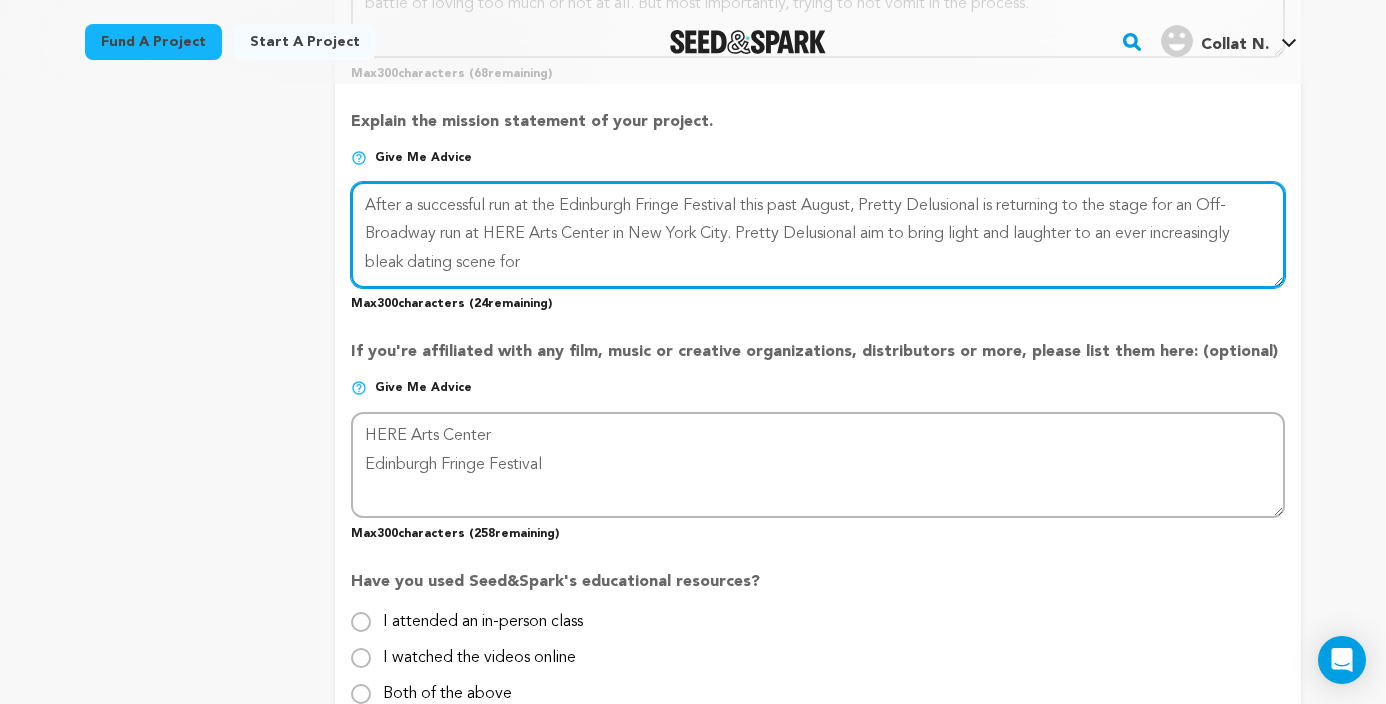 scroll, scrollTop: 1538, scrollLeft: 0, axis: vertical 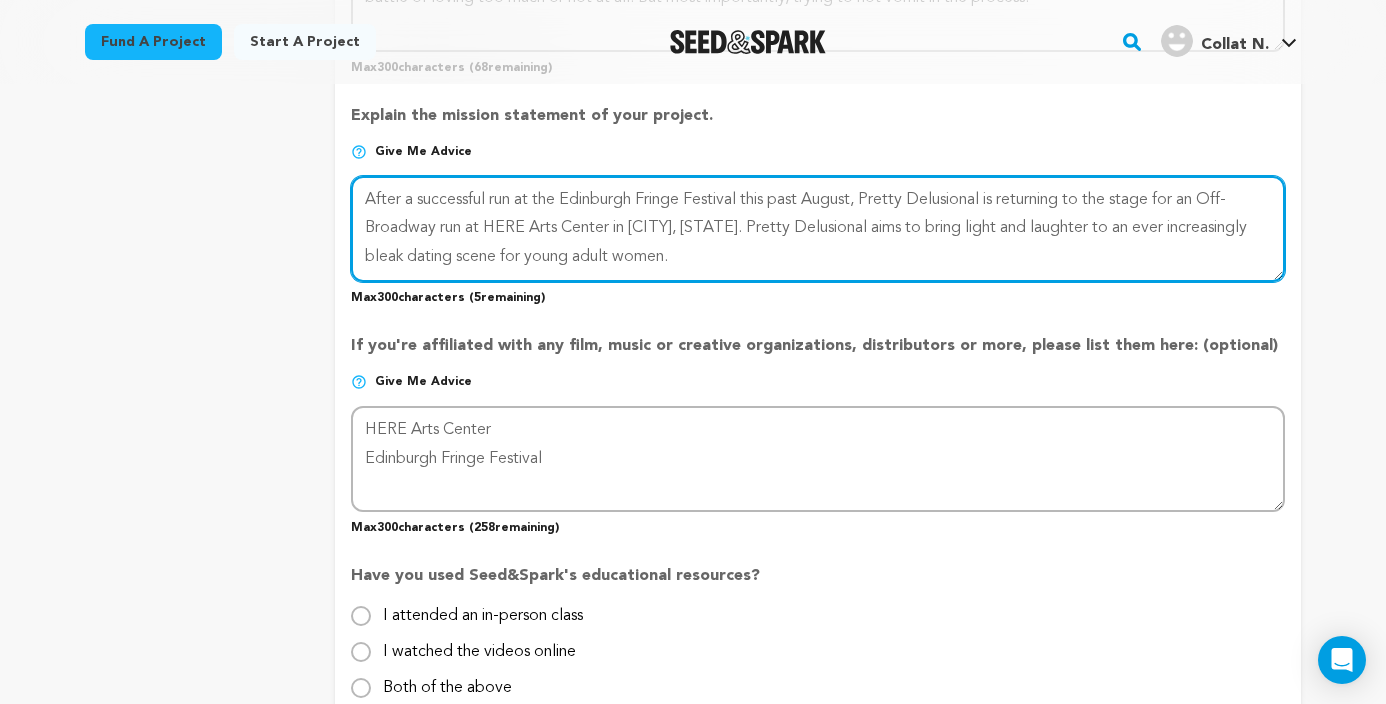 click at bounding box center [818, 229] 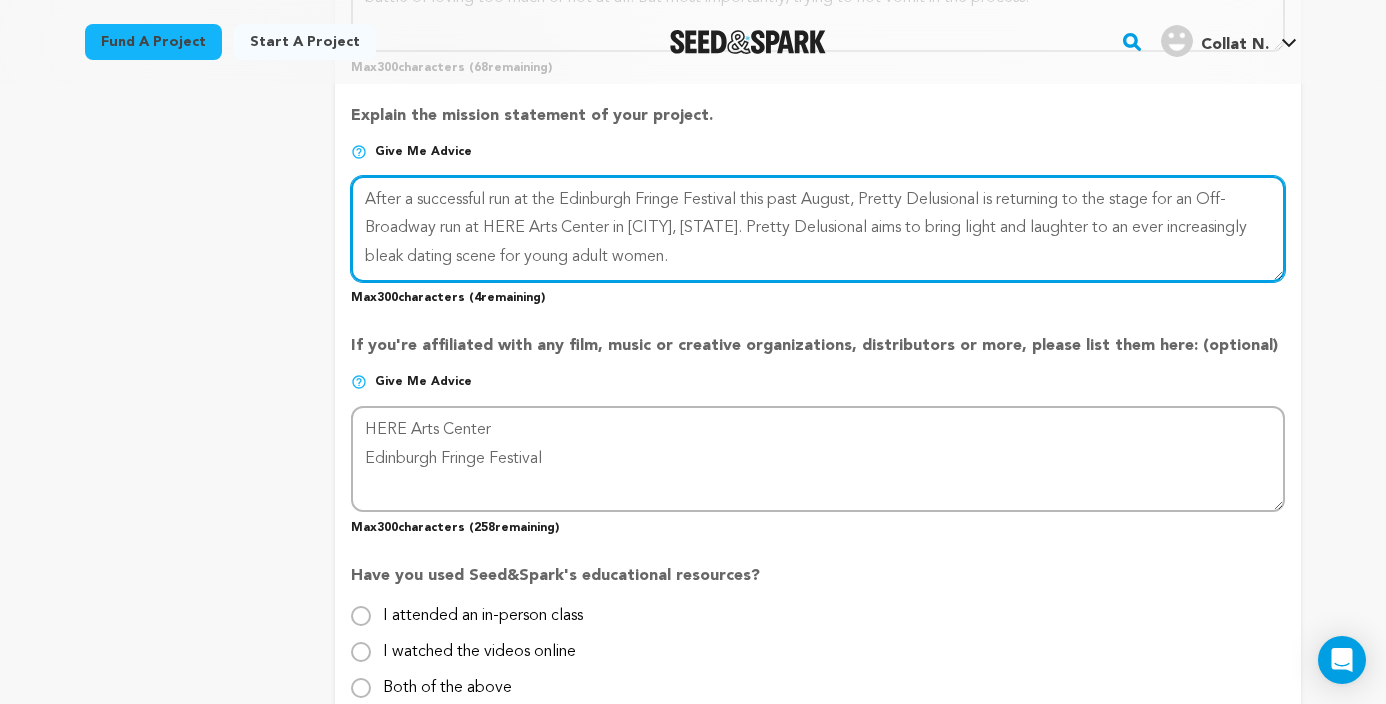 click at bounding box center [818, 229] 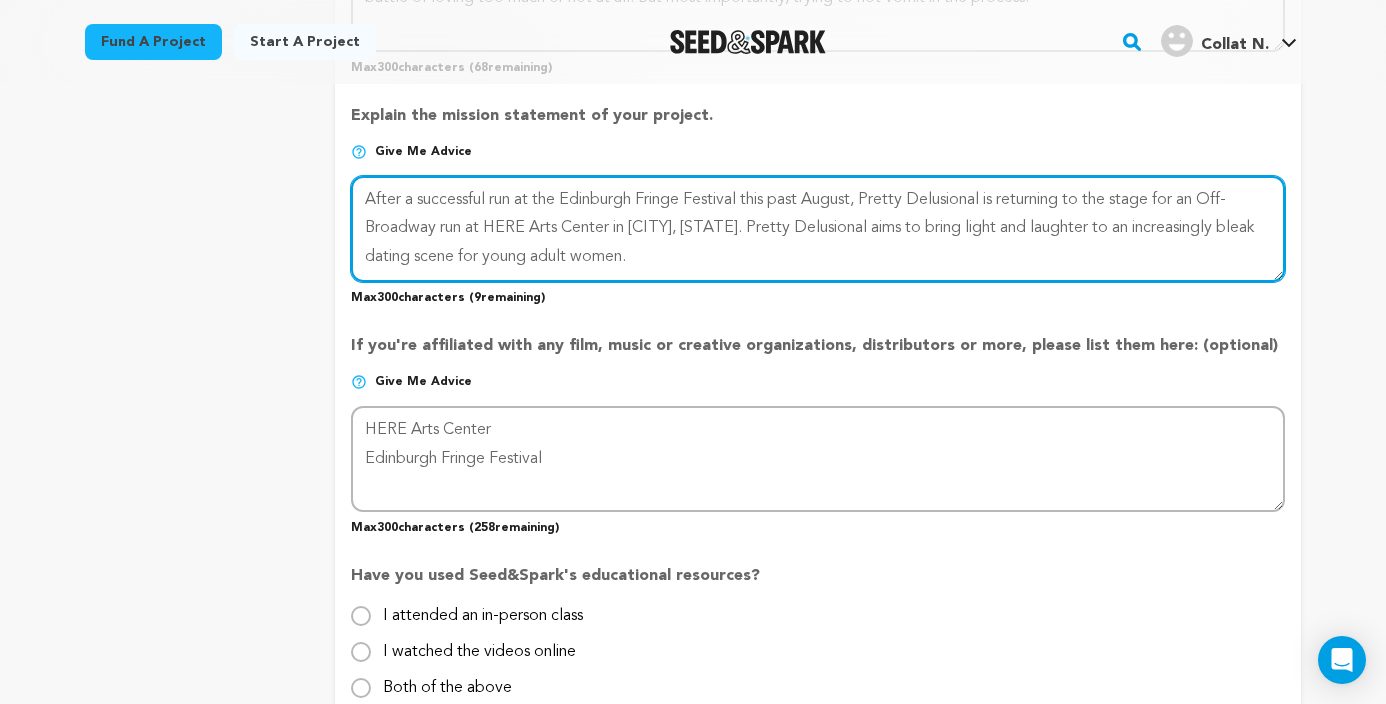 click at bounding box center [818, 229] 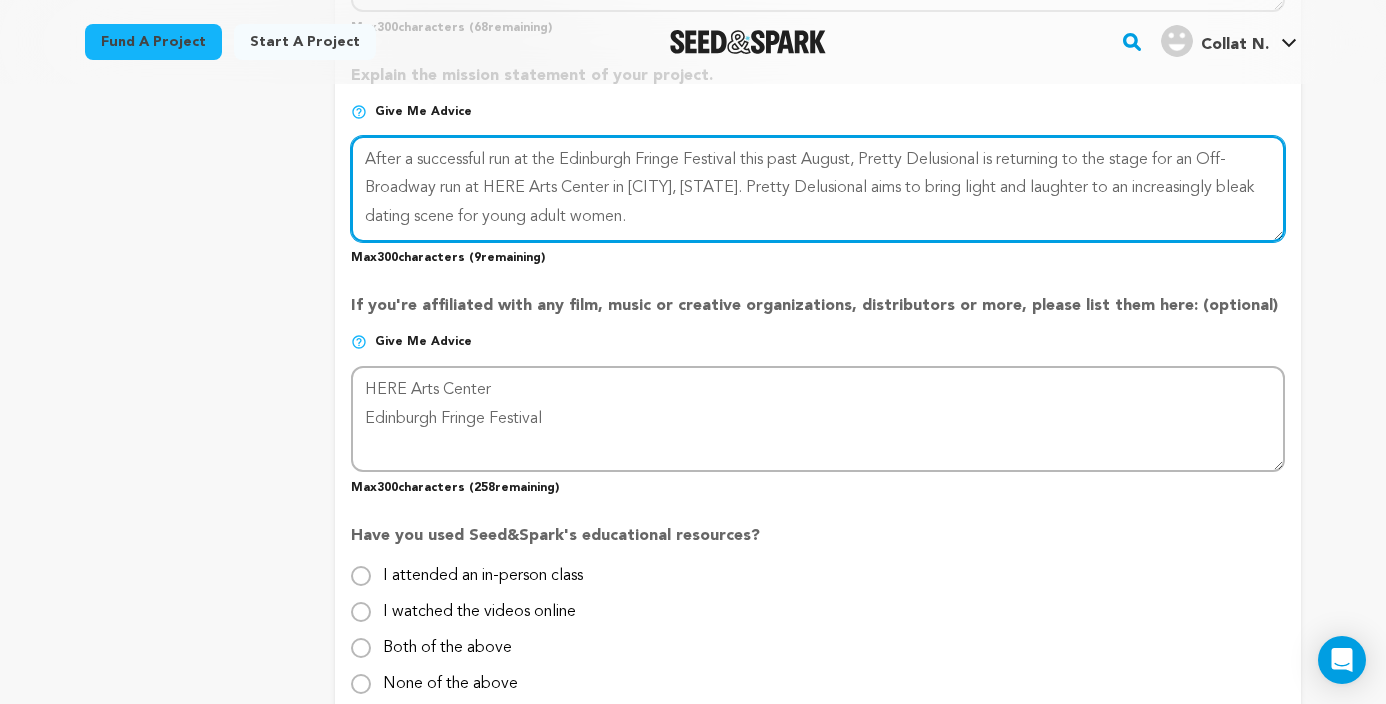 scroll, scrollTop: 1579, scrollLeft: 0, axis: vertical 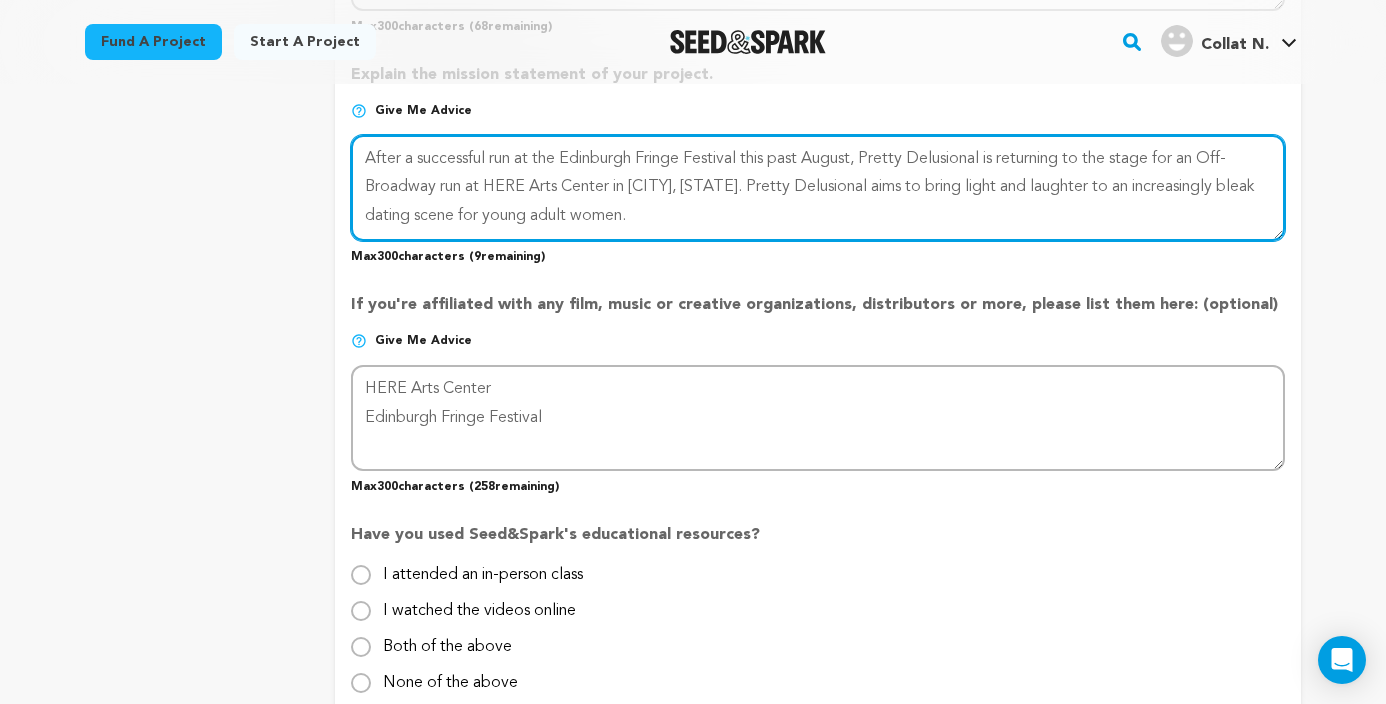 drag, startPoint x: 921, startPoint y: 186, endPoint x: 1087, endPoint y: 191, distance: 166.07529 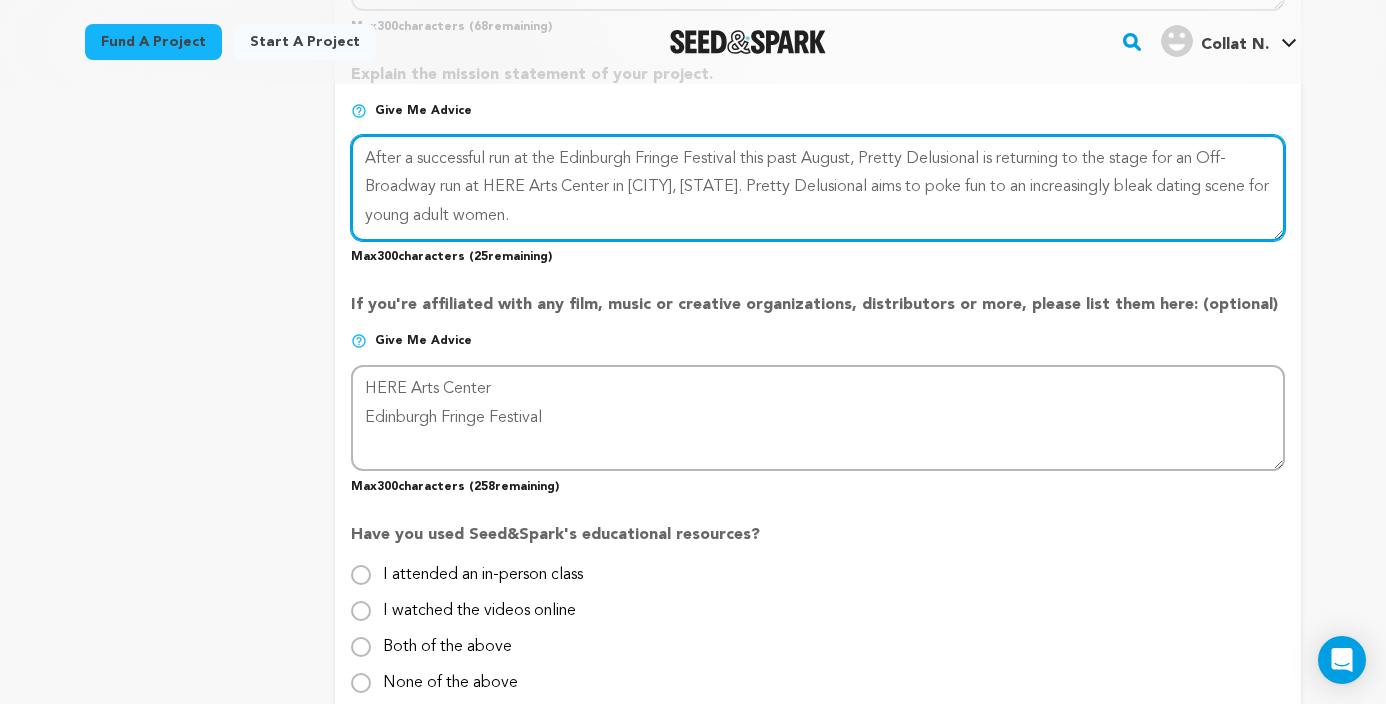 click at bounding box center [818, 188] 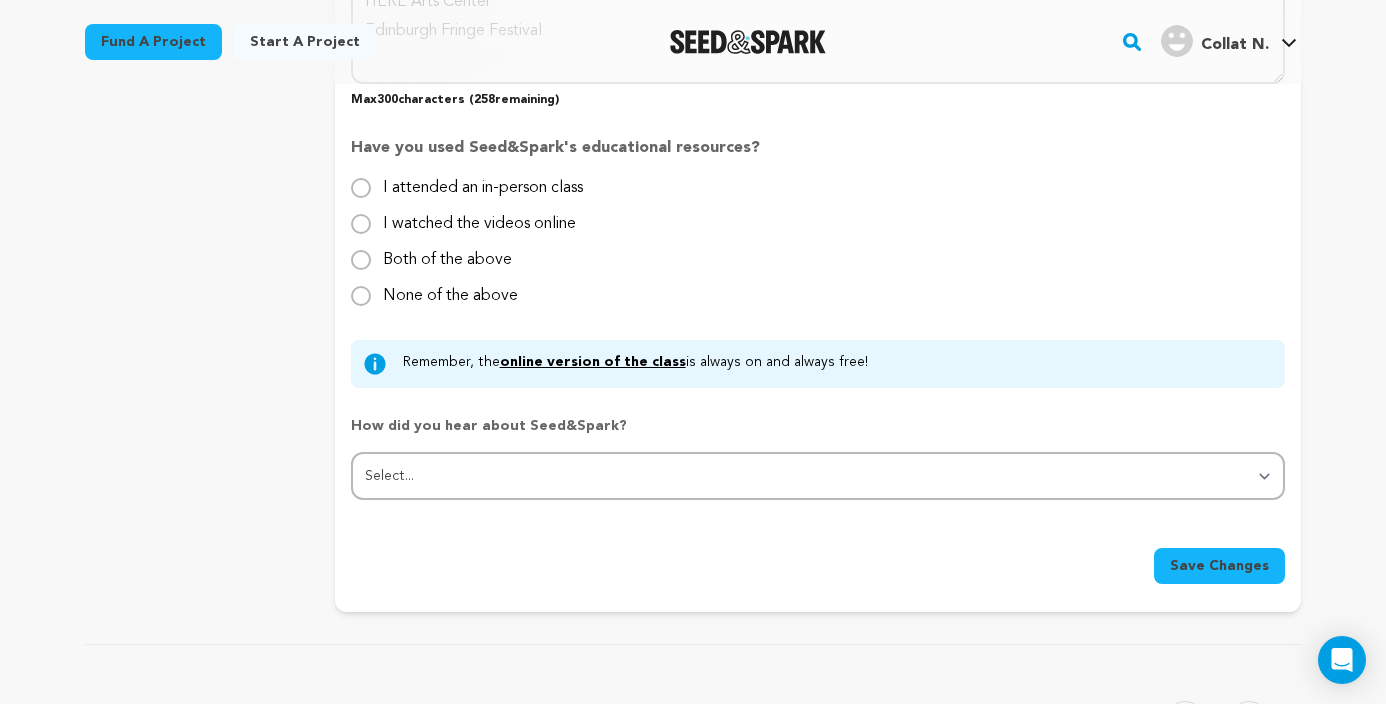 scroll, scrollTop: 1967, scrollLeft: 0, axis: vertical 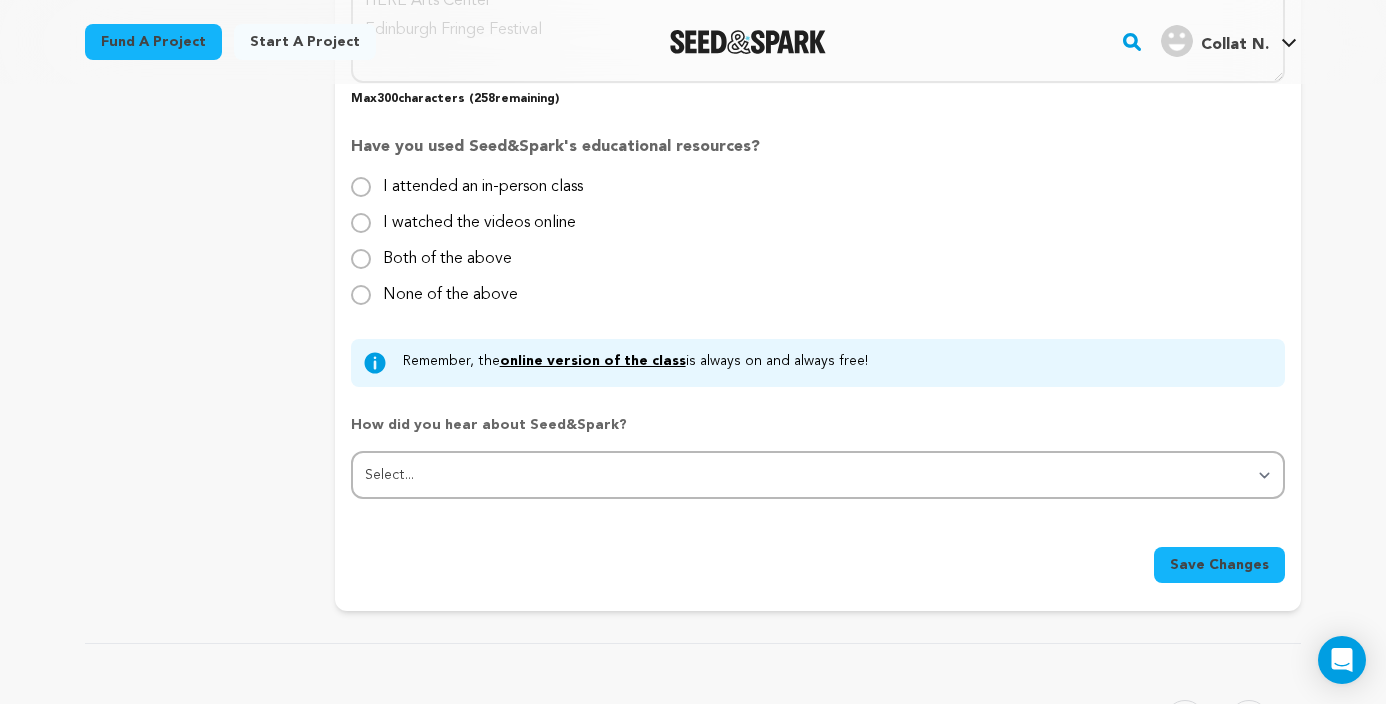 type on "After a successful run at the Edinburgh Fringe Festival this past August, Pretty Delusional is returning to the stage for an Off-Broadway run at HERE Arts Center in New York City. Pretty Delusional aims to poke fun at an increasingly bleak dating scene for young adult women." 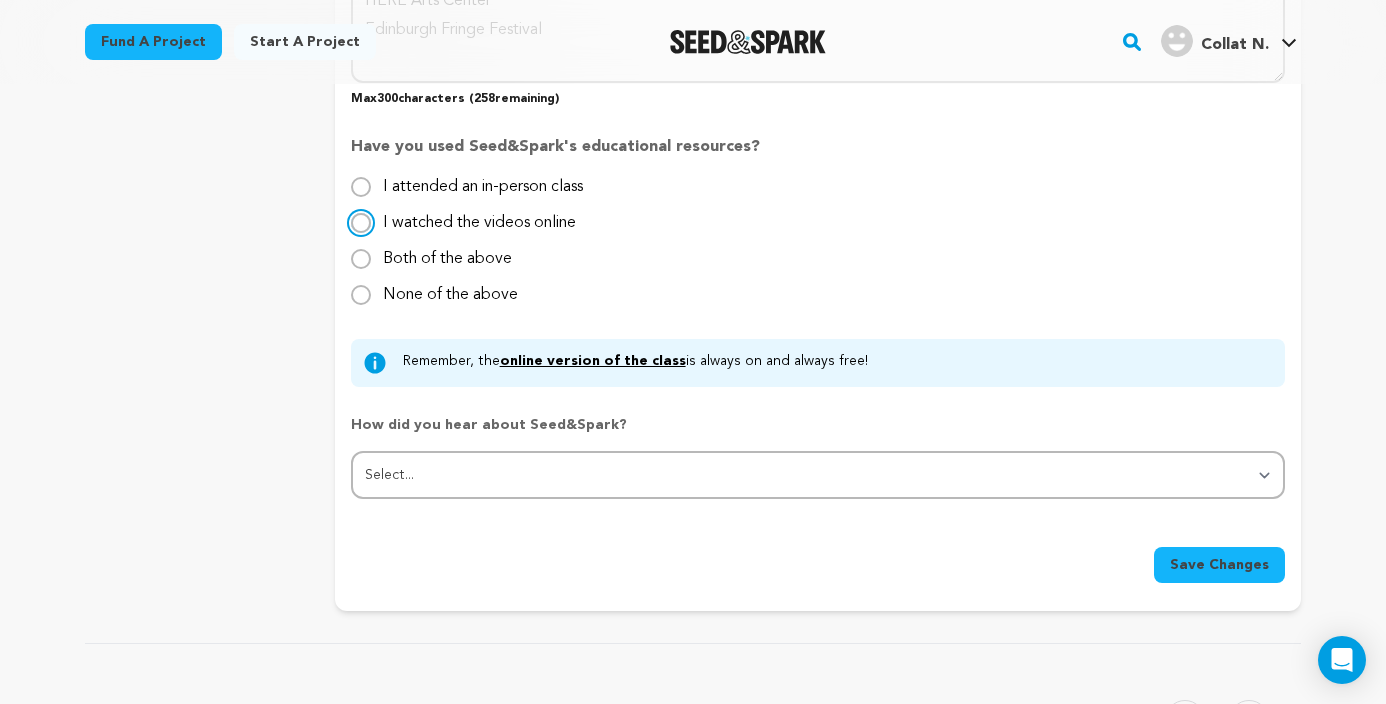 click on "I watched the videos online" at bounding box center [361, 223] 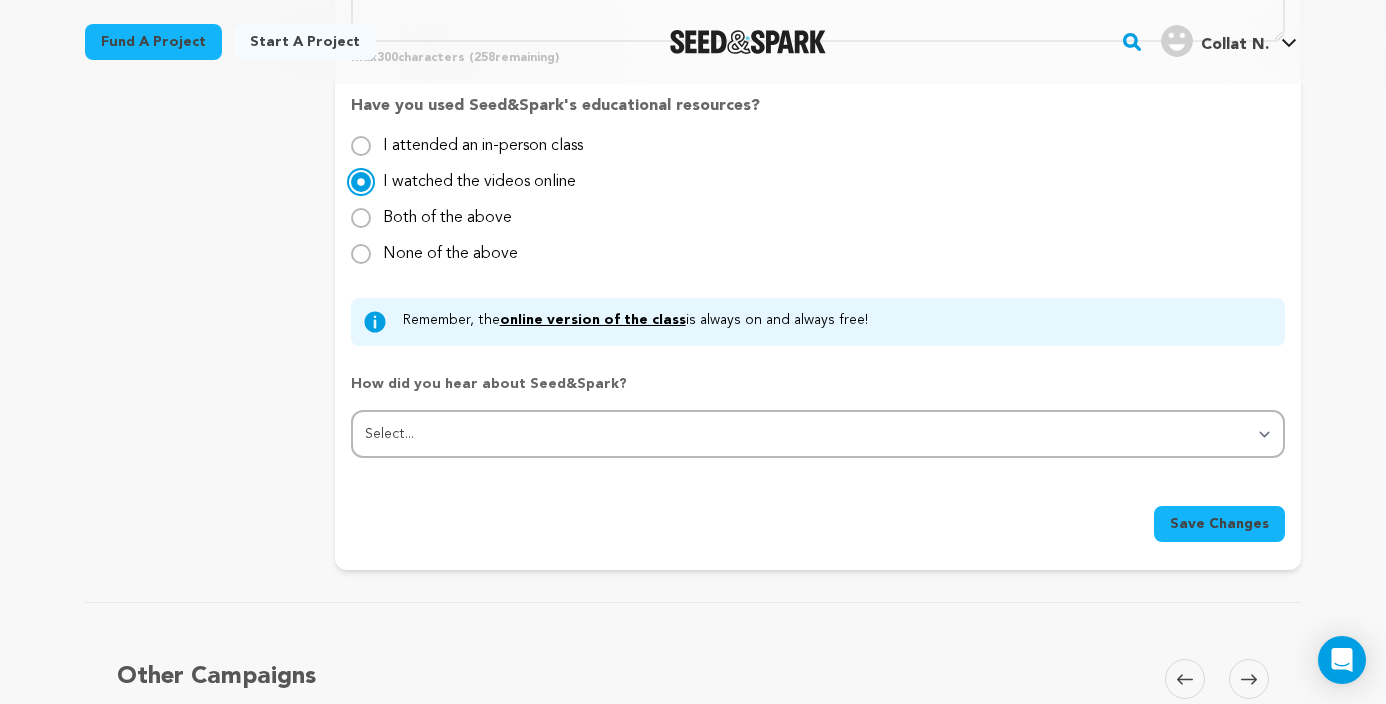scroll, scrollTop: 2040, scrollLeft: 0, axis: vertical 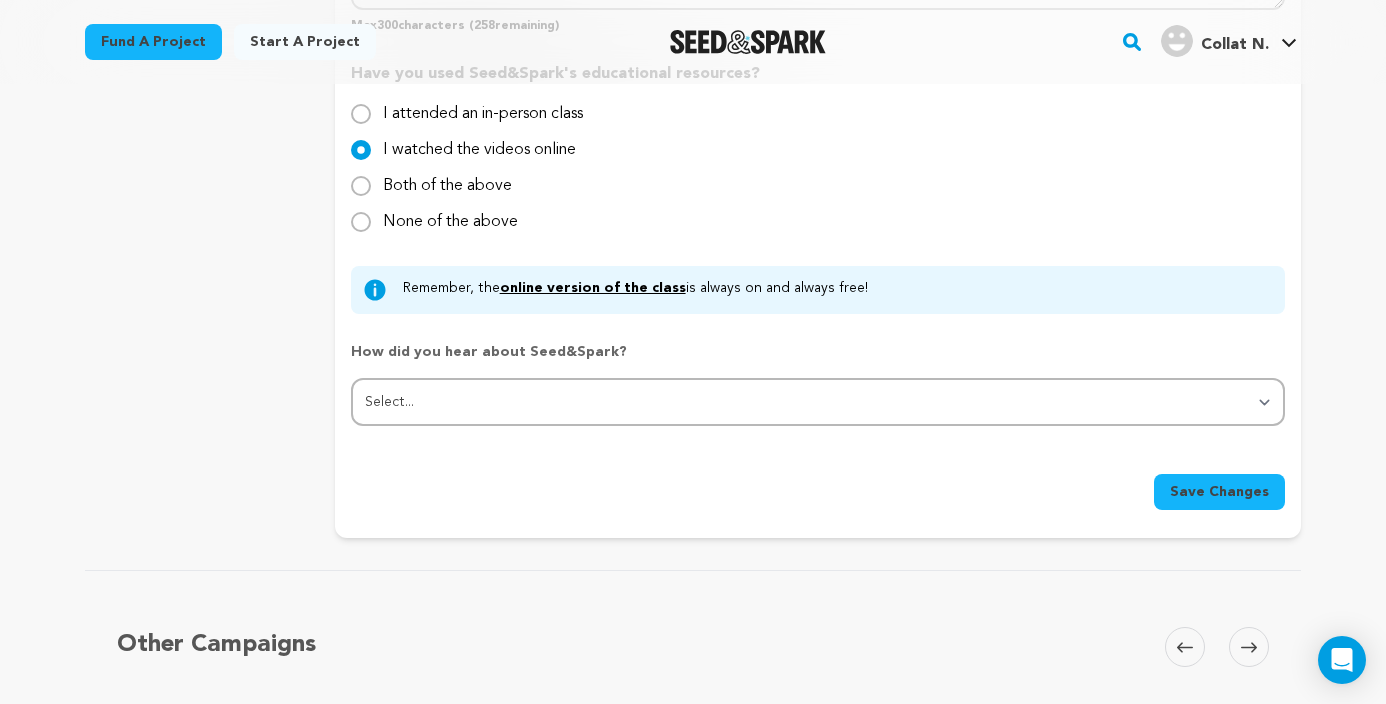 click on "How did you hear about
Seed&Spark?" at bounding box center (818, 360) 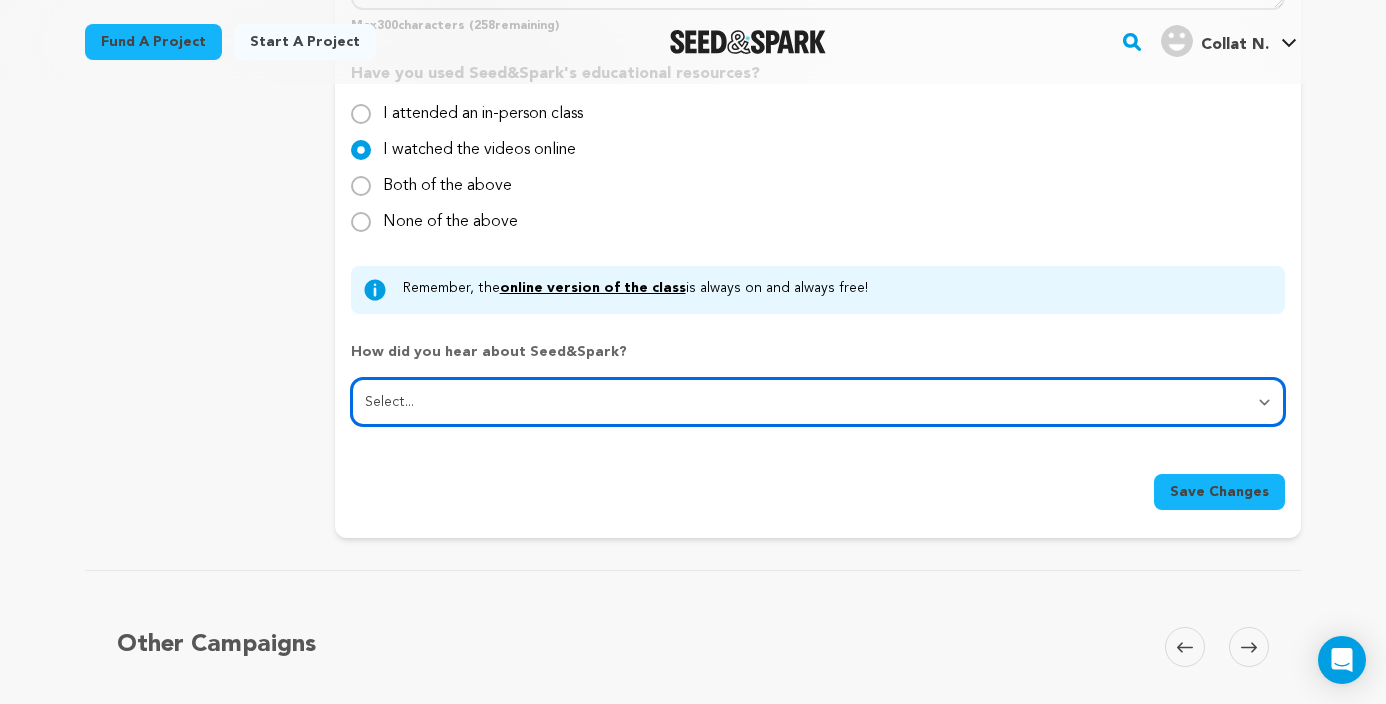 click on "Select...
From a friend Social media Film festival or film organization Took an in-person class Online search Article or podcast Email Other" at bounding box center (818, 402) 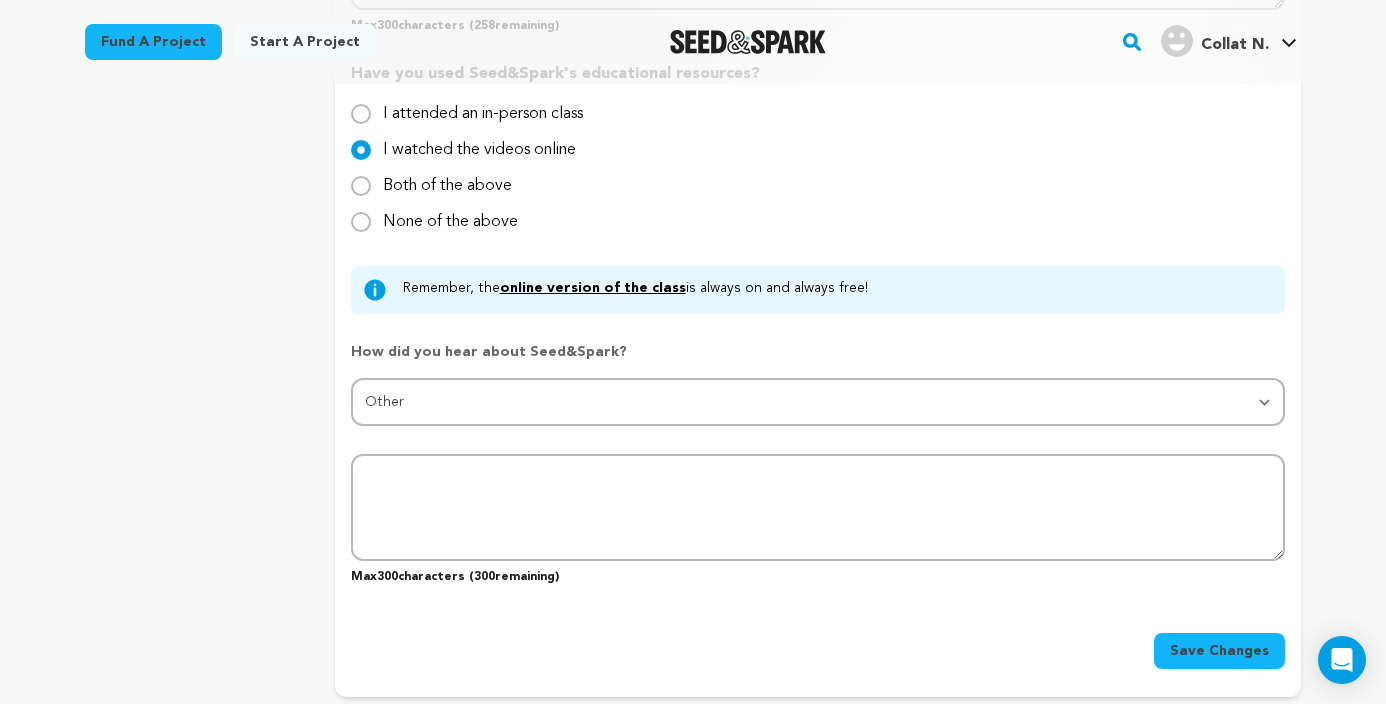 click on "Save Changes" at bounding box center (1219, 651) 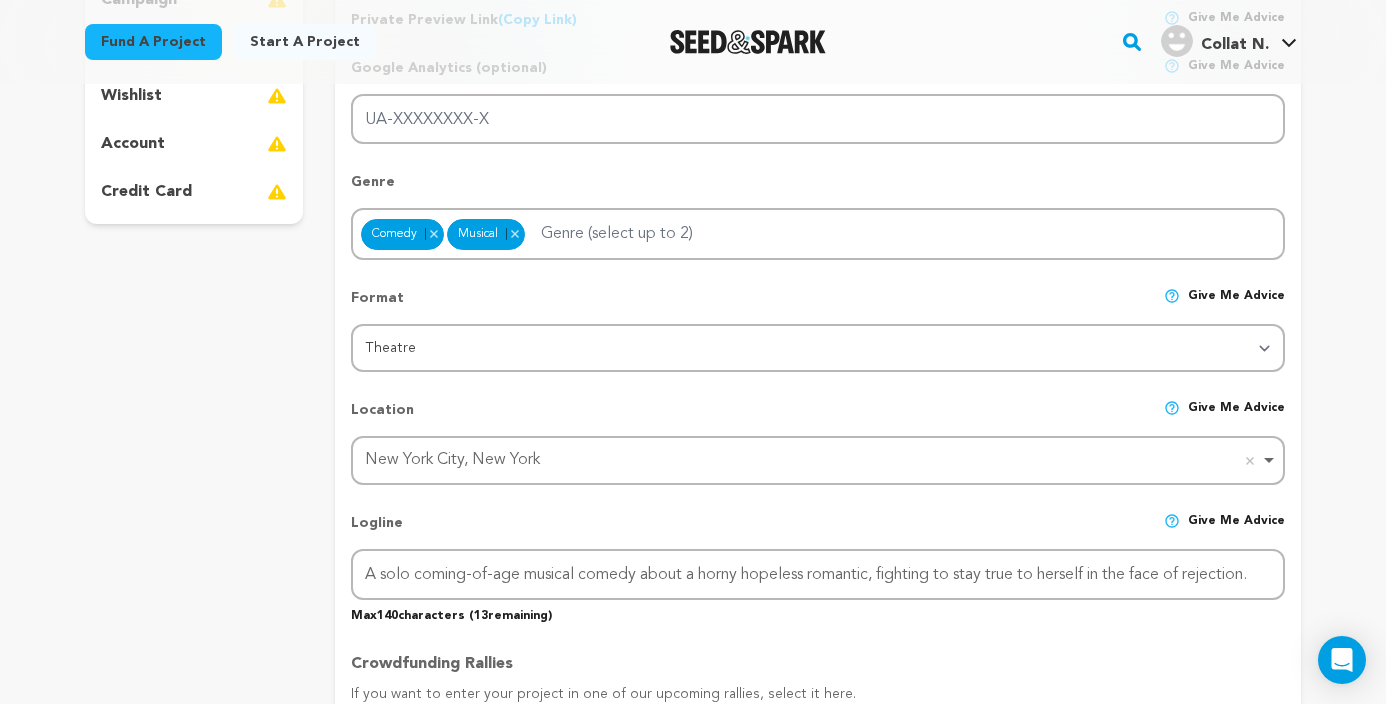 scroll, scrollTop: 0, scrollLeft: 0, axis: both 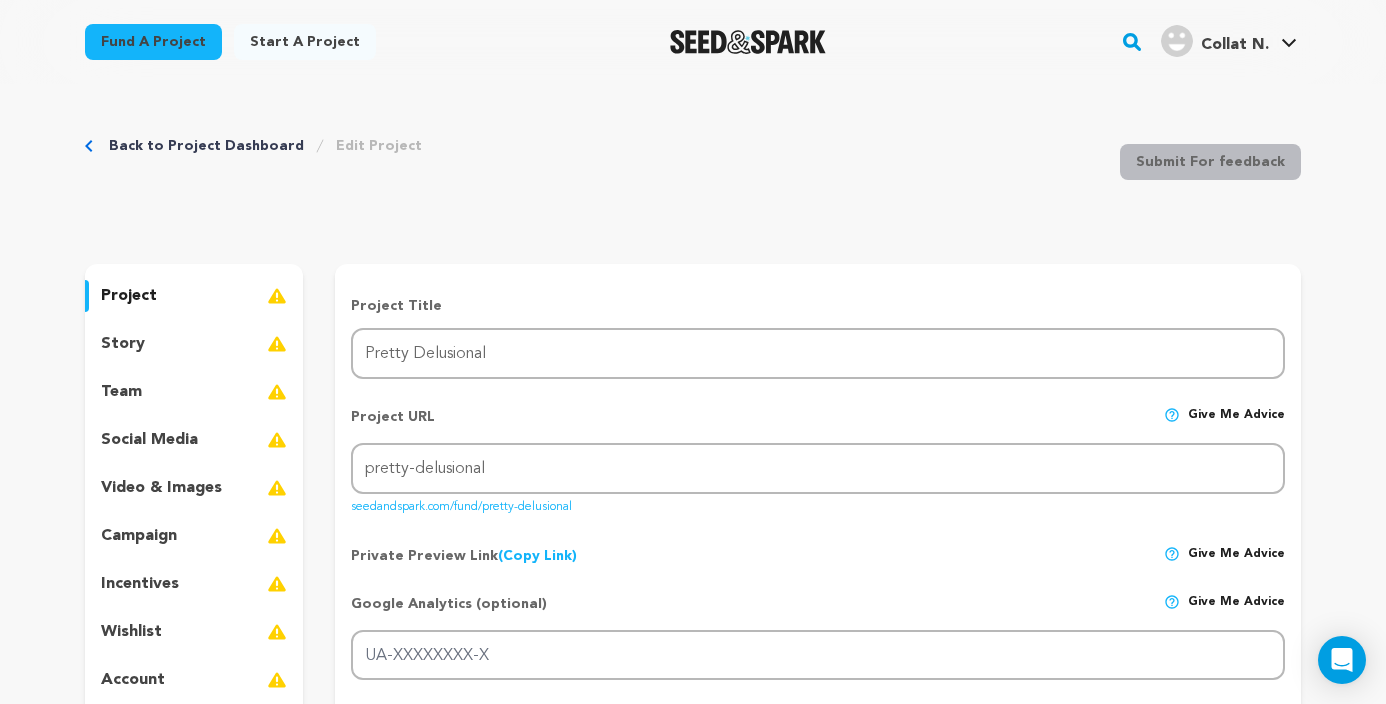 click on "project
story
team
social media
video & images
campaign
incentives
wishlist account" at bounding box center [194, 512] 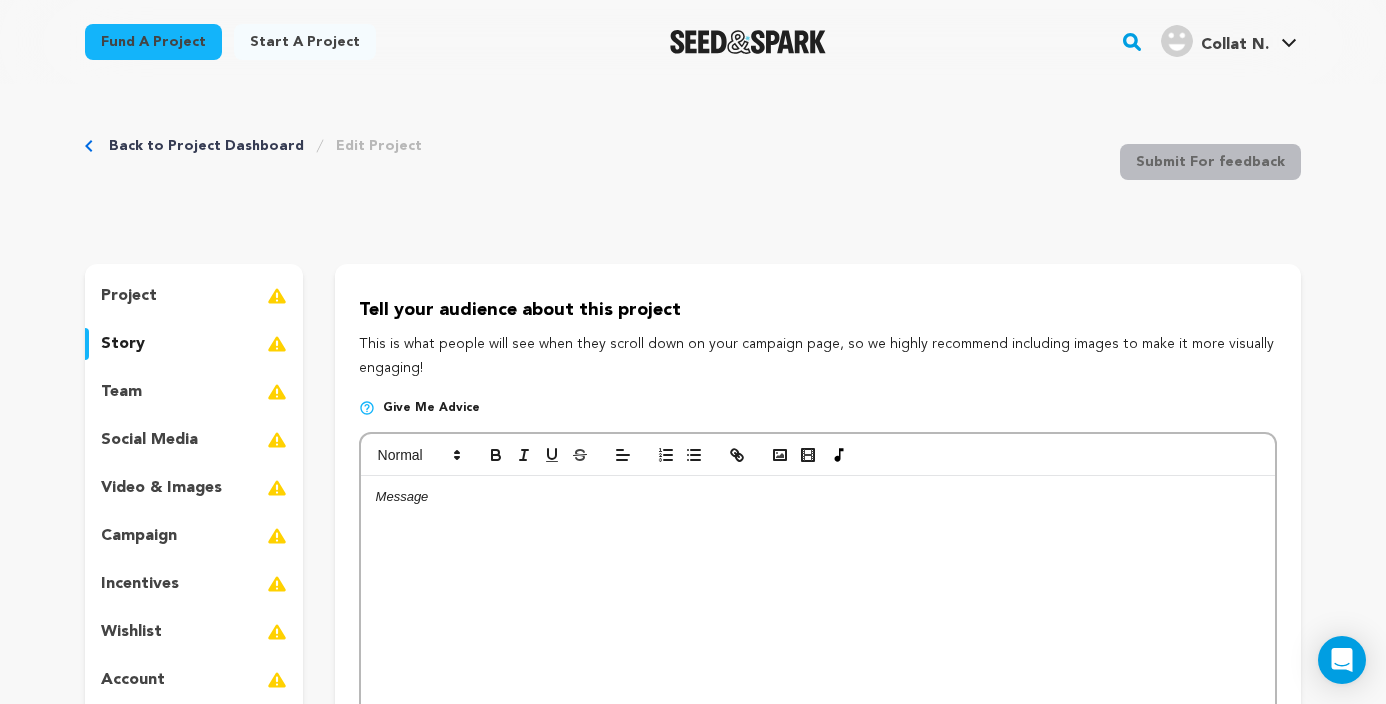 click on "project" at bounding box center (194, 296) 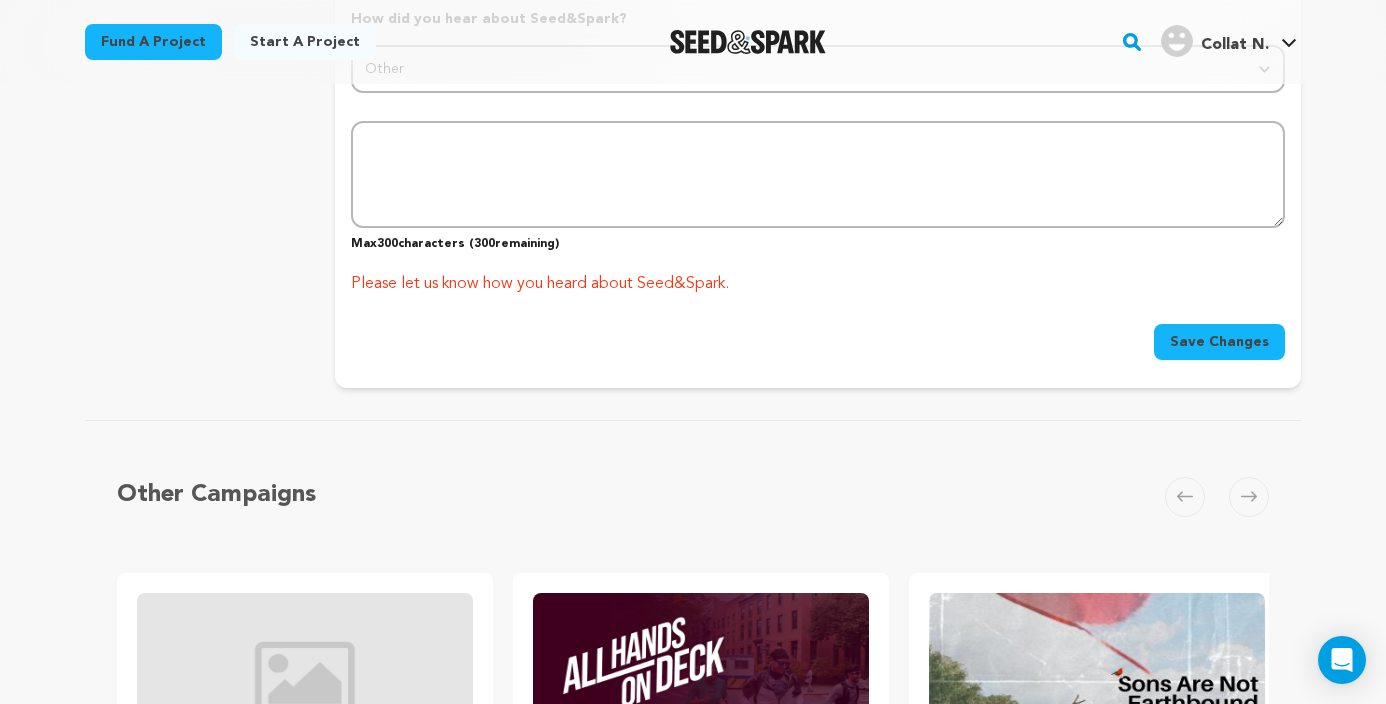 scroll, scrollTop: 2290, scrollLeft: 0, axis: vertical 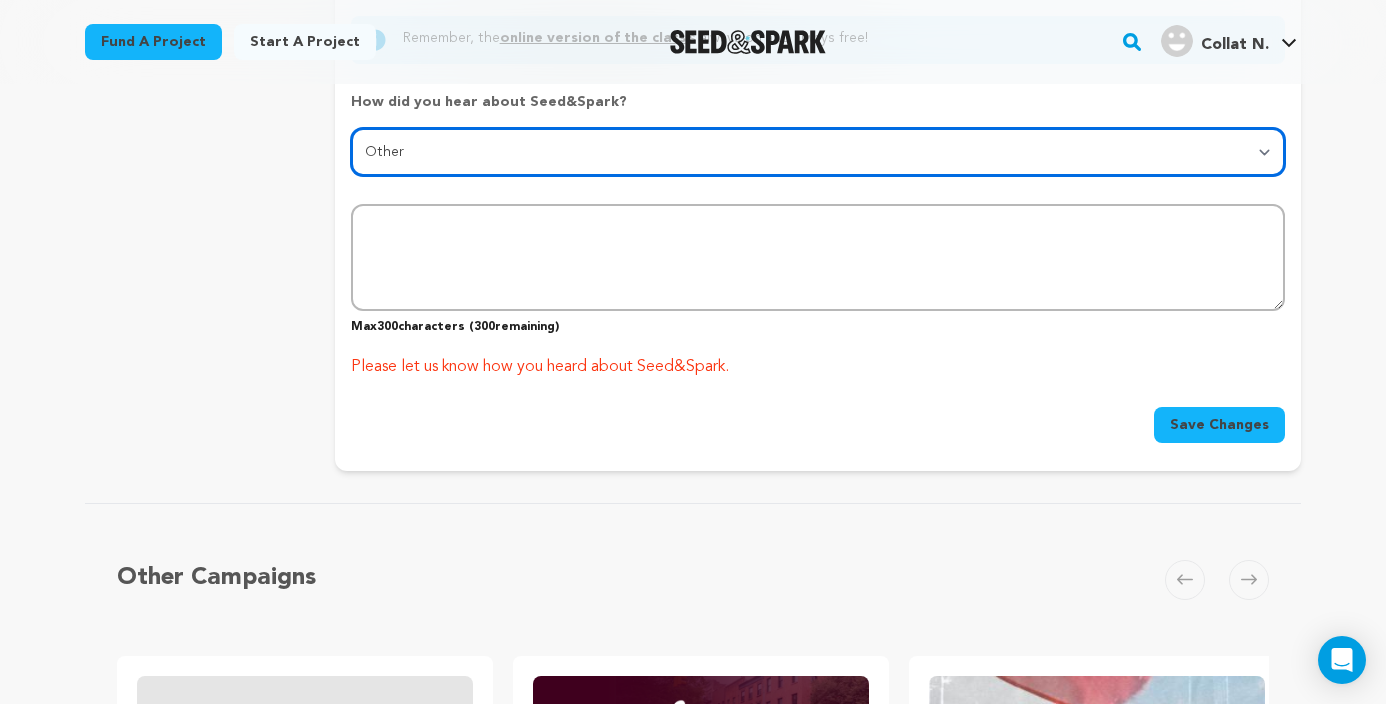click on "Select...
From a friend Social media Film festival or film organization Took an in-person class Online search Article or podcast Email Other" at bounding box center [818, 152] 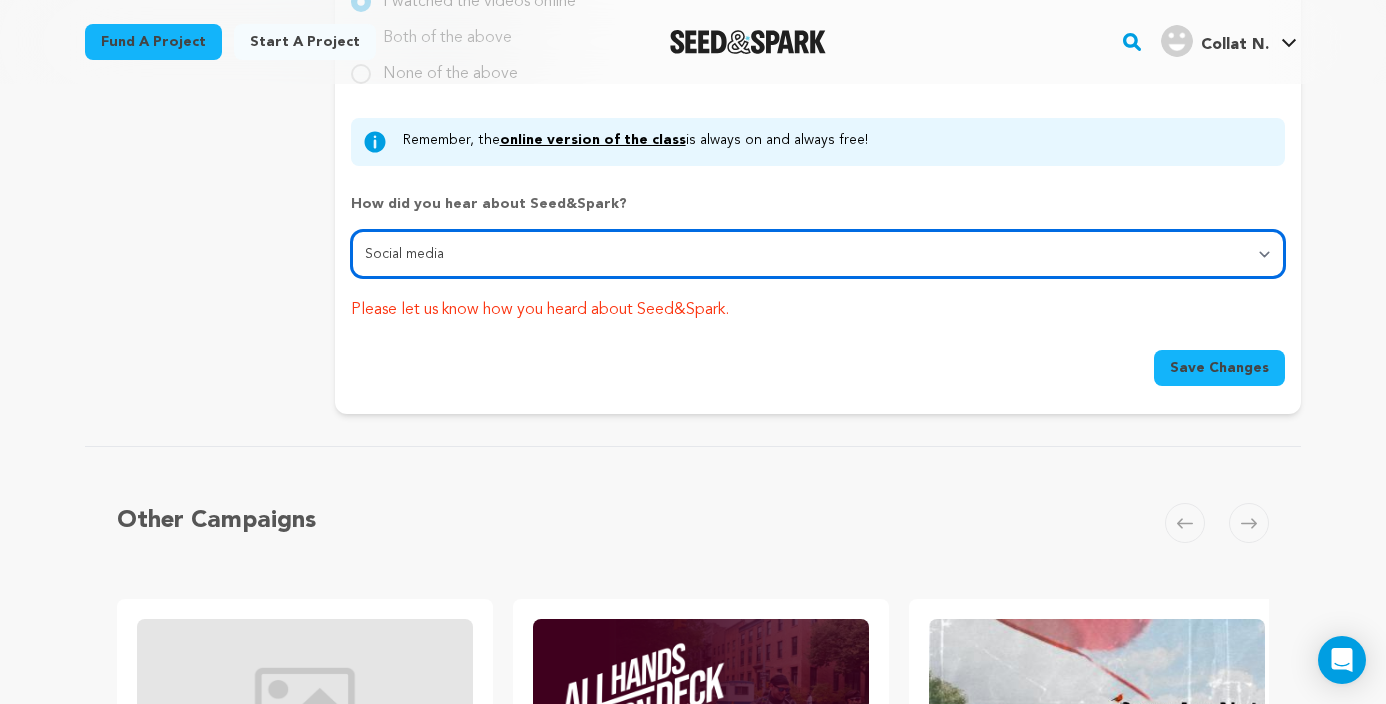scroll, scrollTop: 2152, scrollLeft: 0, axis: vertical 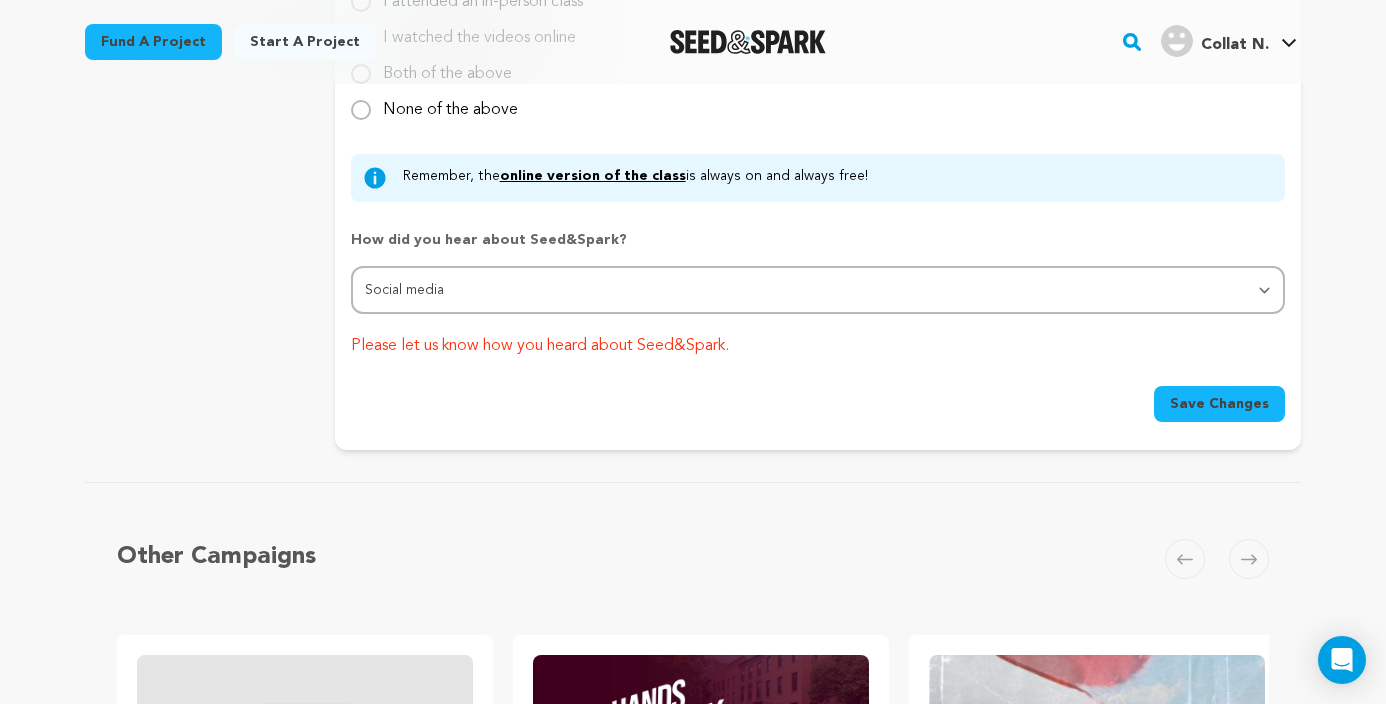click on "Save Changes" at bounding box center (1219, 404) 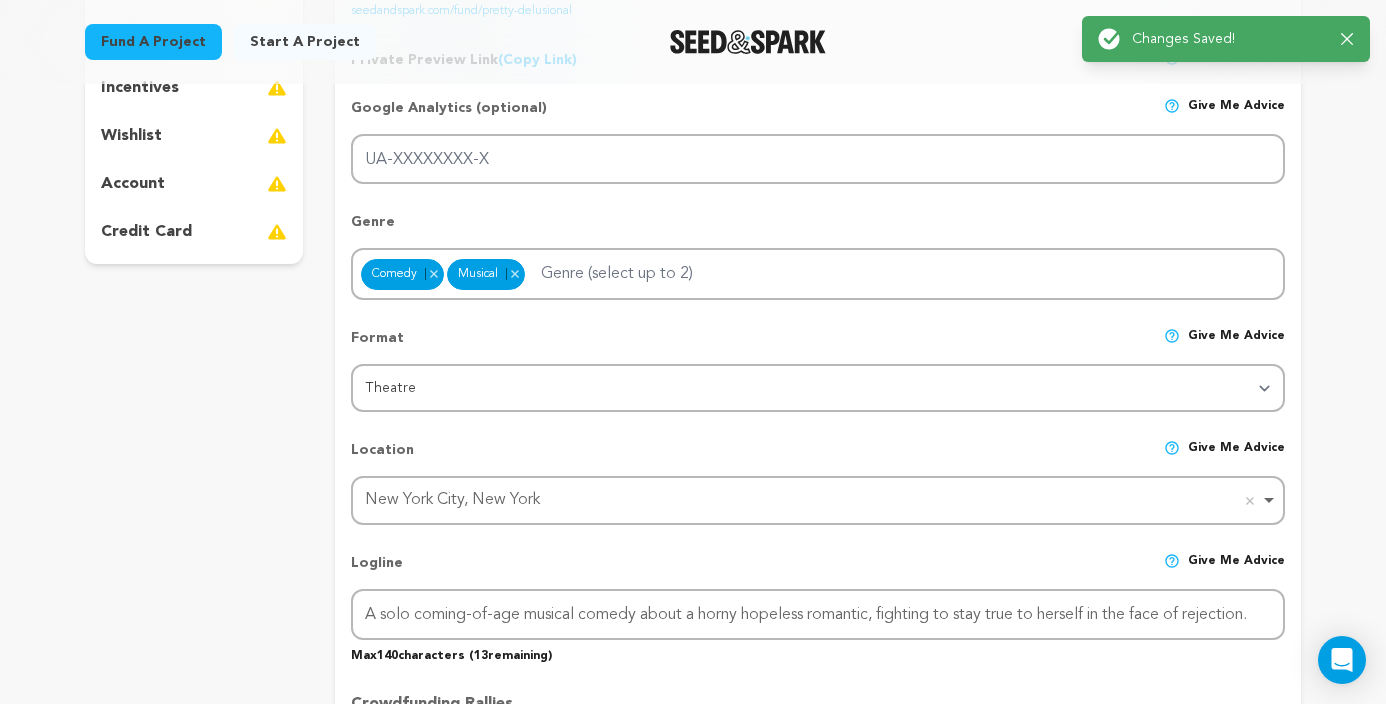 scroll, scrollTop: 0, scrollLeft: 0, axis: both 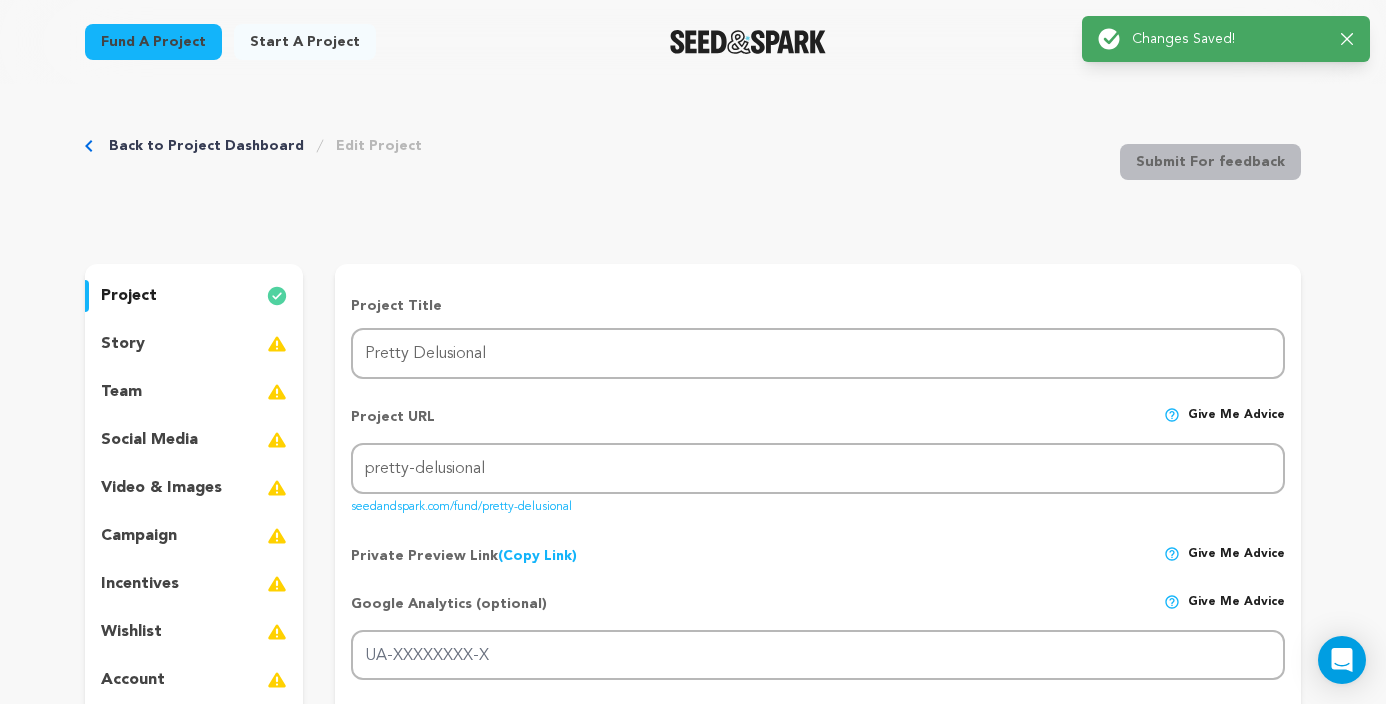 click on "story" at bounding box center (194, 344) 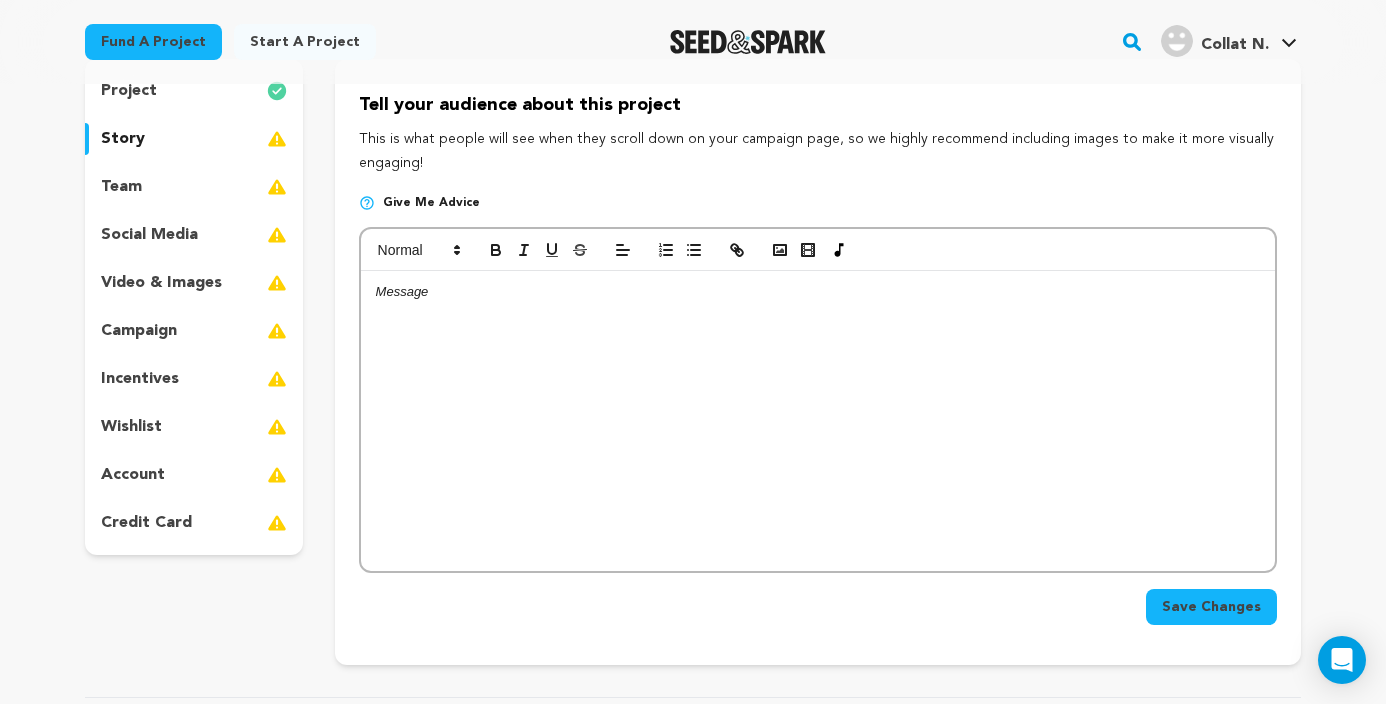 scroll, scrollTop: 206, scrollLeft: 0, axis: vertical 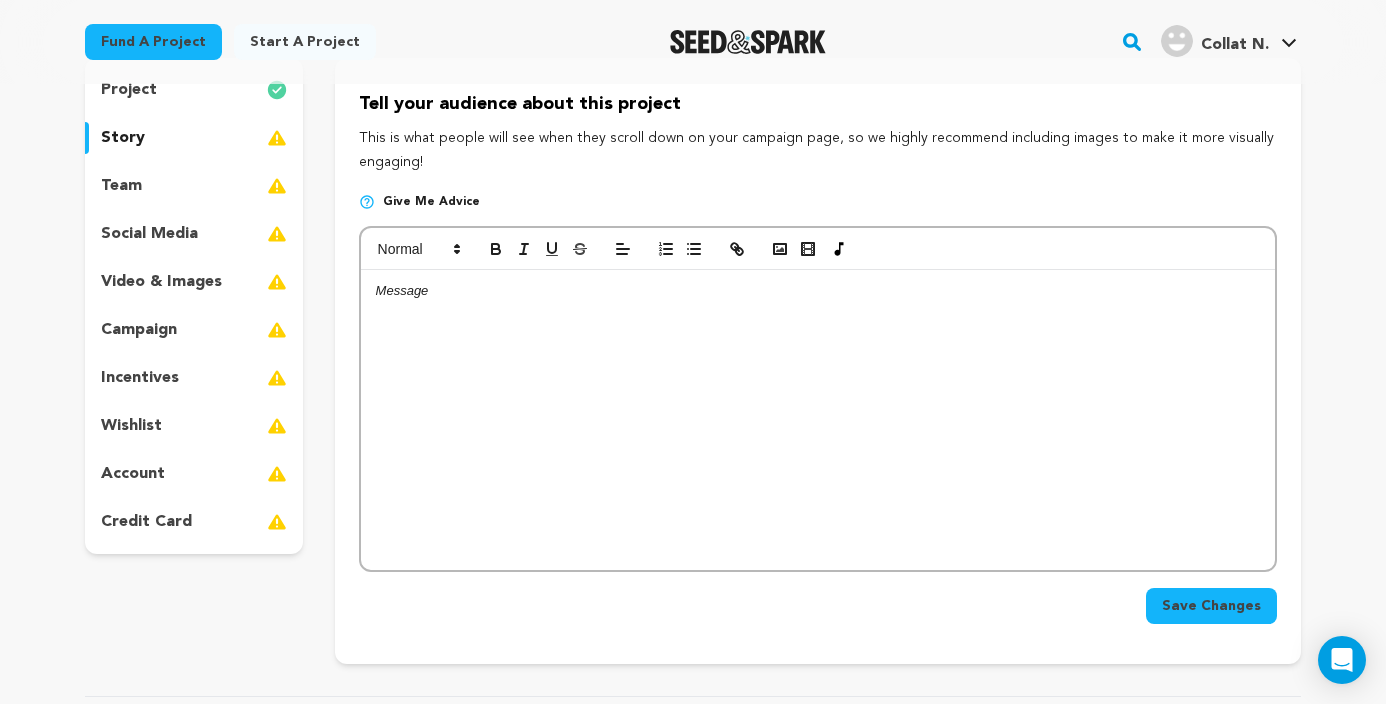 click at bounding box center (818, 420) 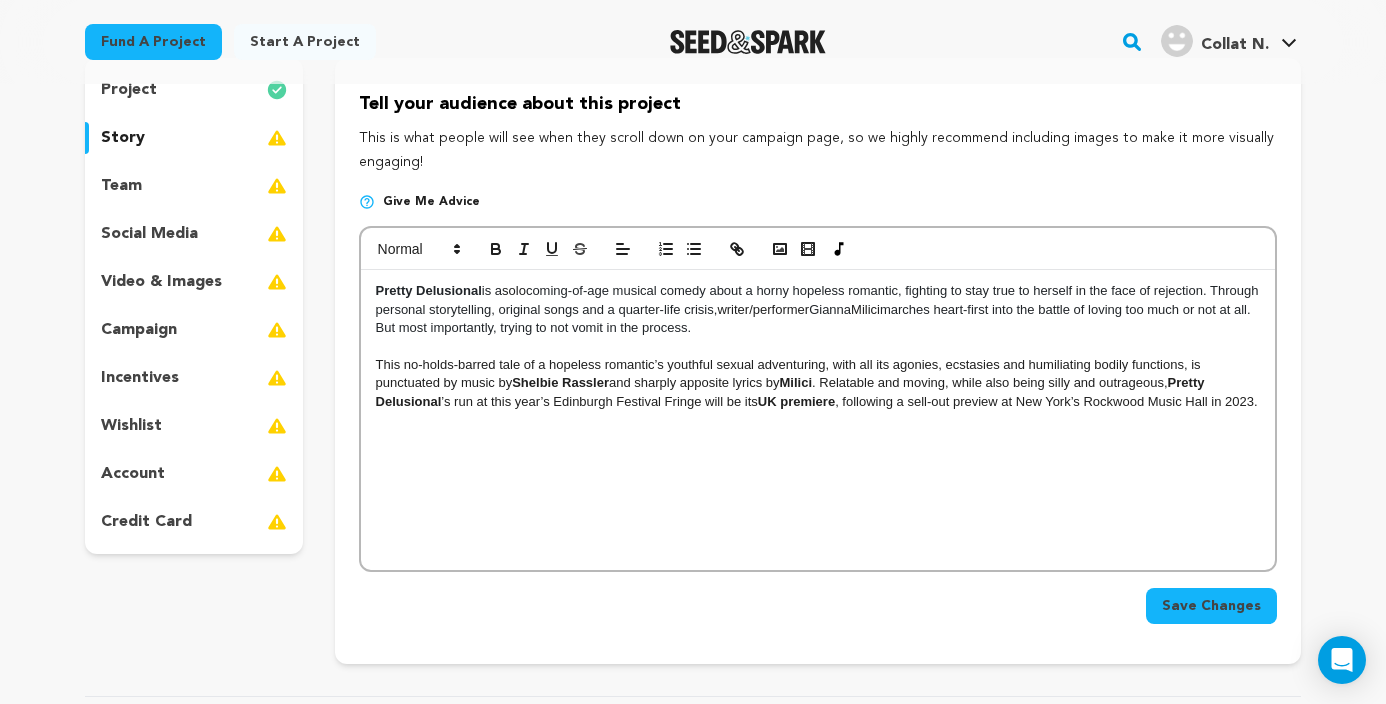 click on "Pretty Delusional  is a  solo  coming-of-age musical comedy about a horny hopeless romantic, fighting to stay true to herself in the face of rejection. Through personal storytelling, original songs and a quarter-life crisis,  writer/performer  Gianna  Milici  marches heart-first into the battle of loving too much or not at all. But most importantly, trying to not vomit in the process.  This no-holds-barred tale of a hopeless romantic’s youthful sexual adventuring, with all its agonies, ecstasies and humiliating bodily functions, is punctuated by music by  Shelbie Rassler  and sharply apposite lyrics by  Milici . Relatable and moving, while also being silly and outrageous,  Pretty   Delusional ’s run at this year’s Edinburgh Festival Fringe will be its  UK premiere , following a sell-out preview at New York’s Rockwood Music Hall in 2023." at bounding box center (818, 420) 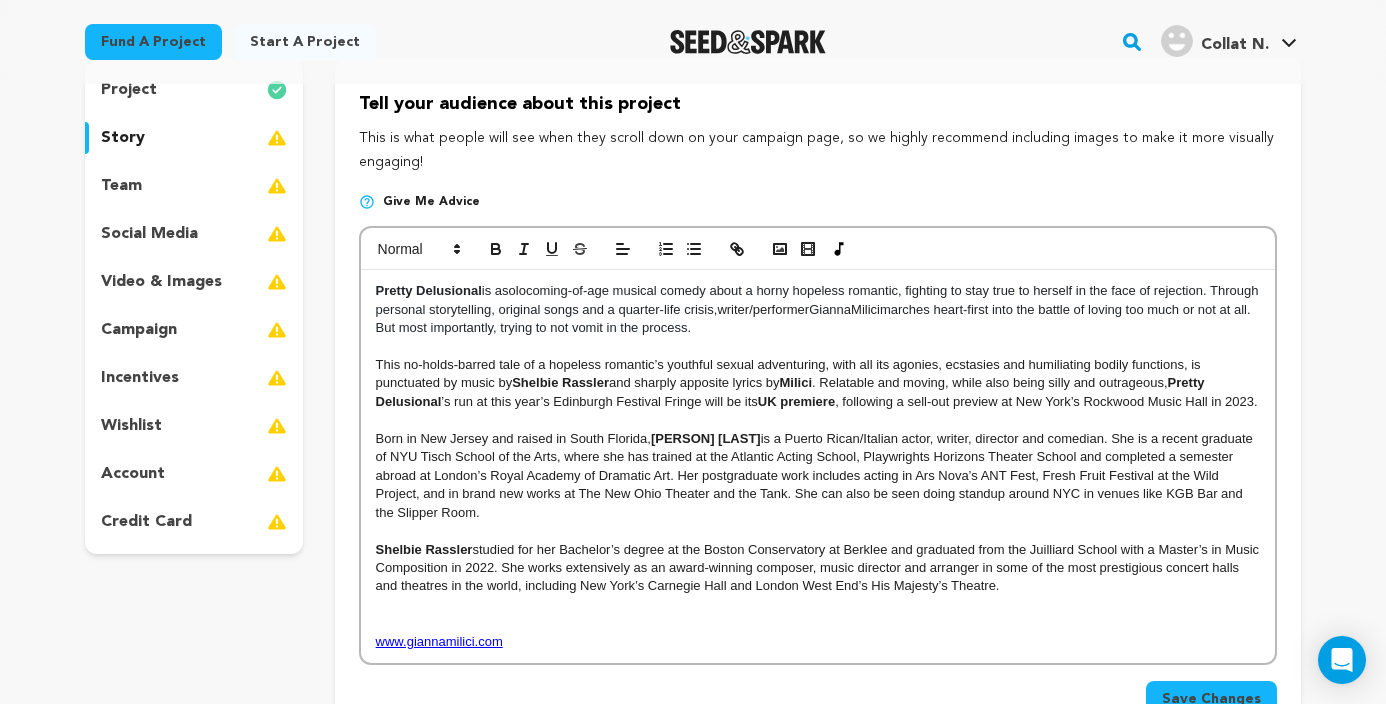 scroll, scrollTop: 0, scrollLeft: 0, axis: both 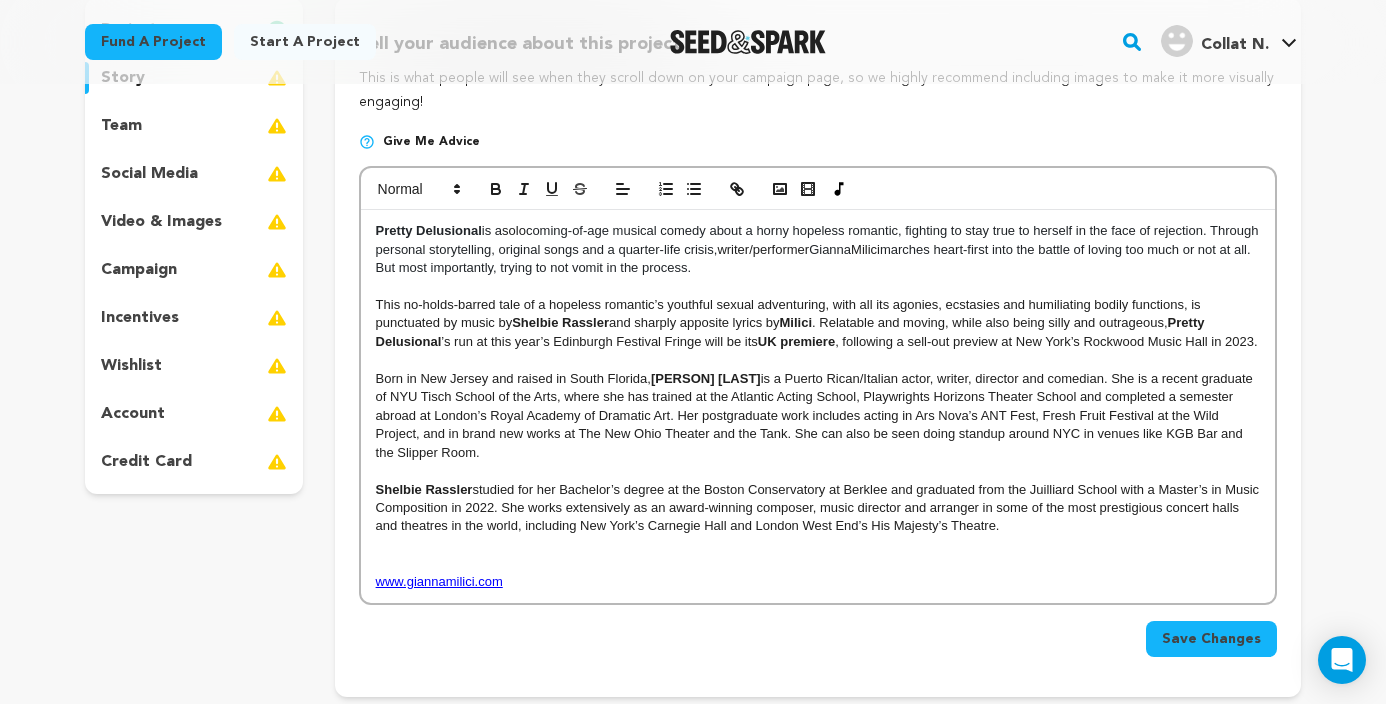 click at bounding box center (818, 563) 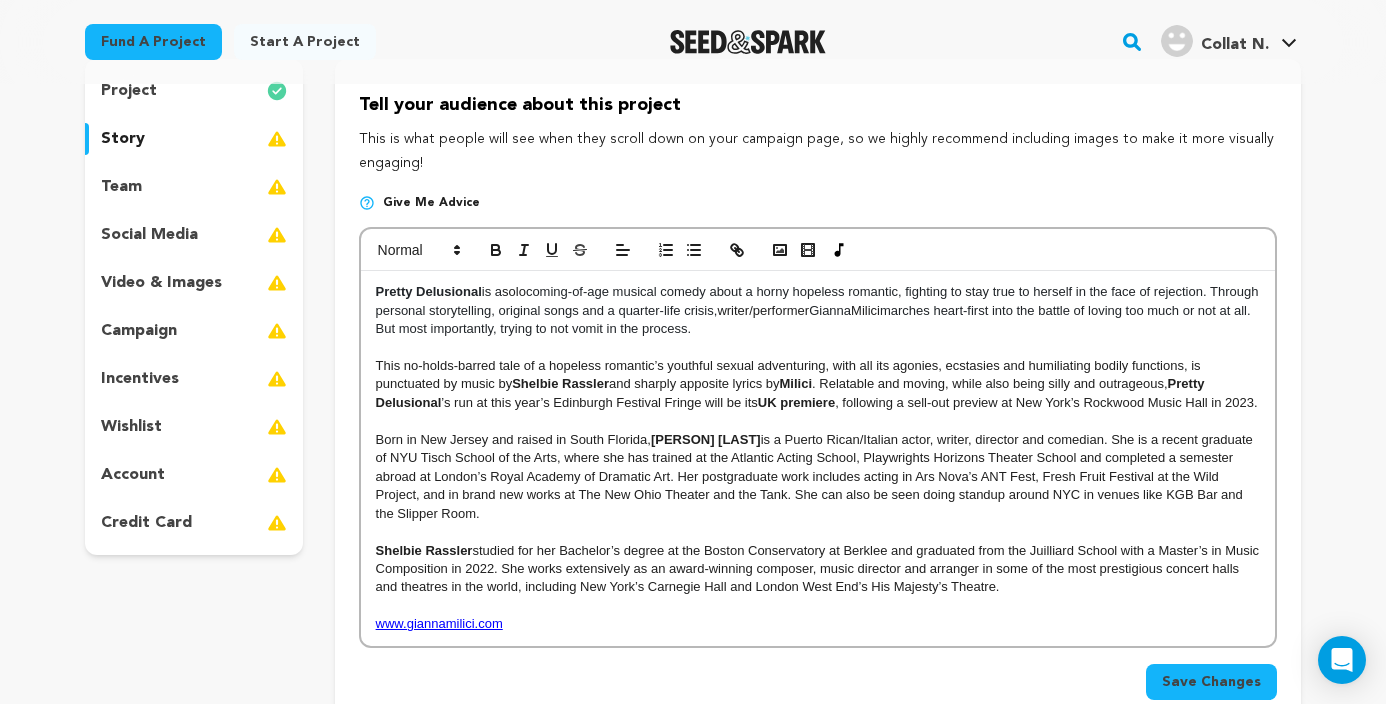 scroll, scrollTop: 207, scrollLeft: 0, axis: vertical 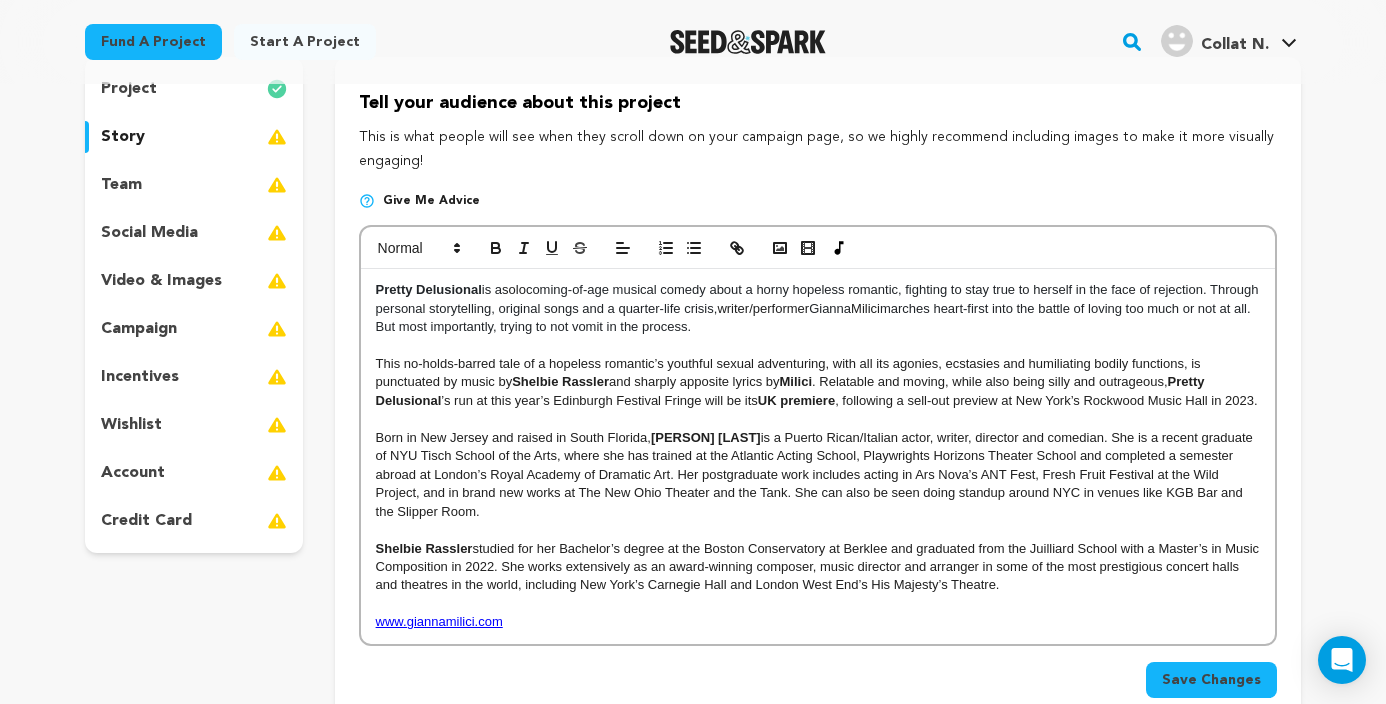 click on "Pretty Delusional" at bounding box center (429, 289) 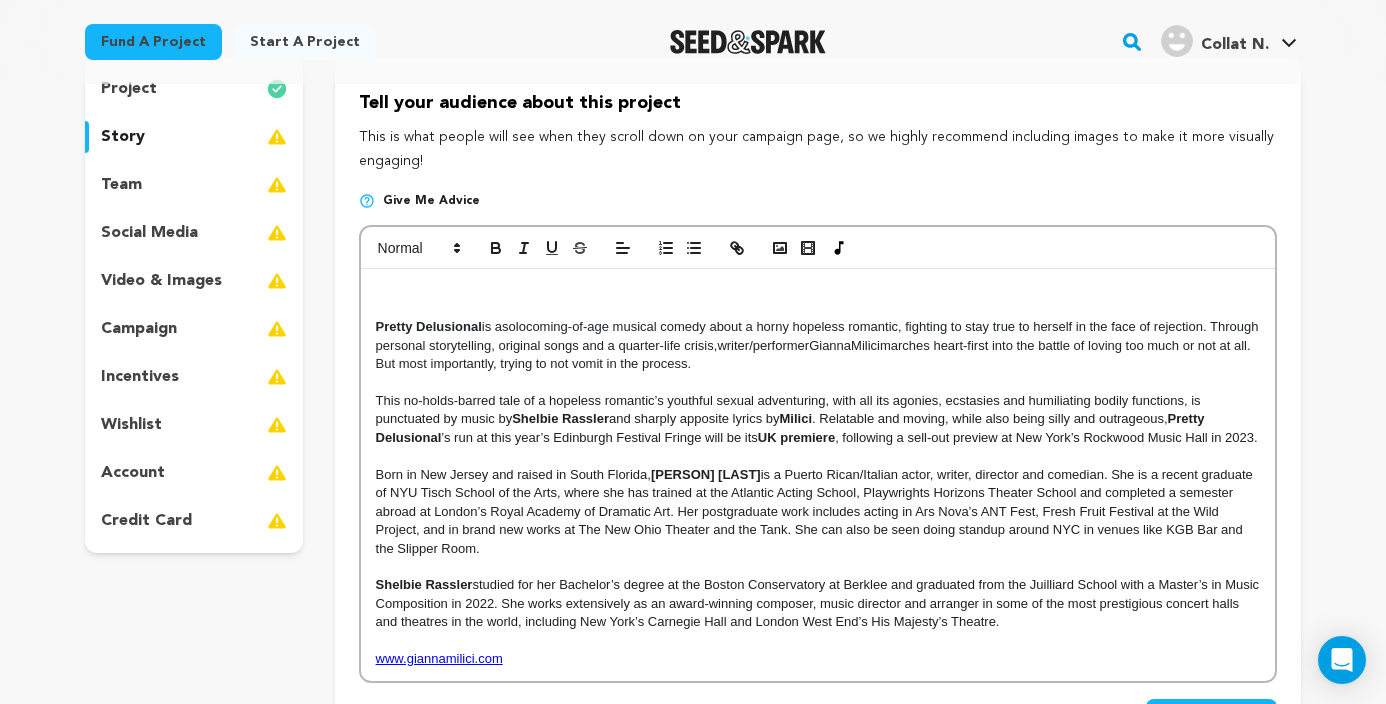 click at bounding box center [818, 290] 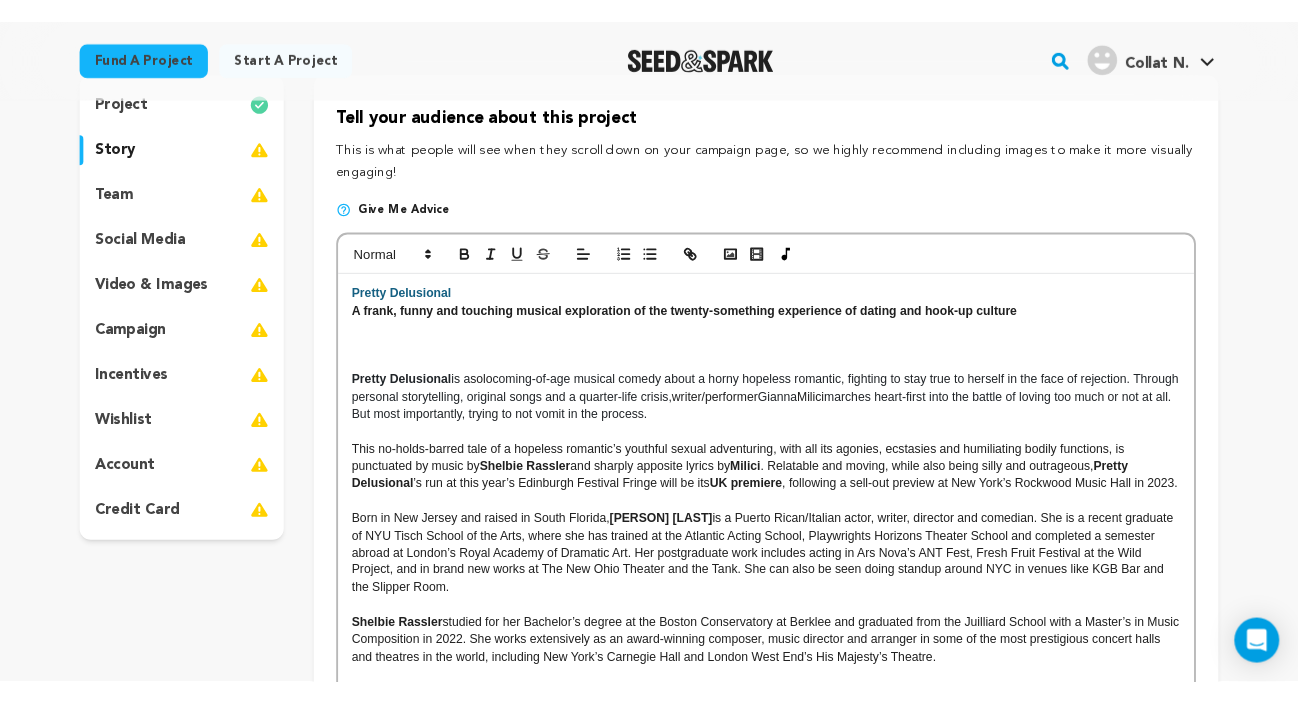scroll, scrollTop: 0, scrollLeft: 0, axis: both 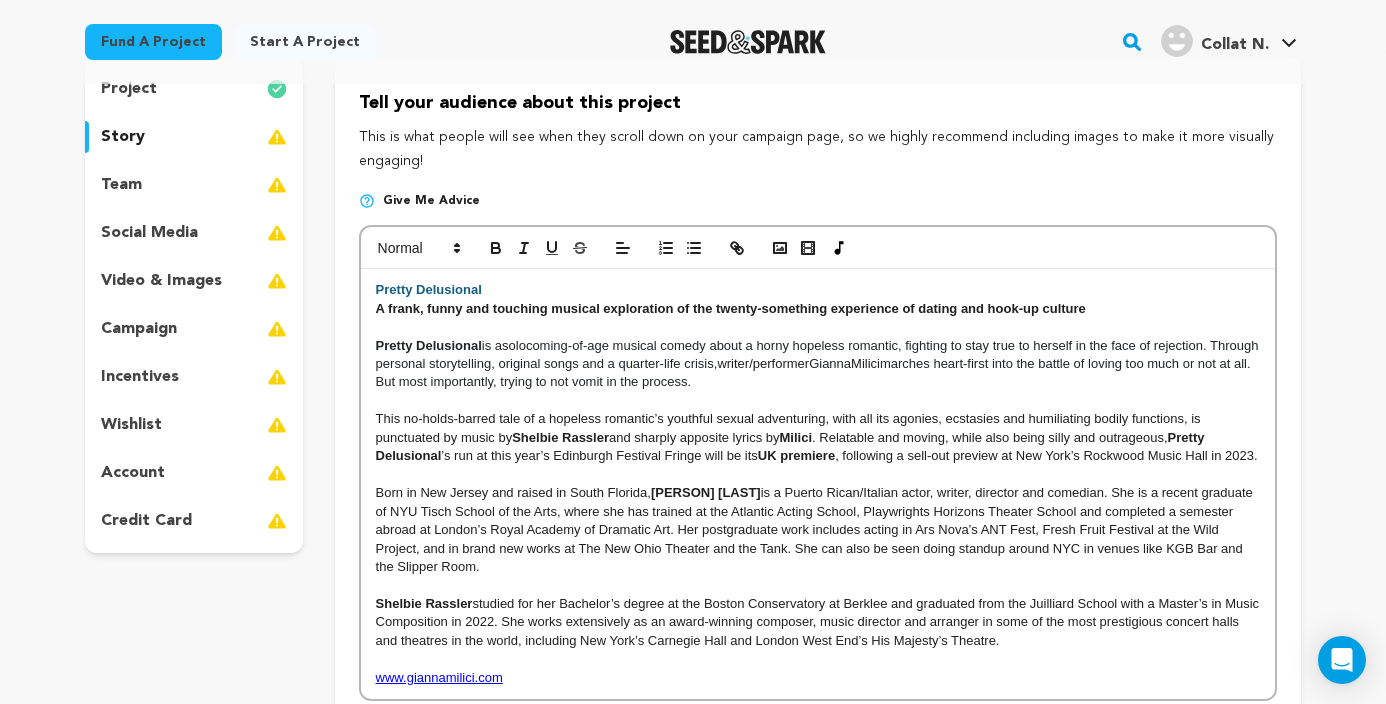 click on "Pretty Delusional" at bounding box center [429, 289] 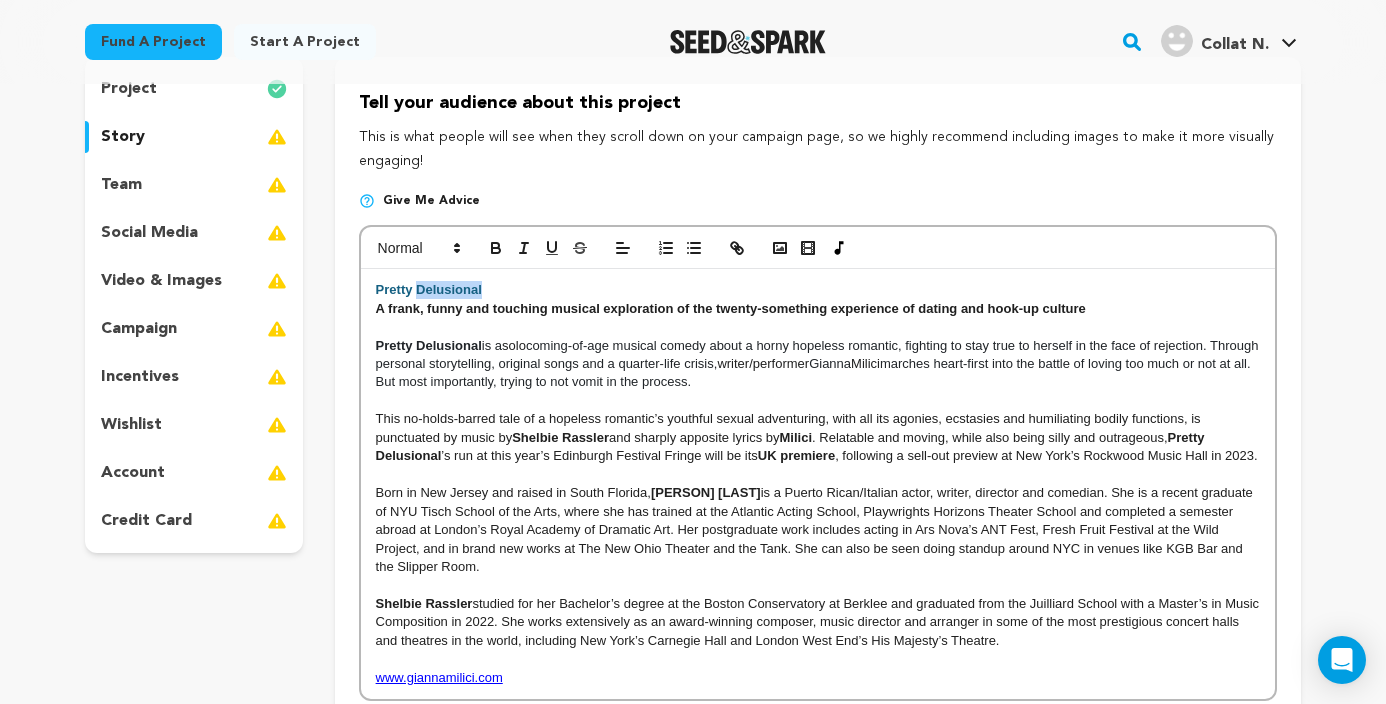 click on "Pretty Delusional" at bounding box center (429, 289) 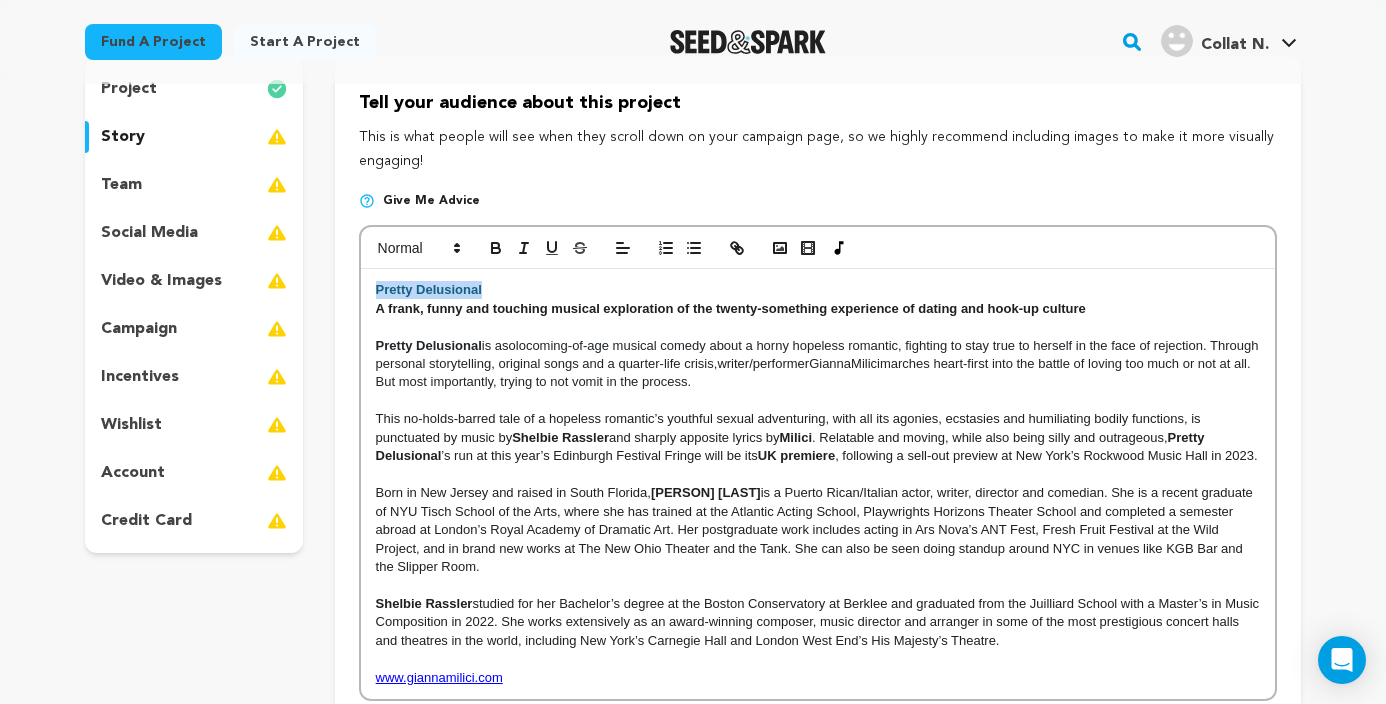 click on "Pretty Delusional" at bounding box center (429, 289) 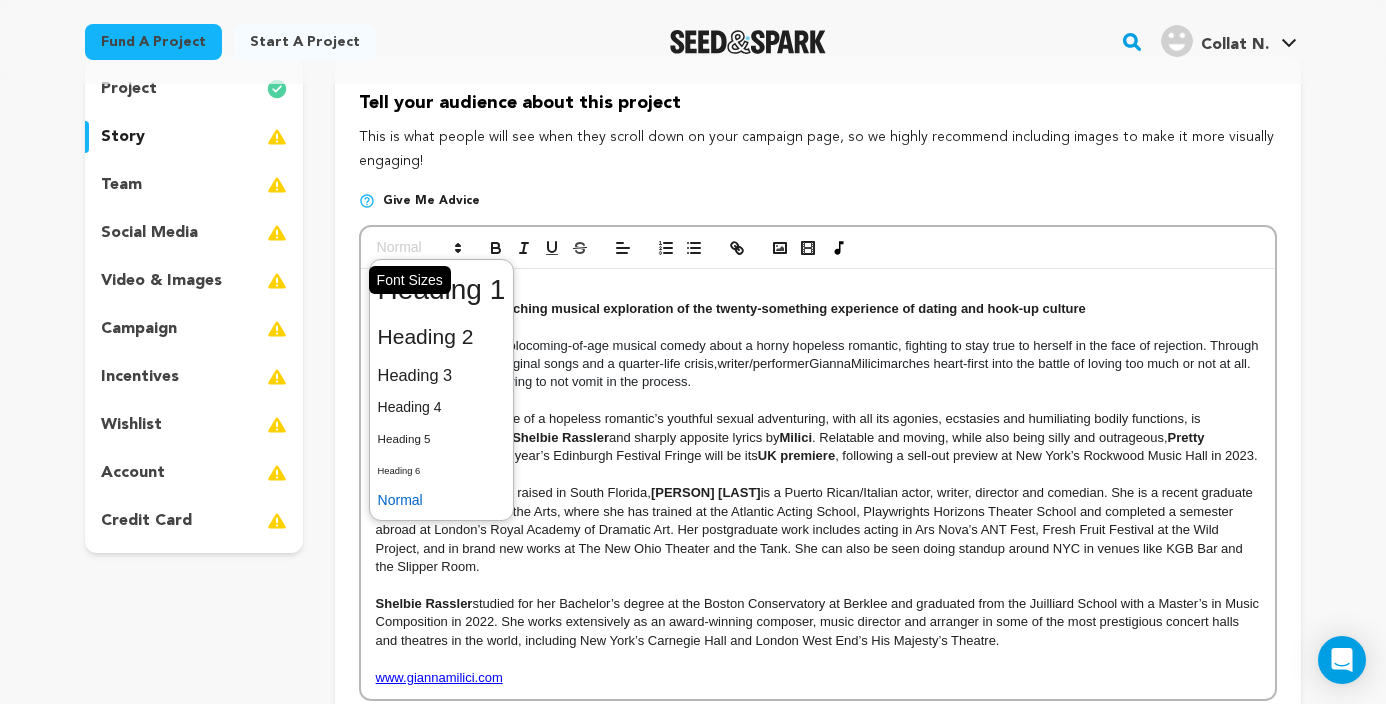 click 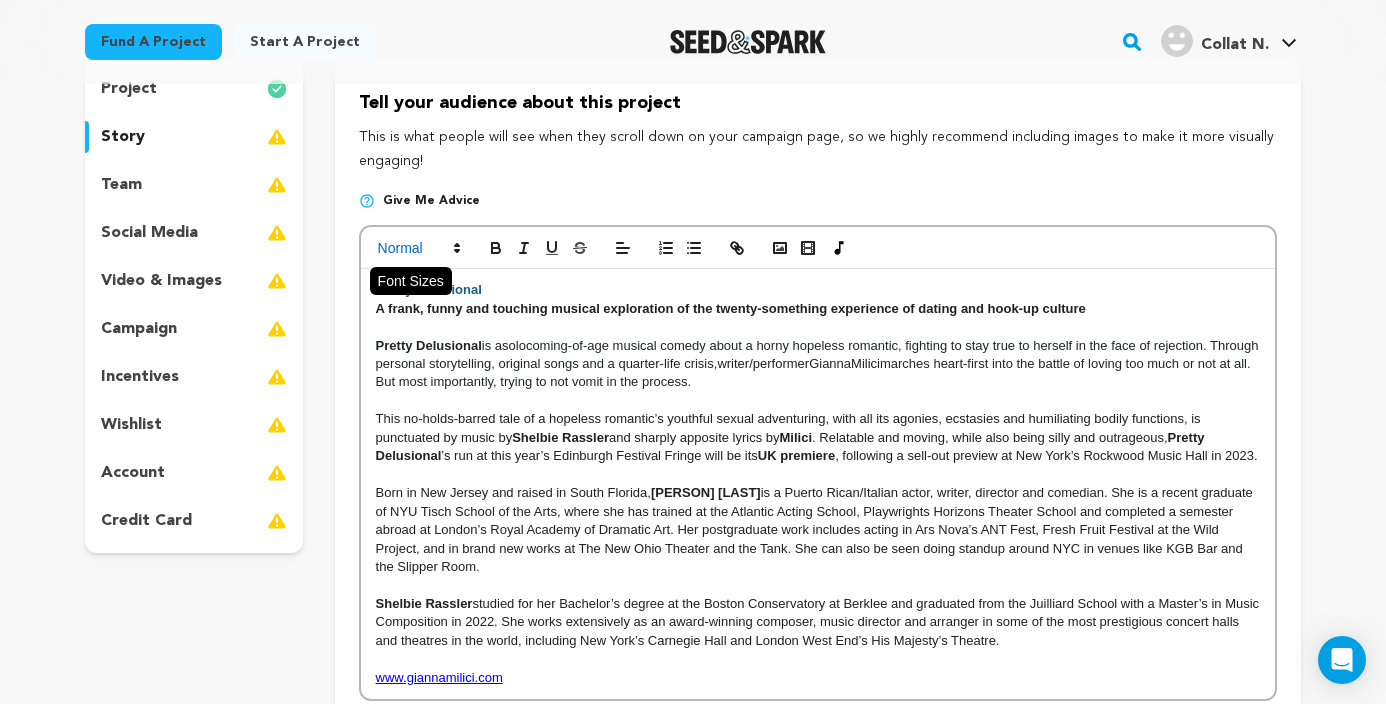 click 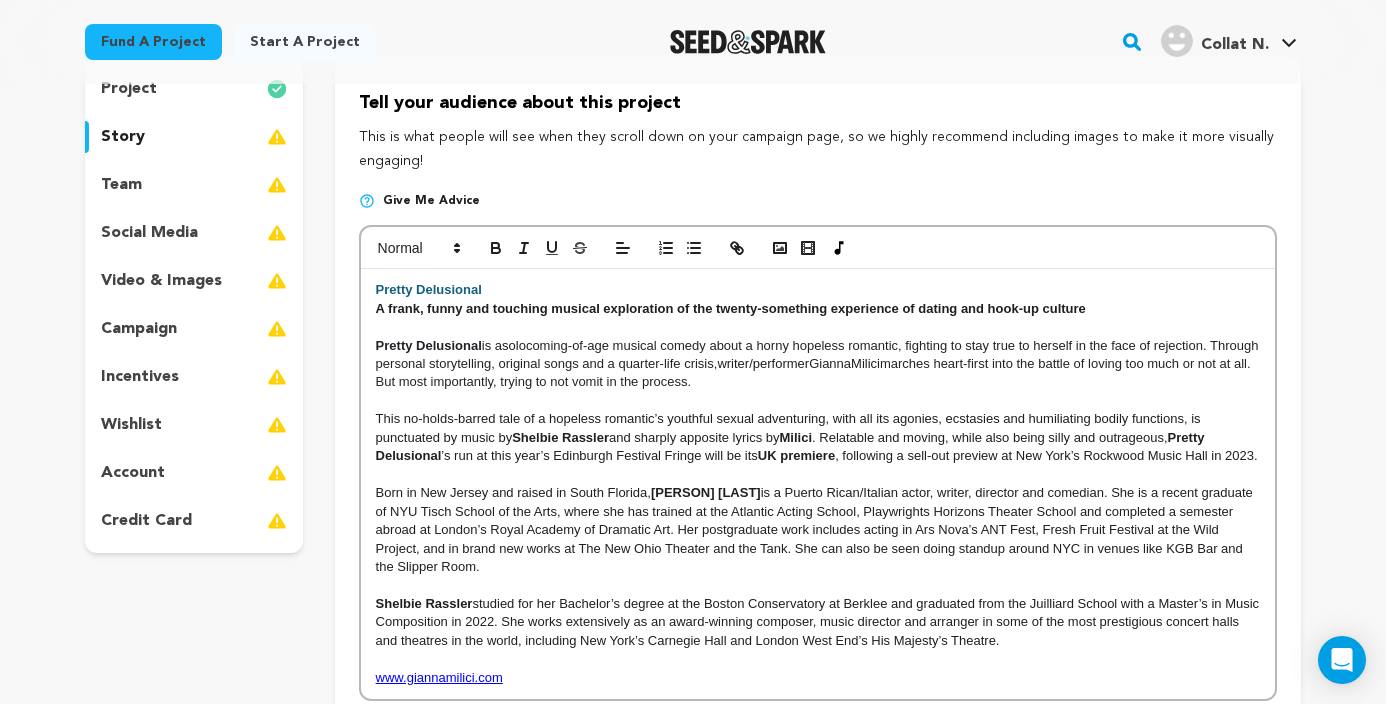 click on "Pretty Delusional" at bounding box center [429, 289] 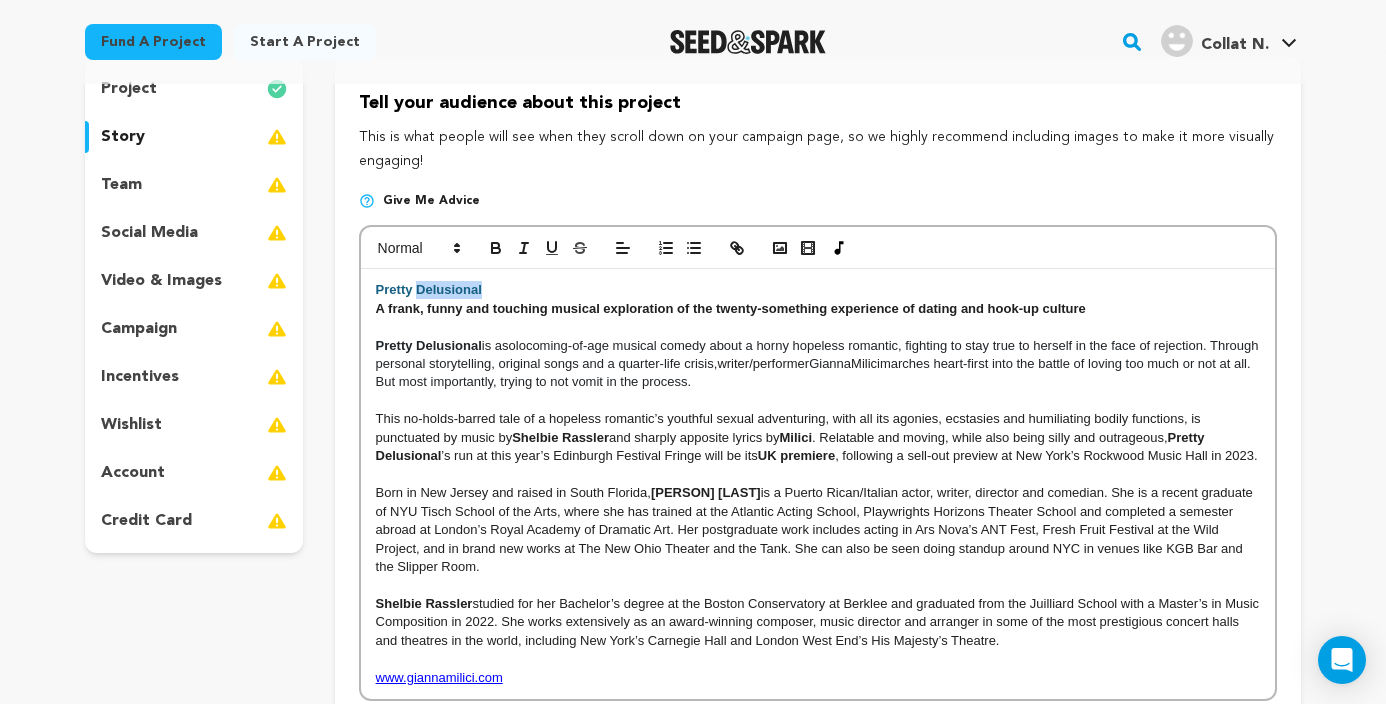 click on "Pretty Delusional" at bounding box center [429, 289] 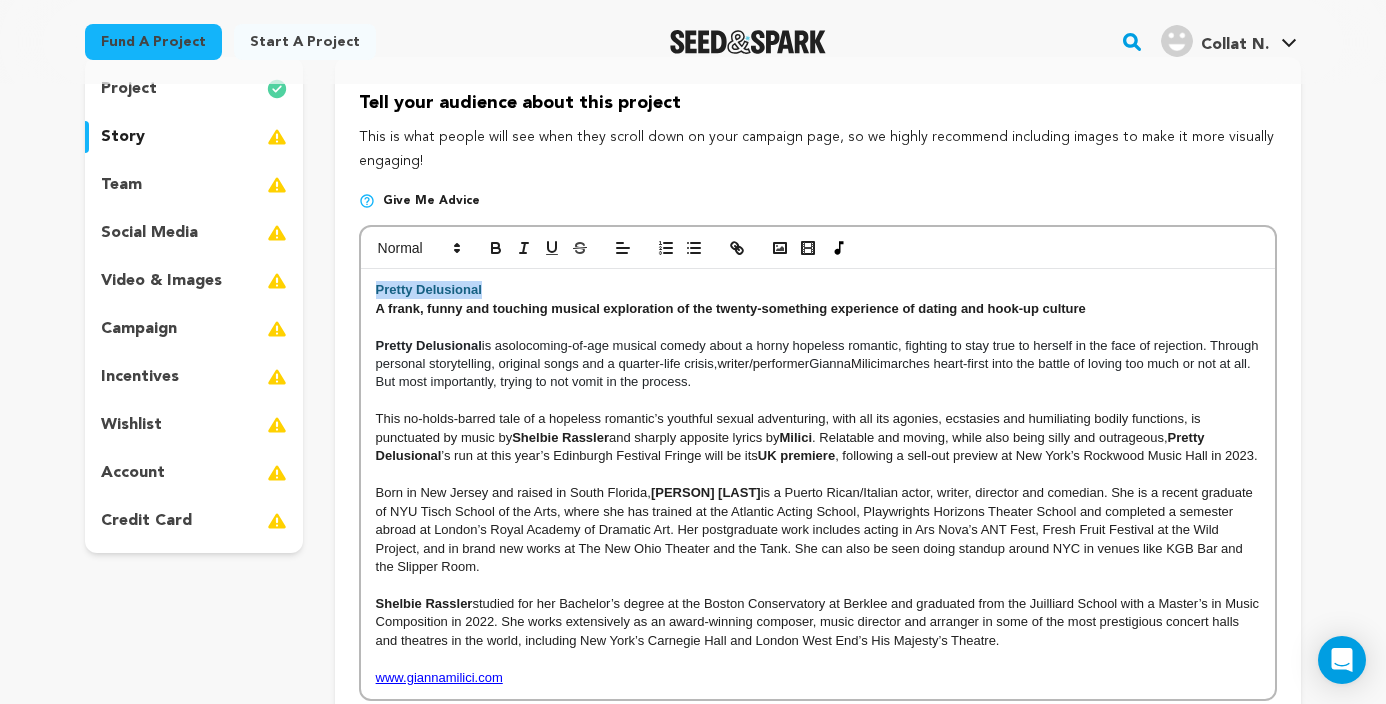 click on "Pretty Delusional" at bounding box center [429, 289] 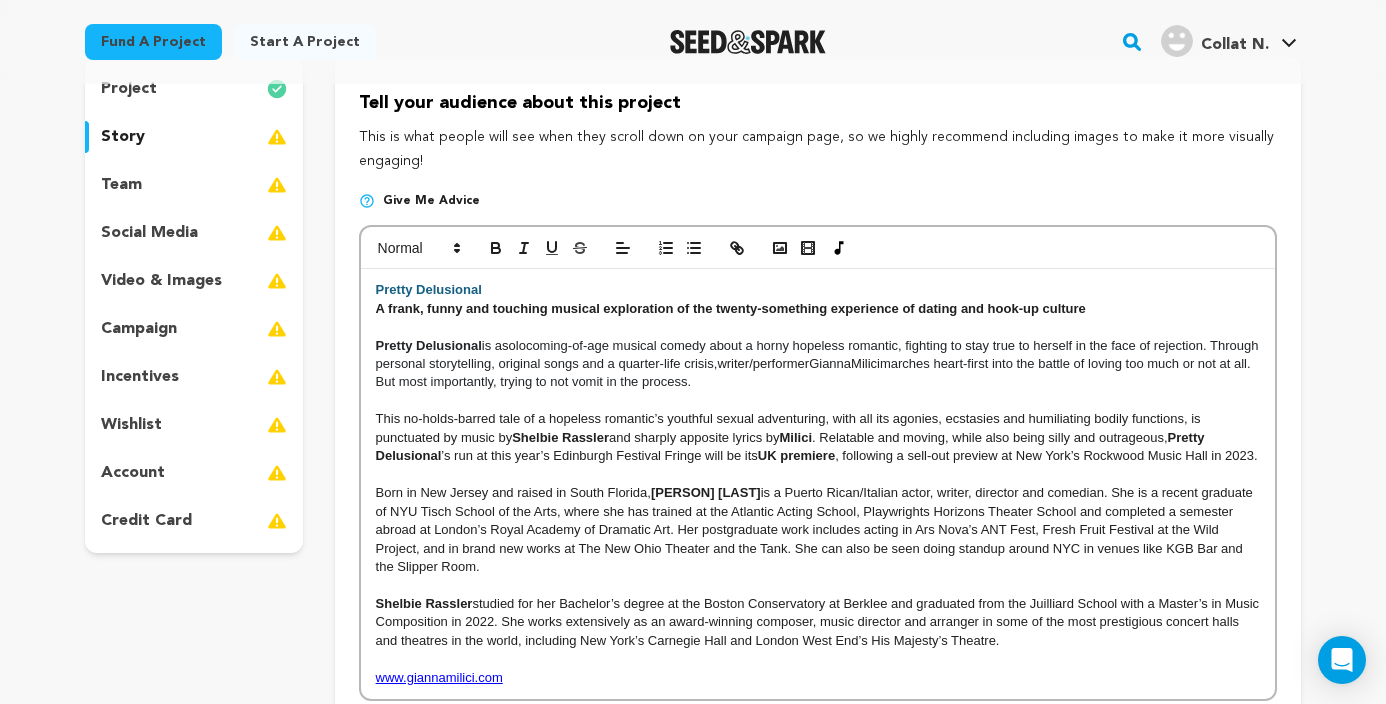 click on "Pretty Delusional" at bounding box center [429, 289] 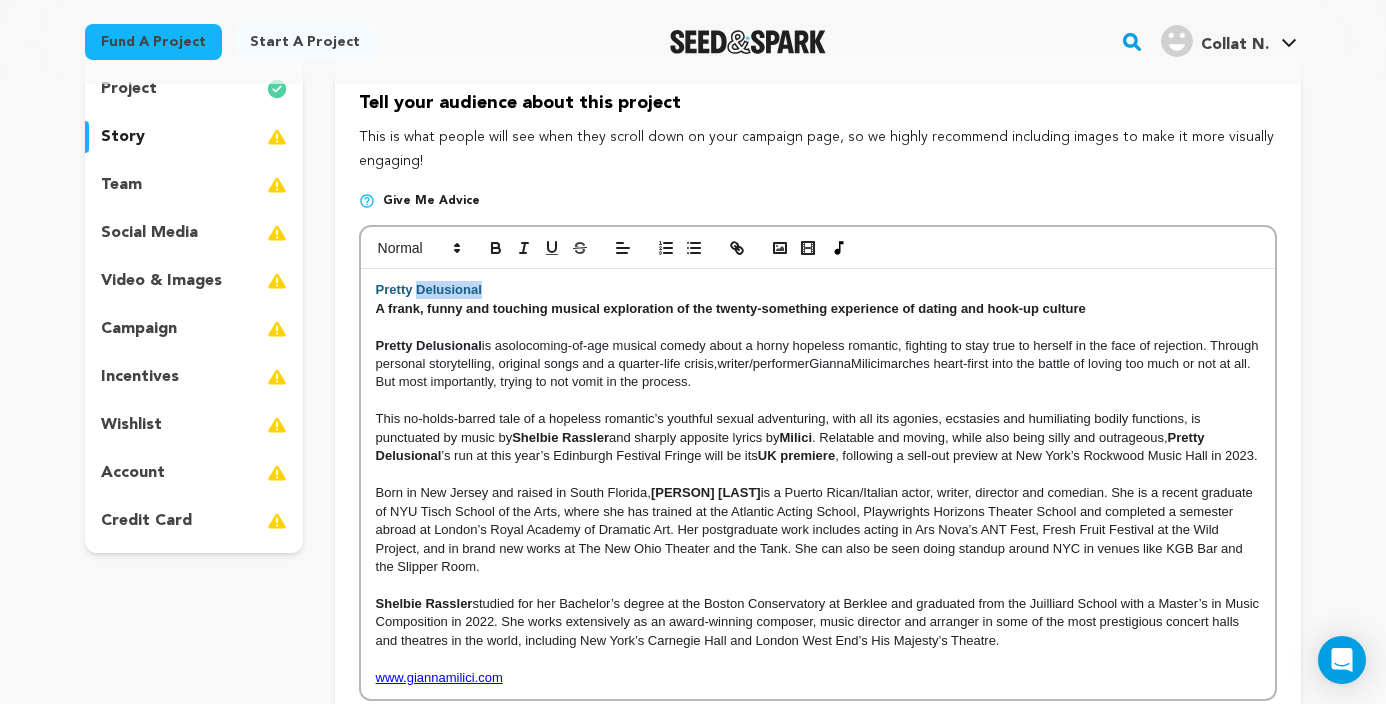 click on "Pretty Delusional" at bounding box center [429, 289] 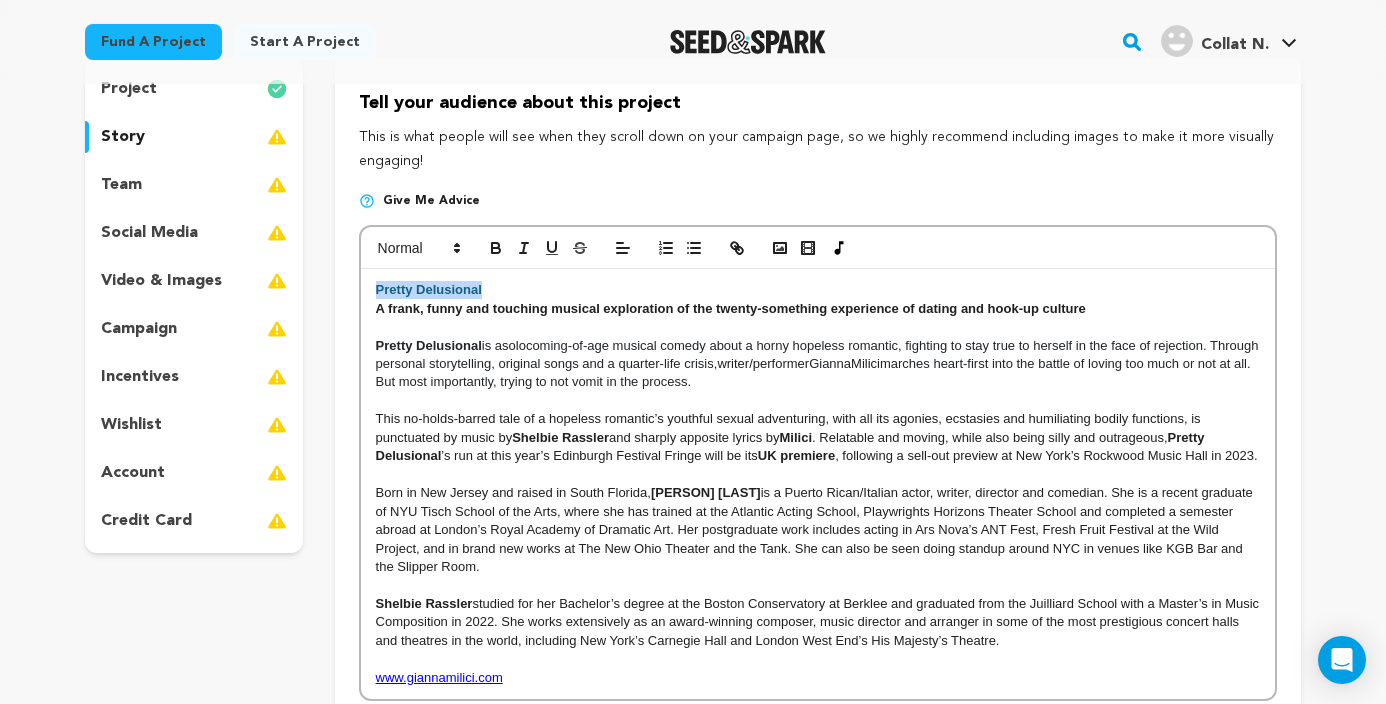 click on "Pretty Delusional" at bounding box center (429, 289) 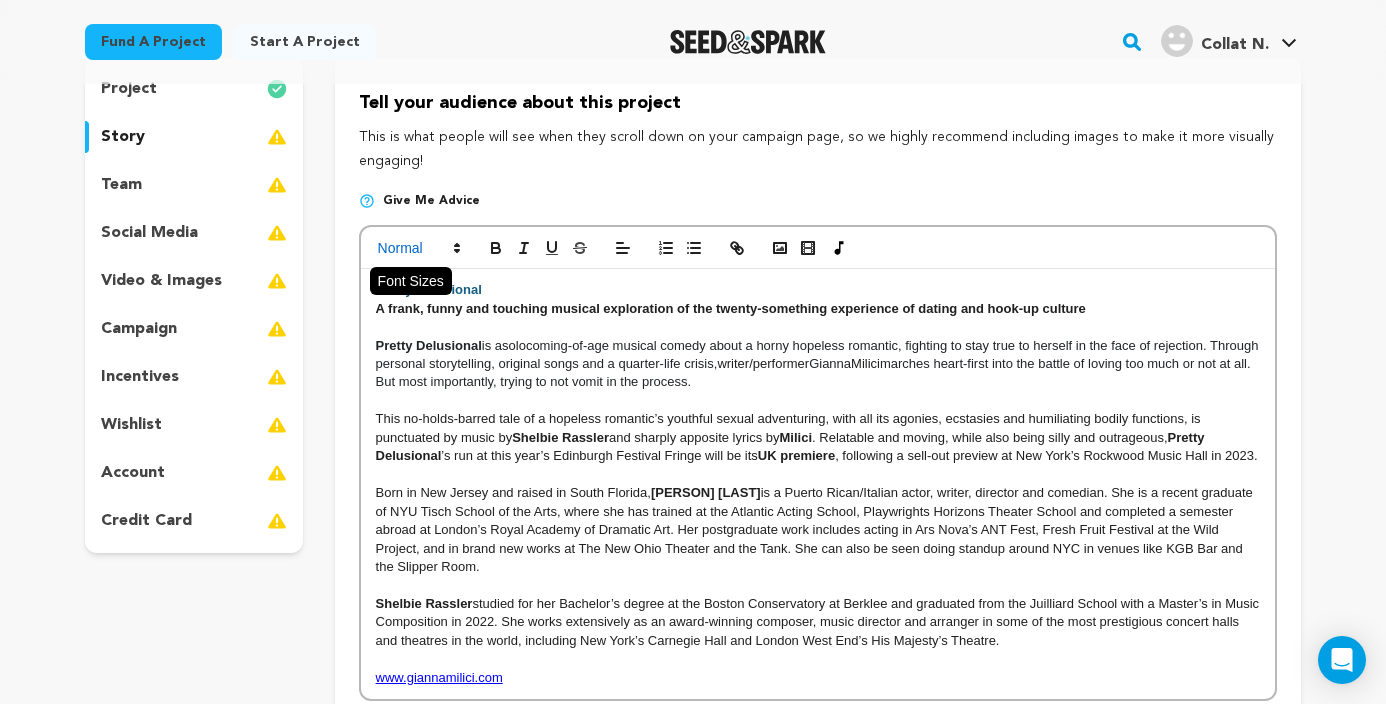 click at bounding box center [418, 248] 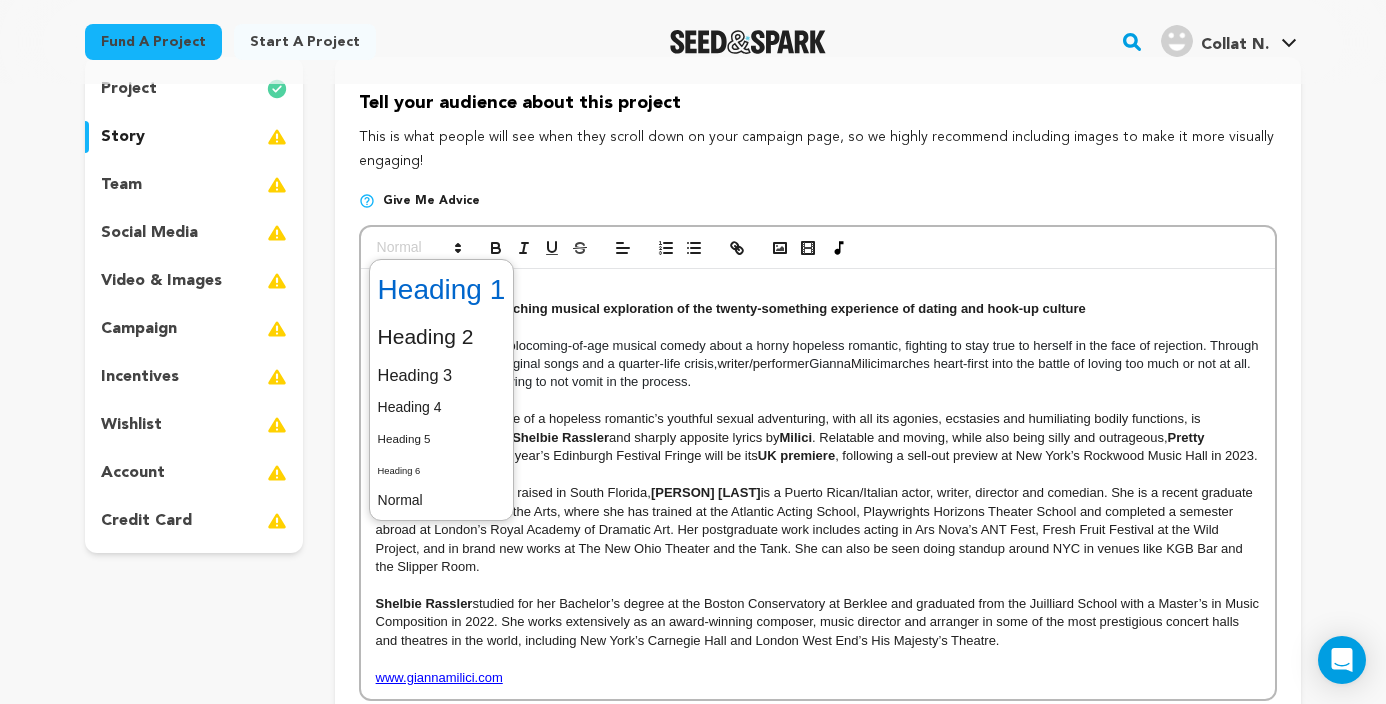 click at bounding box center [442, 290] 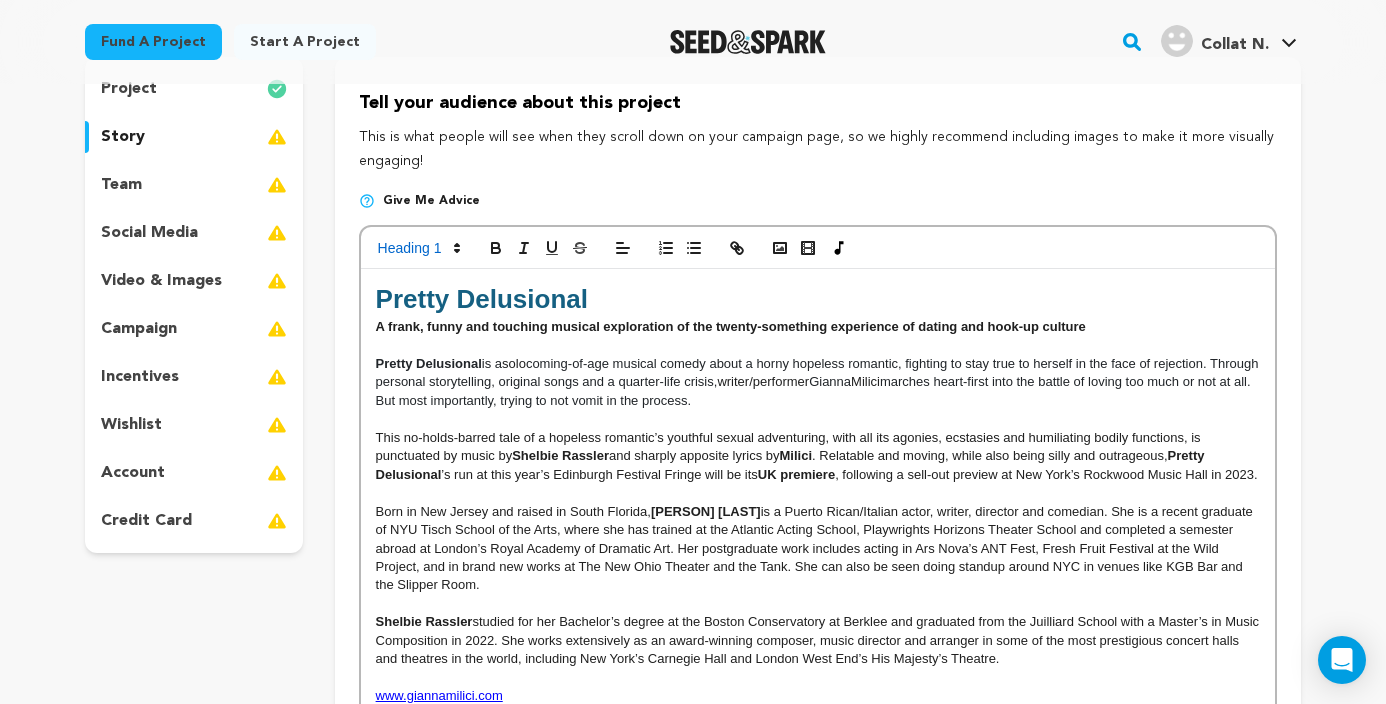 click on "A frank, funny and touching musical exploration of the twenty-something experience of dating and hook-up culture" at bounding box center (731, 326) 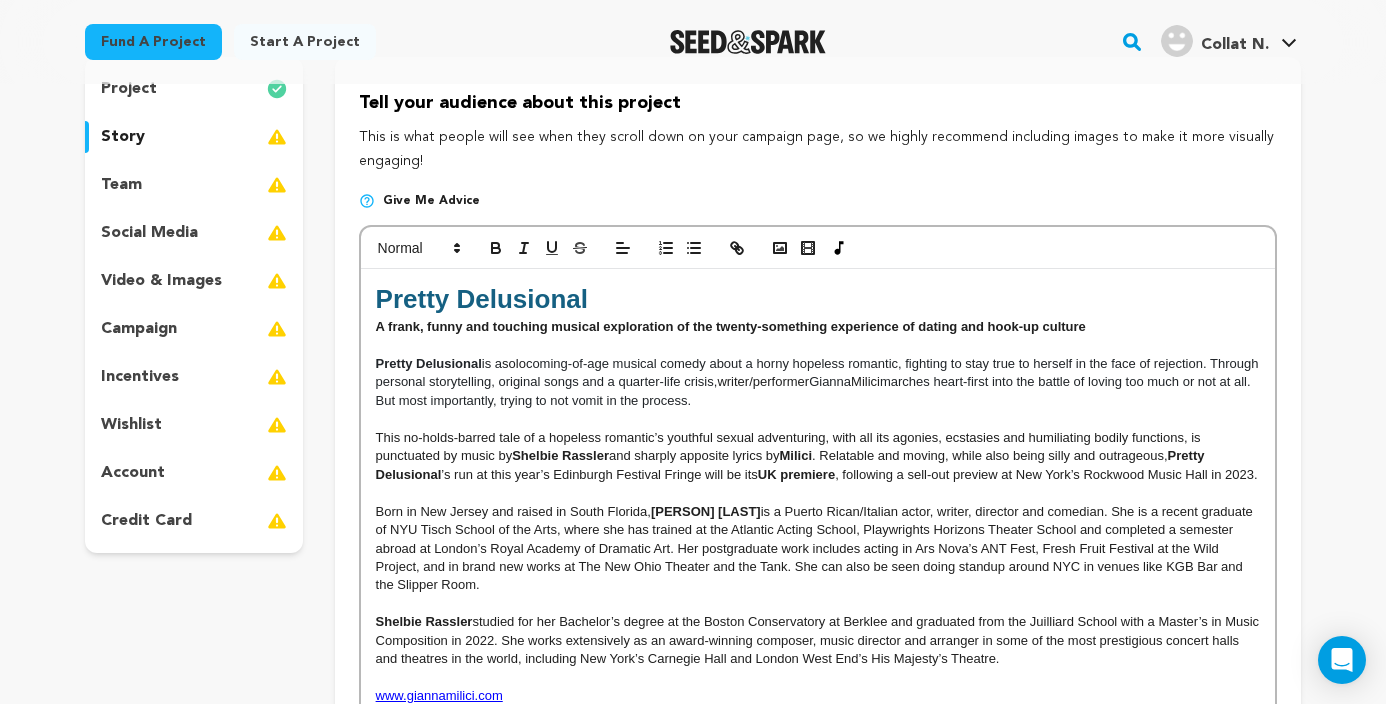 click at bounding box center (818, 346) 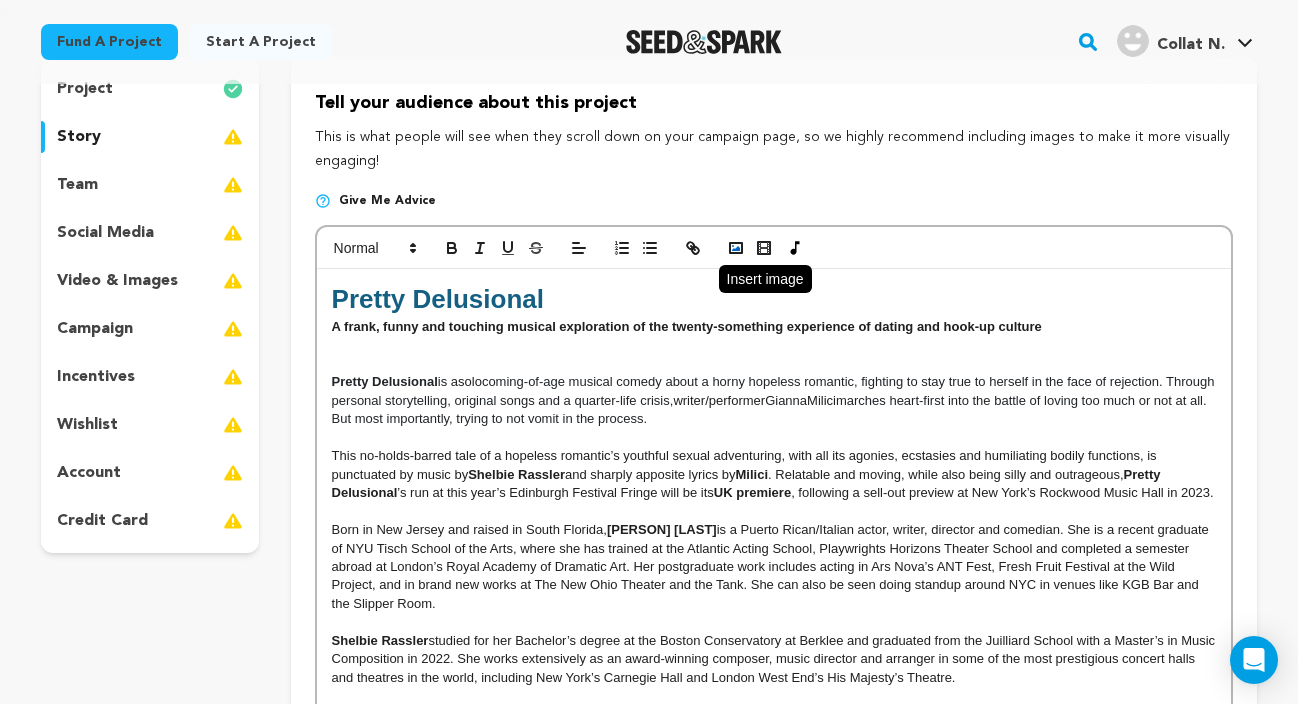 click 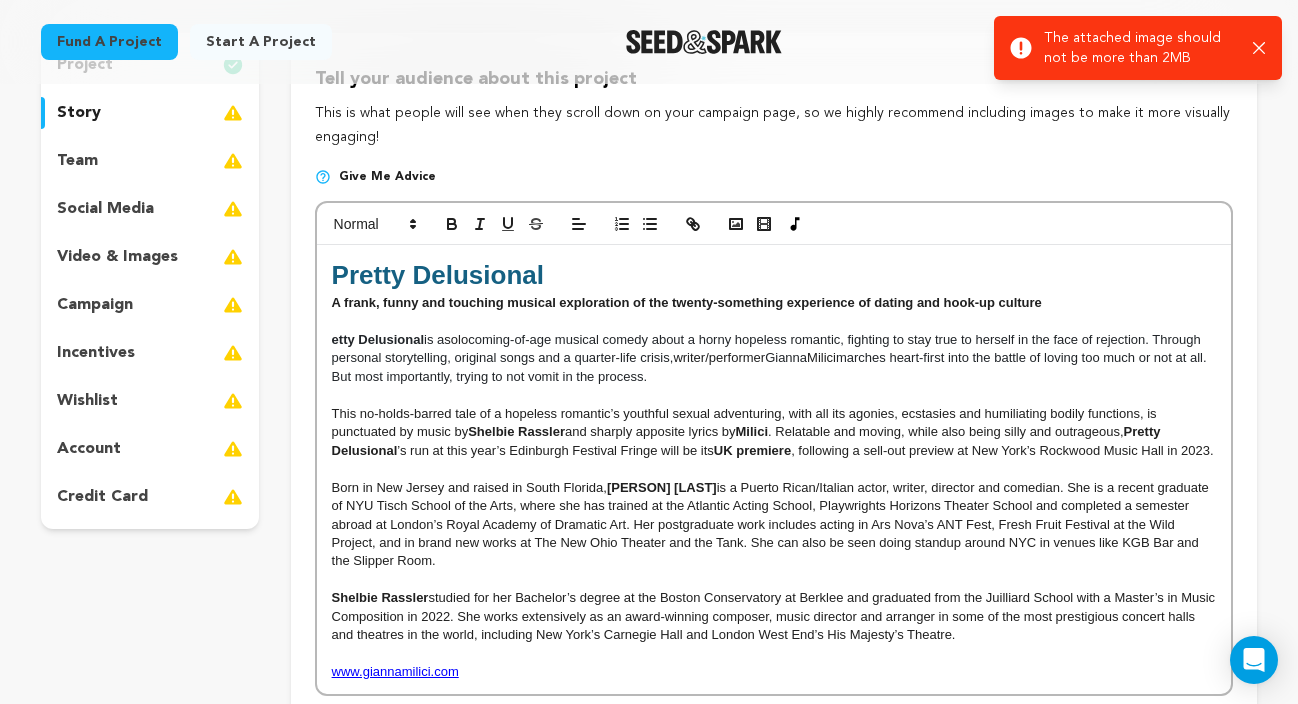 scroll, scrollTop: 239, scrollLeft: 0, axis: vertical 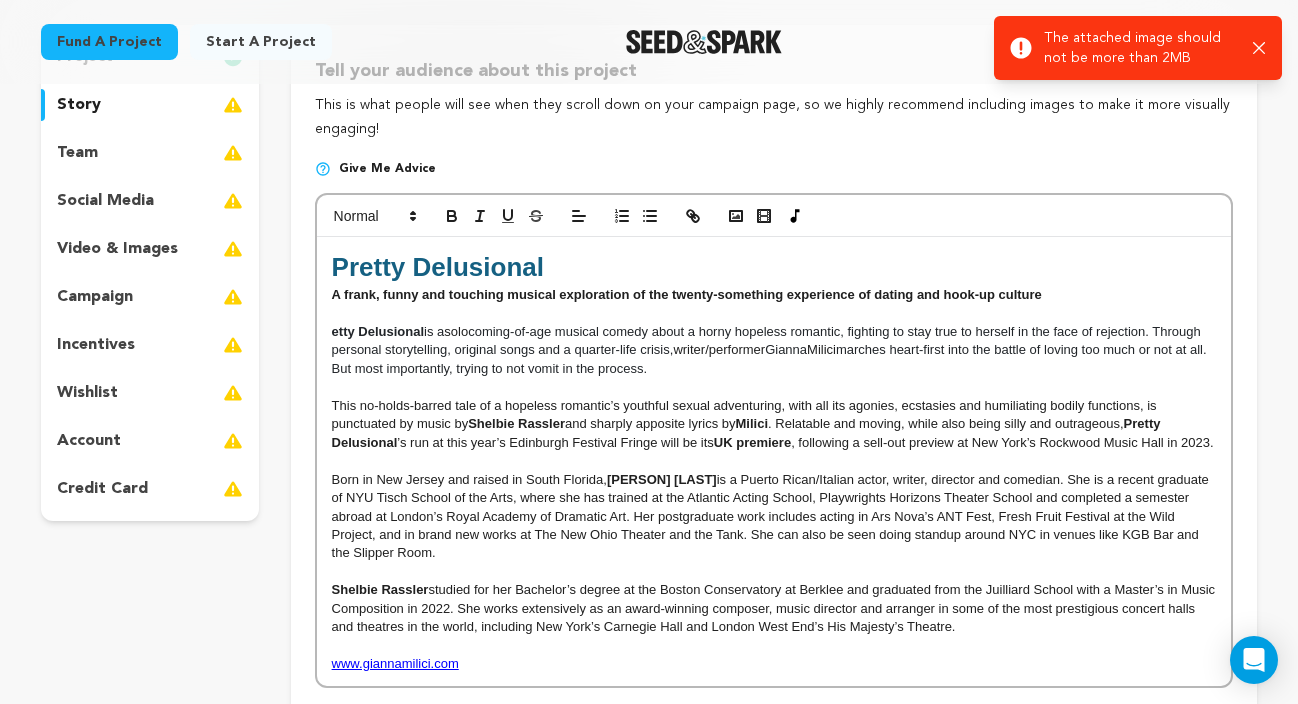 type 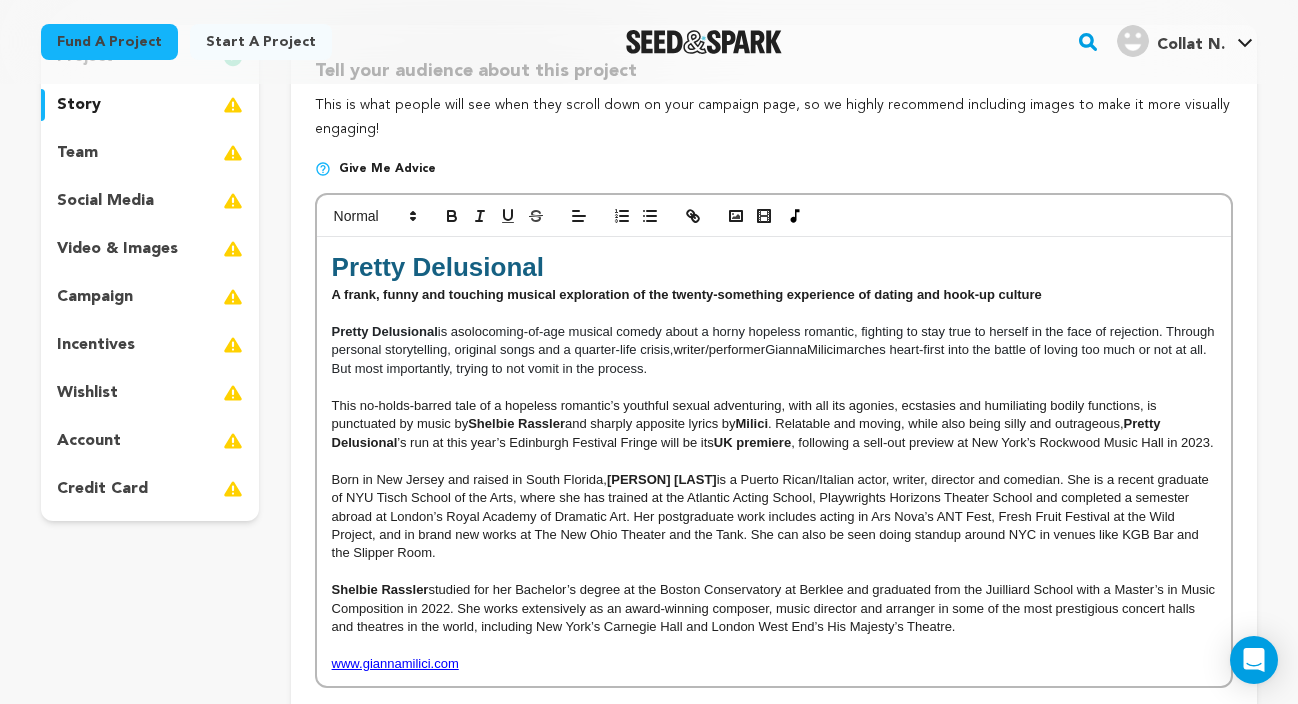 click at bounding box center (774, 314) 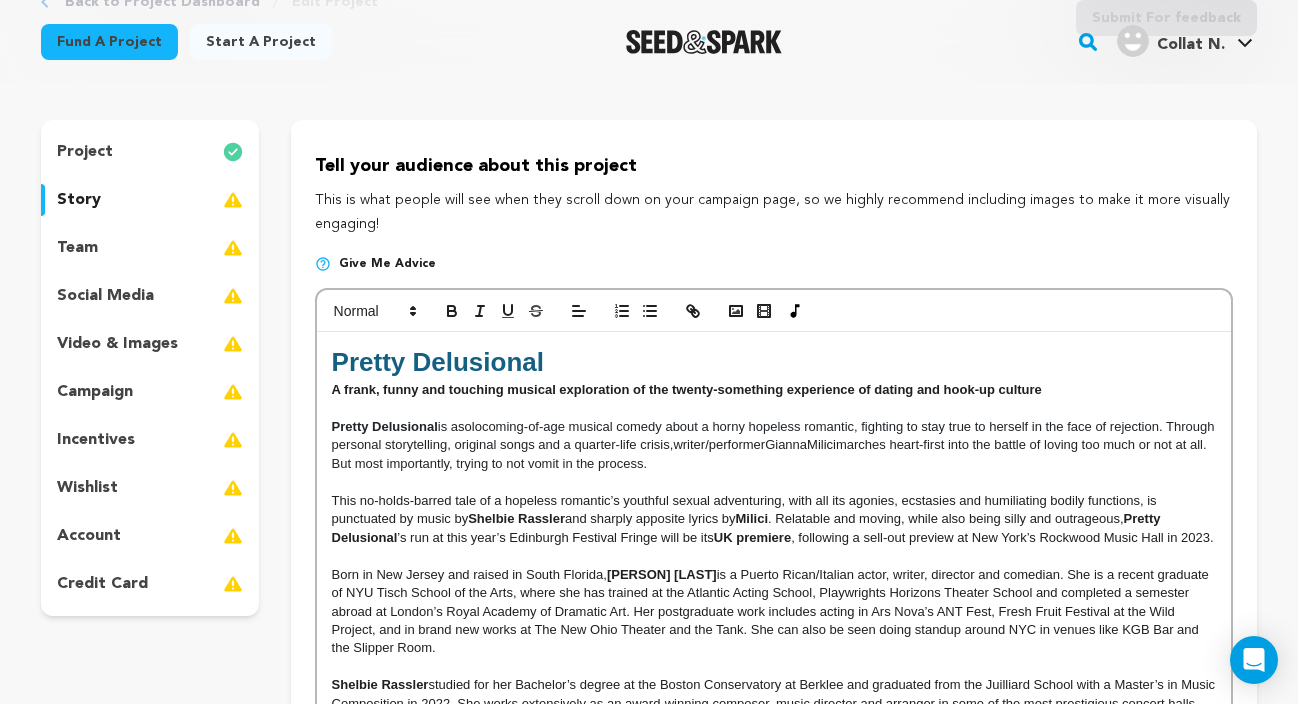 scroll, scrollTop: 146, scrollLeft: 0, axis: vertical 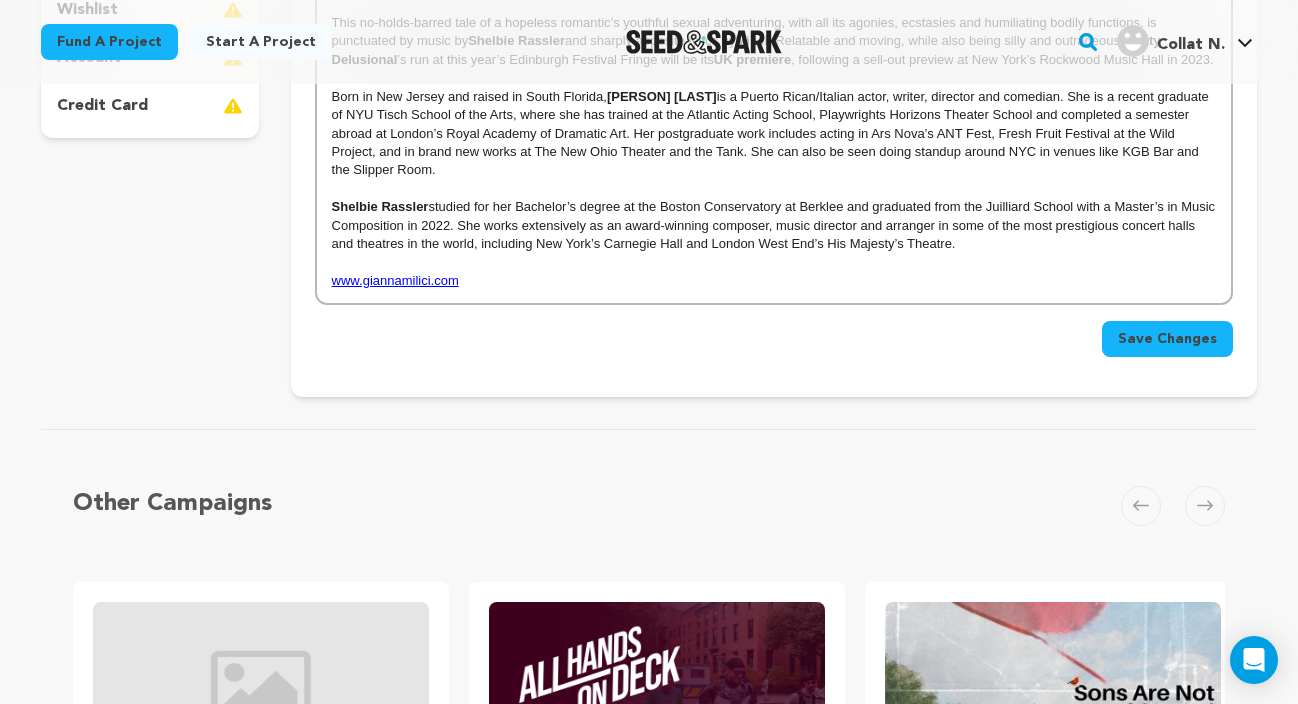 click on "Save Changes" at bounding box center (1167, 339) 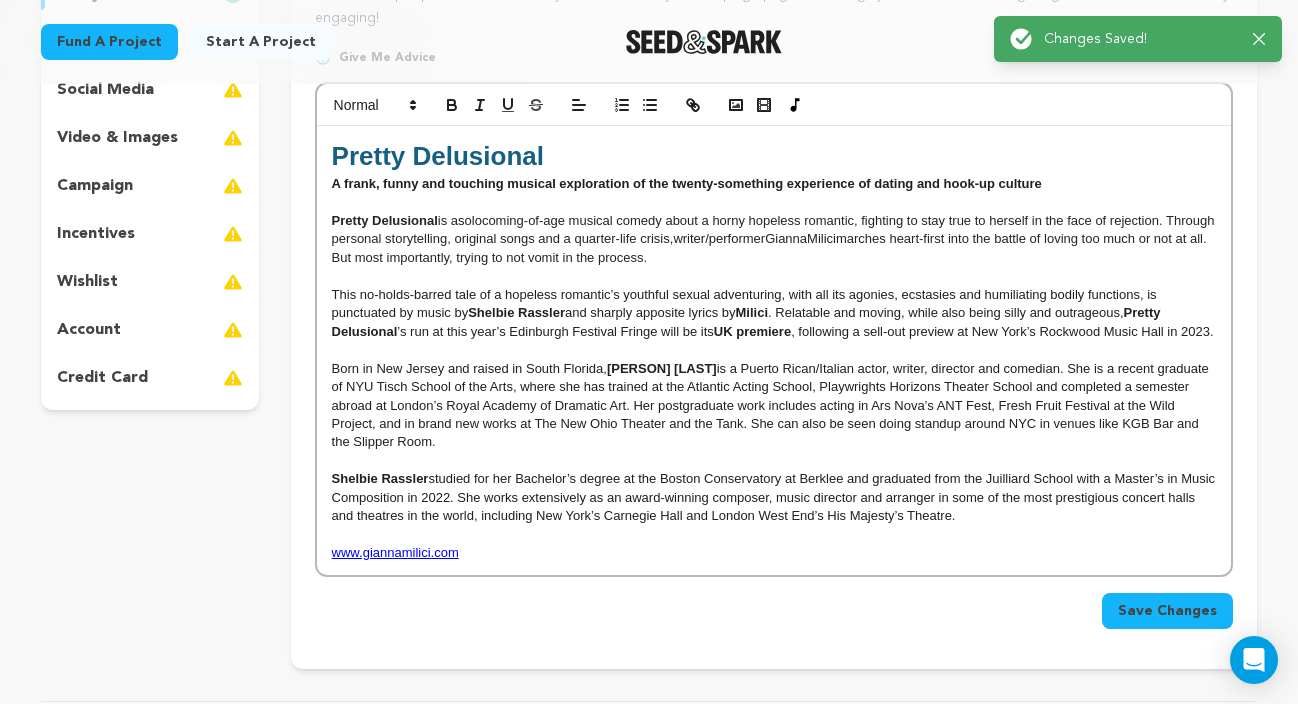 scroll, scrollTop: 351, scrollLeft: 0, axis: vertical 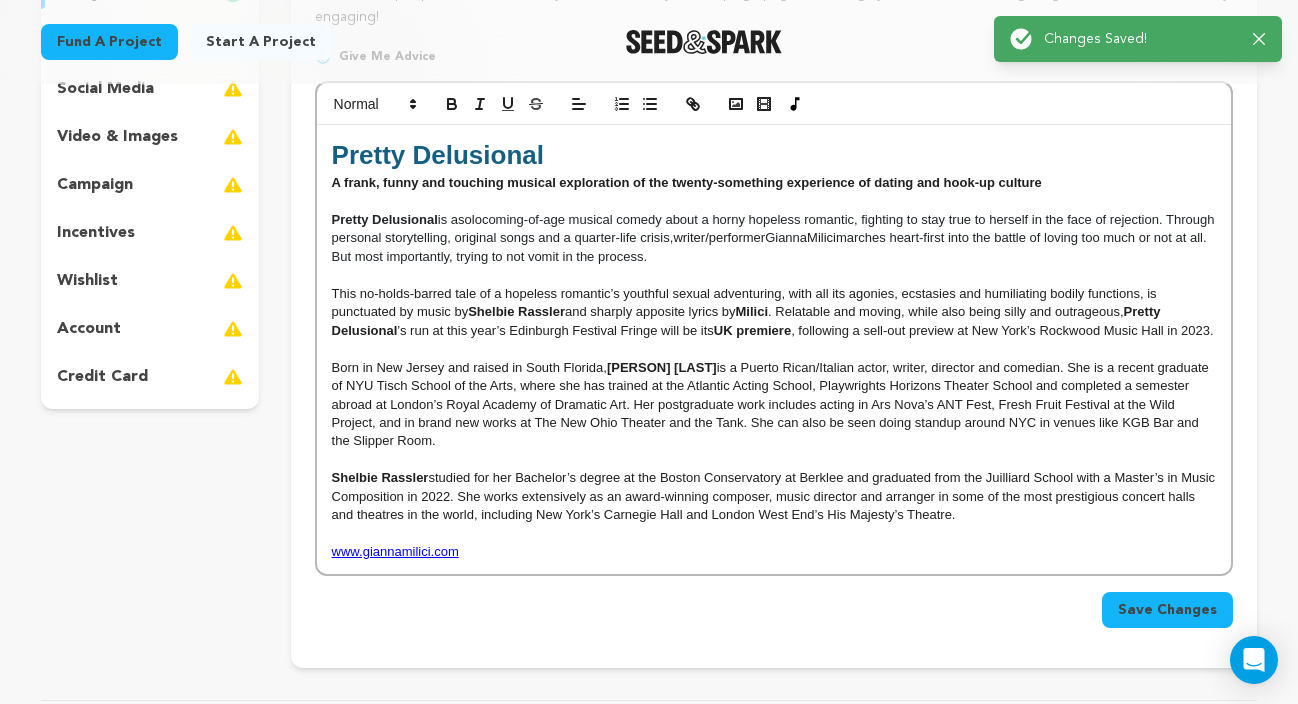 click on "studied for her Bachelor’s degree at the Boston Conservatory at Berklee and graduated from the Juilliard School with a Master’s in Music Composition in 2022. She works extensively as an award-winning composer, music director and arranger in some of the most prestigious concert halls and theatres in the world, including New York’s Carnegie Hall and London West End’s His Majesty’s Theatre." at bounding box center (775, 496) 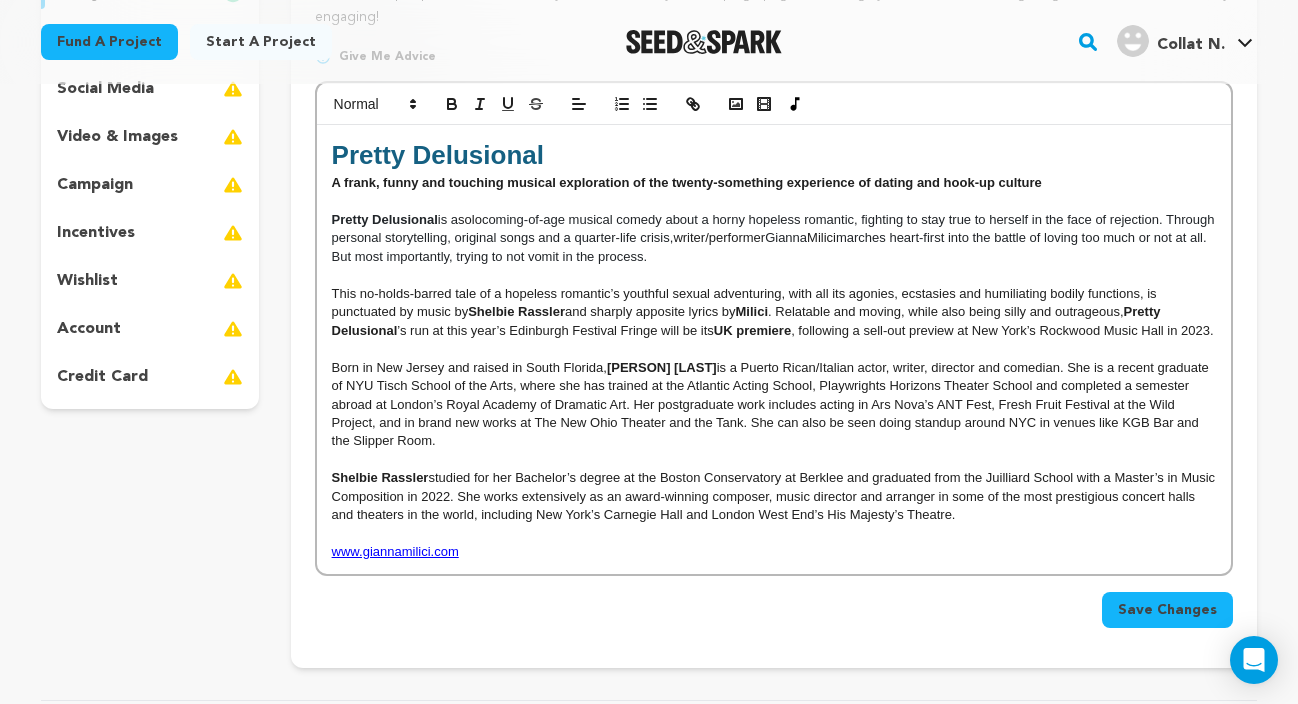 click on "Save Changes" at bounding box center [1167, 610] 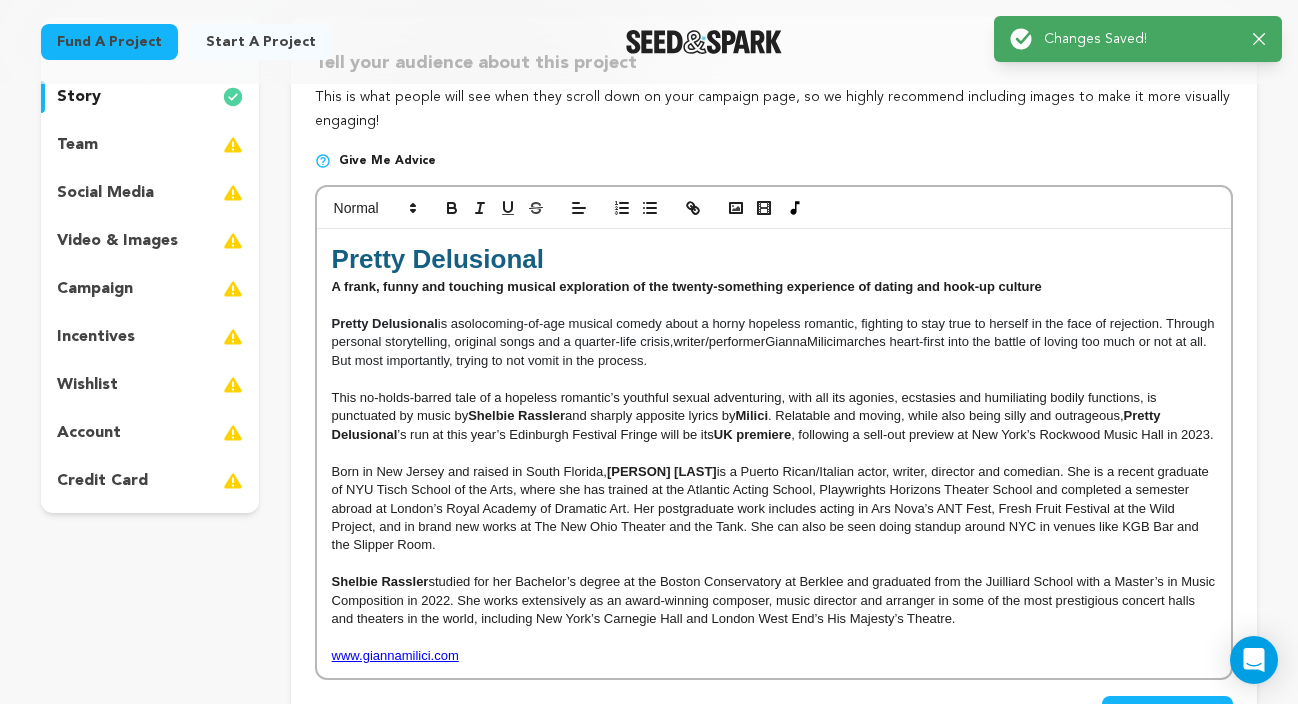 scroll, scrollTop: 0, scrollLeft: 0, axis: both 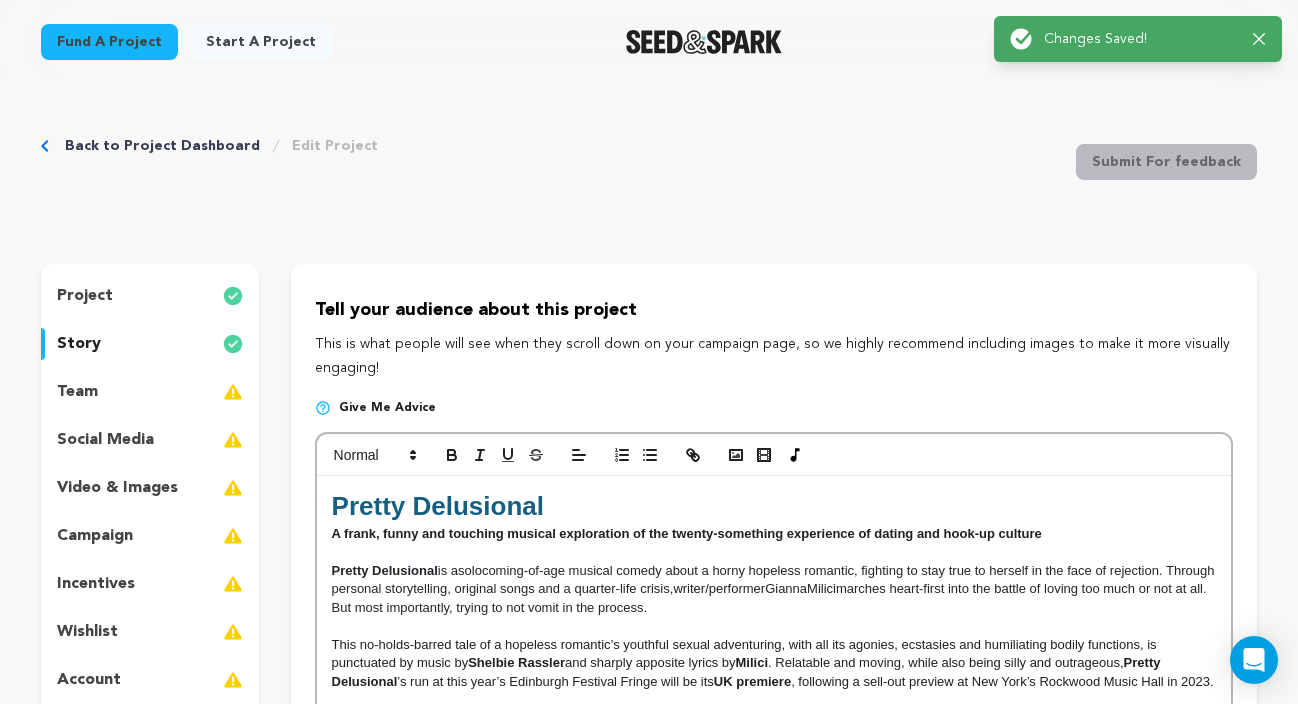 type 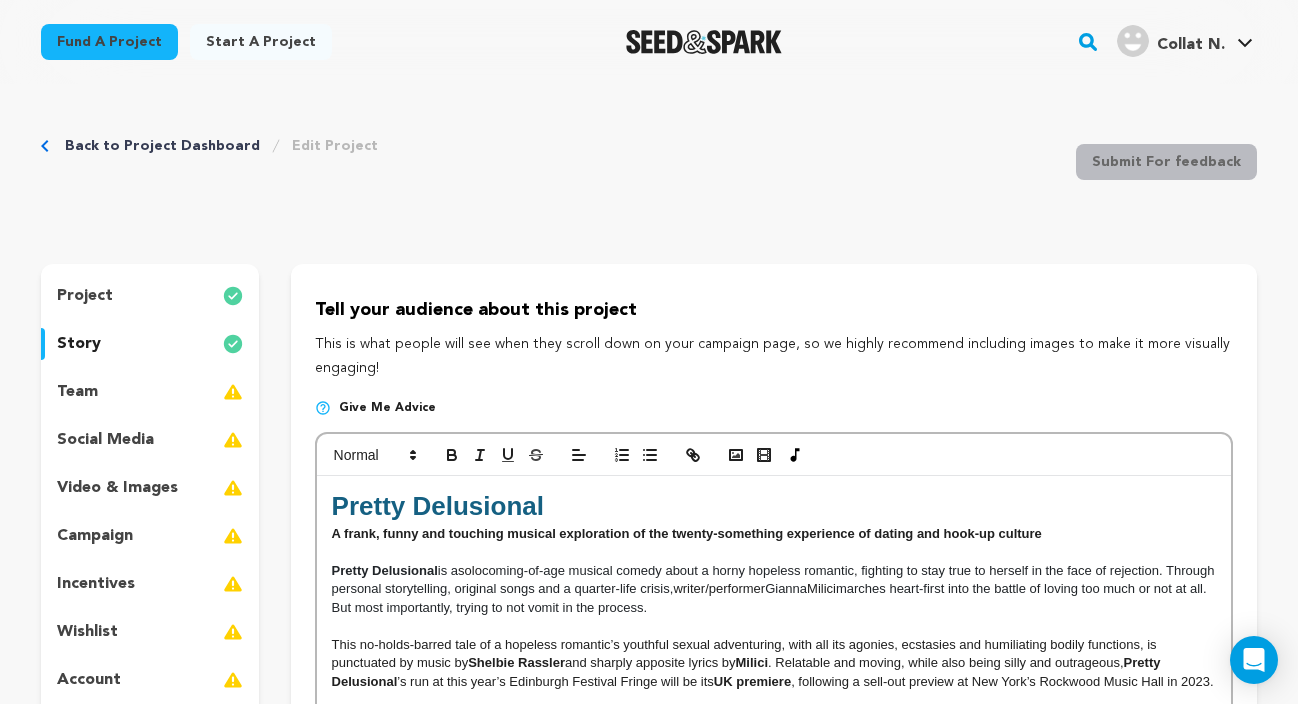 click on "team" at bounding box center (150, 392) 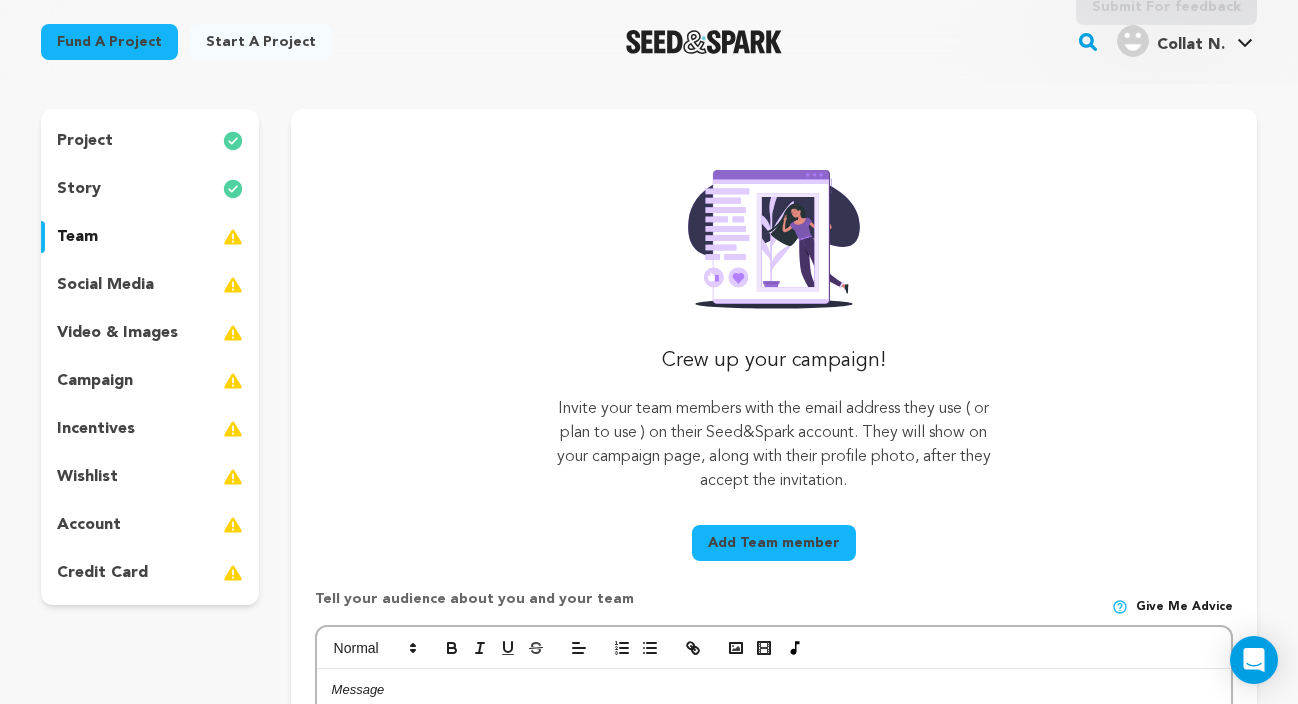 scroll, scrollTop: 150, scrollLeft: 0, axis: vertical 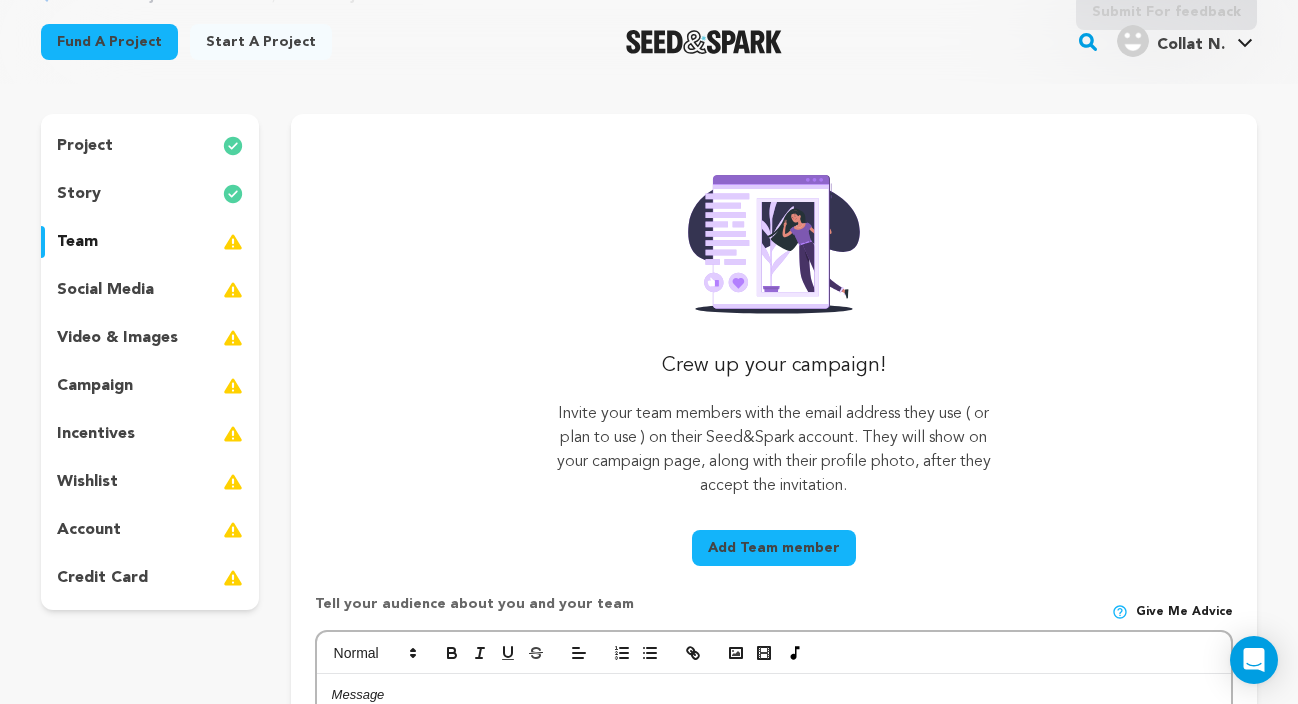 click on "story" at bounding box center [150, 194] 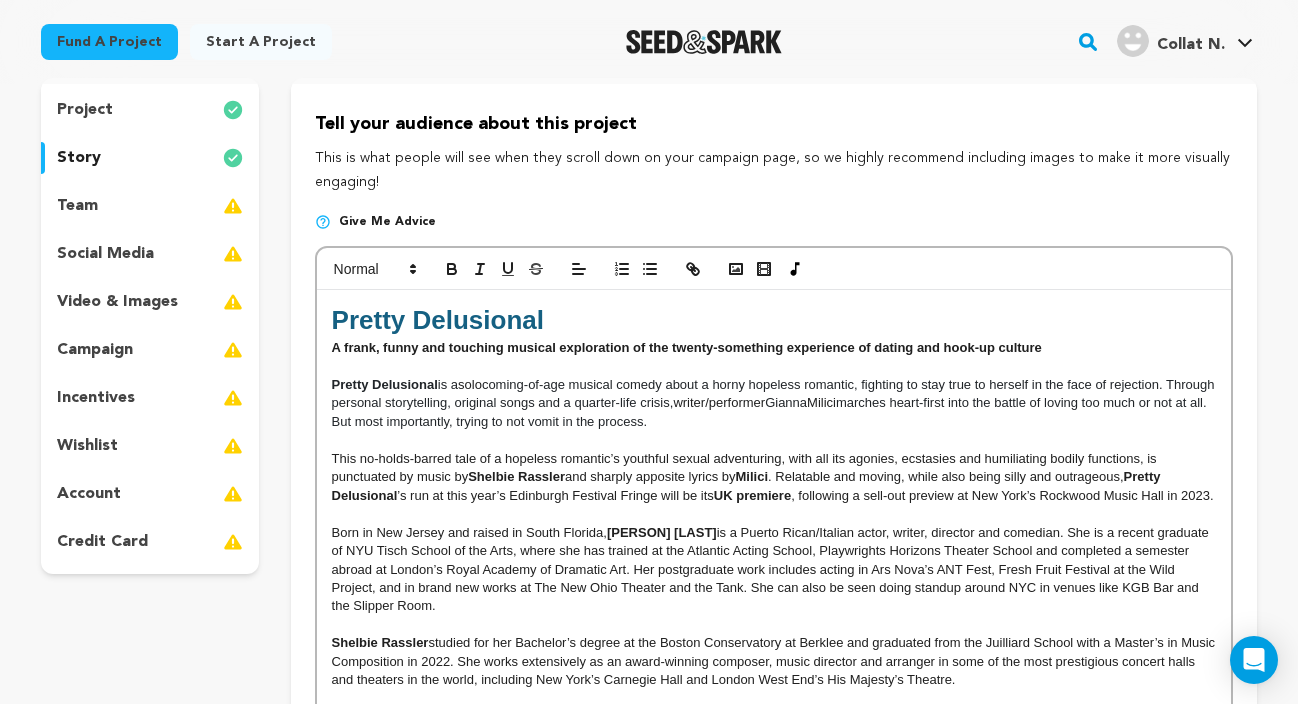 scroll, scrollTop: 147, scrollLeft: 0, axis: vertical 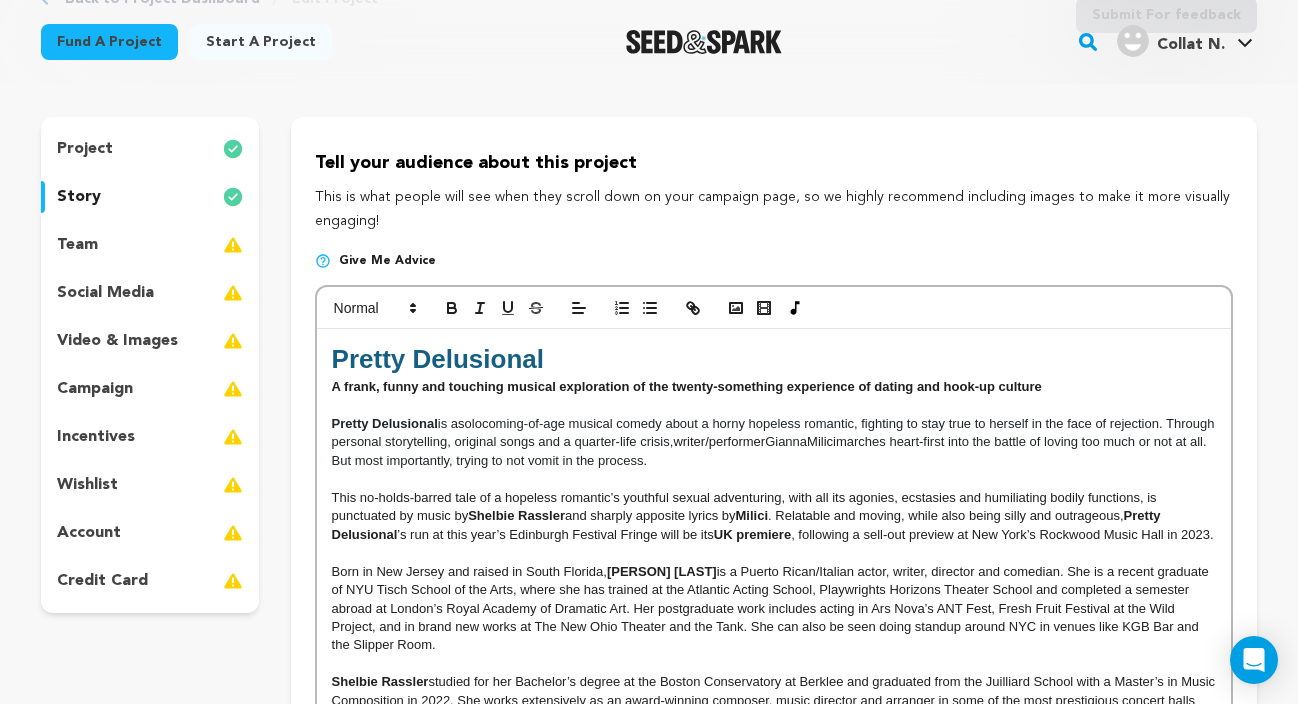 click on "team" at bounding box center (150, 245) 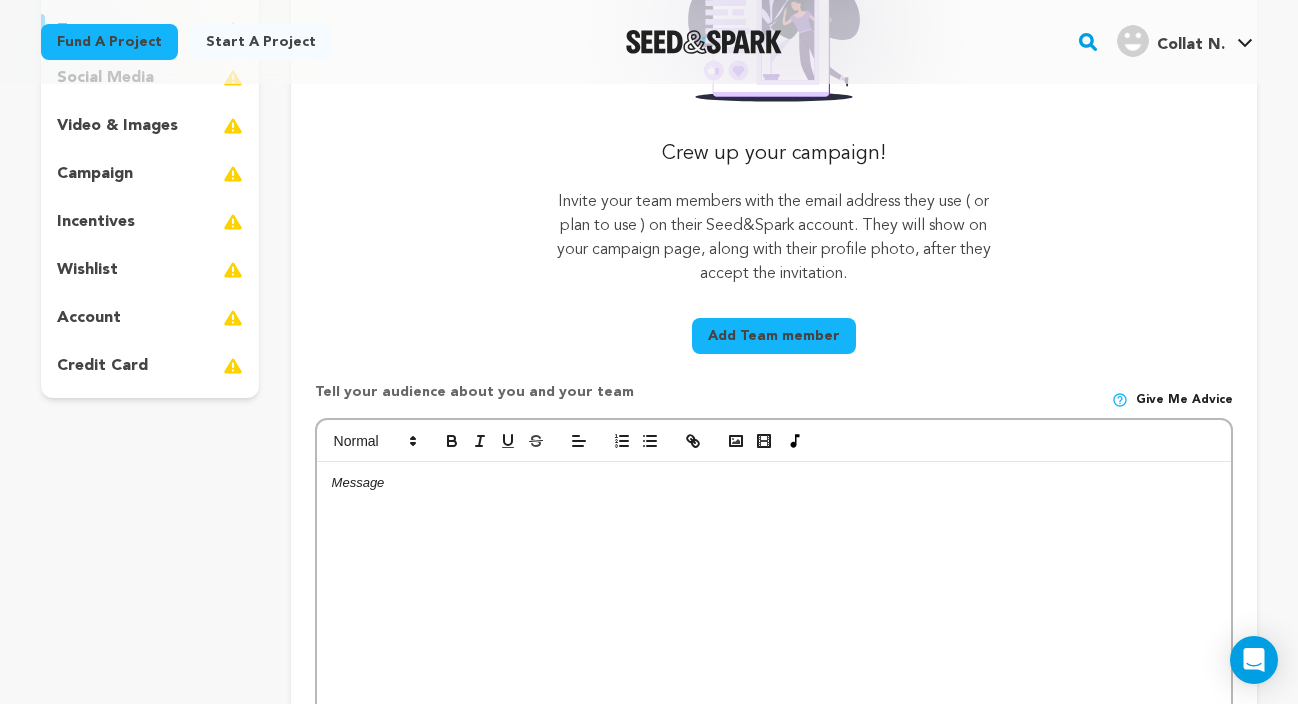 scroll, scrollTop: 350, scrollLeft: 0, axis: vertical 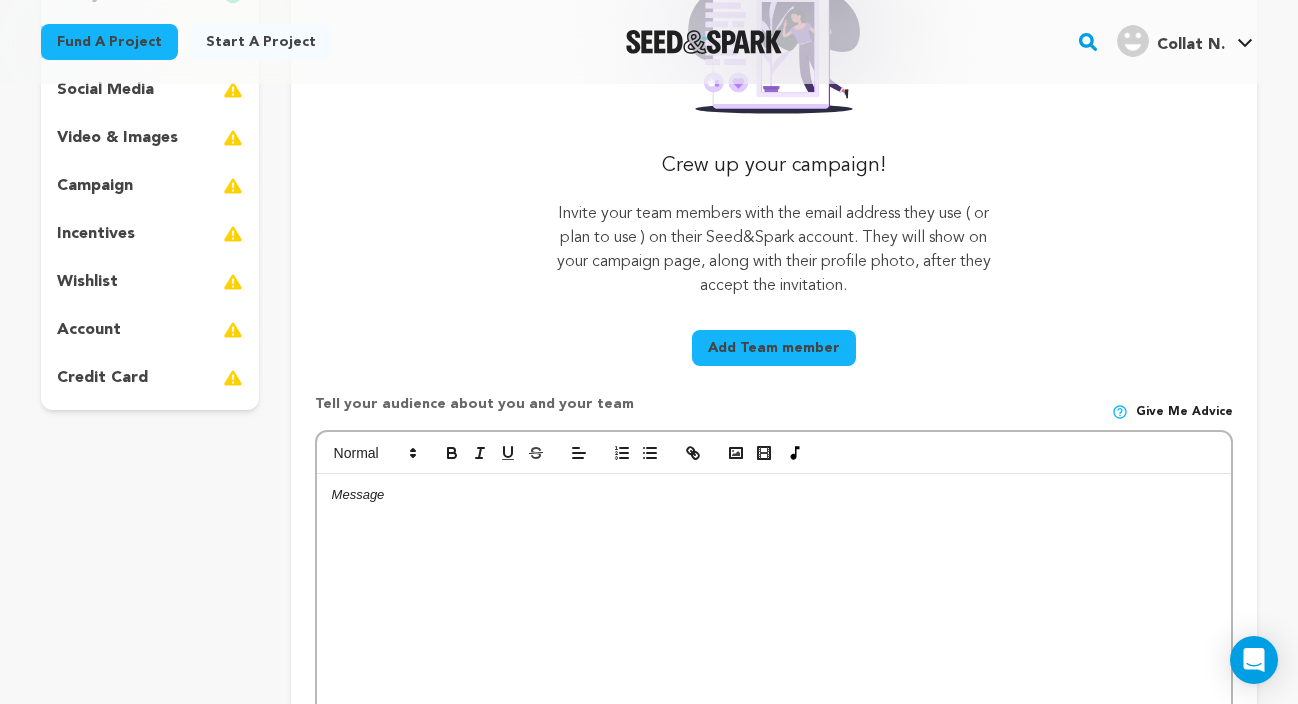 click at bounding box center (774, 624) 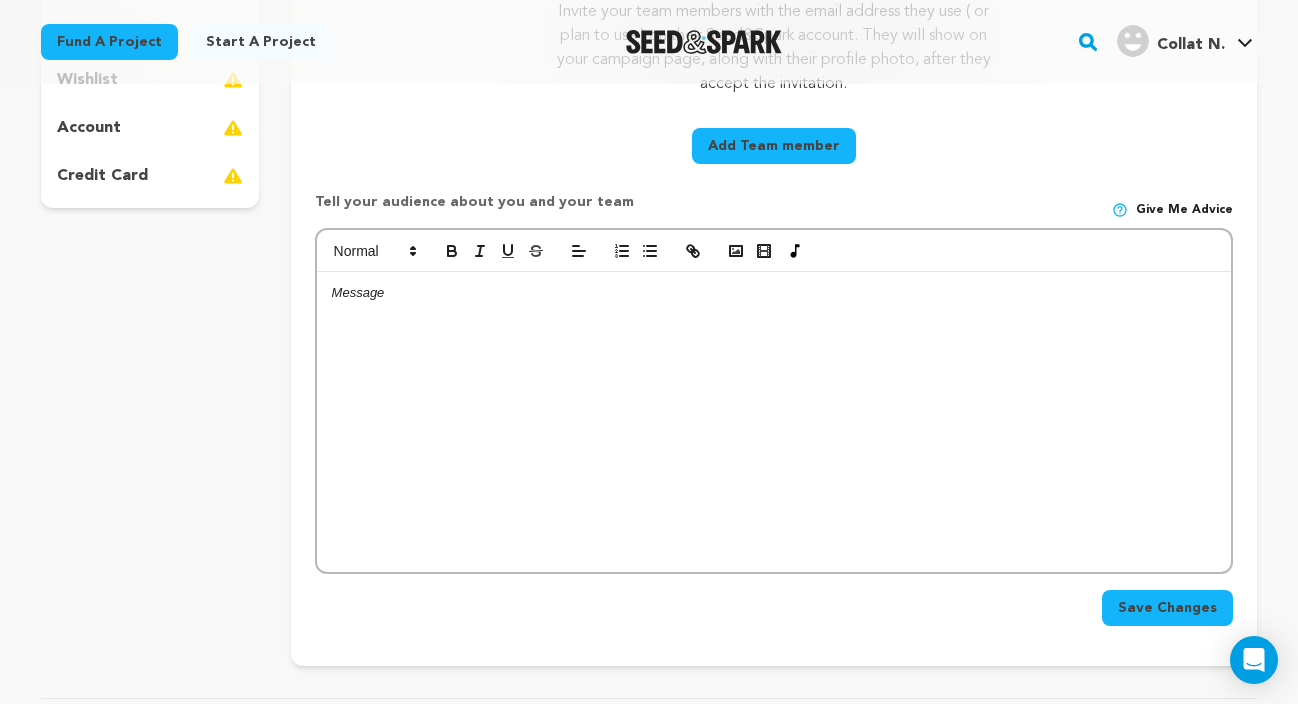 scroll, scrollTop: 593, scrollLeft: 0, axis: vertical 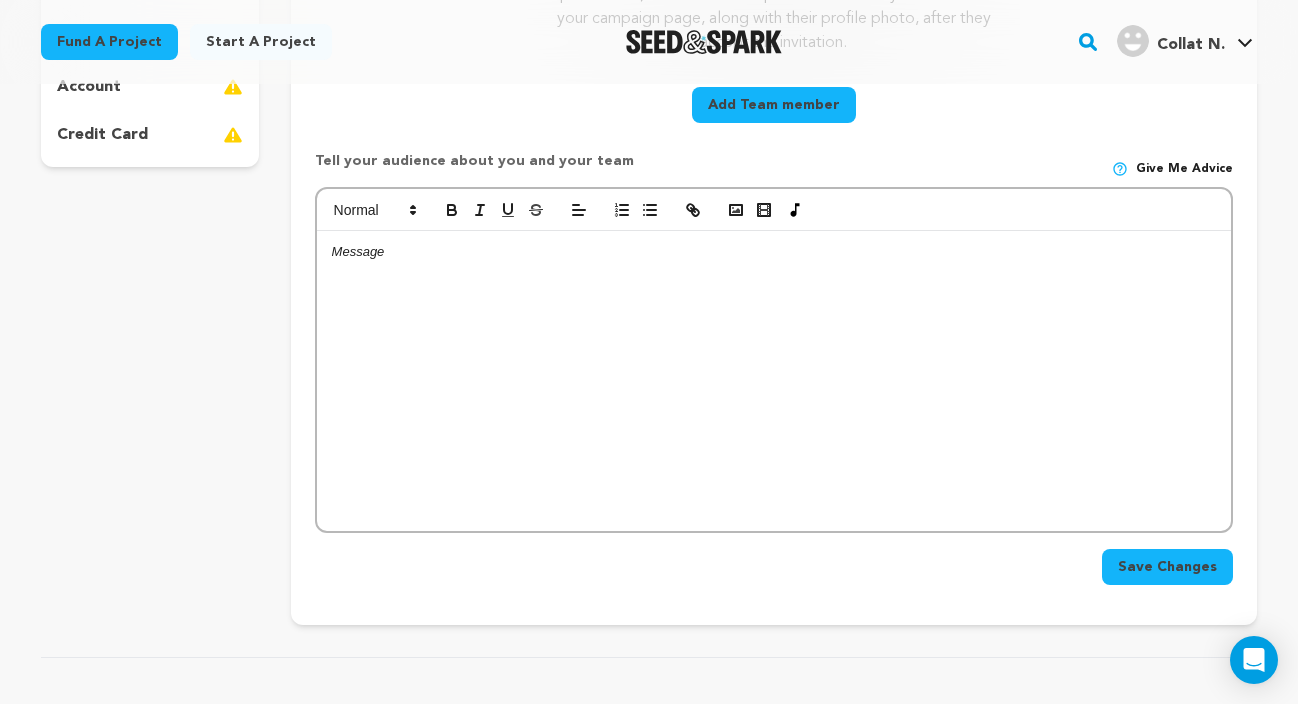 click on "Save Changes" at bounding box center (1167, 567) 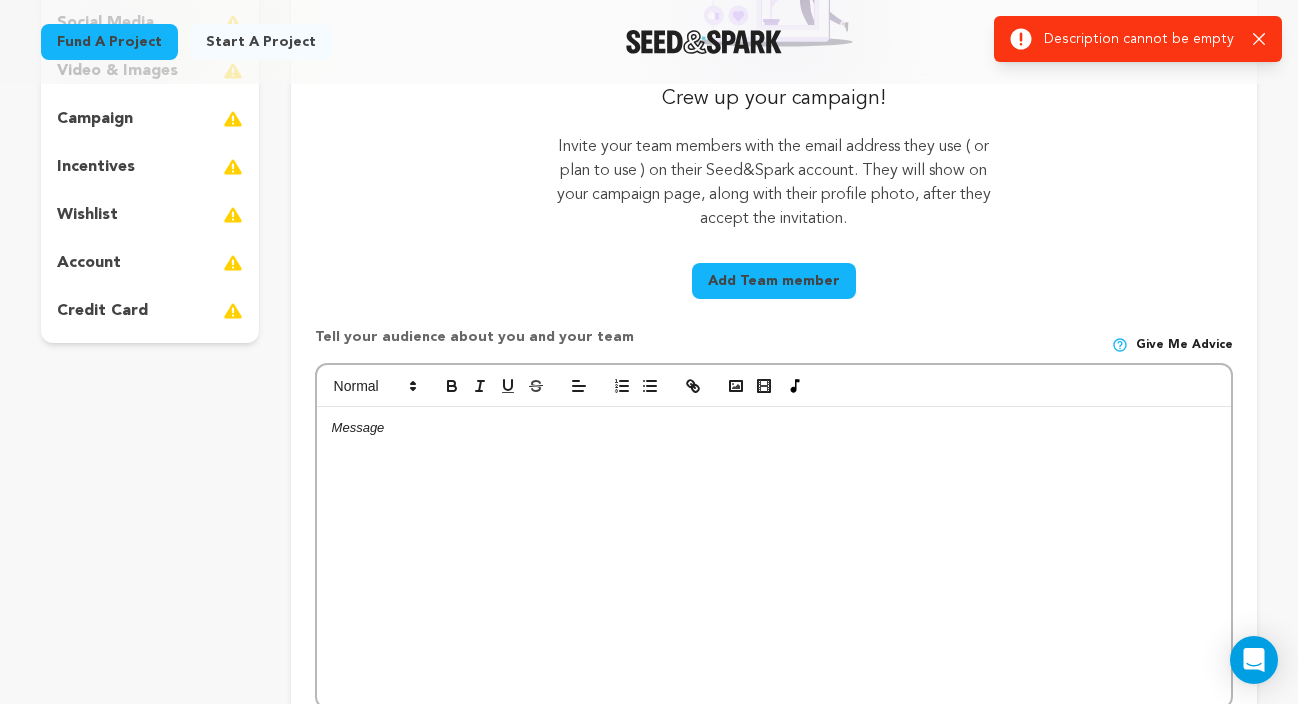 scroll, scrollTop: 395, scrollLeft: 0, axis: vertical 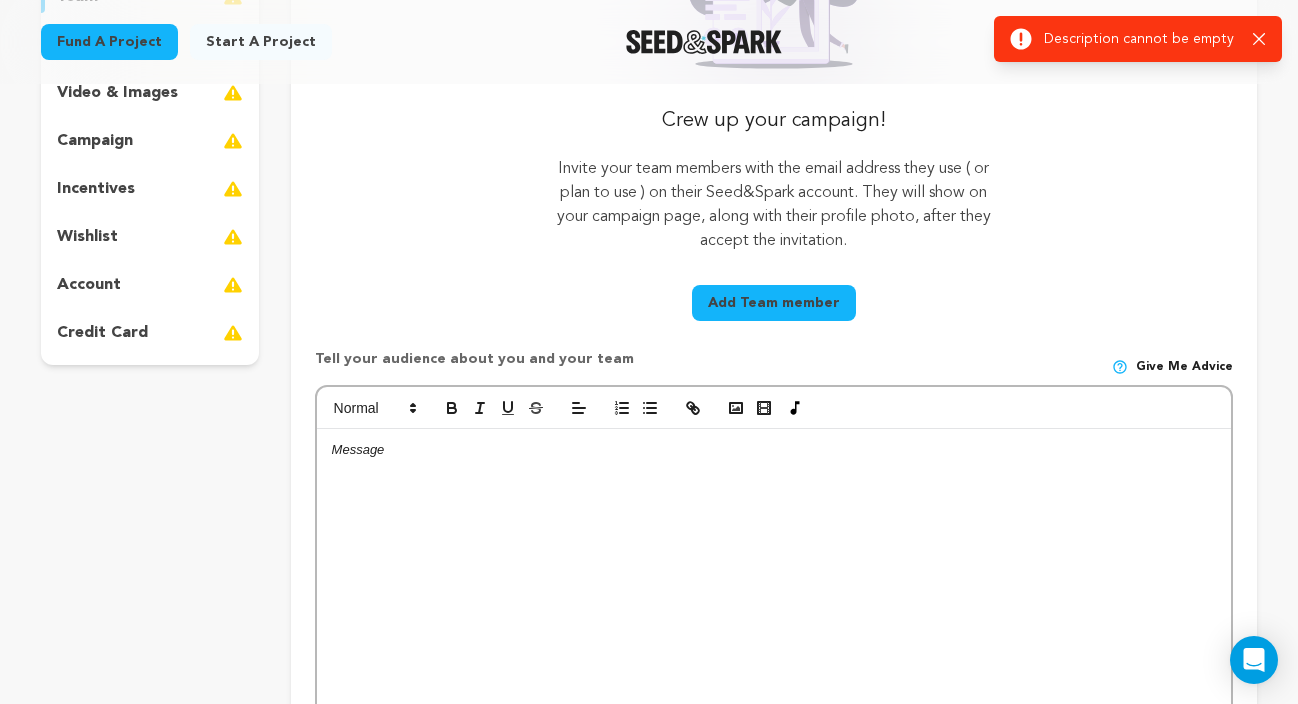 click at bounding box center (774, 579) 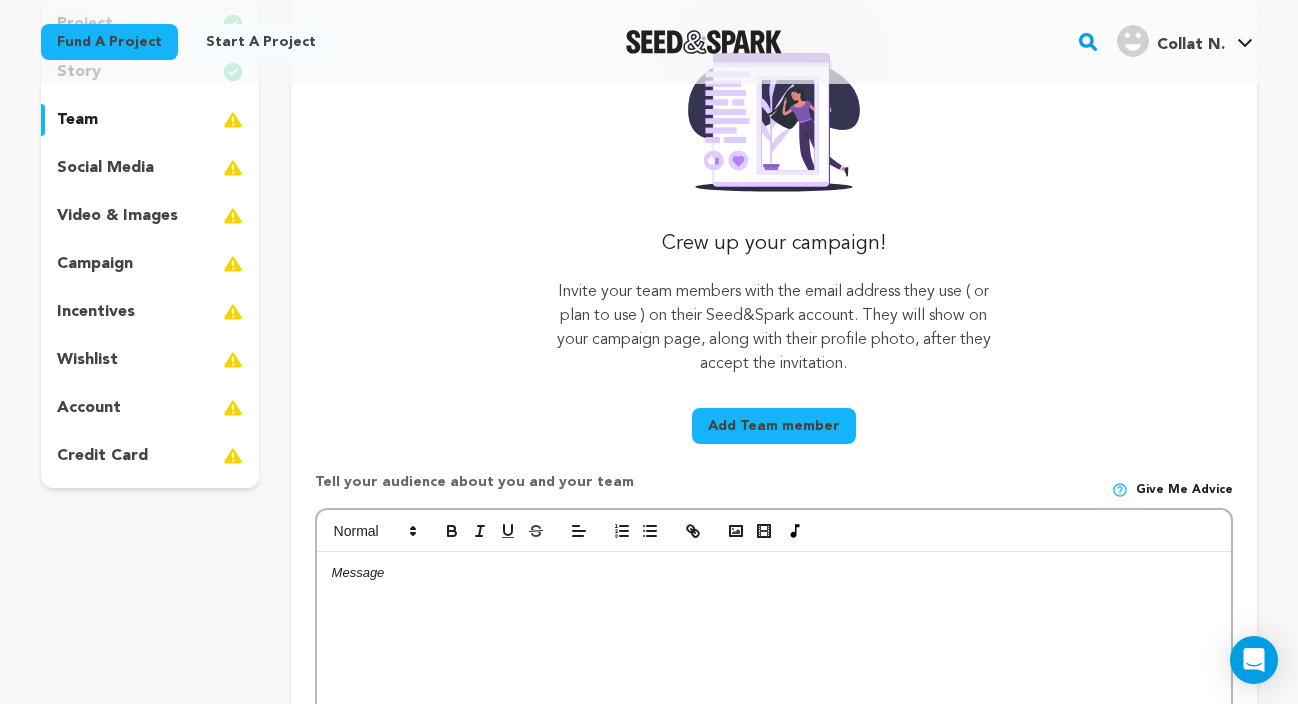 scroll, scrollTop: 264, scrollLeft: 0, axis: vertical 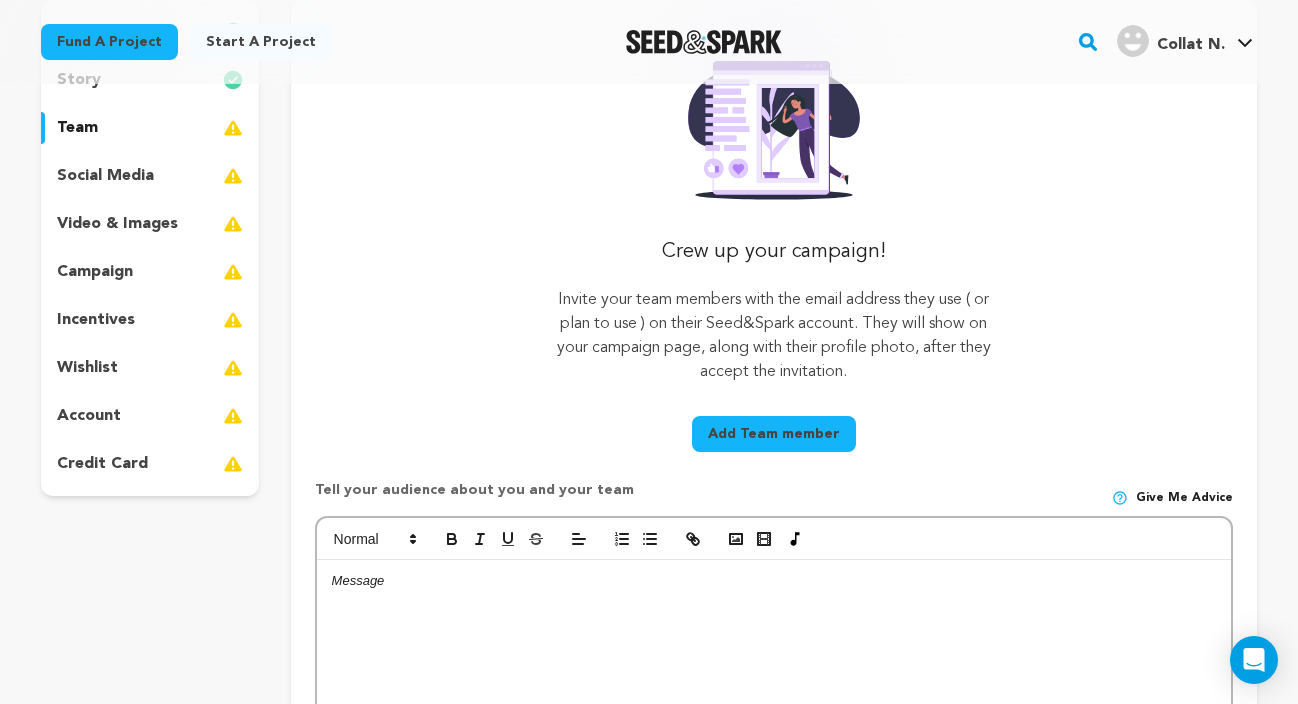 click on "social media" at bounding box center [105, 176] 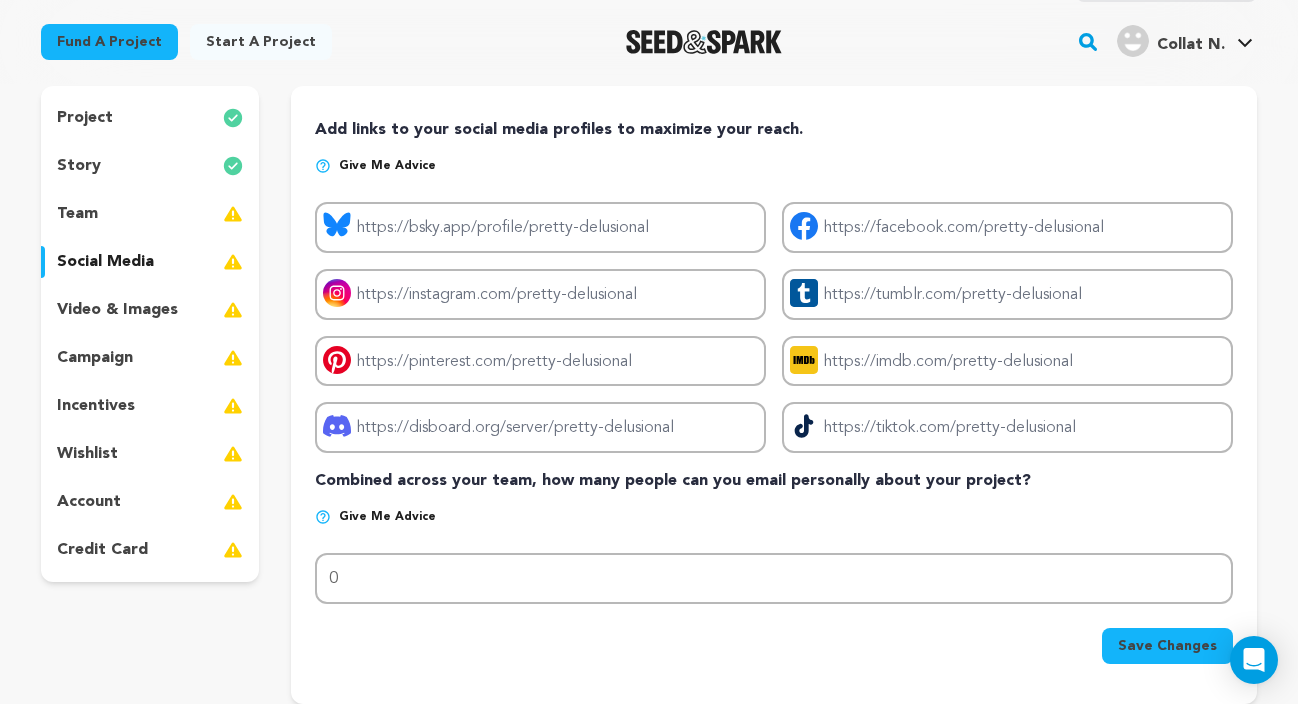 scroll, scrollTop: 179, scrollLeft: 0, axis: vertical 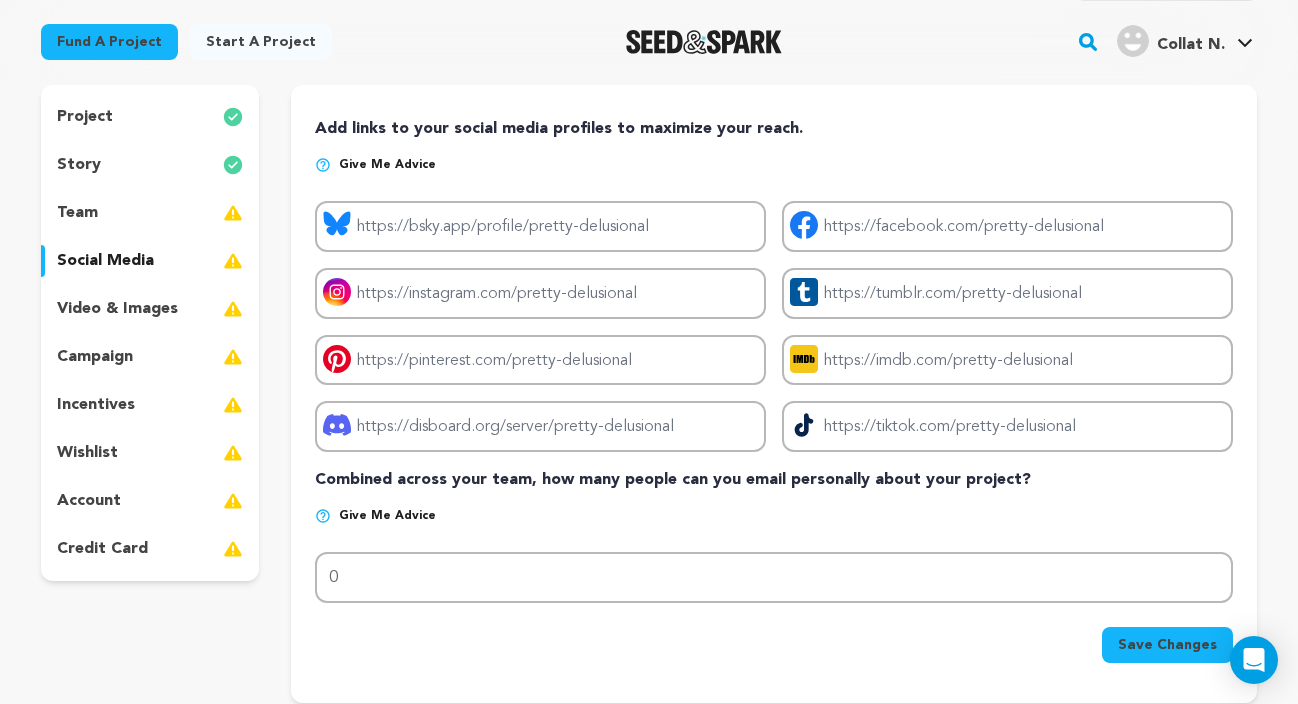 type 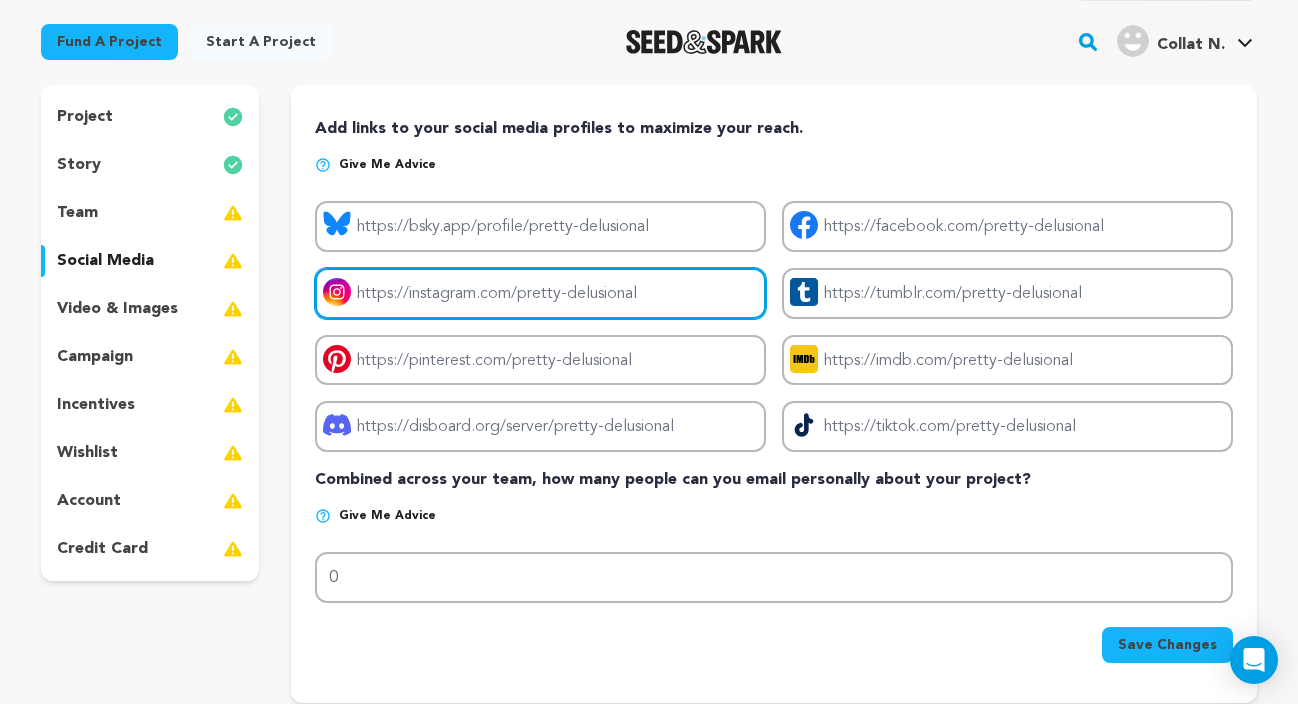 click on "Project instagram link" at bounding box center (540, 293) 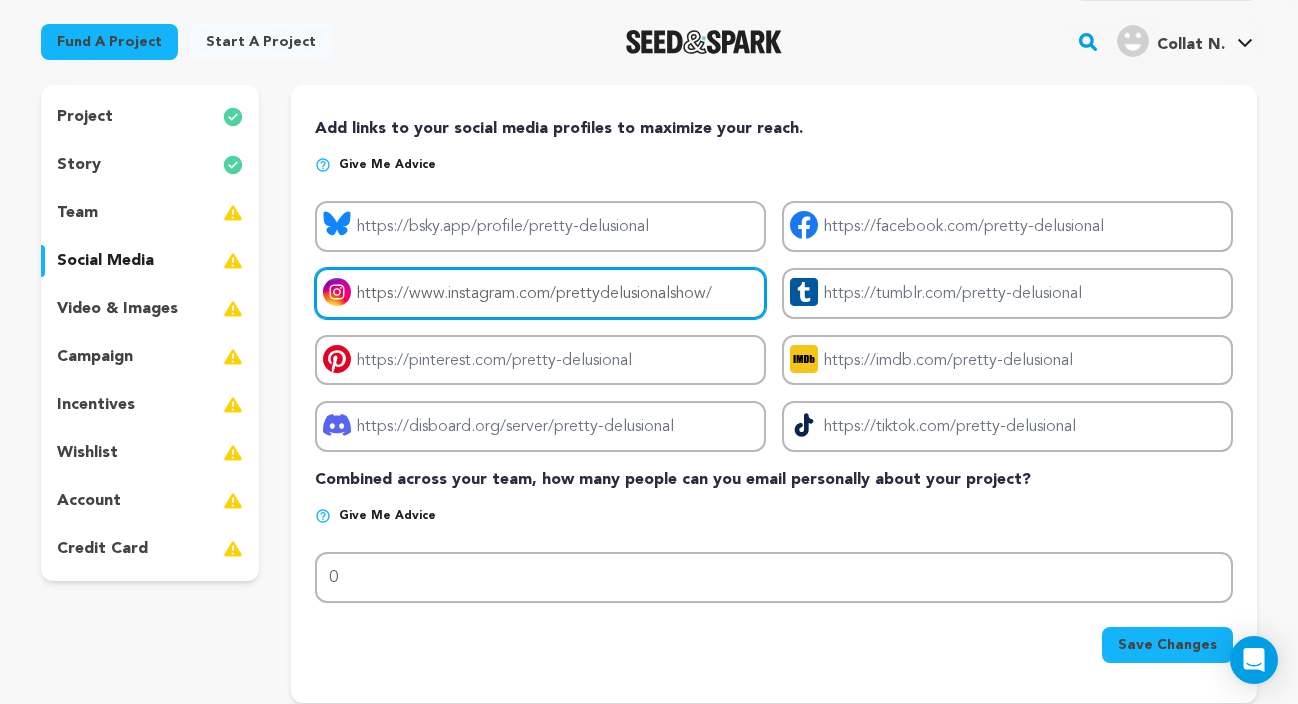 type on "https://www.instagram.com/prettydelusionalshow/" 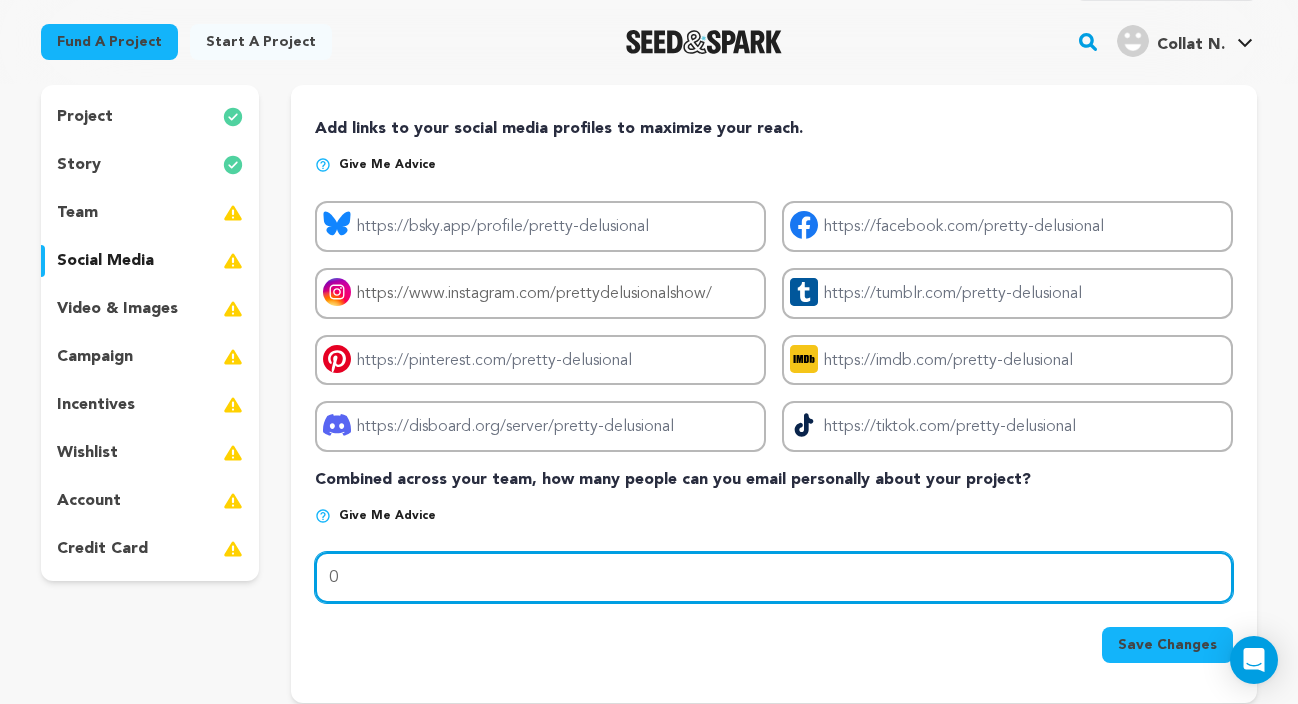 click on "0" at bounding box center (774, 577) 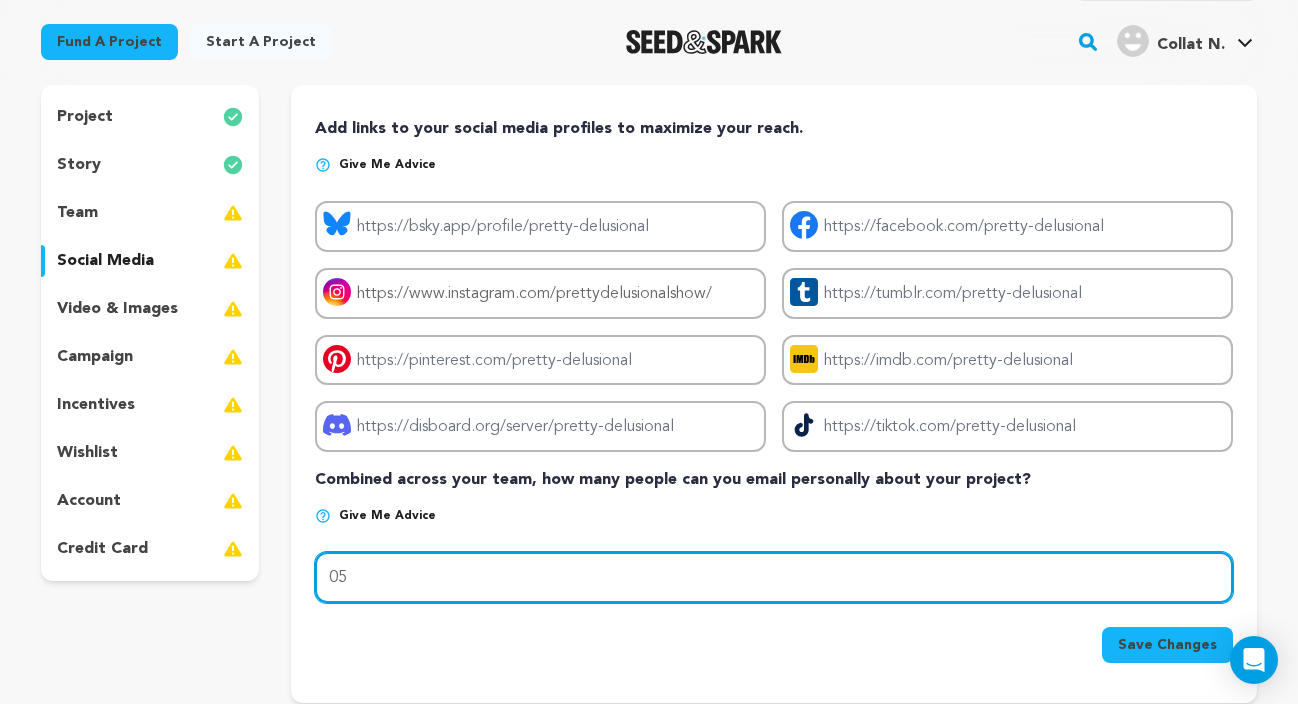type on "0" 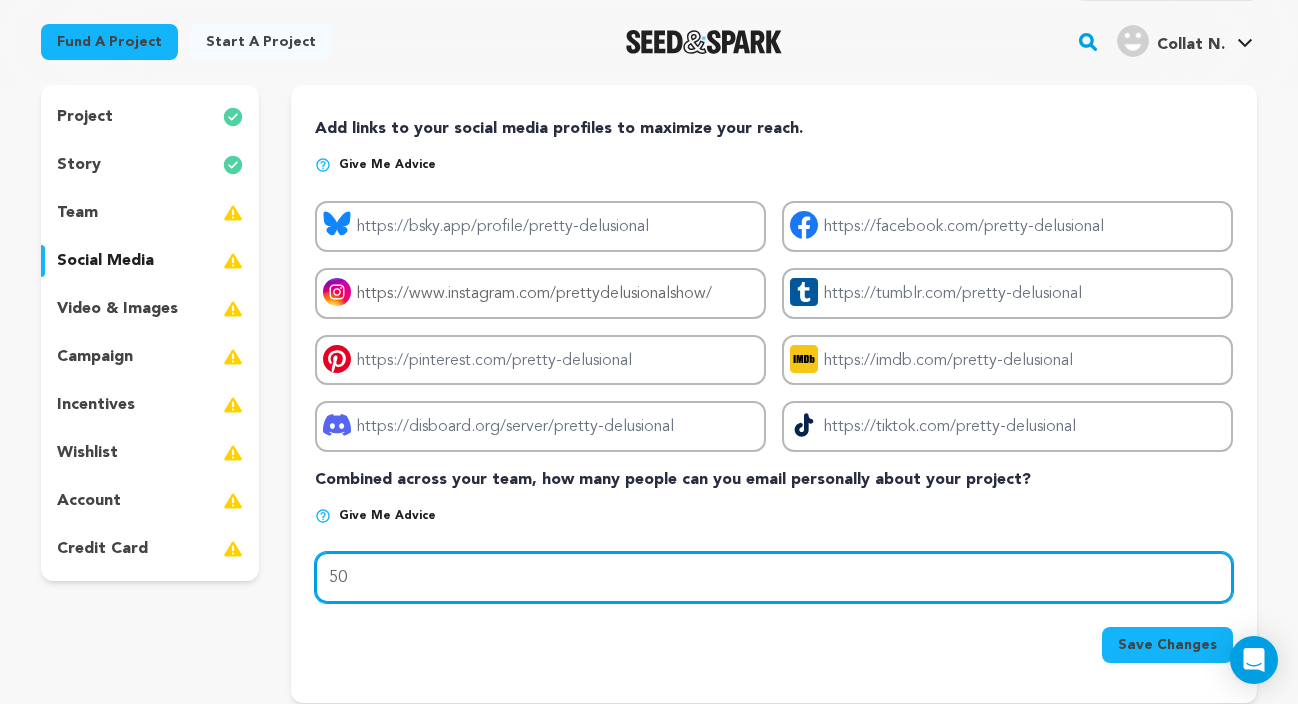 type on "50" 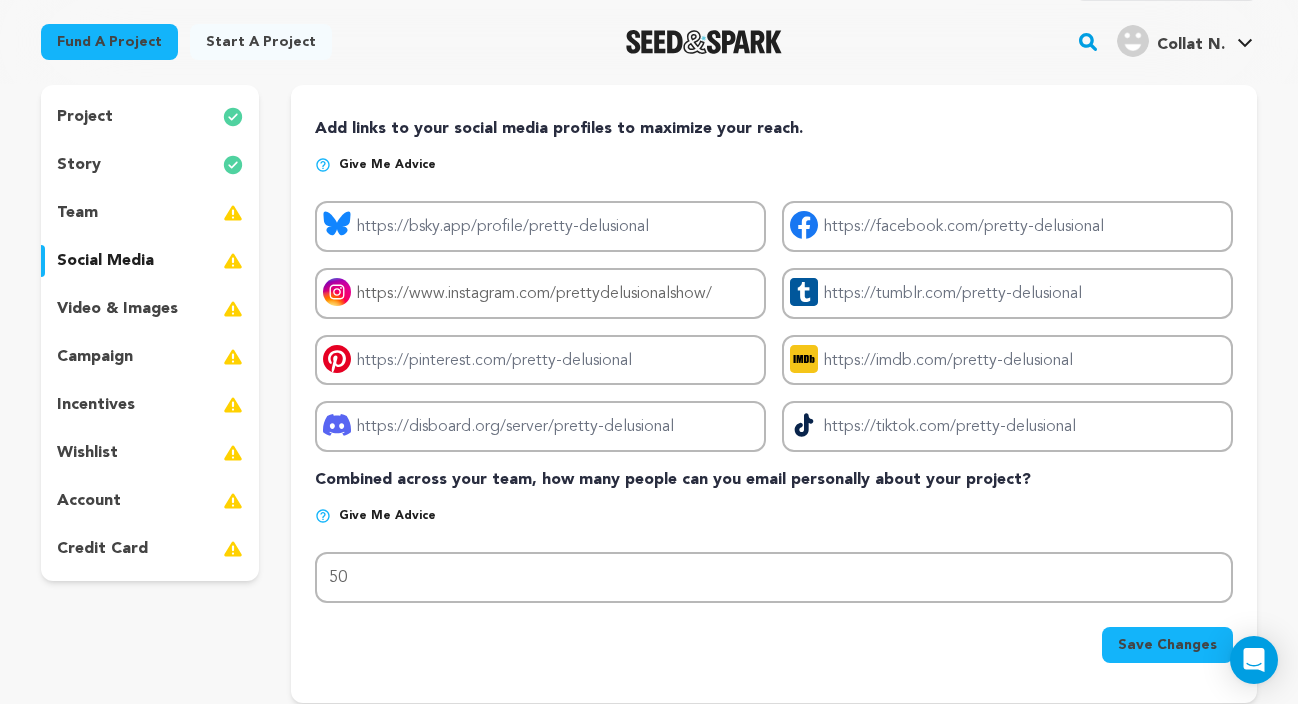 click on "Combined across your team, how many people can you email personally about your project?" at bounding box center (774, 480) 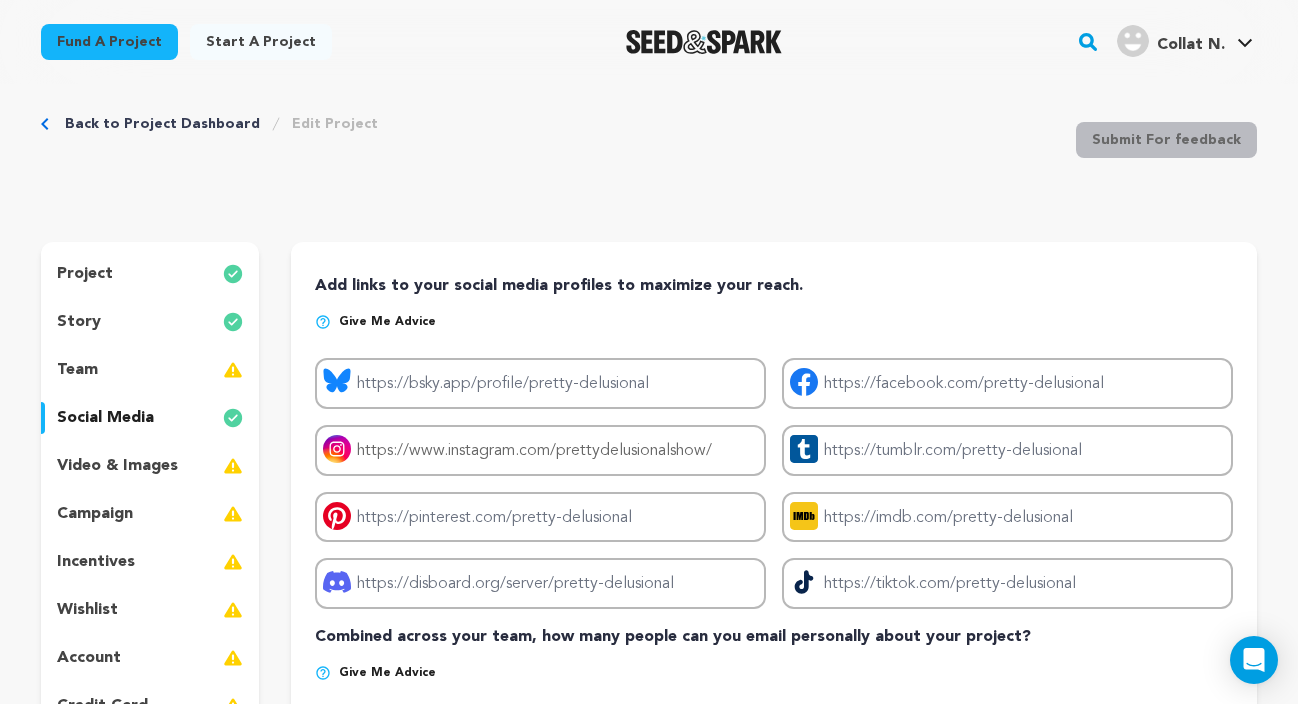 scroll, scrollTop: 24, scrollLeft: 0, axis: vertical 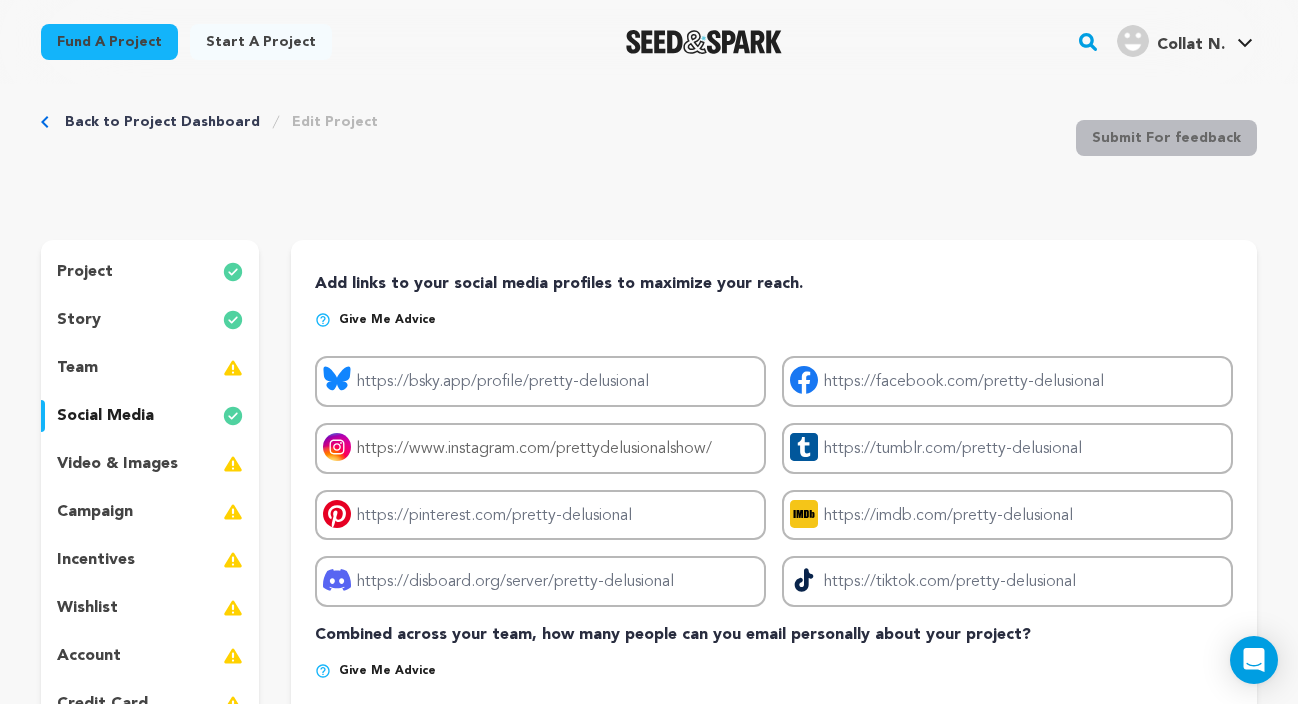 click on "video & images" at bounding box center (117, 464) 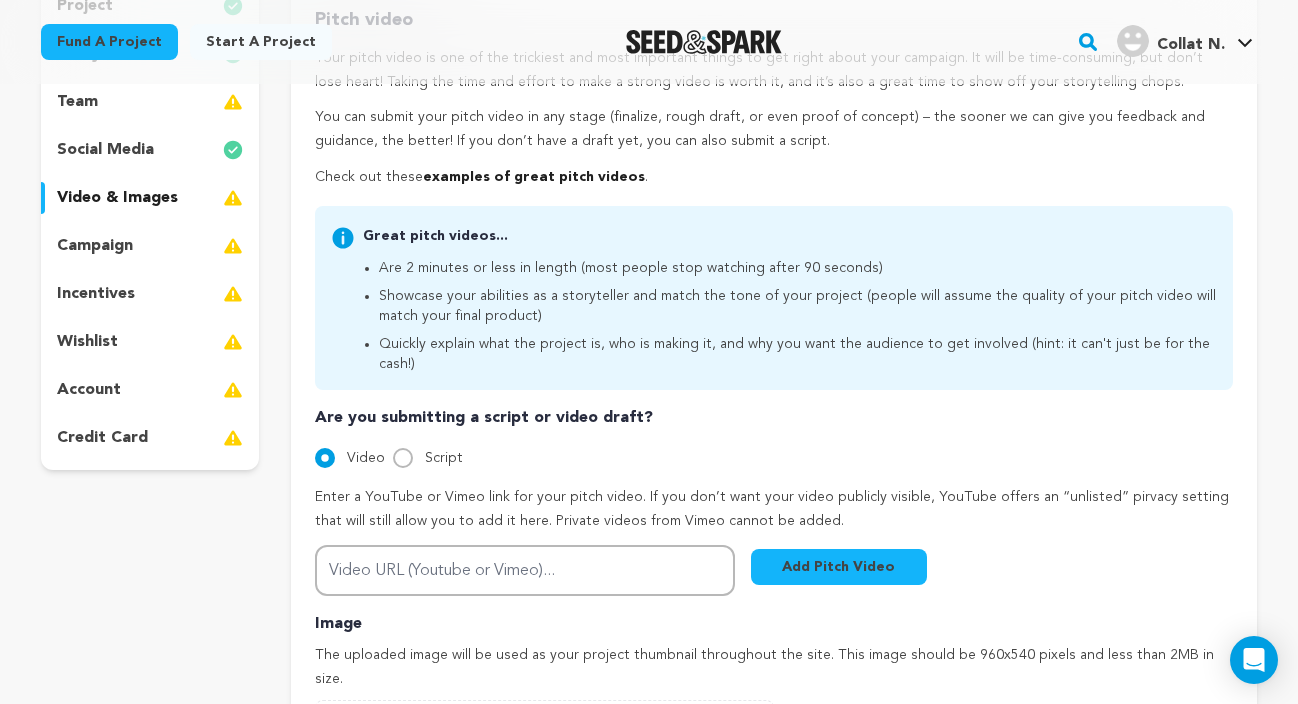 scroll, scrollTop: 298, scrollLeft: 0, axis: vertical 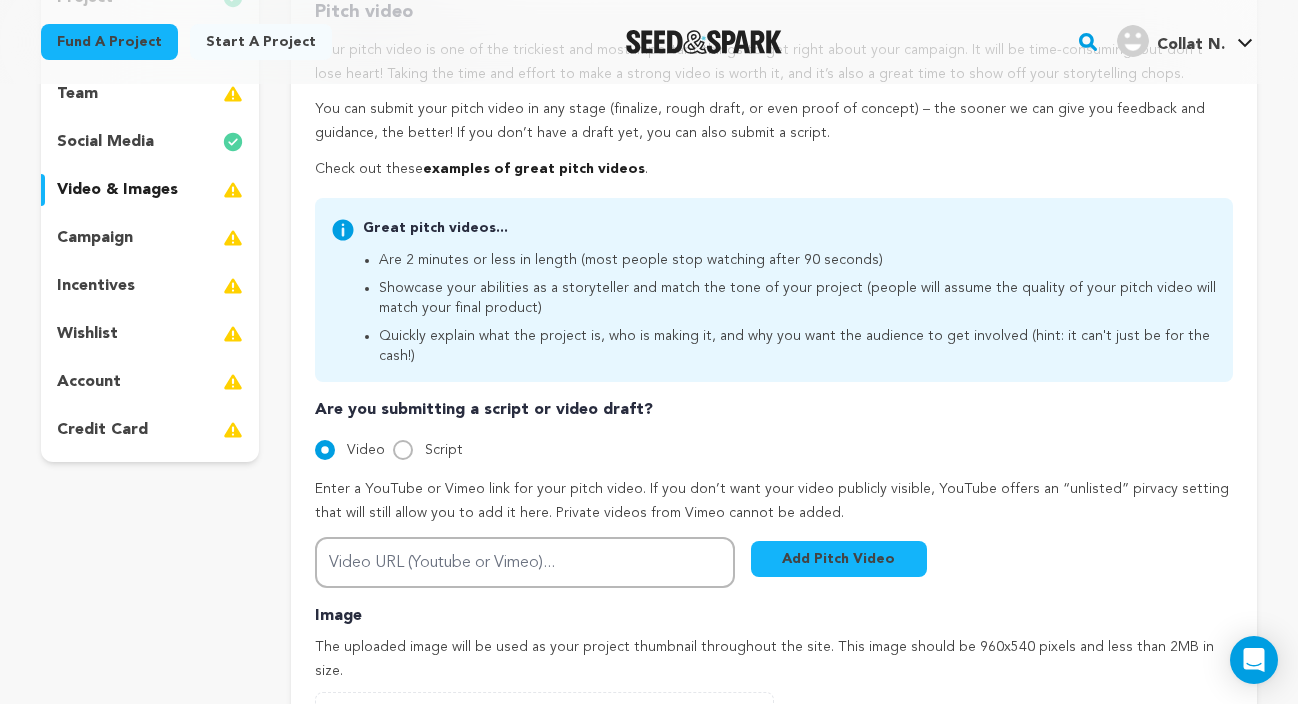 click on "Great pitch videos...
Are 2 minutes or less in length (most people stop watching after 90 seconds)
Showcase your abilities as a storyteller and match the tone of your project (people will assume
the quality of your pitch video will match your final product)
Quickly explain what the project is, who is making it, and why you want the audience to get
involved (hint: it can't just be for the cash!)" at bounding box center (774, 290) 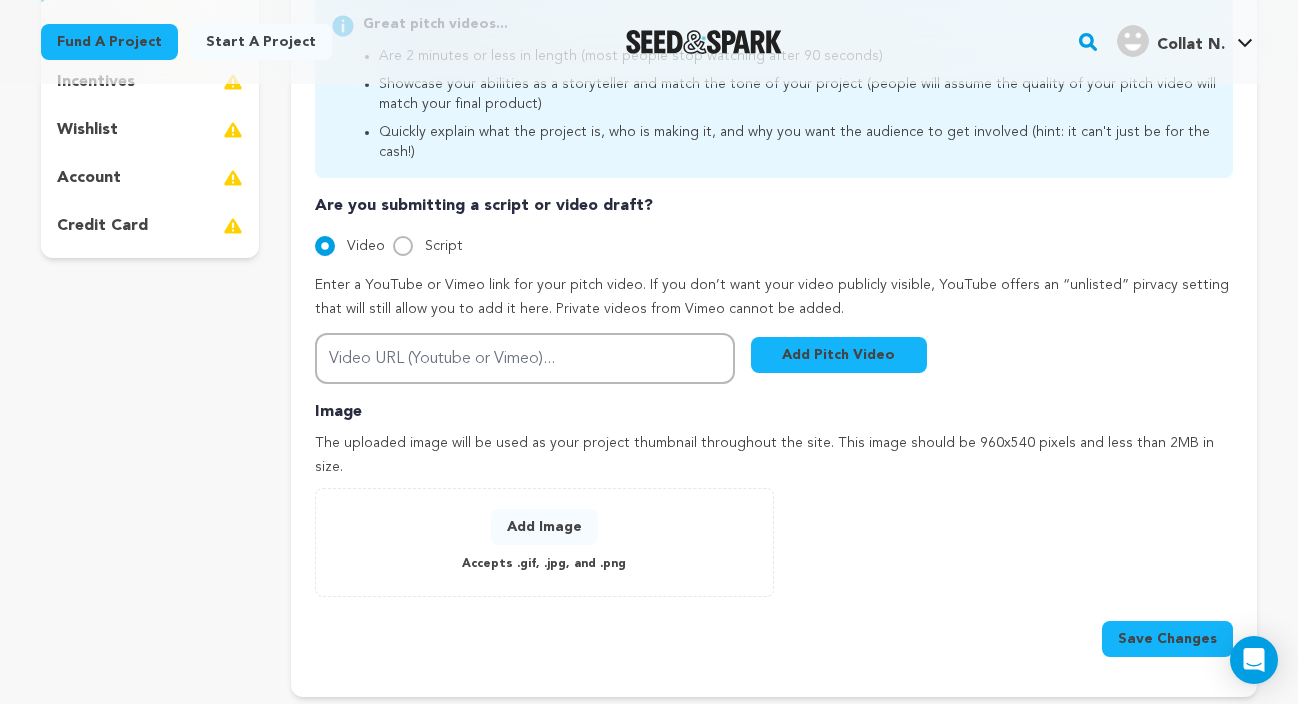 scroll, scrollTop: 506, scrollLeft: 0, axis: vertical 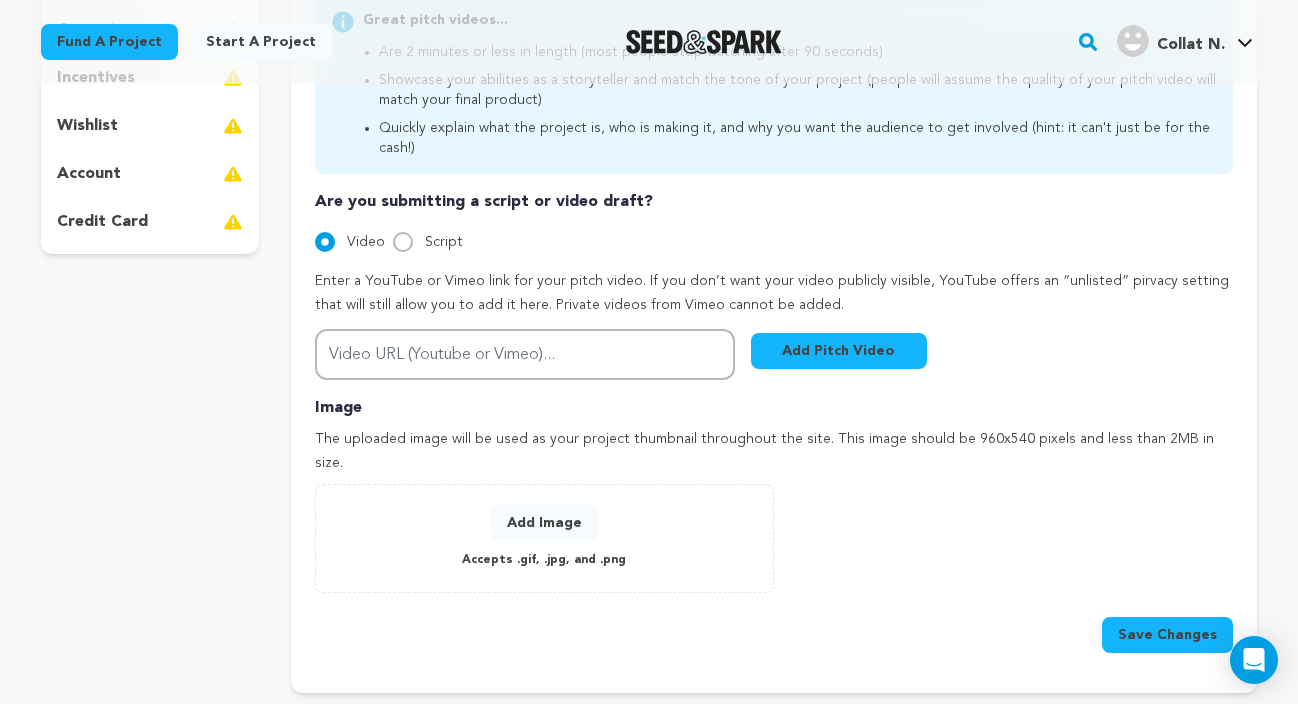 click on "Add Image" at bounding box center [544, 523] 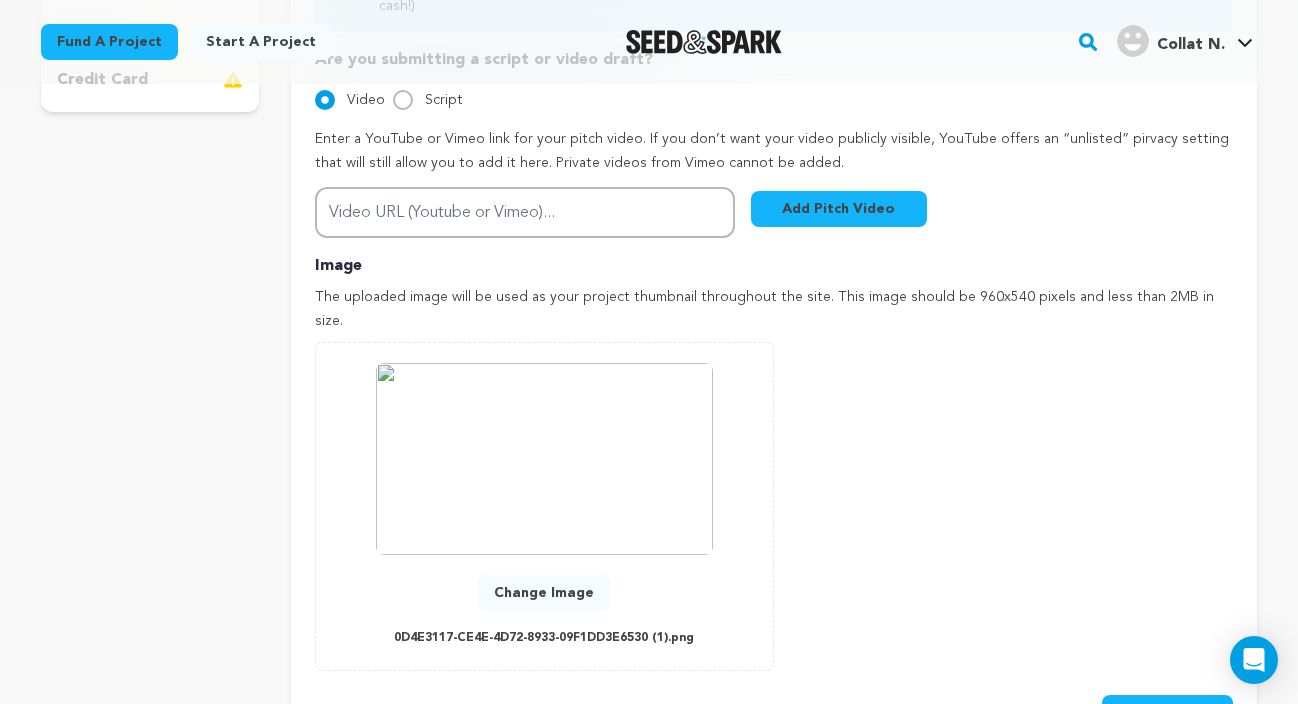 scroll, scrollTop: 689, scrollLeft: 0, axis: vertical 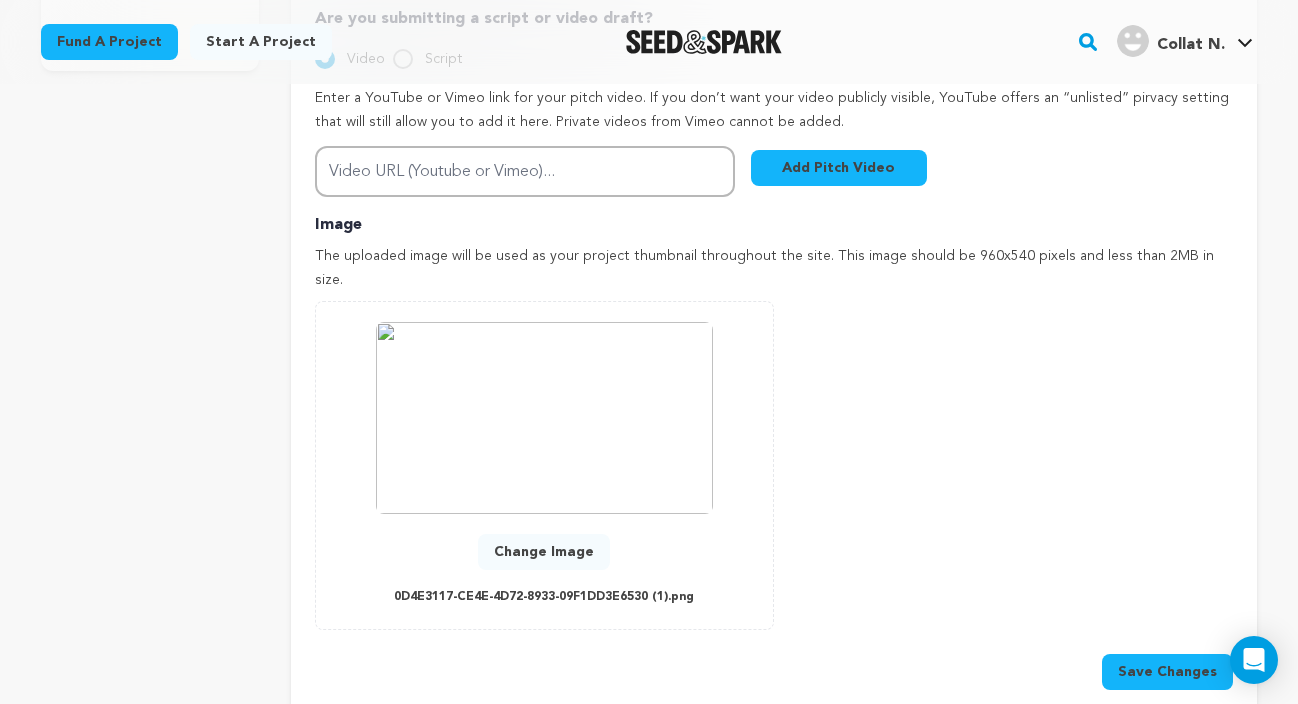 click on "Save Changes" at bounding box center [1167, 672] 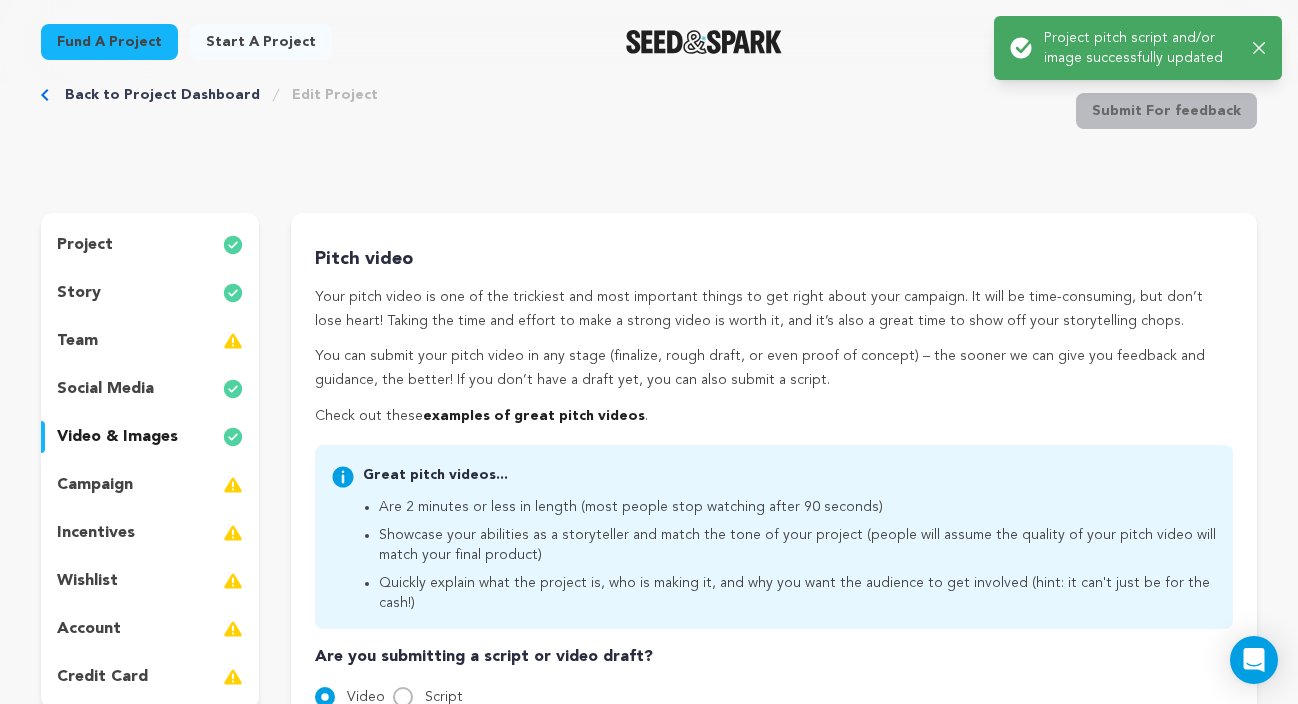 scroll, scrollTop: 0, scrollLeft: 0, axis: both 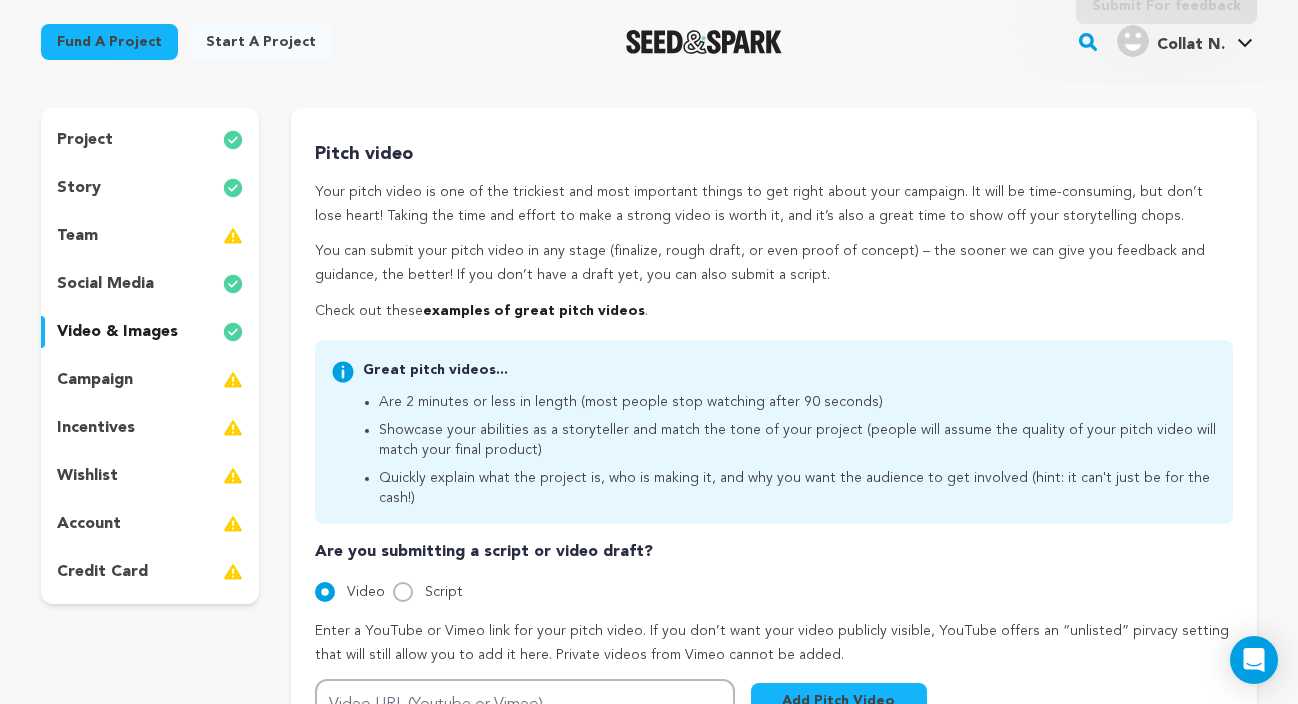click on "campaign" at bounding box center (95, 380) 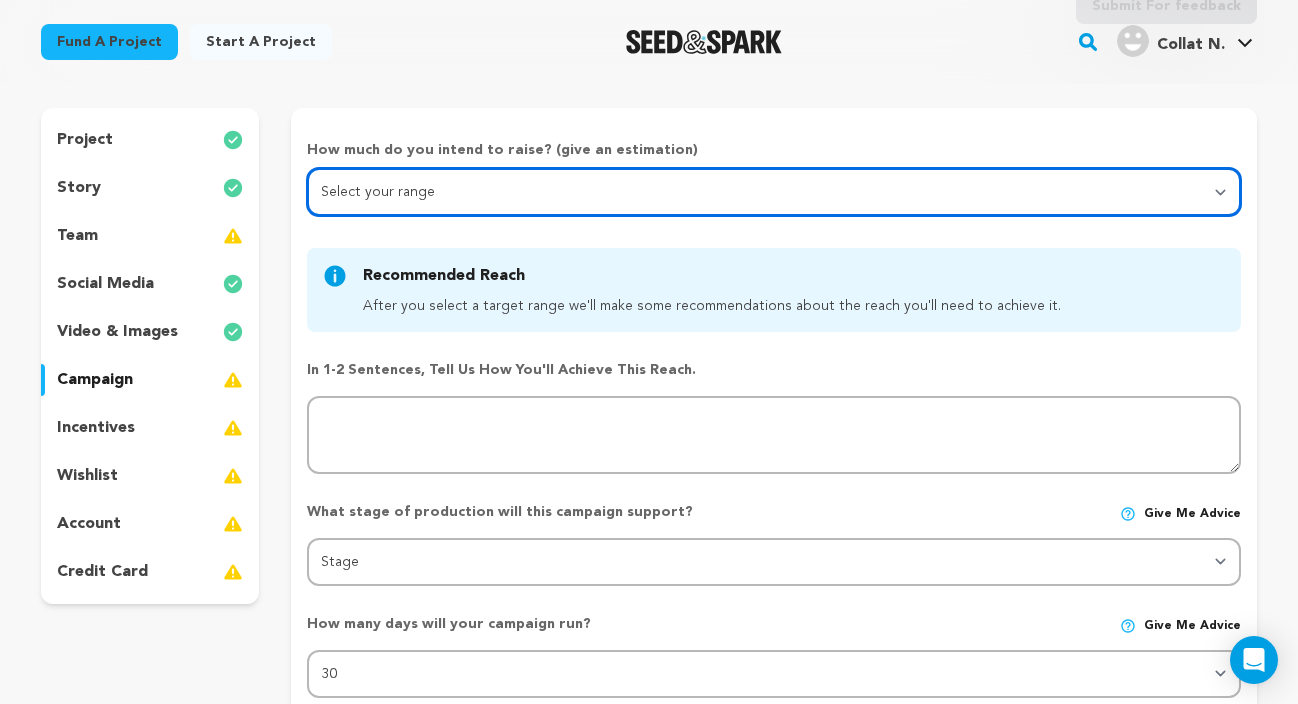 click on "Select your range
Less than $10k 10k - $14k 15k - $24k 25k - $49k 50k or more" at bounding box center [774, 192] 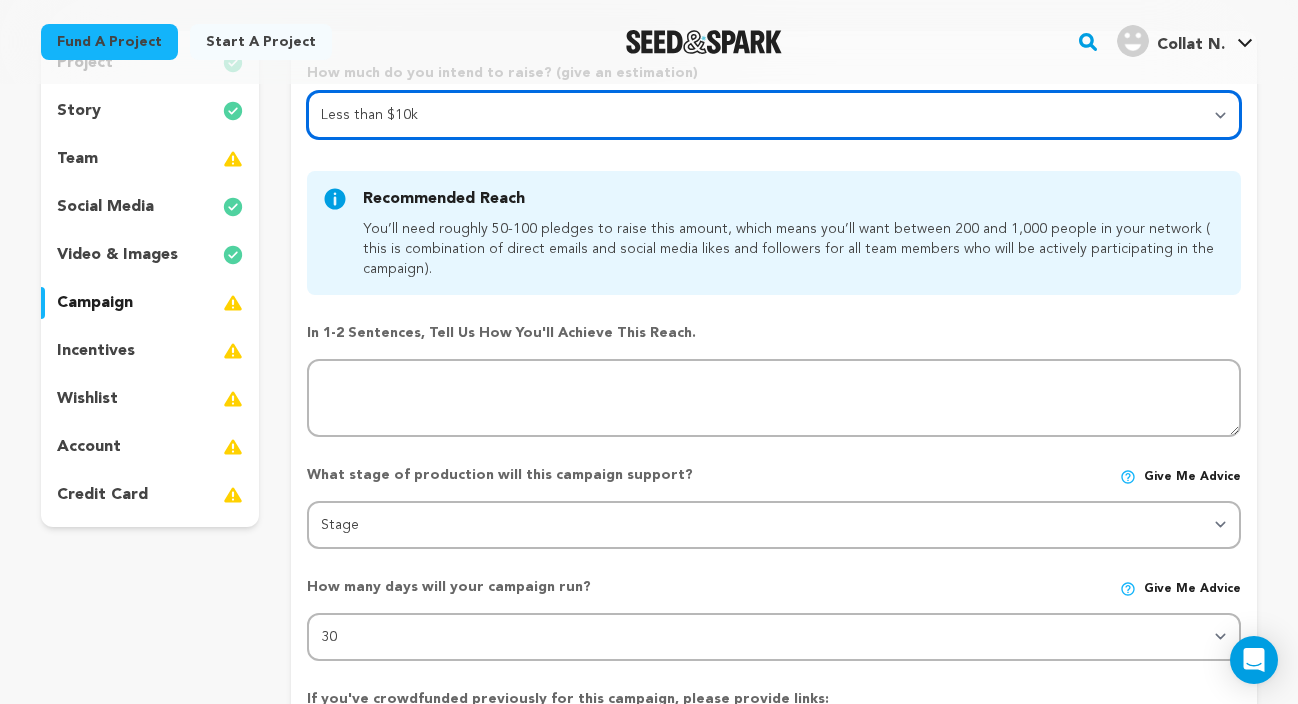 scroll, scrollTop: 232, scrollLeft: 0, axis: vertical 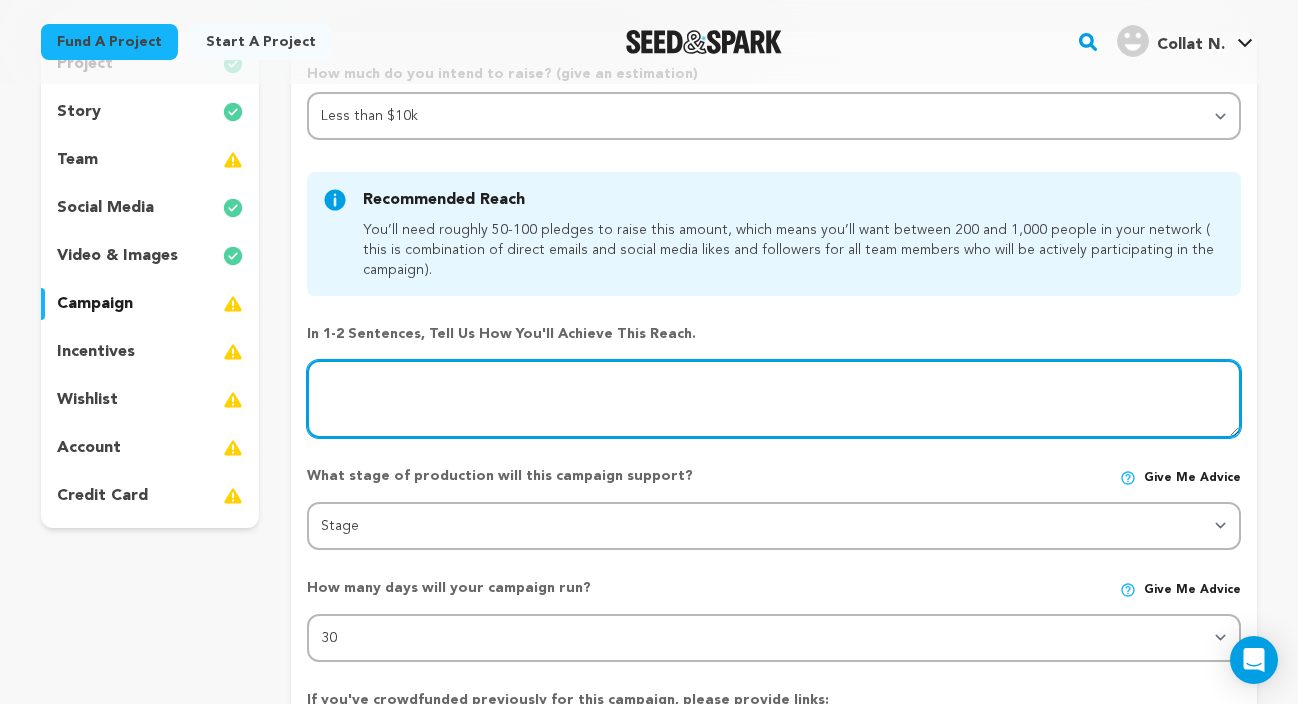 click at bounding box center (774, 399) 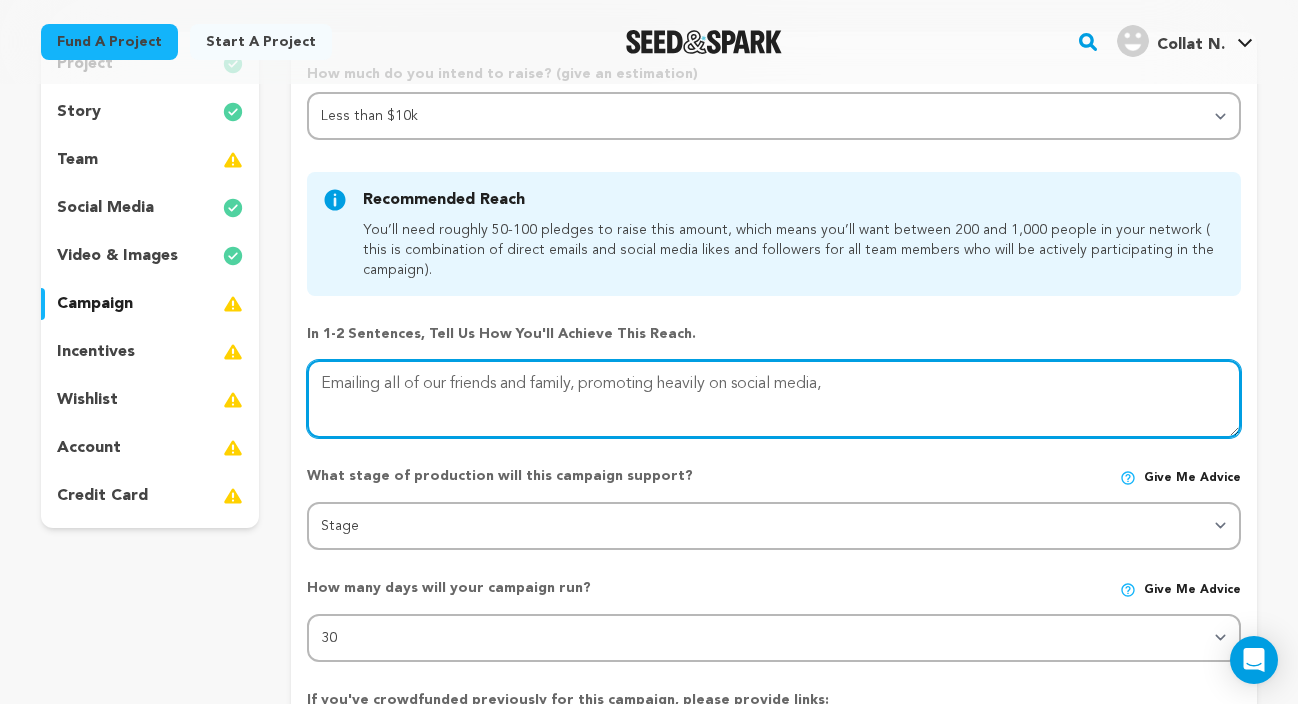 click at bounding box center (774, 399) 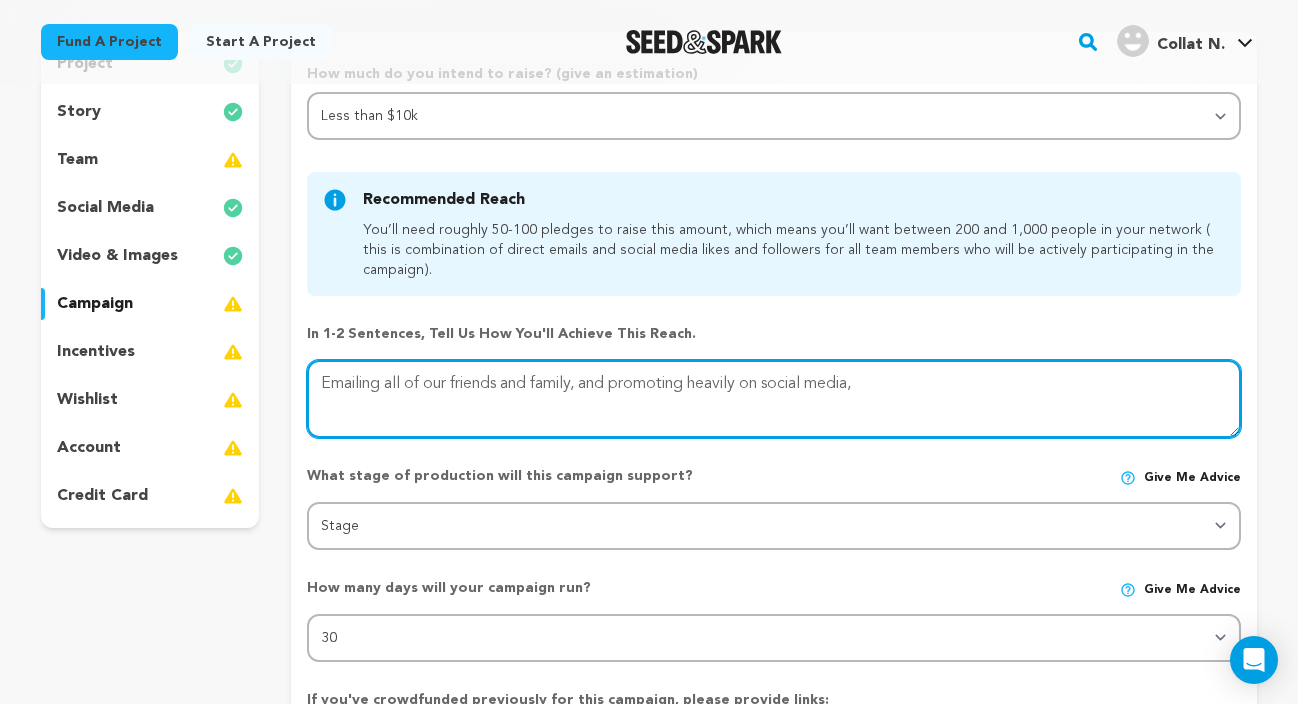 click at bounding box center [774, 399] 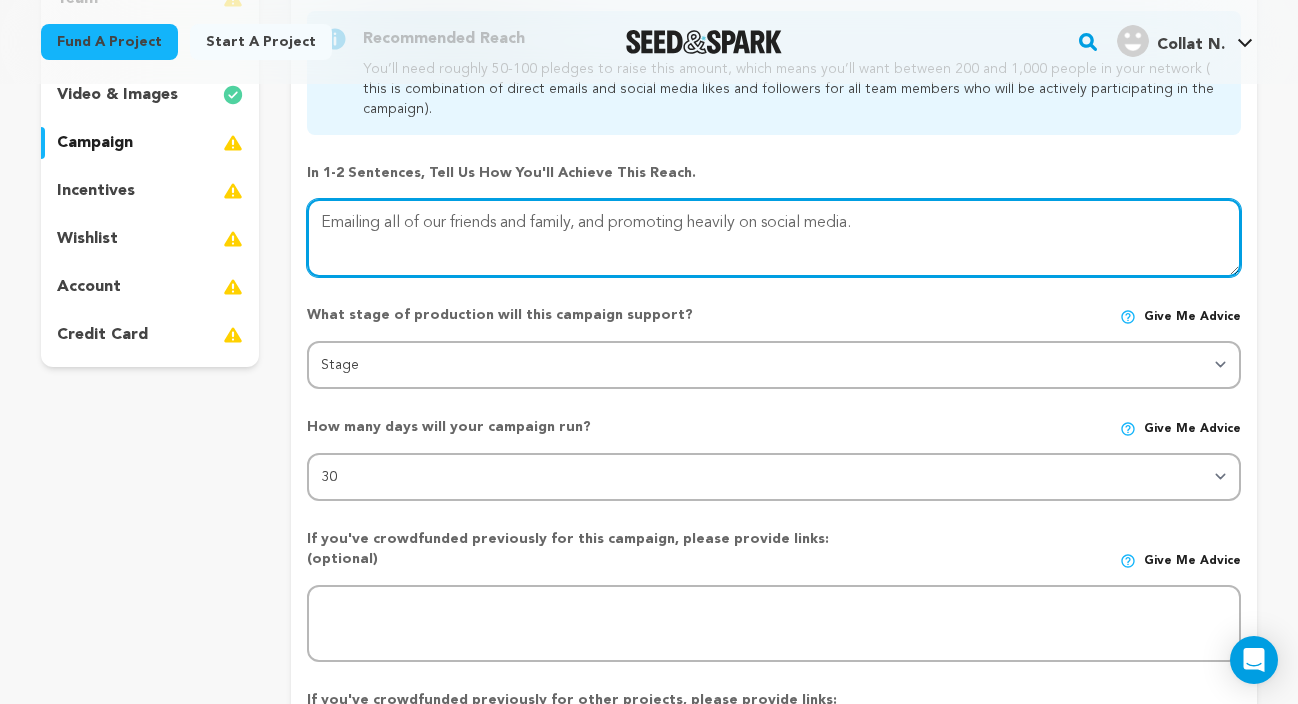 scroll, scrollTop: 442, scrollLeft: 0, axis: vertical 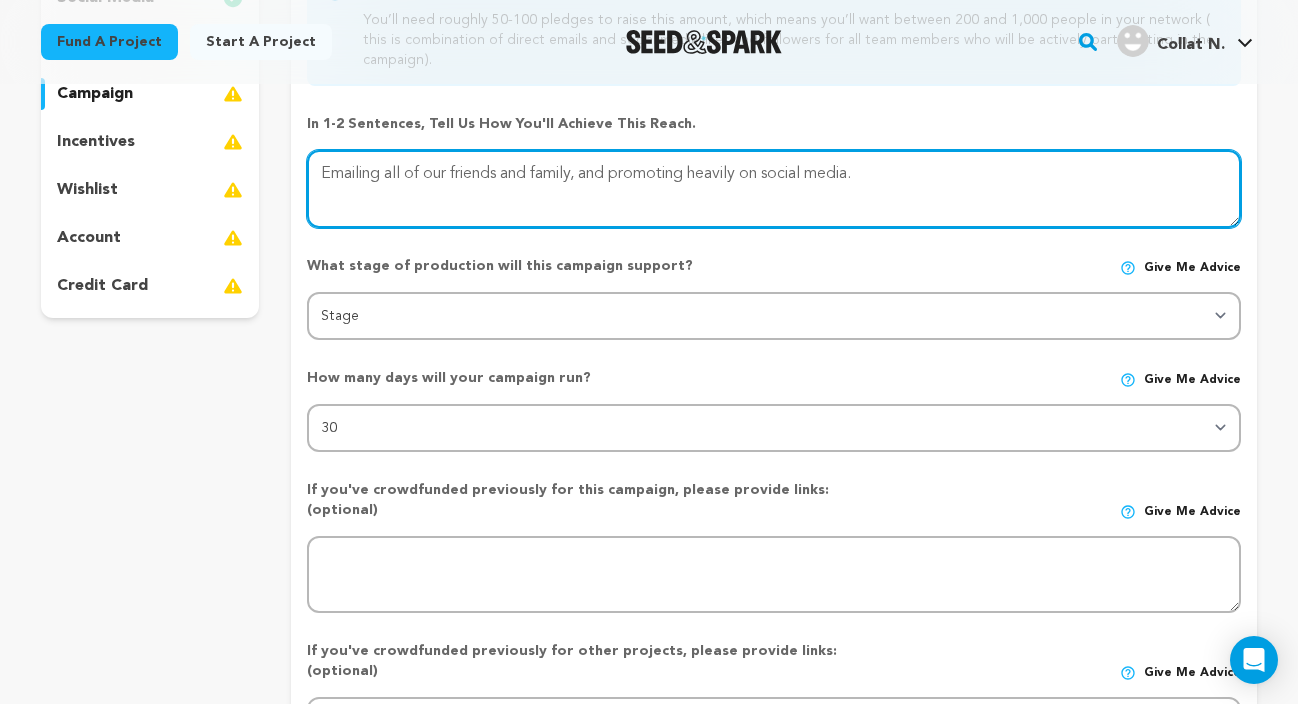 type on "Emailing all of our friends and family, and promoting heavily on social media." 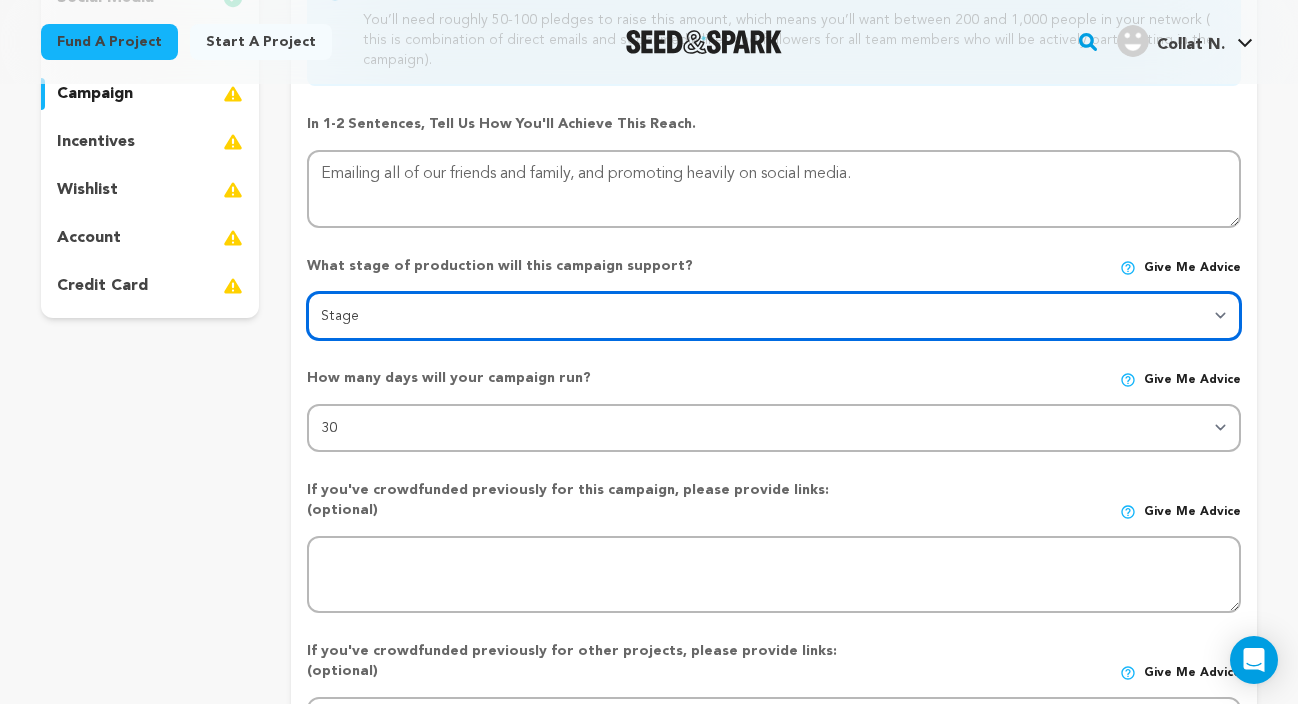 click on "Stage
DEVELOPMENT
PRODUCTION
POST-PRODUCTION
DISTRIBUTION
PRE-PRODUCTION
ENHANCEMENT
PRODUCTION PHASE 2
FESTIVALS
PR/MARKETING
TOUR
IMPACT CAMPAIGN" at bounding box center (774, 316) 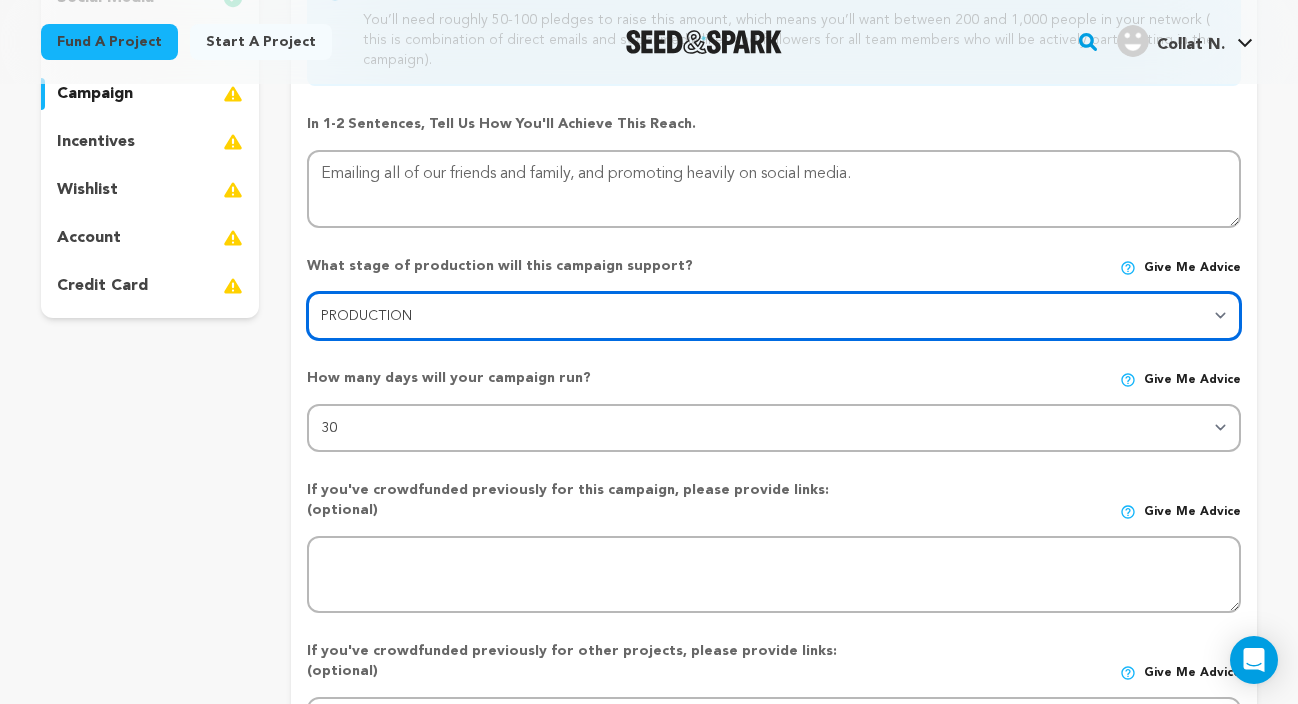 click on "Stage
DEVELOPMENT
PRODUCTION
POST-PRODUCTION
DISTRIBUTION
PRE-PRODUCTION
ENHANCEMENT
PRODUCTION PHASE 2
FESTIVALS
PR/MARKETING
TOUR
IMPACT CAMPAIGN" at bounding box center [774, 316] 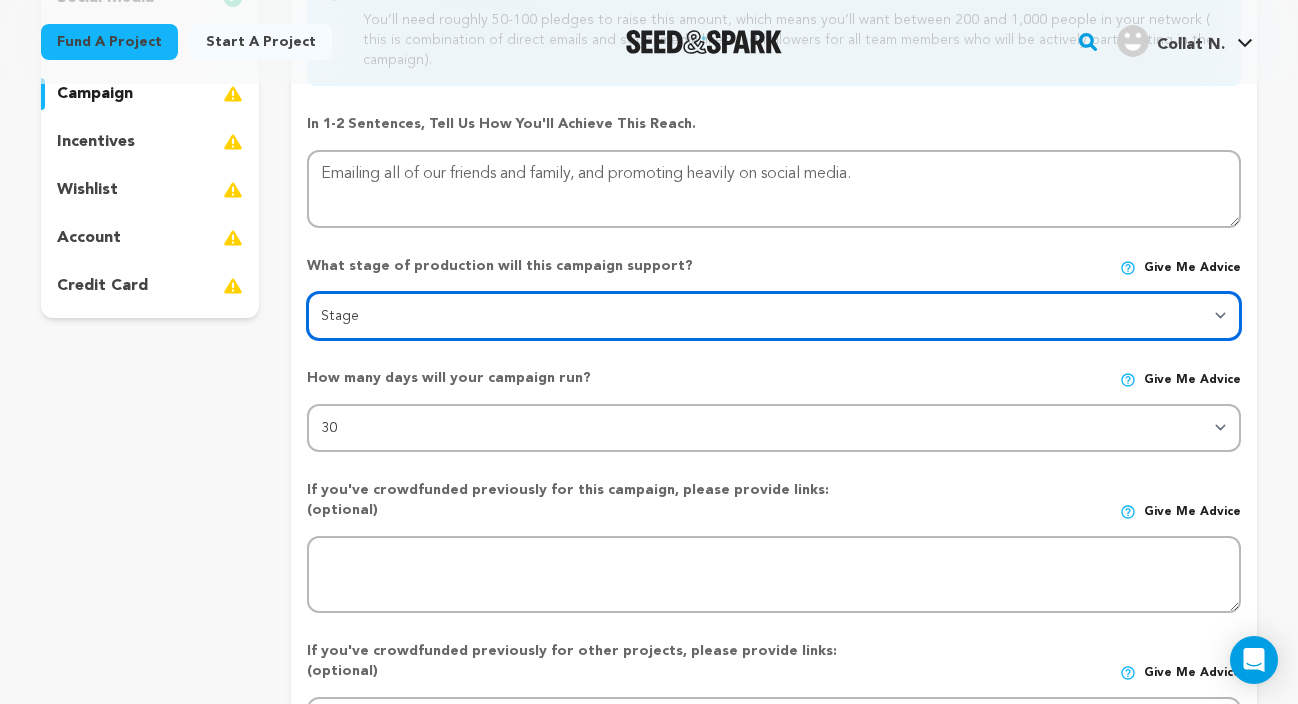 click on "Stage
DEVELOPMENT
PRODUCTION
POST-PRODUCTION
DISTRIBUTION
PRE-PRODUCTION
ENHANCEMENT
PRODUCTION PHASE 2
FESTIVALS
PR/MARKETING
TOUR
IMPACT CAMPAIGN" at bounding box center (774, 316) 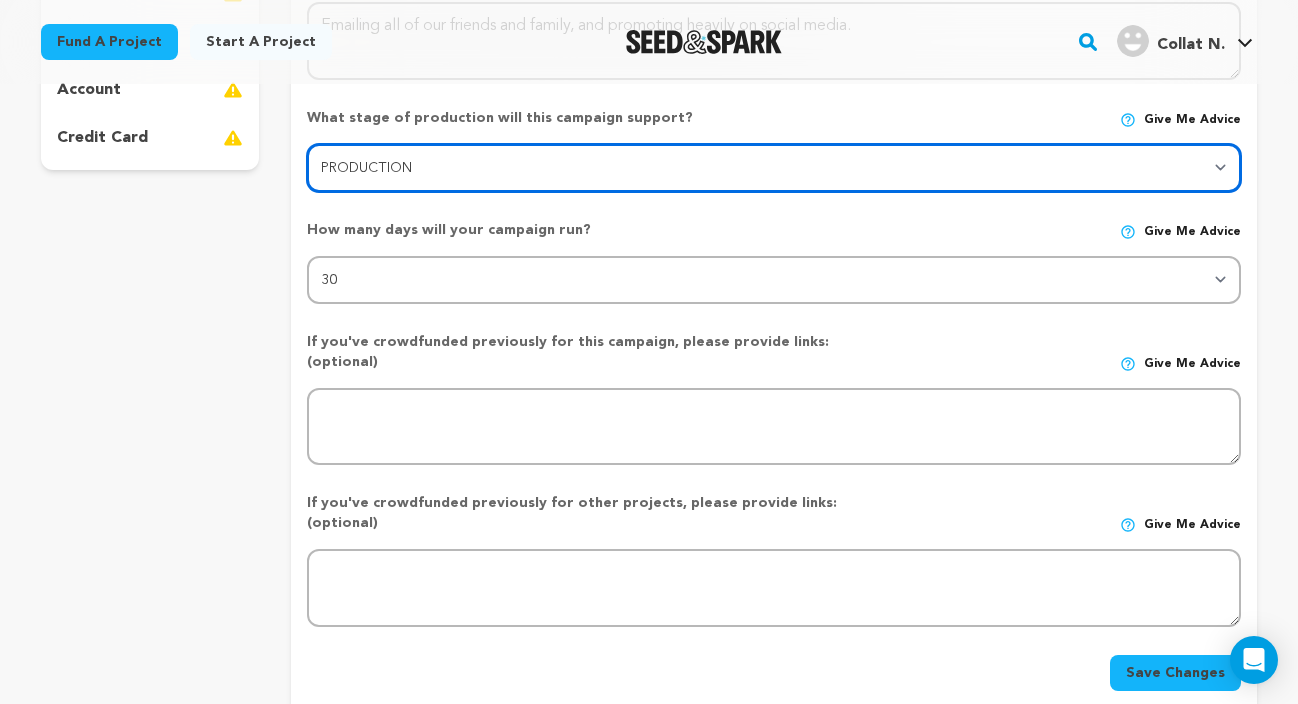 scroll, scrollTop: 614, scrollLeft: 0, axis: vertical 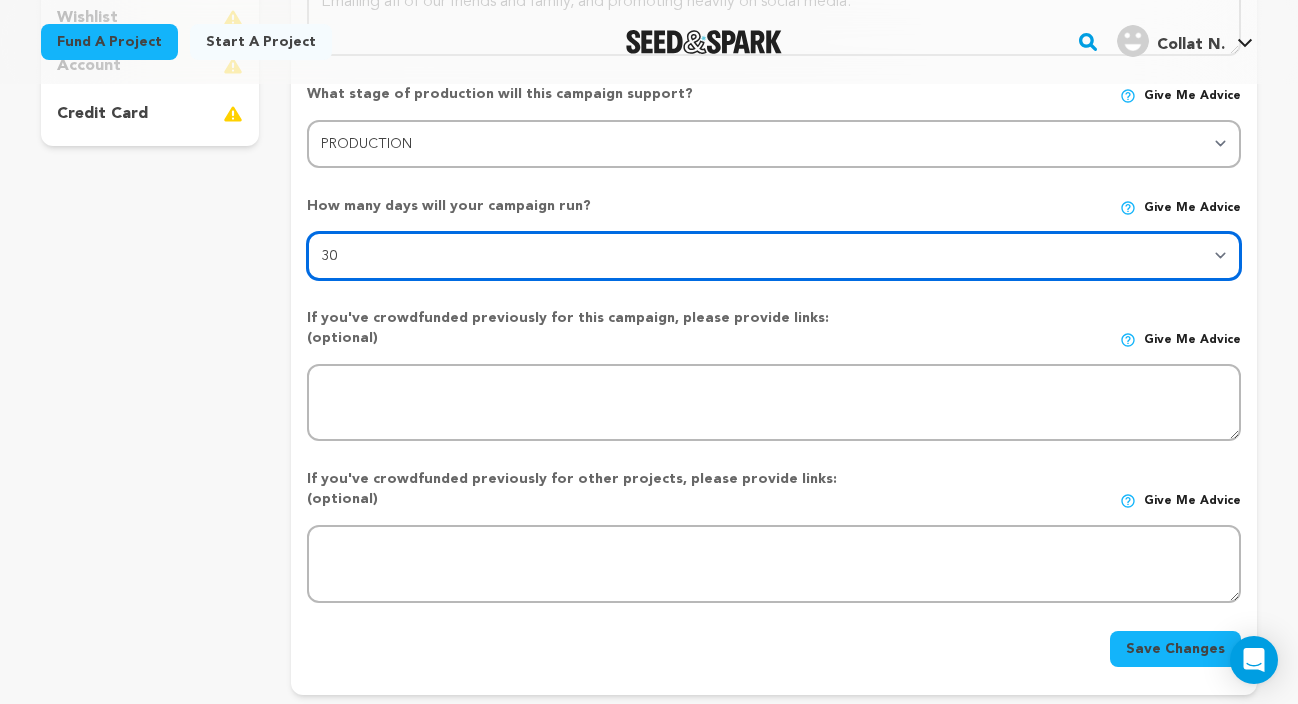 click on "30
45
60" at bounding box center [774, 256] 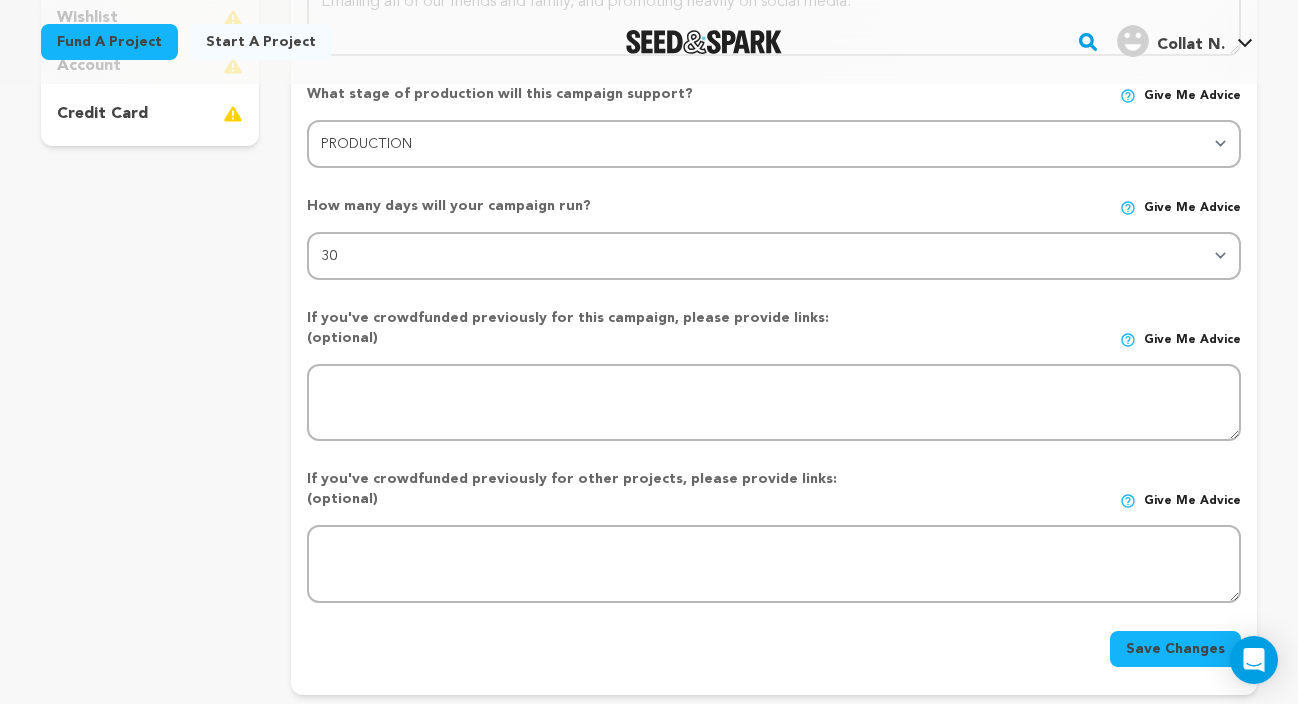 click on "Give me advice" at bounding box center (1192, 208) 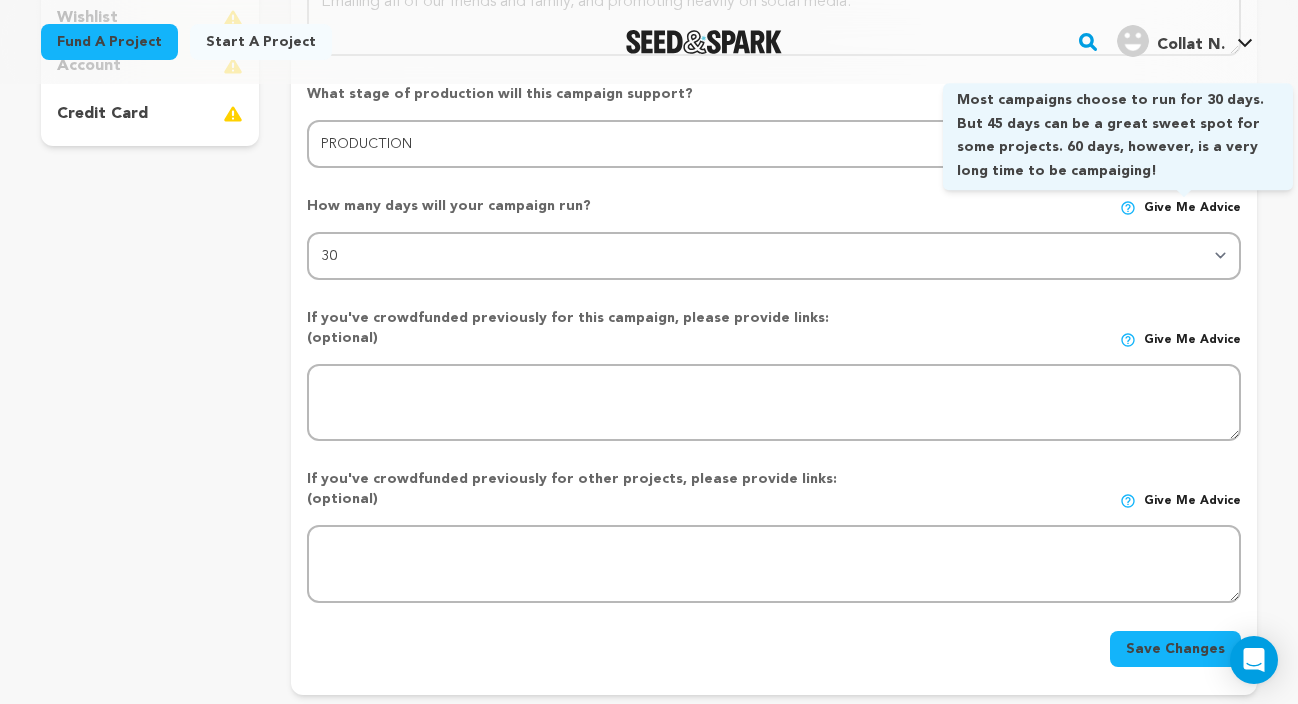 click on "Give me advice" at bounding box center (1192, 208) 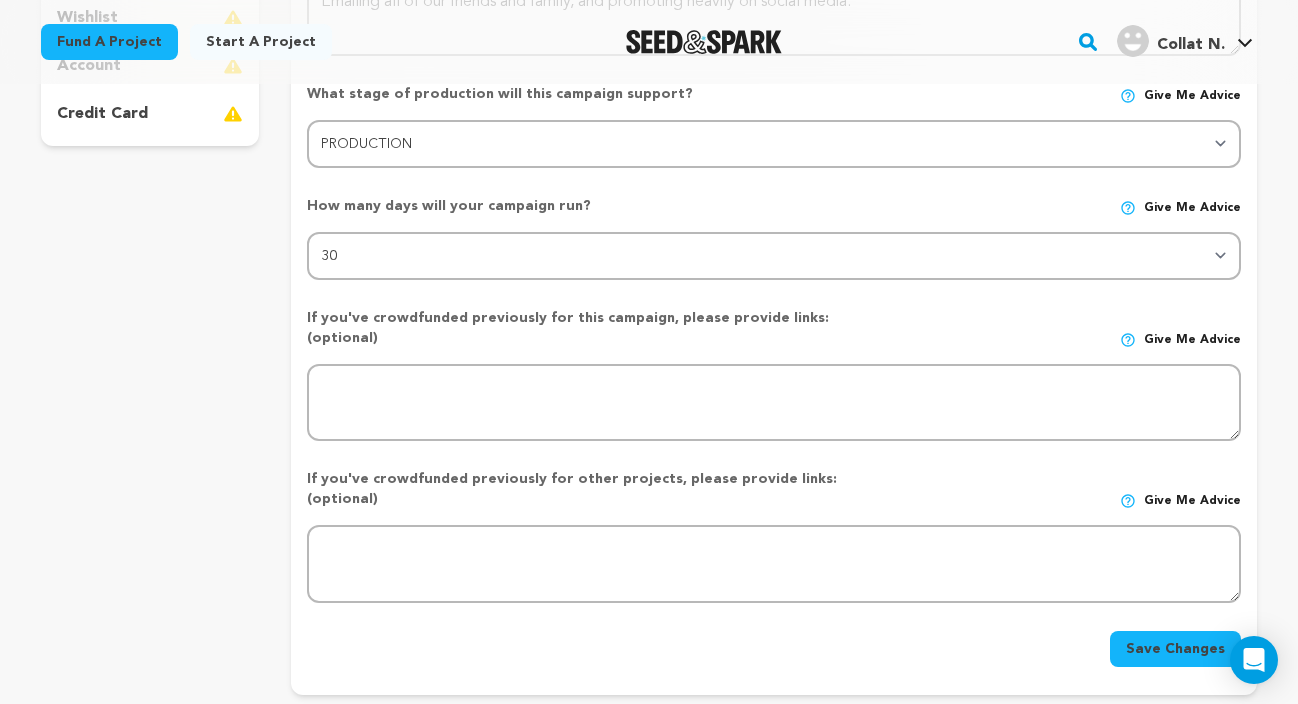 click on "How many days will your campaign run?
Give me advice
30
45
60" at bounding box center (774, 230) 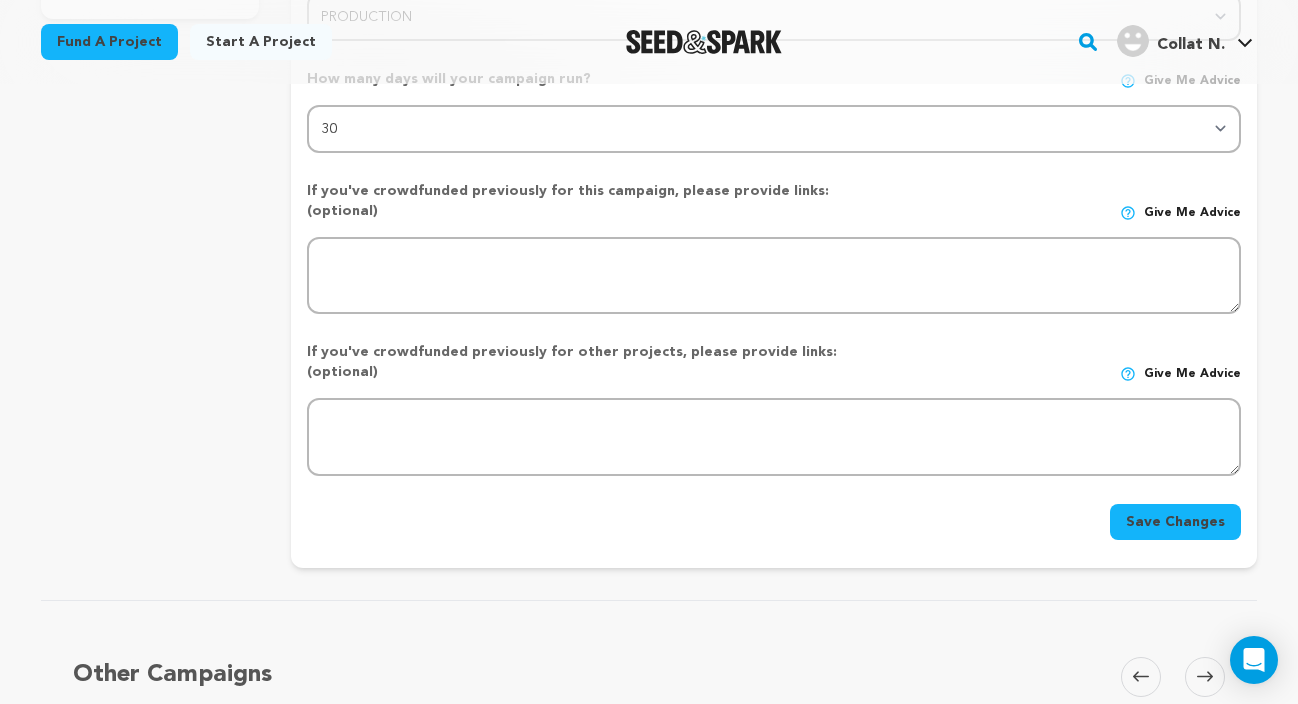 scroll, scrollTop: 749, scrollLeft: 0, axis: vertical 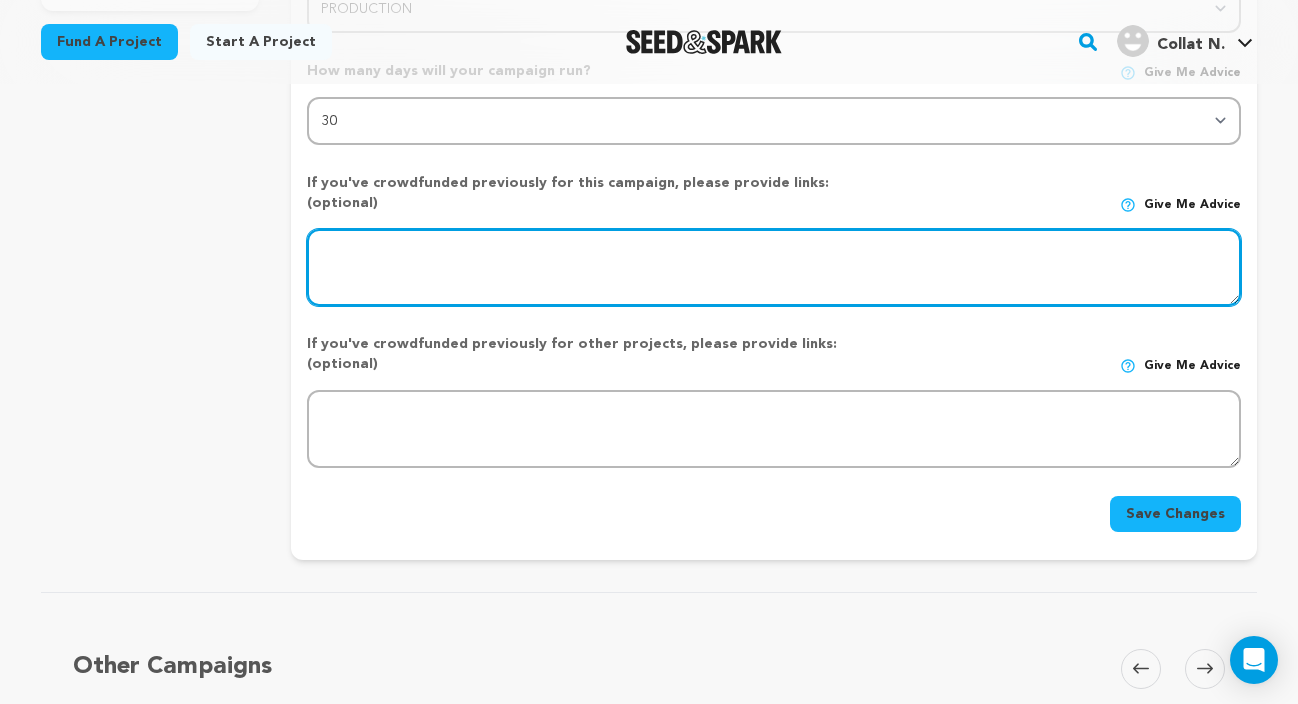 click at bounding box center [774, 268] 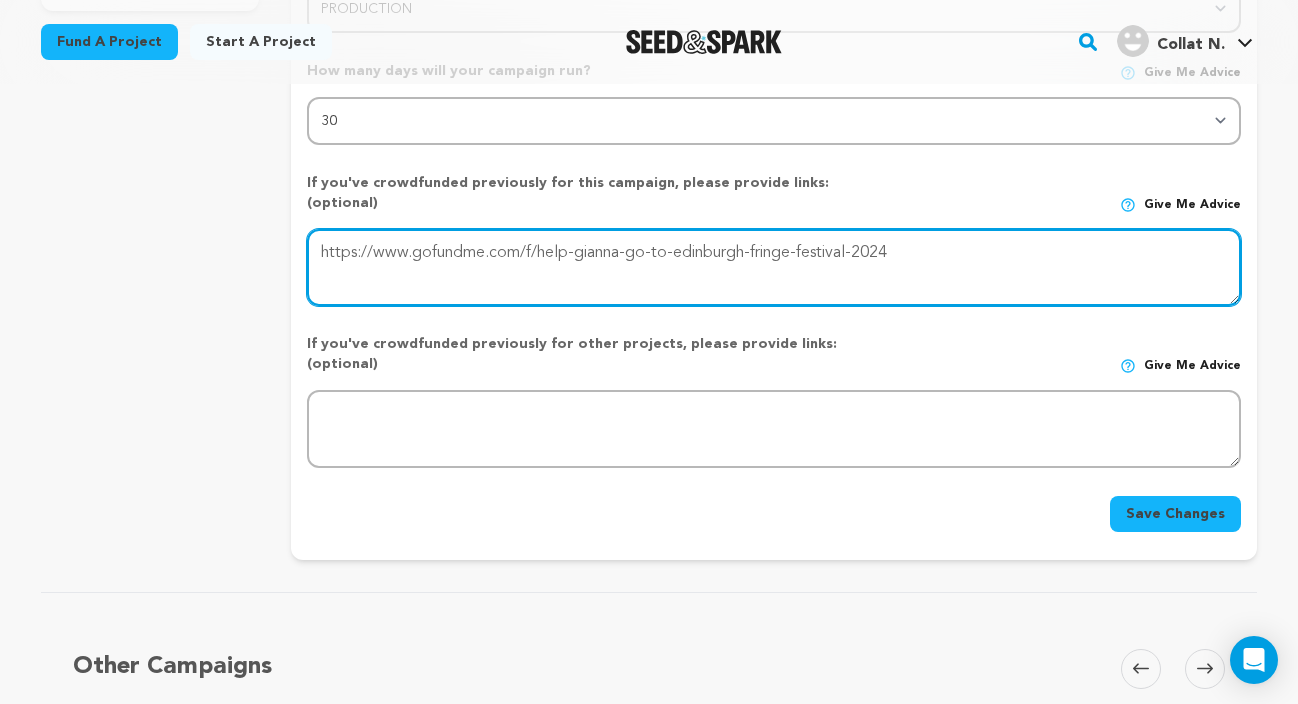 type on "https://www.gofundme.com/f/help-gianna-go-to-edinburgh-fringe-festival-2024" 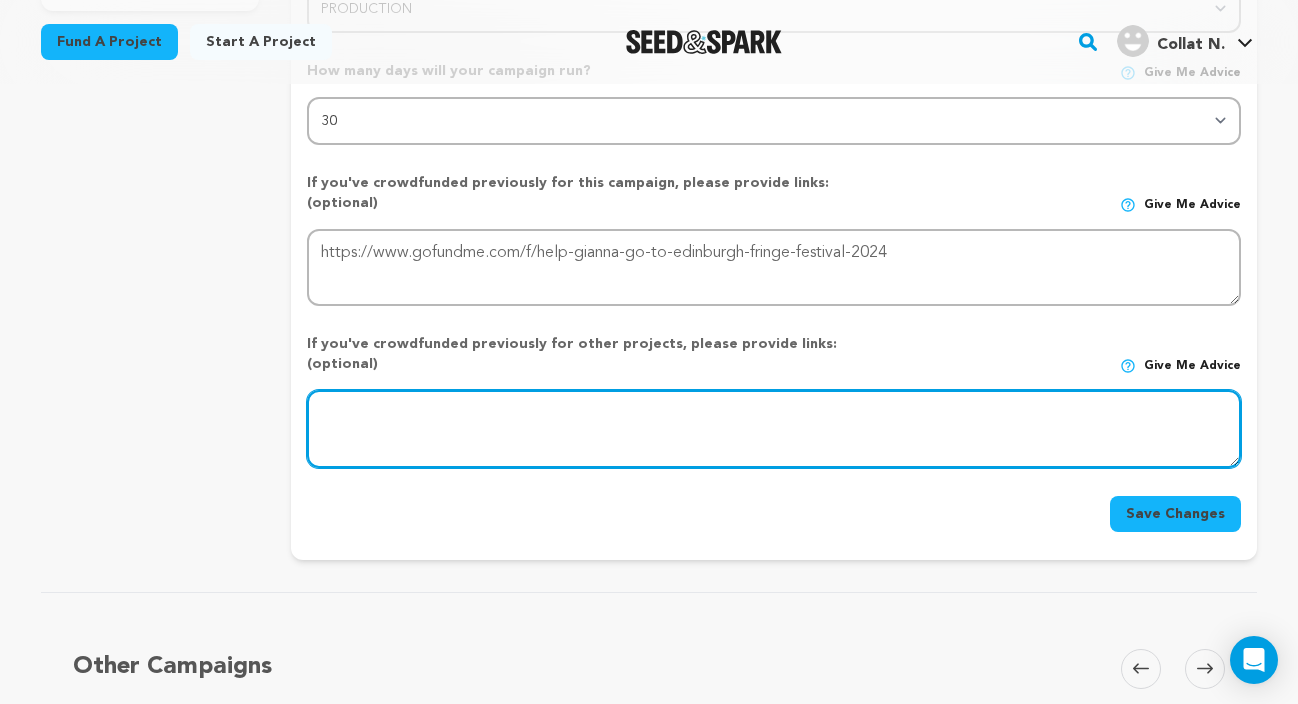 click at bounding box center [774, 429] 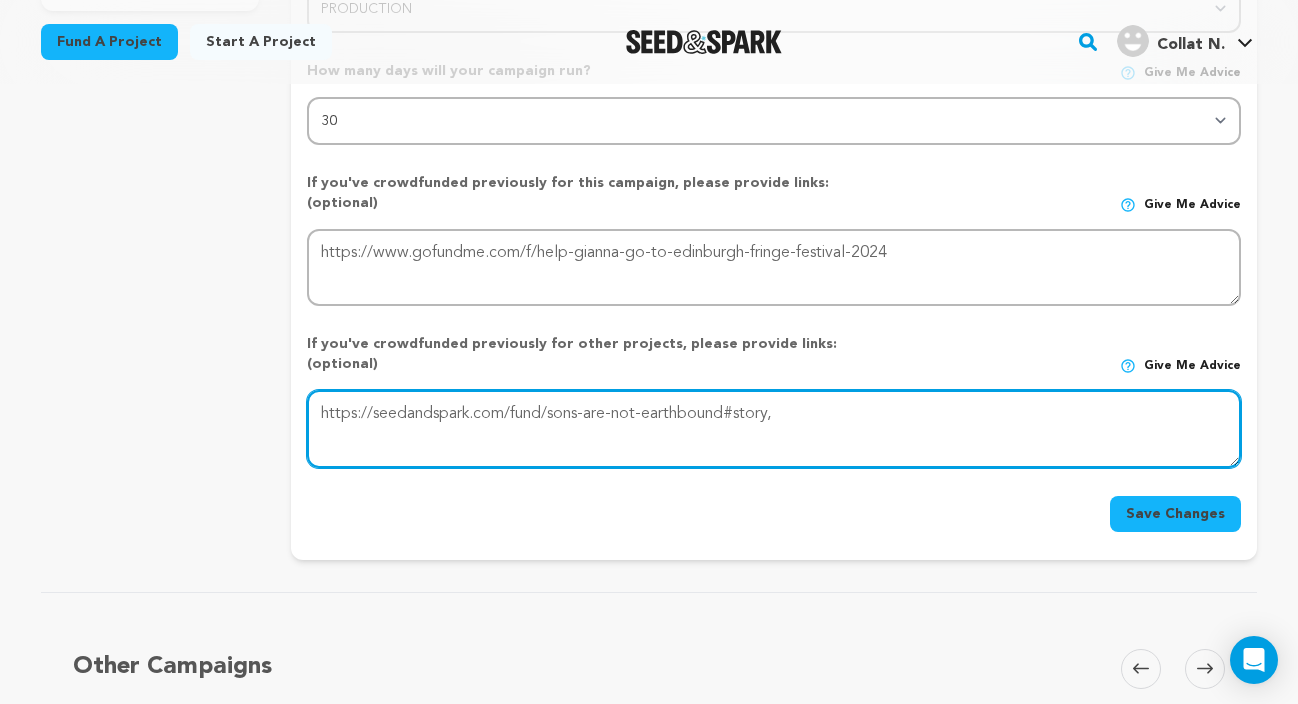 paste on "https://seedandspark.com/fund/all-hands-on-deck-1#story" 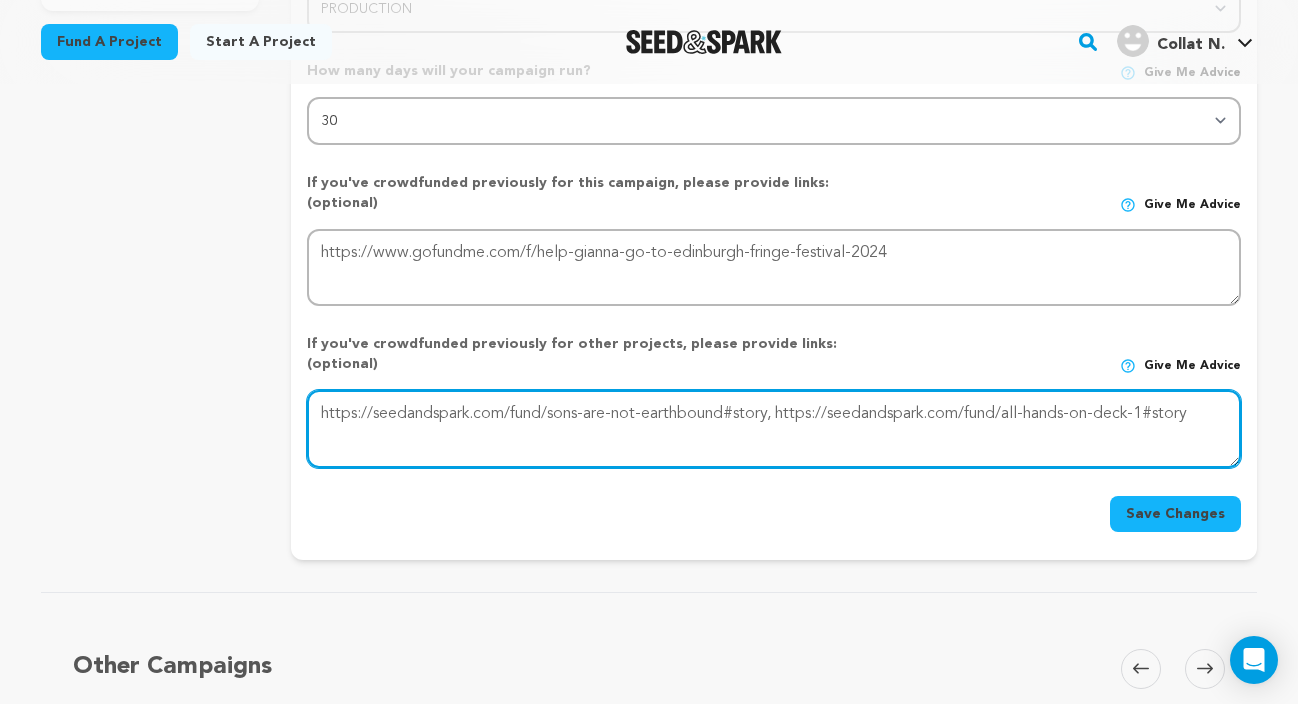 type on "https://seedandspark.com/fund/sons-are-not-earthbound#story, https://seedandspark.com/fund/all-hands-on-deck-1#story" 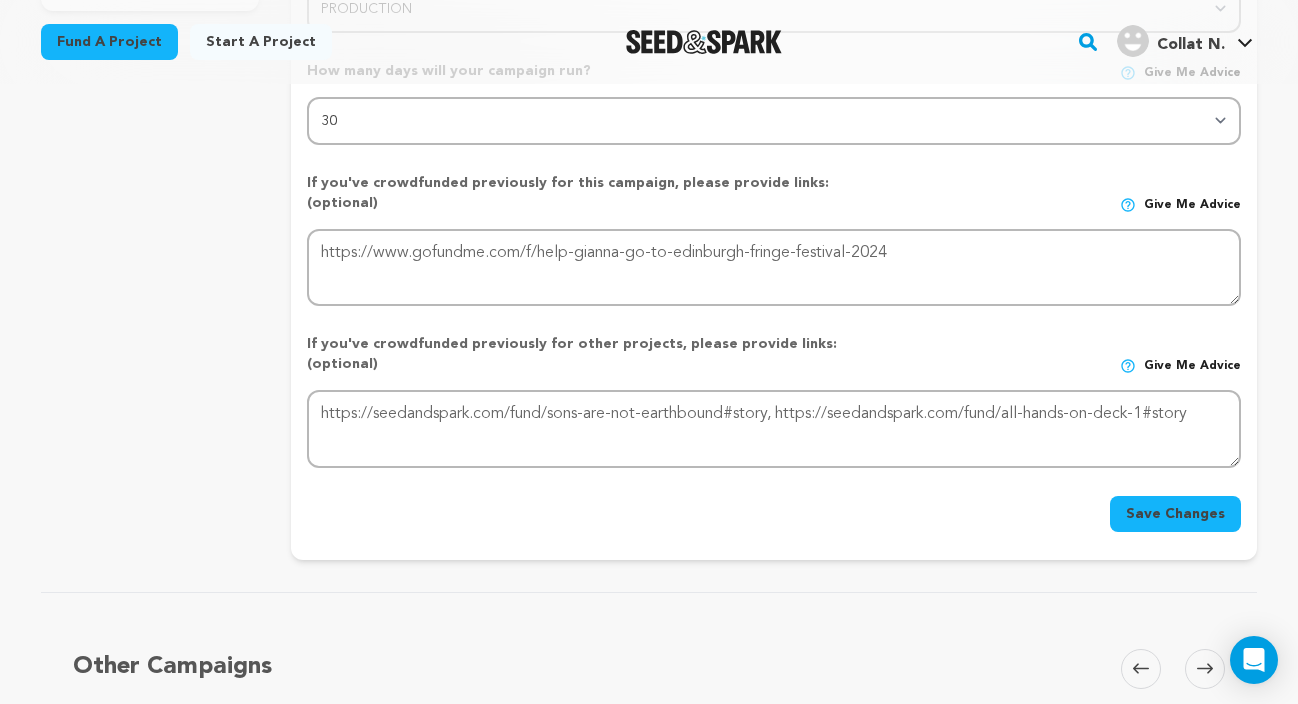 click on "Save Changes" at bounding box center (1175, 514) 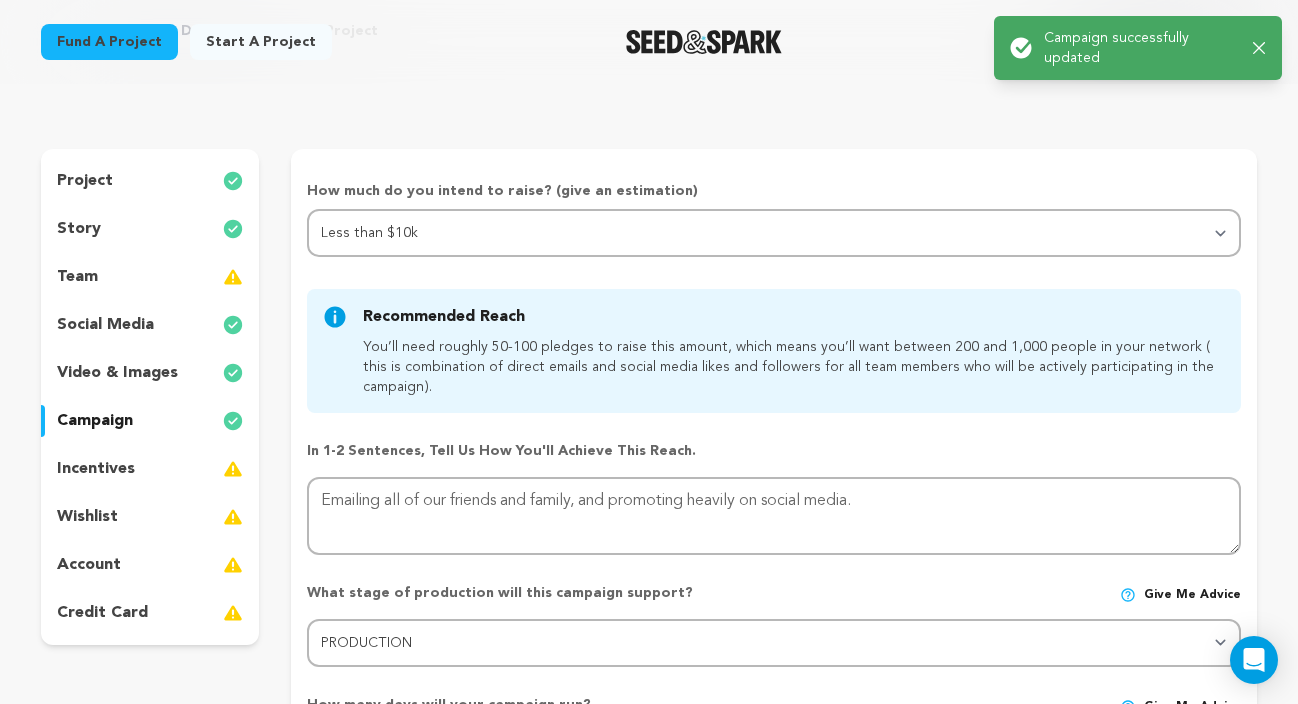 scroll, scrollTop: 141, scrollLeft: 0, axis: vertical 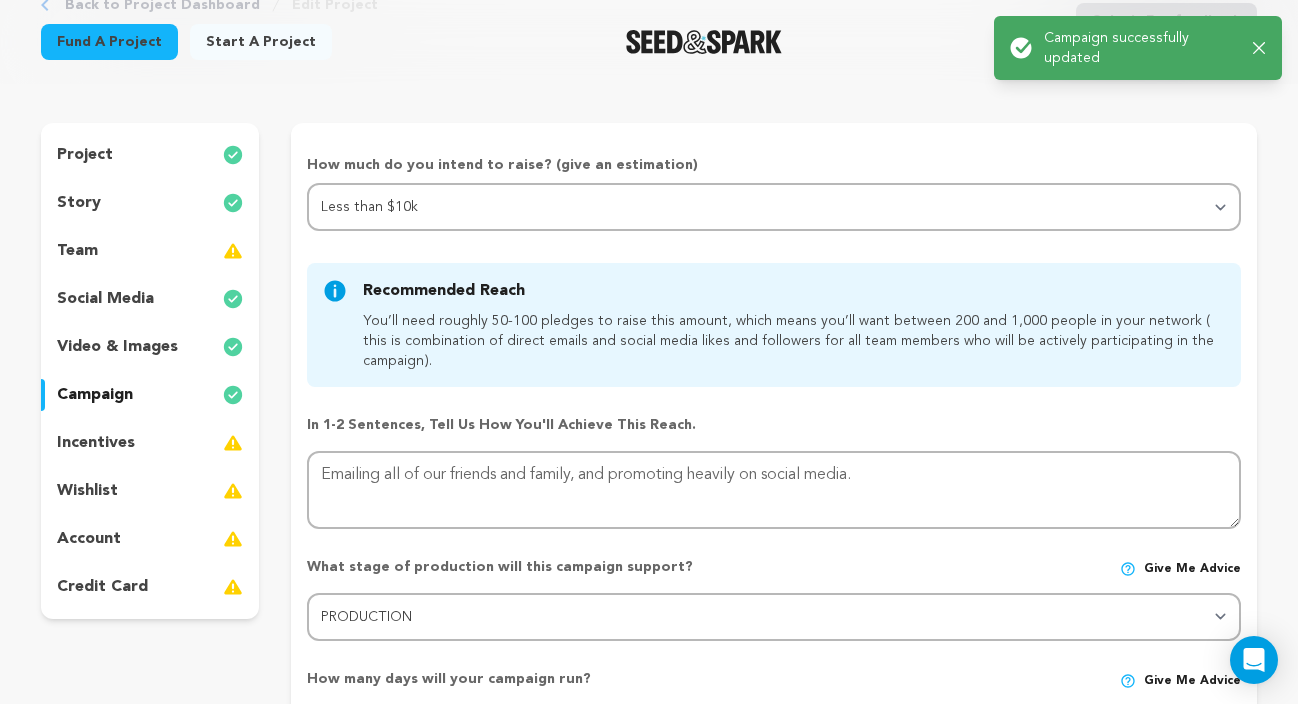 click on "incentives" at bounding box center (150, 443) 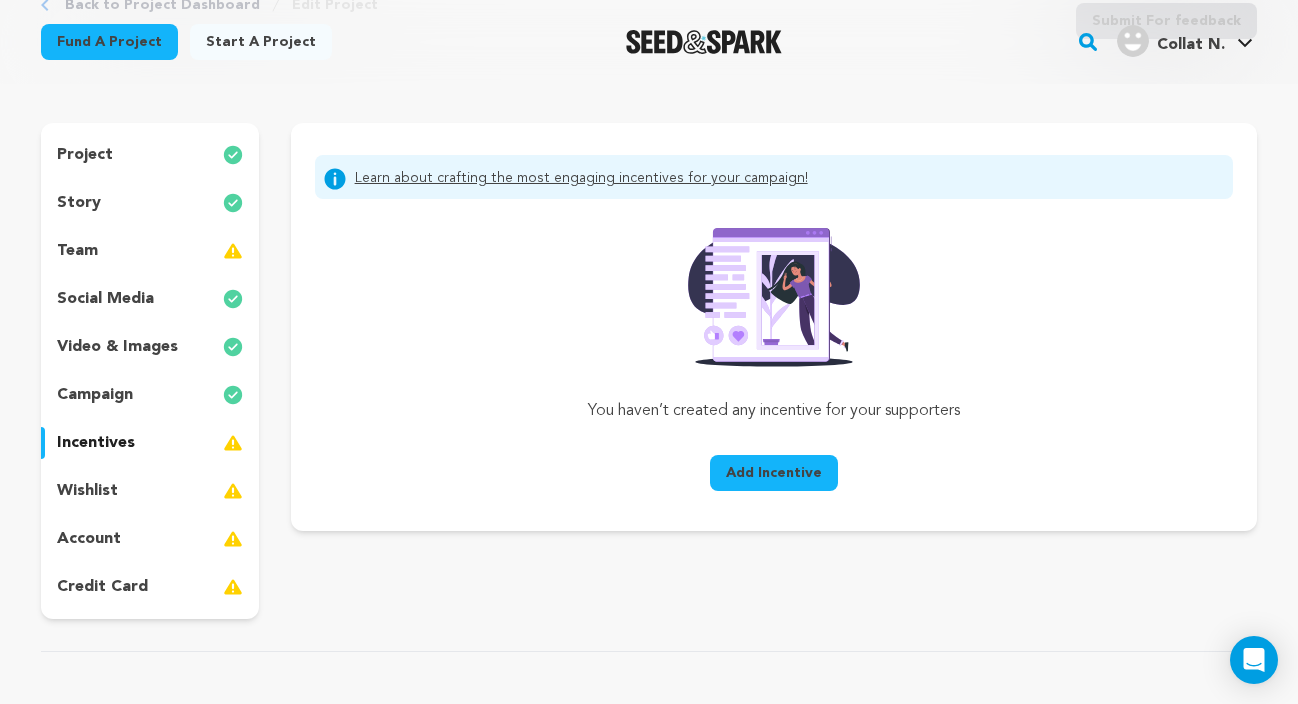 type 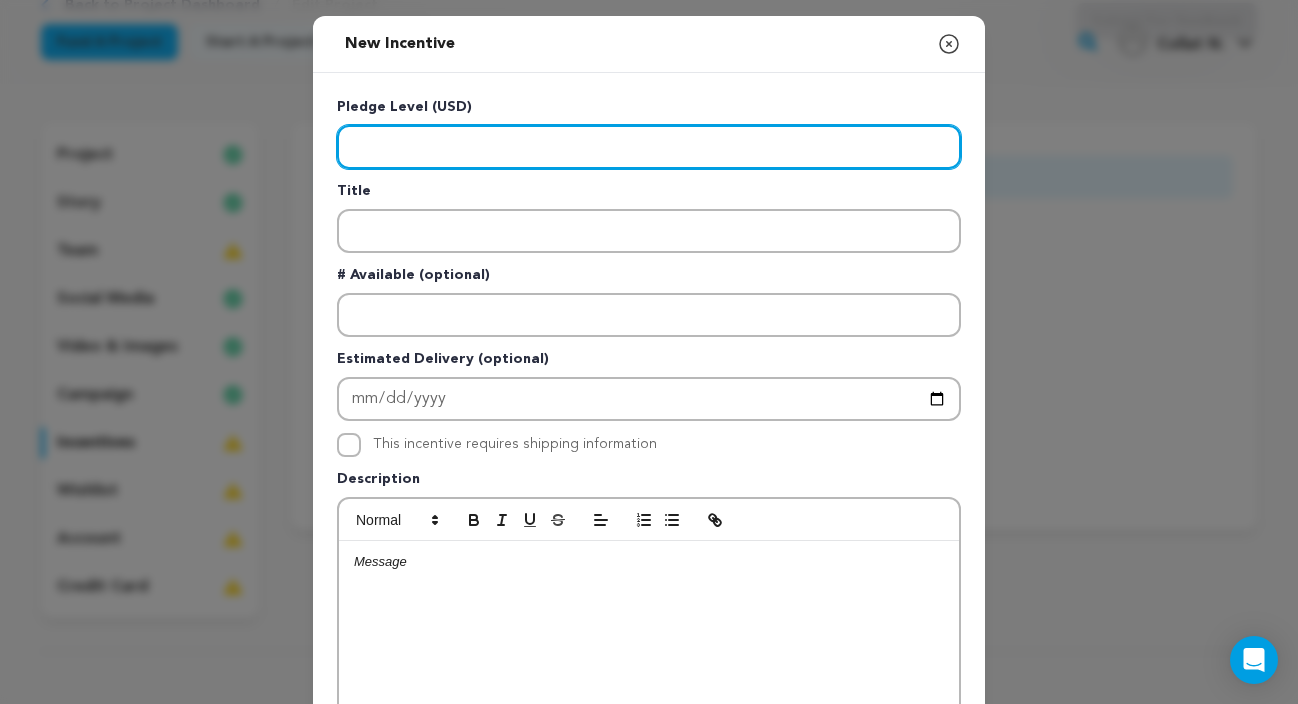 click at bounding box center (649, 147) 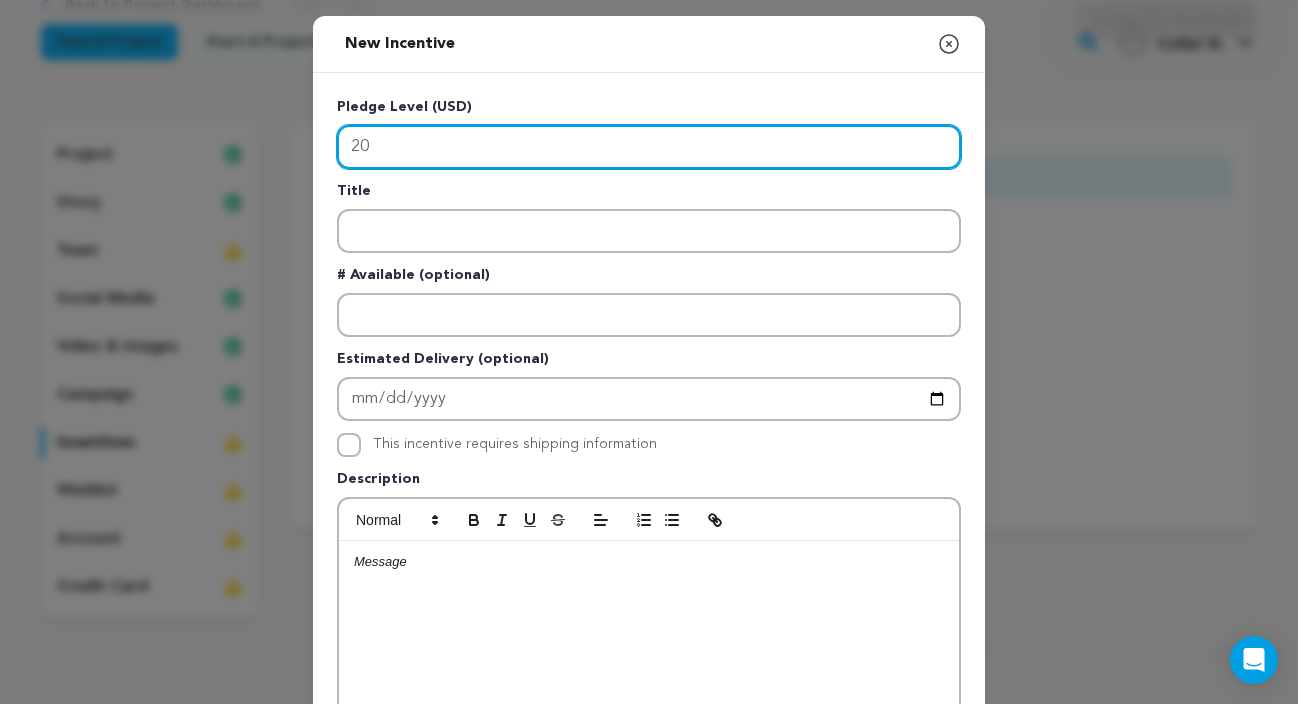 type on "20" 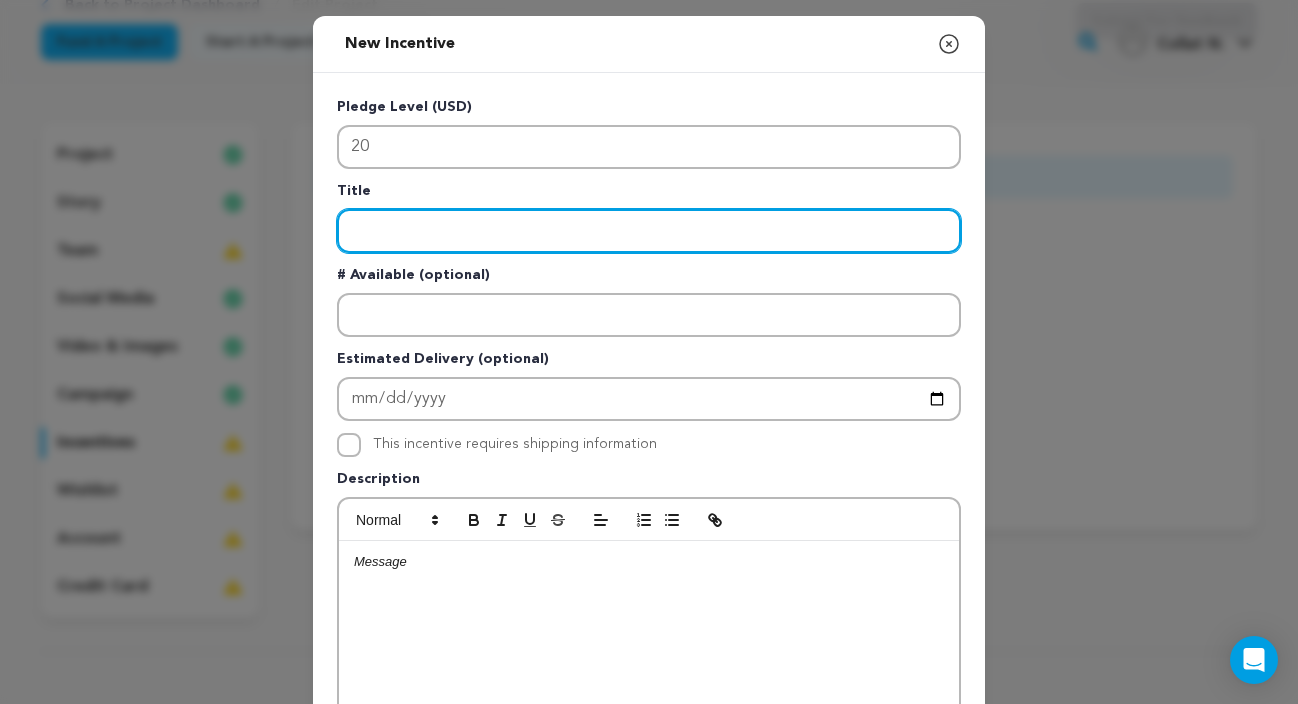click at bounding box center (649, 231) 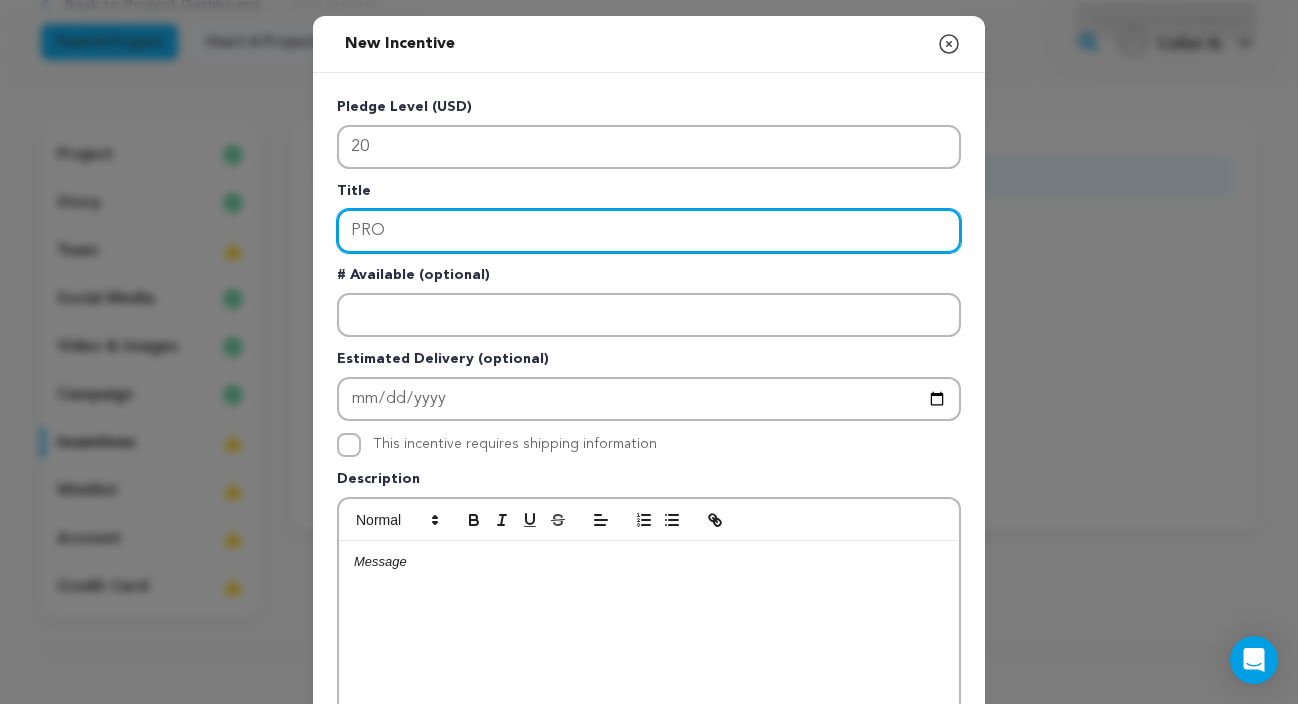 type on "PRO" 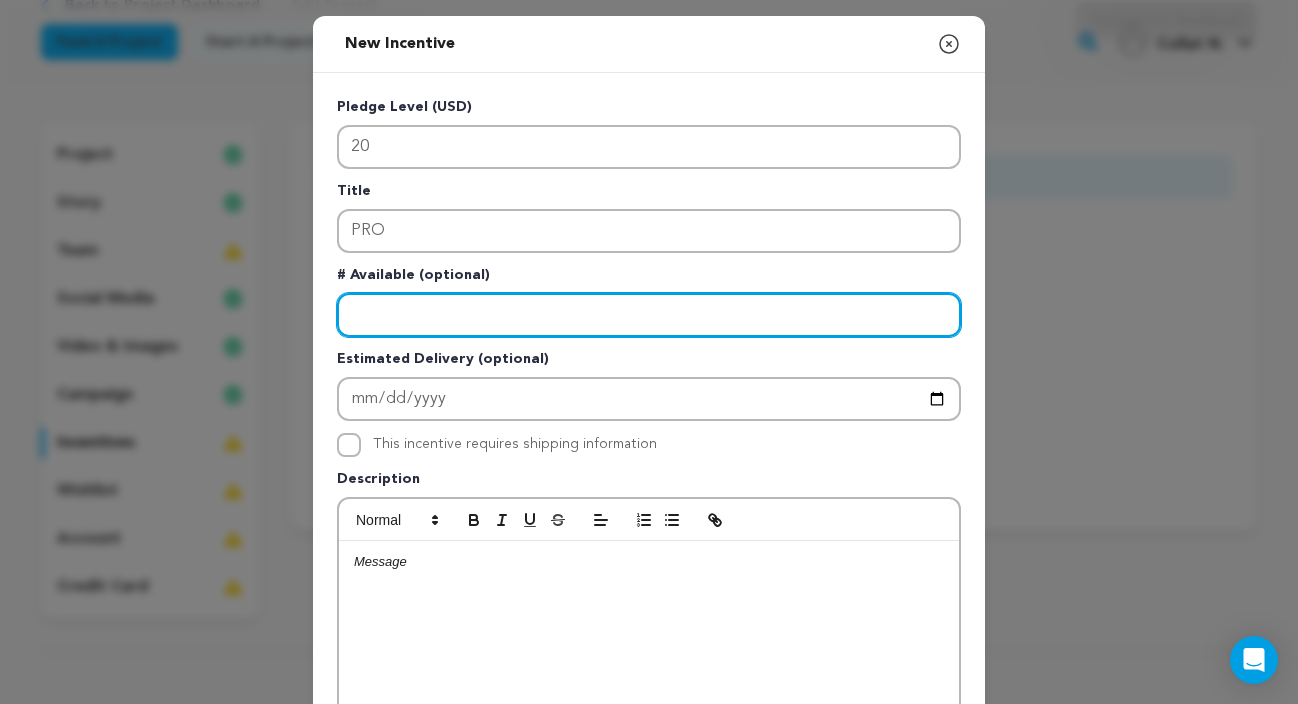 click at bounding box center (649, 315) 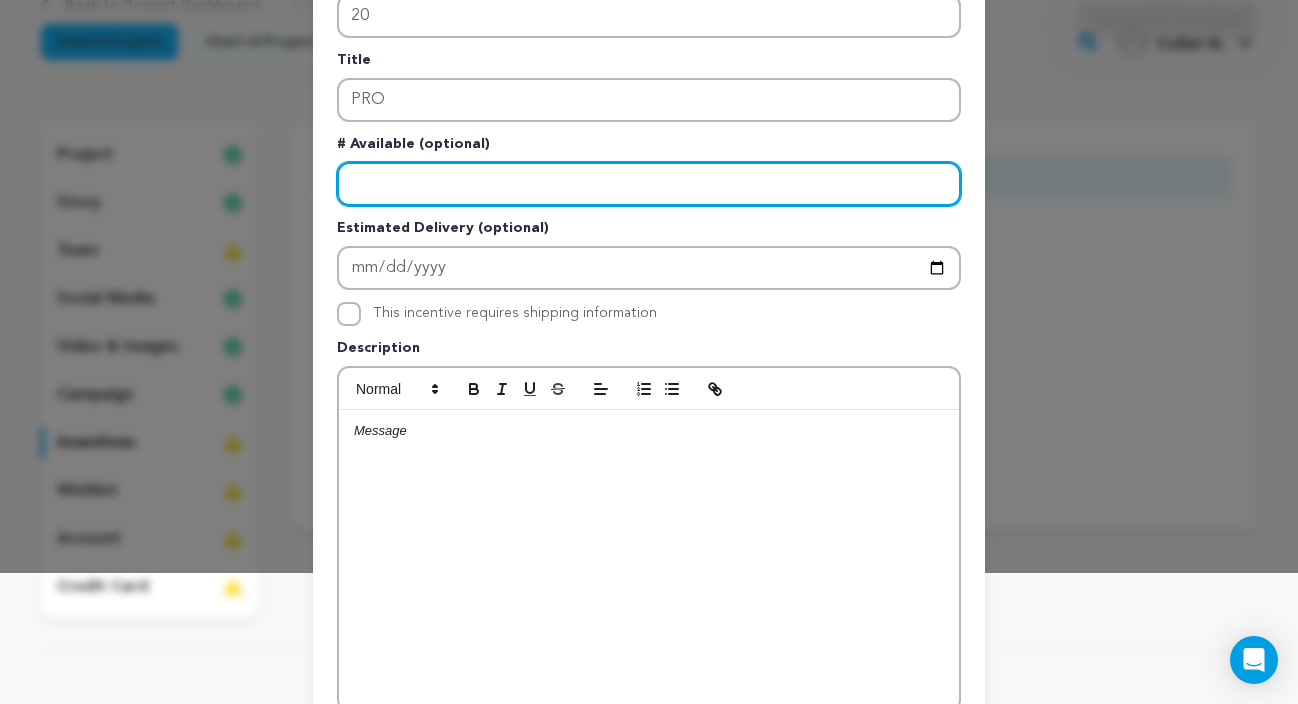 scroll, scrollTop: 175, scrollLeft: 0, axis: vertical 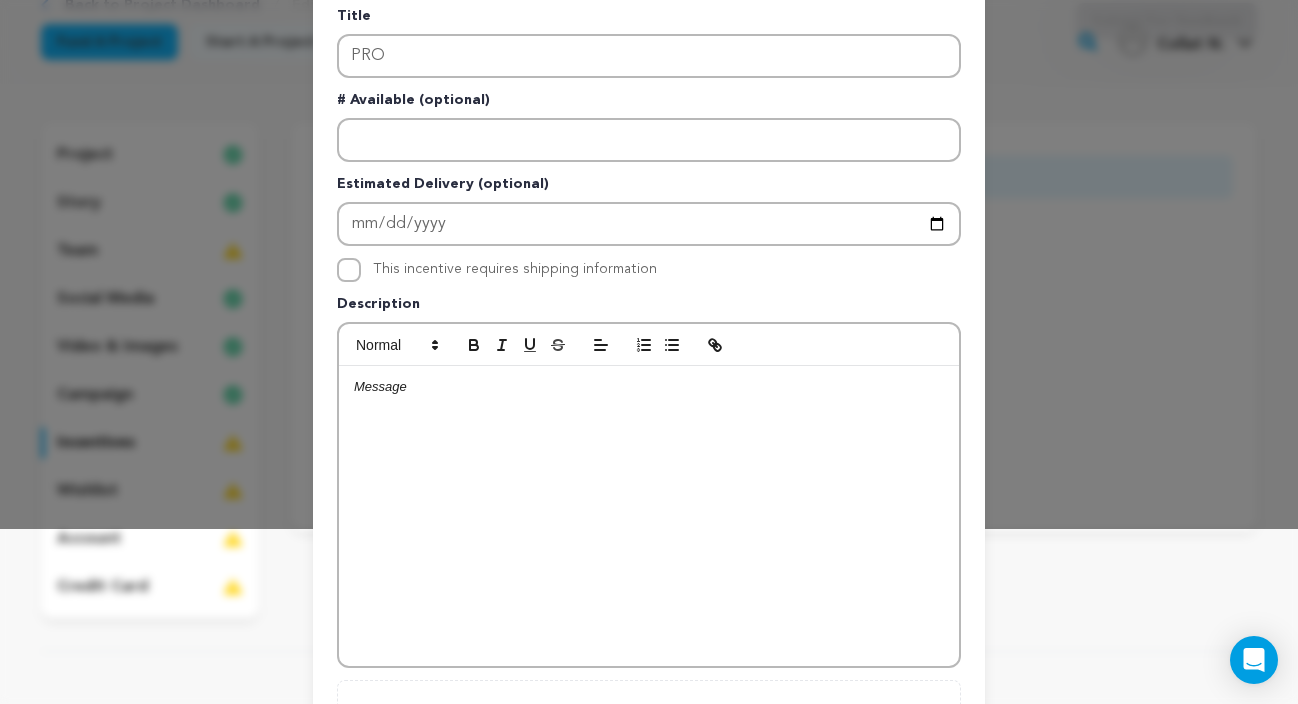 click at bounding box center [649, 516] 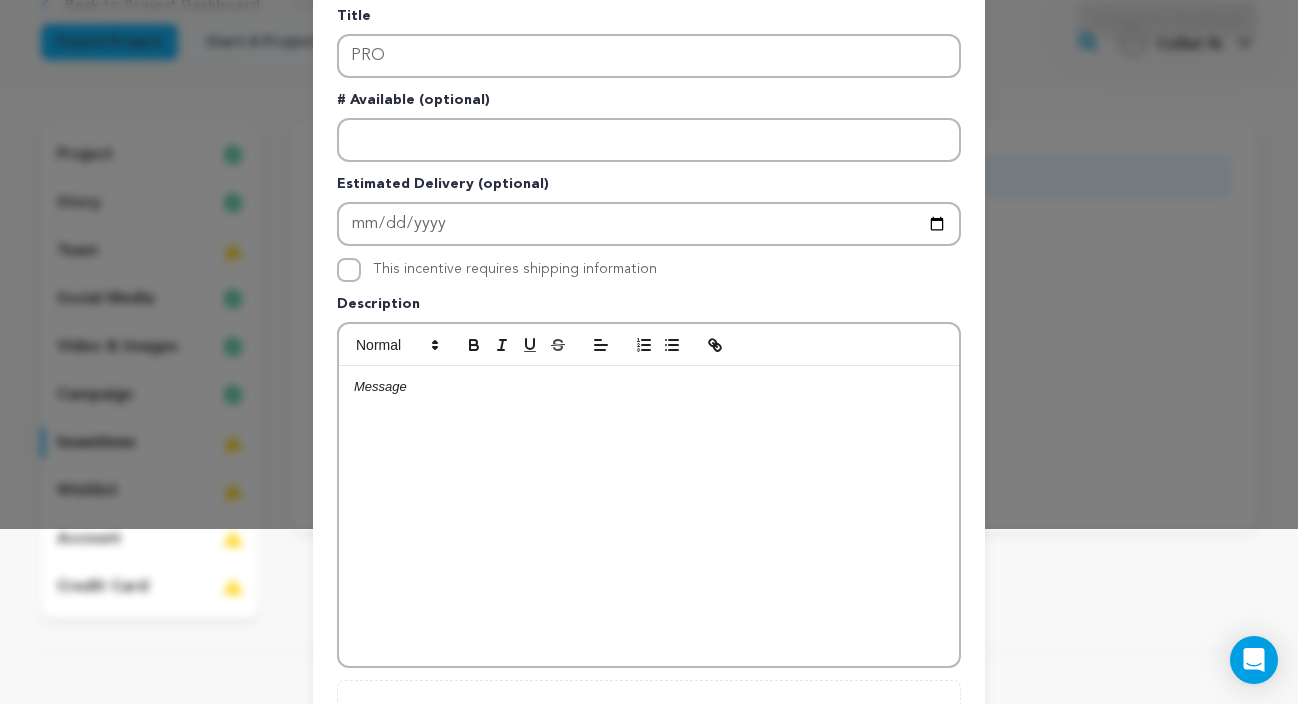 click at bounding box center (649, 516) 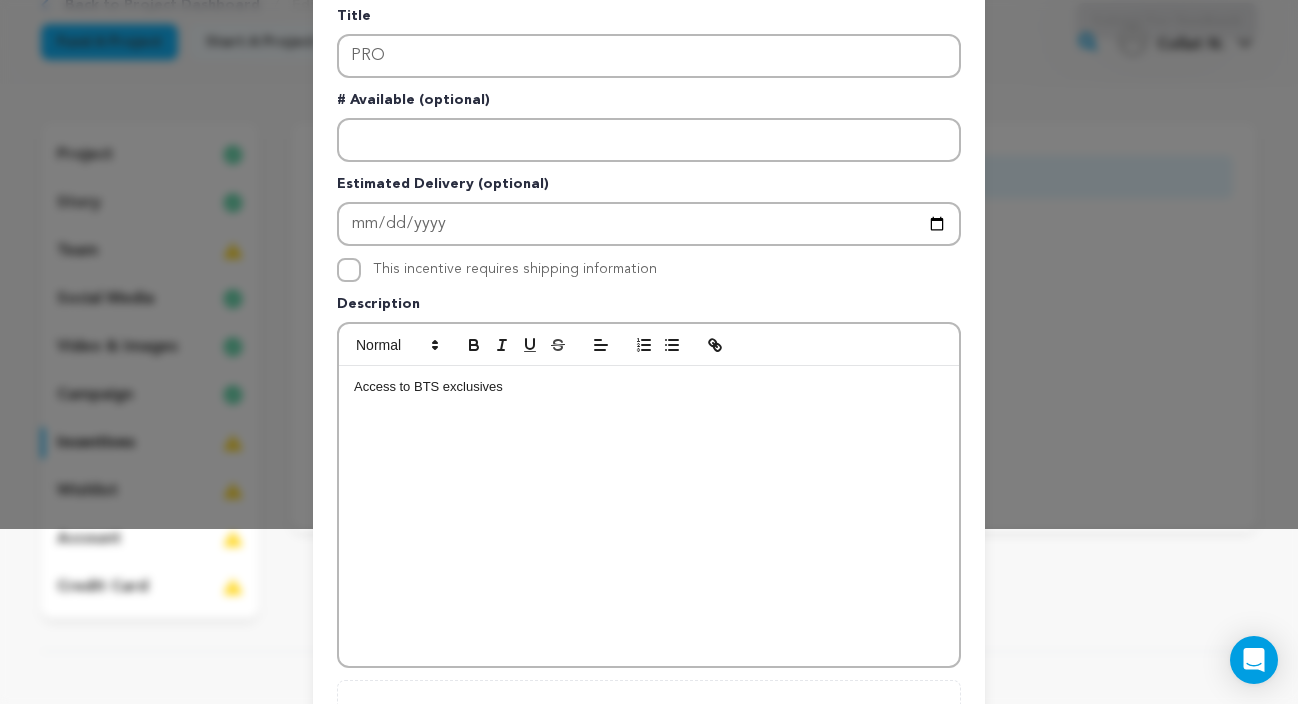 scroll, scrollTop: 0, scrollLeft: 0, axis: both 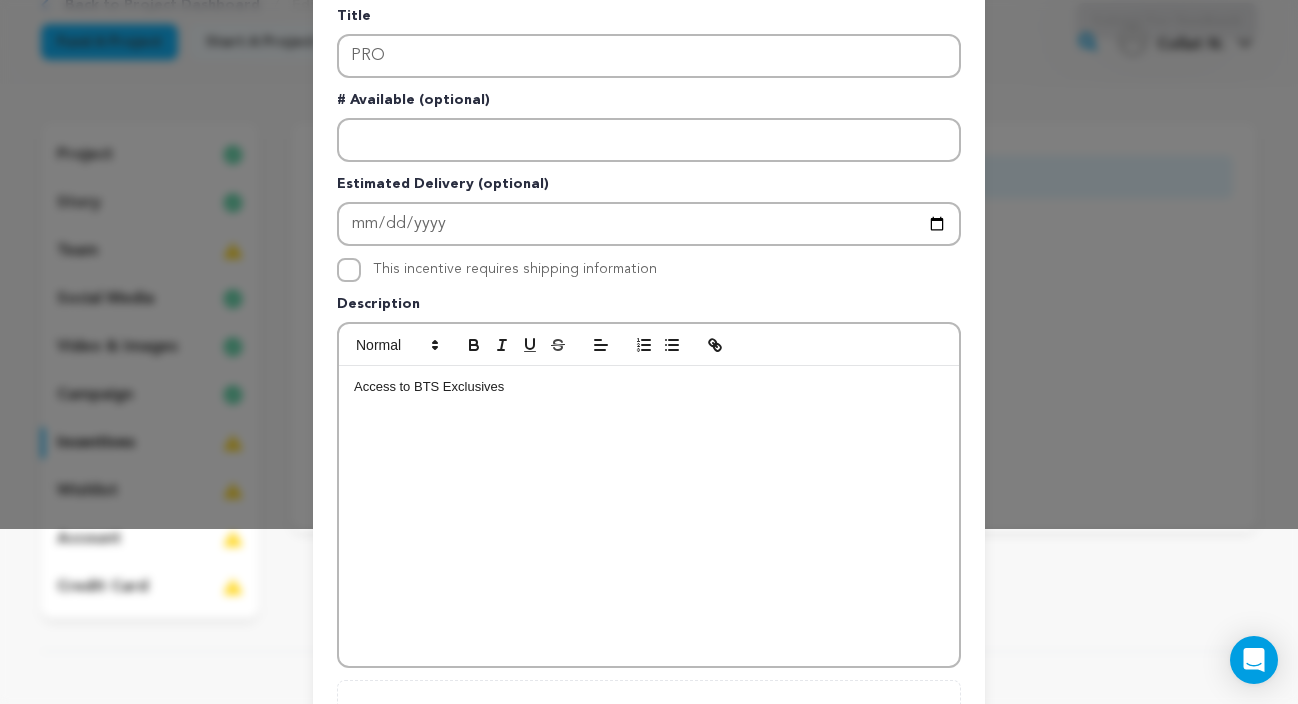 click on "Access to BTS Exclusives" at bounding box center [649, 387] 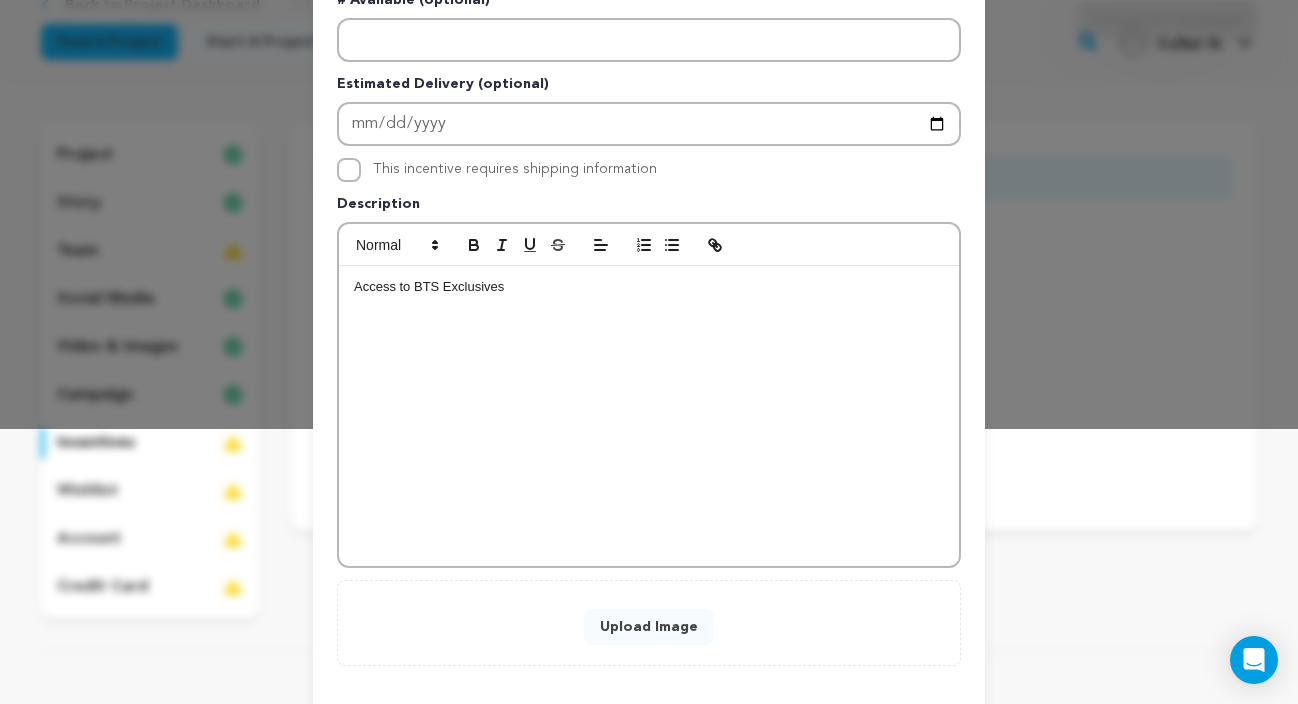 scroll, scrollTop: 309, scrollLeft: 0, axis: vertical 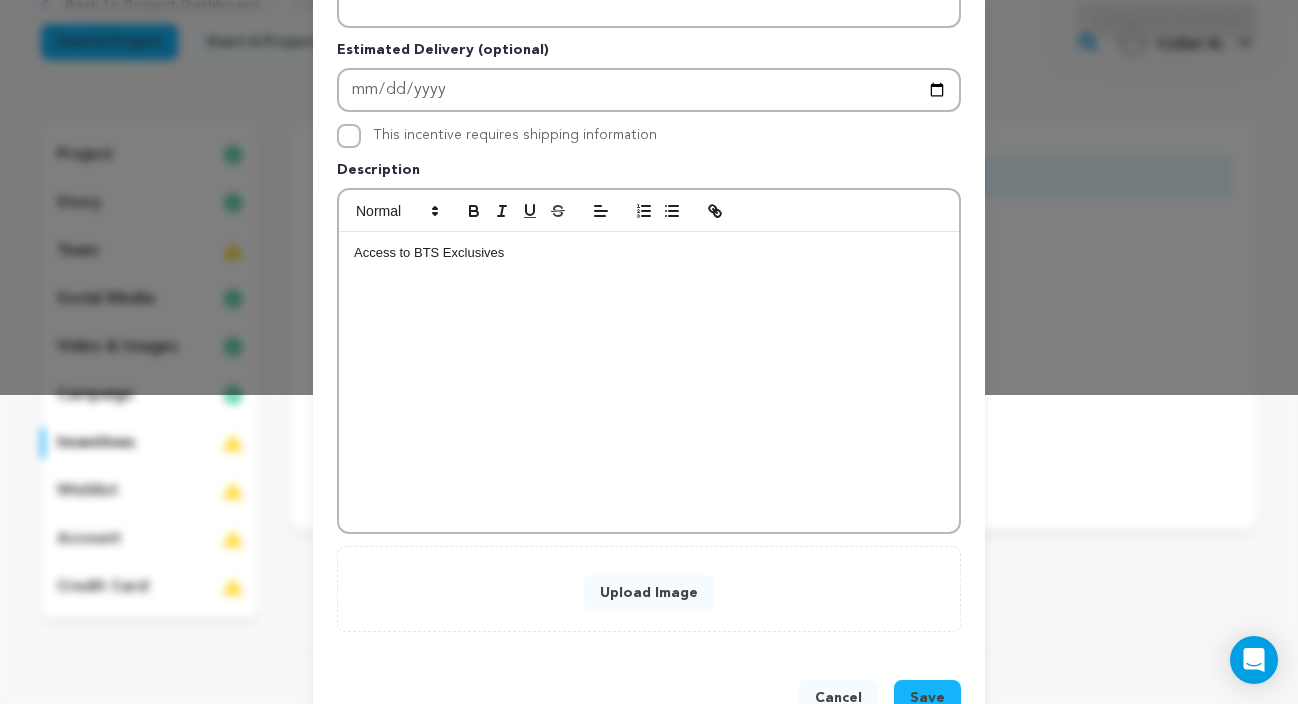 click on "Upload Image" at bounding box center (649, 593) 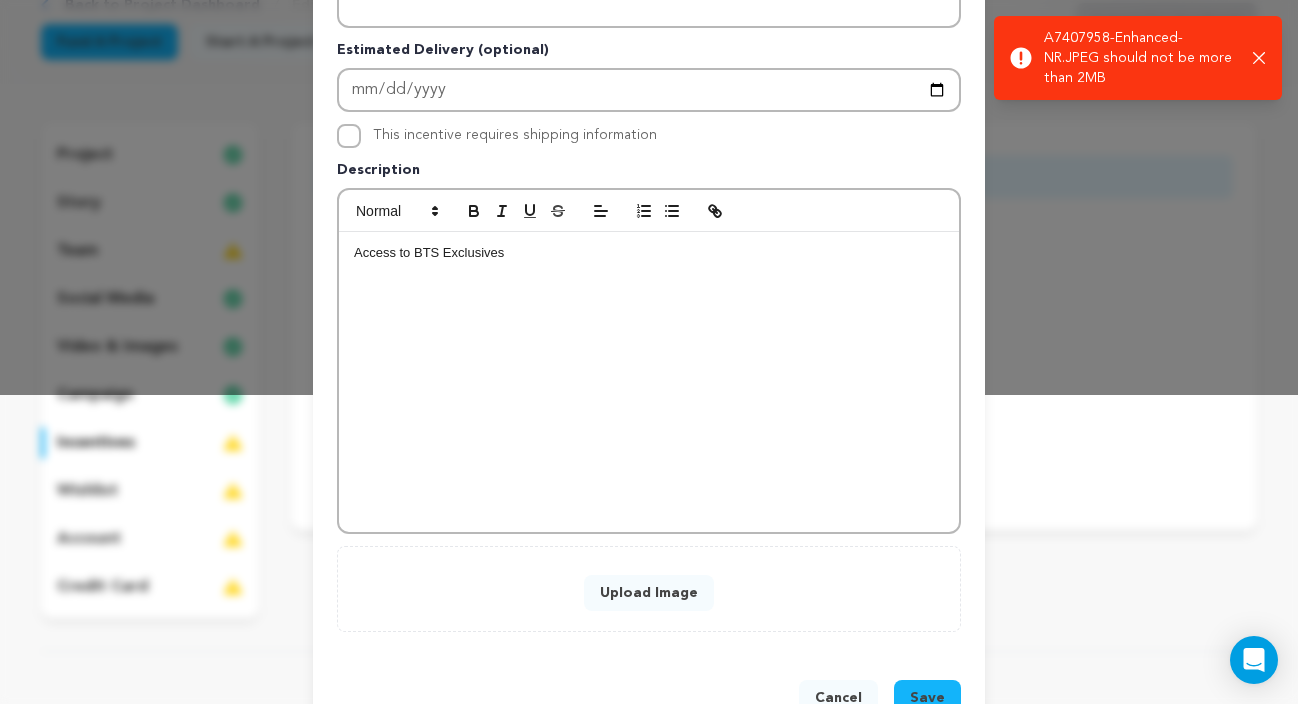 type 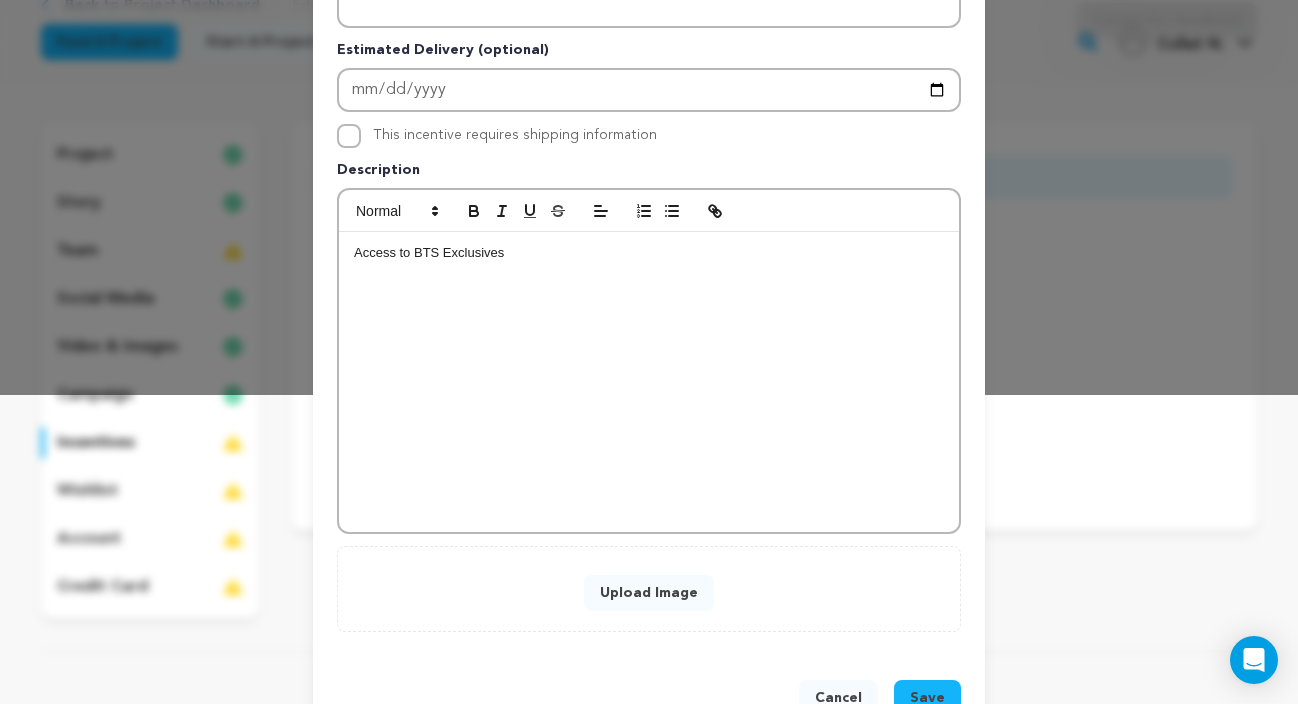 click on "Upload Image" at bounding box center [649, 593] 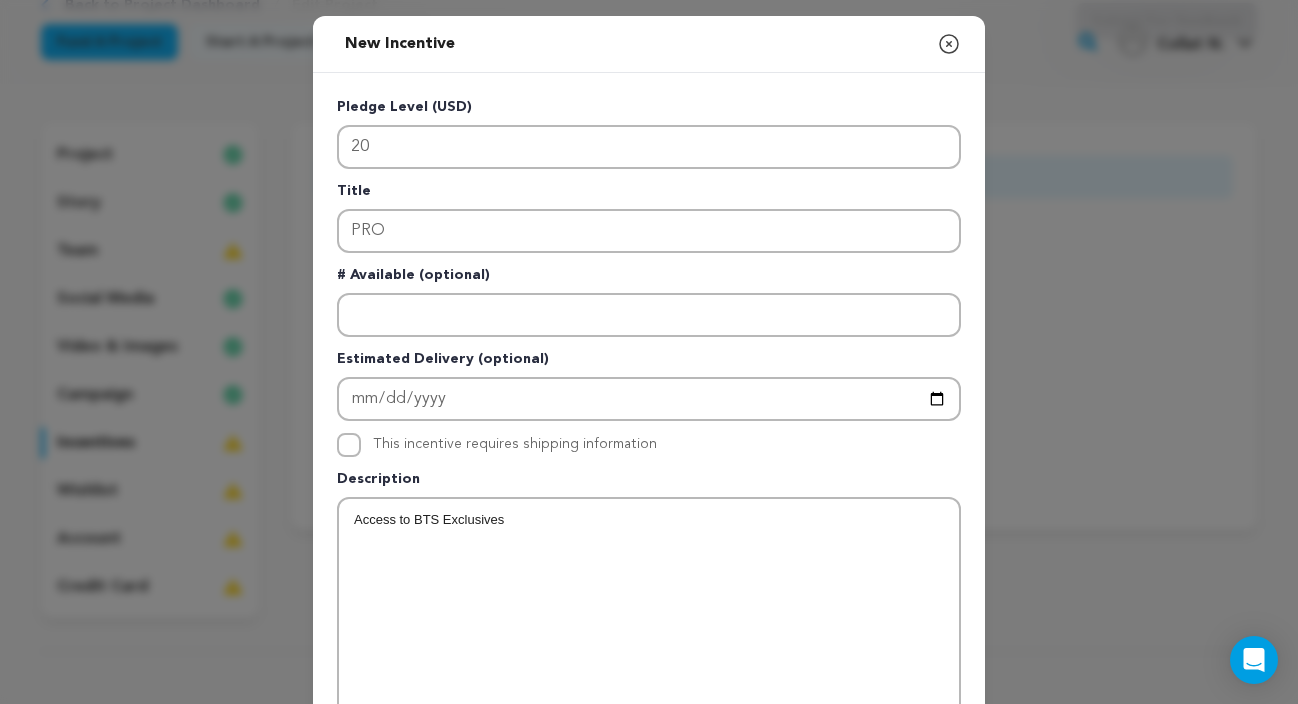 scroll, scrollTop: 531, scrollLeft: 0, axis: vertical 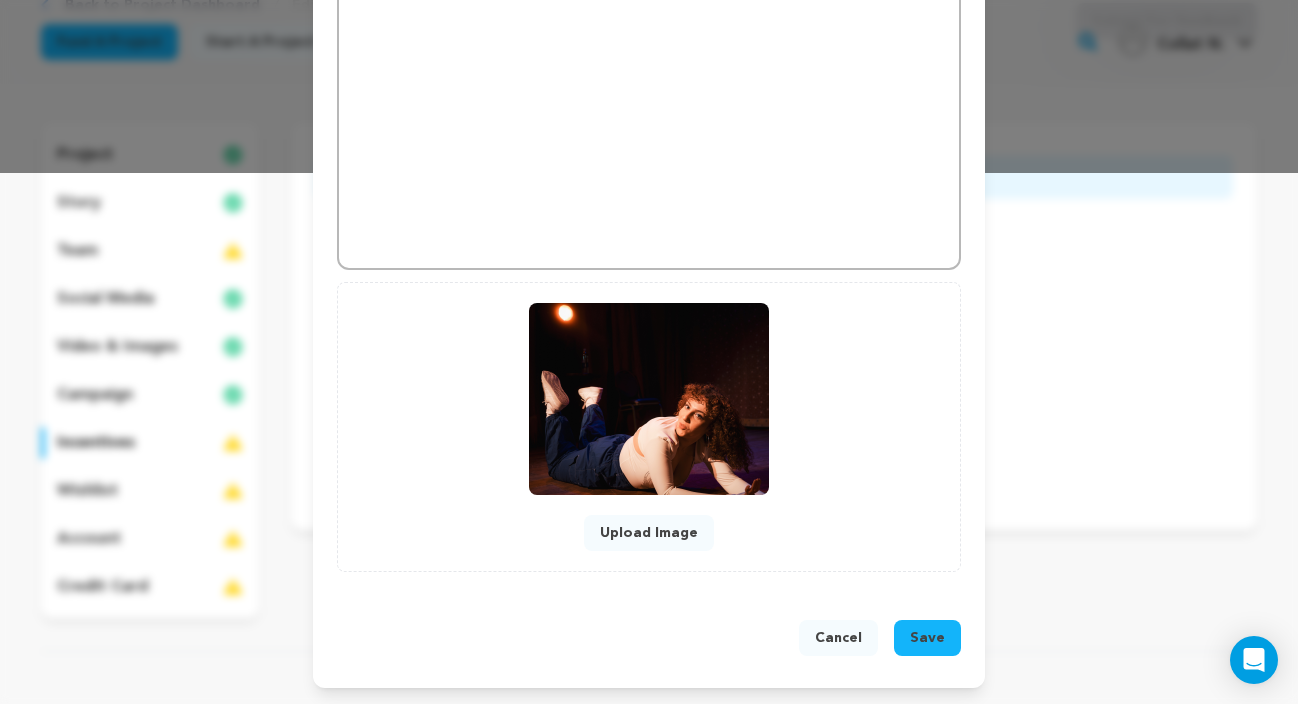 click on "Save" at bounding box center (927, 638) 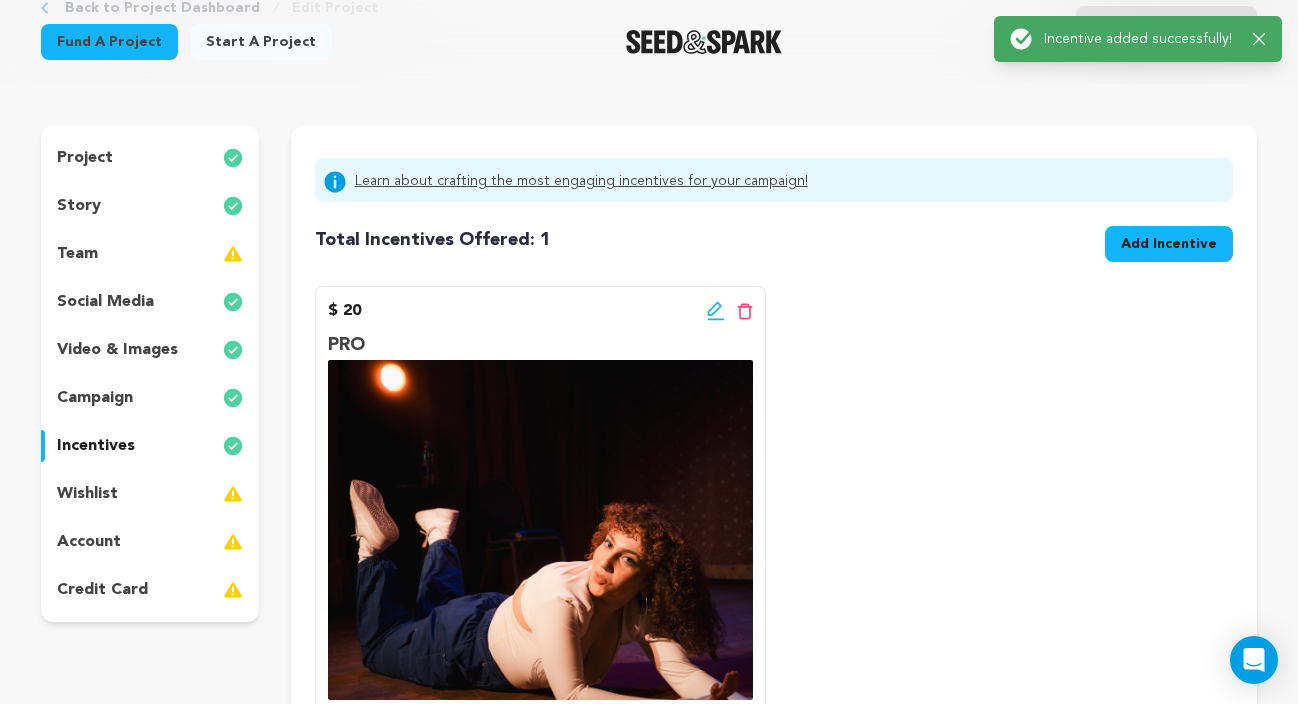 scroll, scrollTop: 0, scrollLeft: 0, axis: both 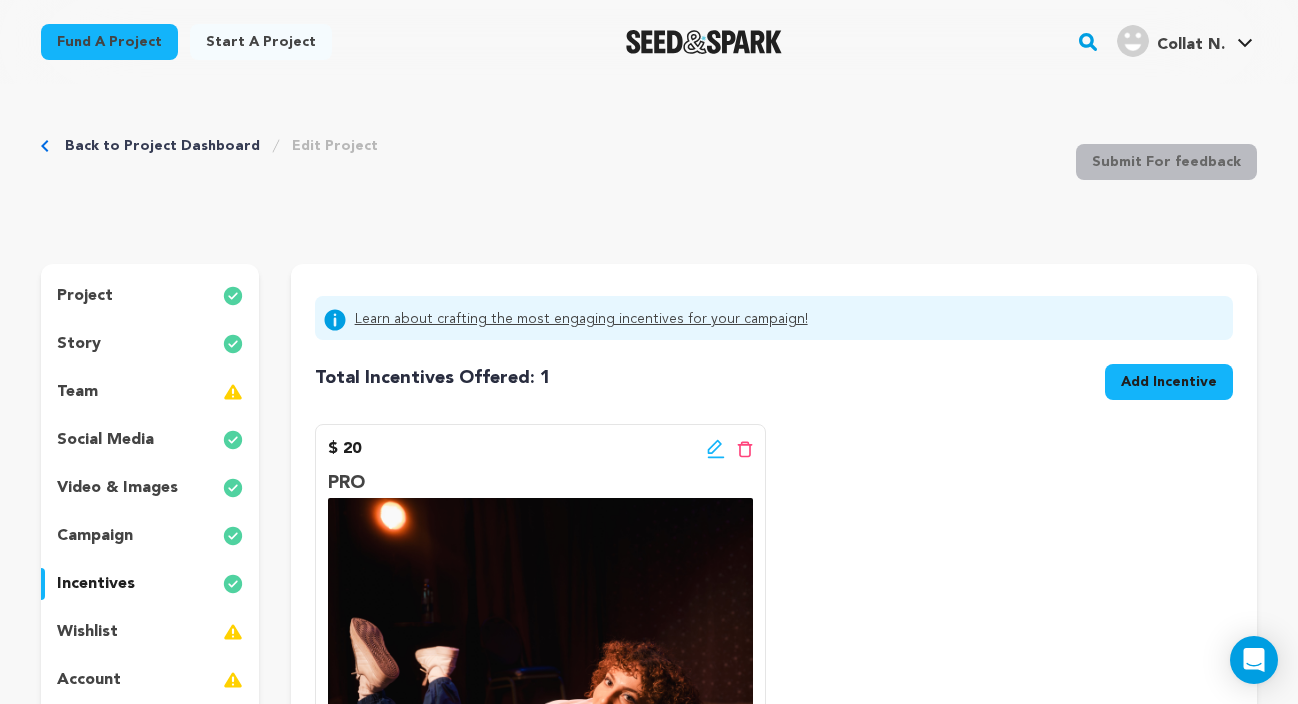 click on "Total Incentives Offered:
Incentives:
1
Add Incentive
$ 20
Edit incentive button" at bounding box center [774, 619] 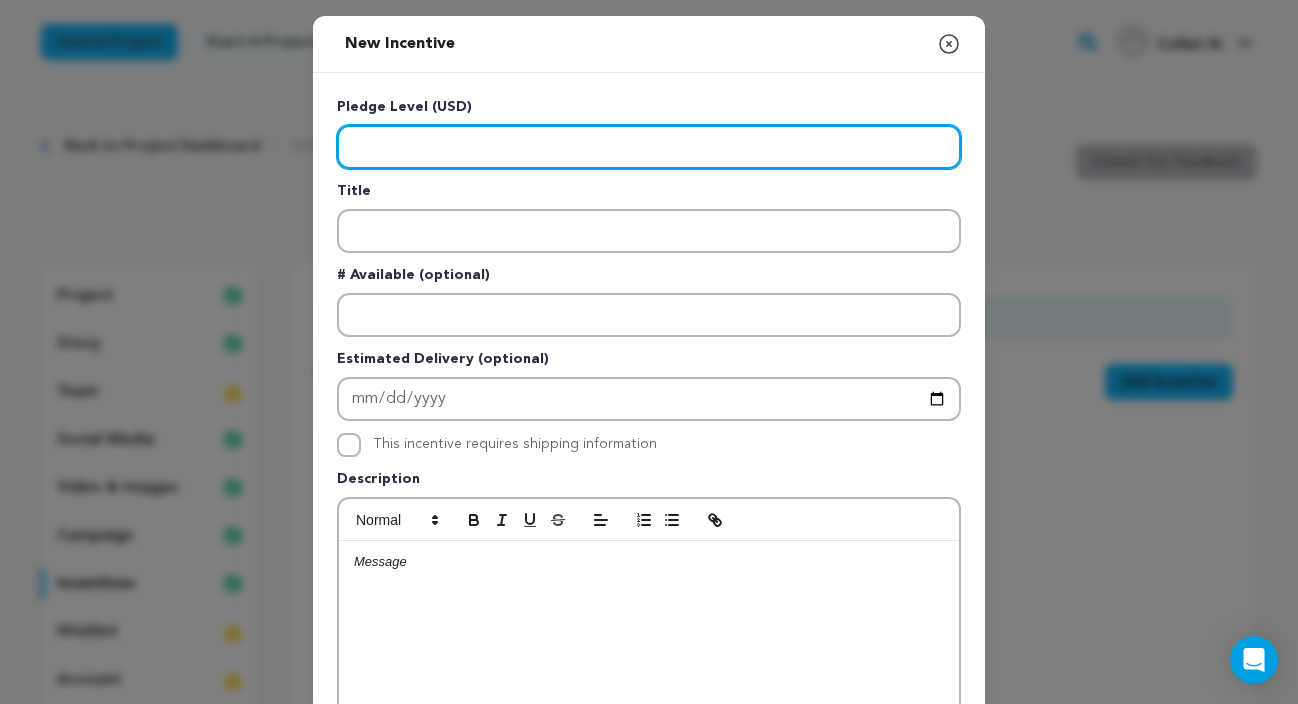 click at bounding box center (649, 147) 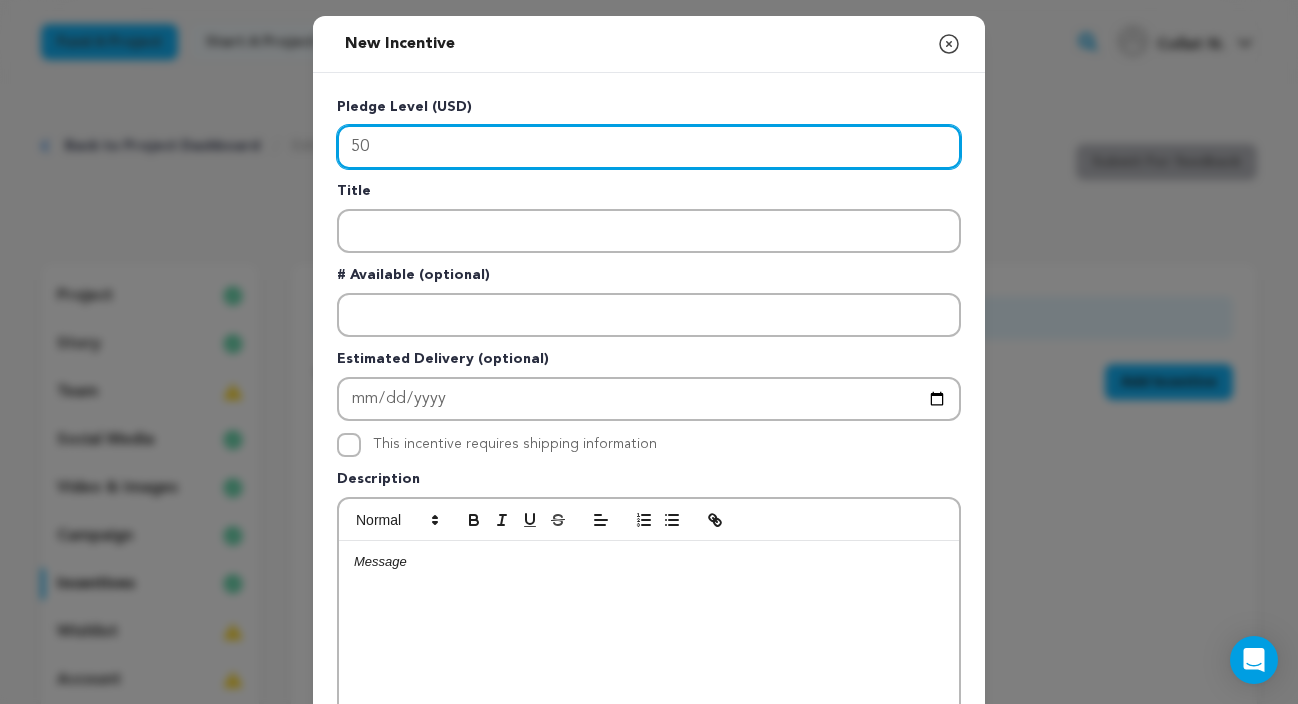 type on "50" 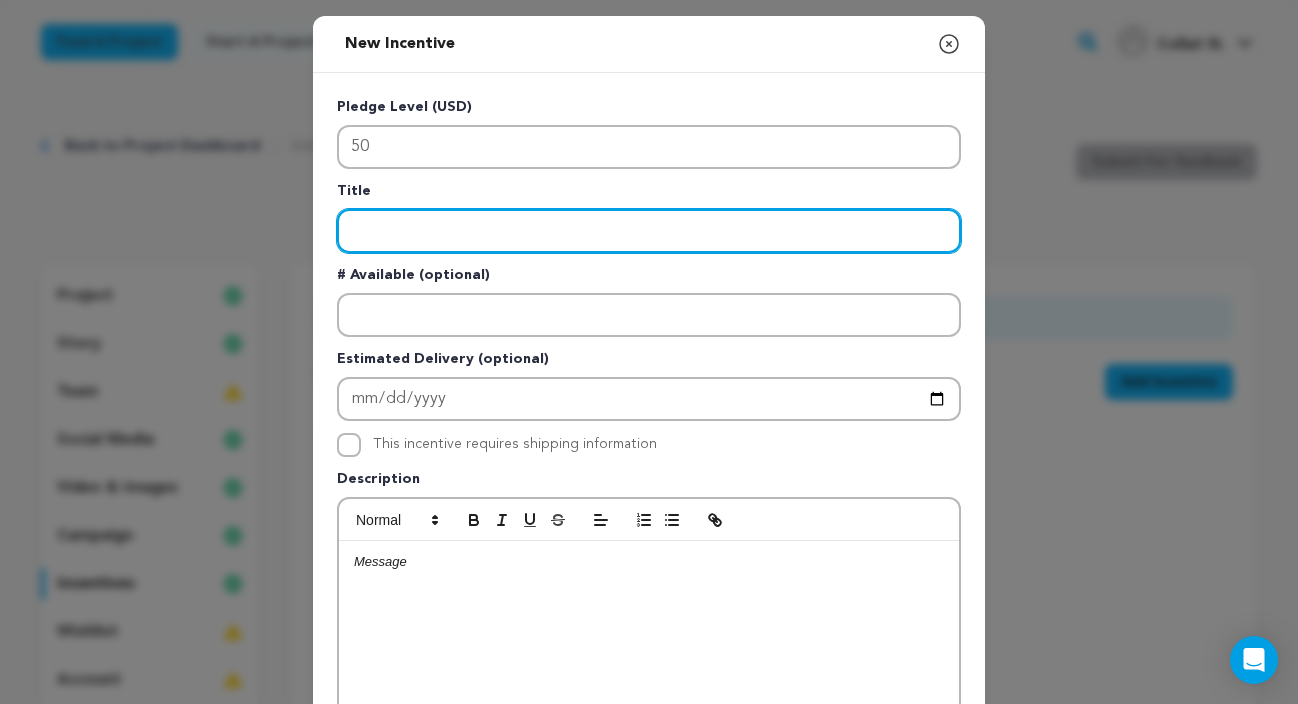 click at bounding box center [649, 231] 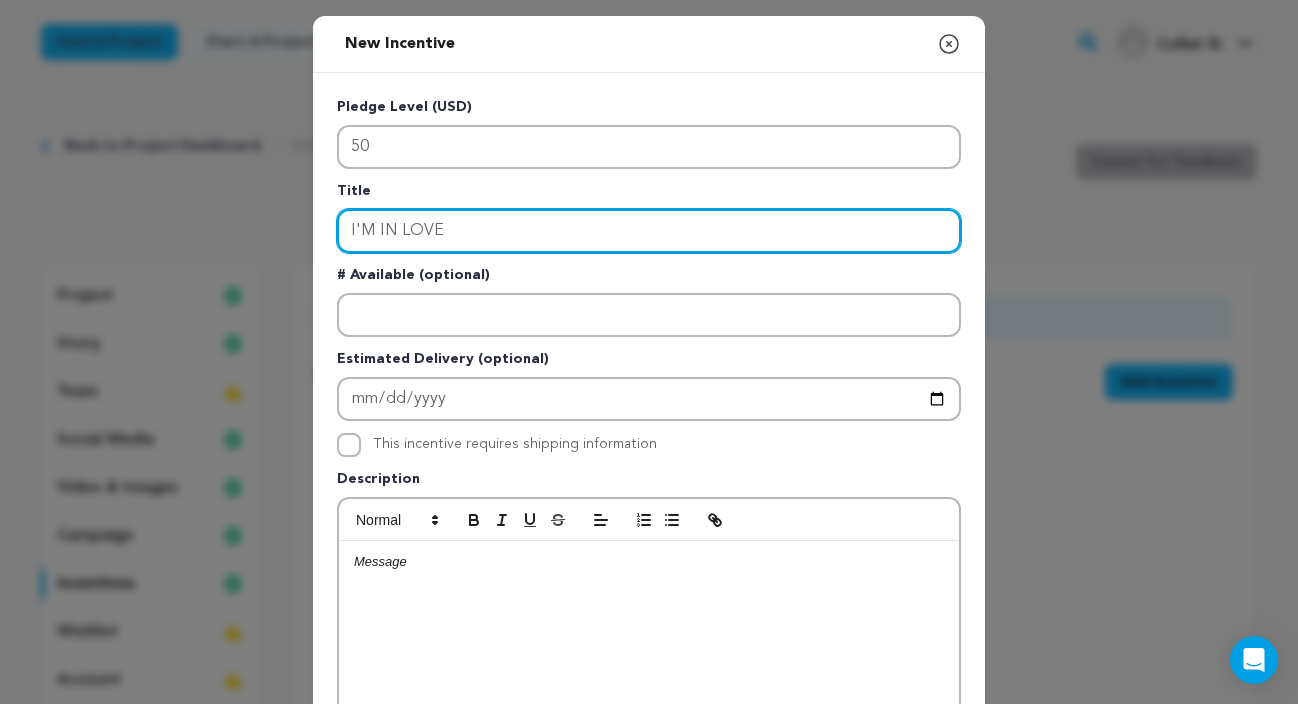 type on "I'M IN LOVE" 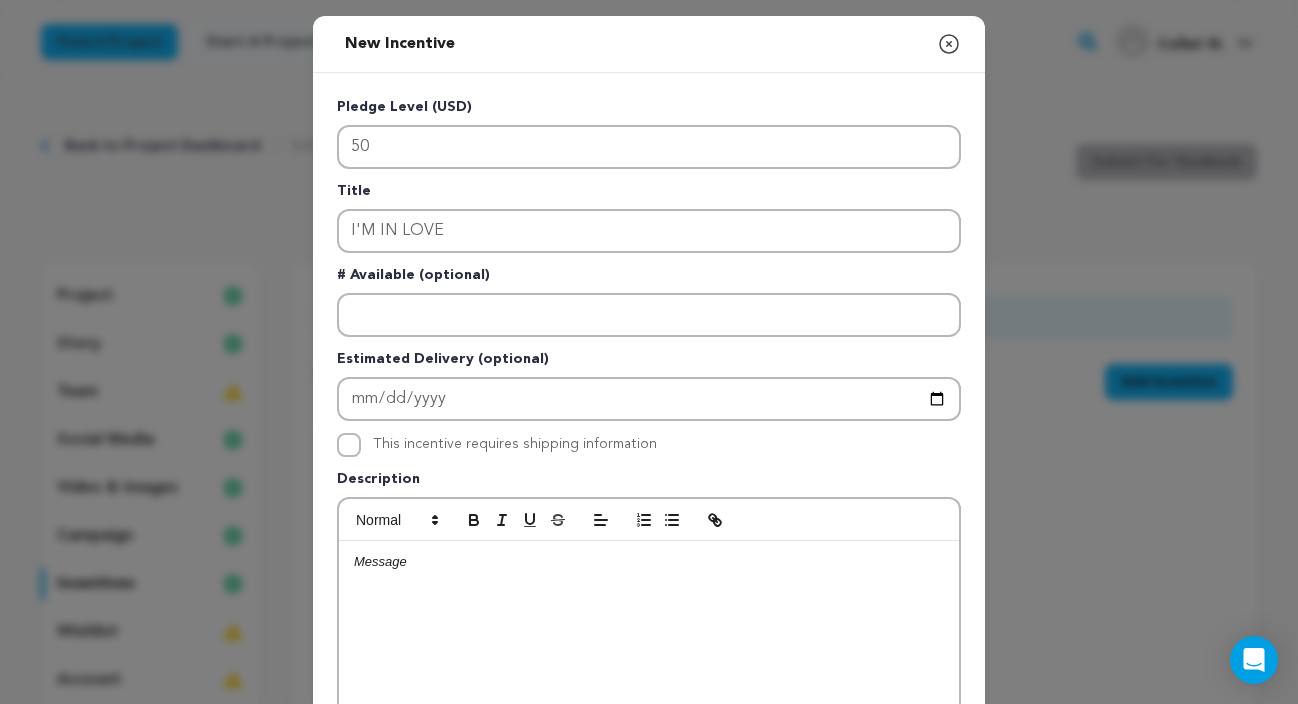 click at bounding box center (649, 691) 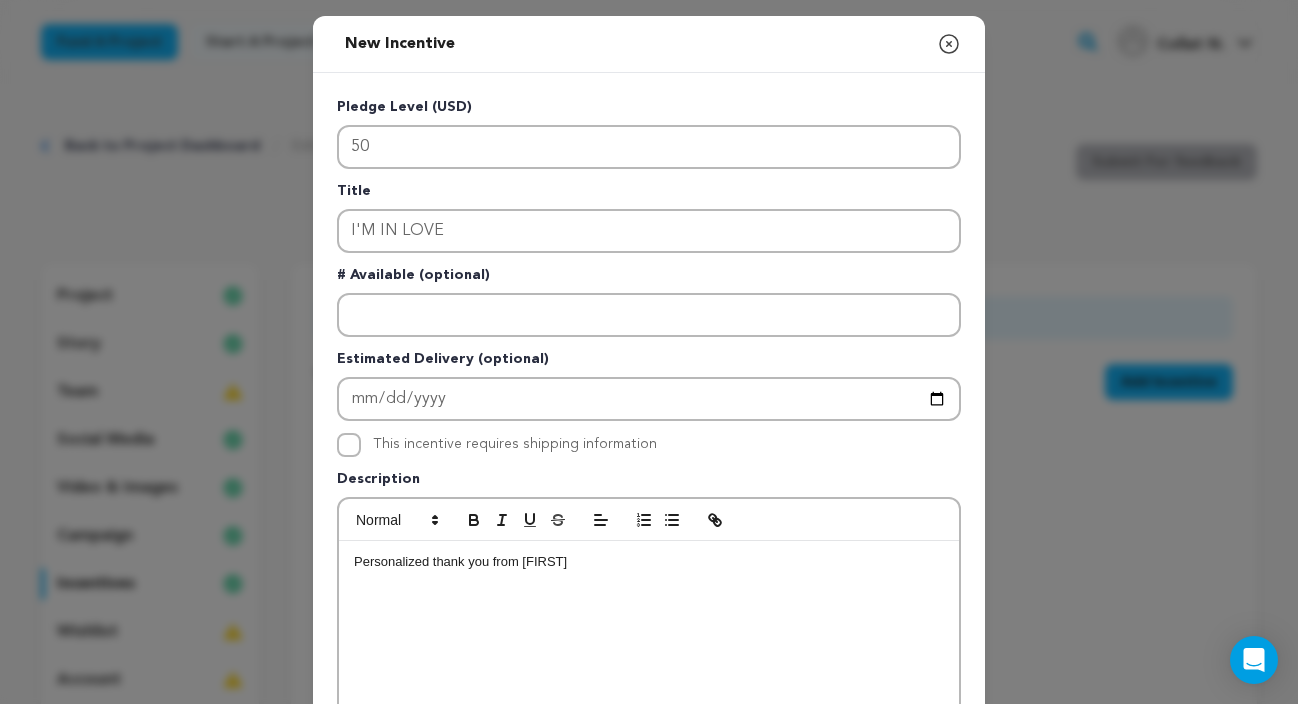scroll, scrollTop: 0, scrollLeft: 0, axis: both 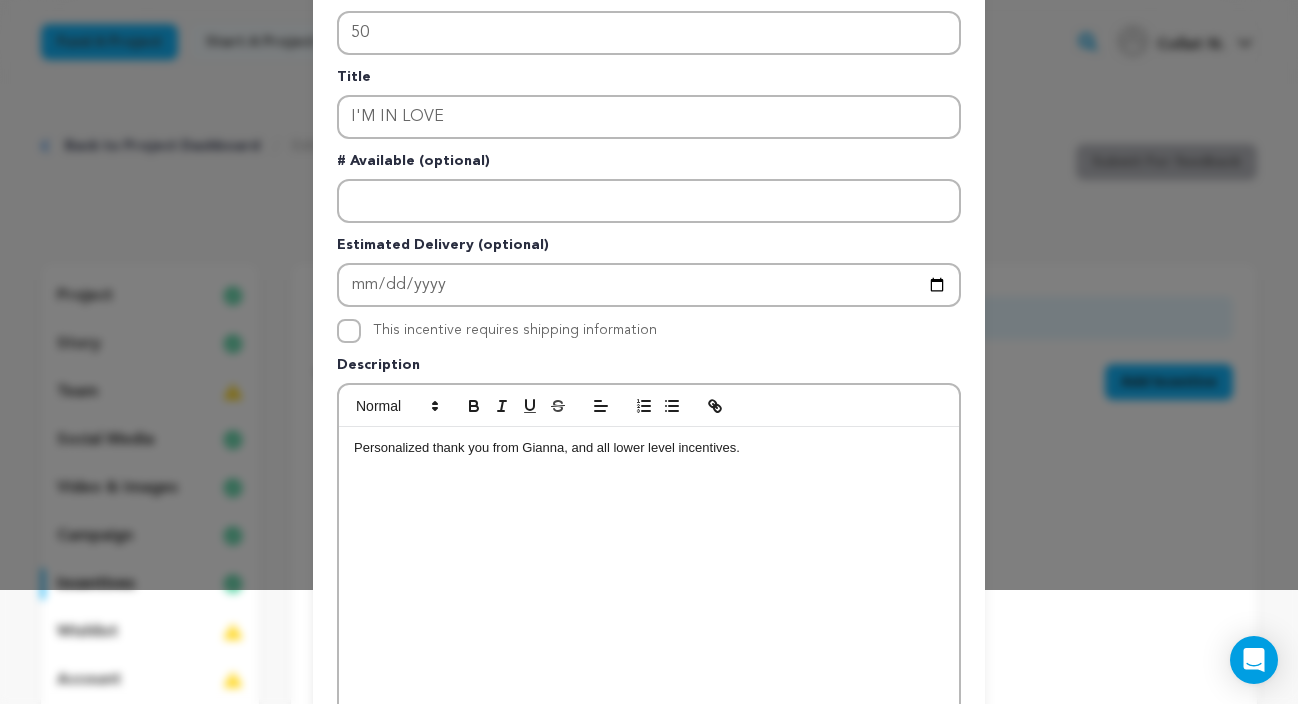 click on "Personalized thank you from Gianna, and all lower level incentives." at bounding box center [649, 577] 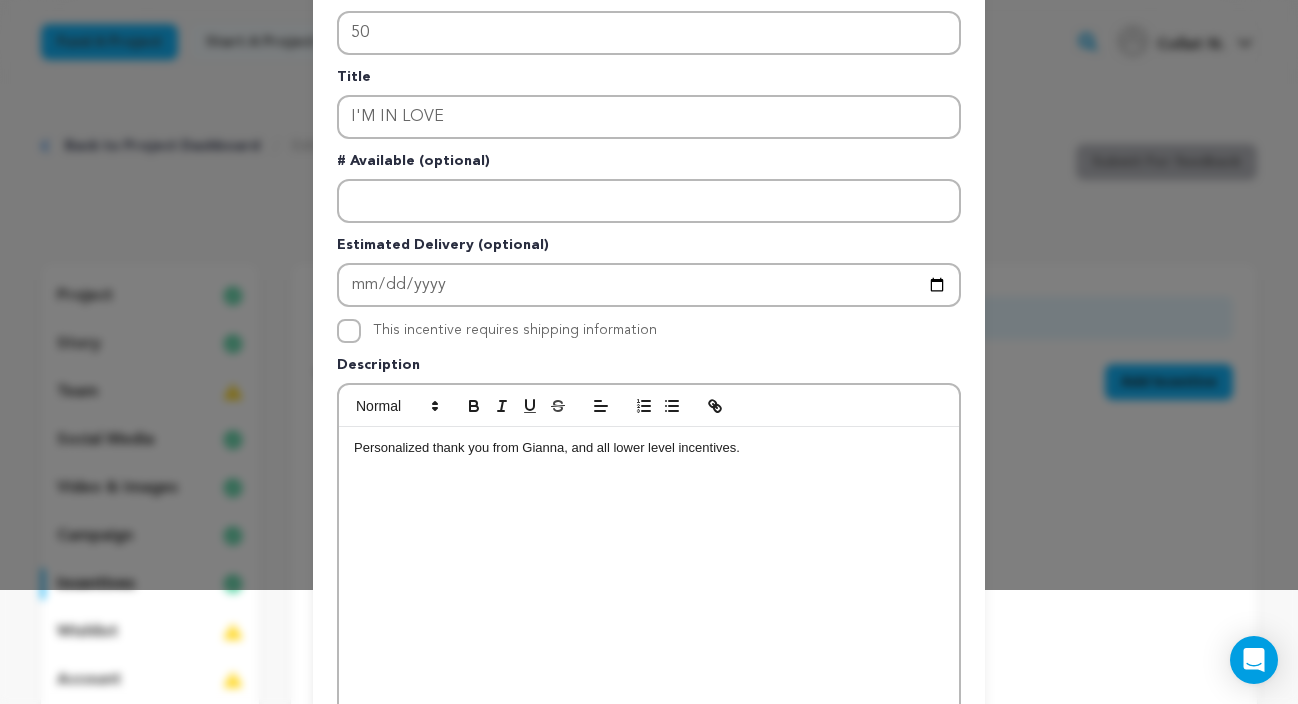 scroll, scrollTop: 369, scrollLeft: 0, axis: vertical 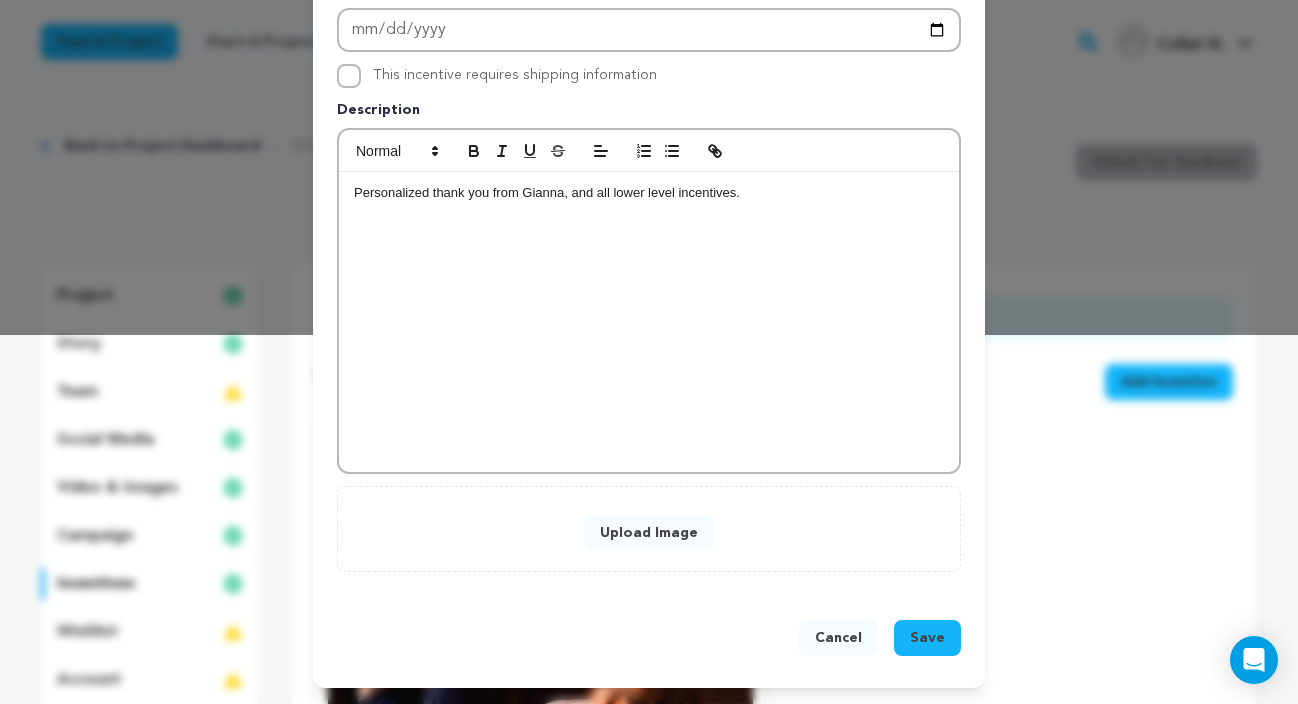 click on "Upload Image" at bounding box center [649, 533] 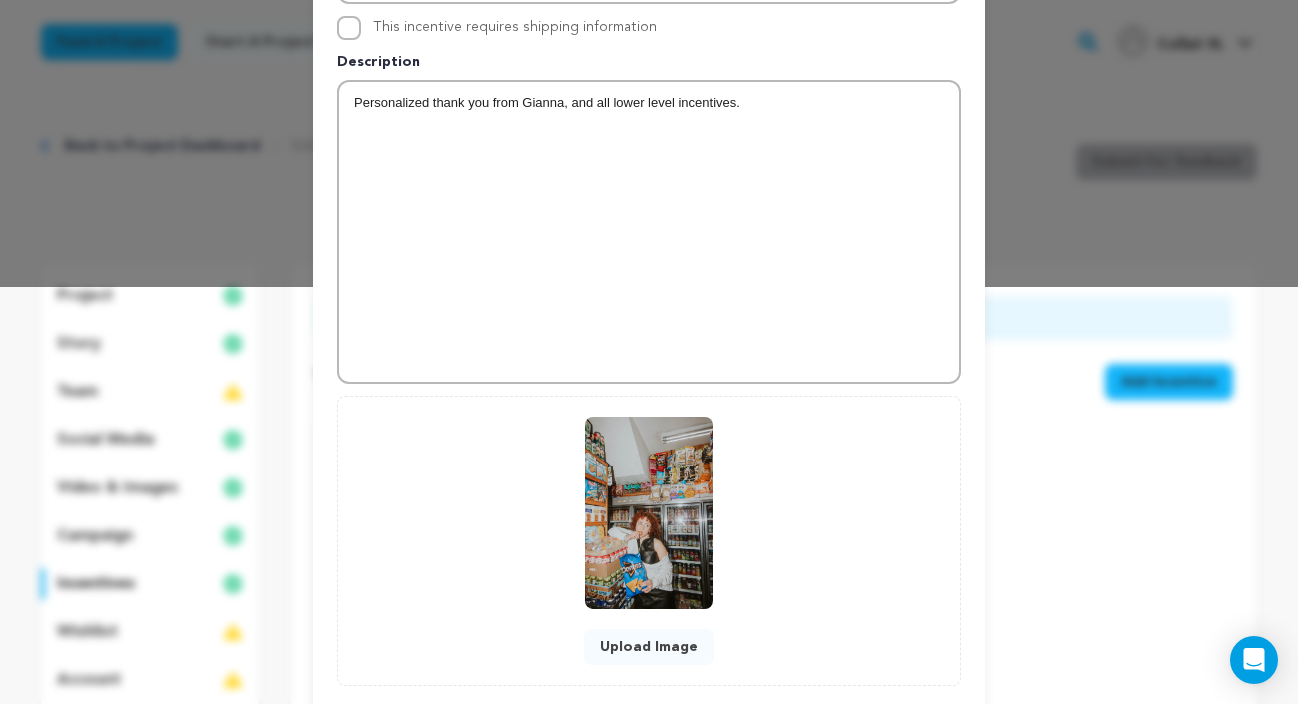 scroll, scrollTop: 531, scrollLeft: 0, axis: vertical 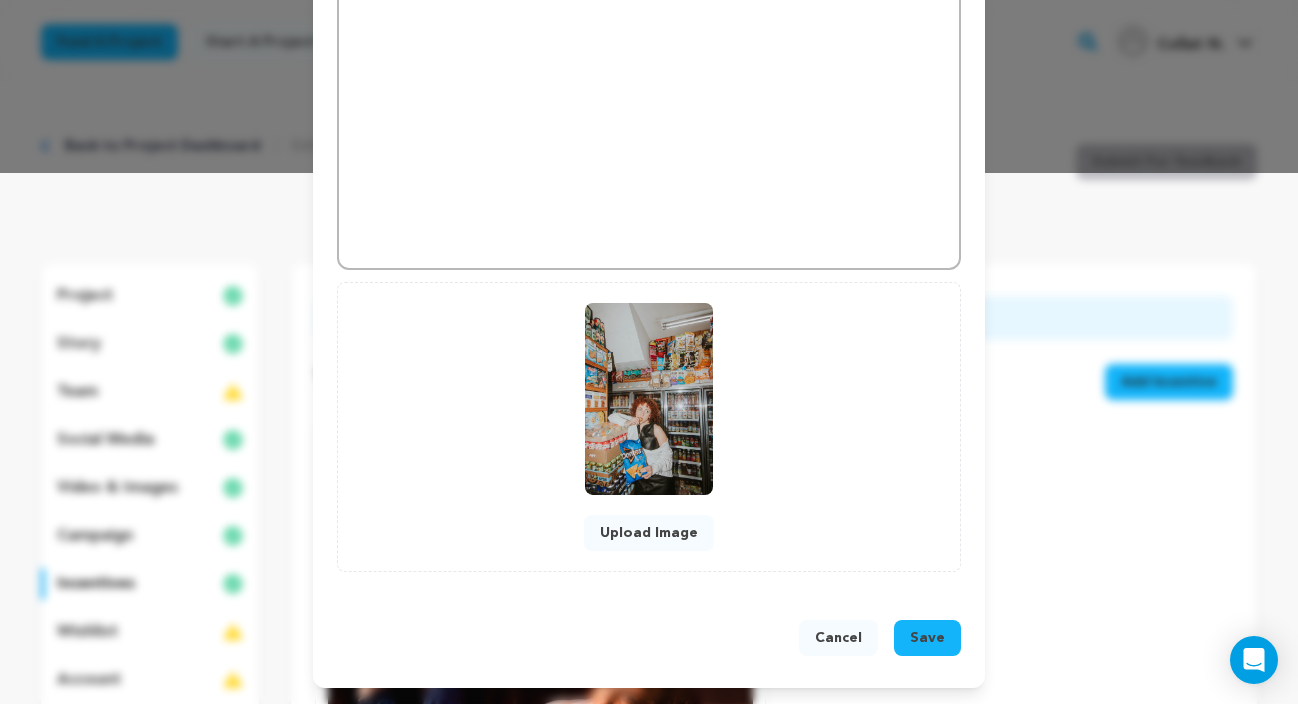 click on "Save" at bounding box center [927, 638] 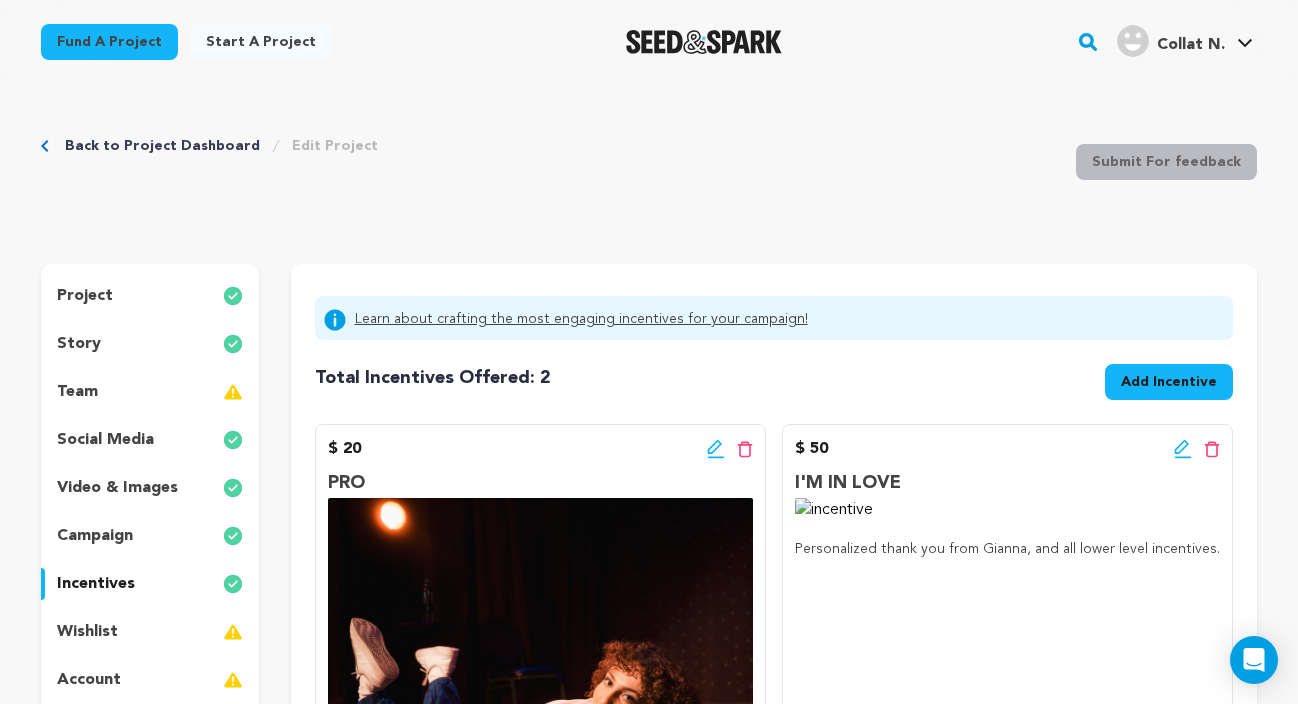 click on "$ 20
Edit incentive button
Delete incentive button
PRO
Access to BTS Exclusives
$ 50
Edit incentive button" at bounding box center [774, 657] 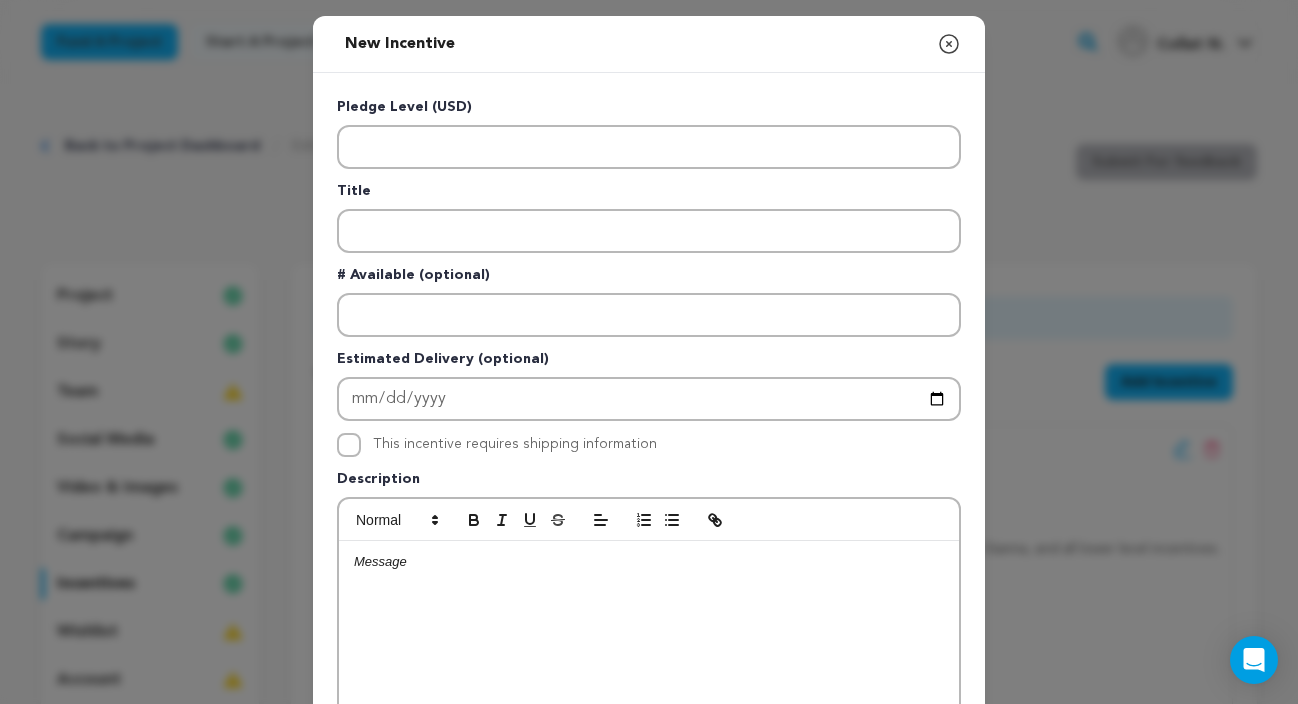 click 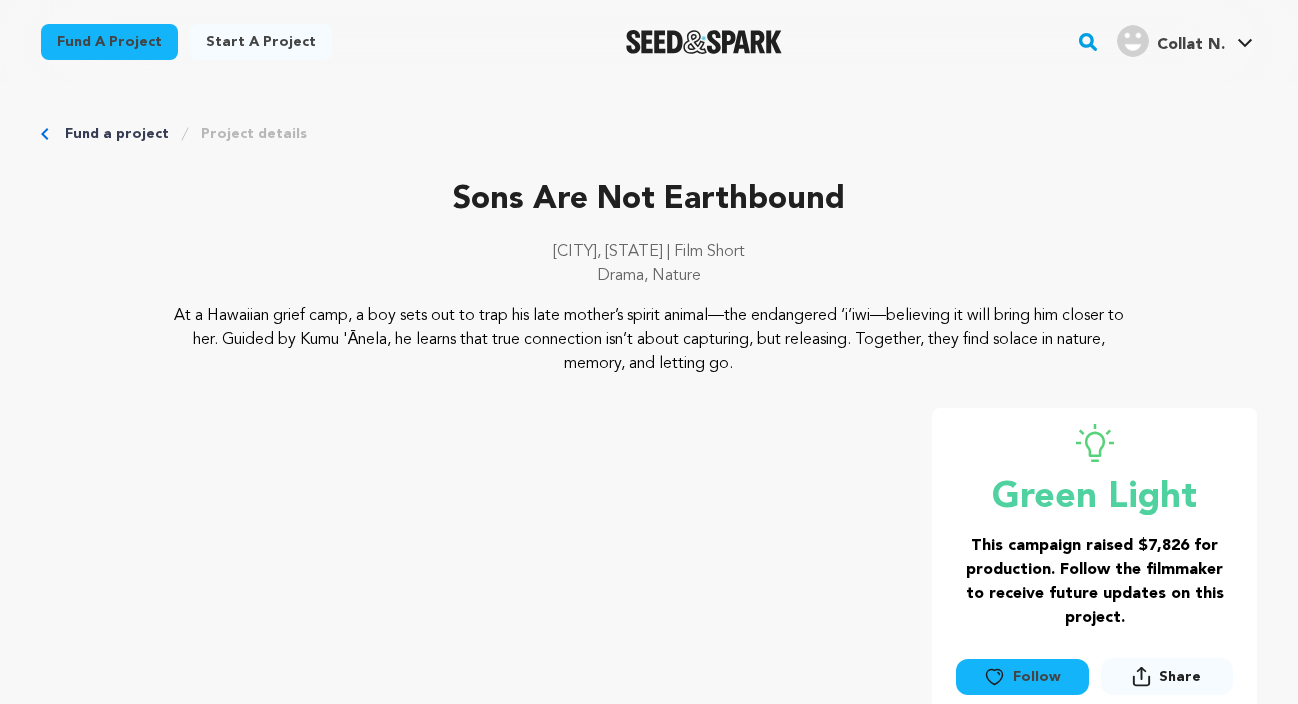 scroll, scrollTop: 0, scrollLeft: 0, axis: both 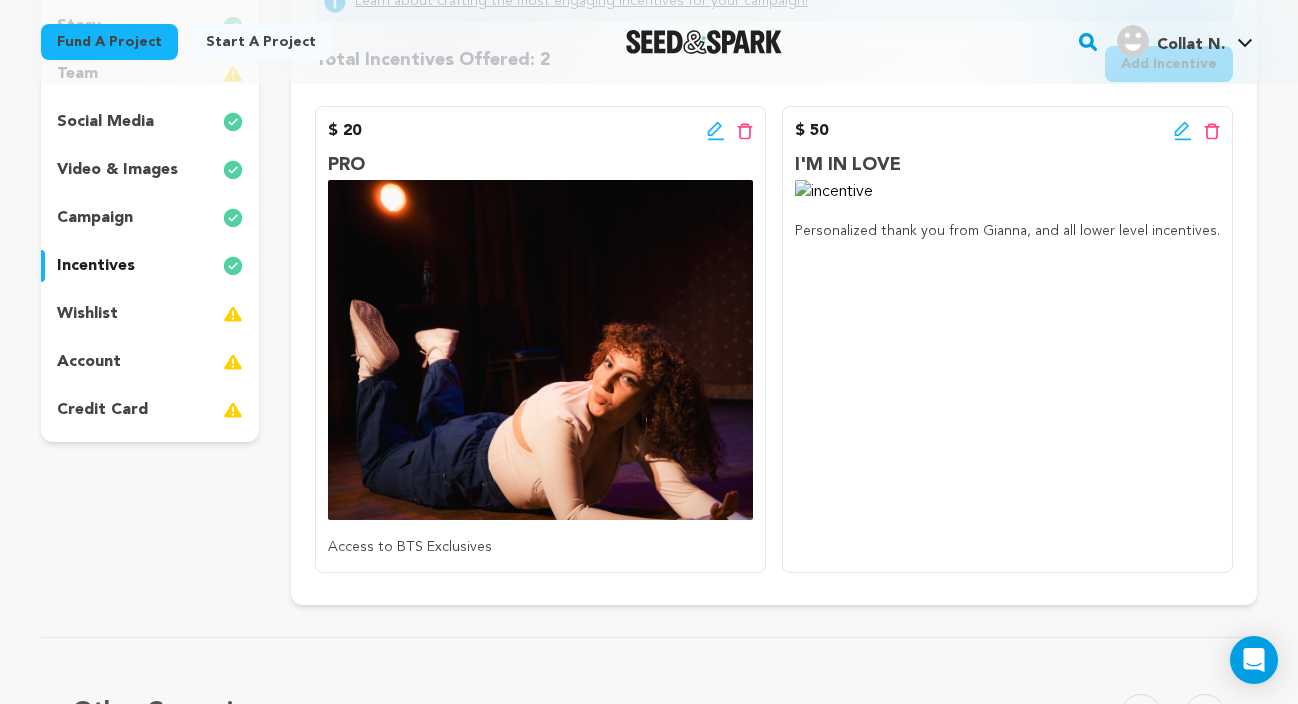 click 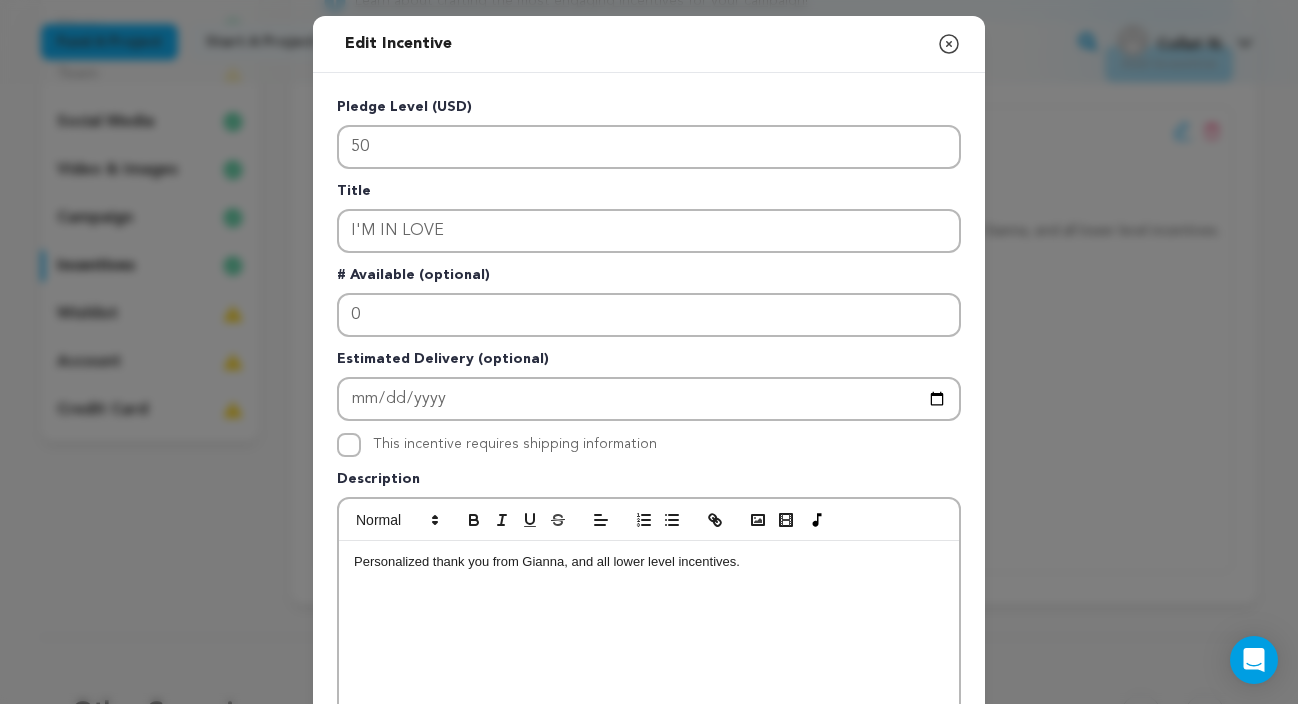 scroll, scrollTop: 573, scrollLeft: 0, axis: vertical 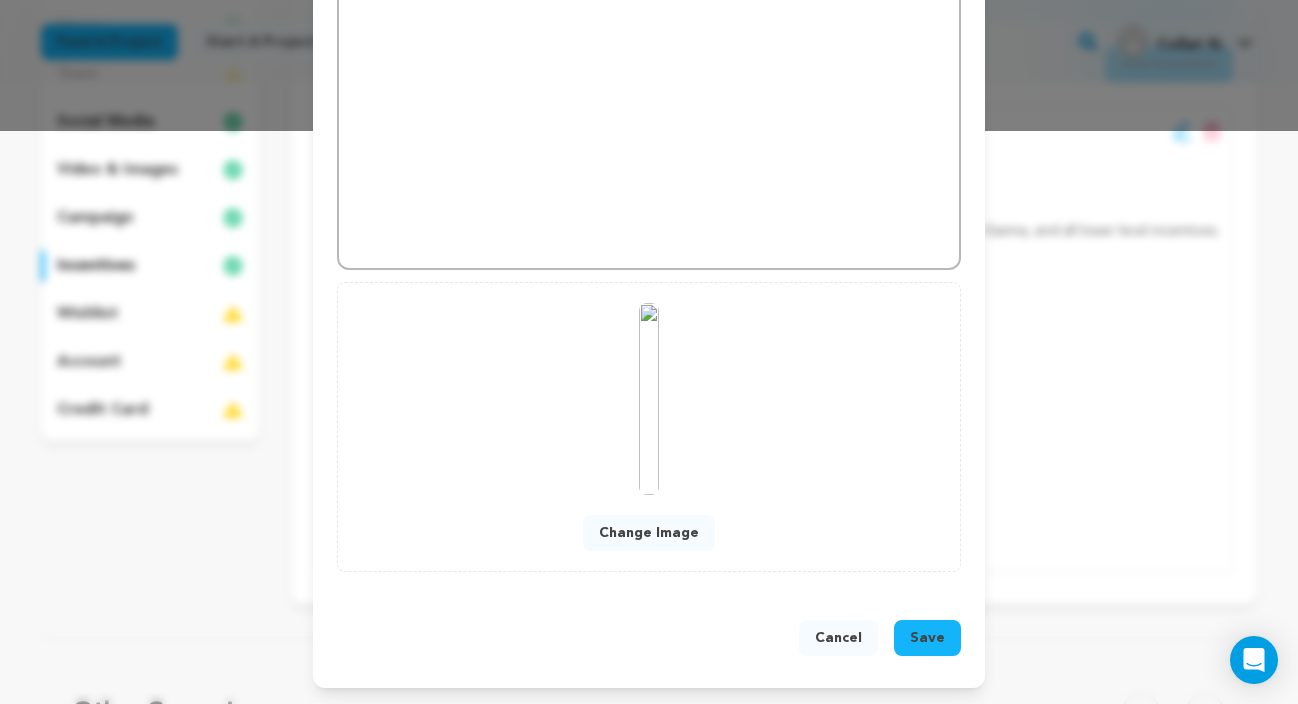 click on "Change Image" at bounding box center [649, 533] 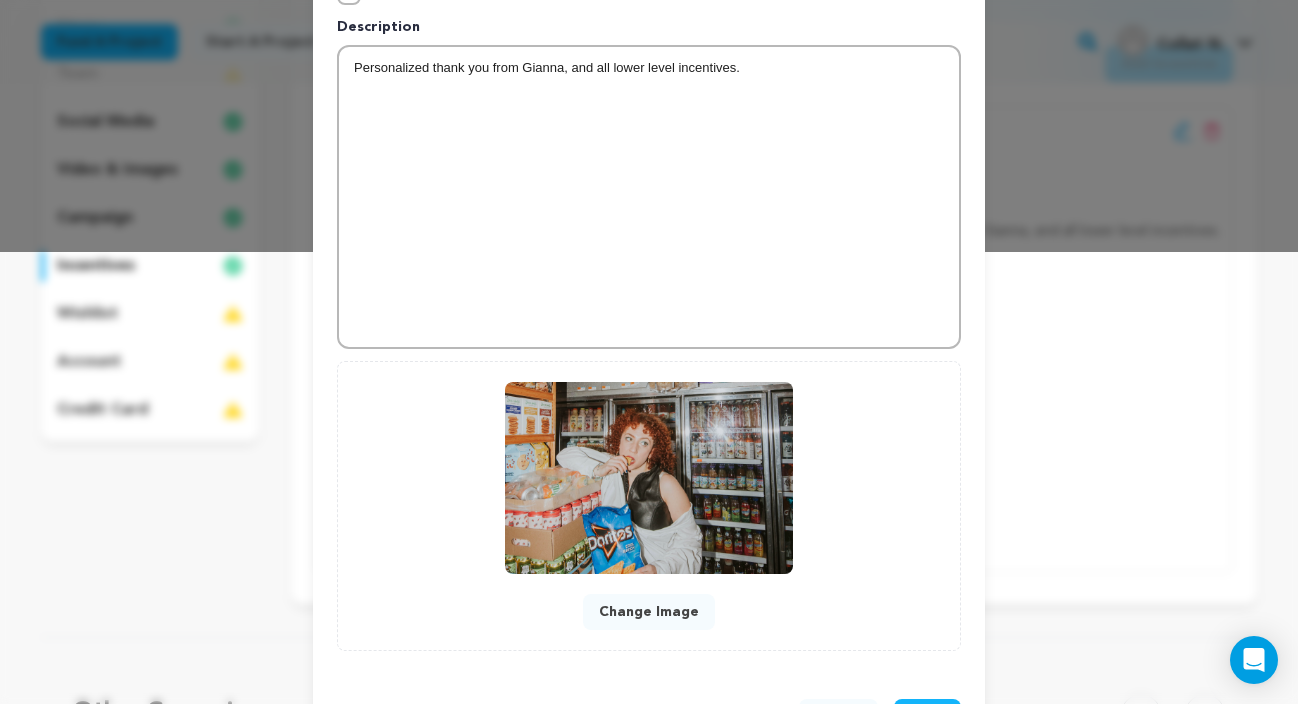 scroll, scrollTop: 520, scrollLeft: 0, axis: vertical 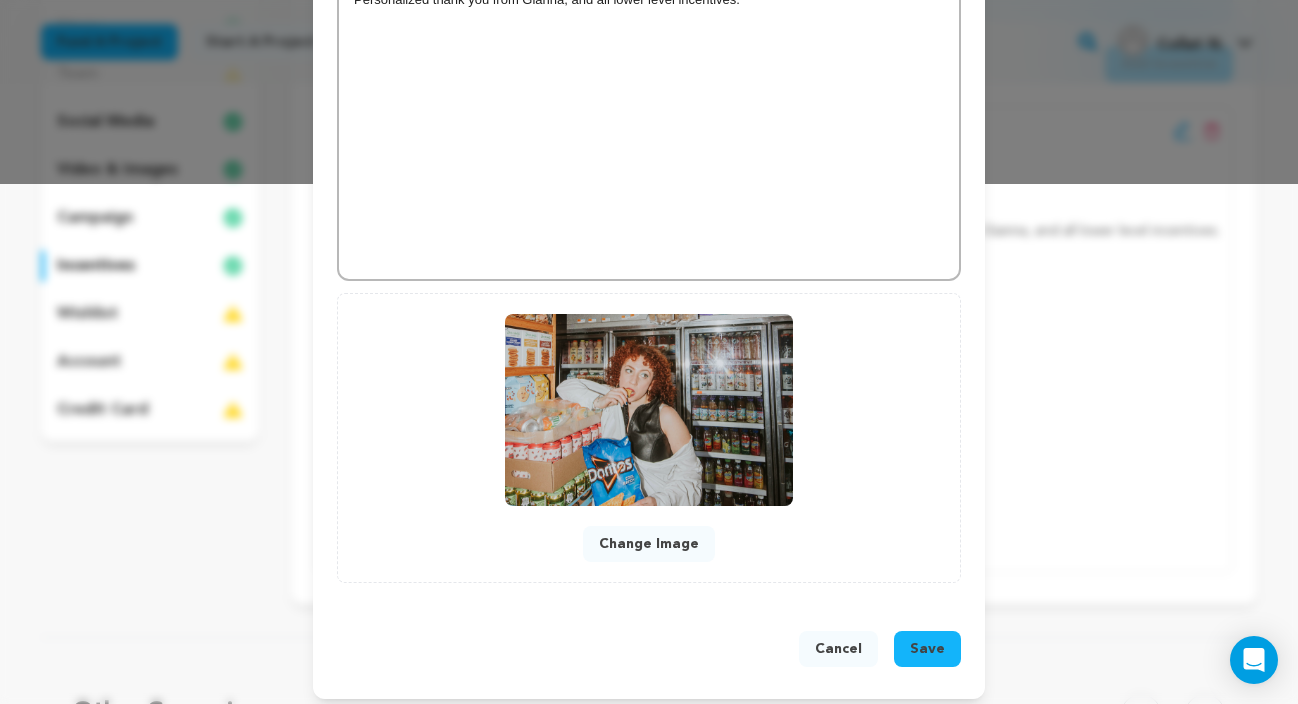 click on "Save" at bounding box center [927, 649] 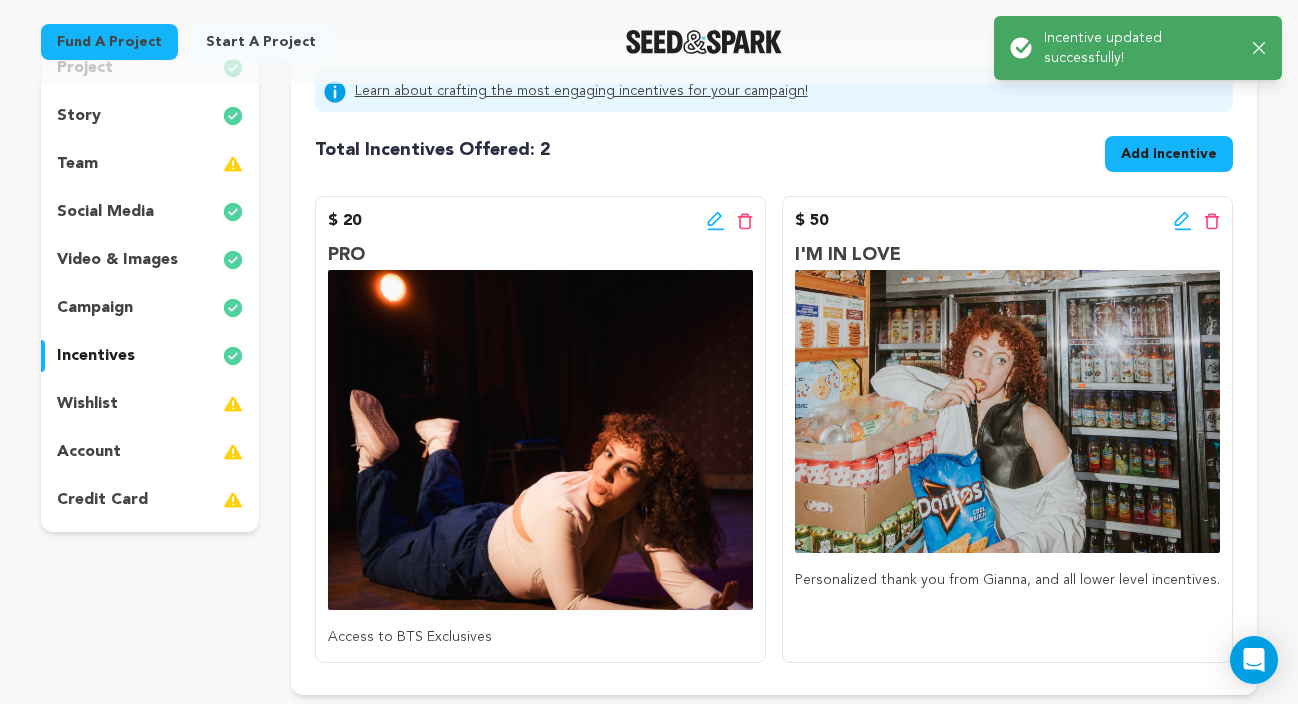 scroll, scrollTop: 208, scrollLeft: 0, axis: vertical 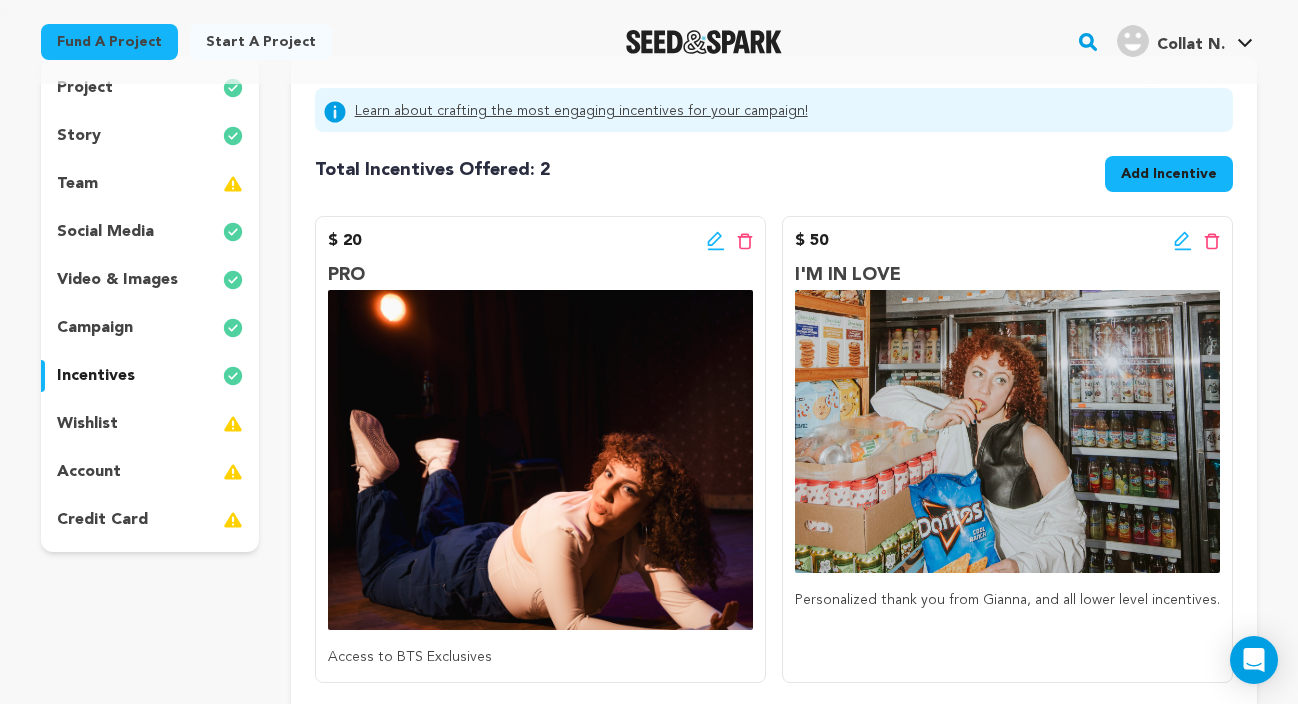 click on "Add Incentive" at bounding box center (1169, 174) 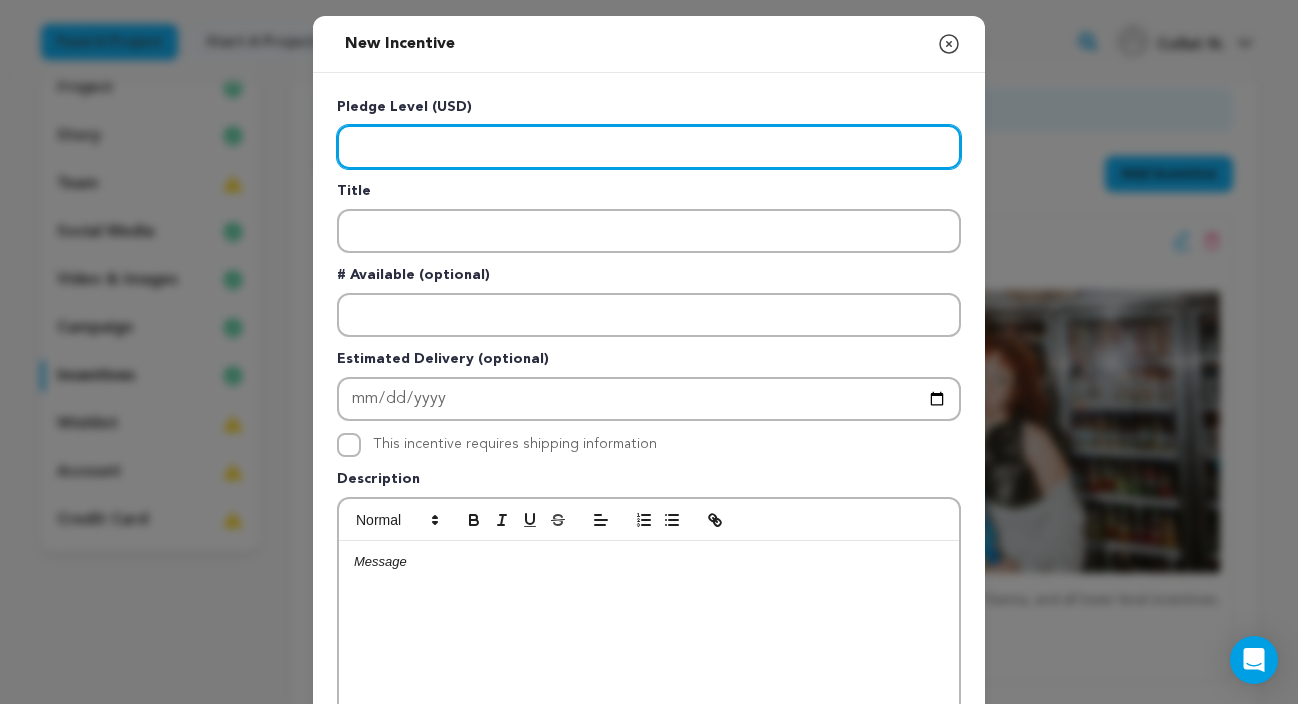 click at bounding box center (649, 147) 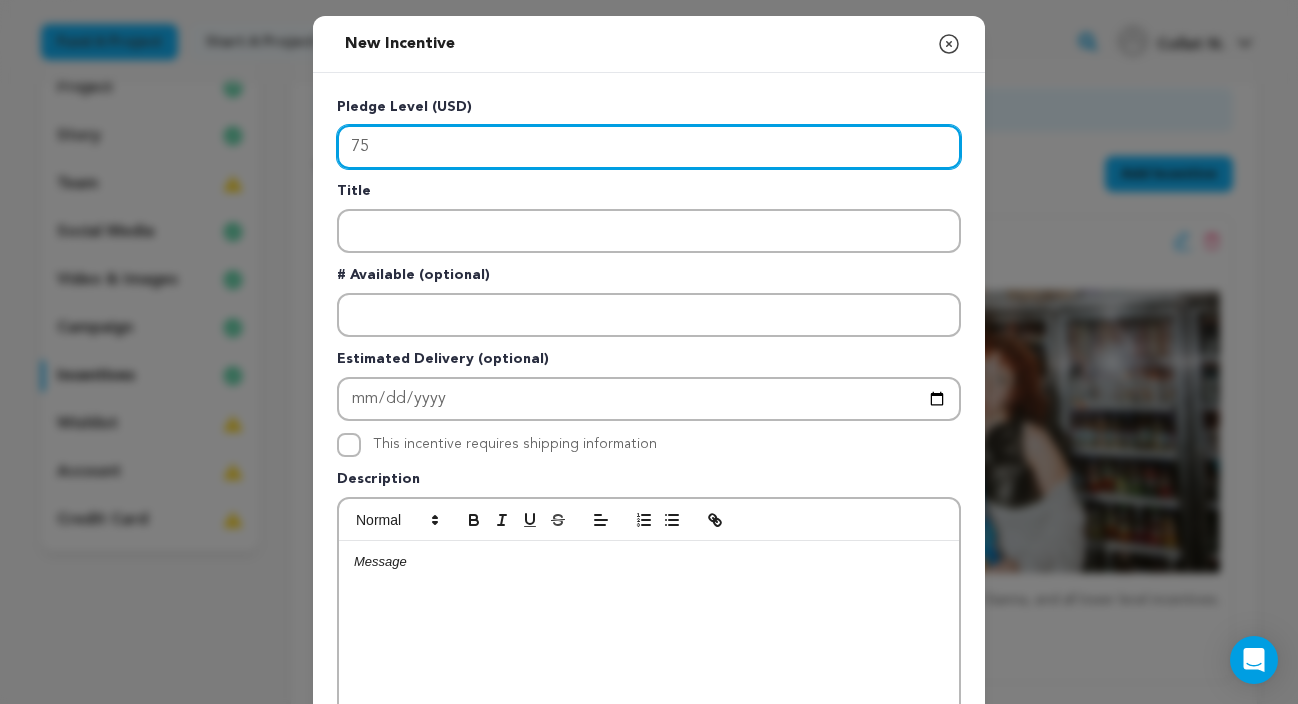 type on "75" 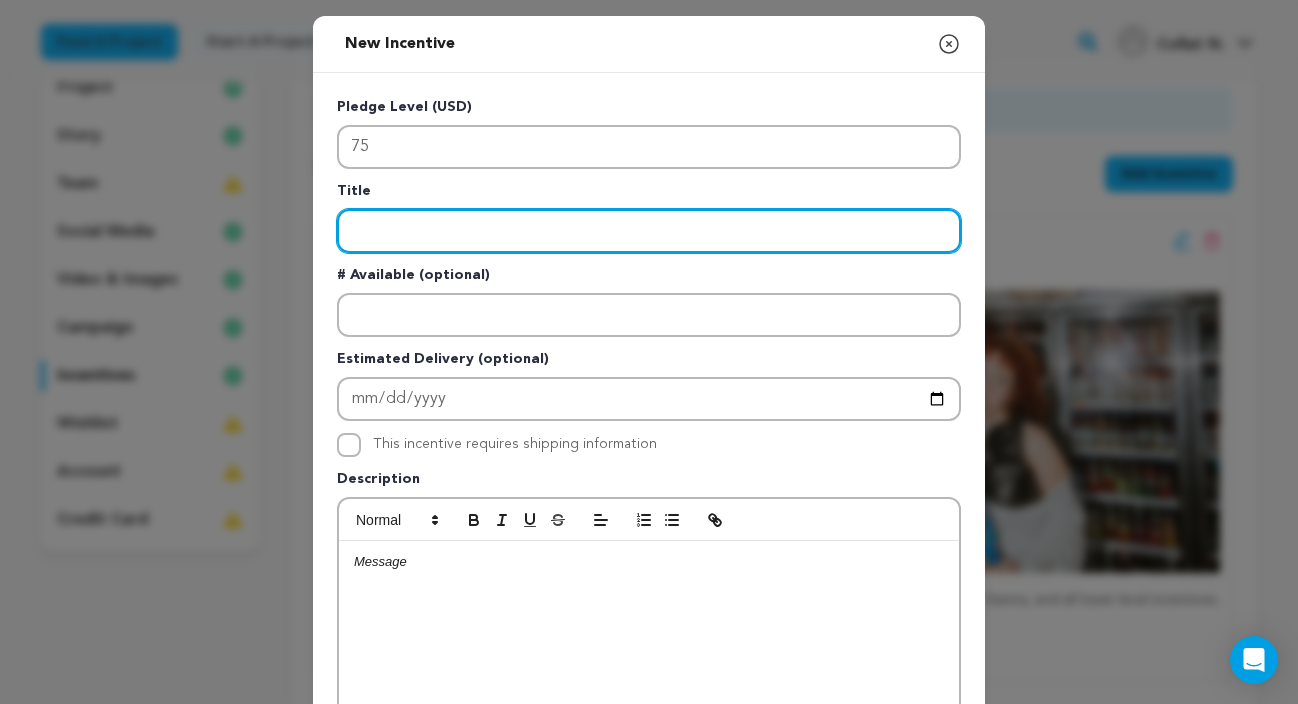 click at bounding box center (649, 231) 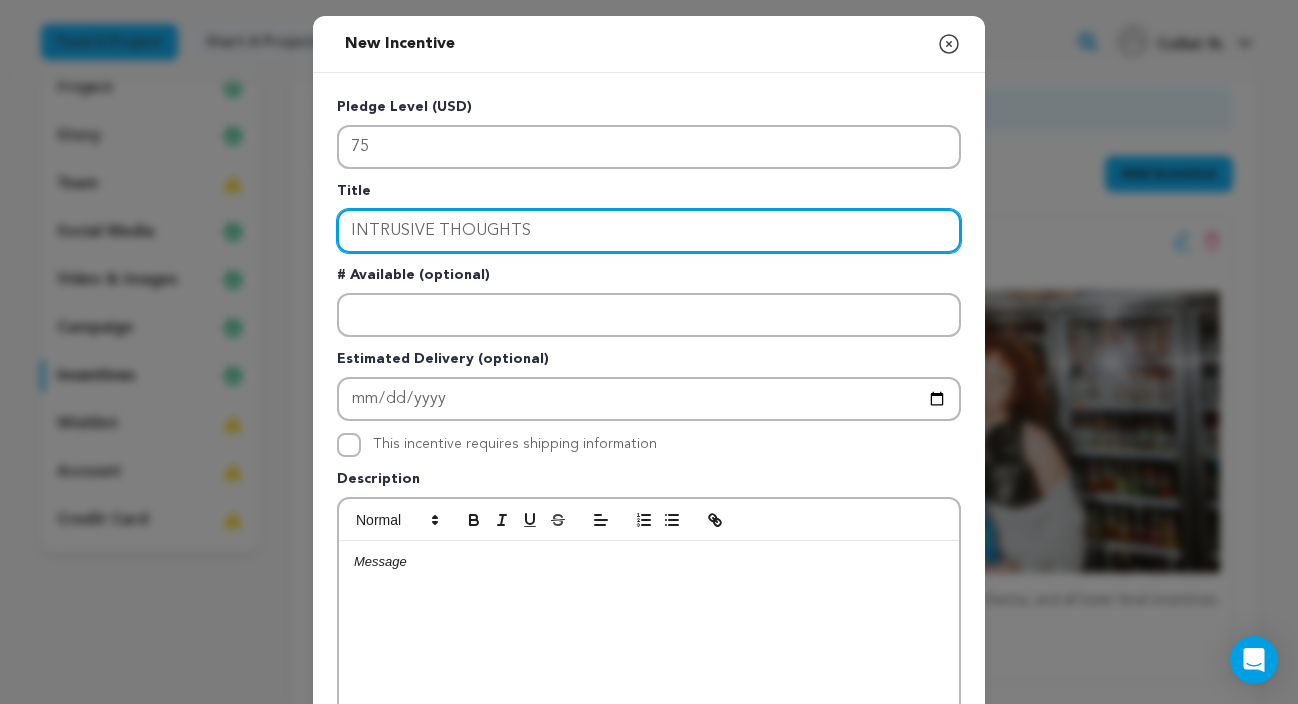 type on "INTRUSIVE THOUGHTS" 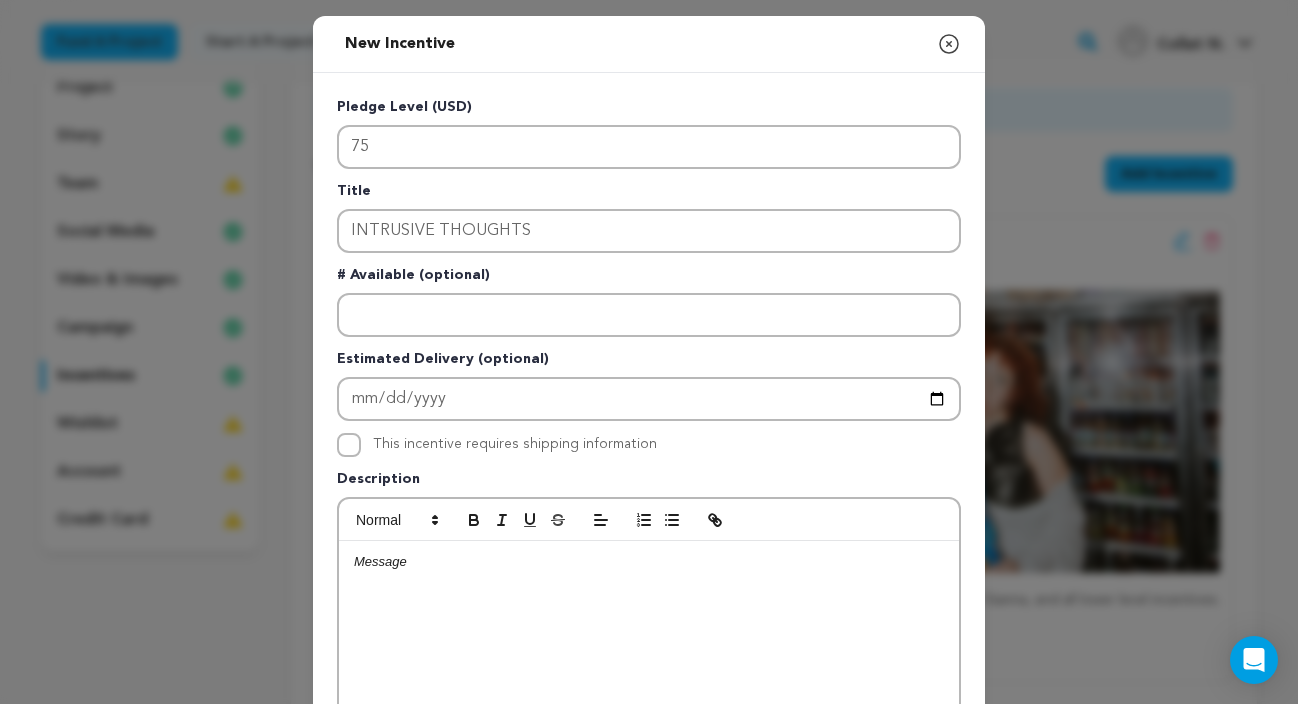 click at bounding box center (649, 562) 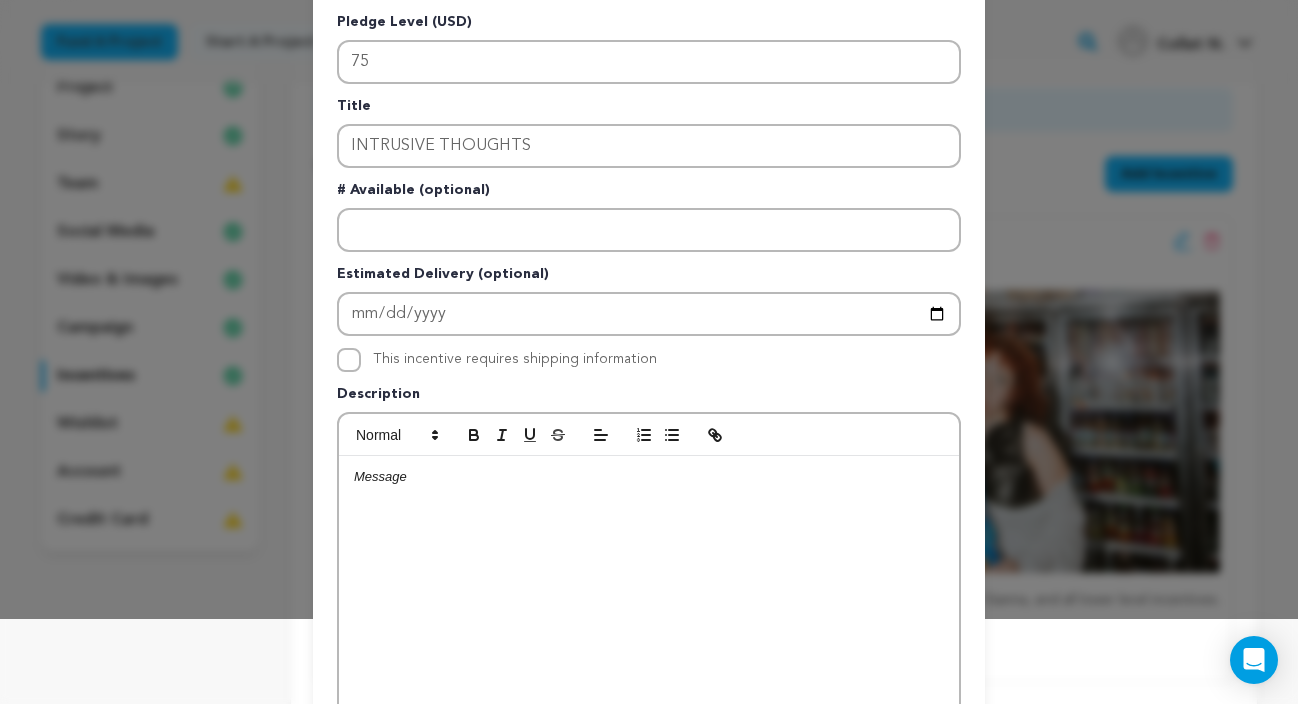 scroll, scrollTop: 107, scrollLeft: 0, axis: vertical 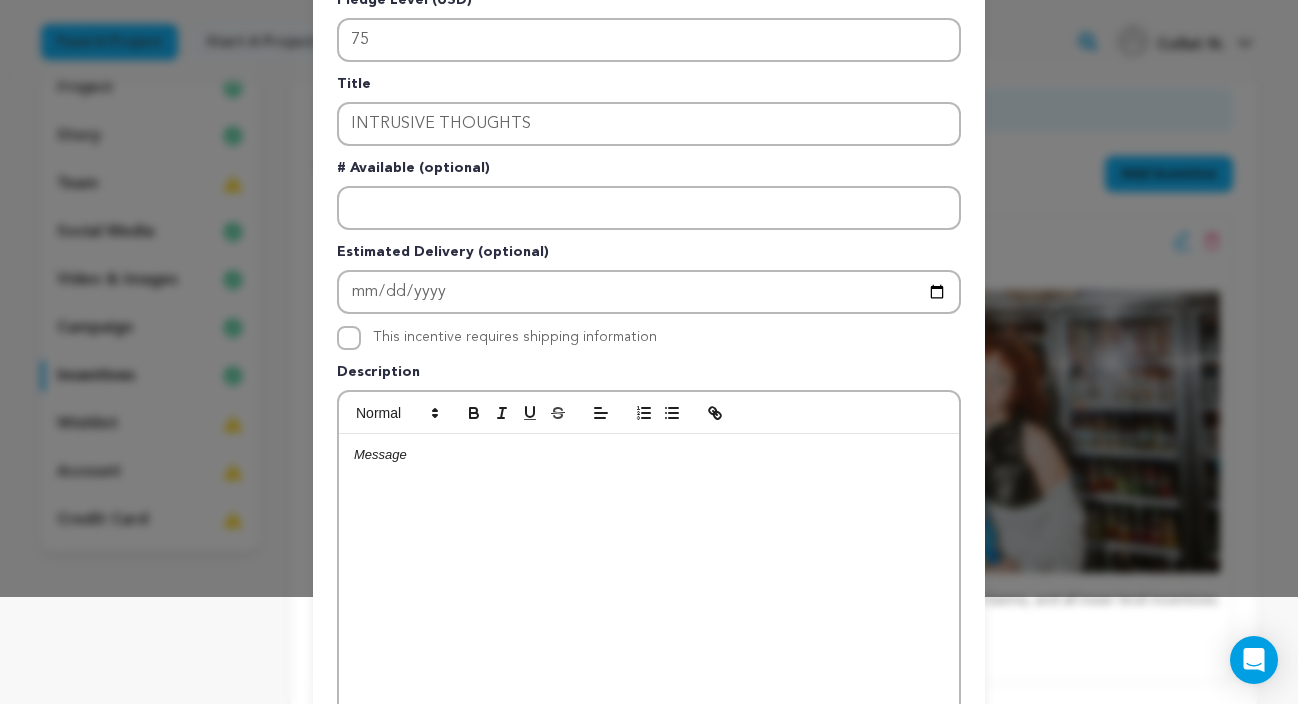 click at bounding box center [649, 584] 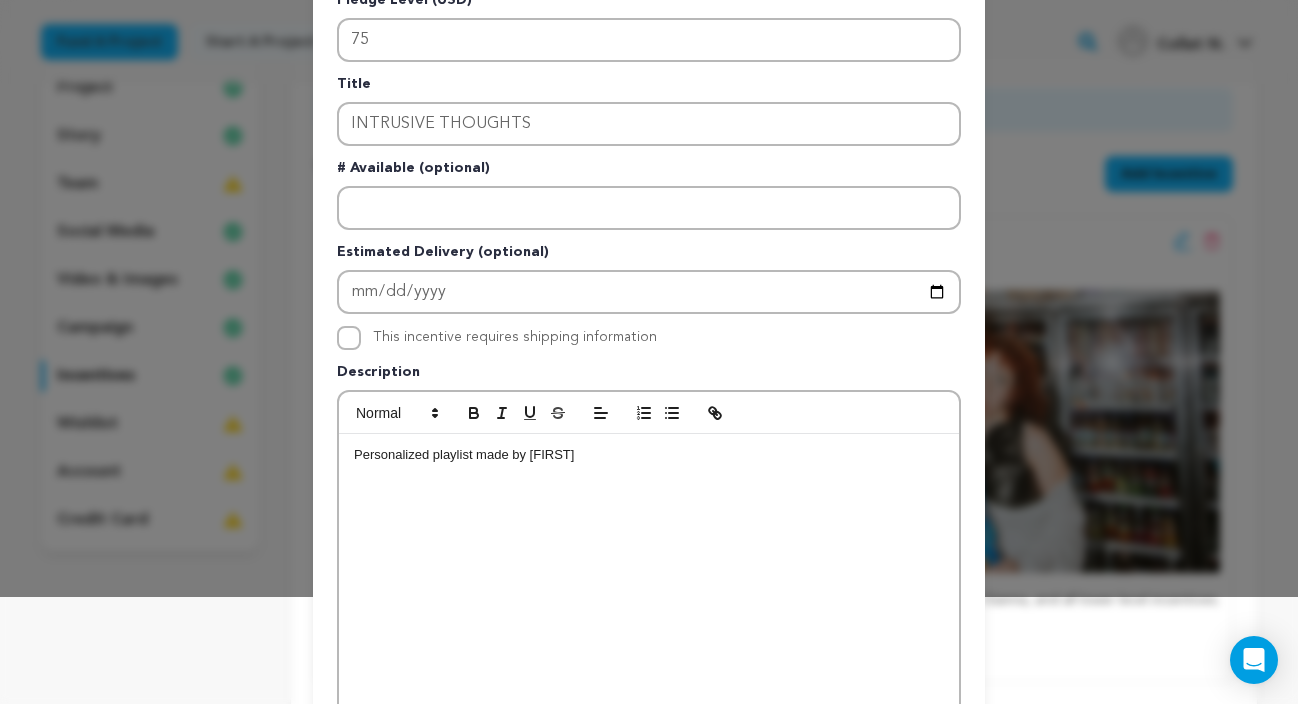 scroll, scrollTop: 0, scrollLeft: 0, axis: both 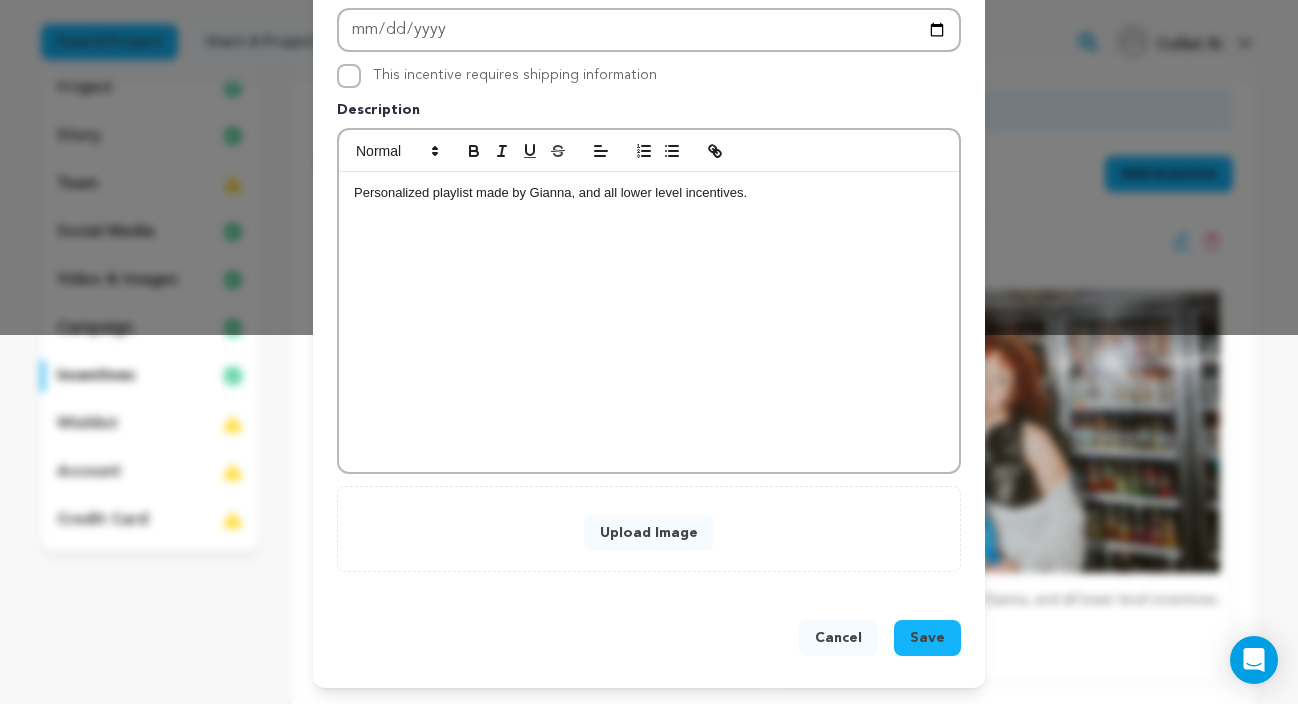 click on "Upload Image" at bounding box center [649, 533] 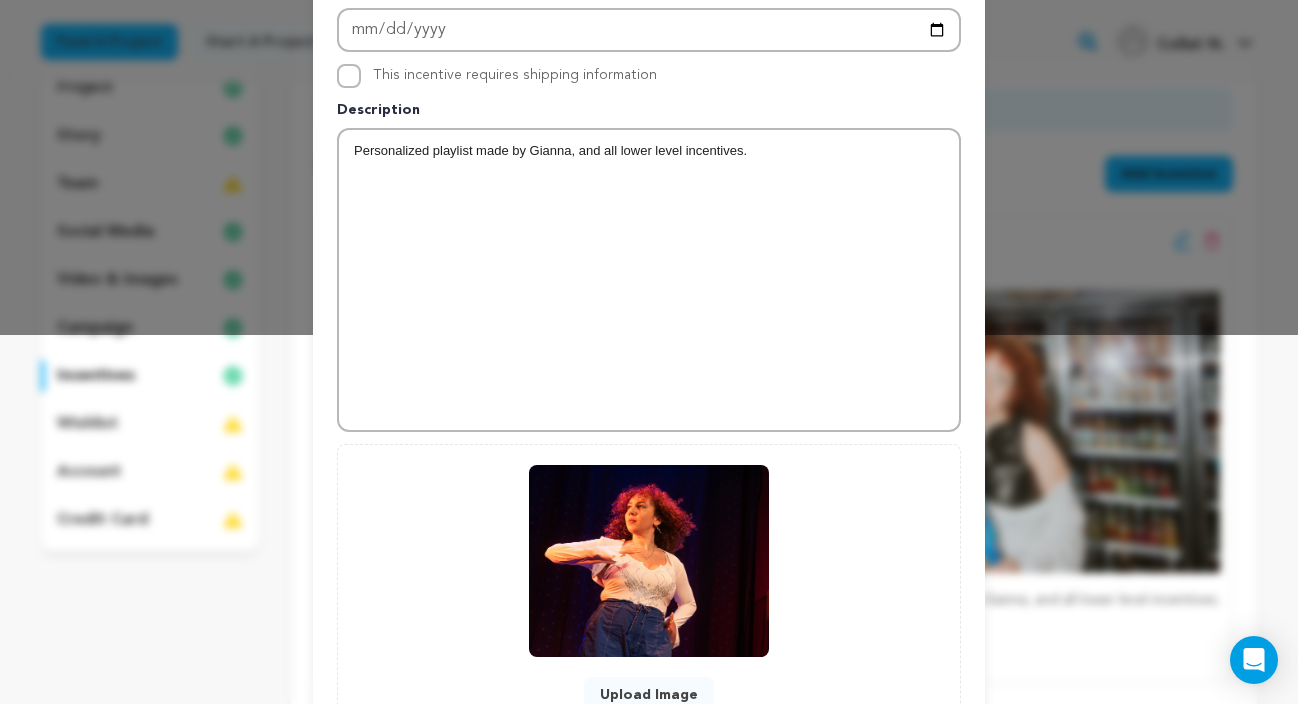 scroll, scrollTop: 531, scrollLeft: 0, axis: vertical 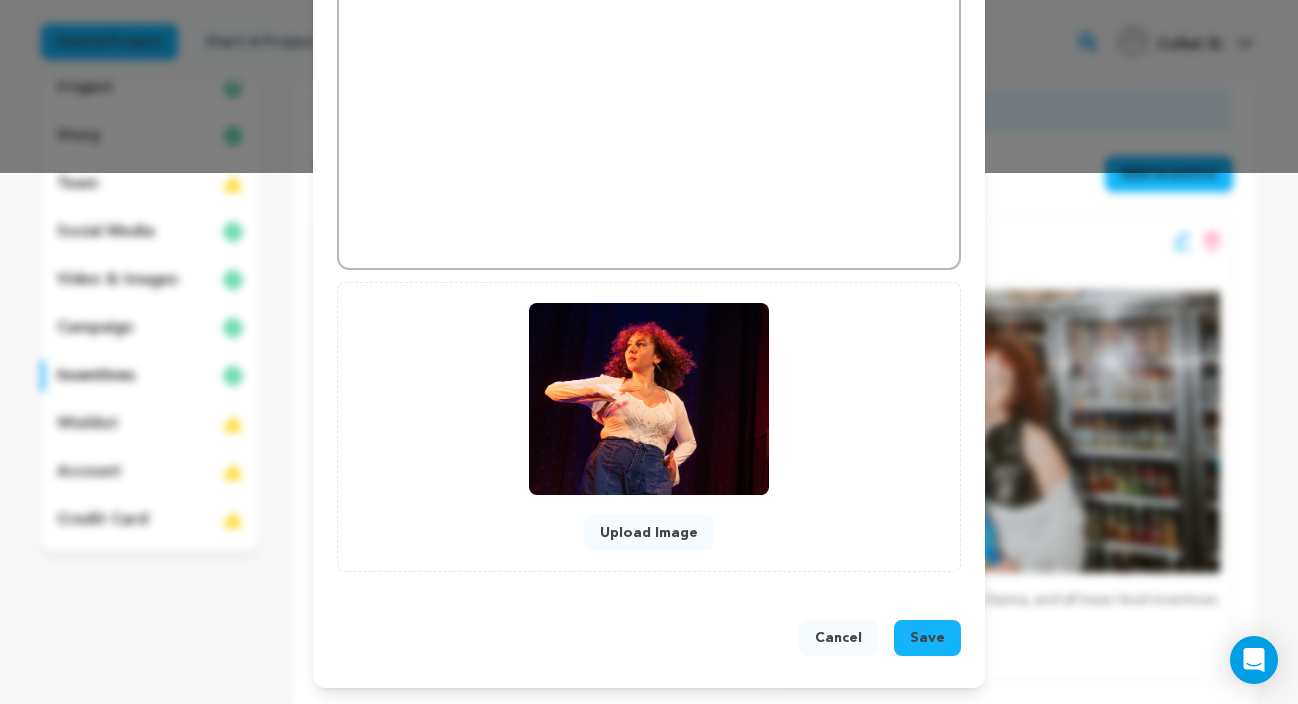 click on "Save" at bounding box center [927, 638] 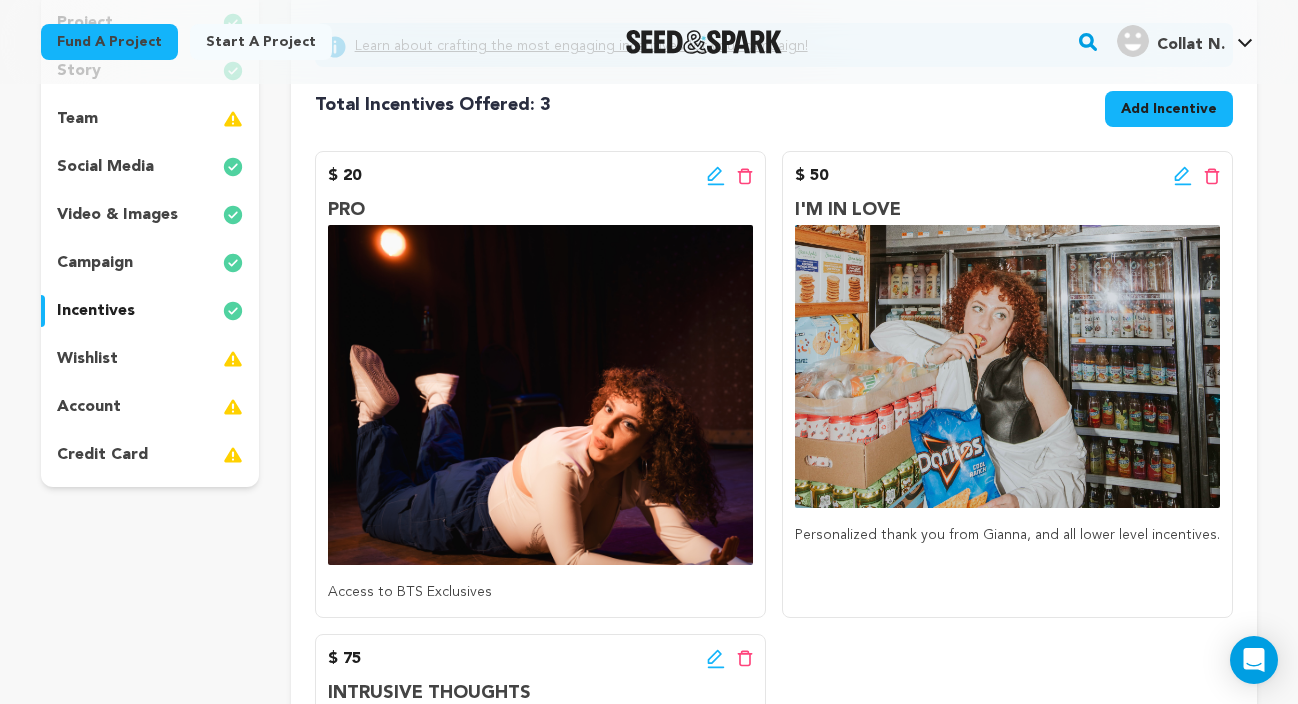 scroll, scrollTop: 268, scrollLeft: 0, axis: vertical 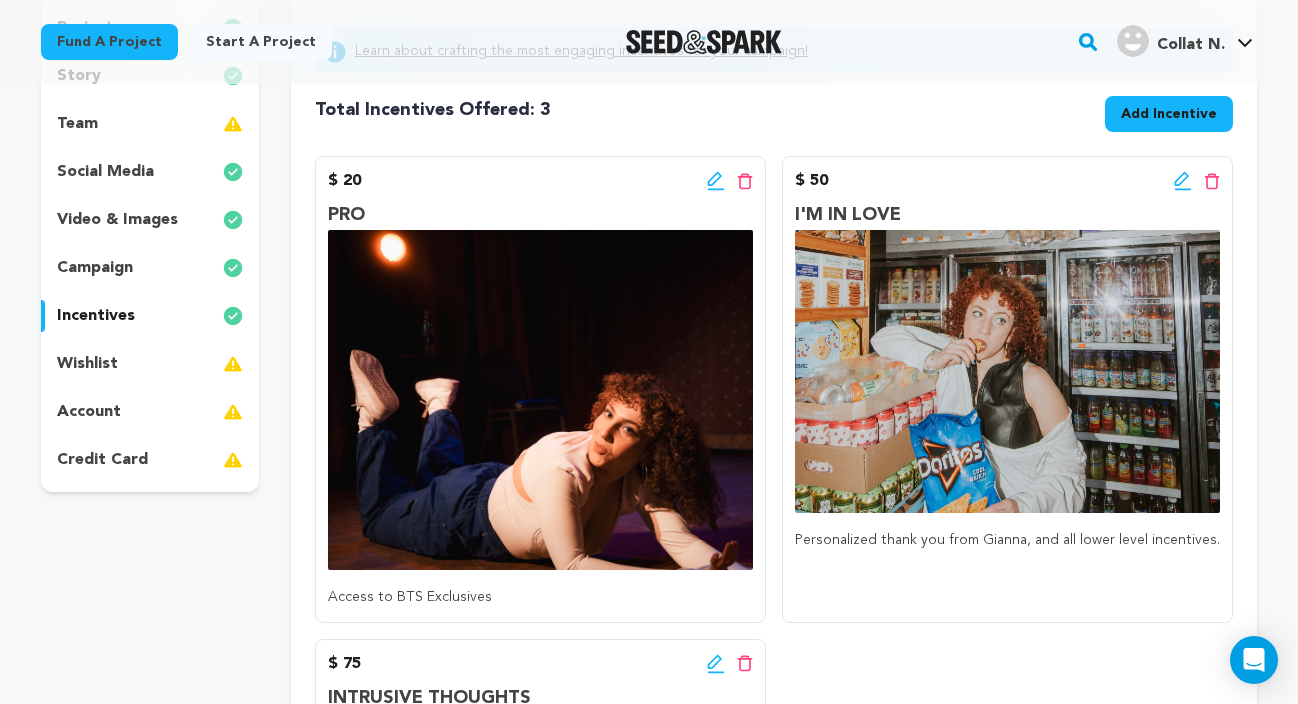 click on "Add Incentive" at bounding box center [1169, 114] 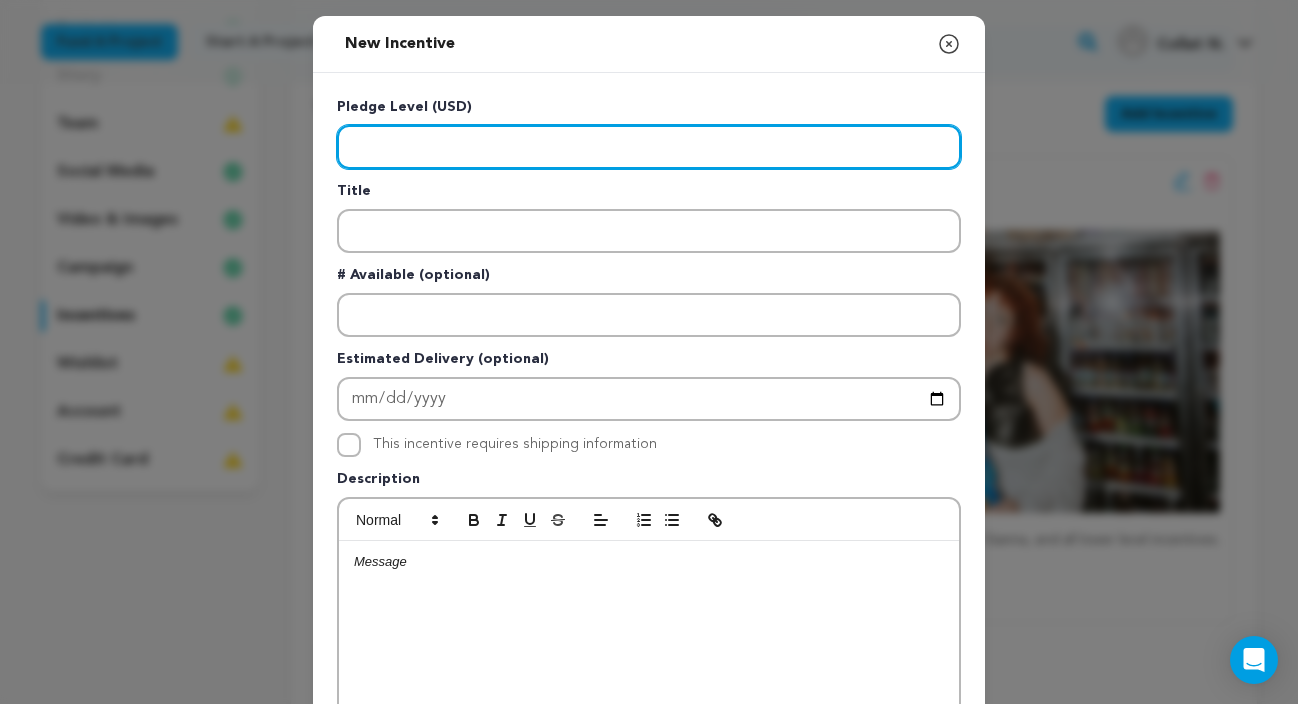 click at bounding box center (649, 147) 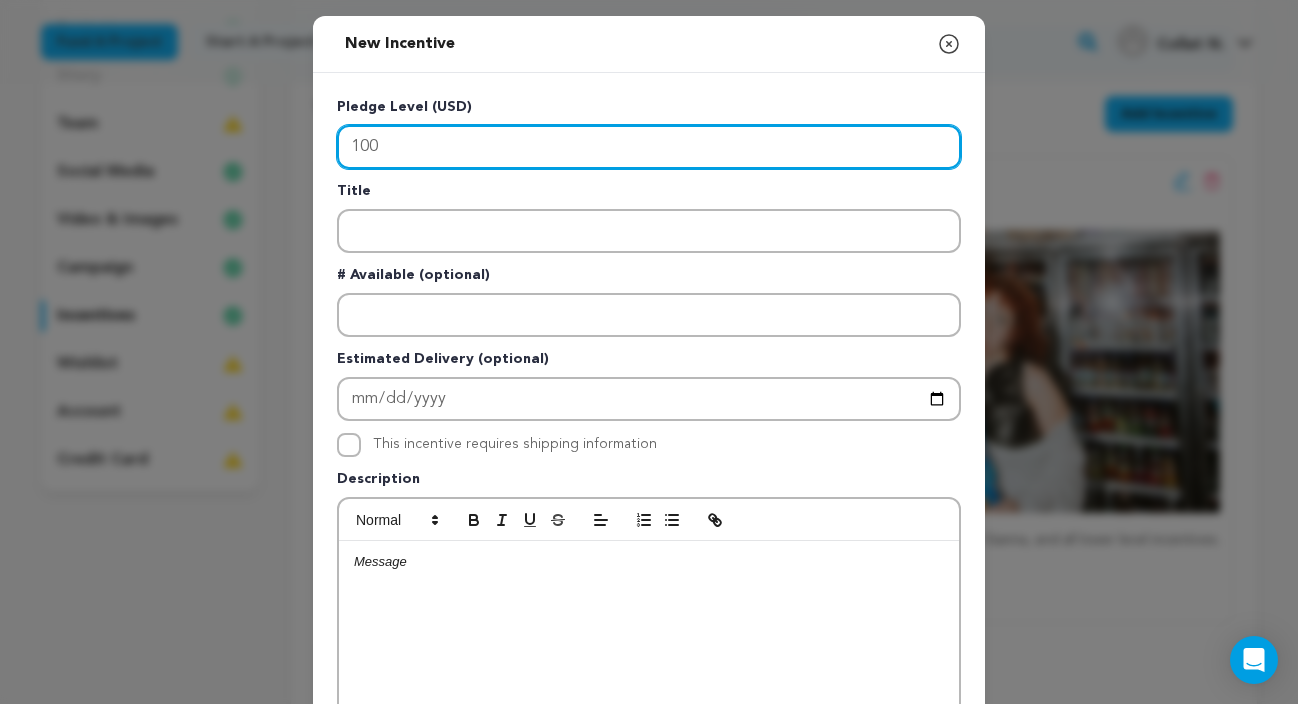 type on "100" 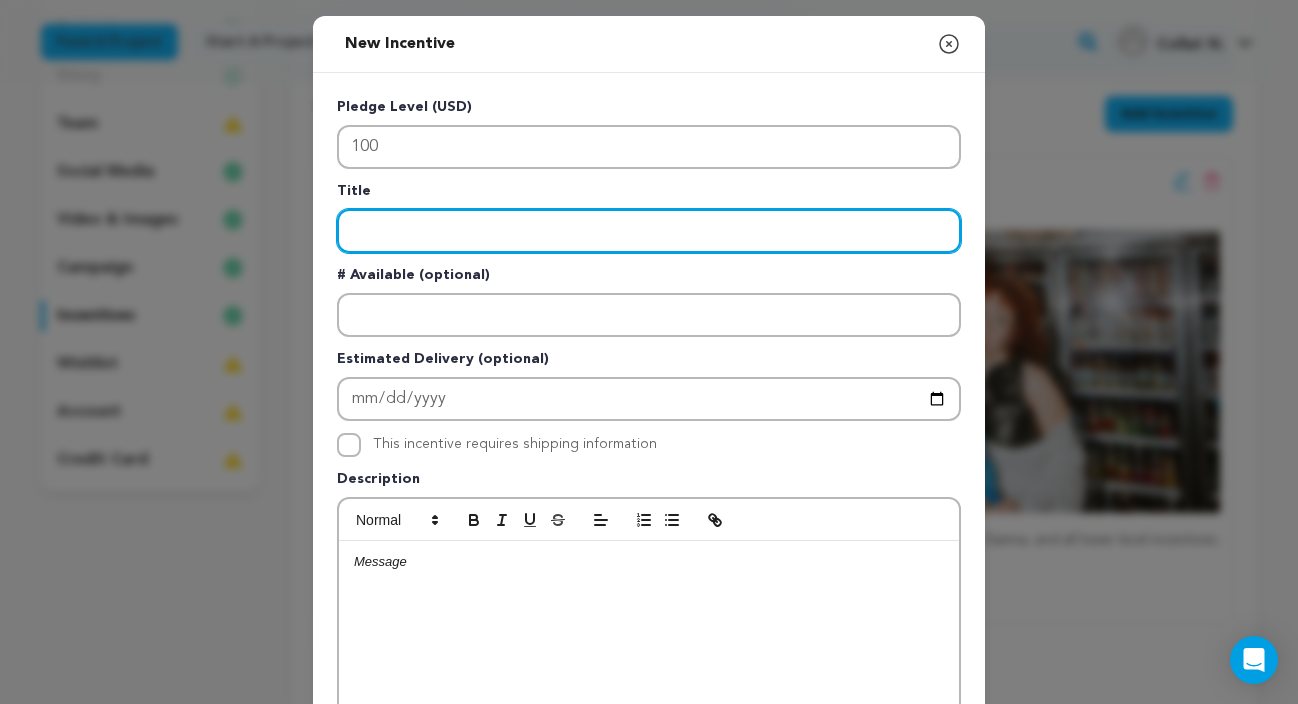 click at bounding box center [649, 231] 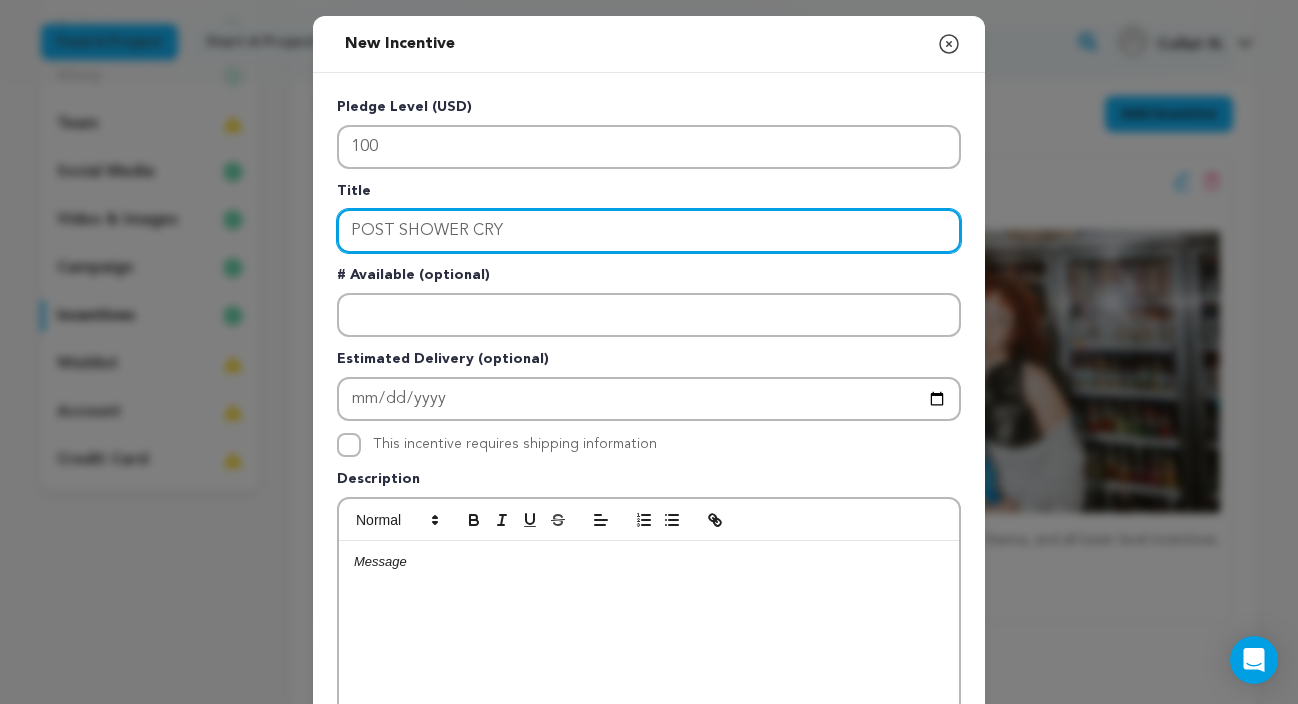type on "POST SHOWER CRY" 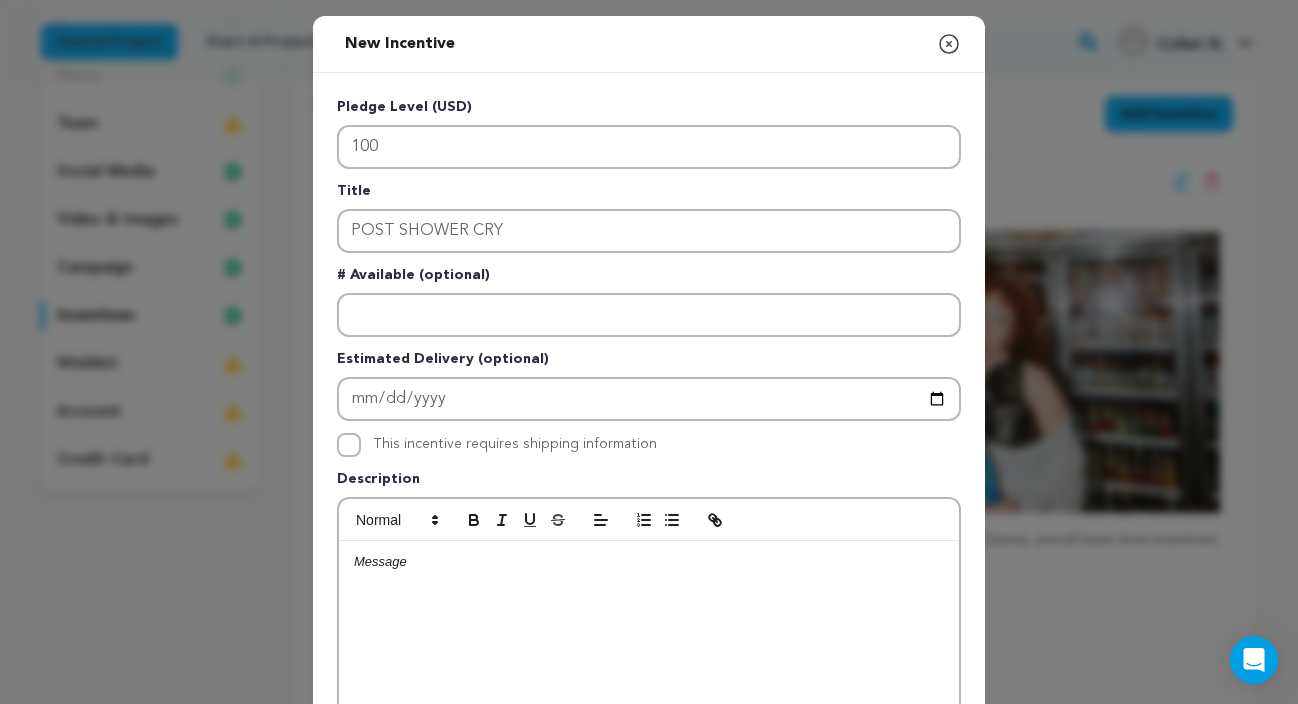 click at bounding box center [649, 691] 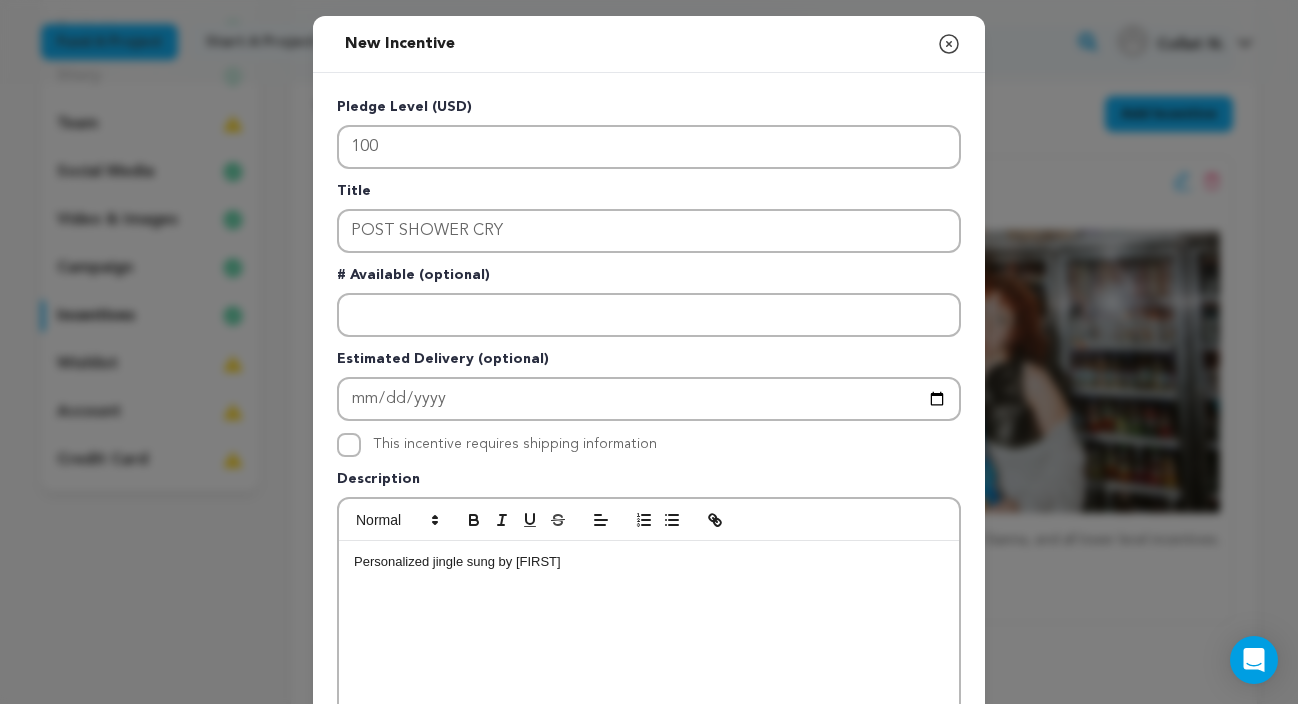 scroll, scrollTop: 0, scrollLeft: 0, axis: both 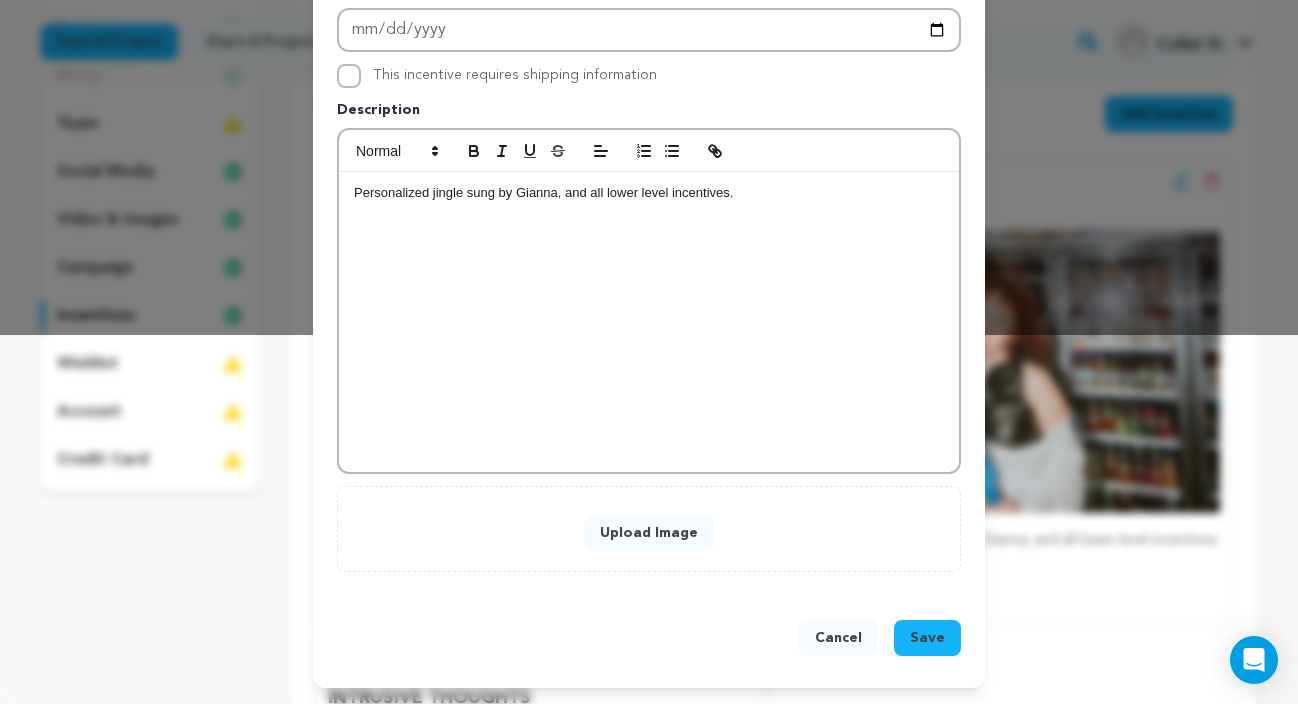 click on "Upload Image" at bounding box center [649, 533] 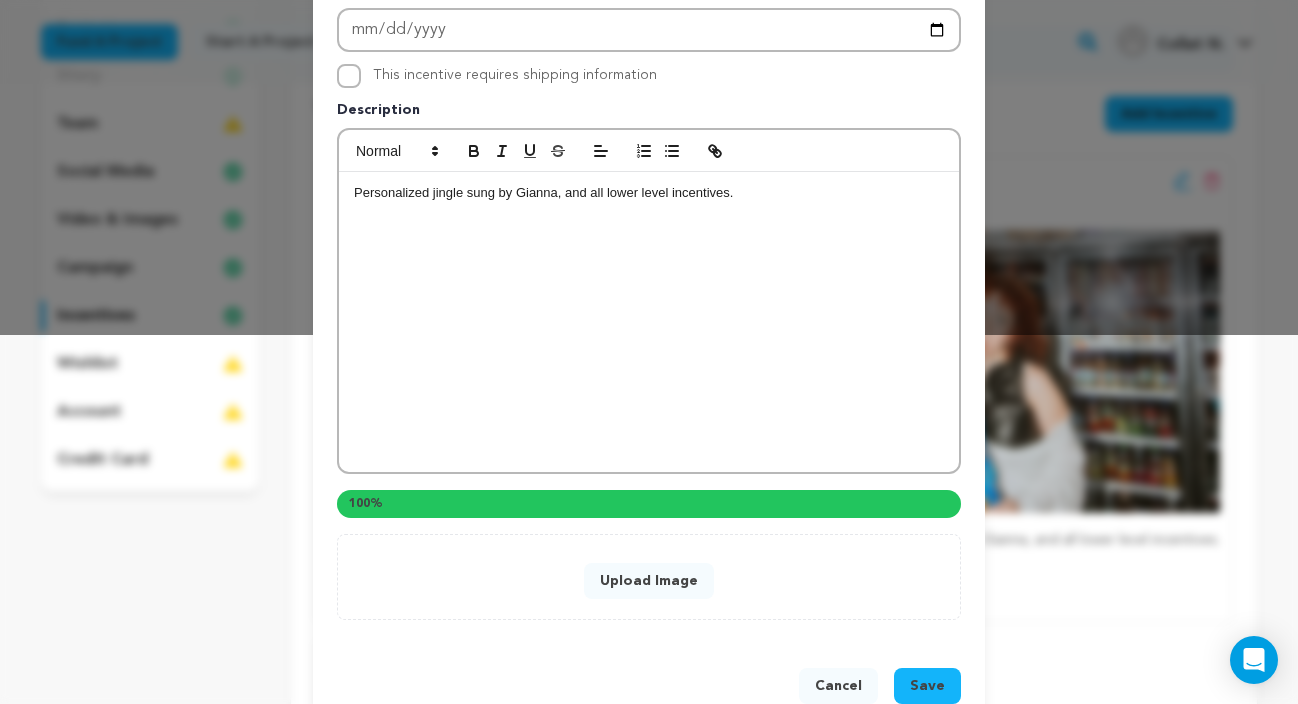 scroll, scrollTop: 300, scrollLeft: 0, axis: vertical 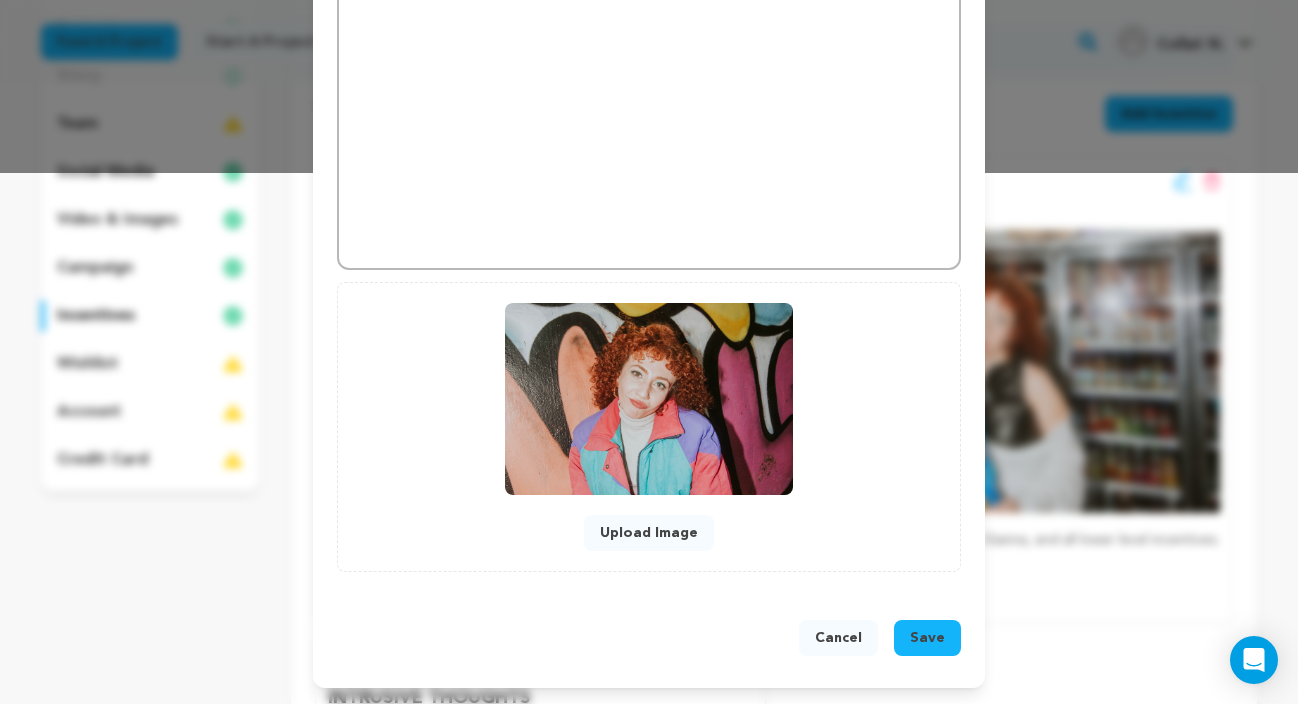 click on "Upload Image" at bounding box center (649, 533) 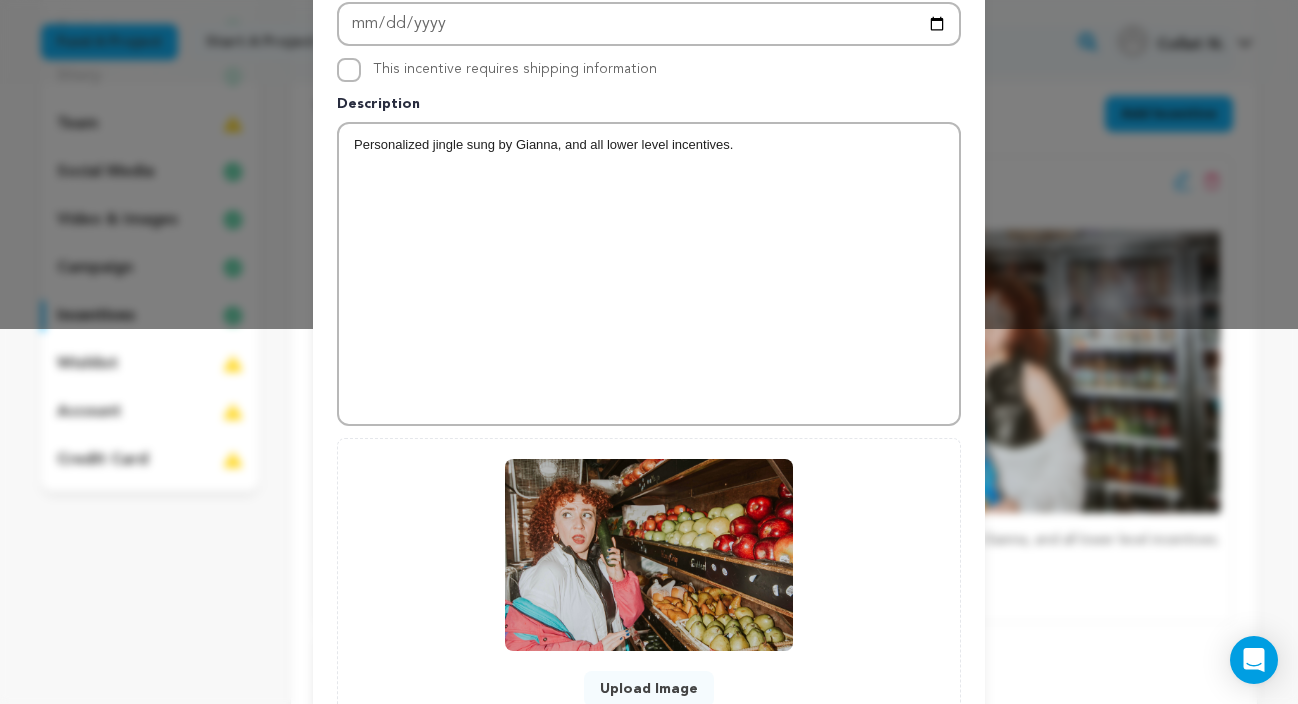 scroll, scrollTop: 531, scrollLeft: 0, axis: vertical 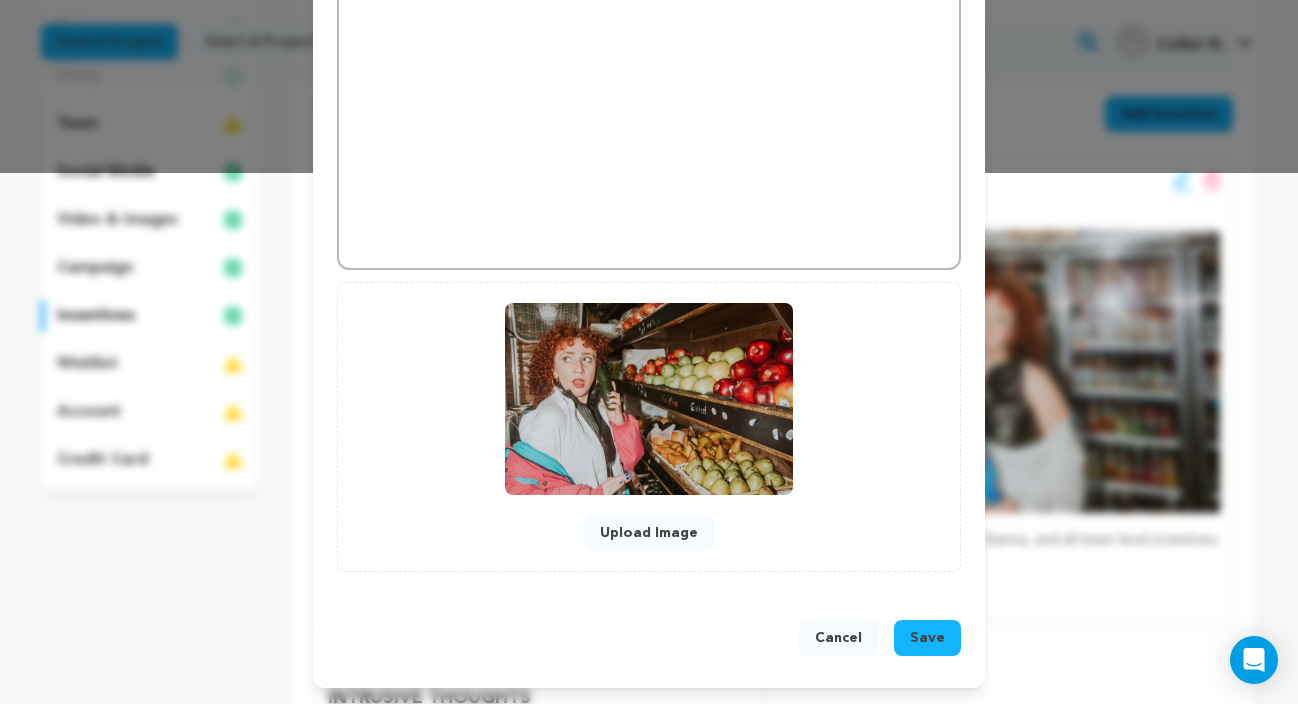 click on "Save" at bounding box center (927, 638) 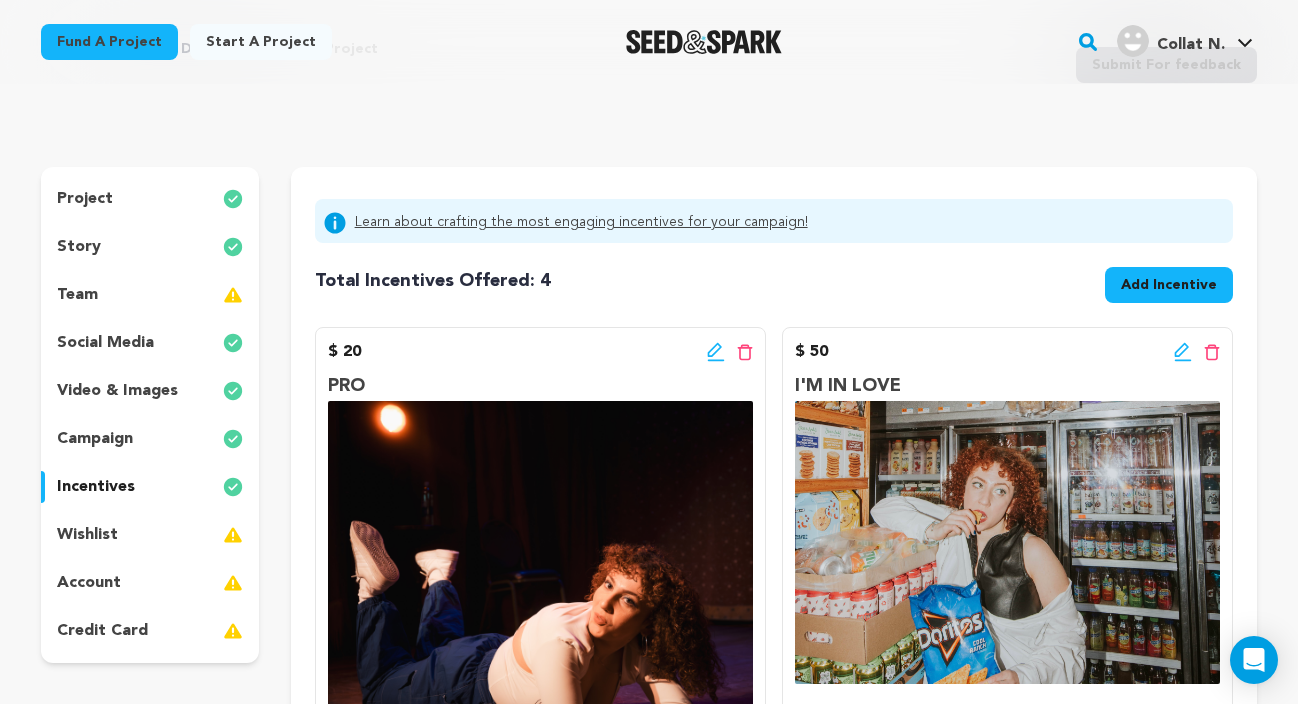 scroll, scrollTop: 104, scrollLeft: 0, axis: vertical 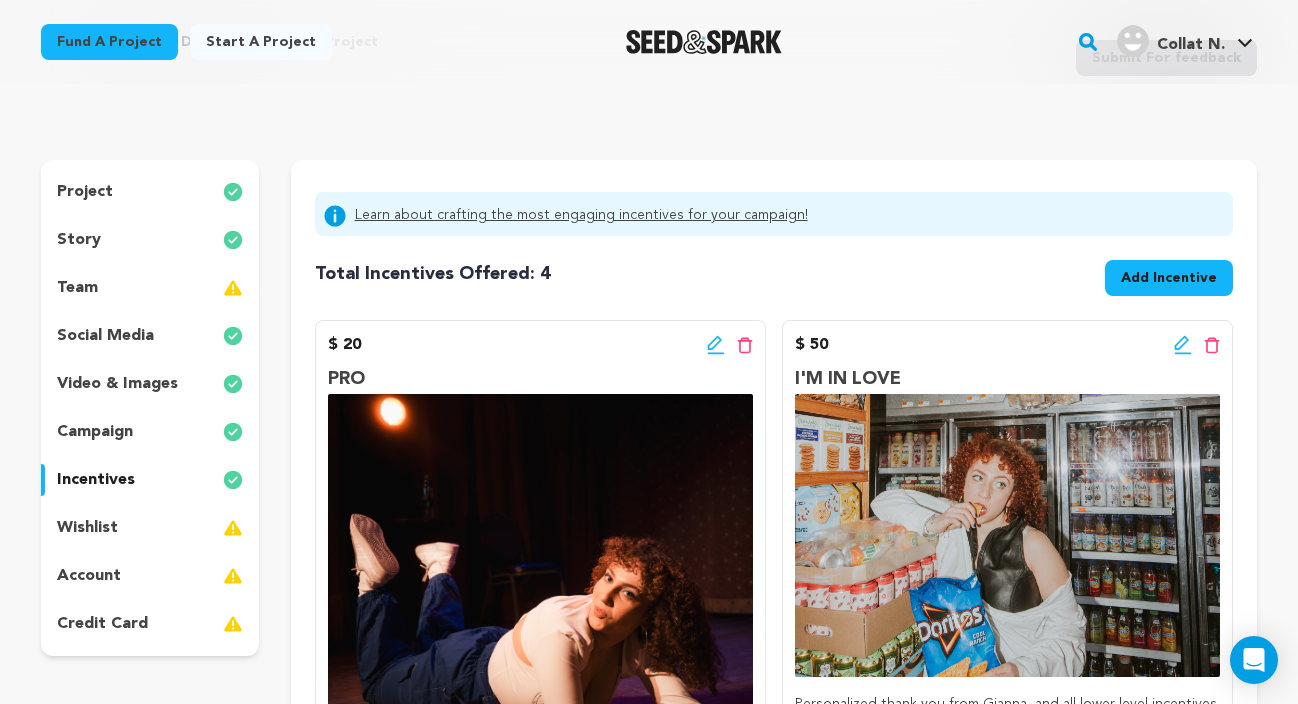 click on "Add Incentive" at bounding box center [1169, 278] 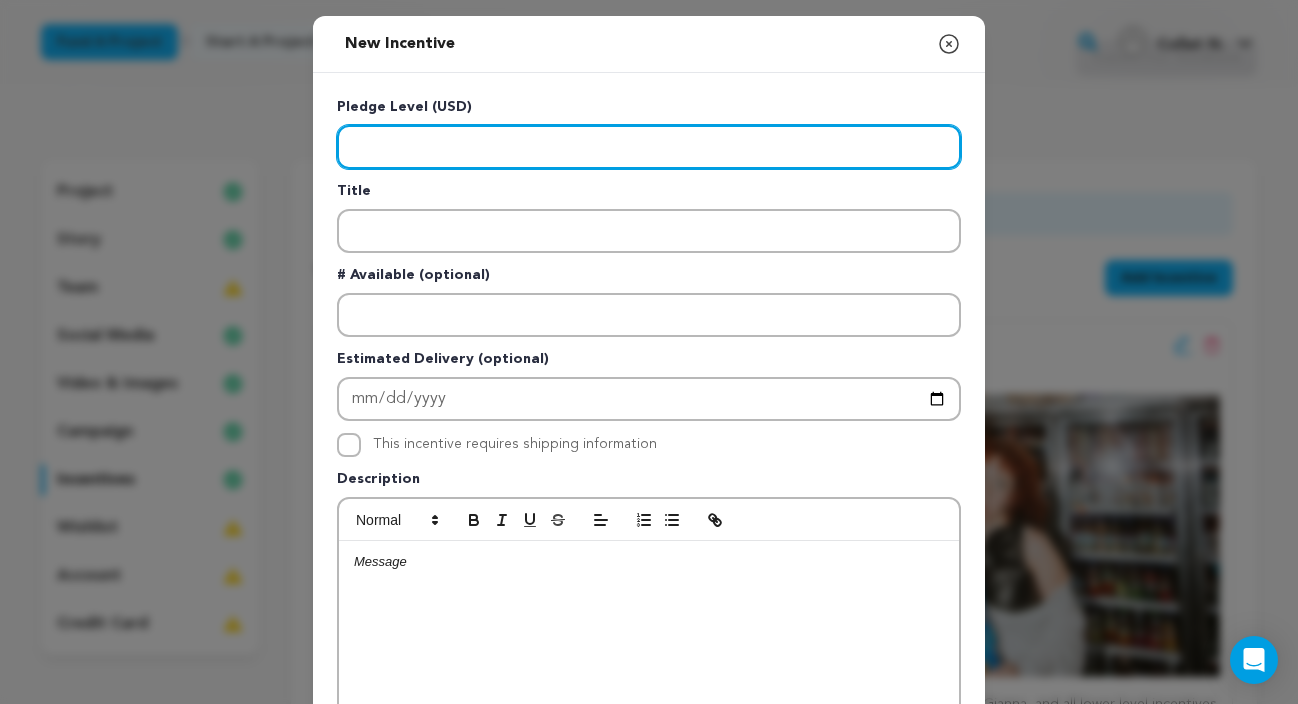 click at bounding box center [649, 147] 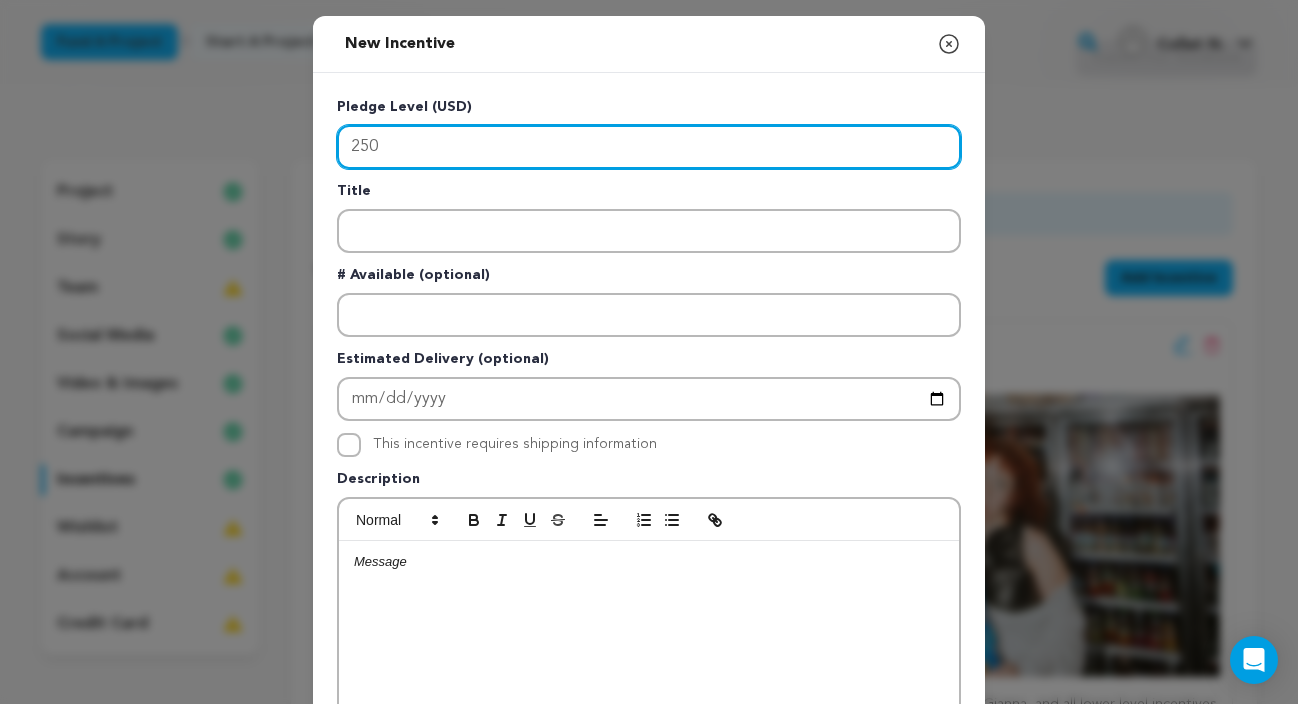 type on "250" 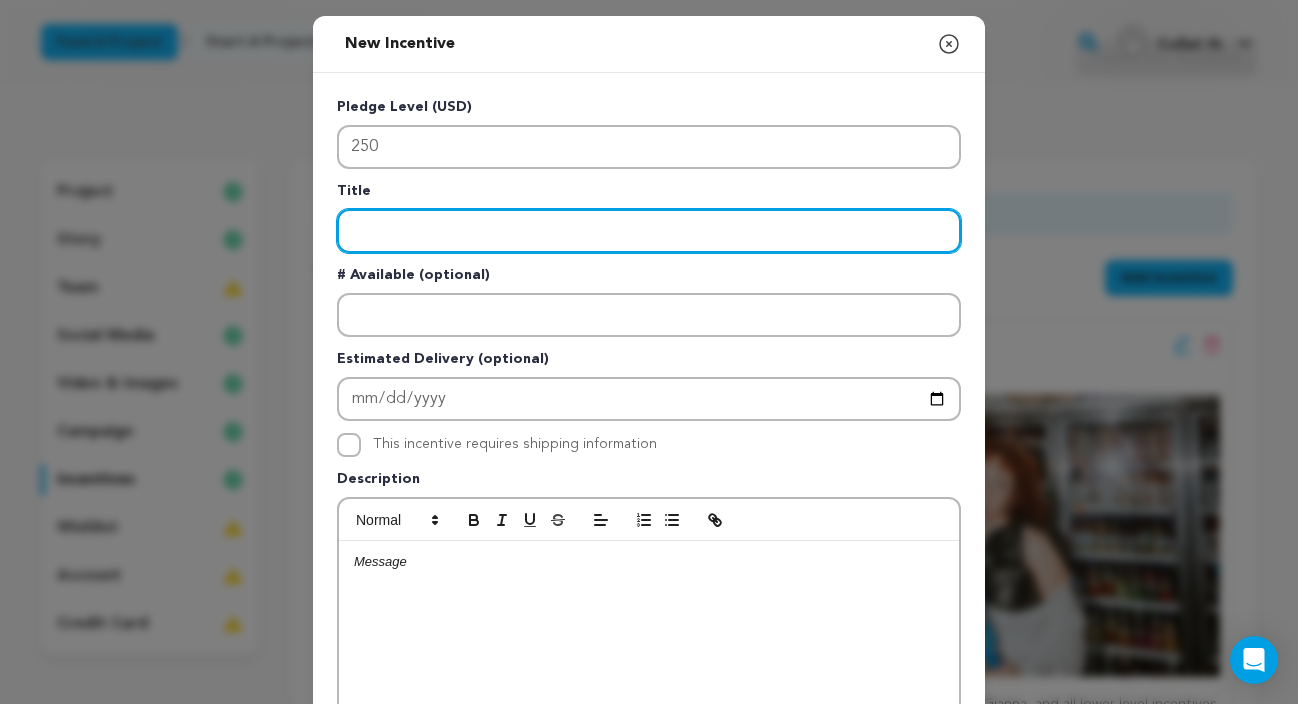 click at bounding box center [649, 231] 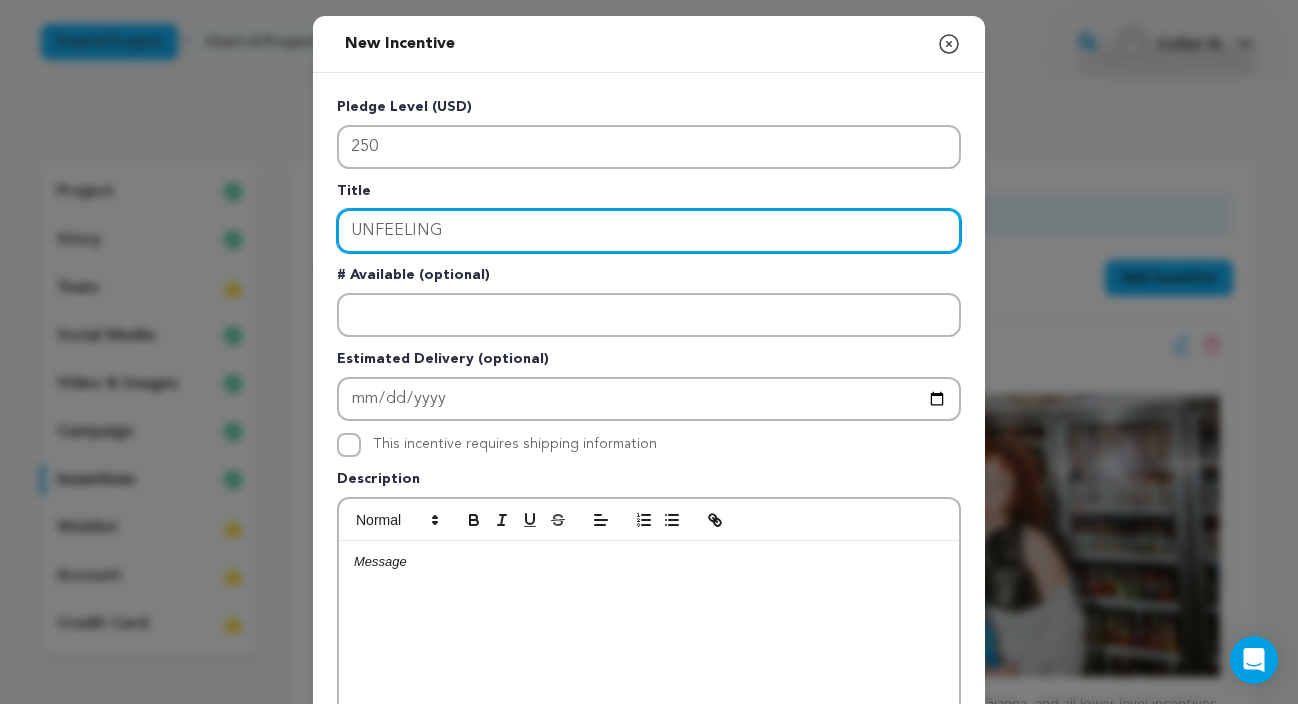 type on "UNFEELING" 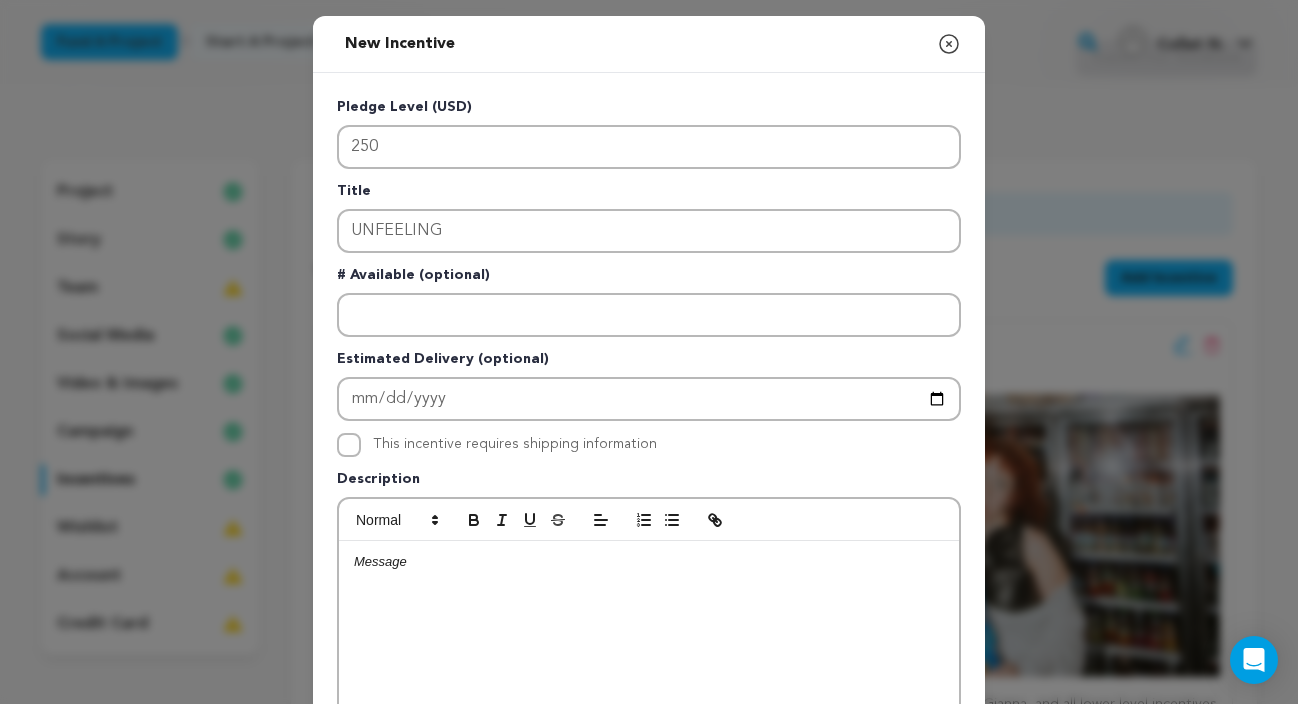 click at bounding box center [649, 691] 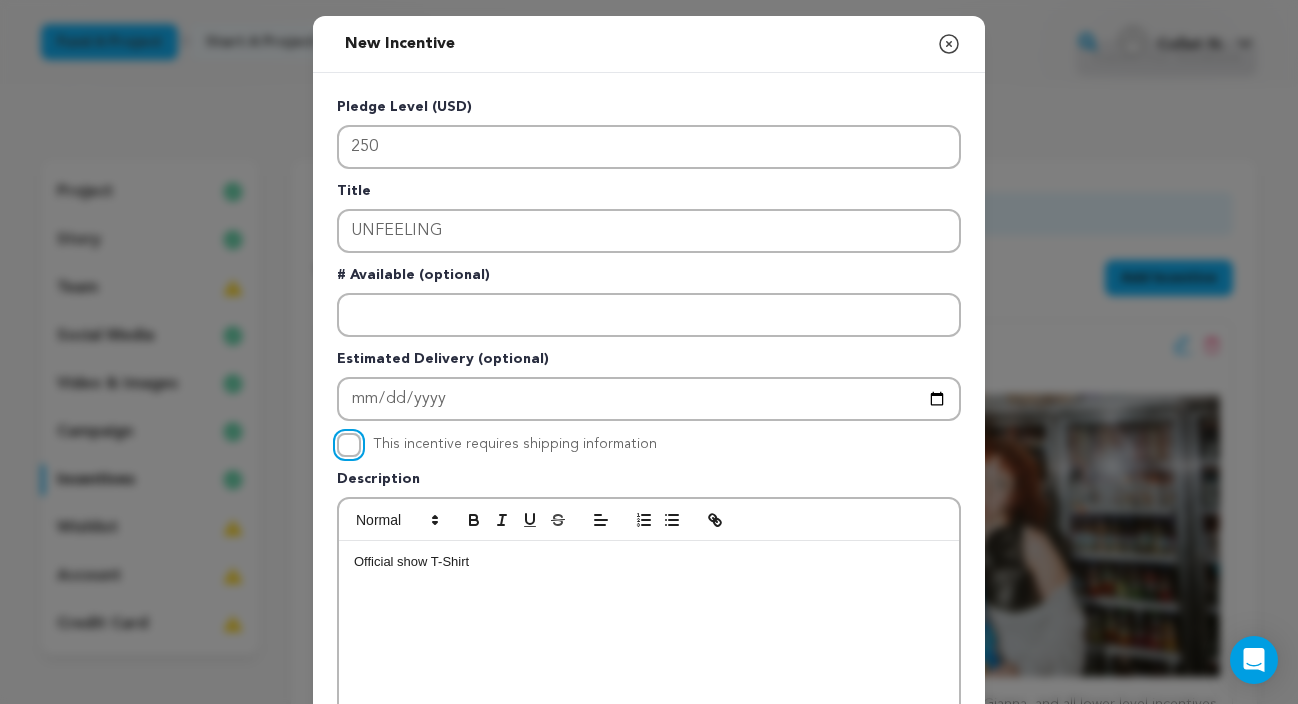 click on "This incentive requires shipping information" at bounding box center [349, 445] 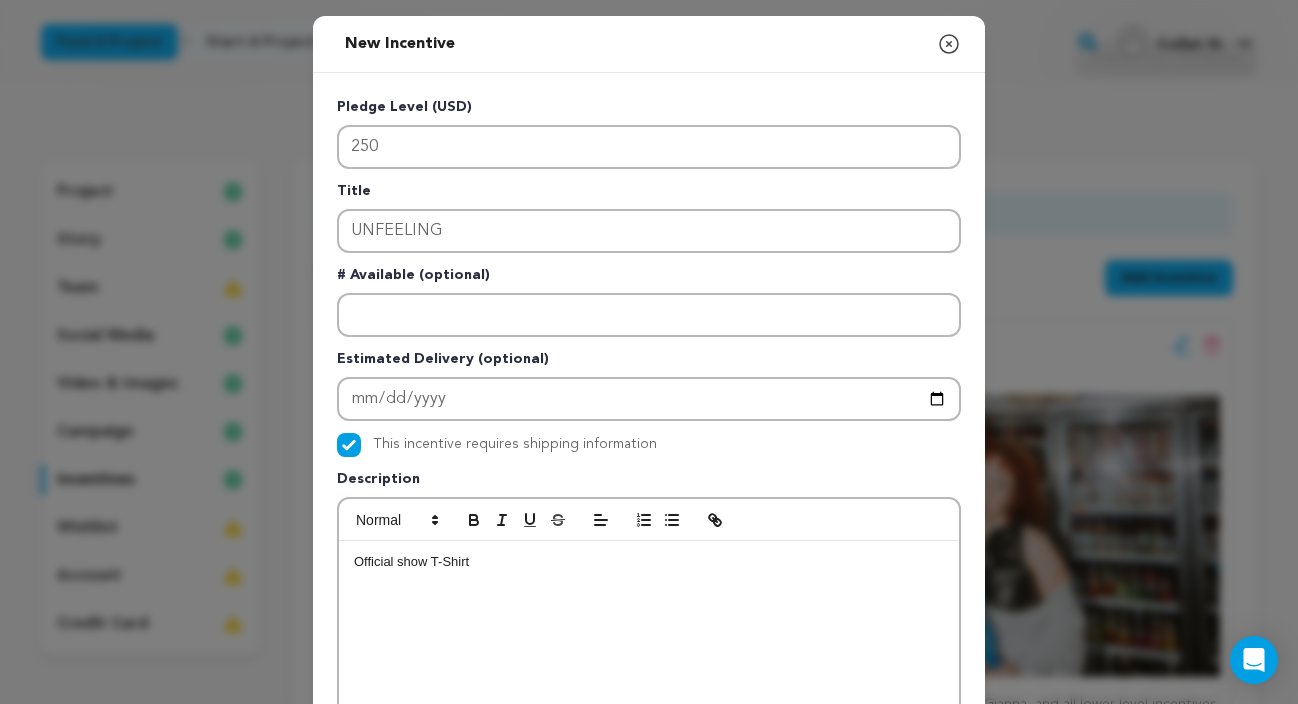 click on "Official show T-Shirt" at bounding box center [649, 691] 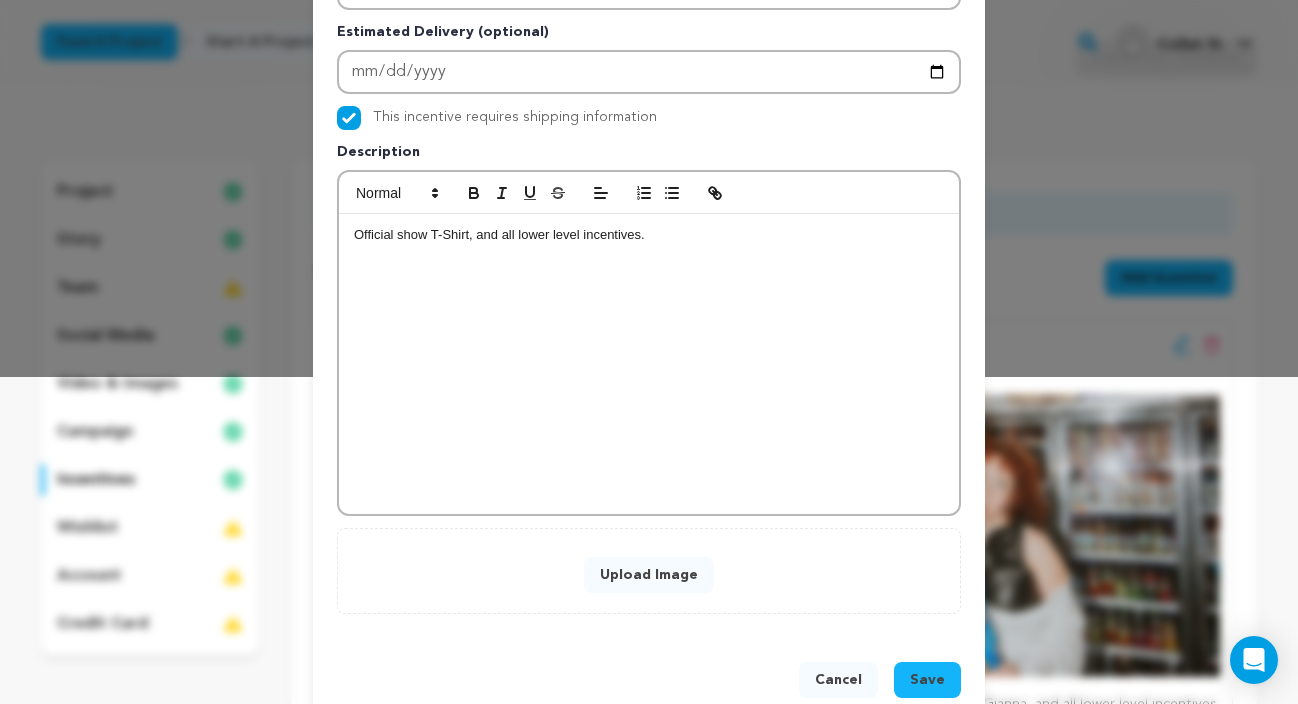 scroll, scrollTop: 369, scrollLeft: 0, axis: vertical 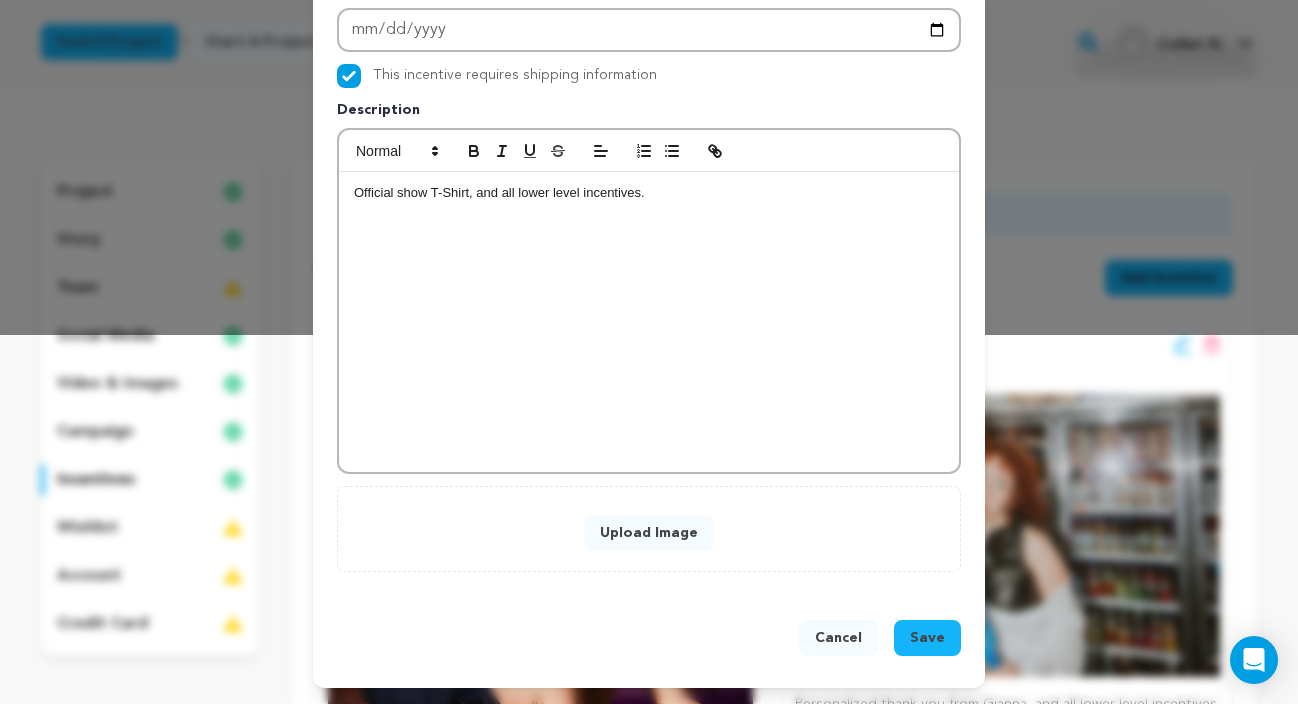 click on "Upload Image" at bounding box center (649, 533) 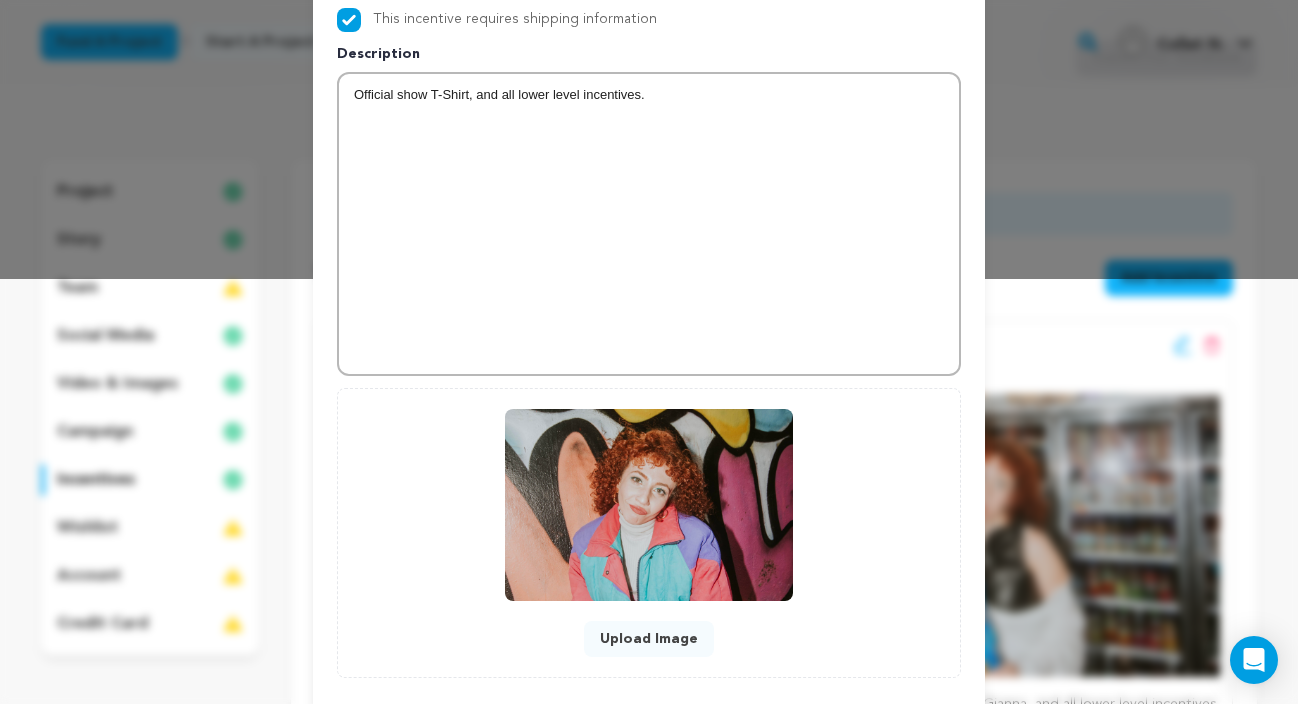 scroll, scrollTop: 531, scrollLeft: 0, axis: vertical 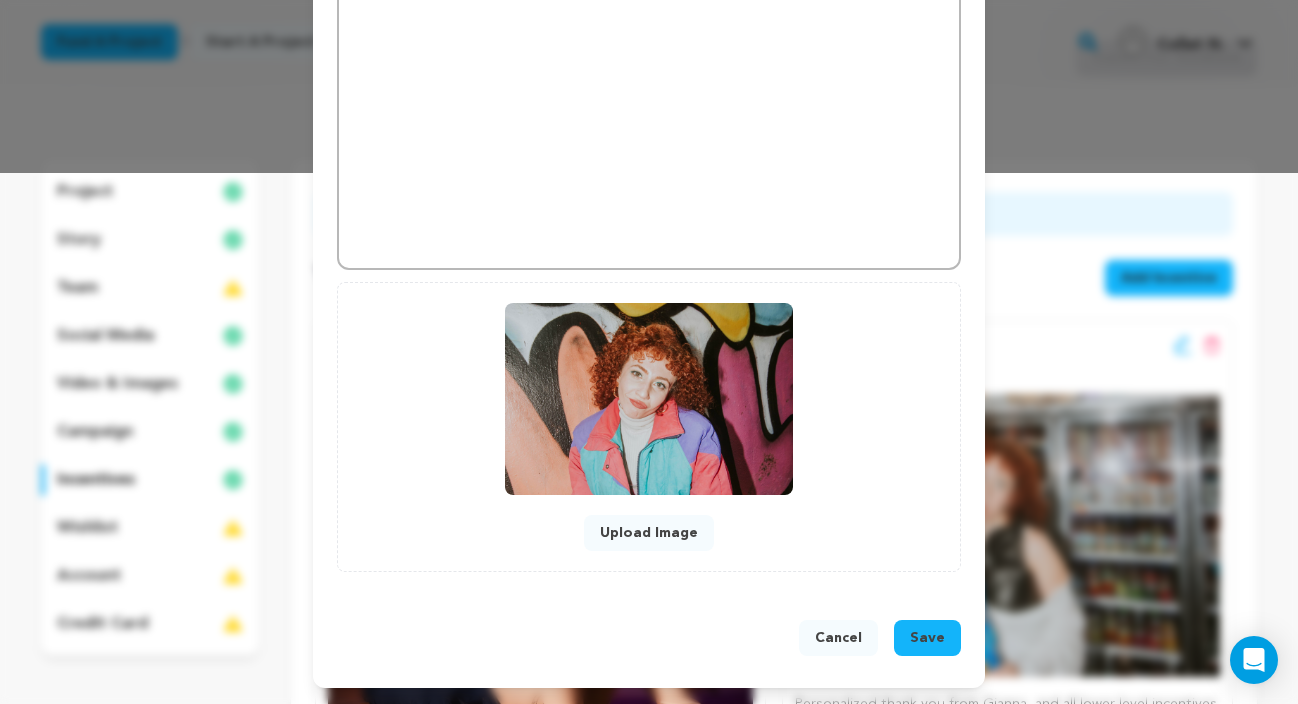 click on "Save" at bounding box center (927, 638) 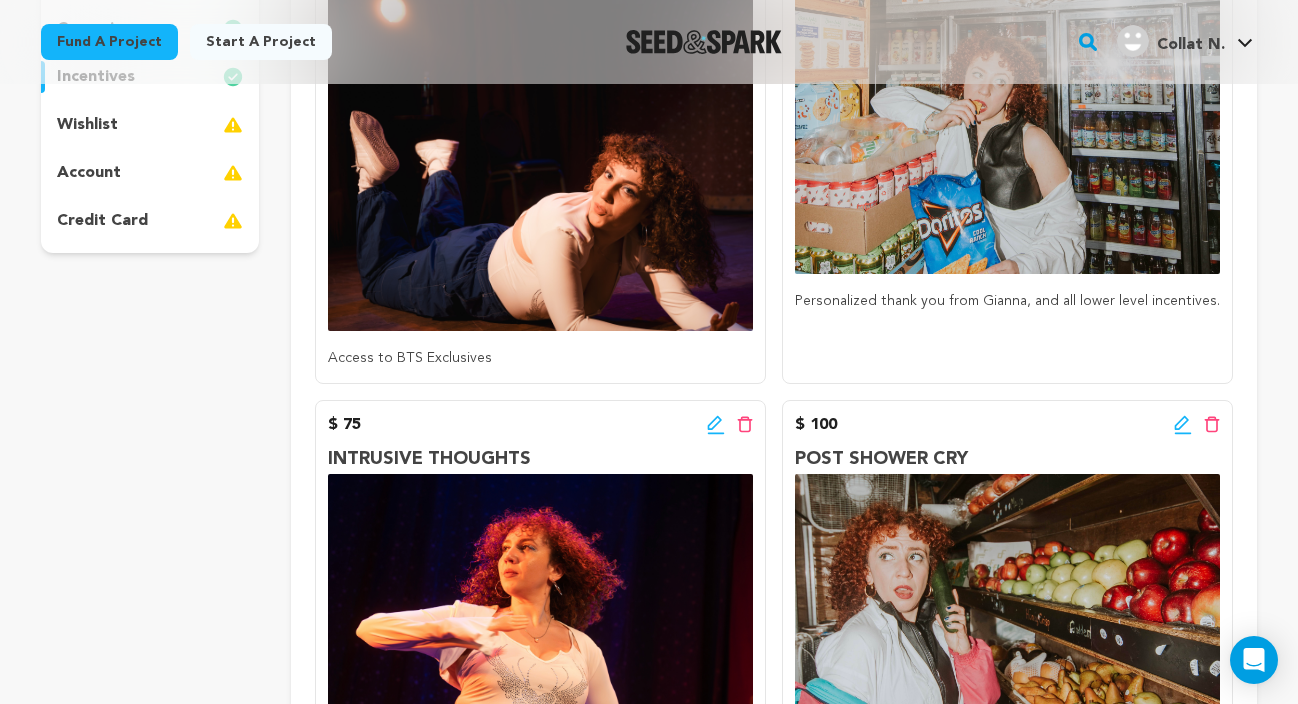 scroll, scrollTop: 168, scrollLeft: 0, axis: vertical 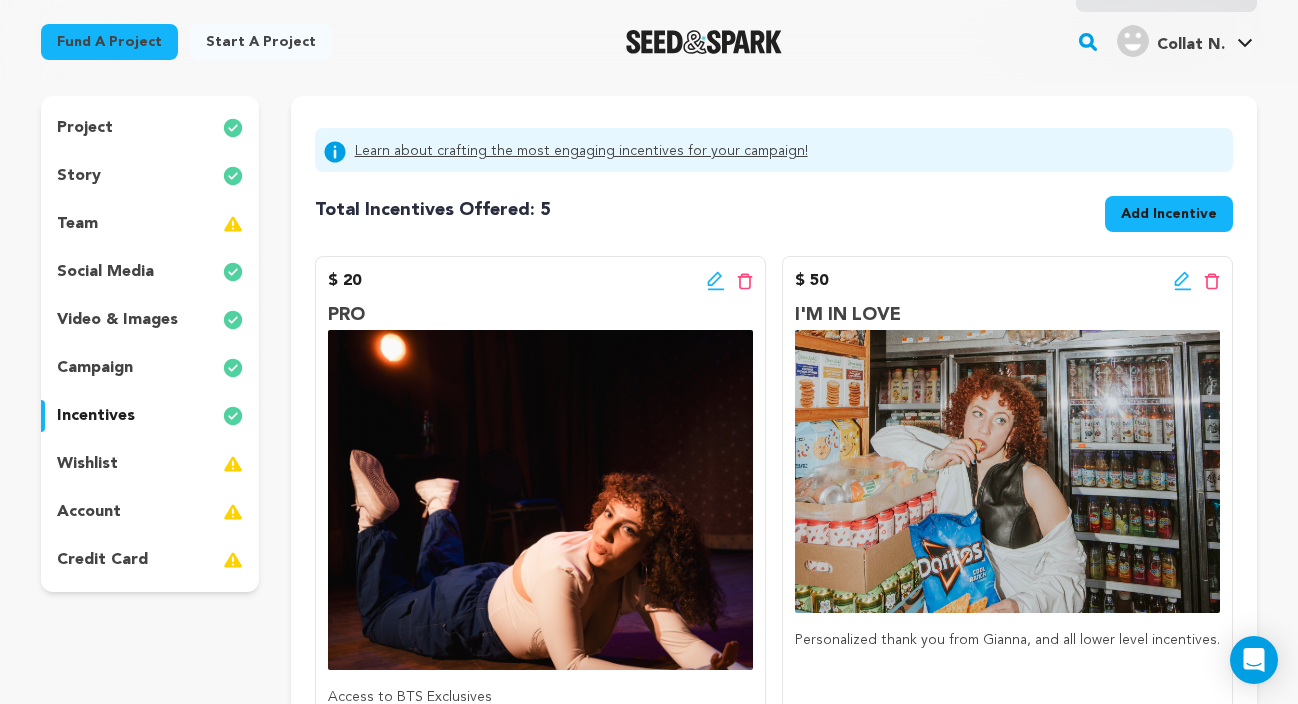 click on "Add Incentive" at bounding box center [1169, 214] 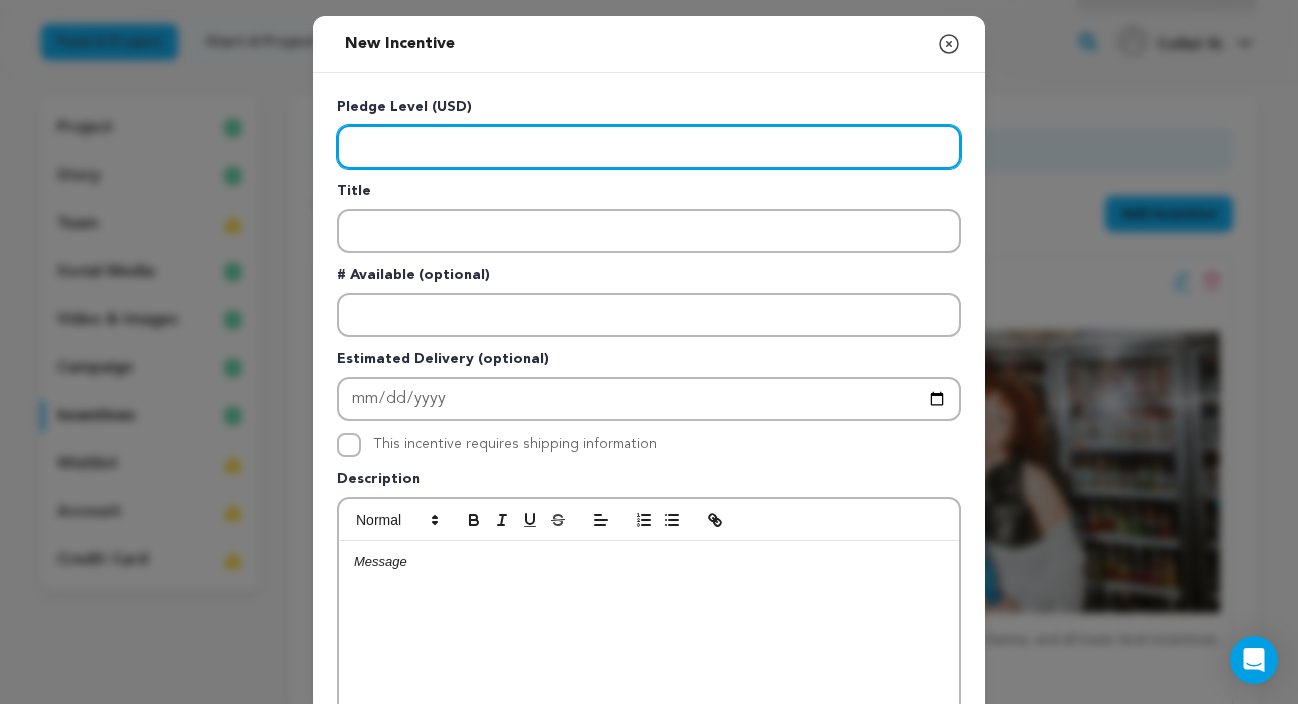 click at bounding box center [649, 147] 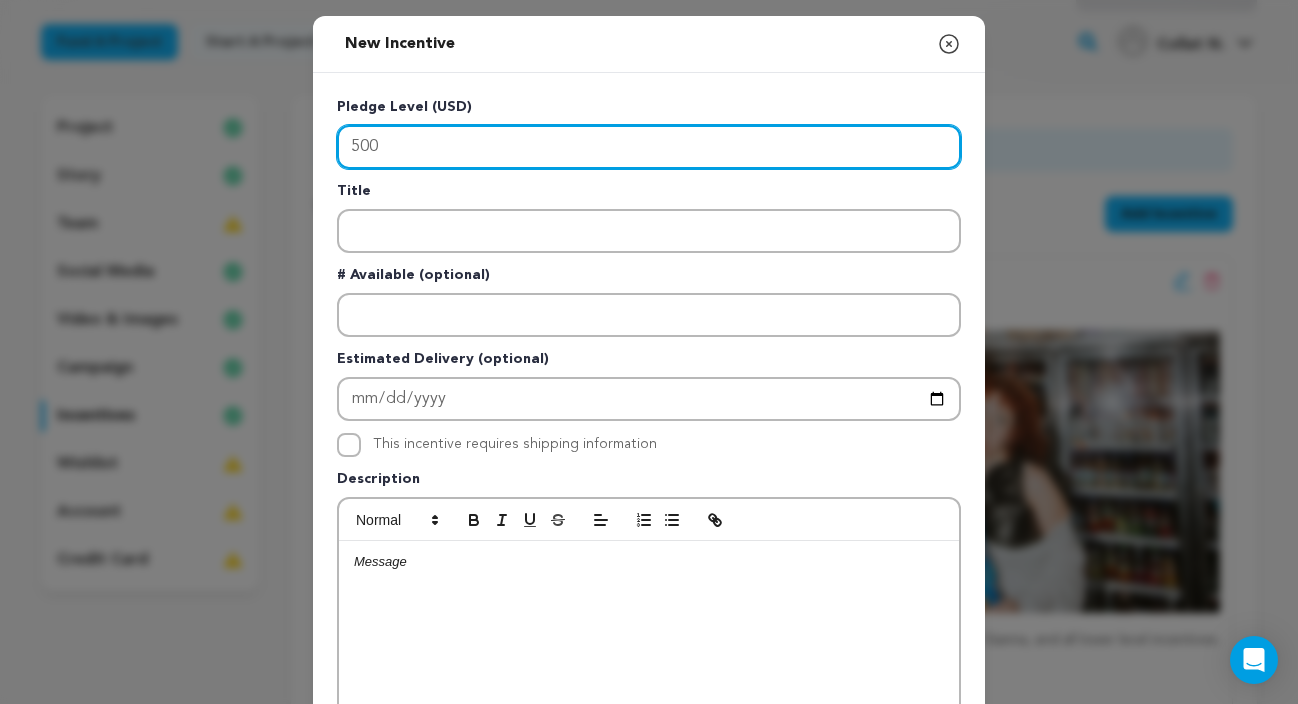 type on "500" 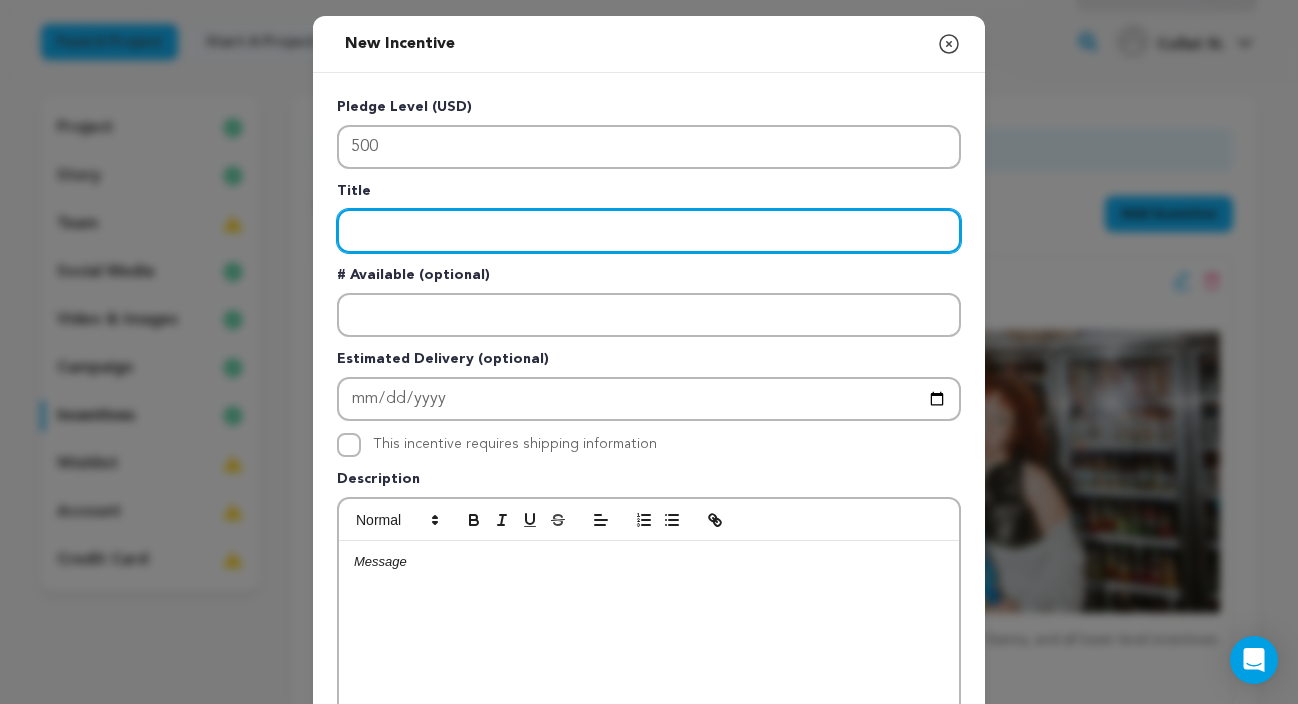 click at bounding box center [649, 231] 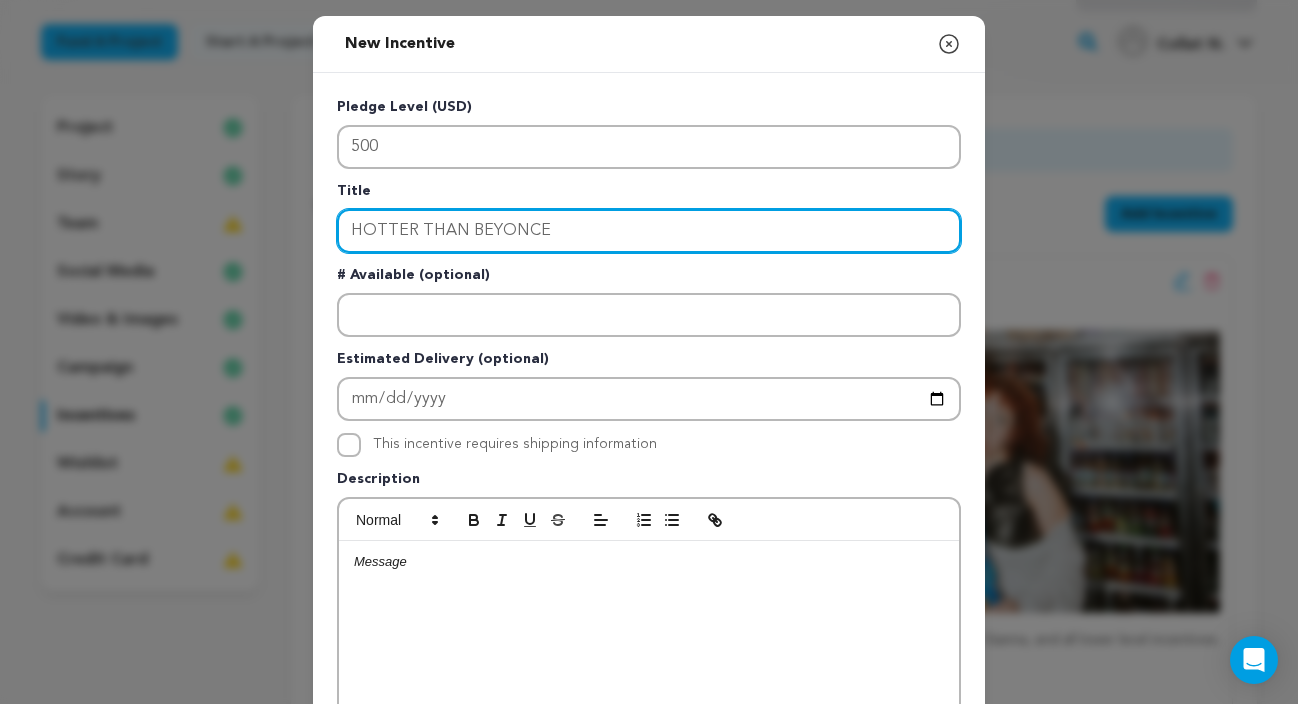 scroll, scrollTop: 165, scrollLeft: 0, axis: vertical 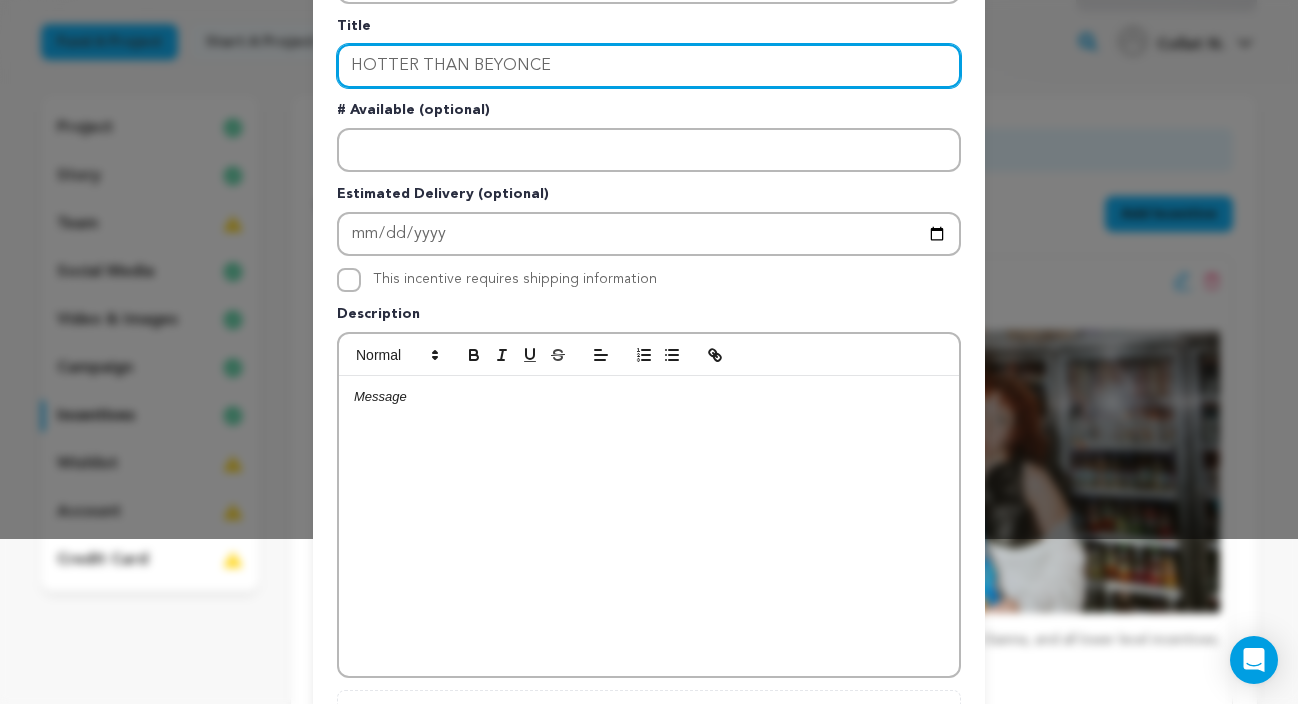 type on "HOTTER THAN BEYONCE" 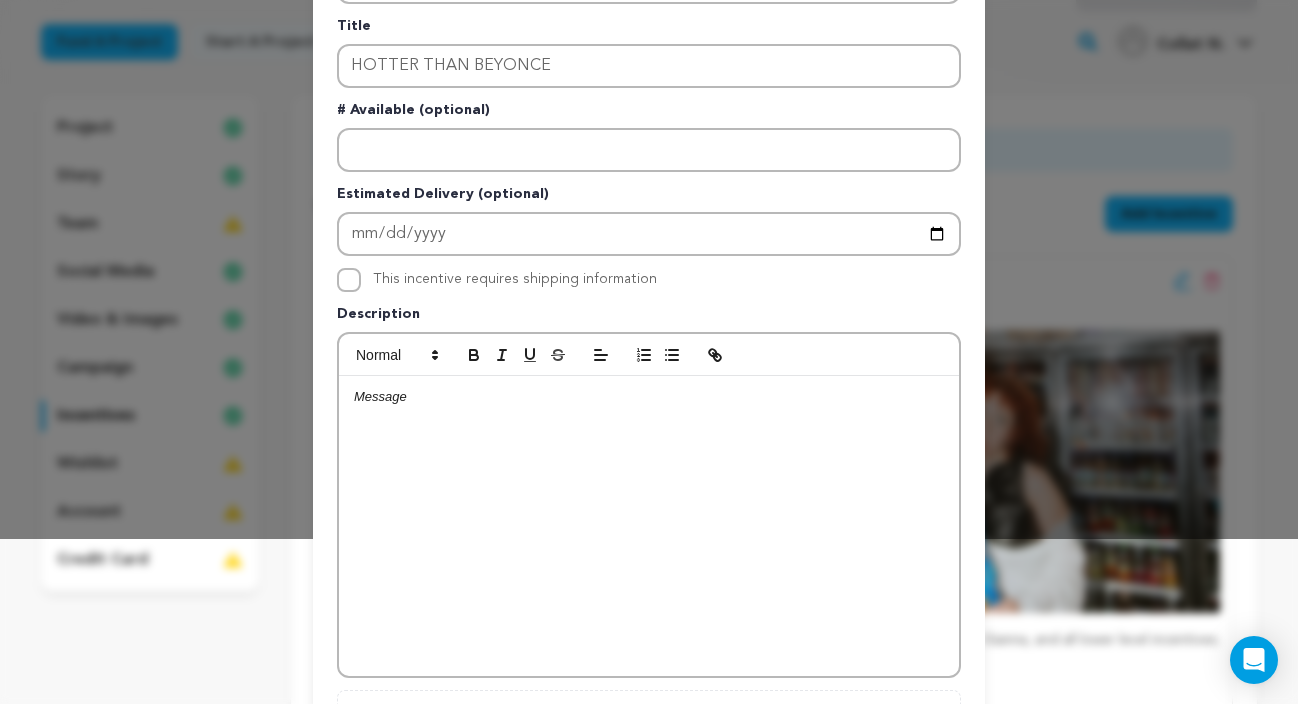 click at bounding box center (649, 526) 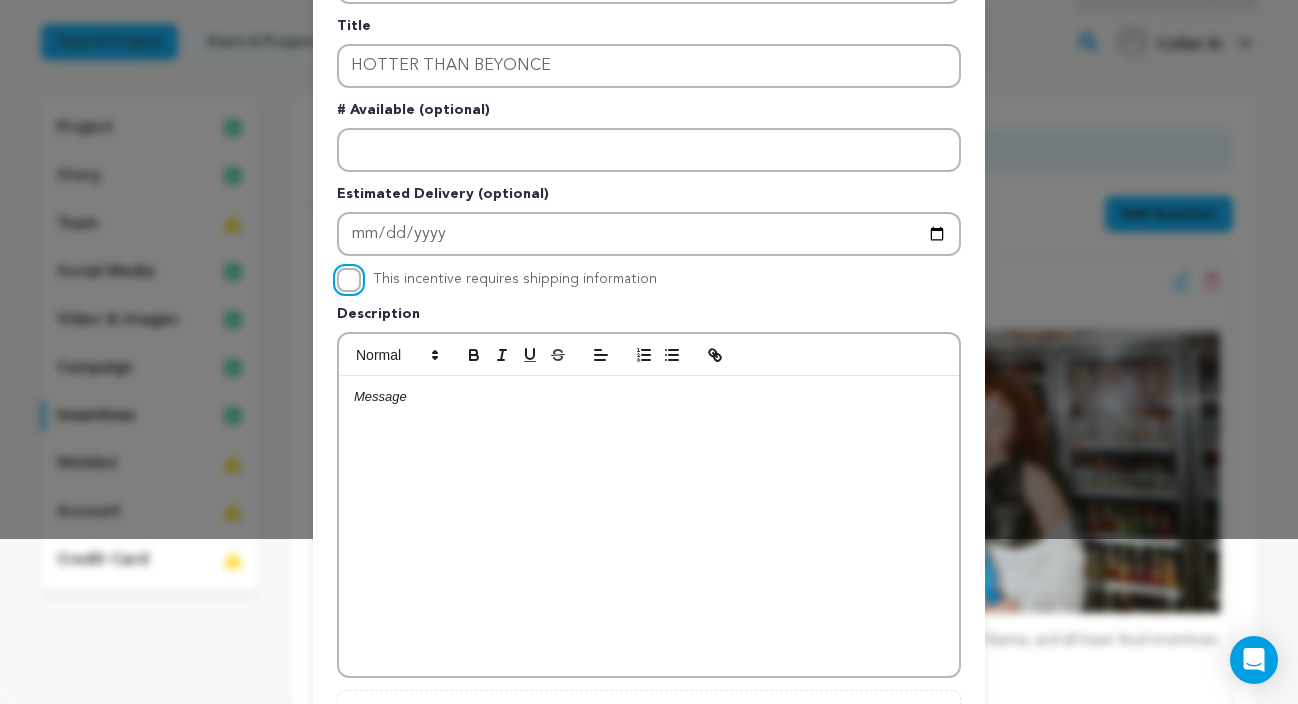 click on "This incentive requires shipping information" at bounding box center [349, 280] 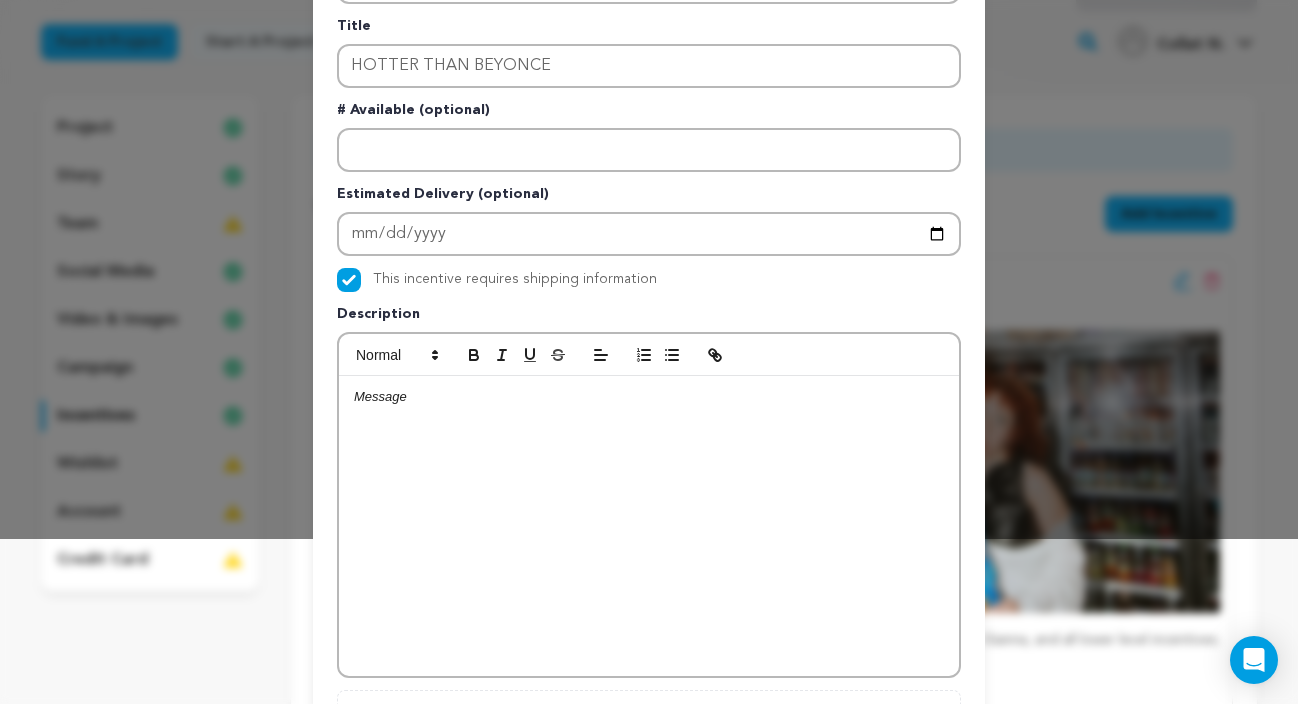 click at bounding box center [649, 397] 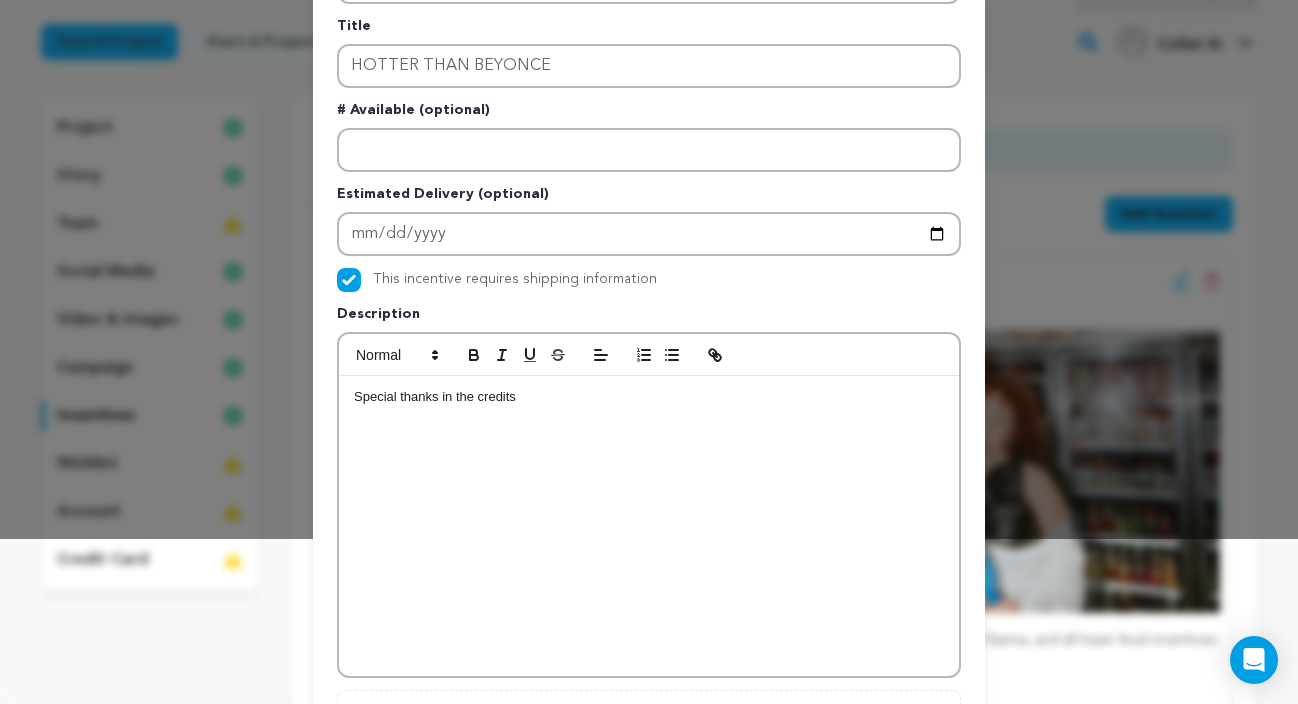 scroll, scrollTop: 0, scrollLeft: 0, axis: both 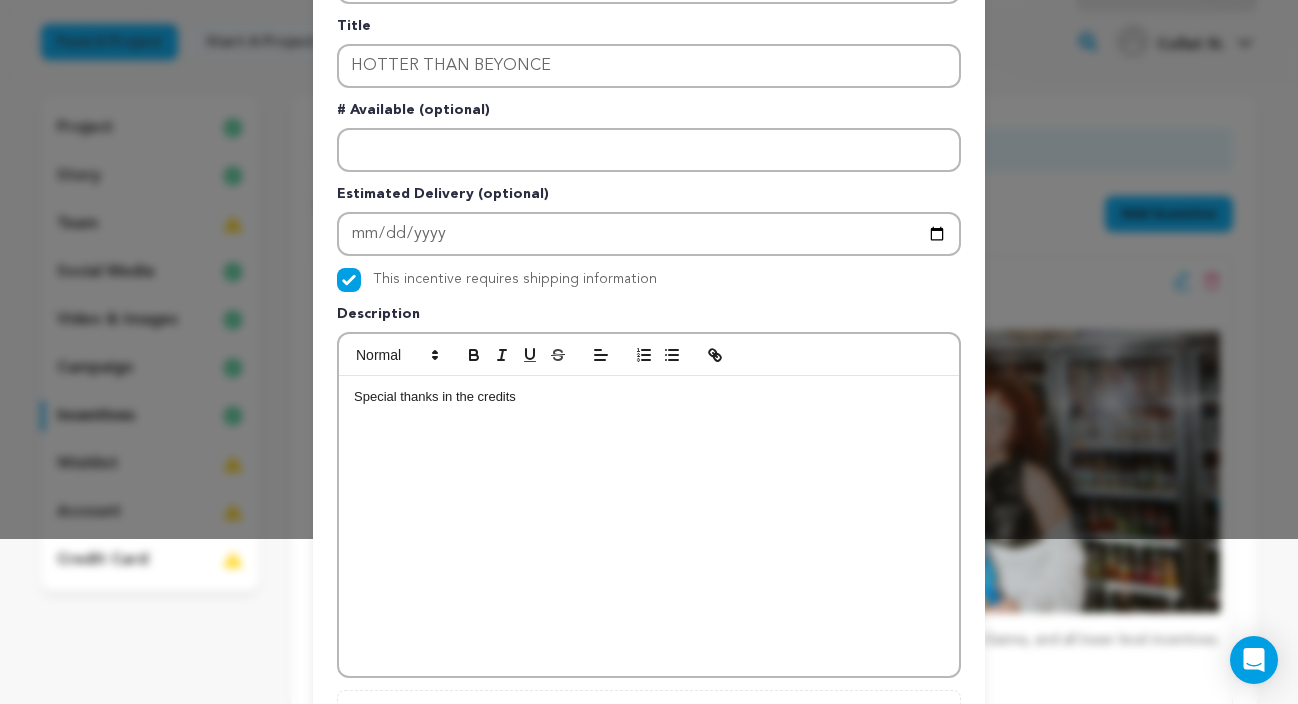 type 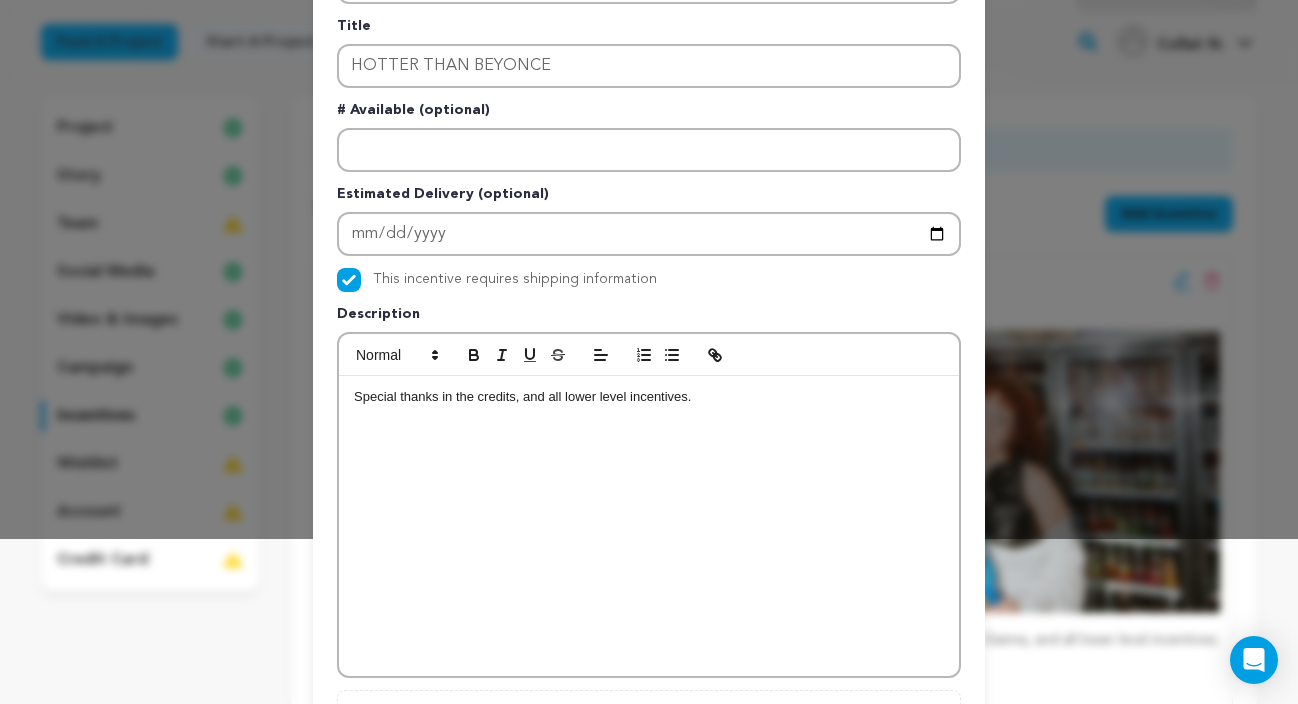 scroll, scrollTop: 369, scrollLeft: 0, axis: vertical 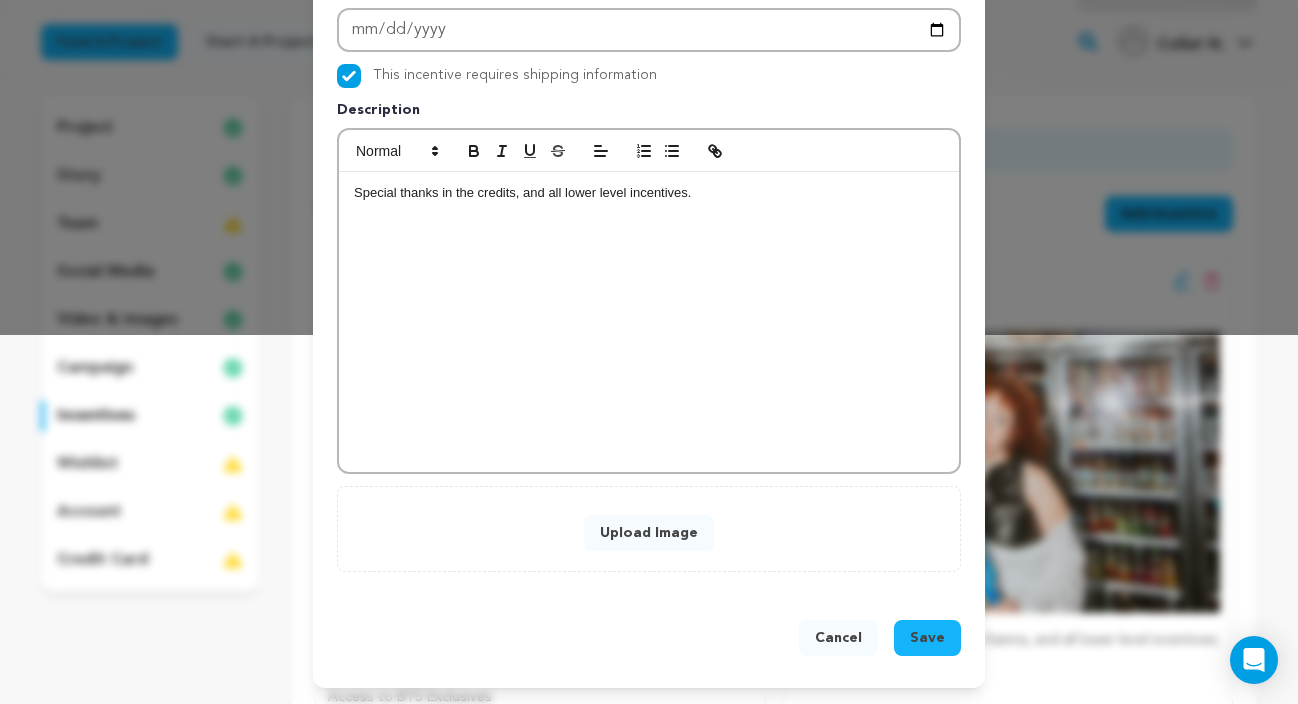 click on "Upload Image" at bounding box center (649, 533) 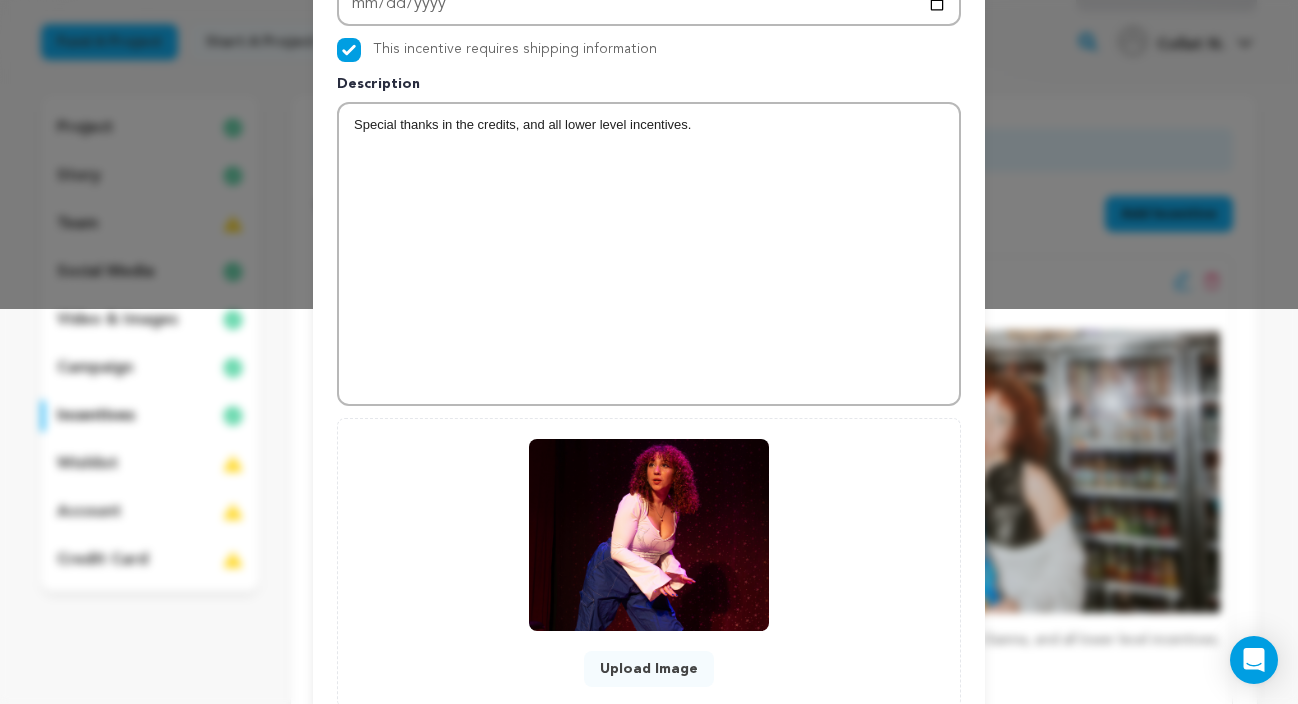 scroll, scrollTop: 531, scrollLeft: 0, axis: vertical 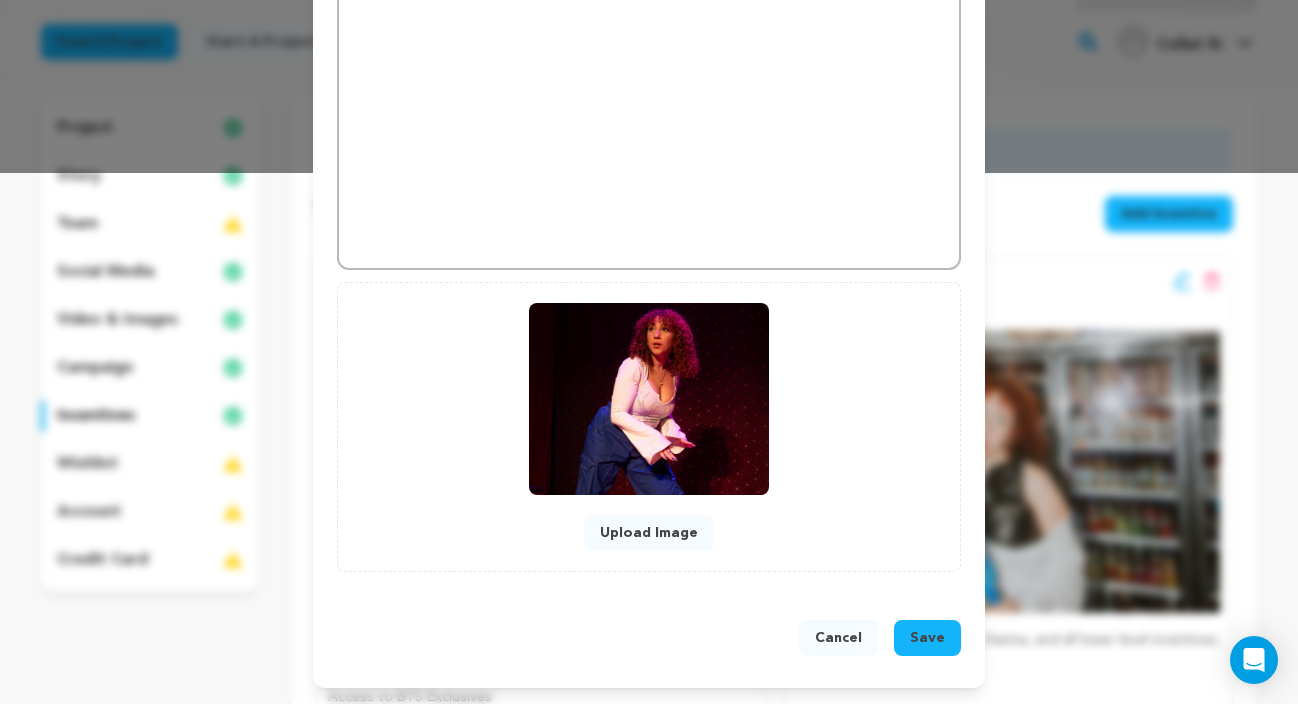 click on "Save" at bounding box center (927, 638) 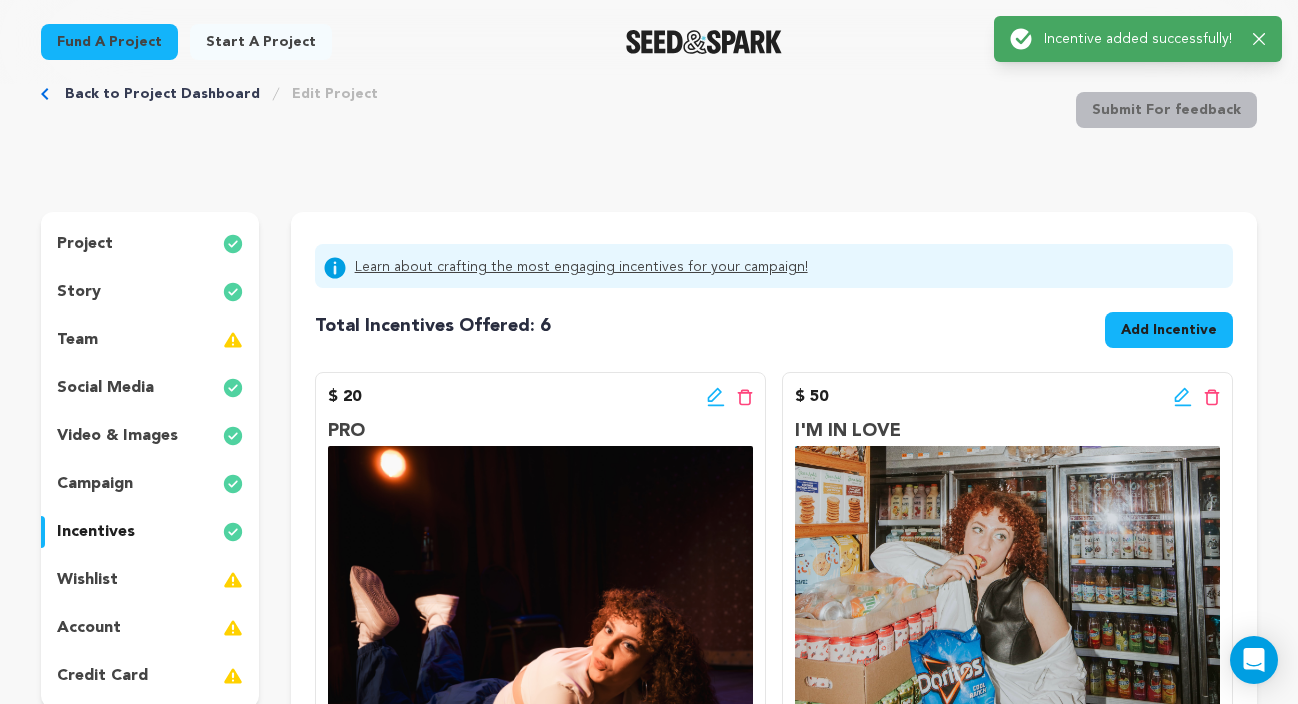 scroll, scrollTop: 0, scrollLeft: 0, axis: both 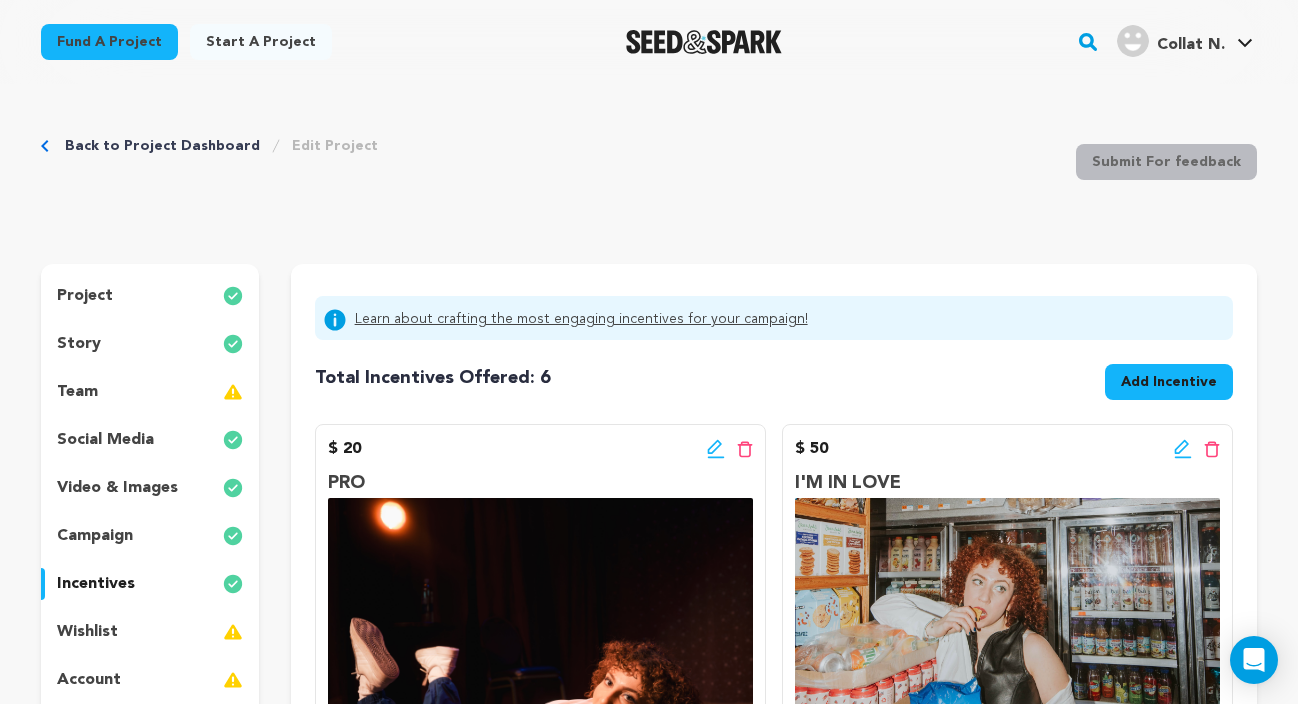 click on "Add Incentive" at bounding box center (1169, 382) 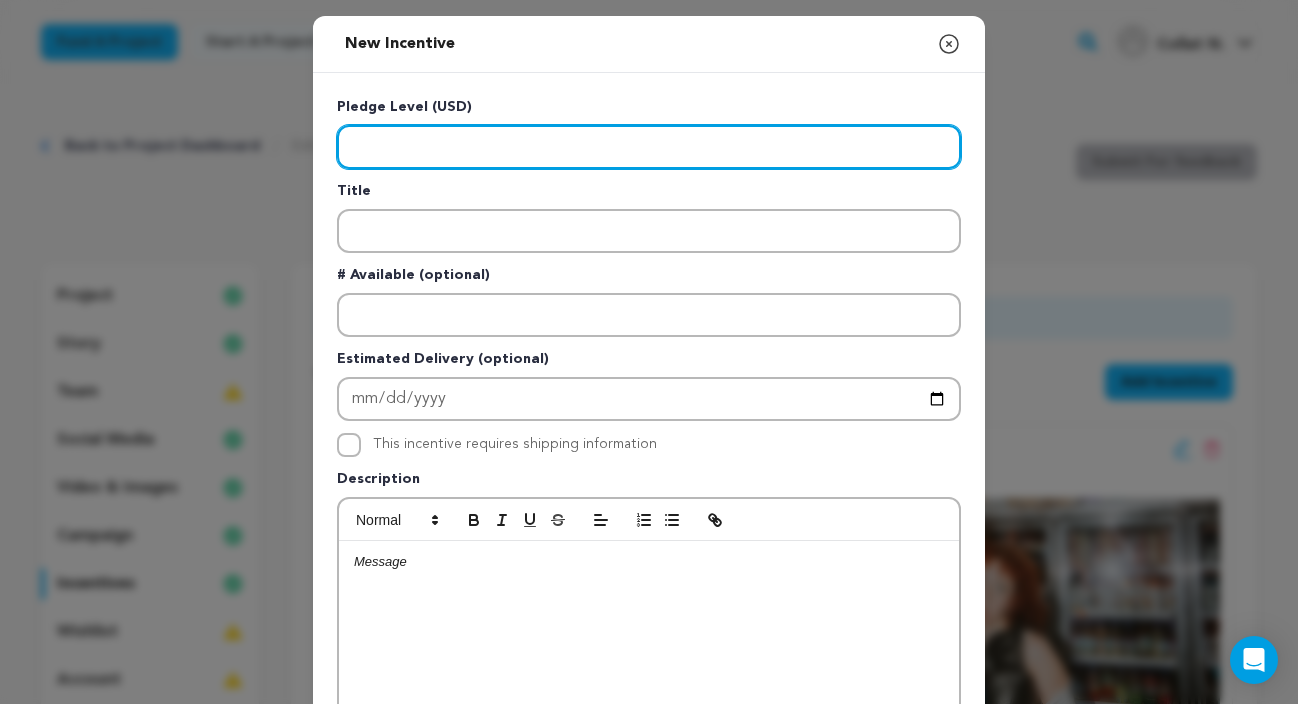 click at bounding box center (649, 147) 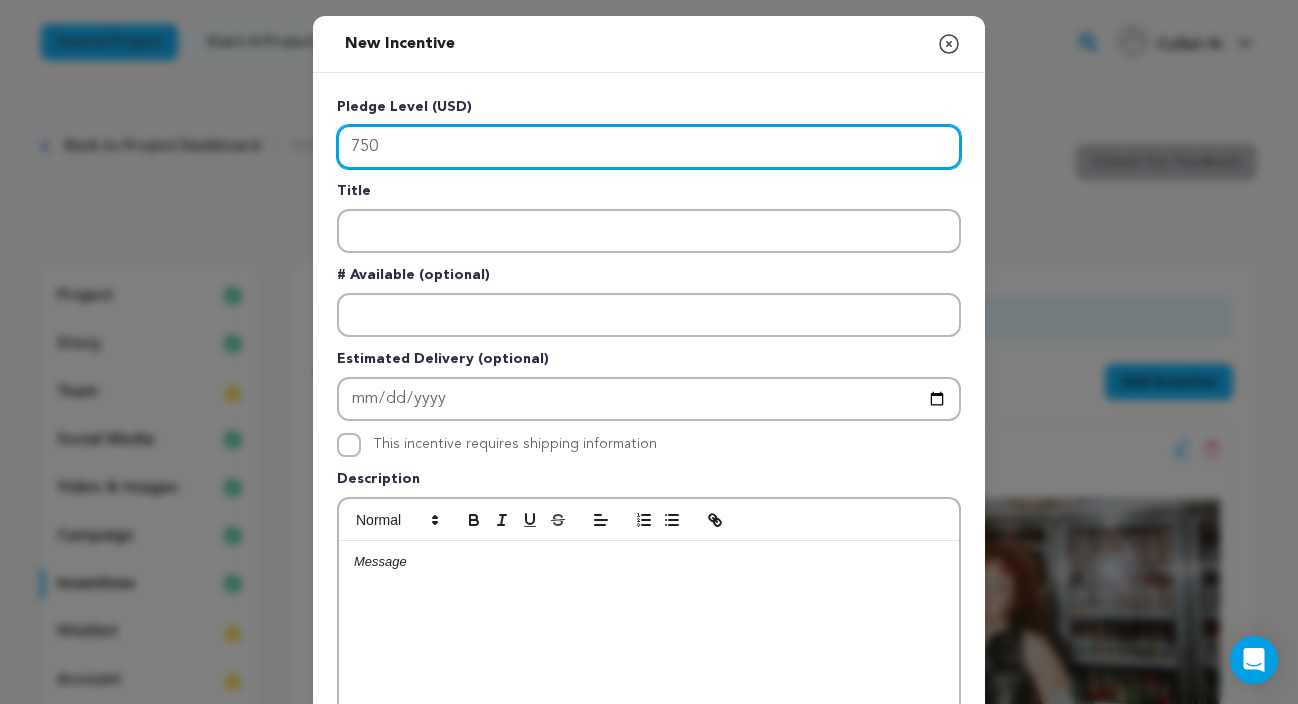 click on "750" at bounding box center (649, 147) 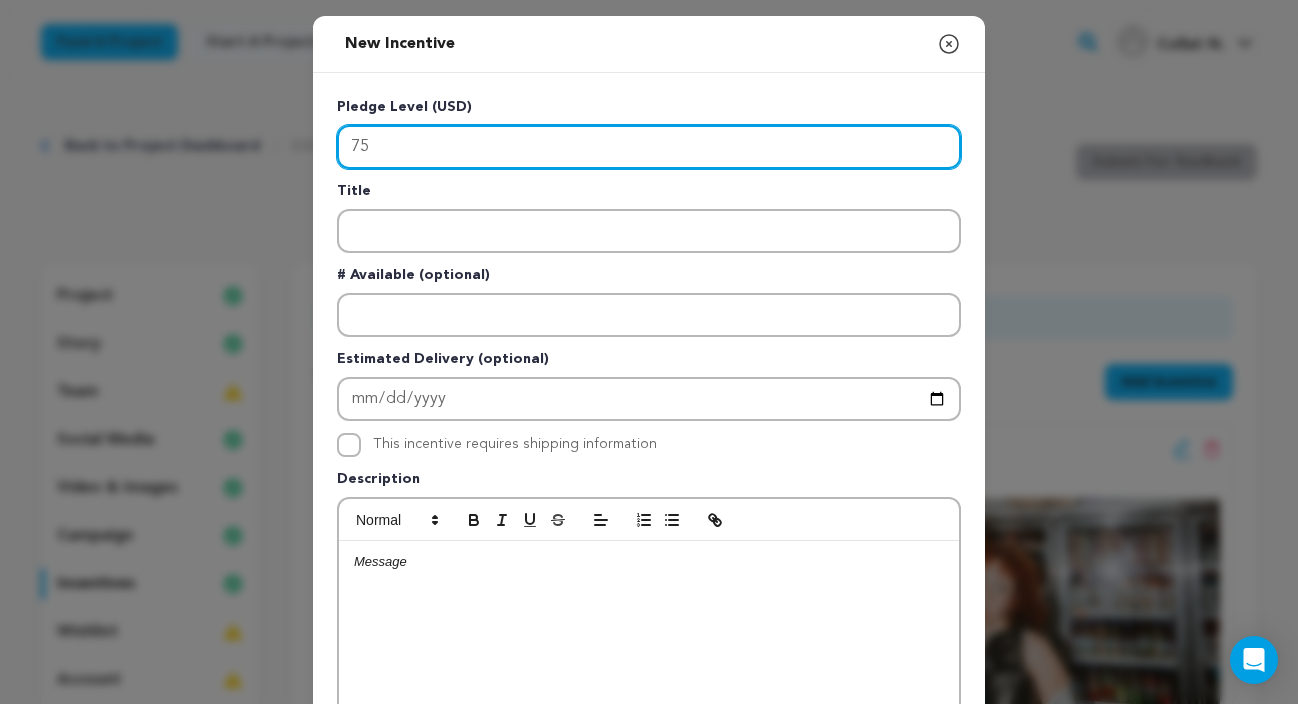 type on "7" 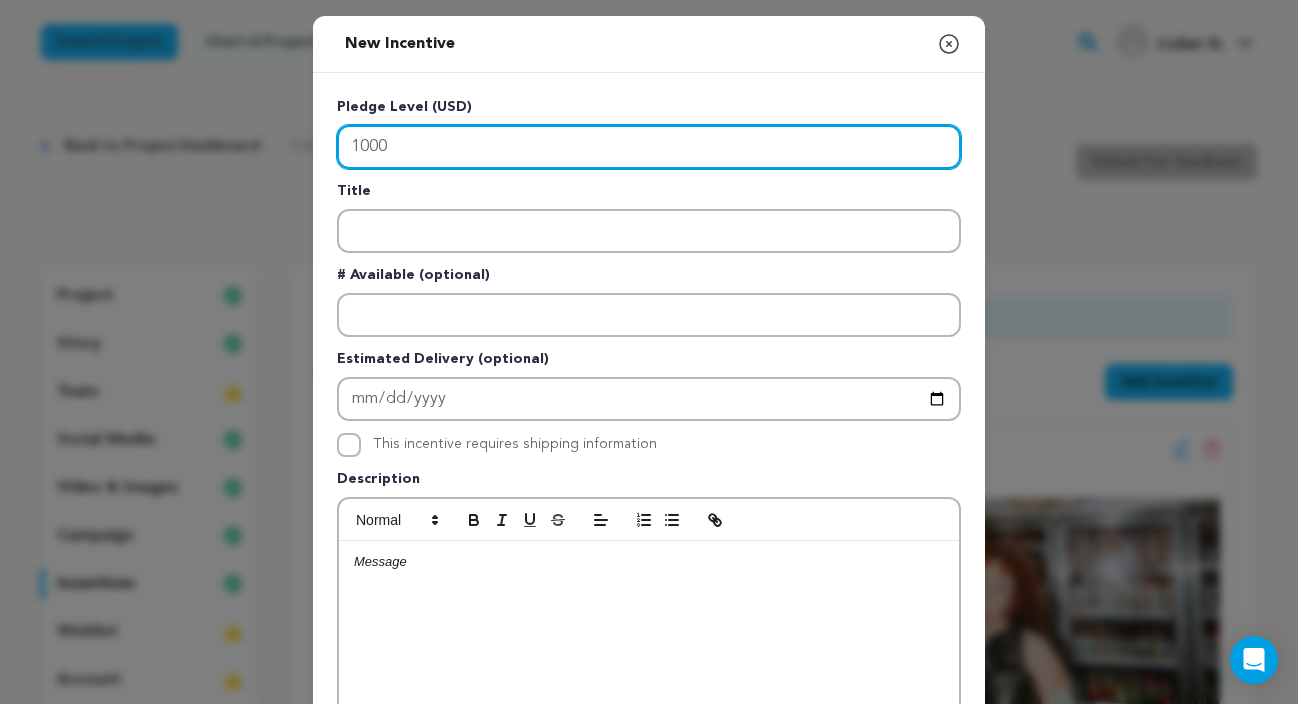 type on "1000" 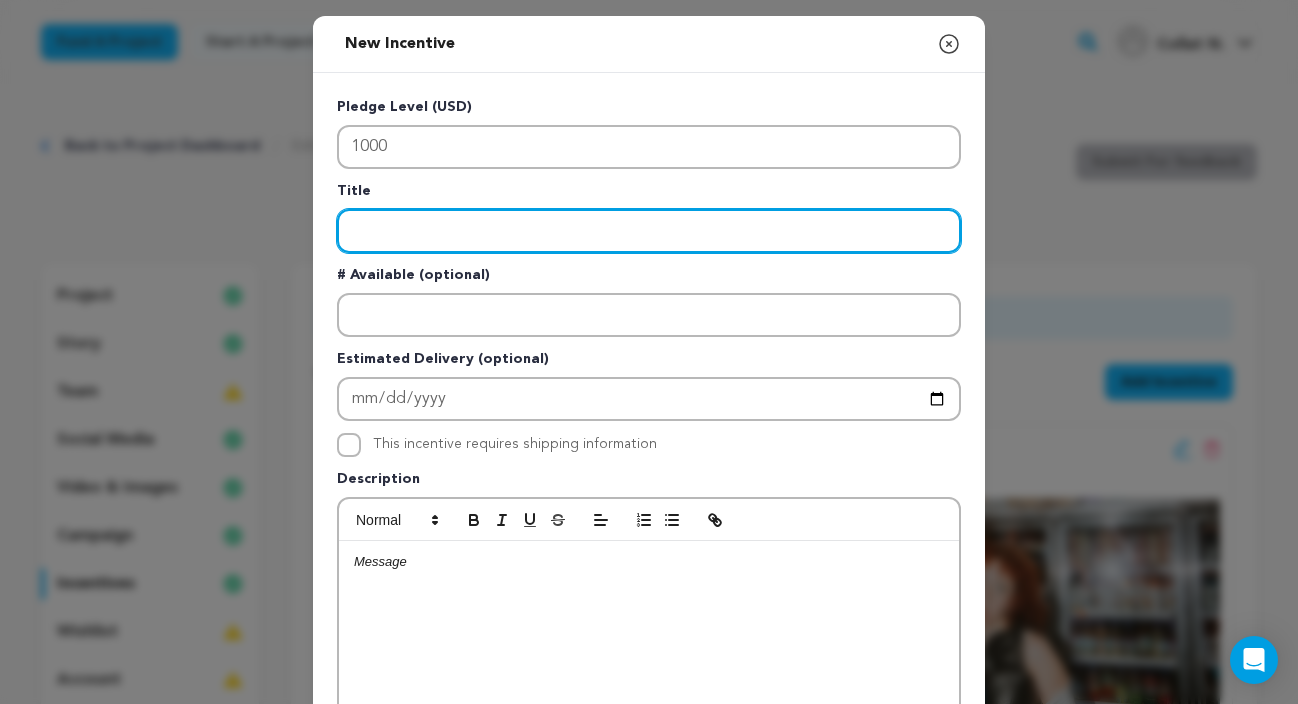 click at bounding box center (649, 231) 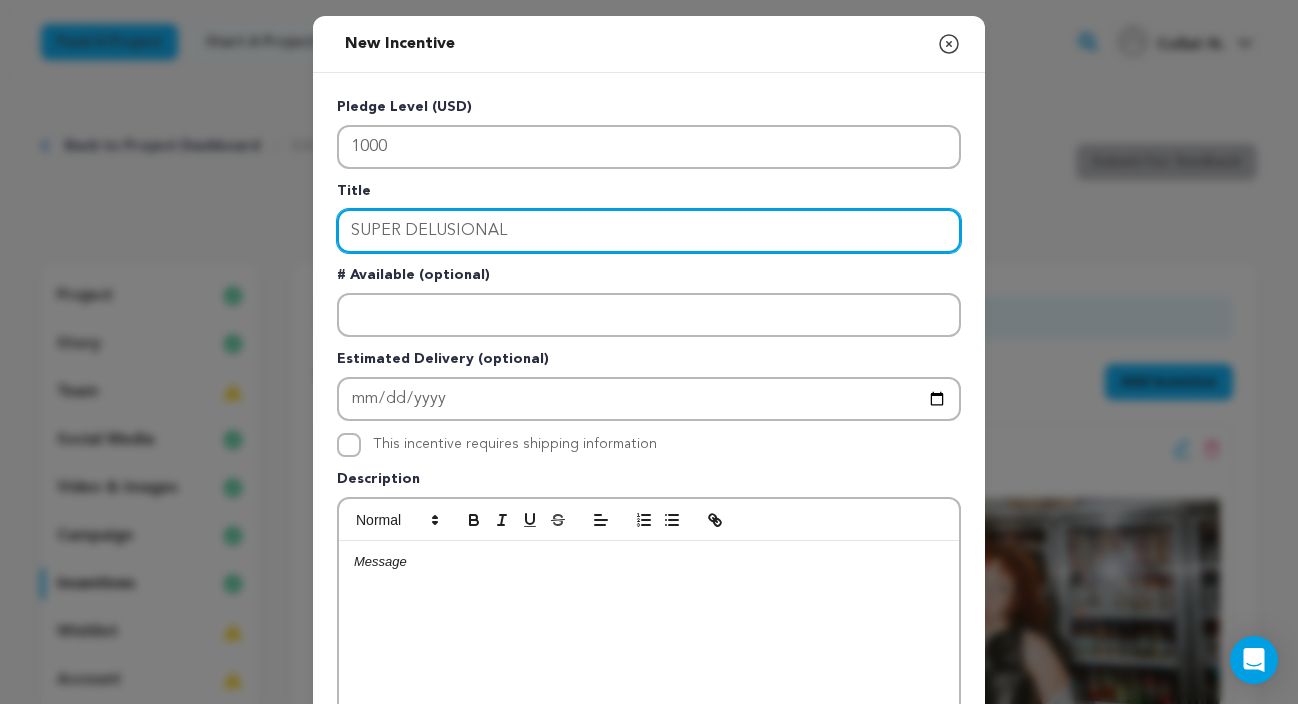 type on "SUPER DELUSIONAL" 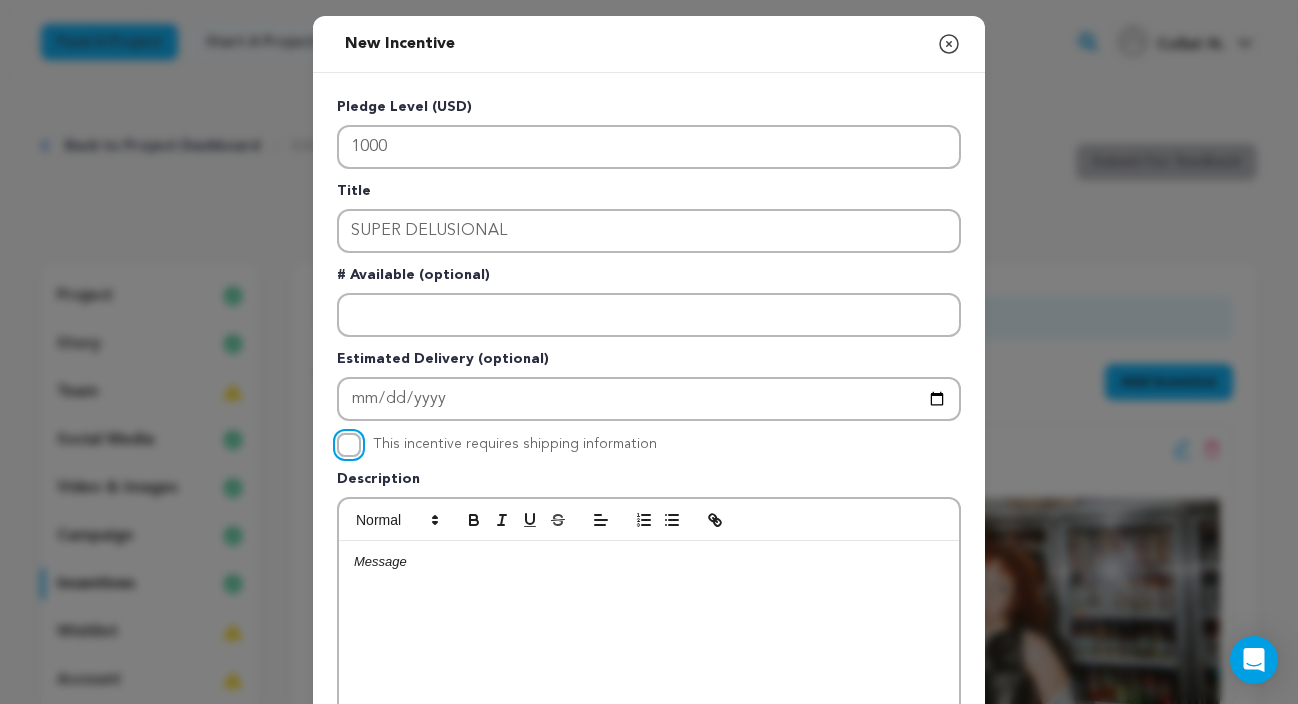 click on "This incentive requires shipping information" at bounding box center [349, 445] 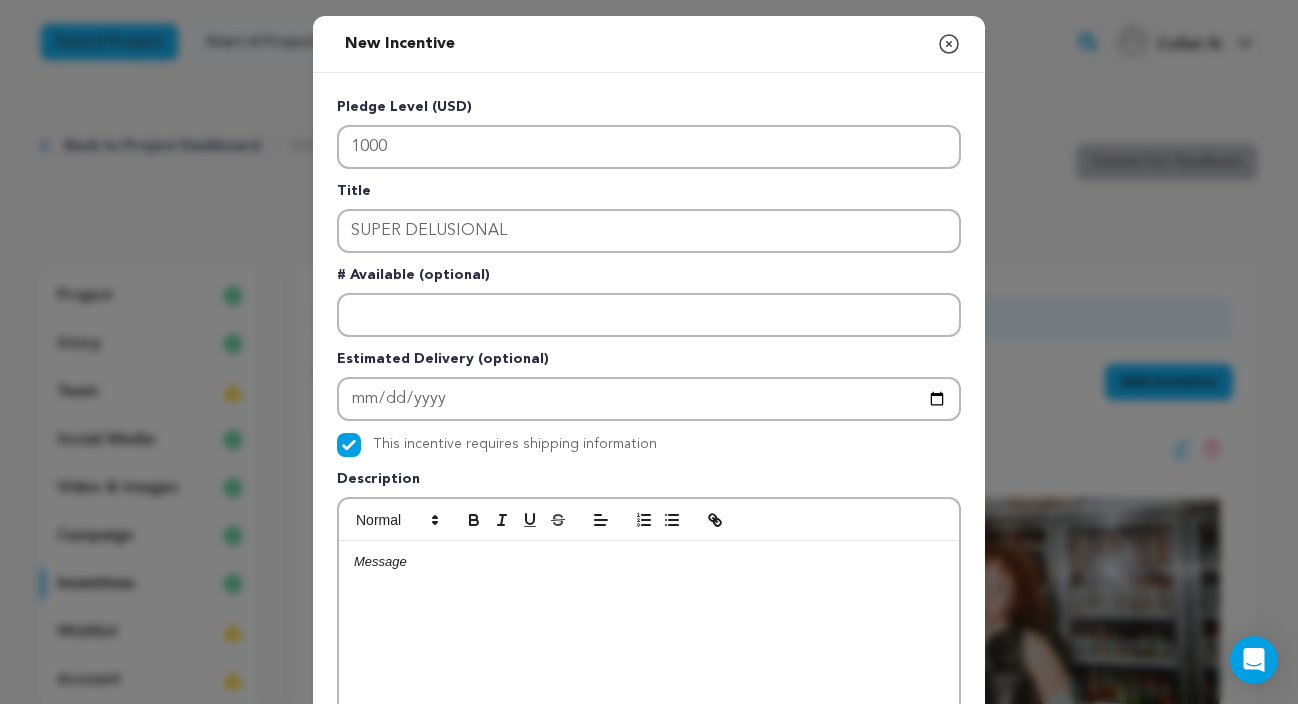 click at bounding box center (649, 691) 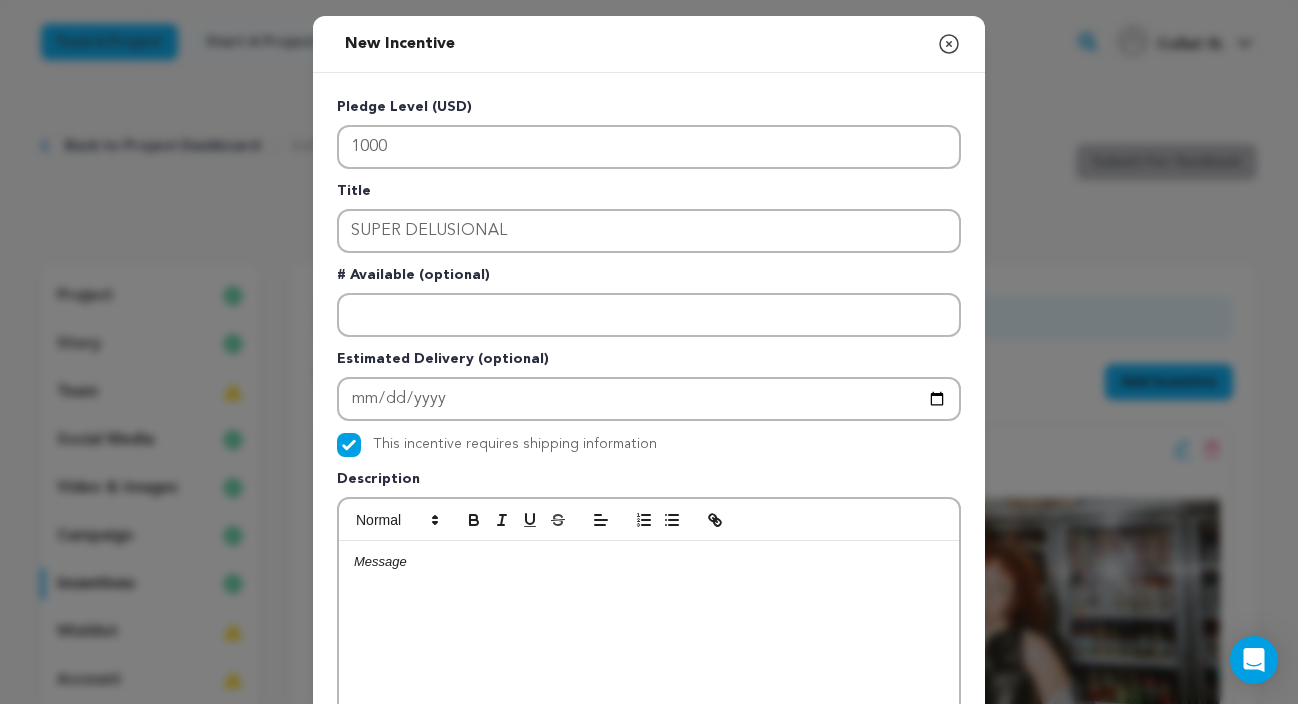 scroll, scrollTop: 276, scrollLeft: 0, axis: vertical 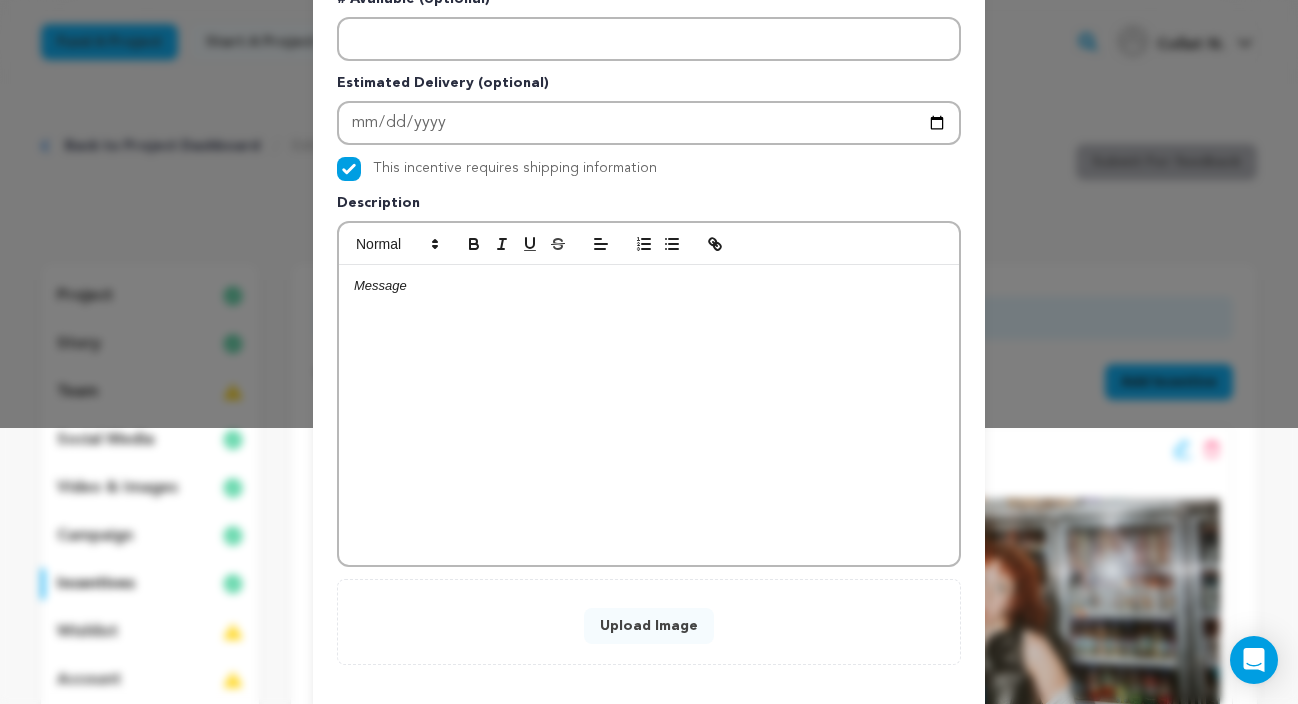 type 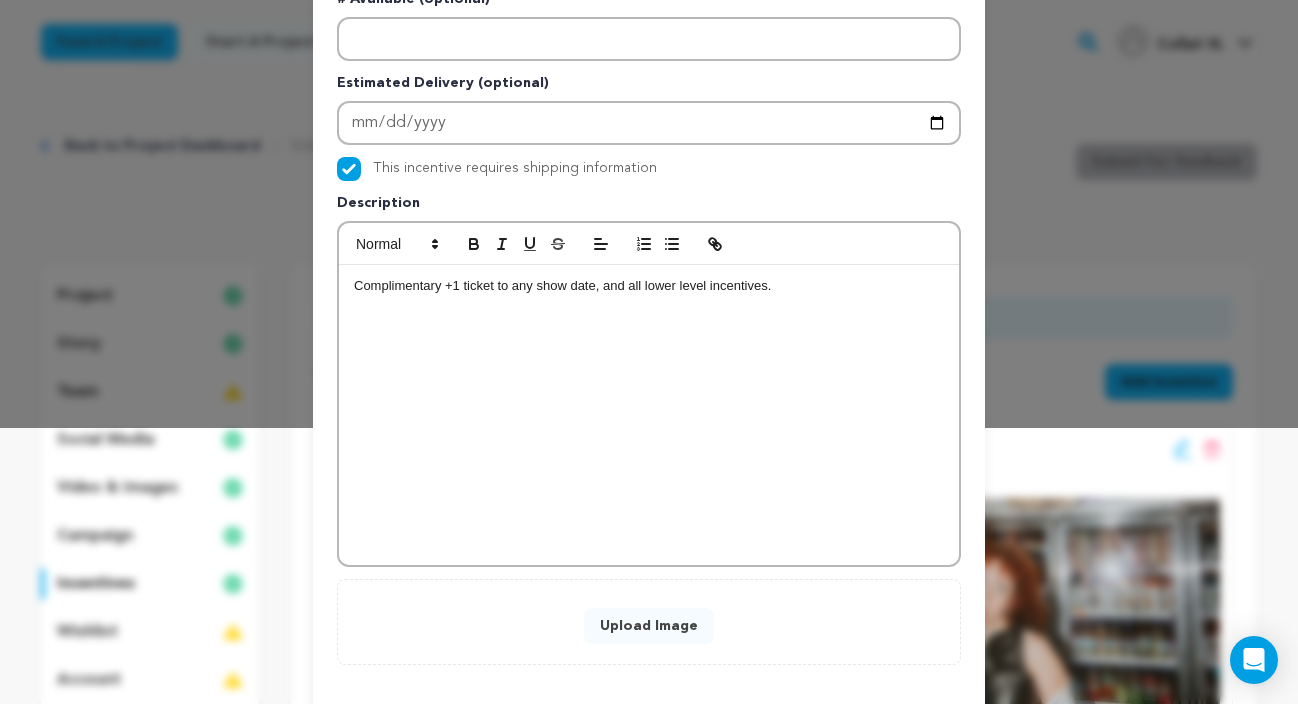 scroll, scrollTop: 369, scrollLeft: 0, axis: vertical 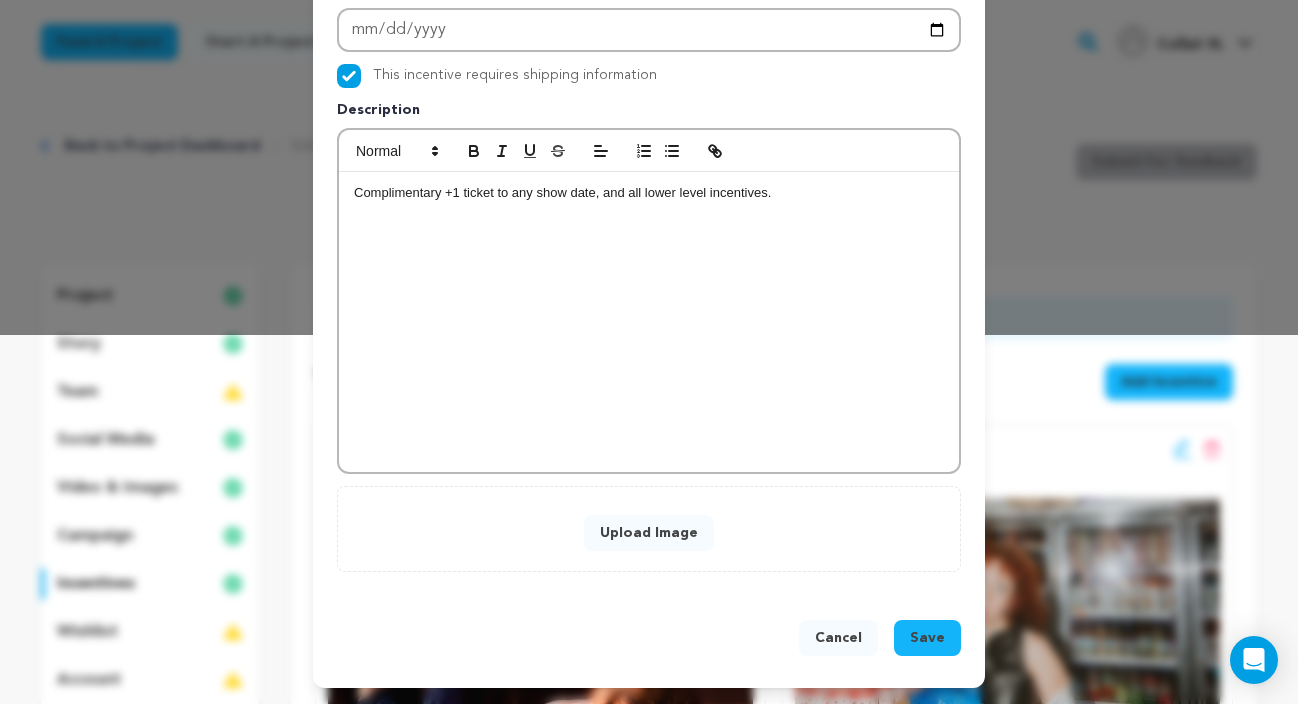 click on "Upload Image" at bounding box center (649, 533) 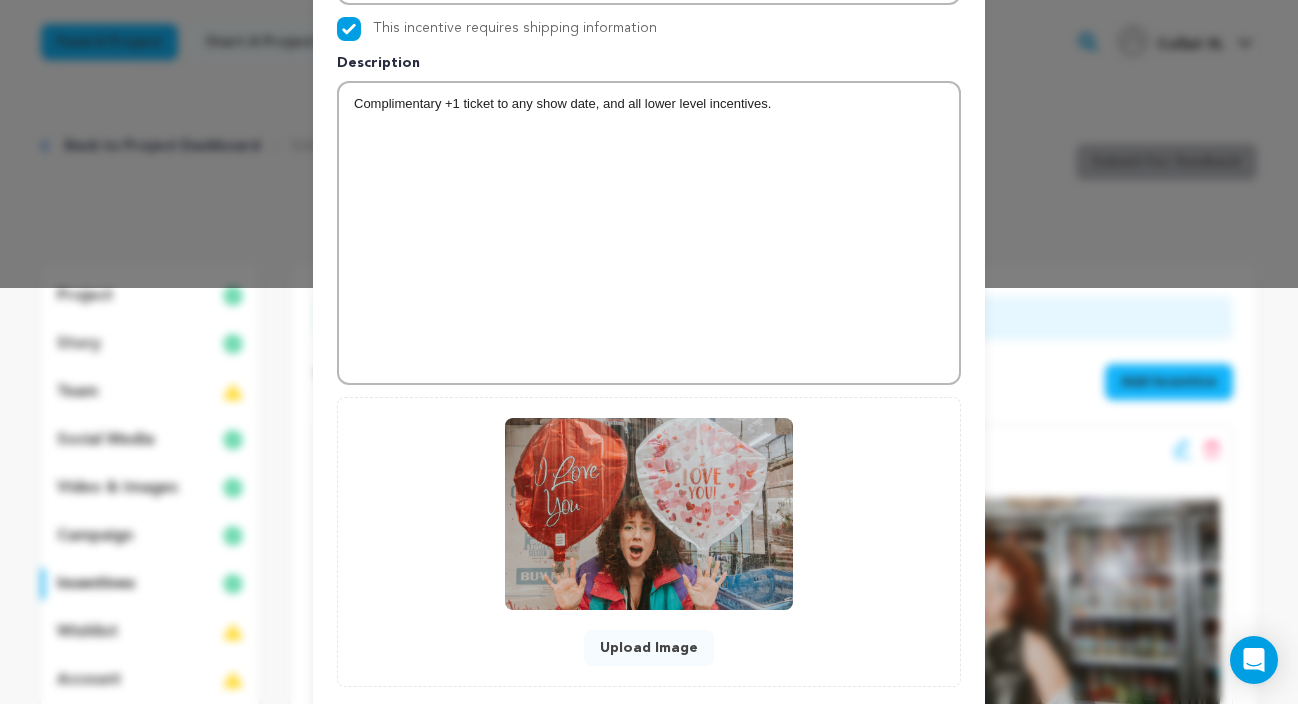 scroll, scrollTop: 499, scrollLeft: 0, axis: vertical 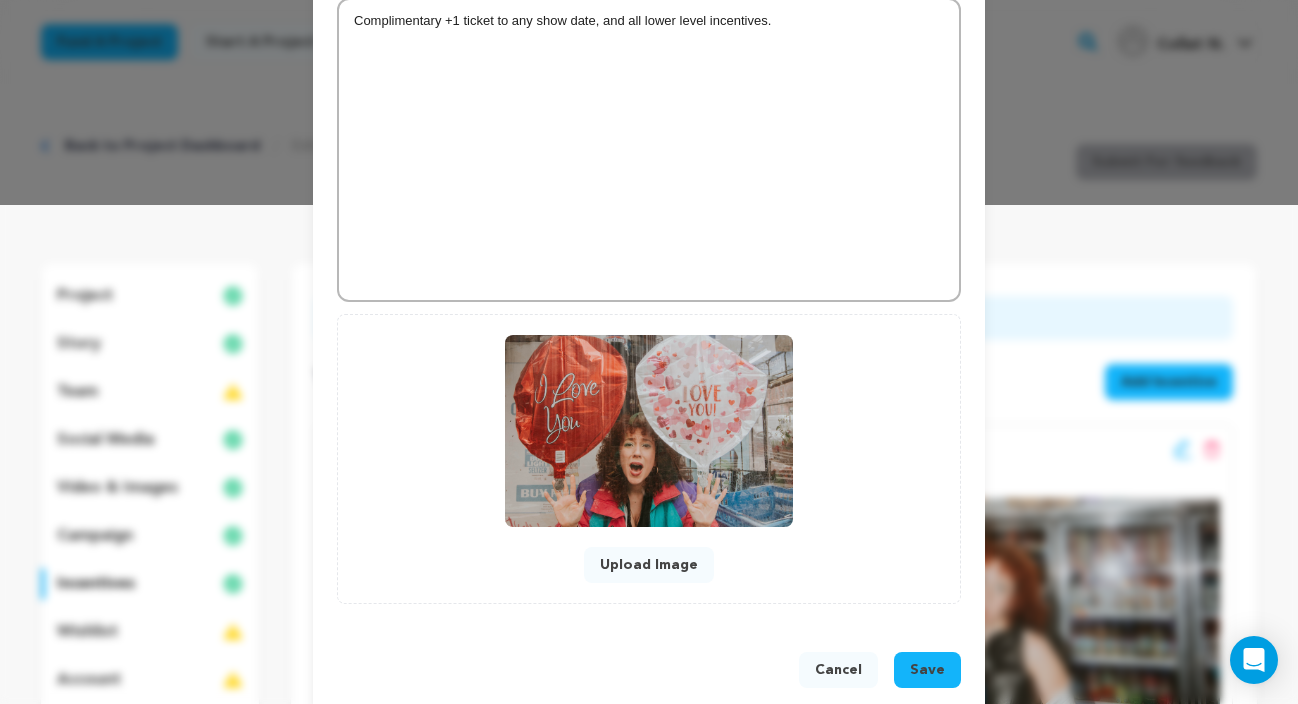 click on "Save" at bounding box center (927, 670) 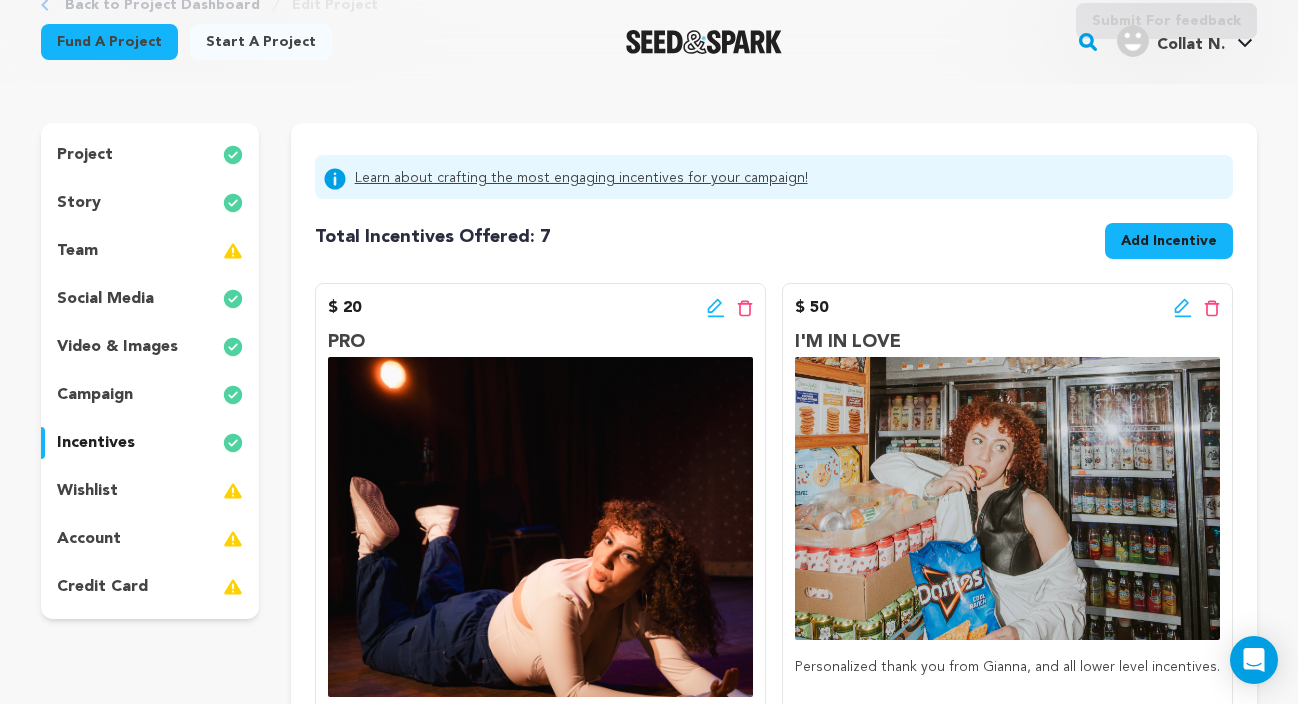 scroll, scrollTop: 0, scrollLeft: 0, axis: both 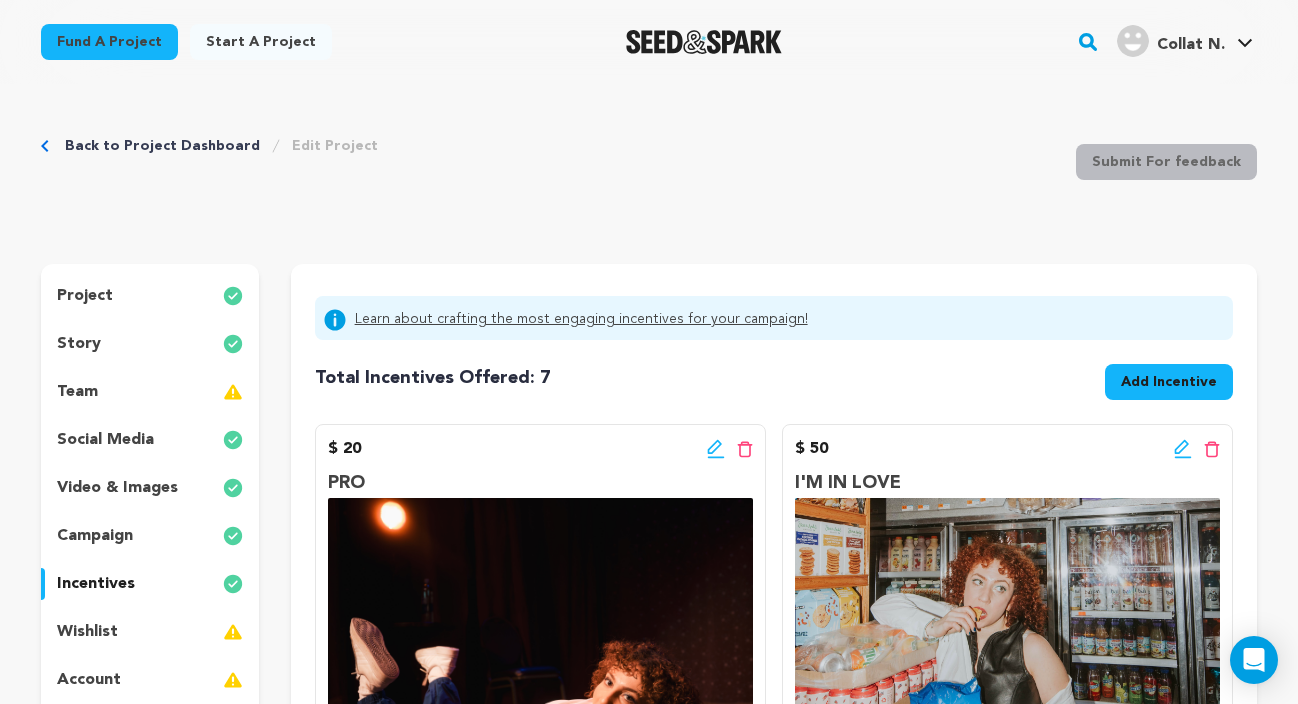 click on "Total Incentives Offered:
Incentives:
7
Add Incentive" at bounding box center (774, 378) 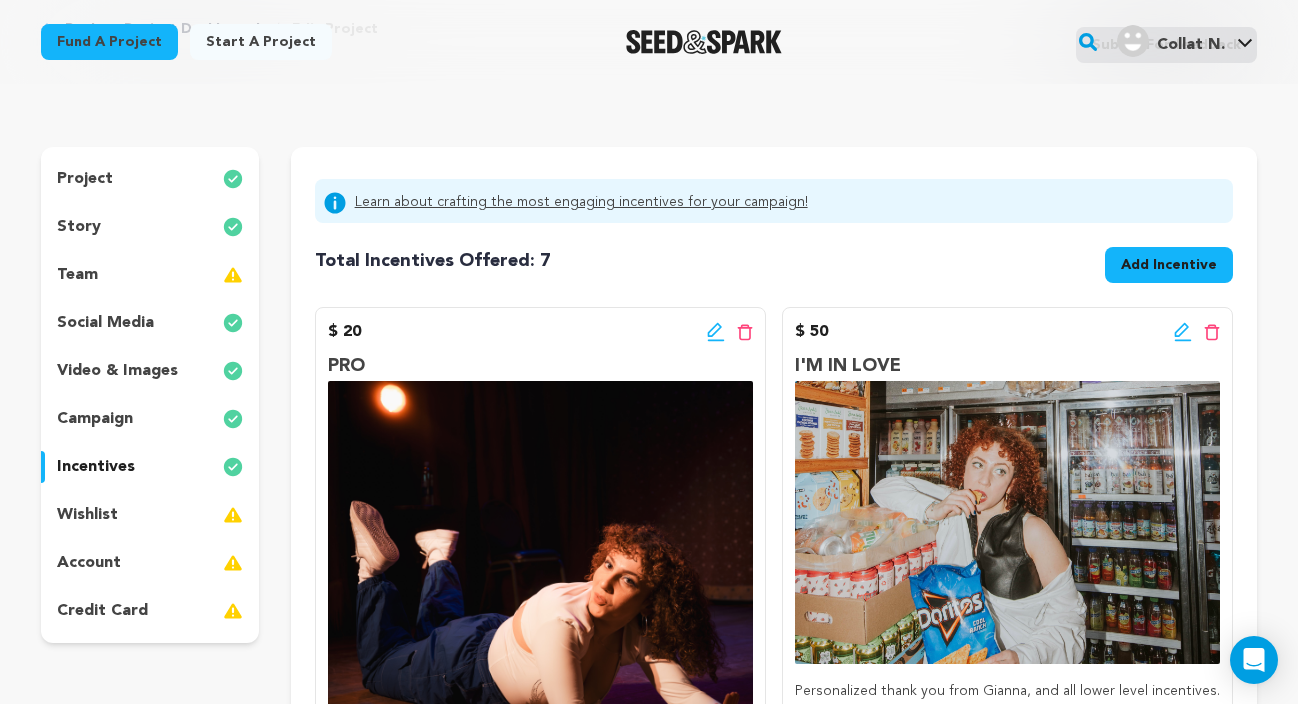 scroll, scrollTop: 163, scrollLeft: 0, axis: vertical 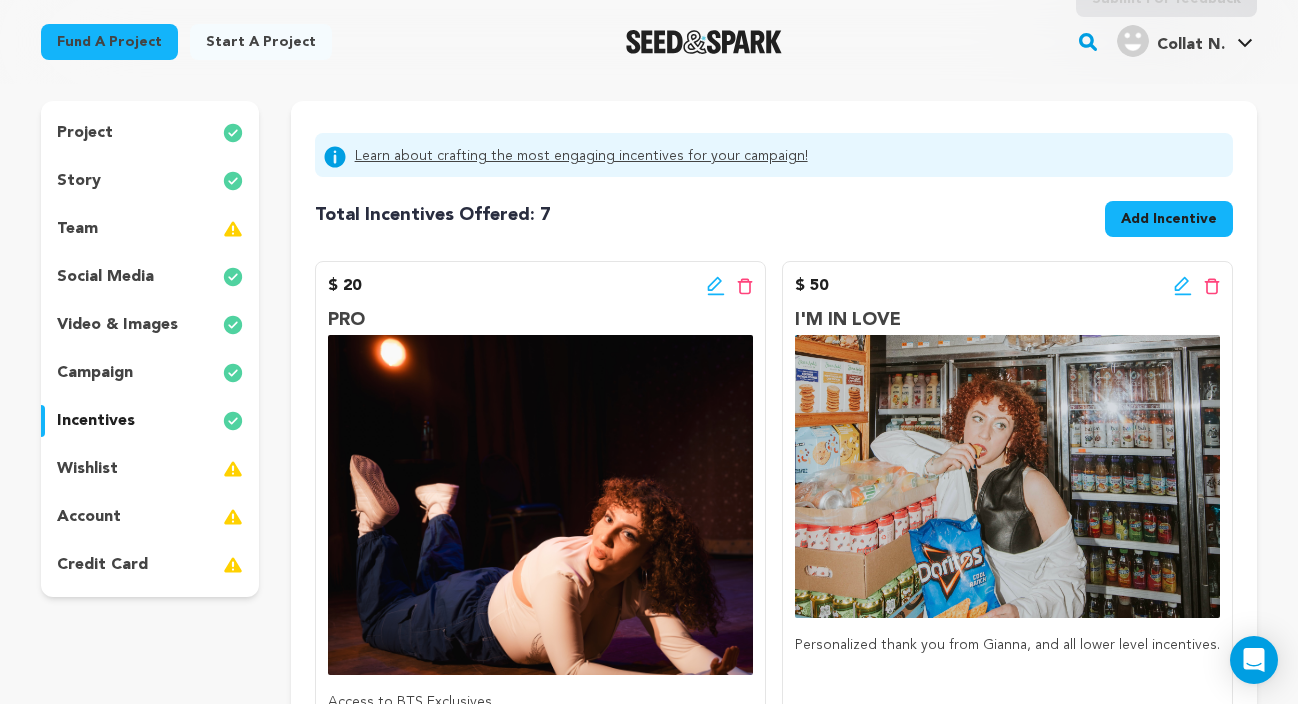 click on "wishlist" at bounding box center (87, 469) 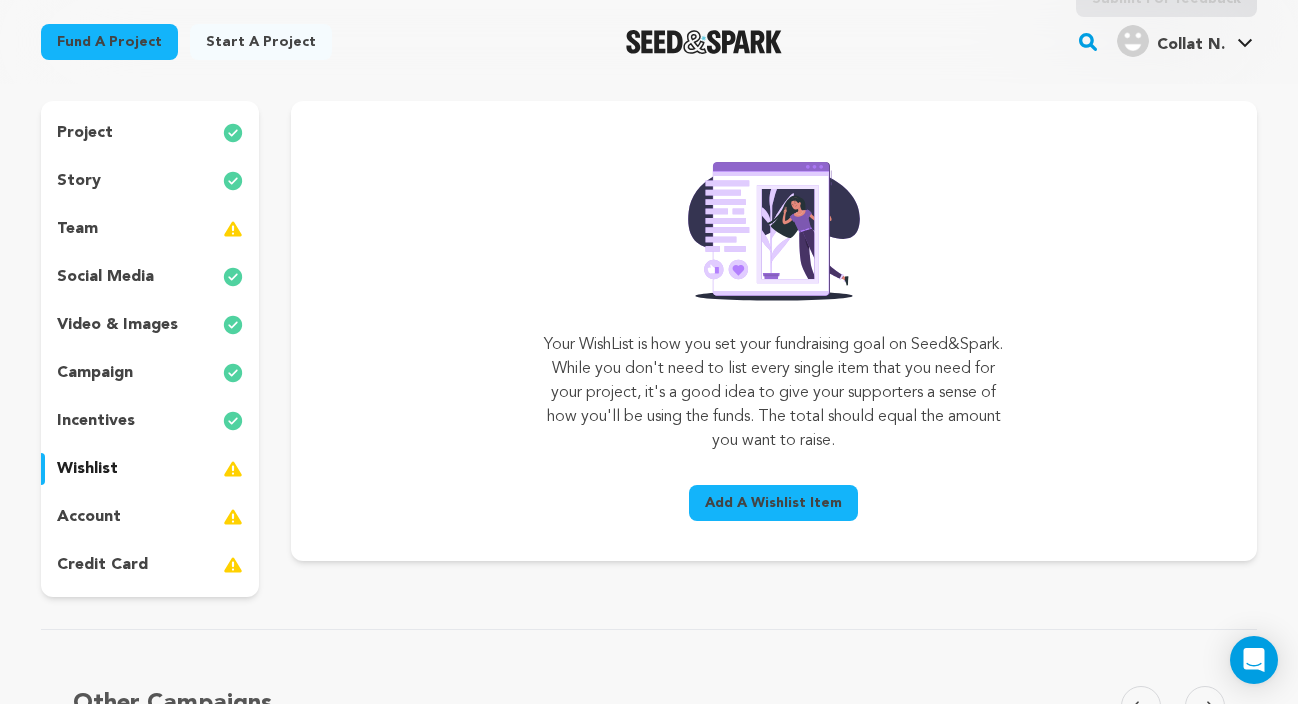 click on "Add A Wishlist Item" at bounding box center (773, 503) 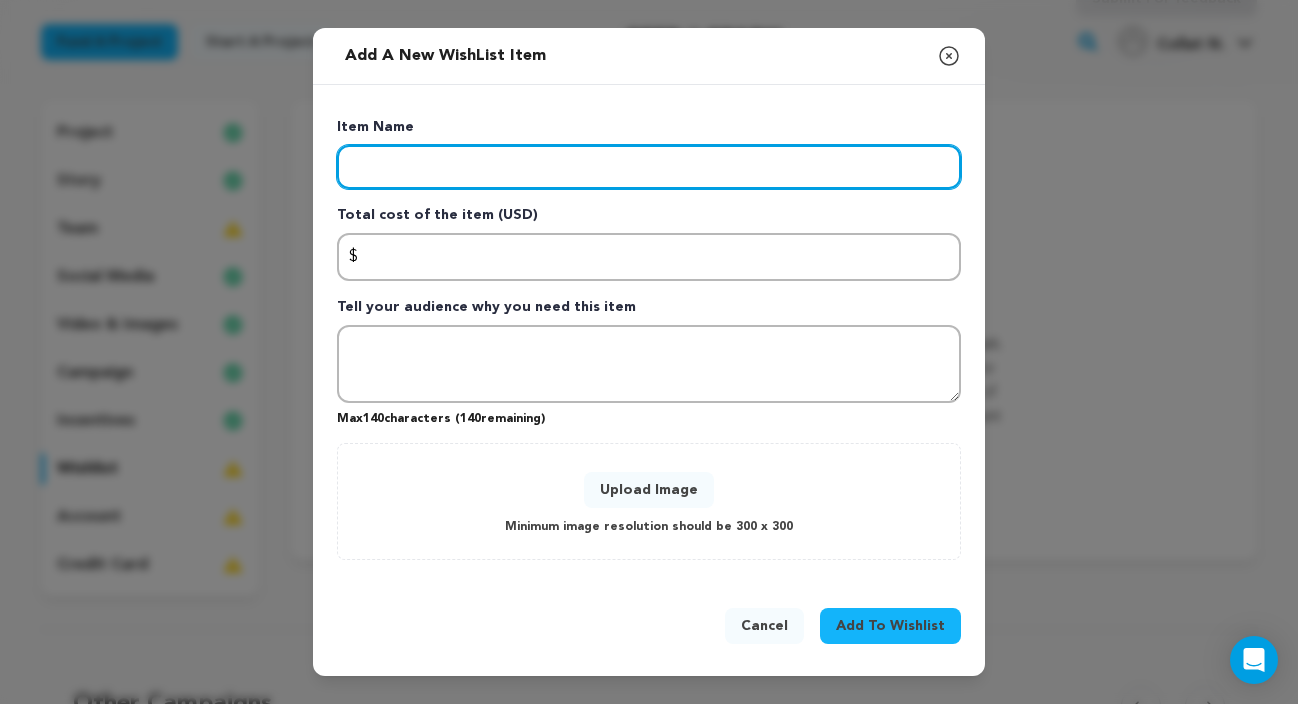 click at bounding box center (649, 167) 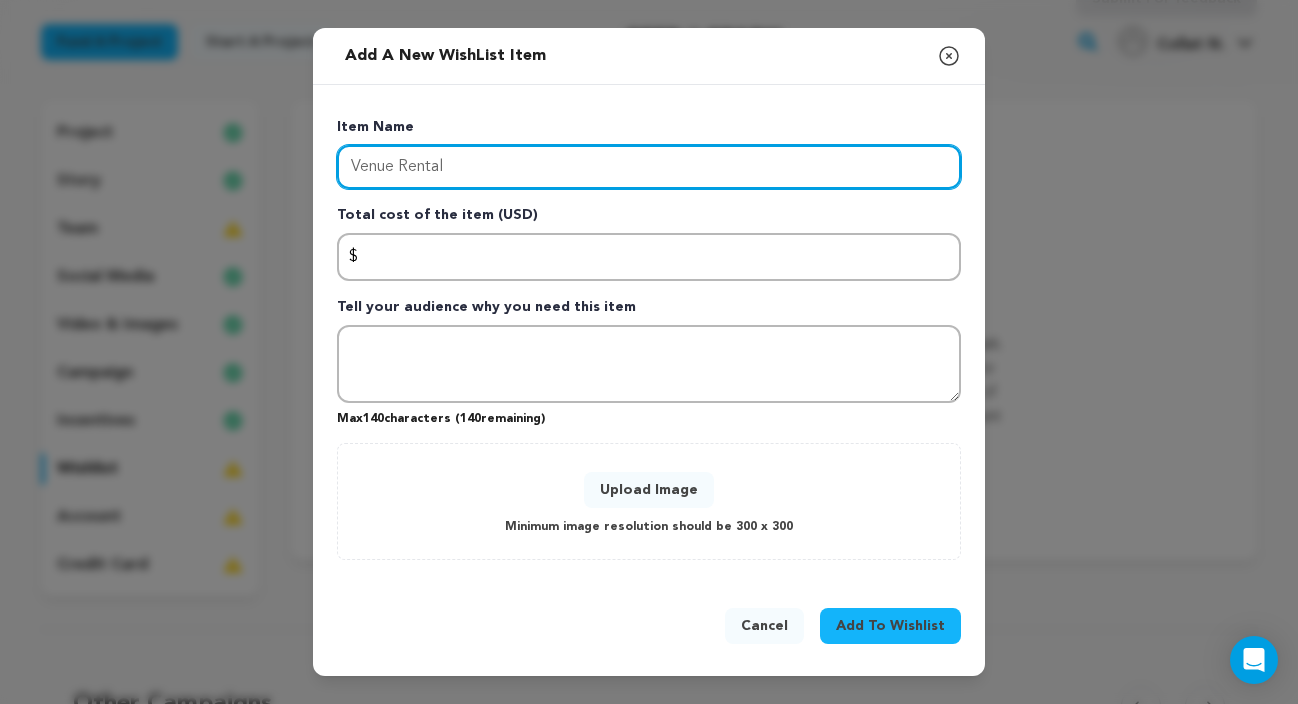 type on "Venue Rental" 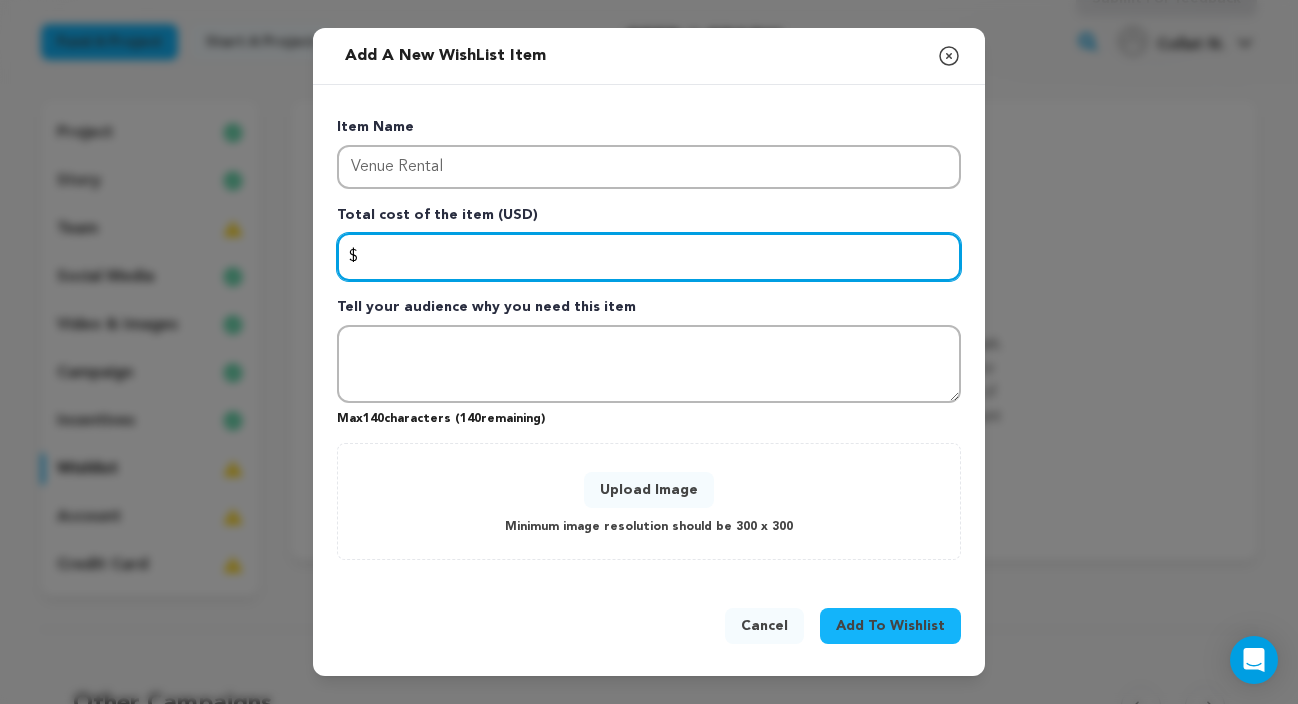 click at bounding box center (649, 257) 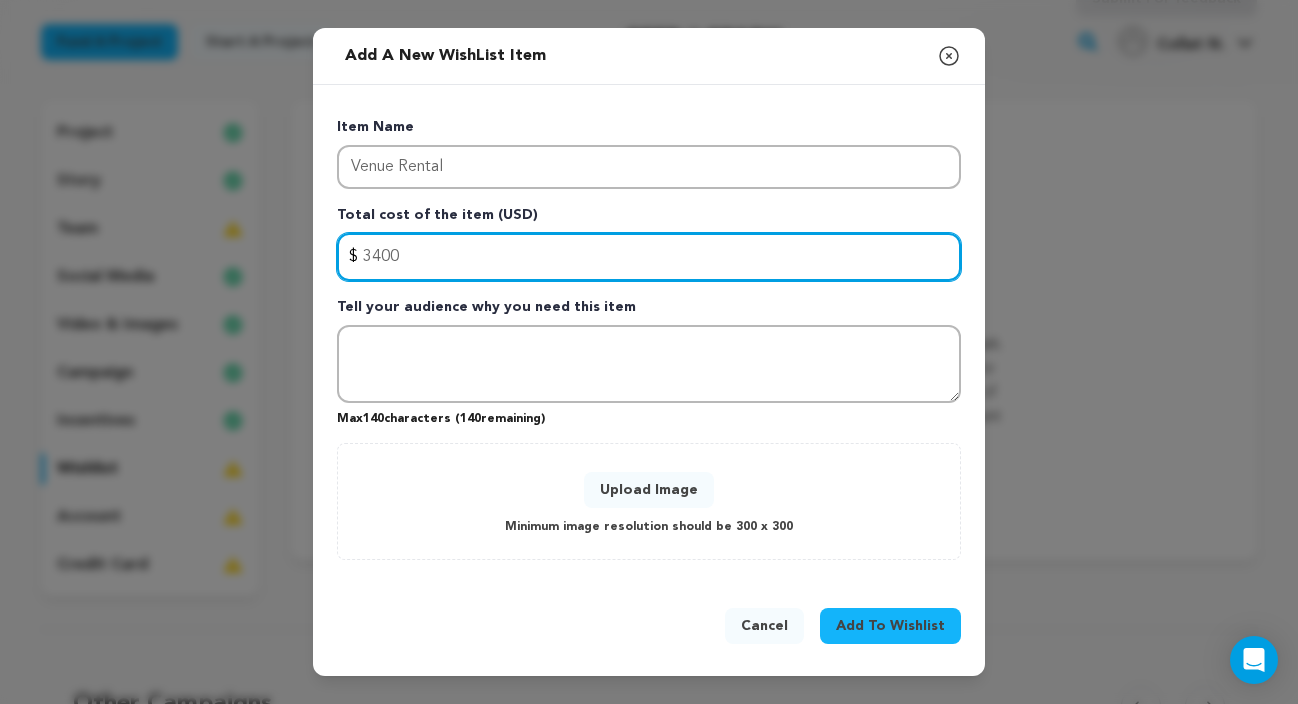 type on "3400" 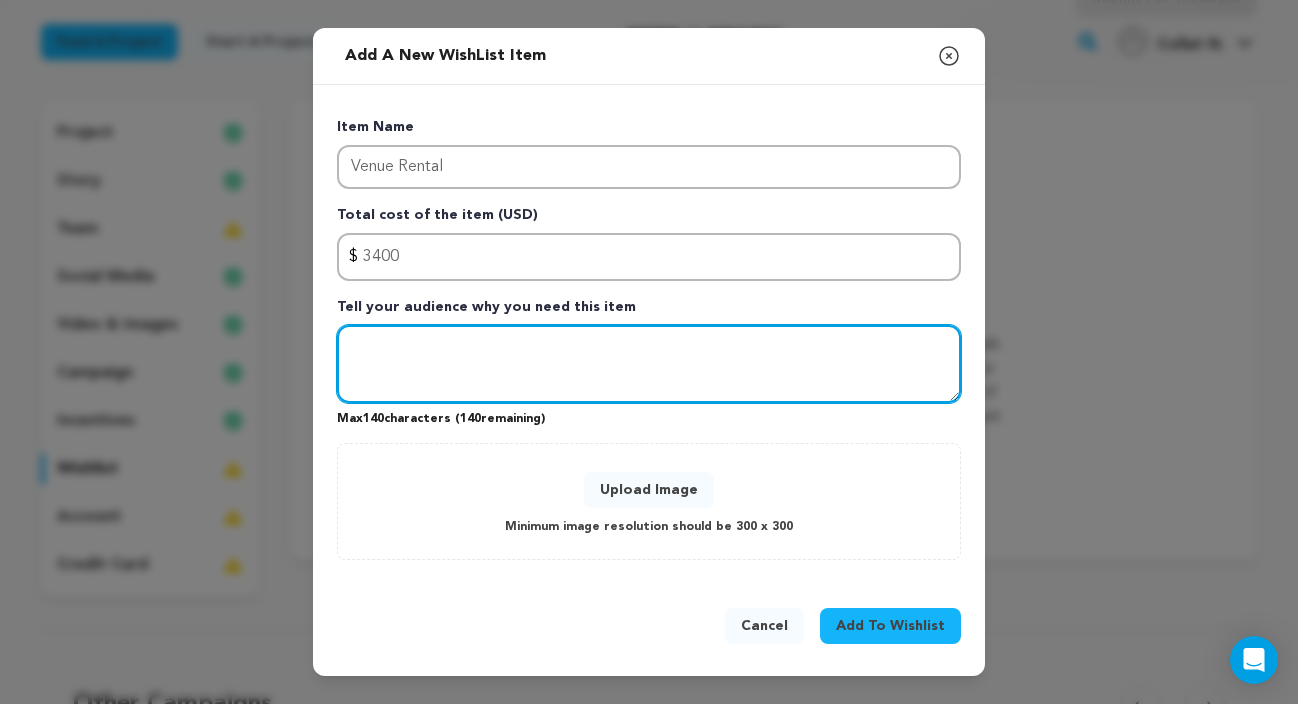 click at bounding box center [649, 364] 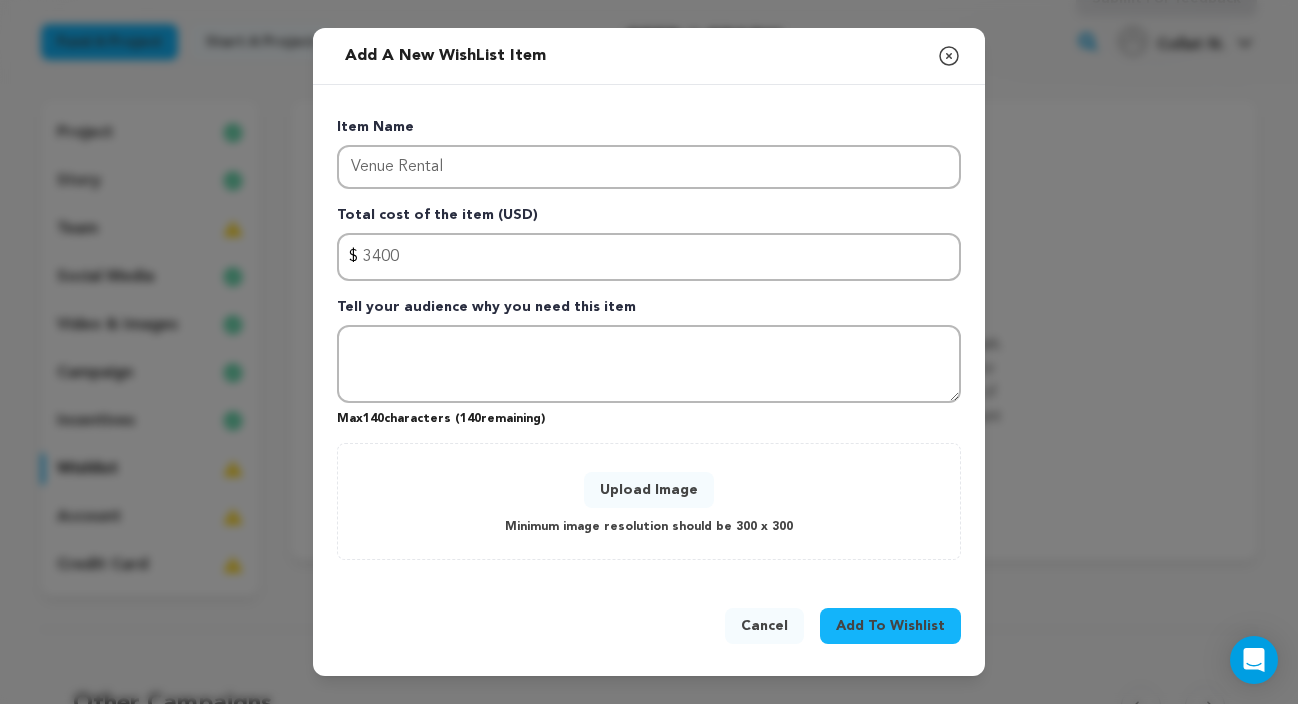 click on "Add To Wishlist" at bounding box center [890, 626] 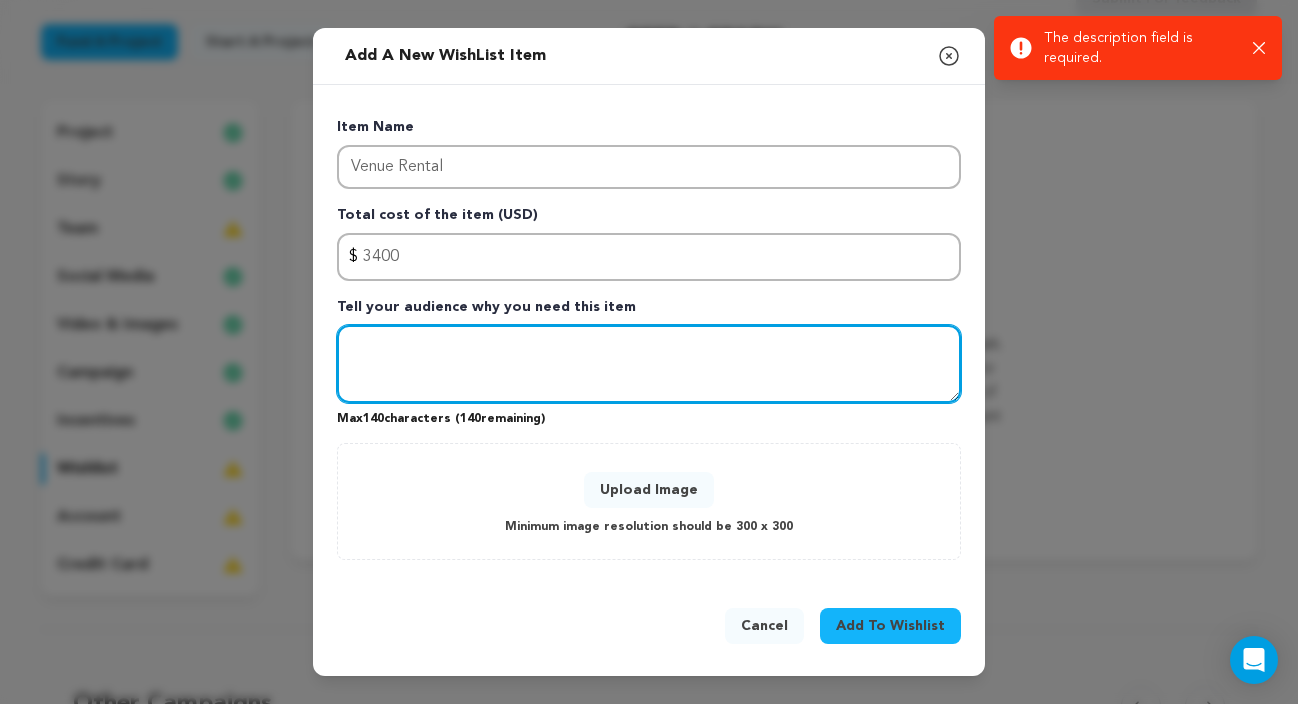 click at bounding box center [649, 364] 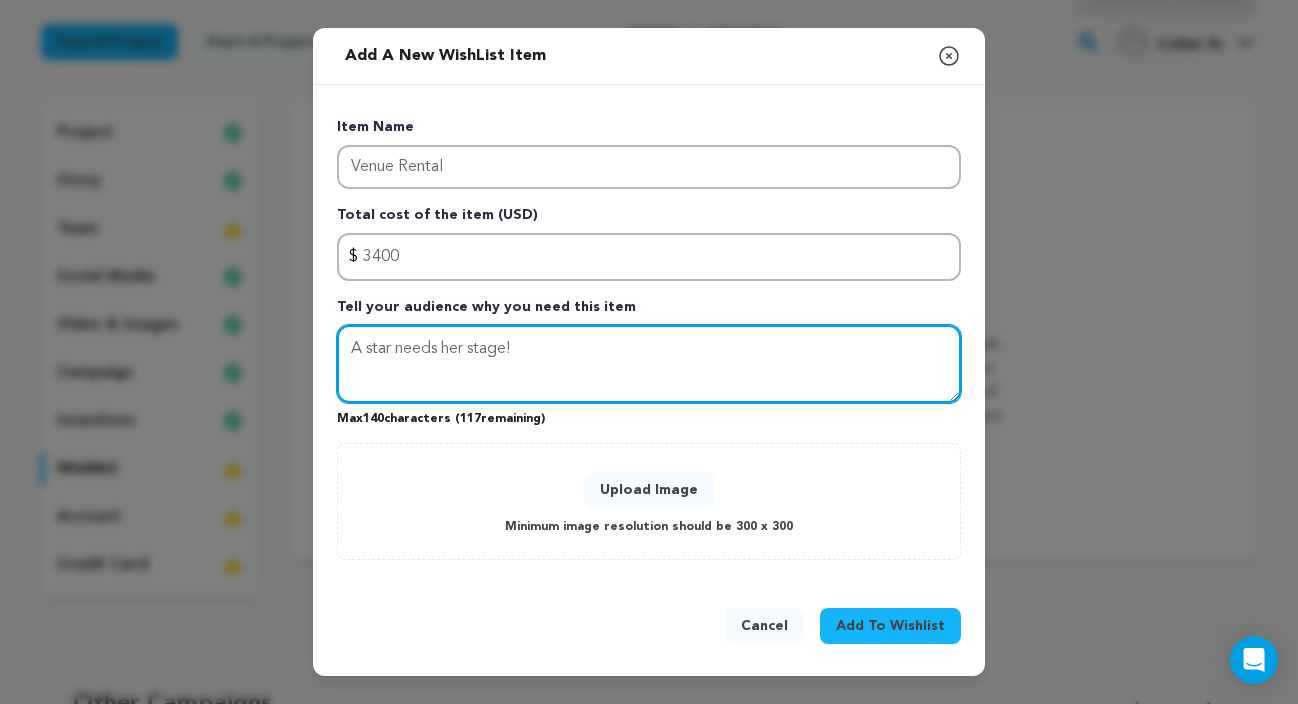 click on "A star needs her stage!" at bounding box center [649, 364] 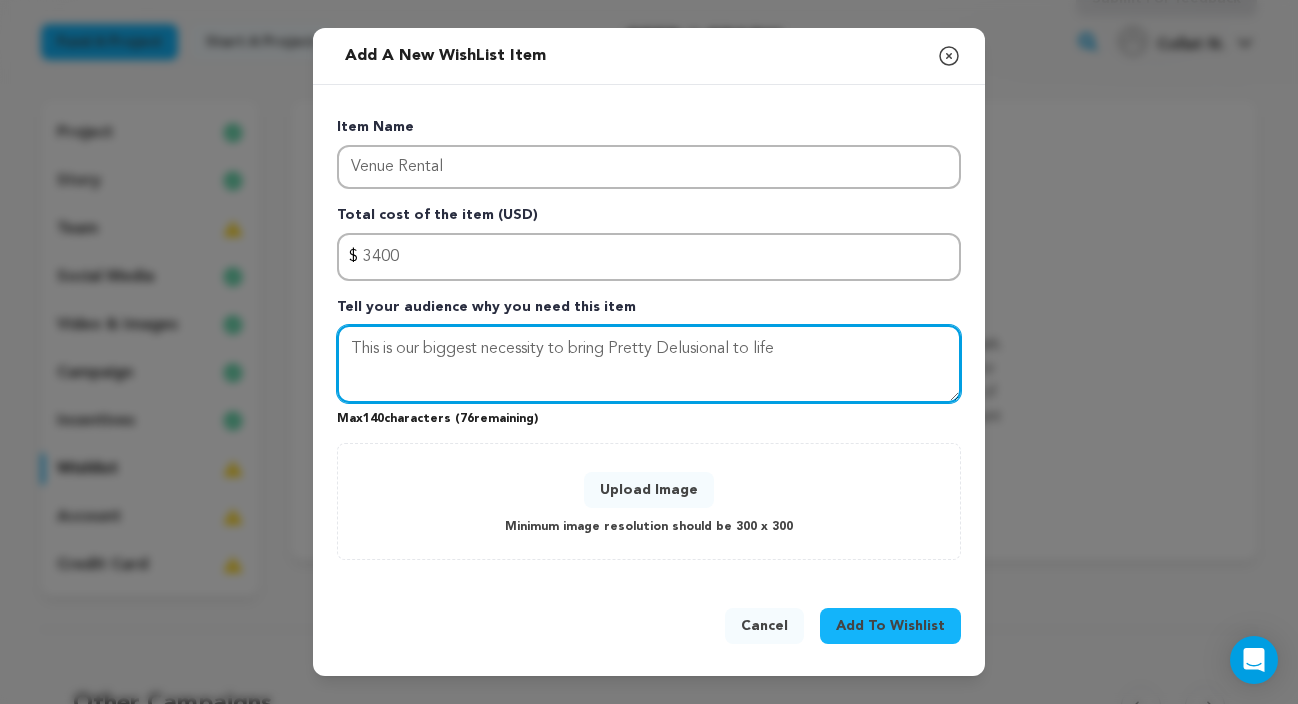 click on "This is our biggest necessity to bring Pretty Delusional to life" at bounding box center (649, 364) 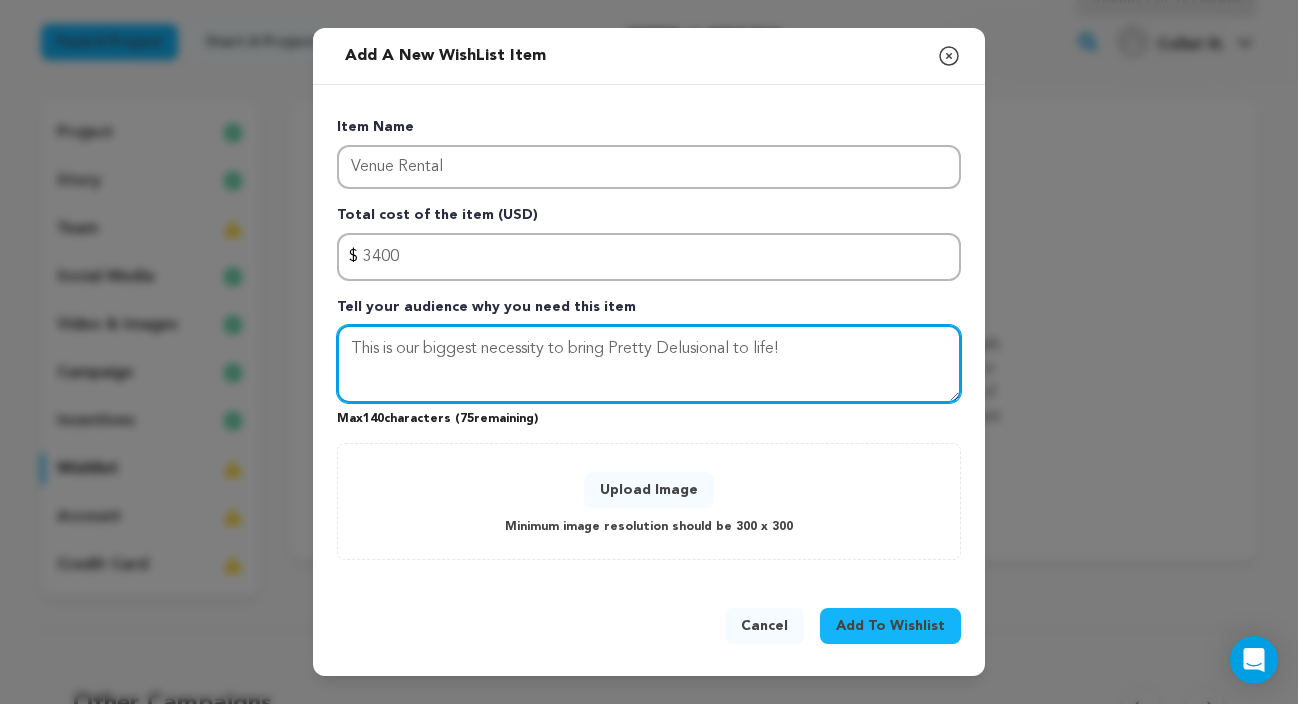 type on "This is our biggest necessity to bring Pretty Delusional to life!" 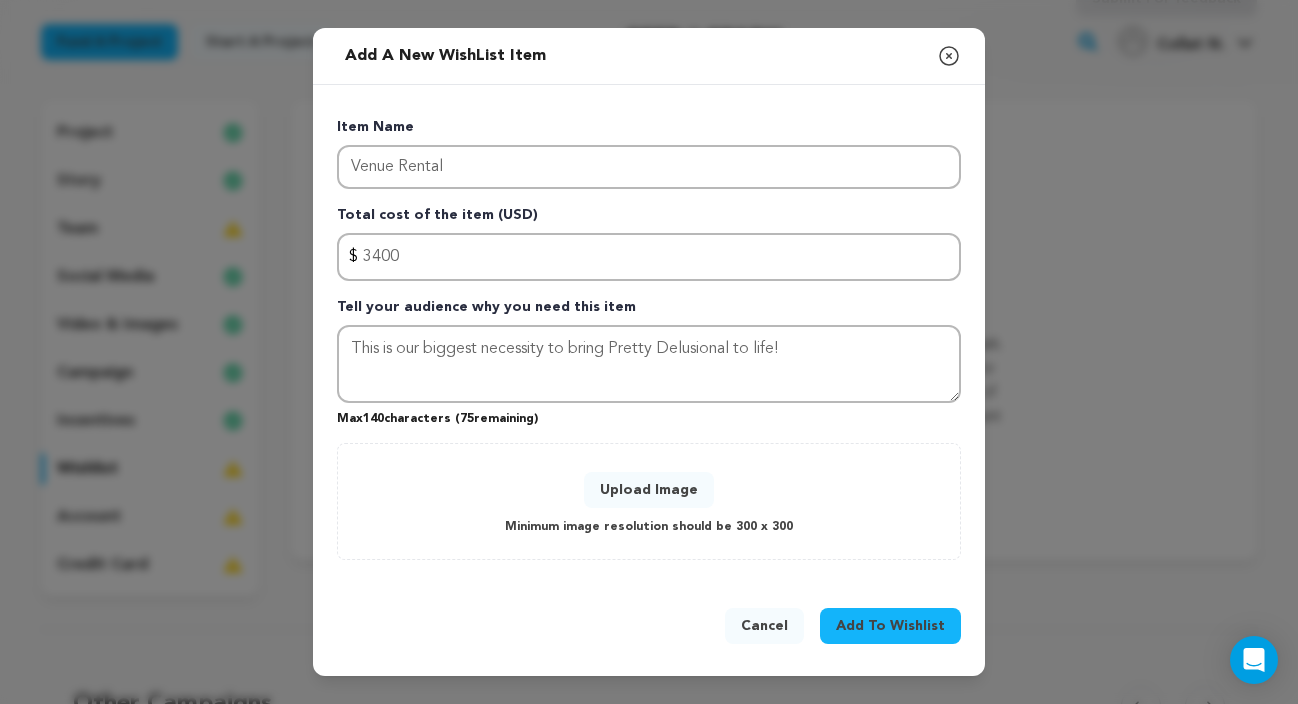 click on "Add To Wishlist" at bounding box center (890, 626) 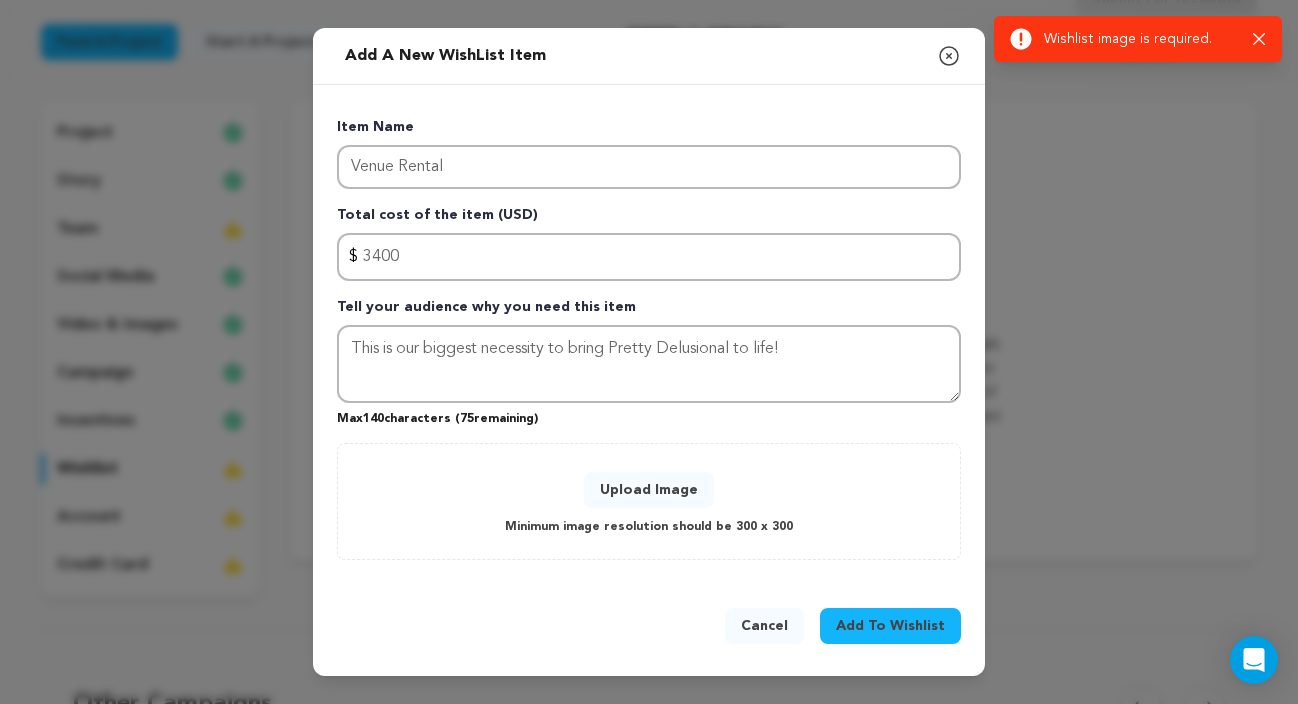 type 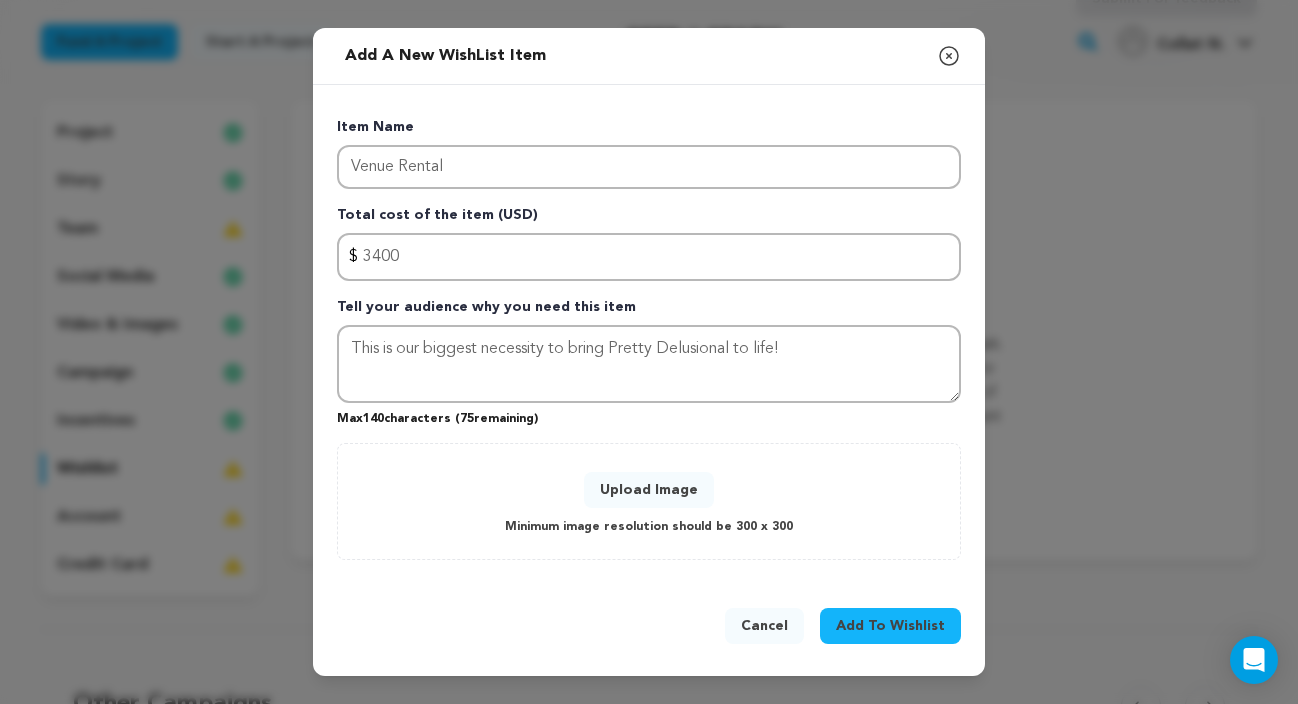 click on "Upload Image
Minimum image resolution should be 300 x 300" at bounding box center [649, 501] 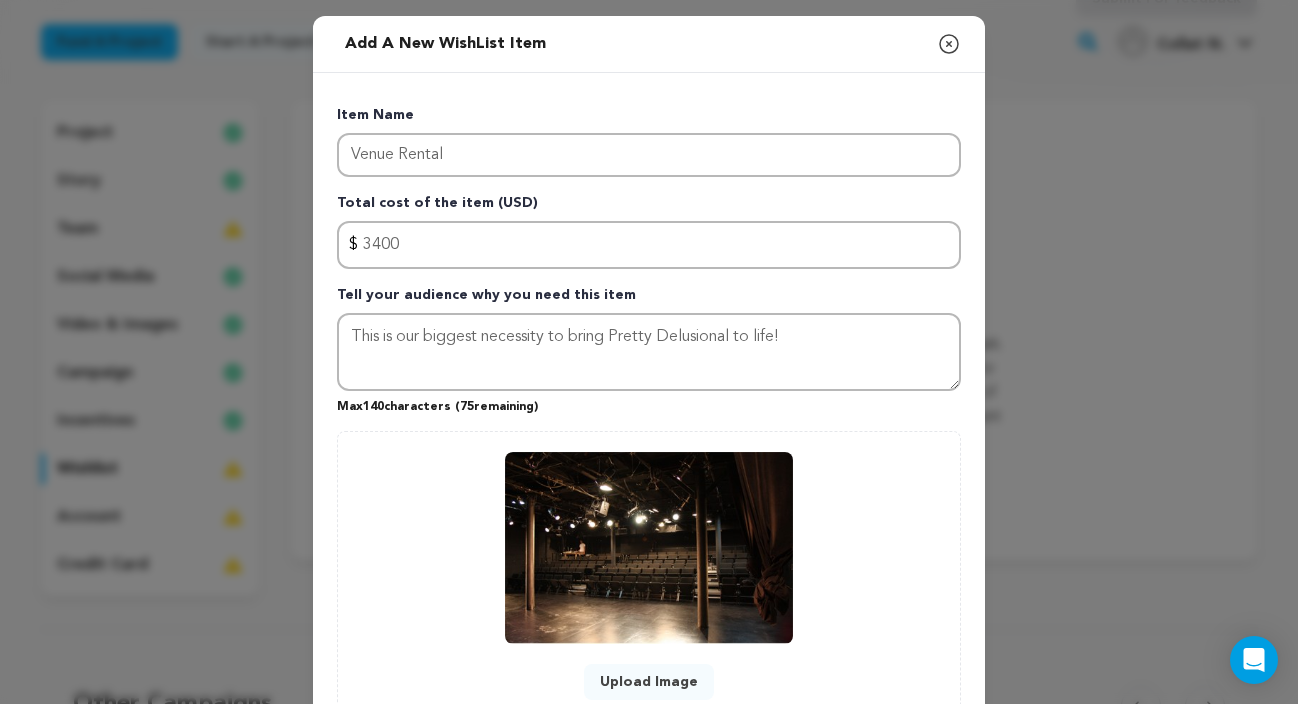 scroll, scrollTop: 179, scrollLeft: 0, axis: vertical 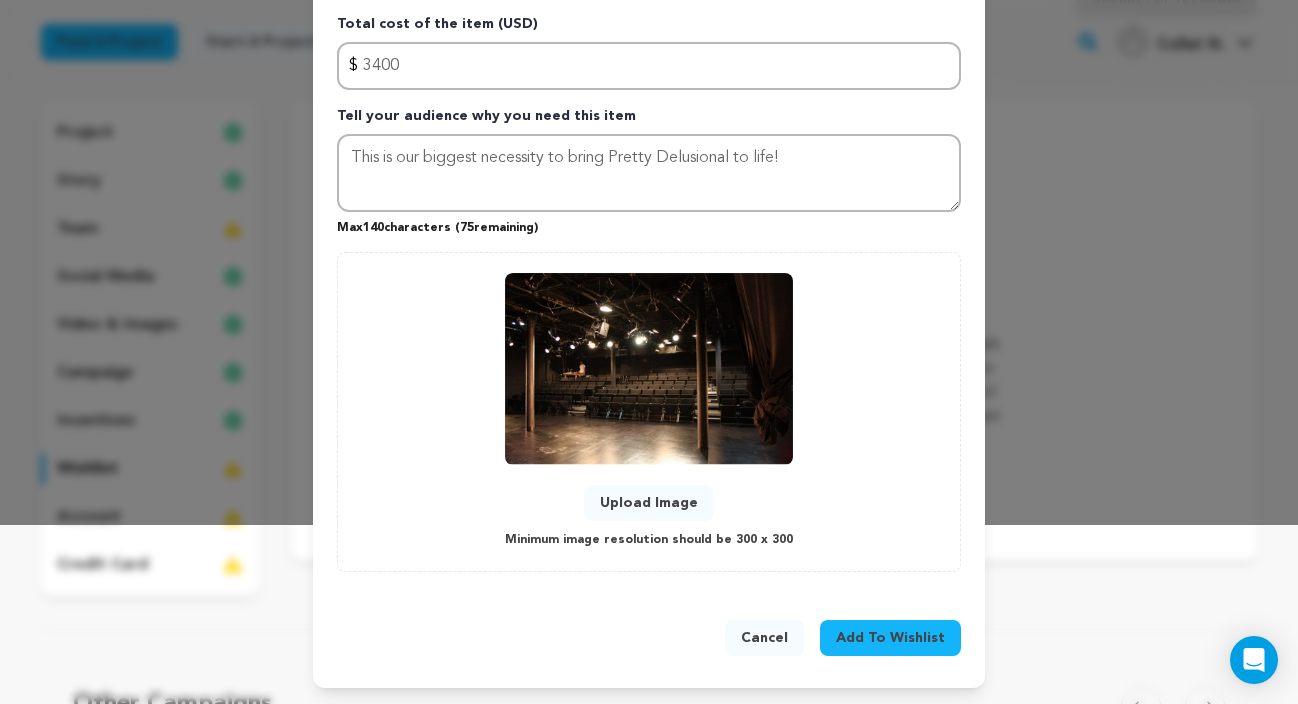 click on "Add To Wishlist" at bounding box center [890, 638] 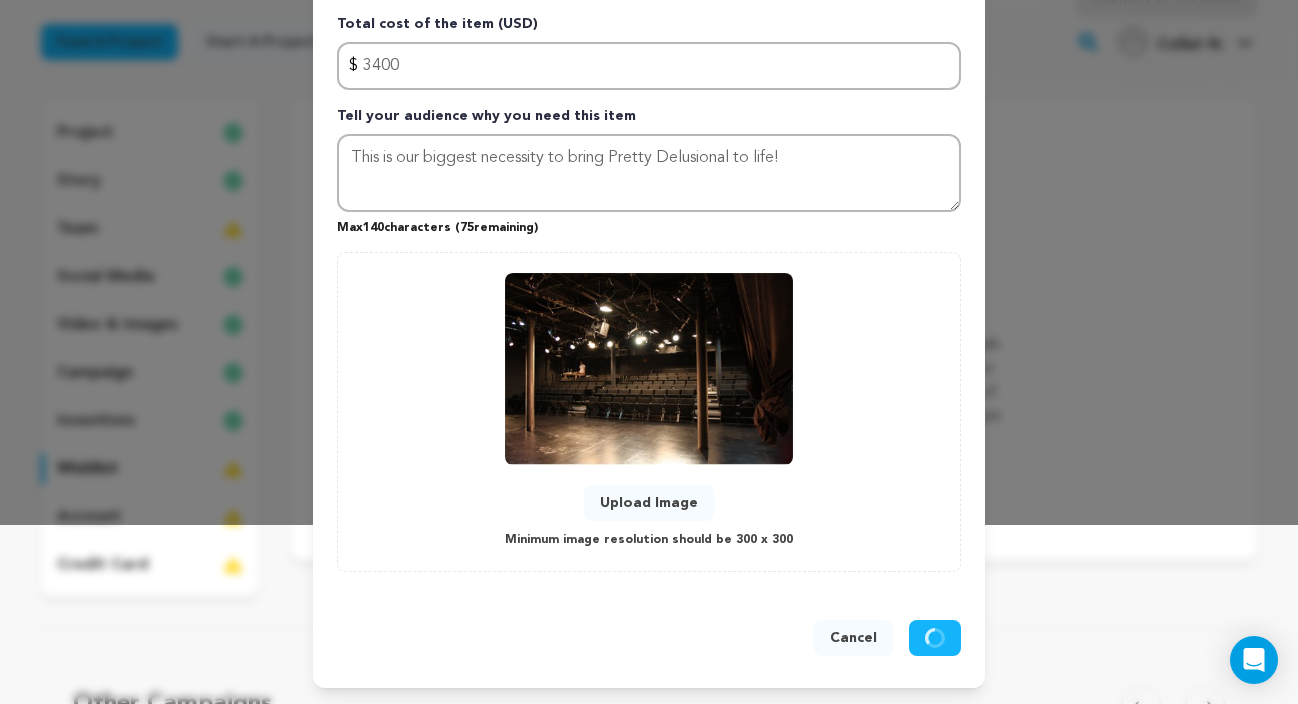 type 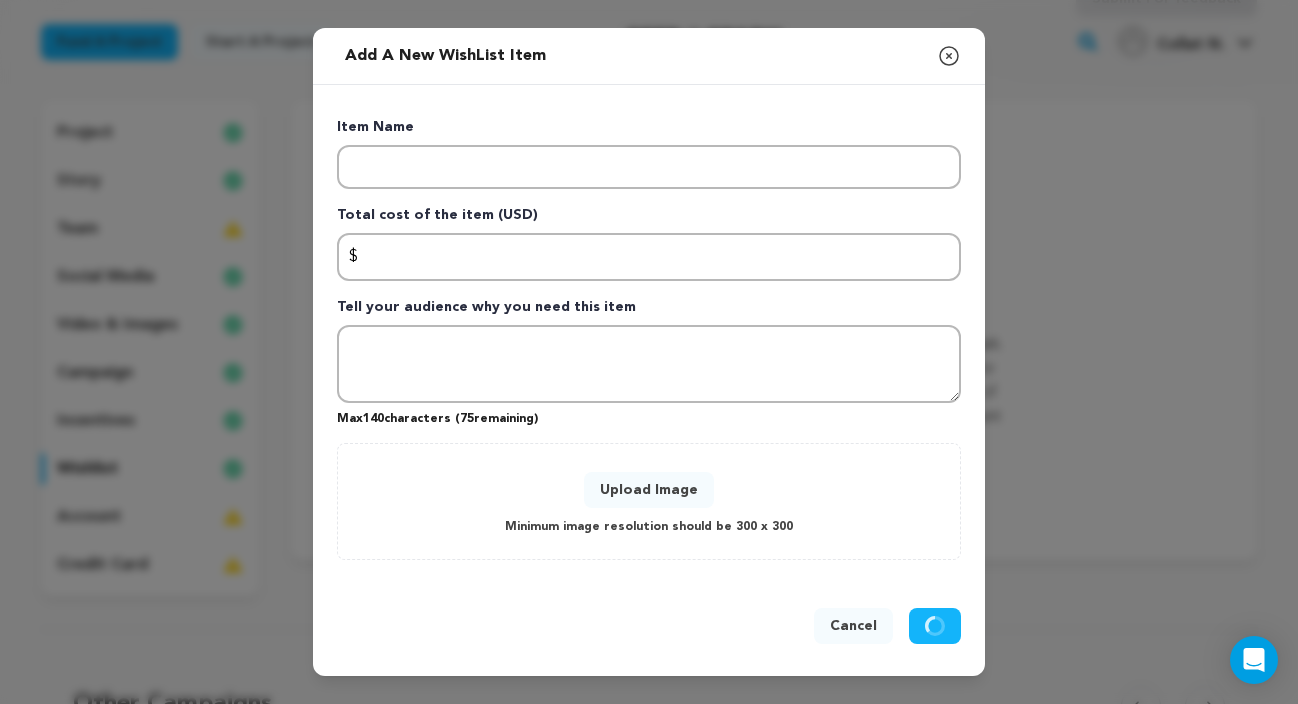 scroll, scrollTop: 207, scrollLeft: 0, axis: vertical 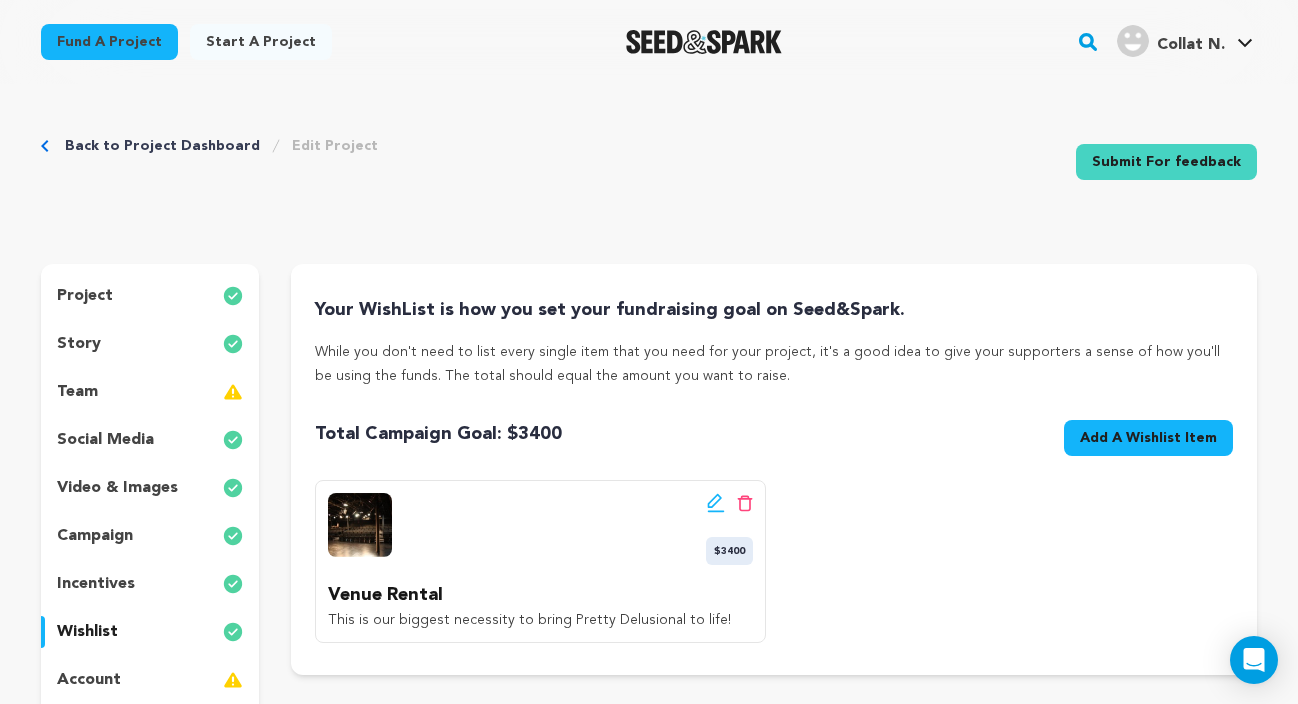 click on "Add A Wishlist Item" at bounding box center [1148, 438] 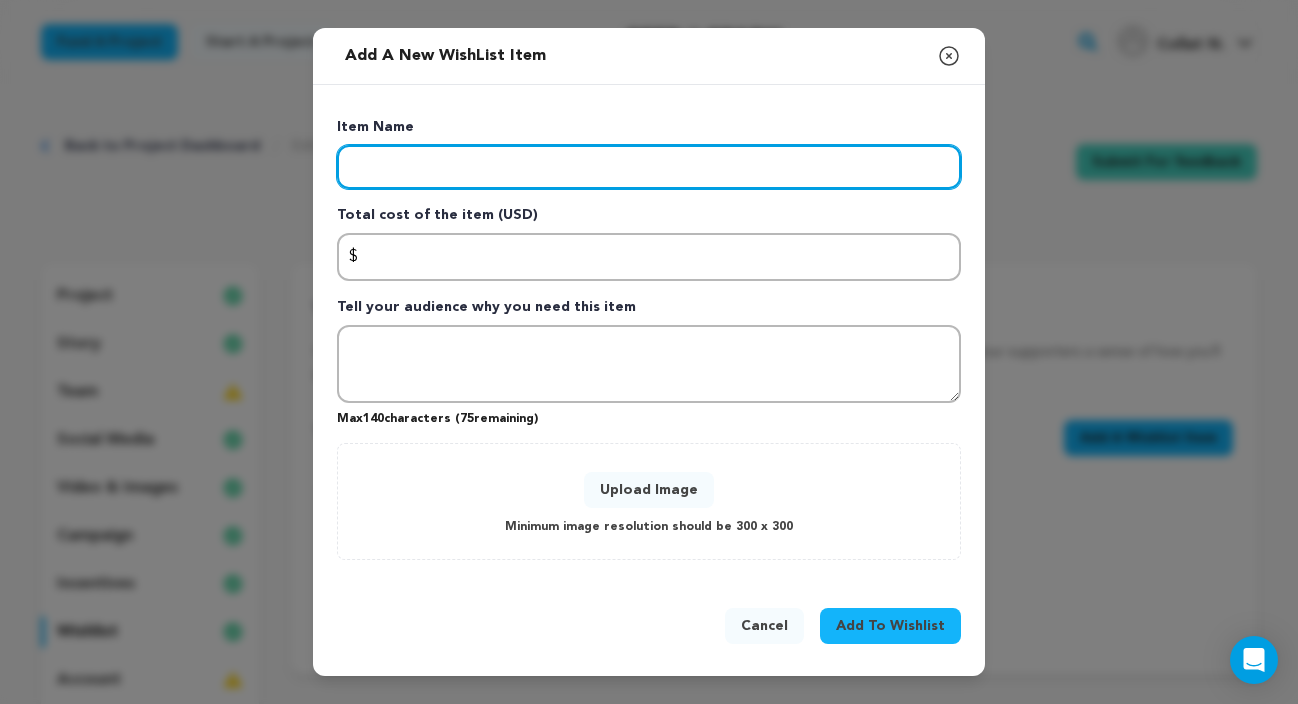 click at bounding box center [649, 167] 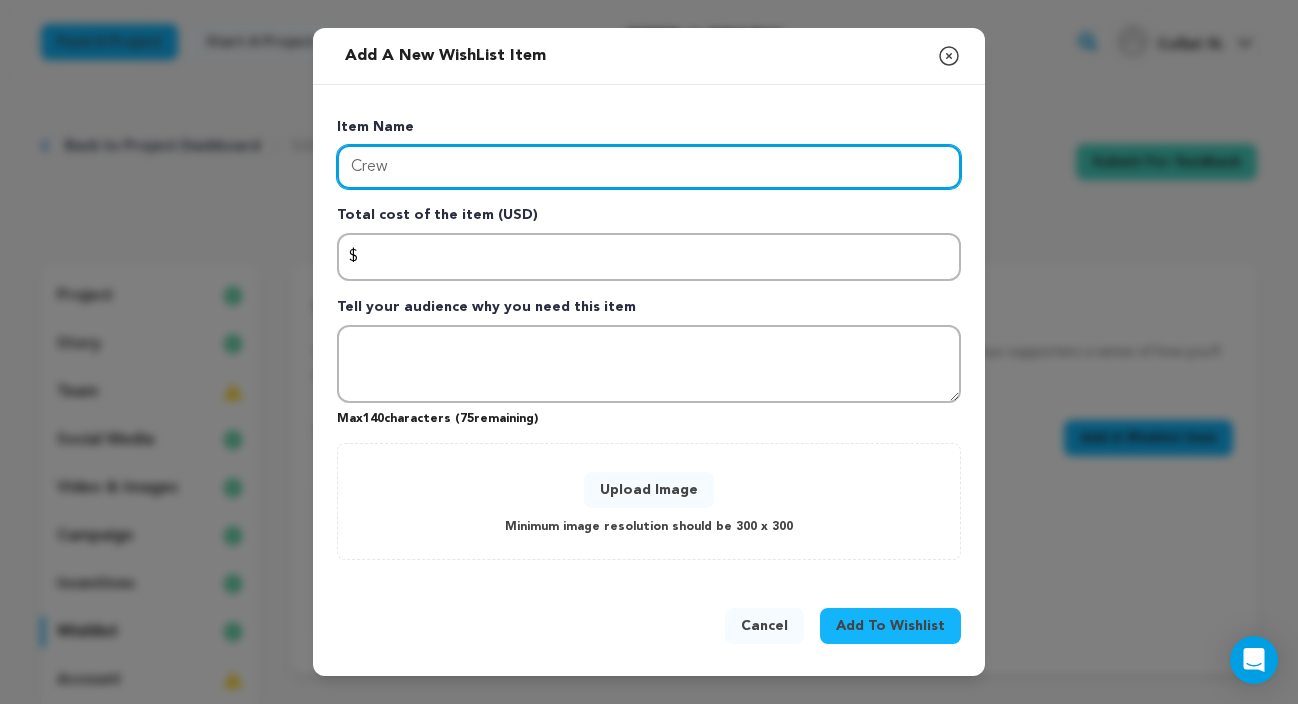 type on "Crew" 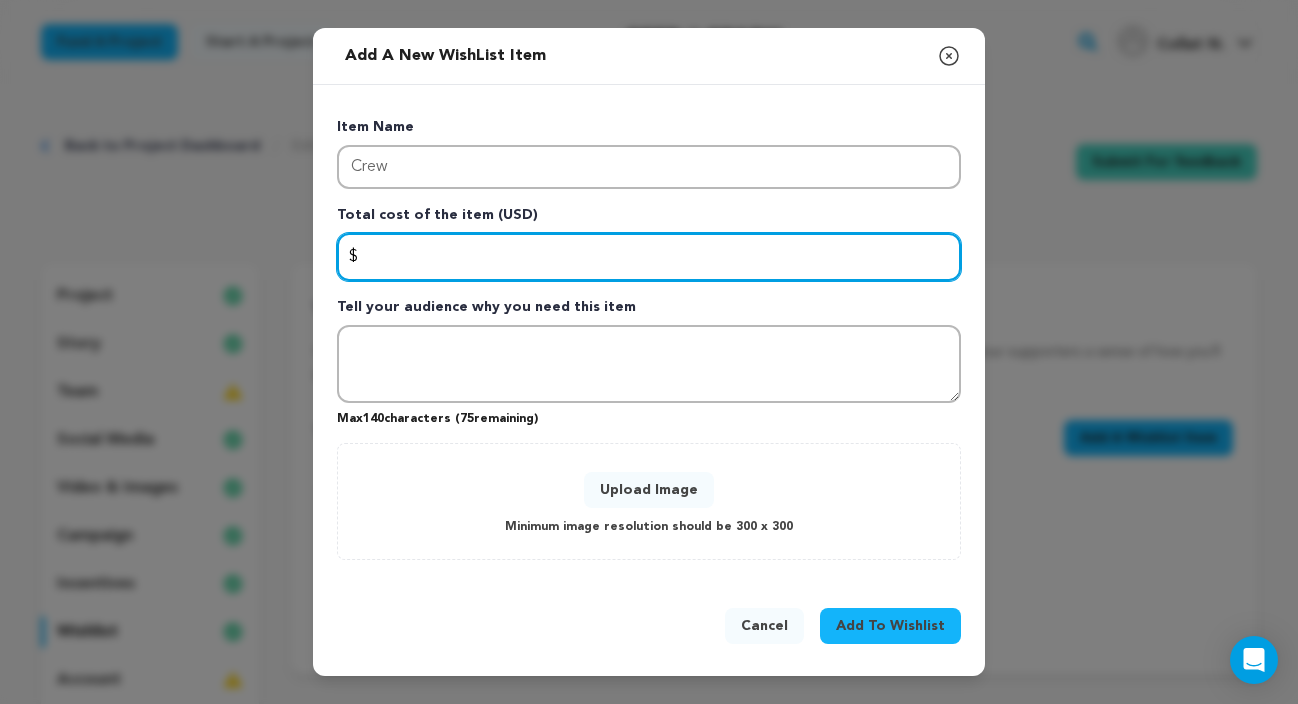 click at bounding box center [649, 257] 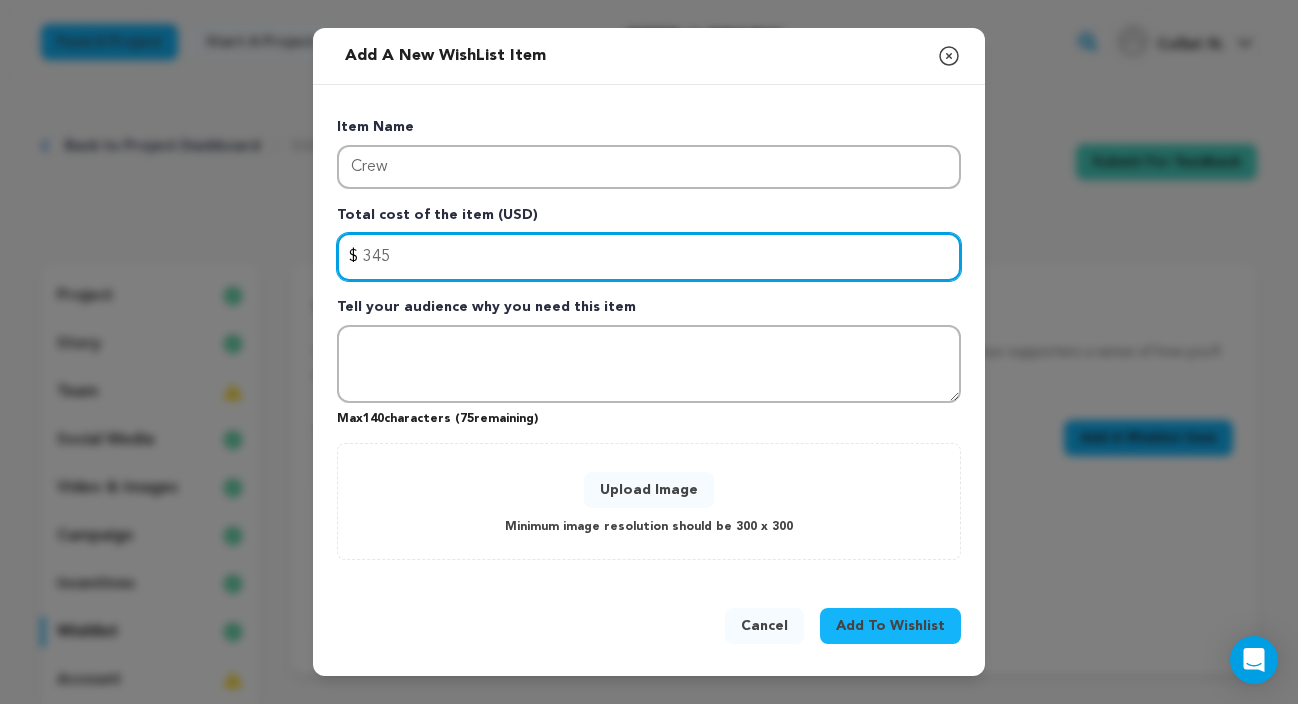 type on "345" 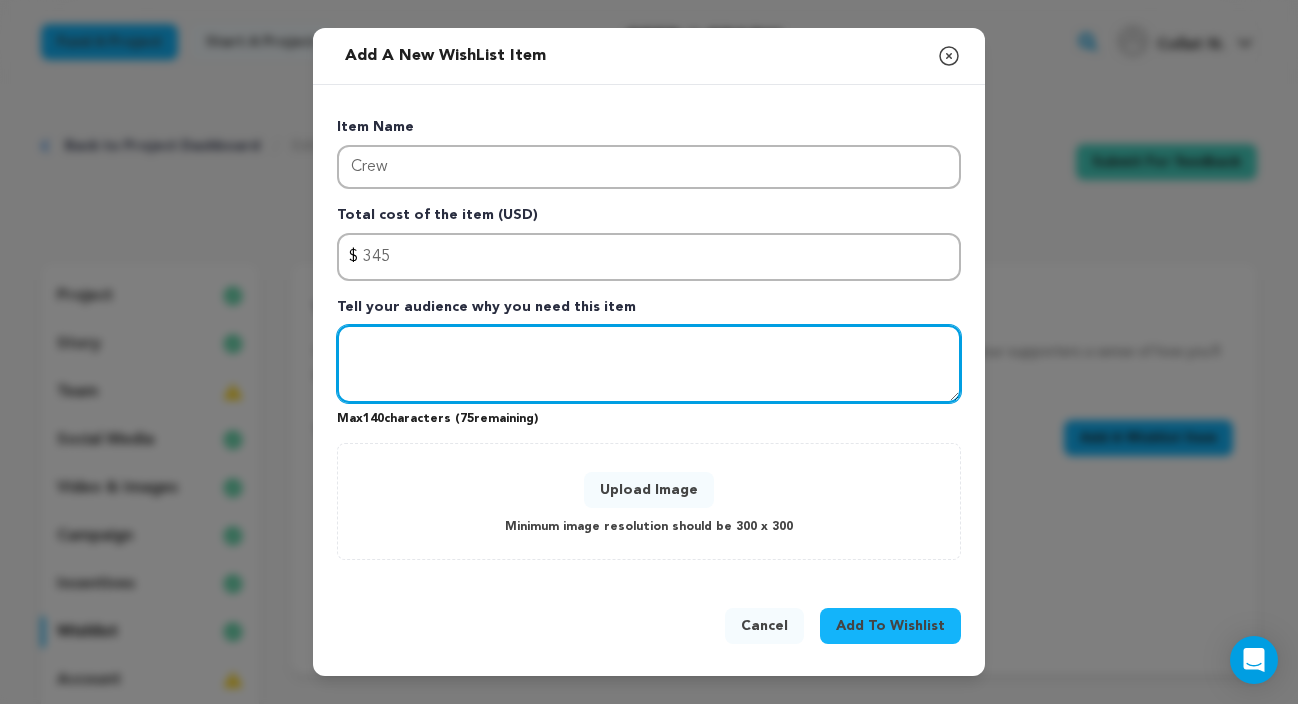 click at bounding box center [649, 364] 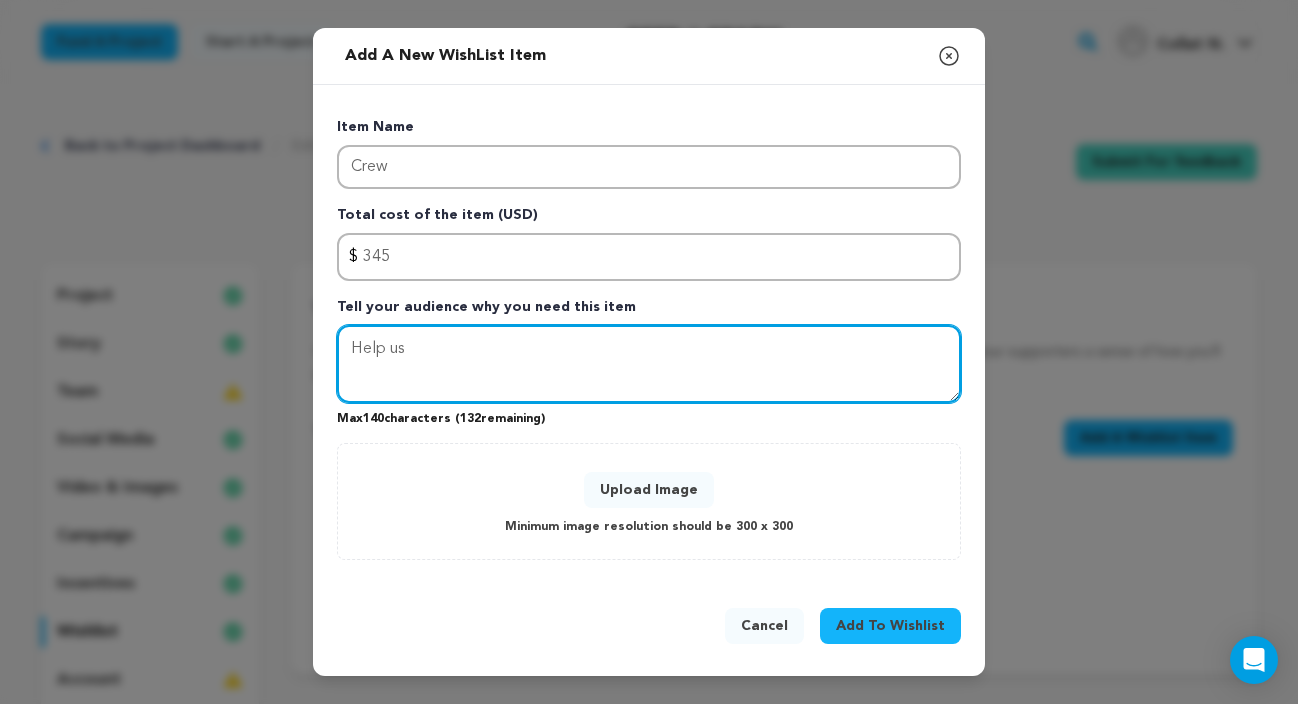 type on "Help us" 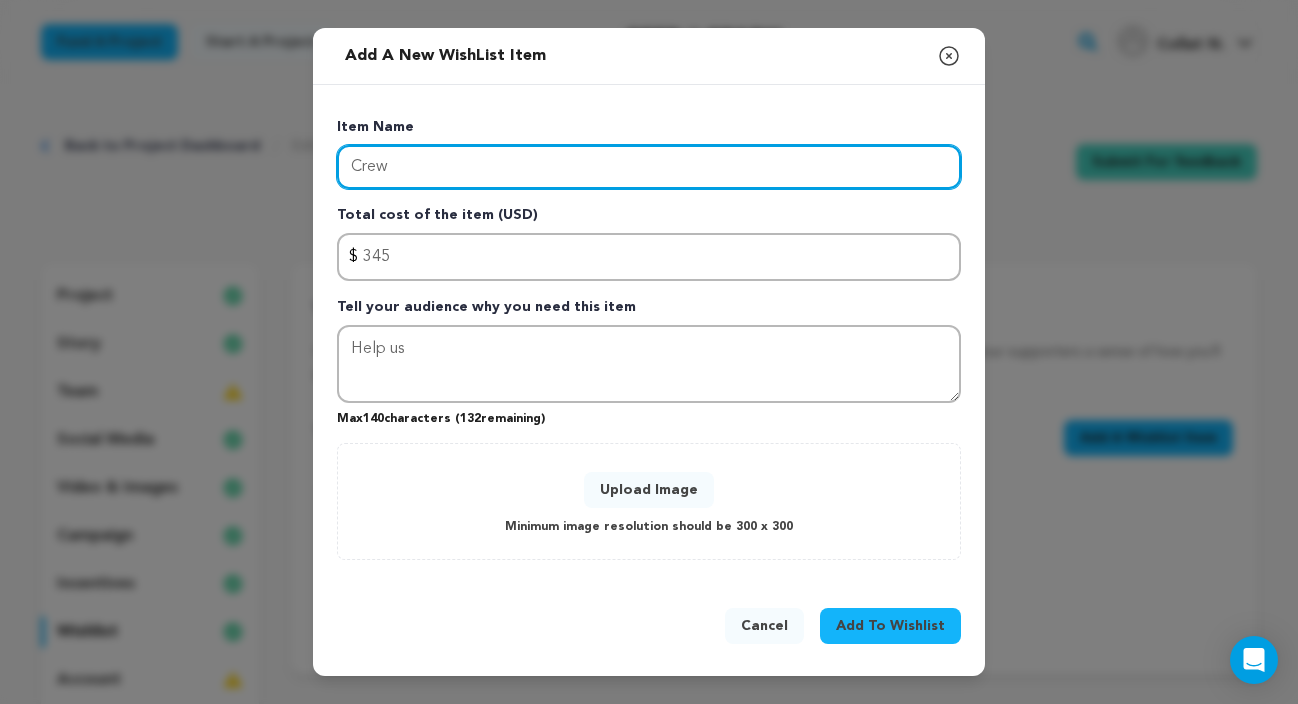 click on "Crew" at bounding box center [649, 167] 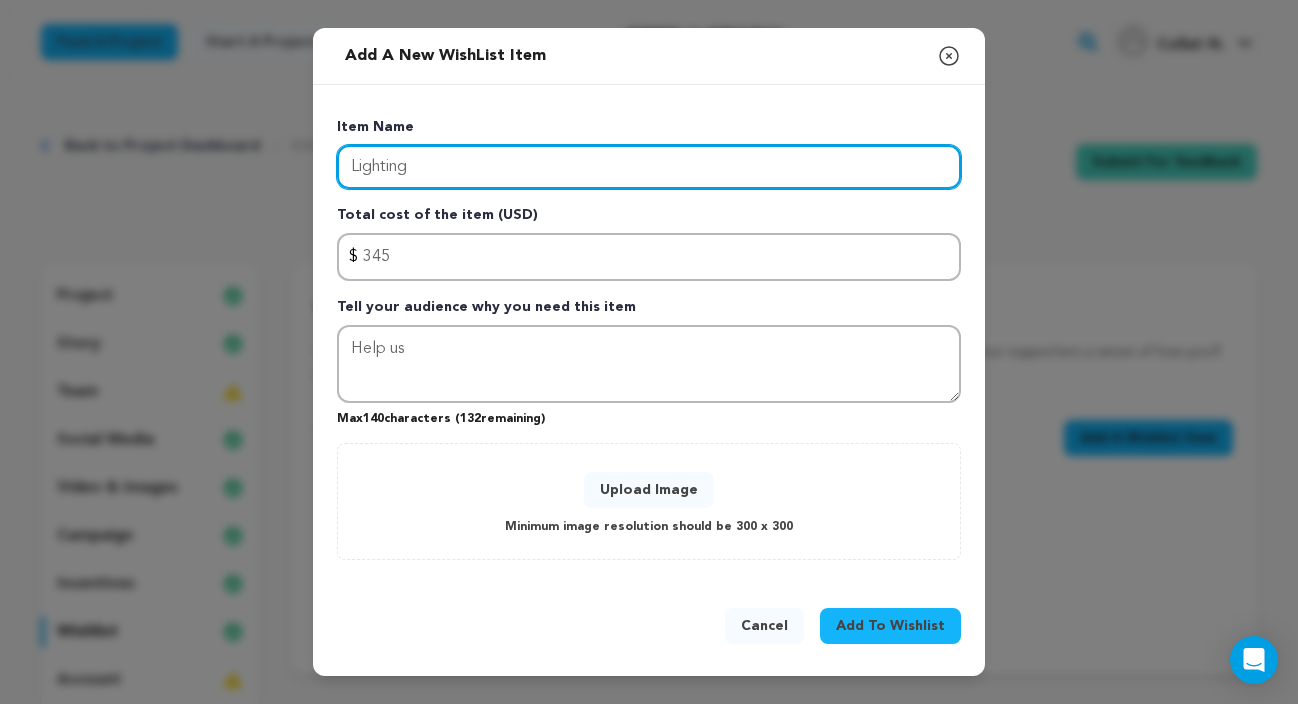 type on "Lighting" 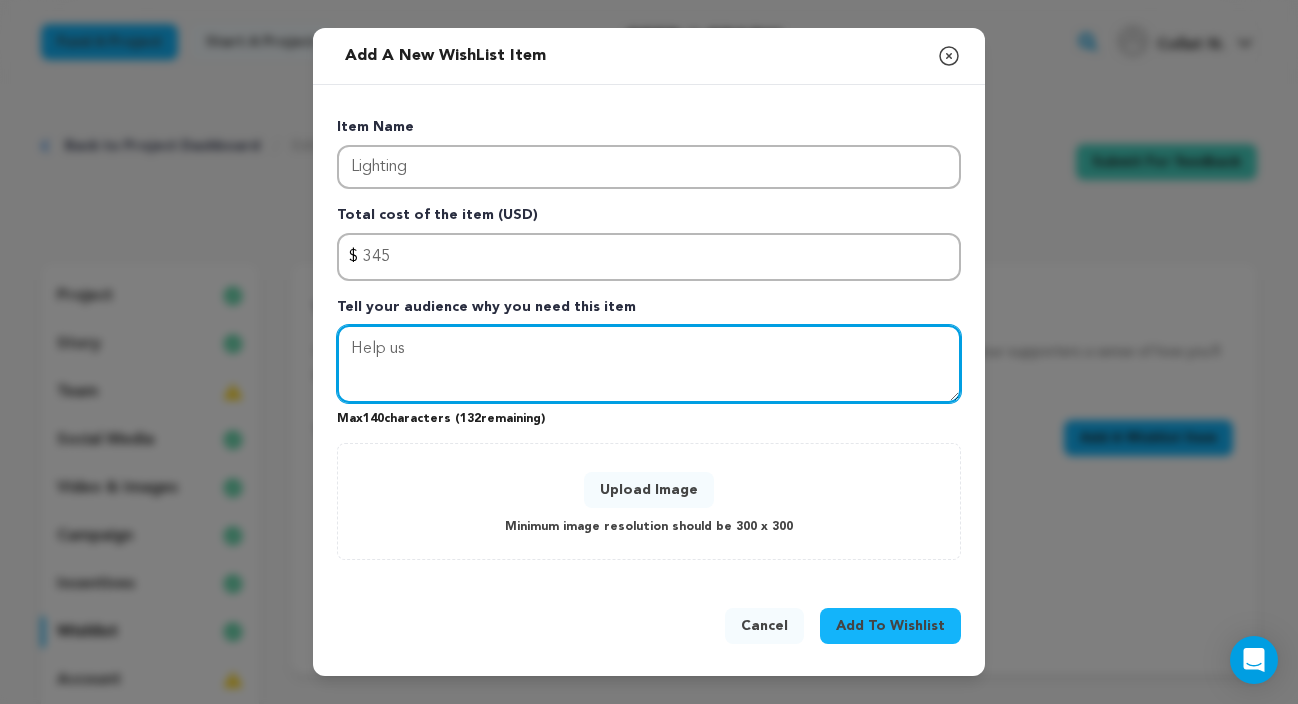 click on "Help us" at bounding box center [649, 364] 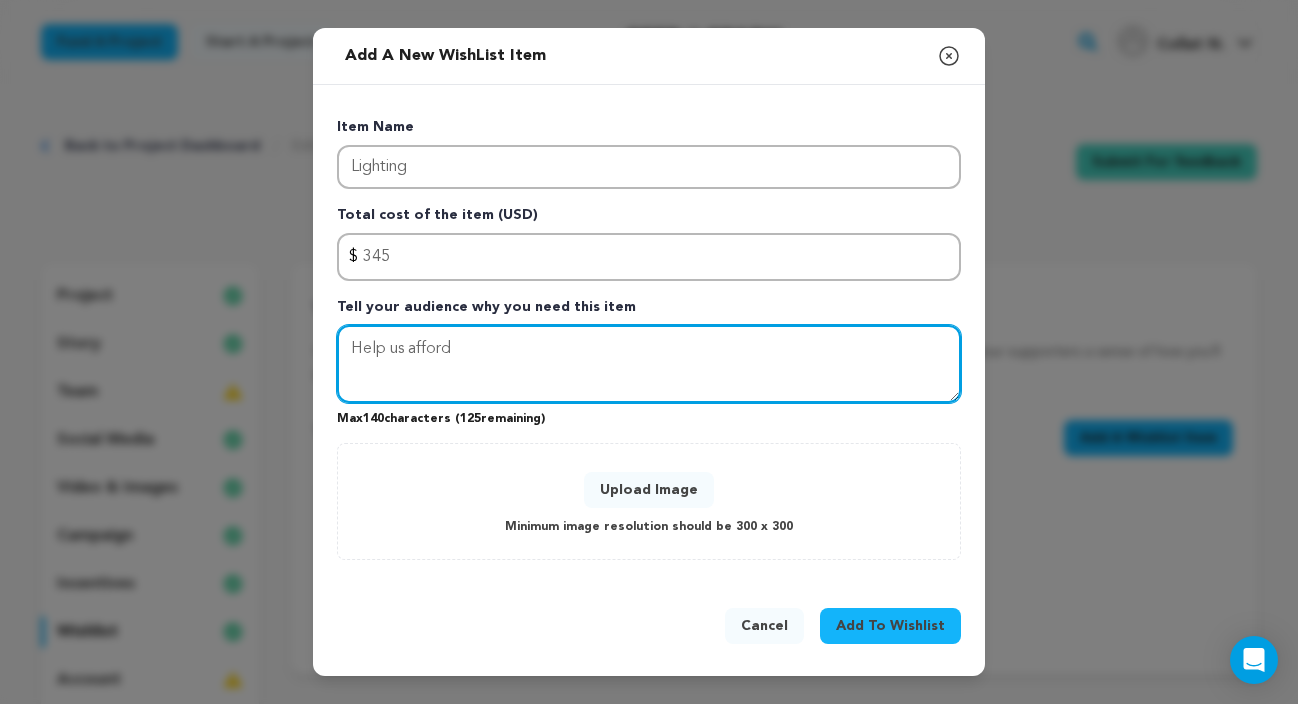 click on "Help us afford" at bounding box center (649, 364) 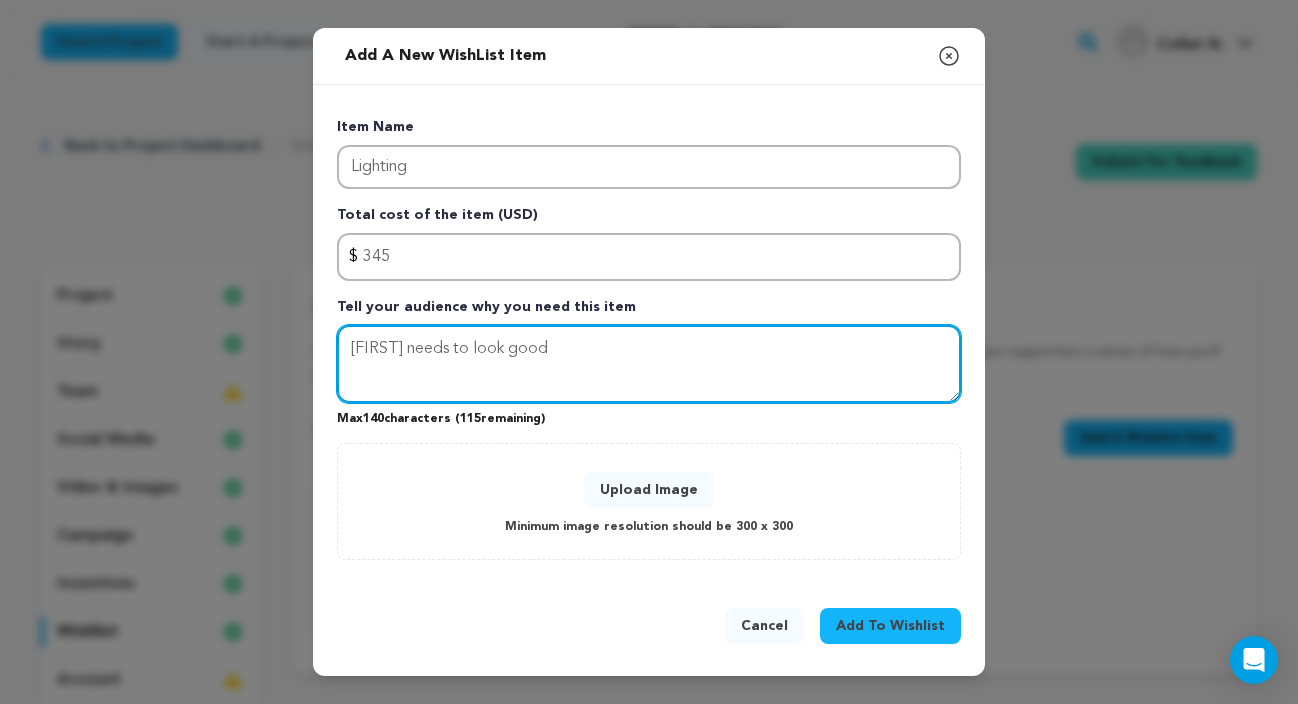 drag, startPoint x: 575, startPoint y: 351, endPoint x: 307, endPoint y: 341, distance: 268.1865 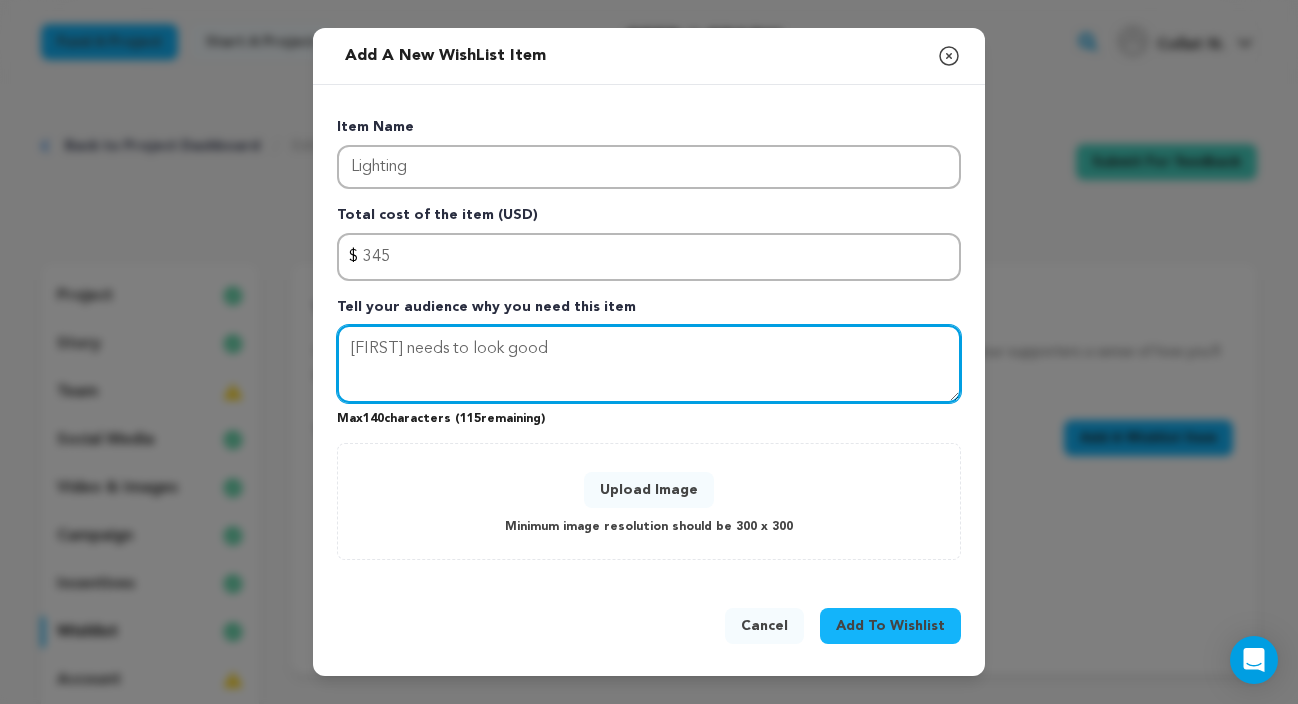 click on "Add a new WishList item
Close modal
Item Name
Lighting
Total cost of the item (USD)
$
Amount
345
Tell your audience why you need this item
Gianna needs to look good
Max  140  characters
( 115 0 0" at bounding box center (649, 352) 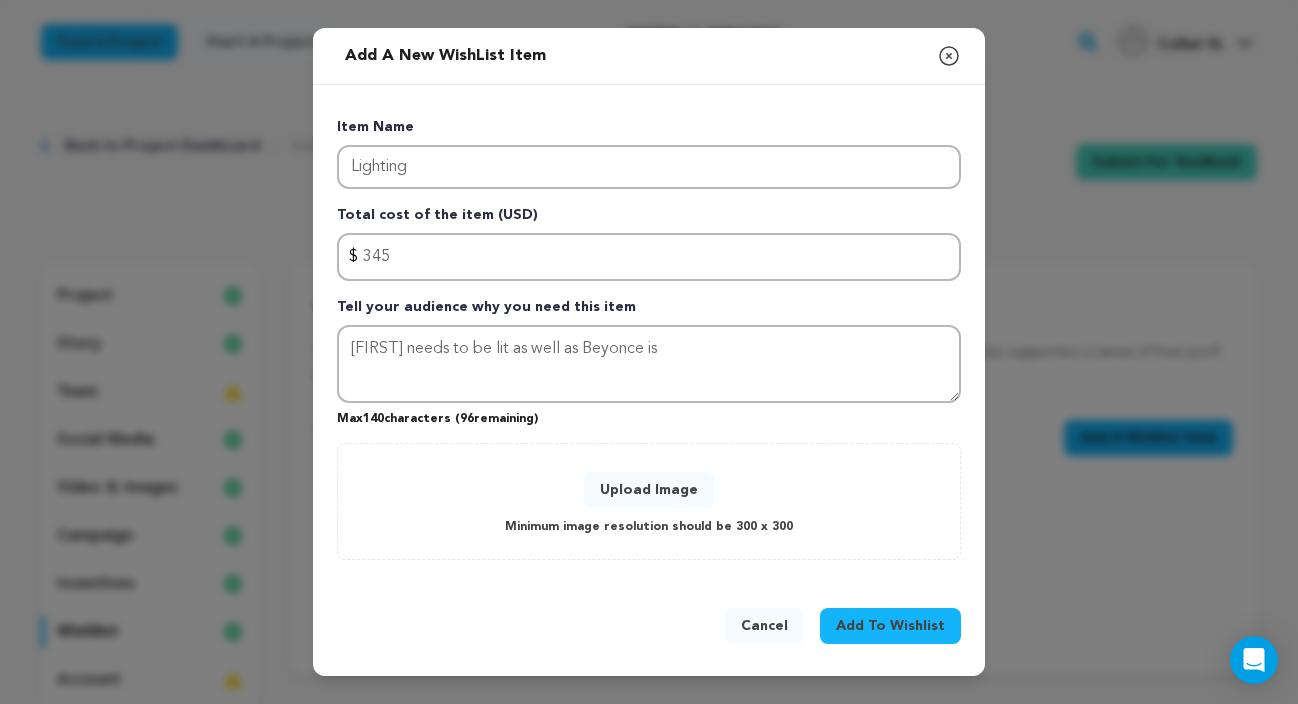 click on "Upload Image" at bounding box center [649, 490] 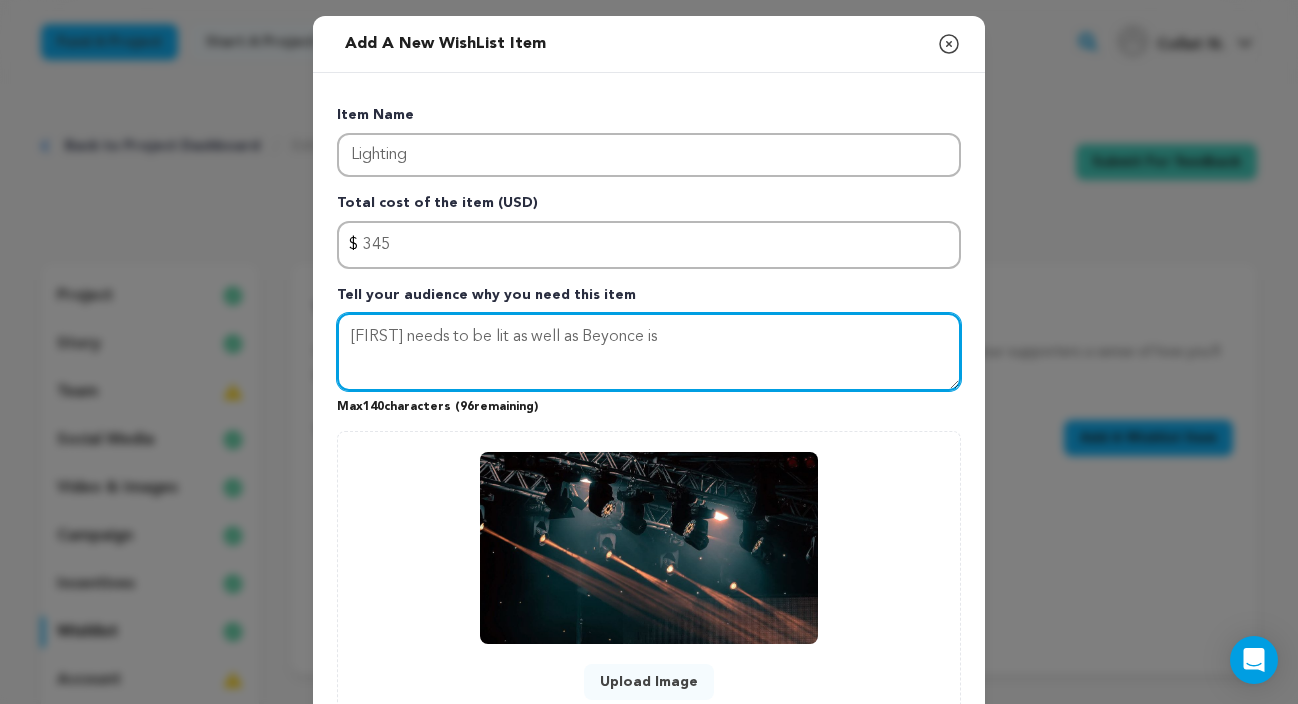 click on "Gianna needs to be lit as well as Beyonce is" at bounding box center [649, 352] 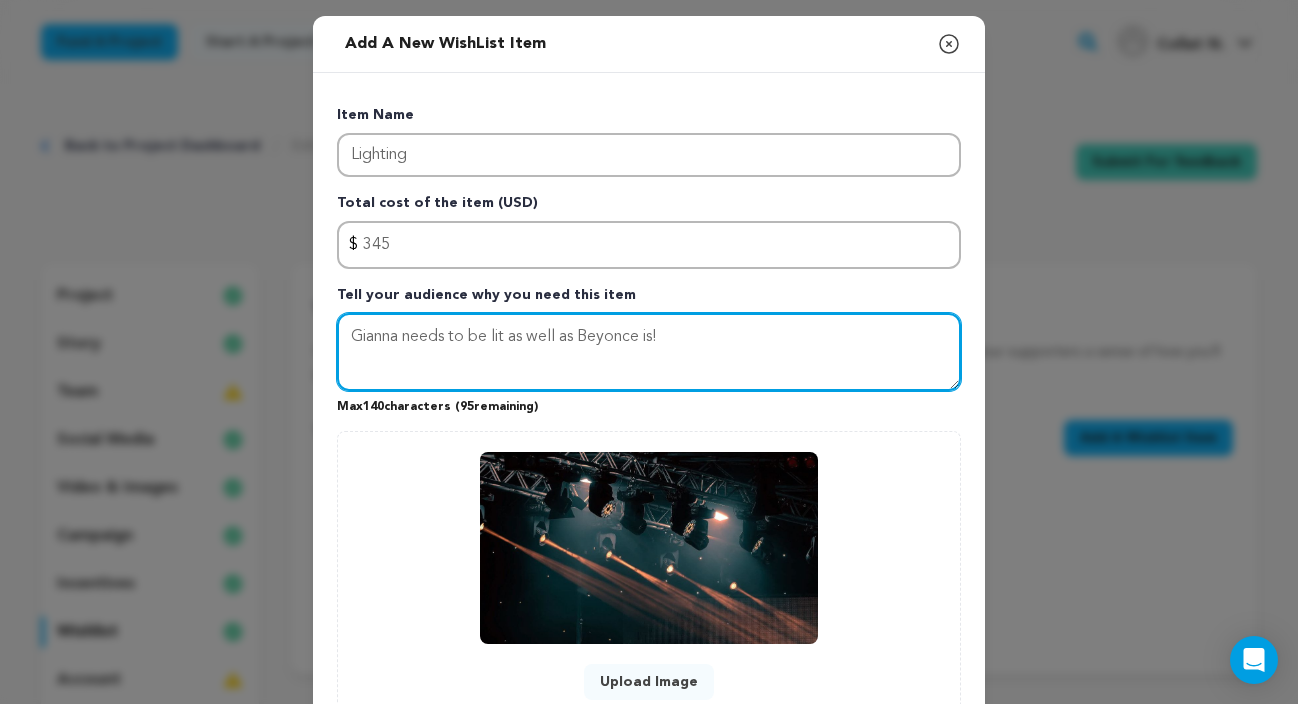 scroll, scrollTop: 179, scrollLeft: 0, axis: vertical 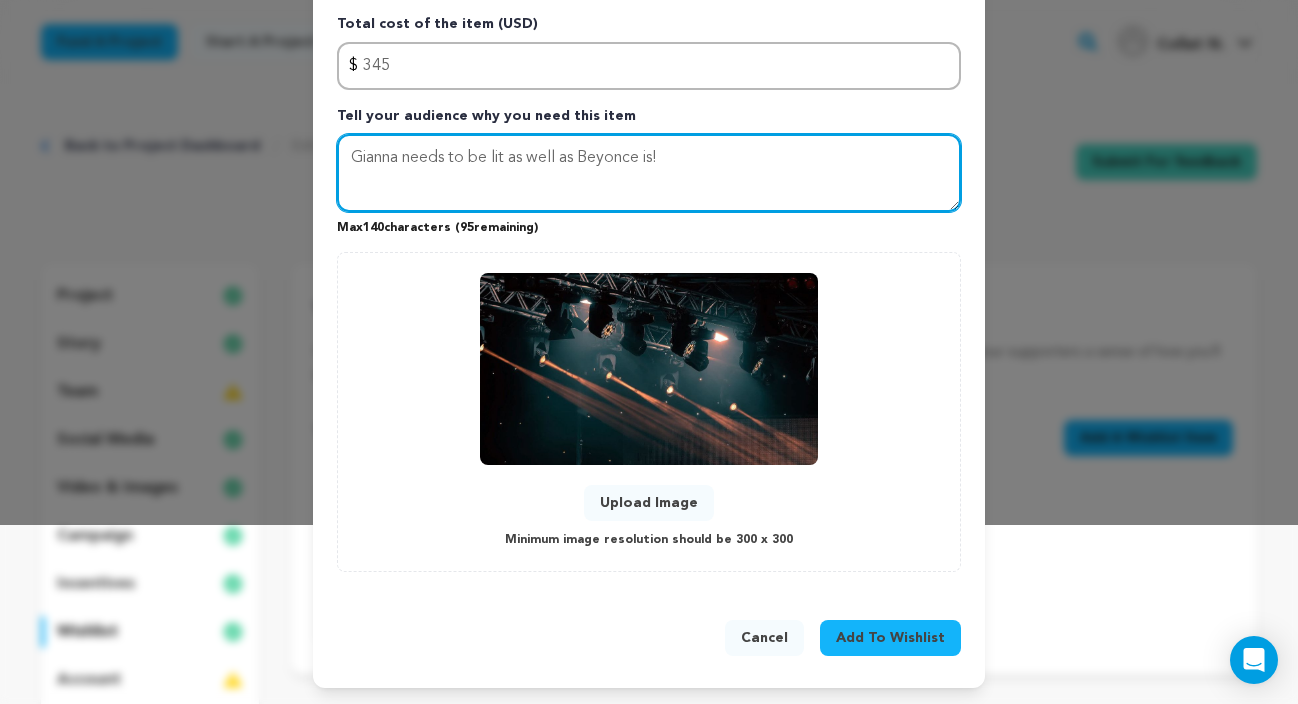type on "Gianna needs to be lit as well as Beyonce is!" 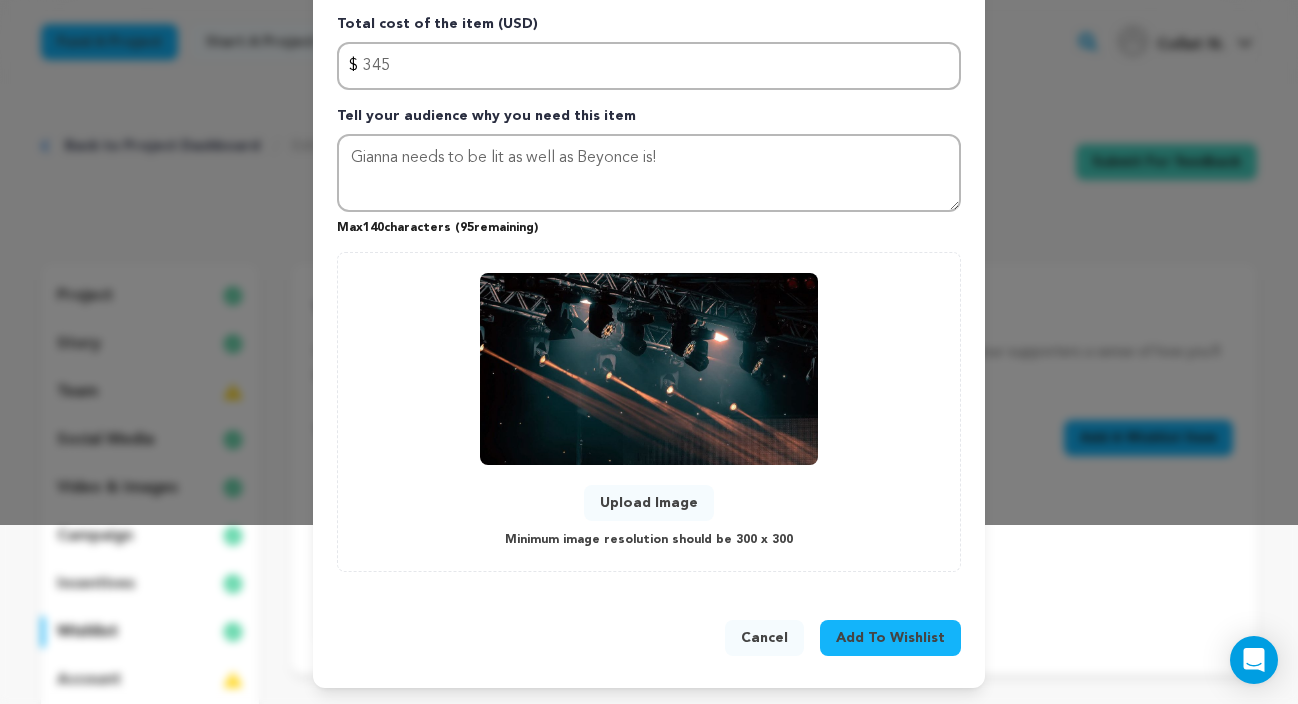 click on "Add To Wishlist" at bounding box center (890, 638) 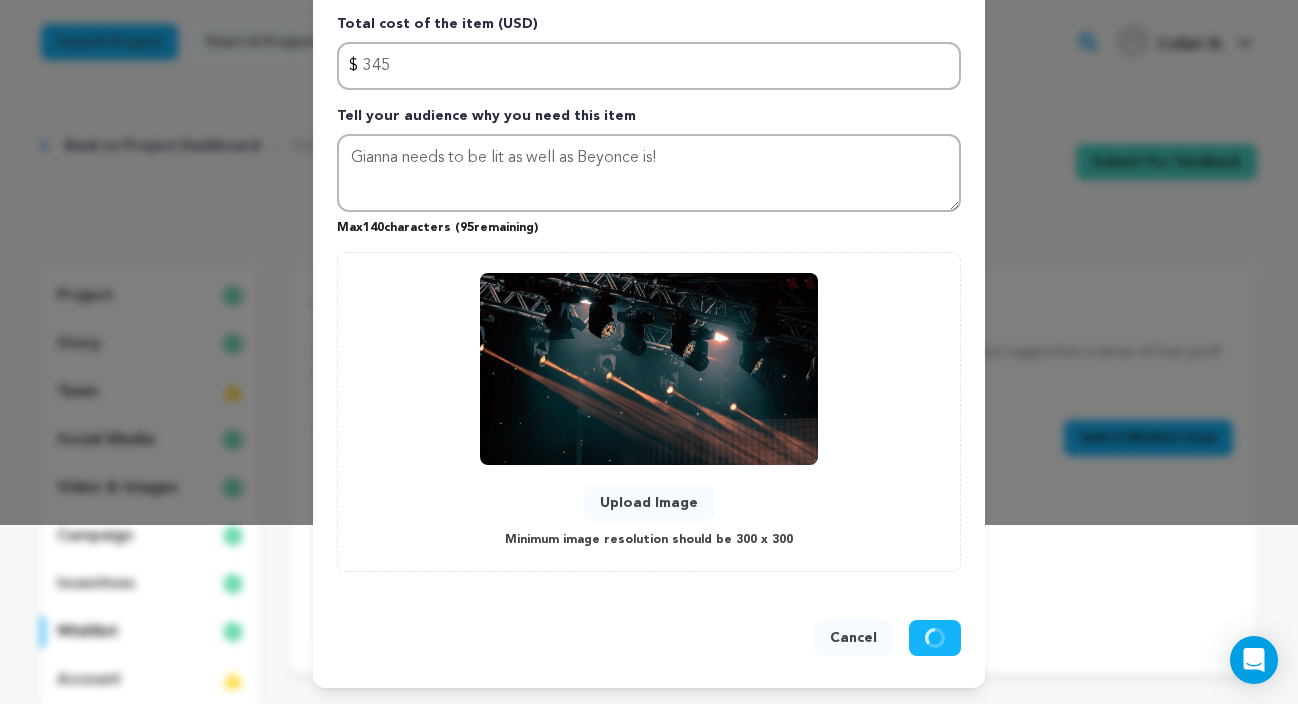 type 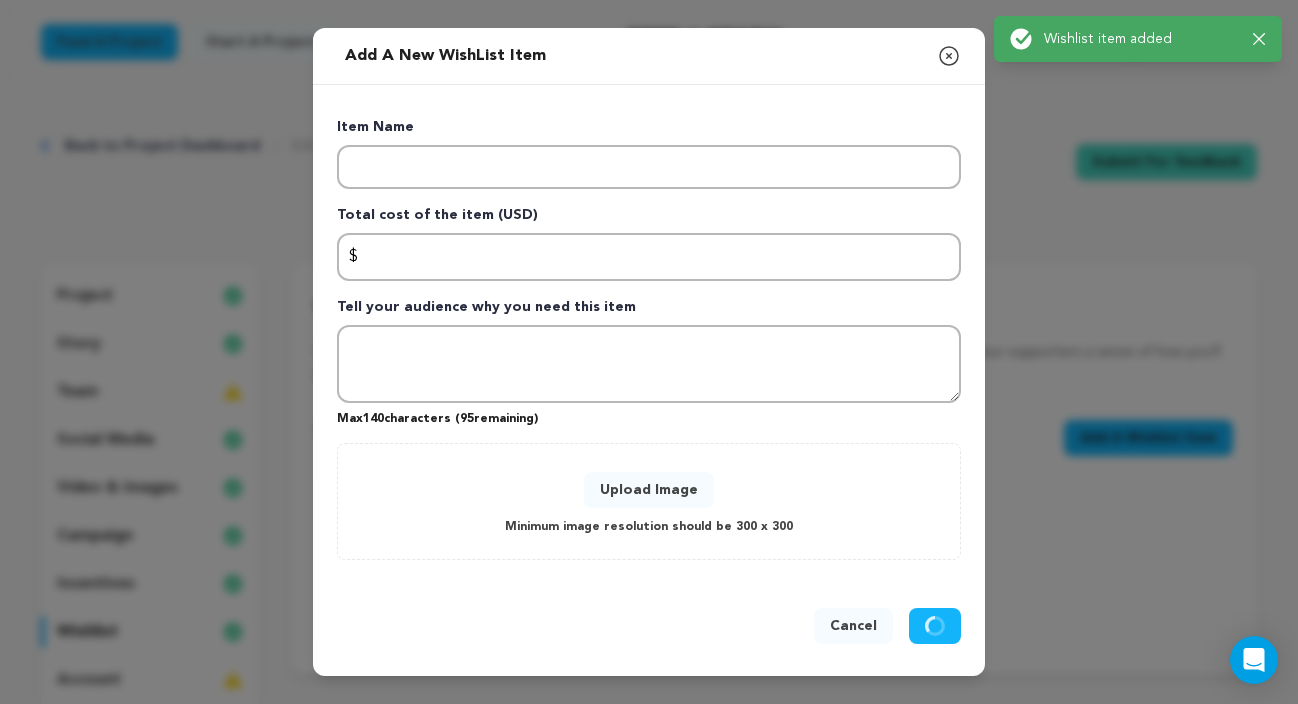 scroll, scrollTop: 0, scrollLeft: 0, axis: both 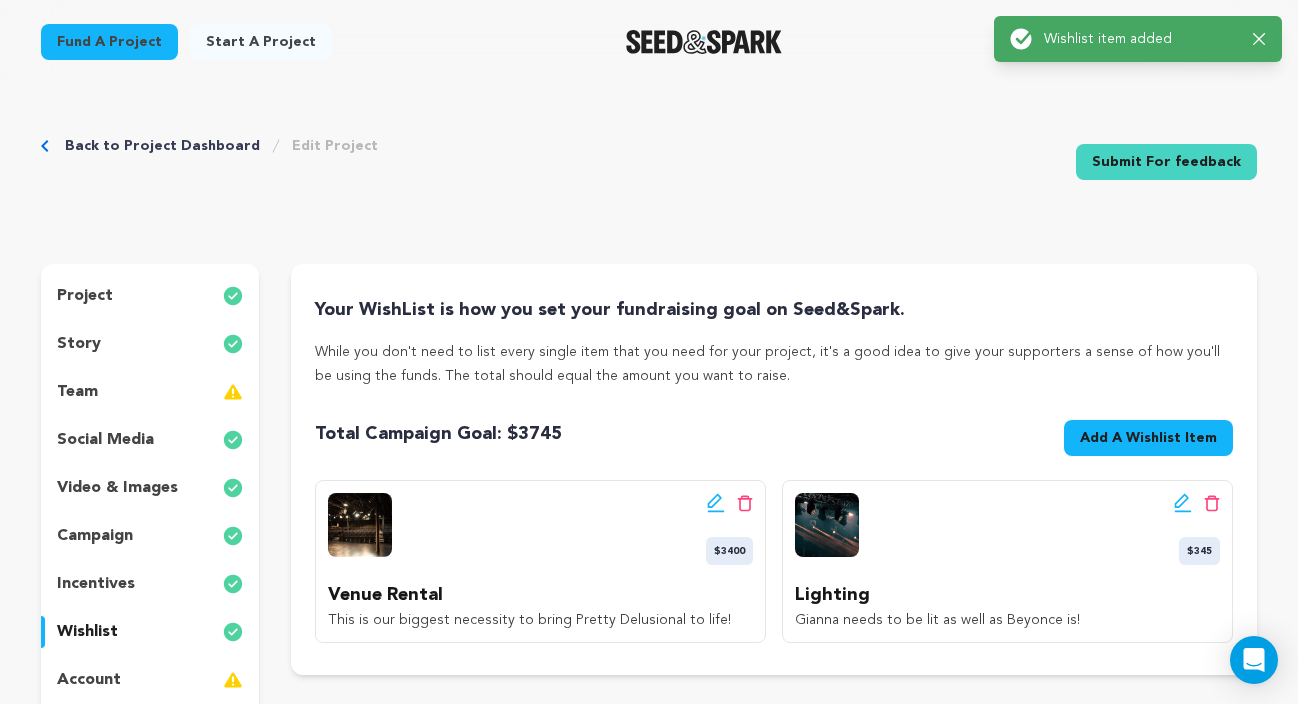 click 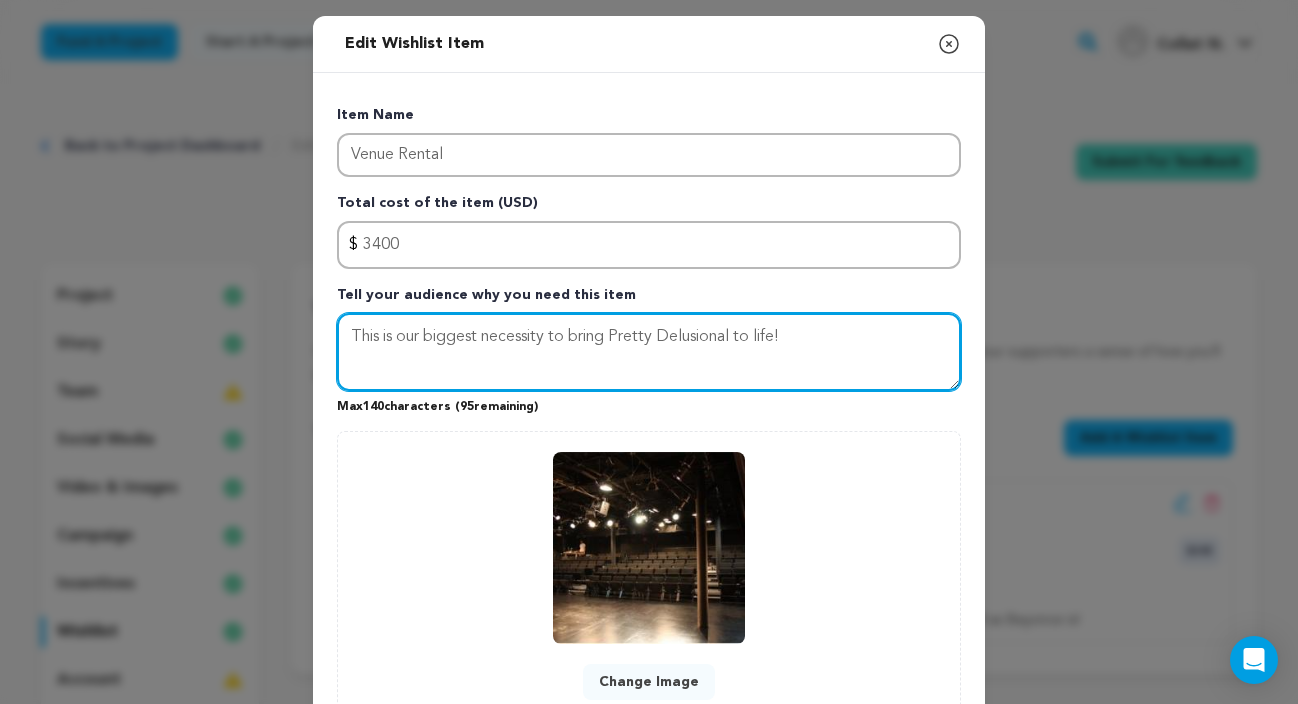 click on "This is our biggest necessity to bring Pretty Delusional to life!" at bounding box center [649, 352] 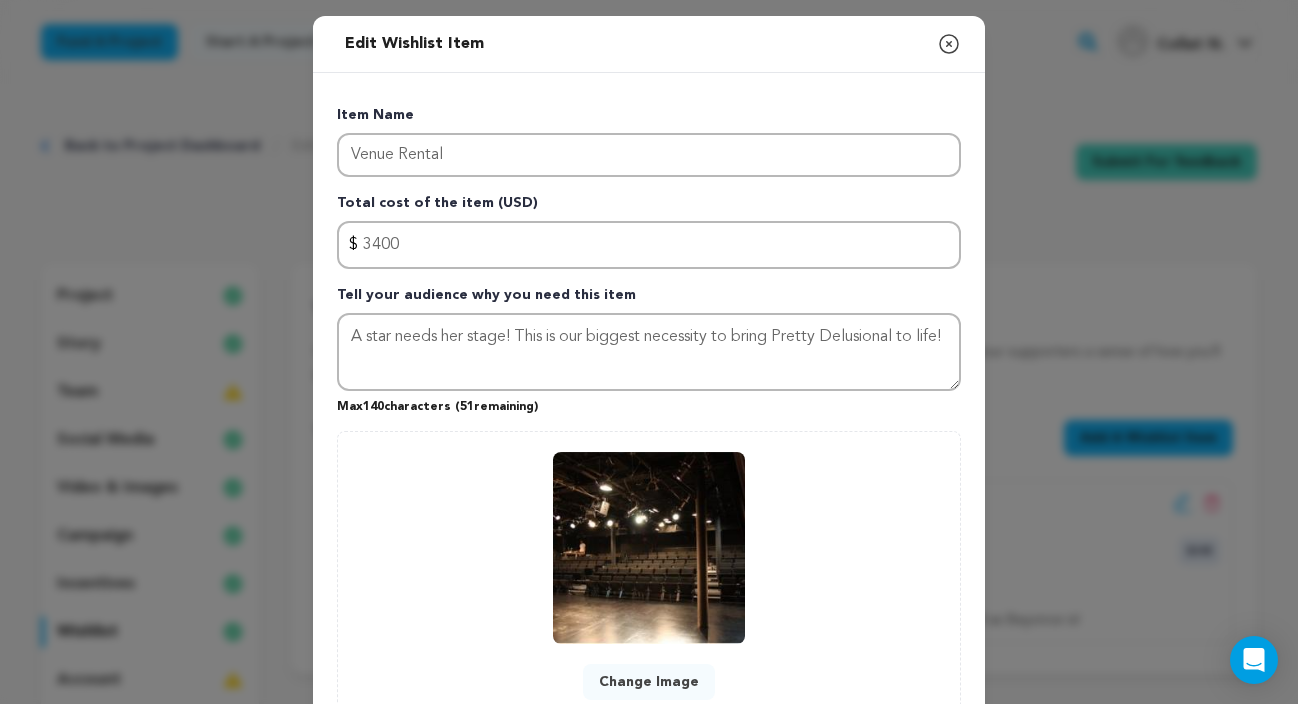 click on "Max  140  characters
( 51  remaining)" at bounding box center (649, 403) 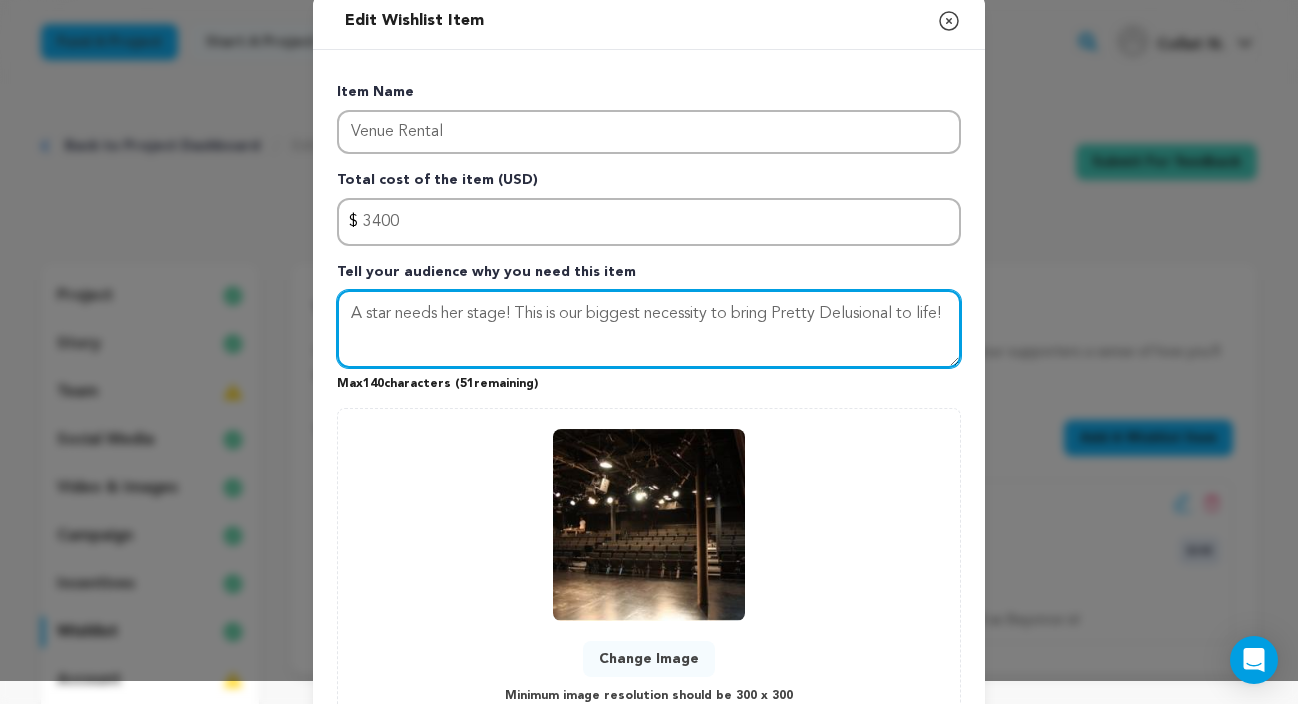 click on "A star needs her stage! This is our biggest necessity to bring Pretty Delusional to life!" at bounding box center (649, 329) 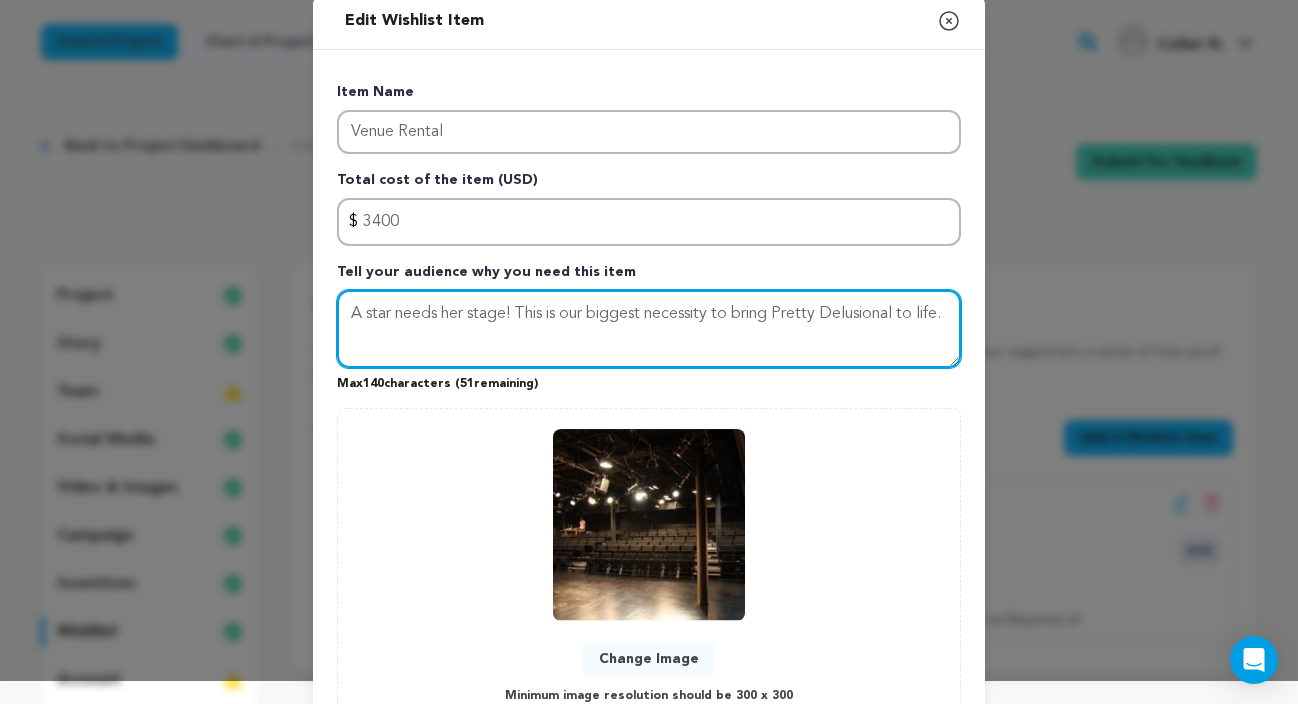 scroll, scrollTop: 179, scrollLeft: 0, axis: vertical 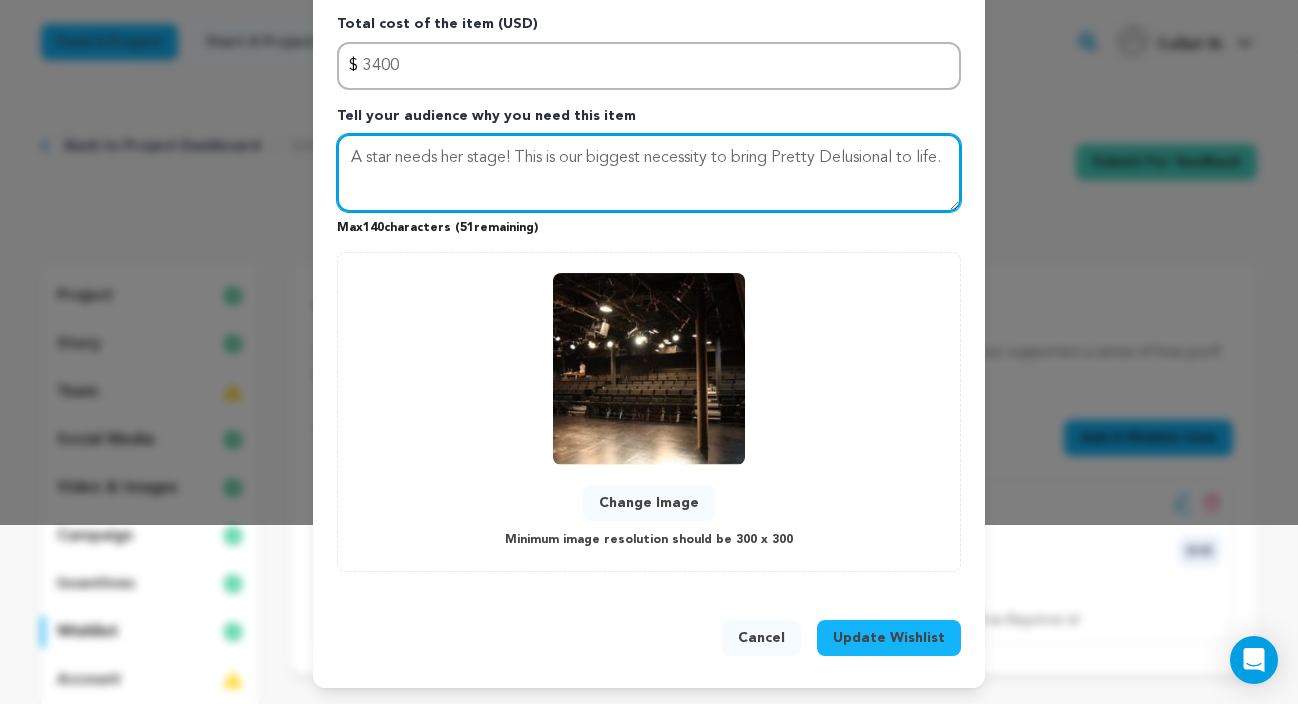 type on "A star needs her stage! This is our biggest necessity to bring Pretty Delusional to life." 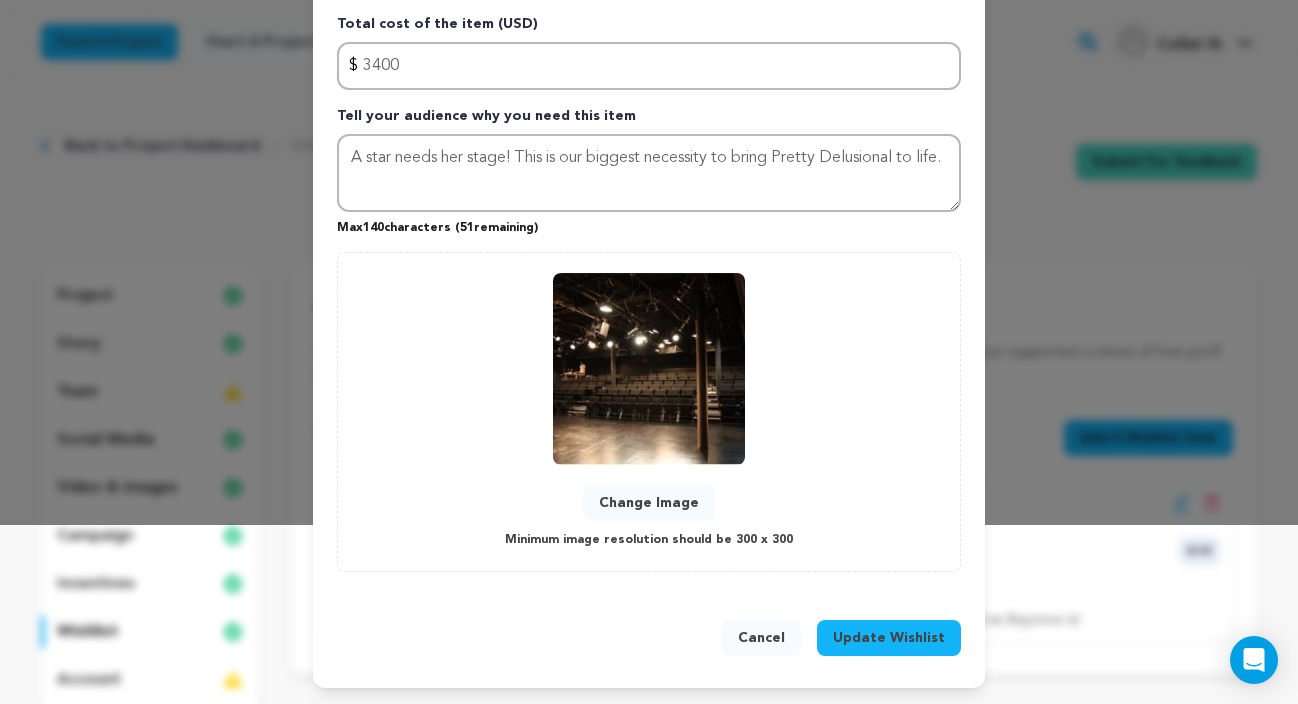click on "Update Wishlist" at bounding box center (889, 638) 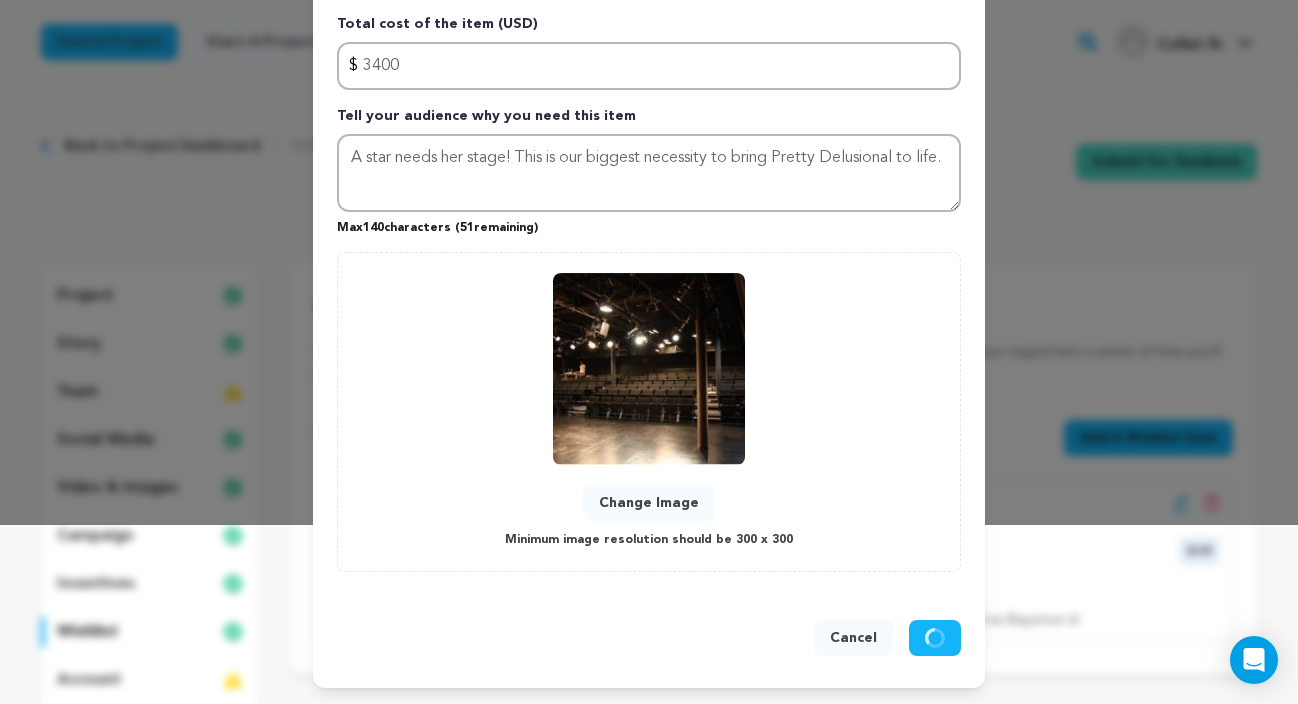 type 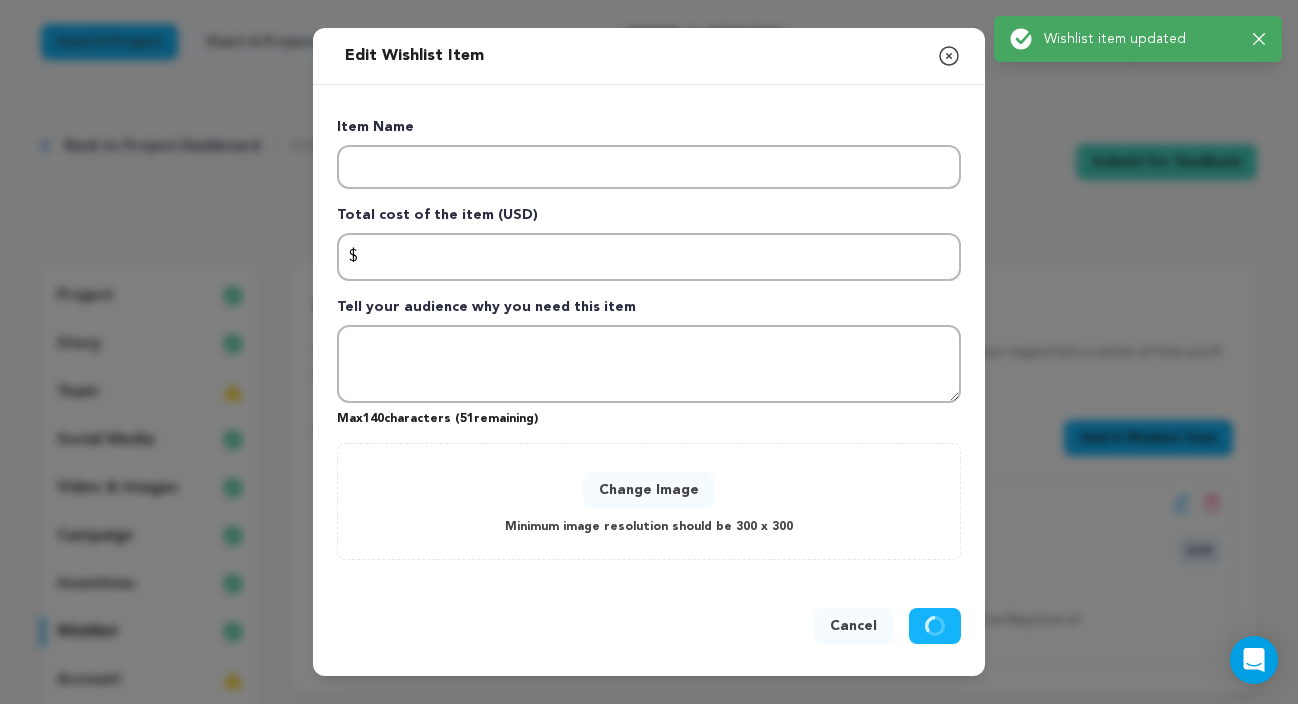 scroll, scrollTop: 0, scrollLeft: 0, axis: both 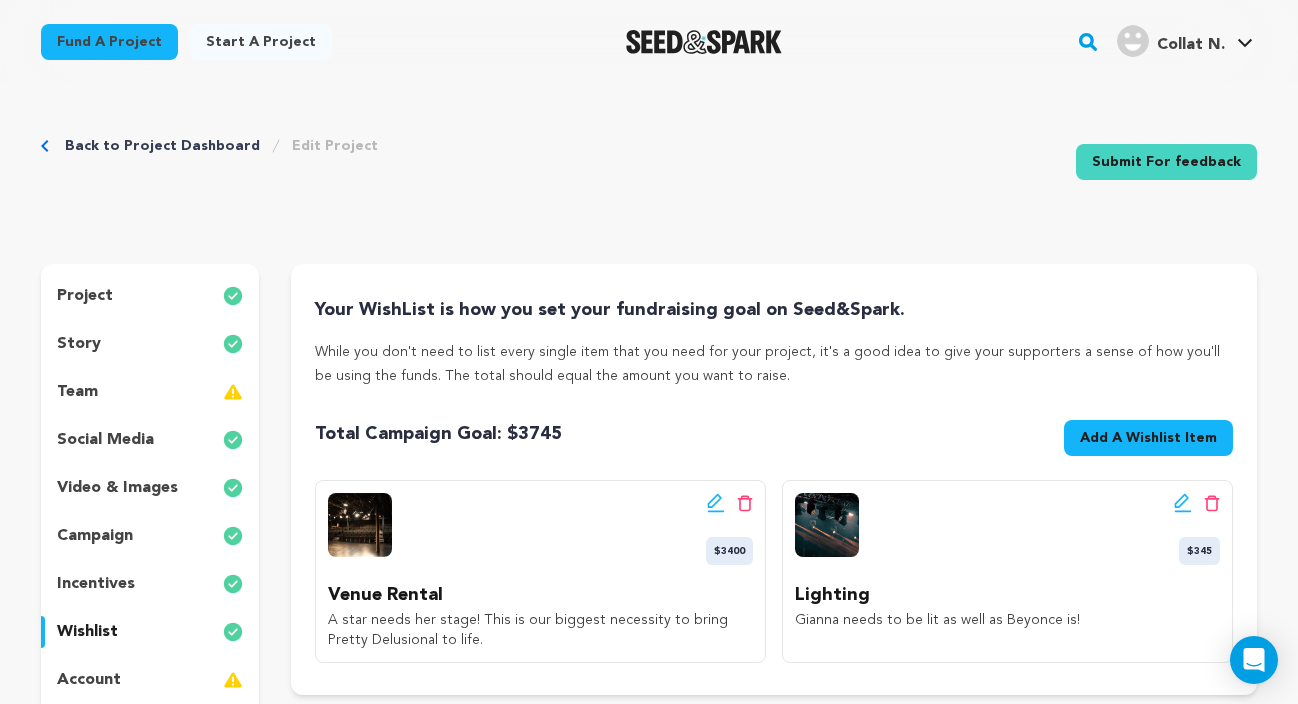 click on "Your WishList is how you set your fundraising goal on Seed&Spark.
While you don't need to list every single item that you need for your project, it's a good idea to give
your supporters a sense of how you'll be using the funds. The total should equal the amount you want to
raise.
Total Campaign Goal: $ 3745
Goal: $
Add A Wishlist Item
New Wishlist Item" at bounding box center (774, 479) 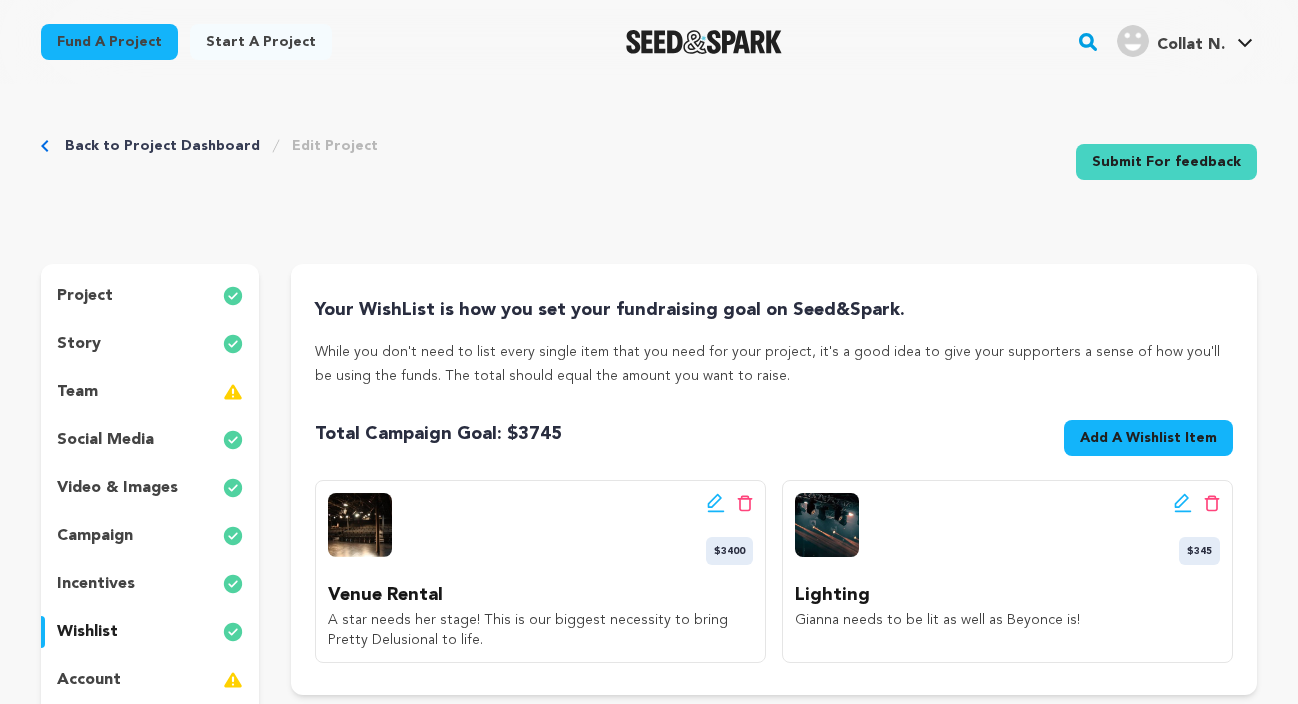 scroll, scrollTop: 0, scrollLeft: 0, axis: both 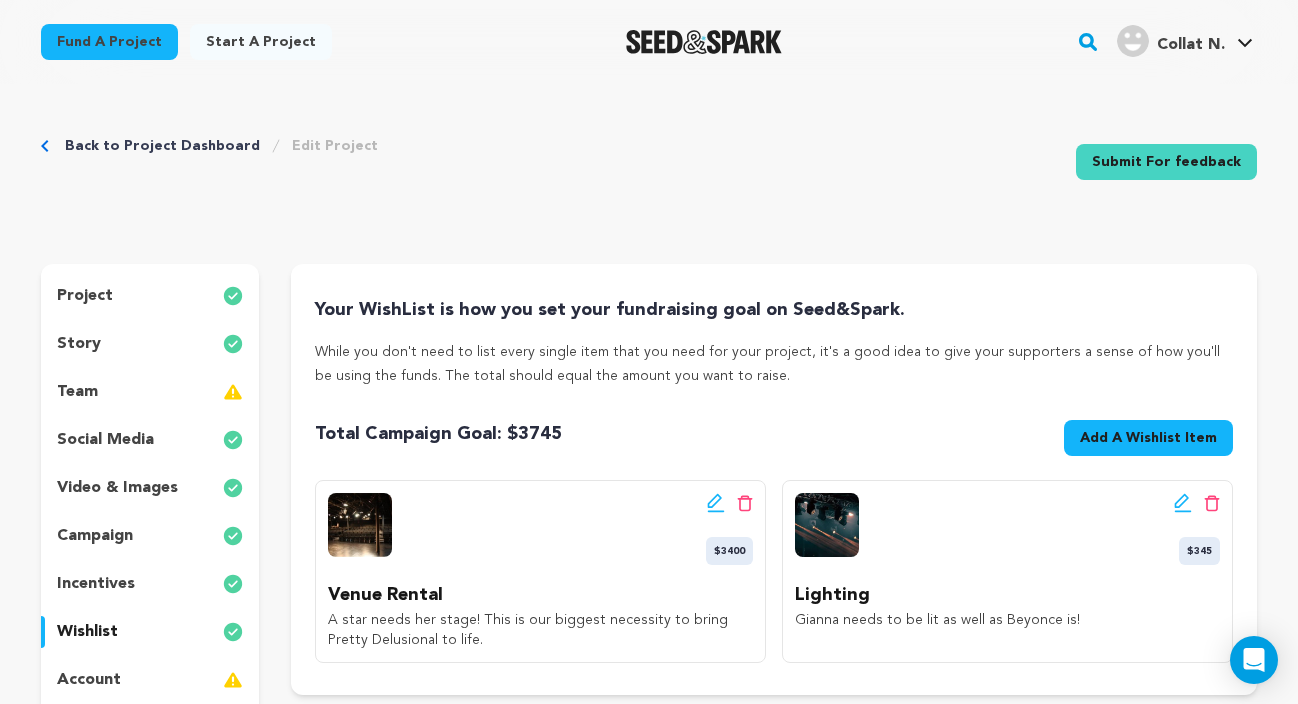 click on "Add A Wishlist Item" at bounding box center (1148, 438) 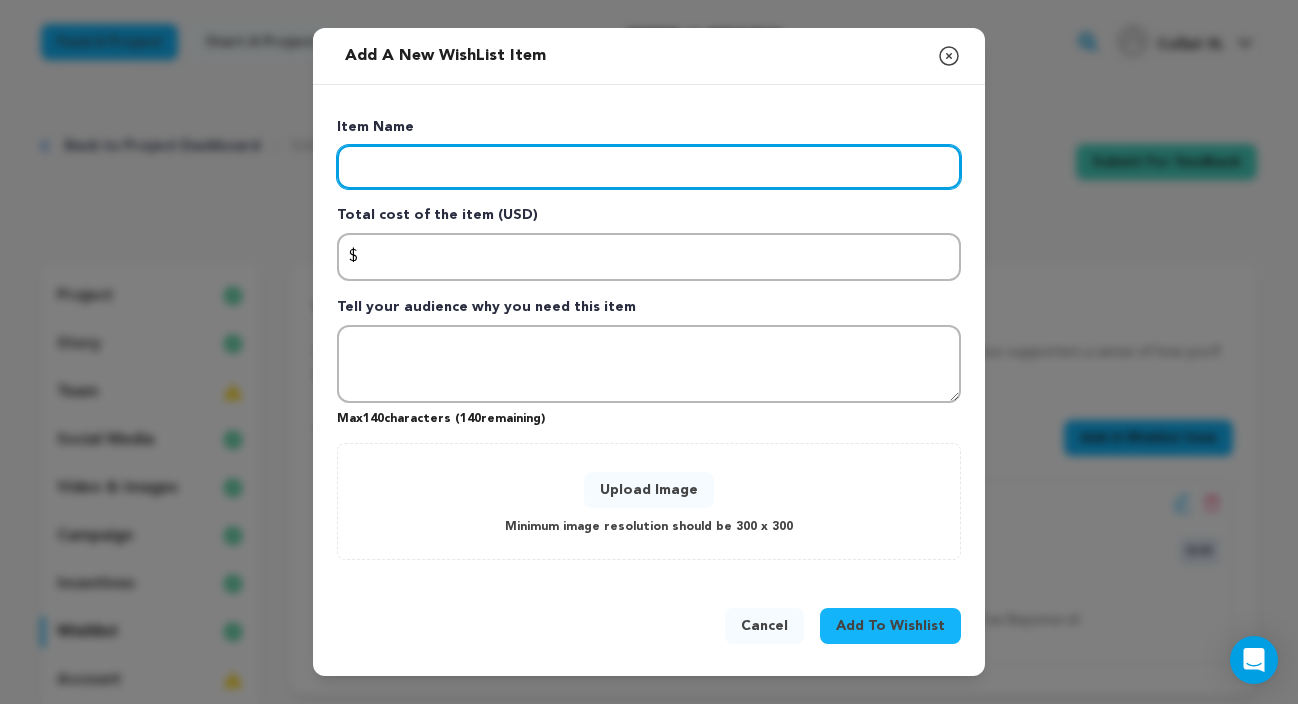 click at bounding box center (649, 167) 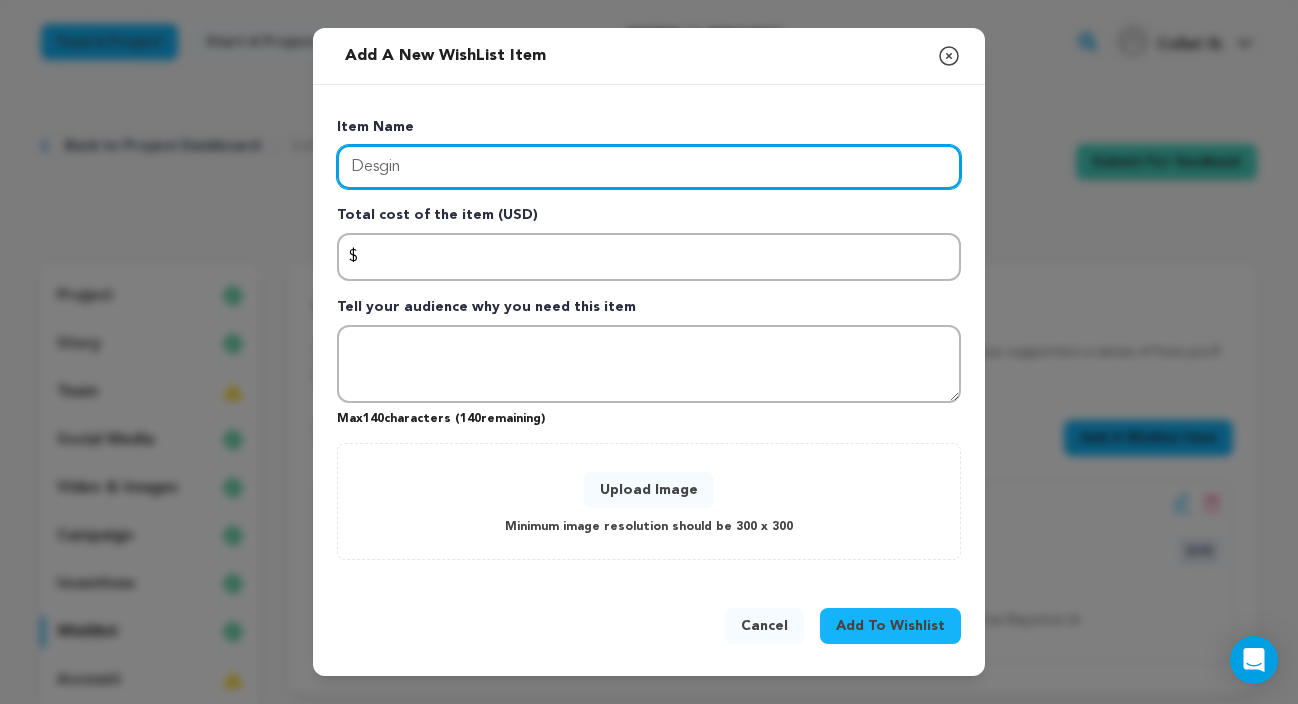 type on "Desgin" 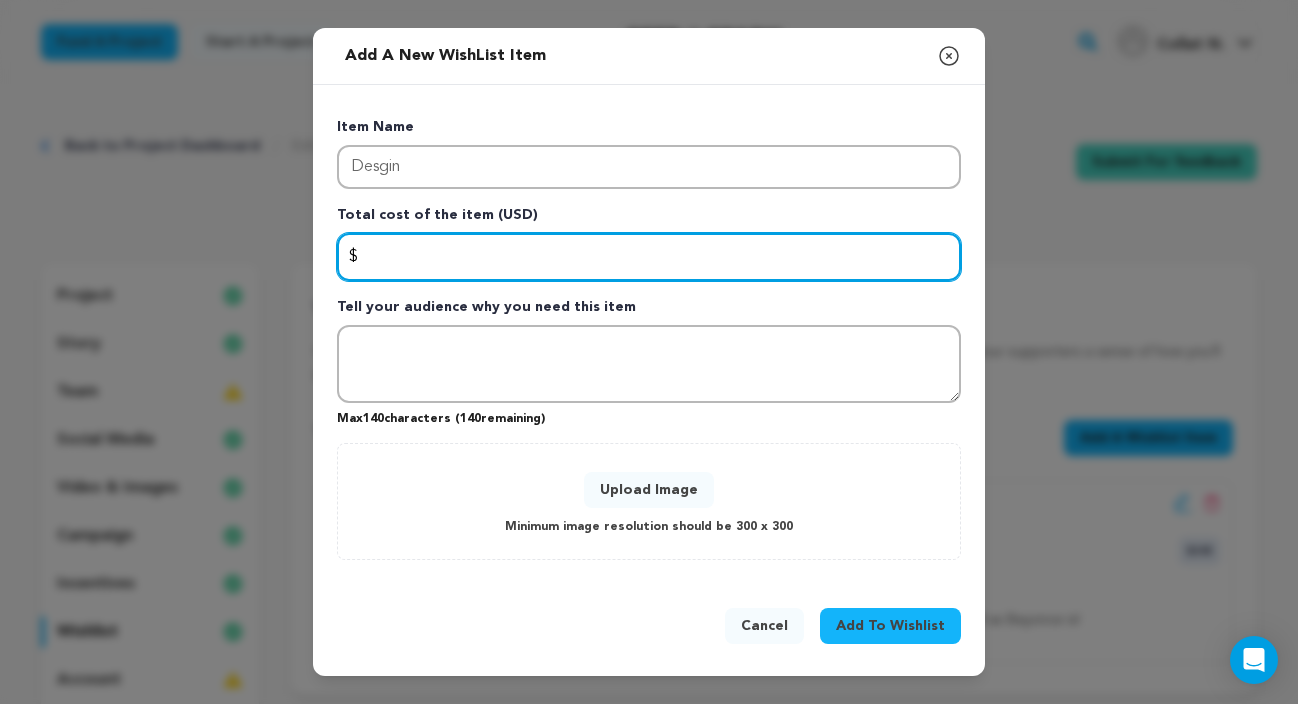 click at bounding box center (649, 257) 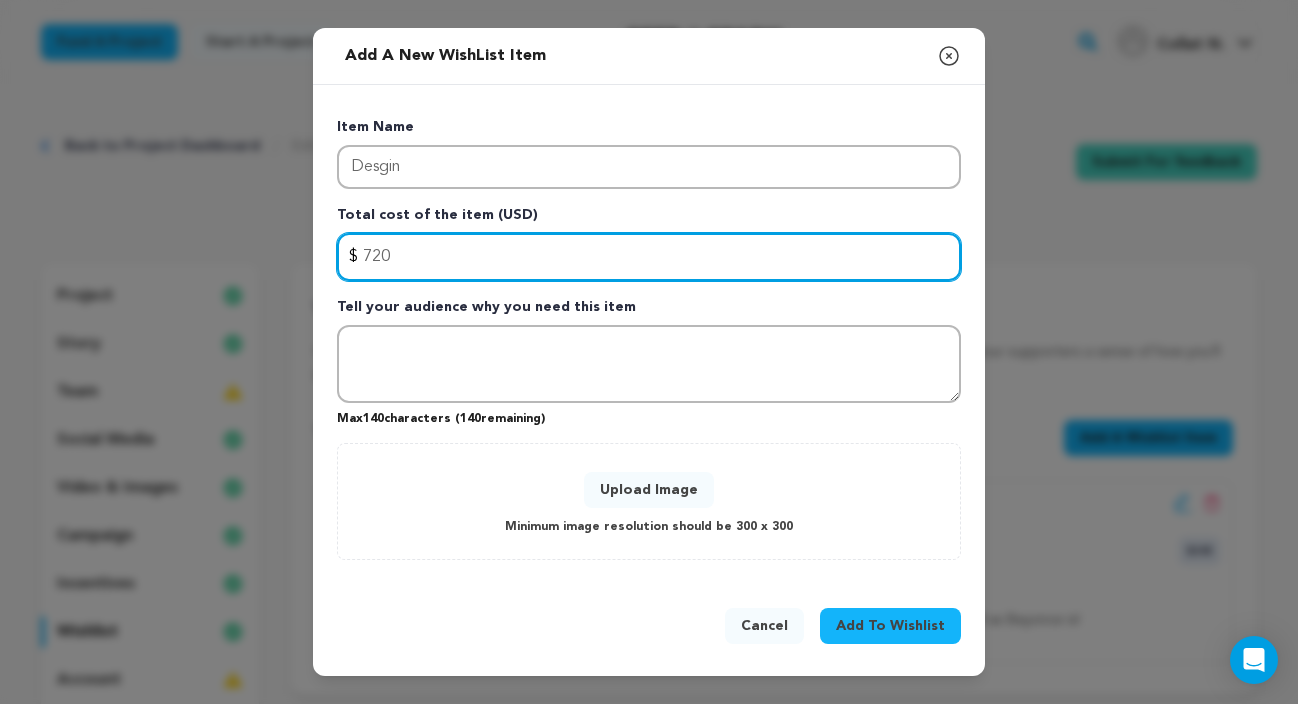 type on "720" 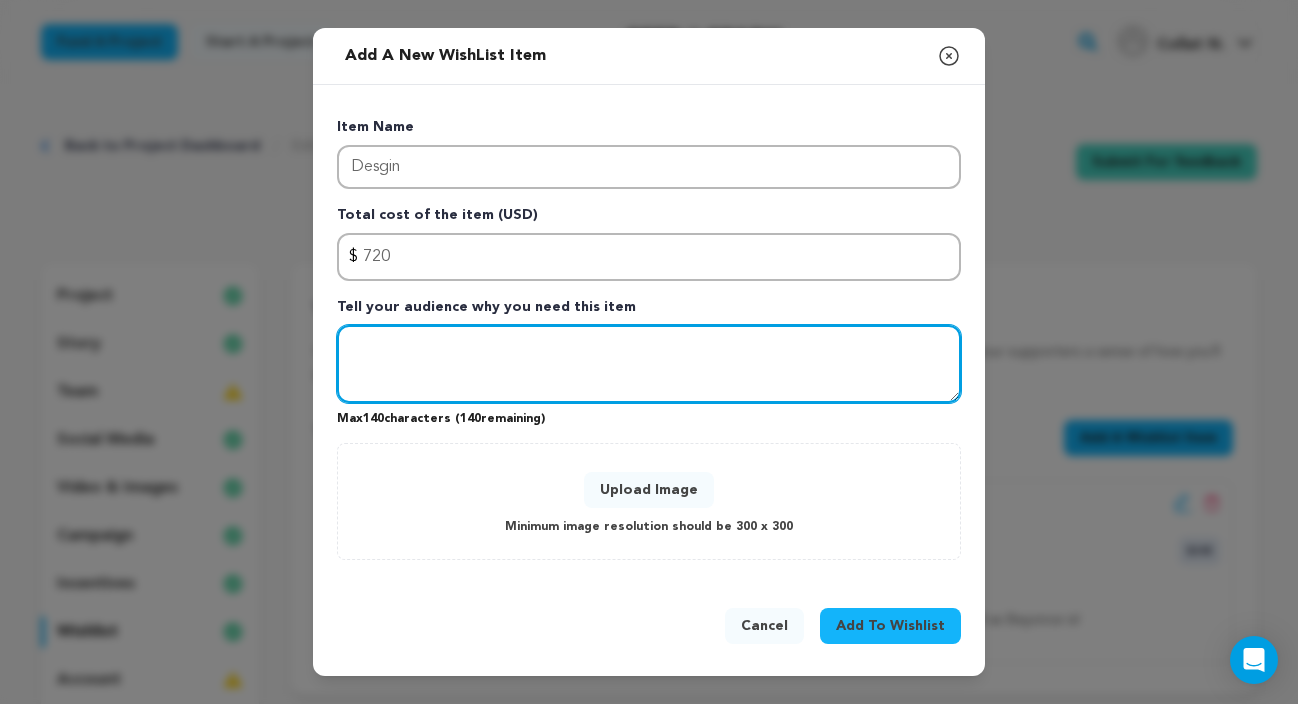 click at bounding box center (649, 364) 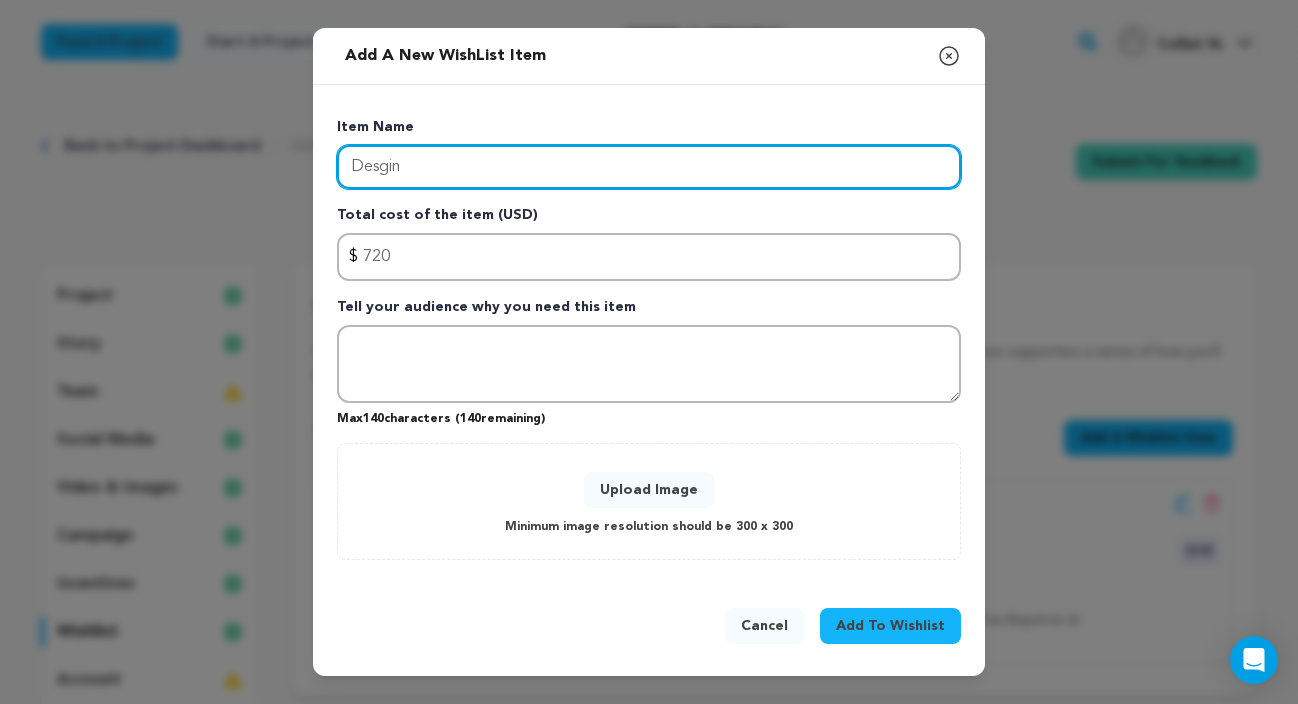 click on "Desgin" at bounding box center [649, 167] 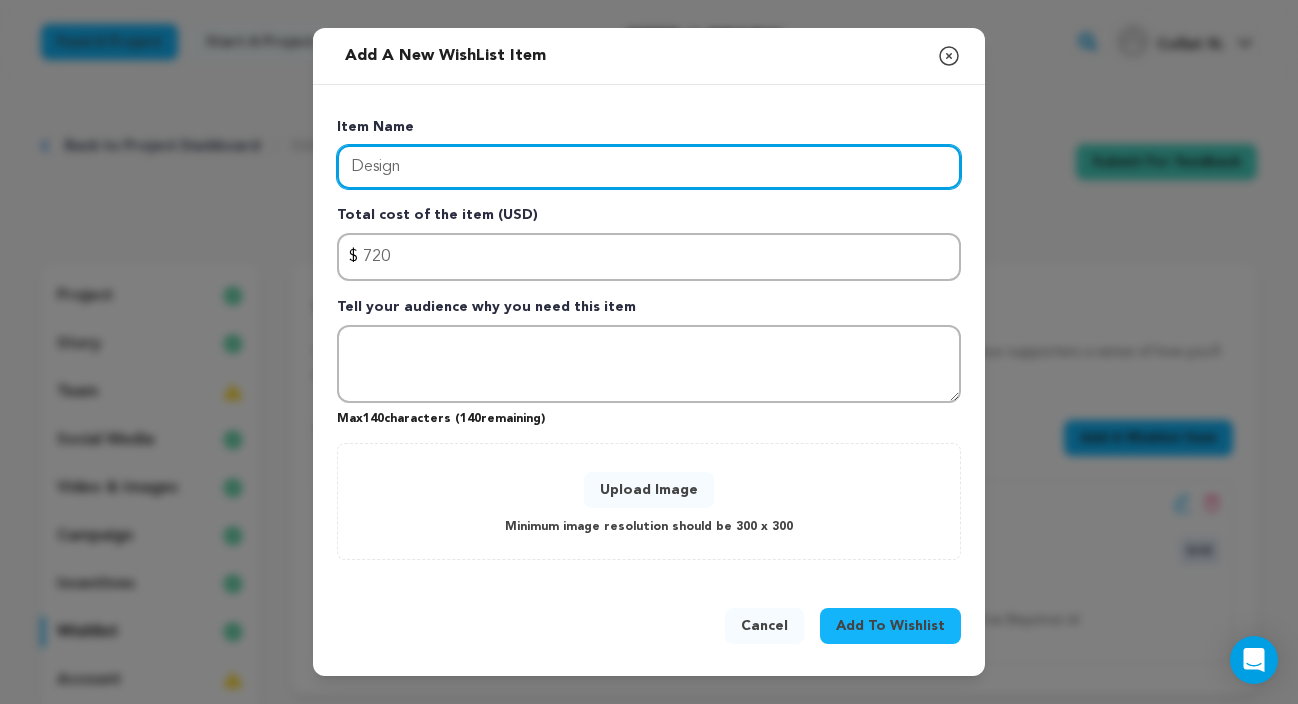 type on "Design" 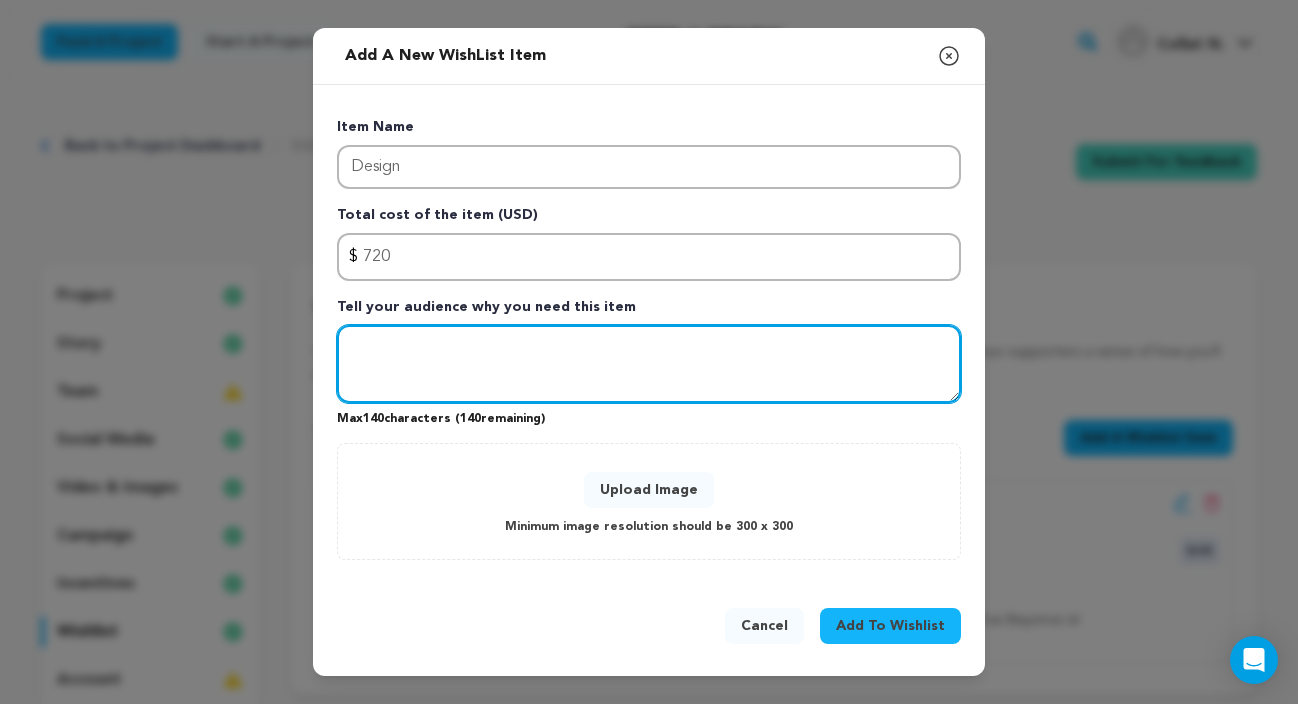 click at bounding box center (649, 364) 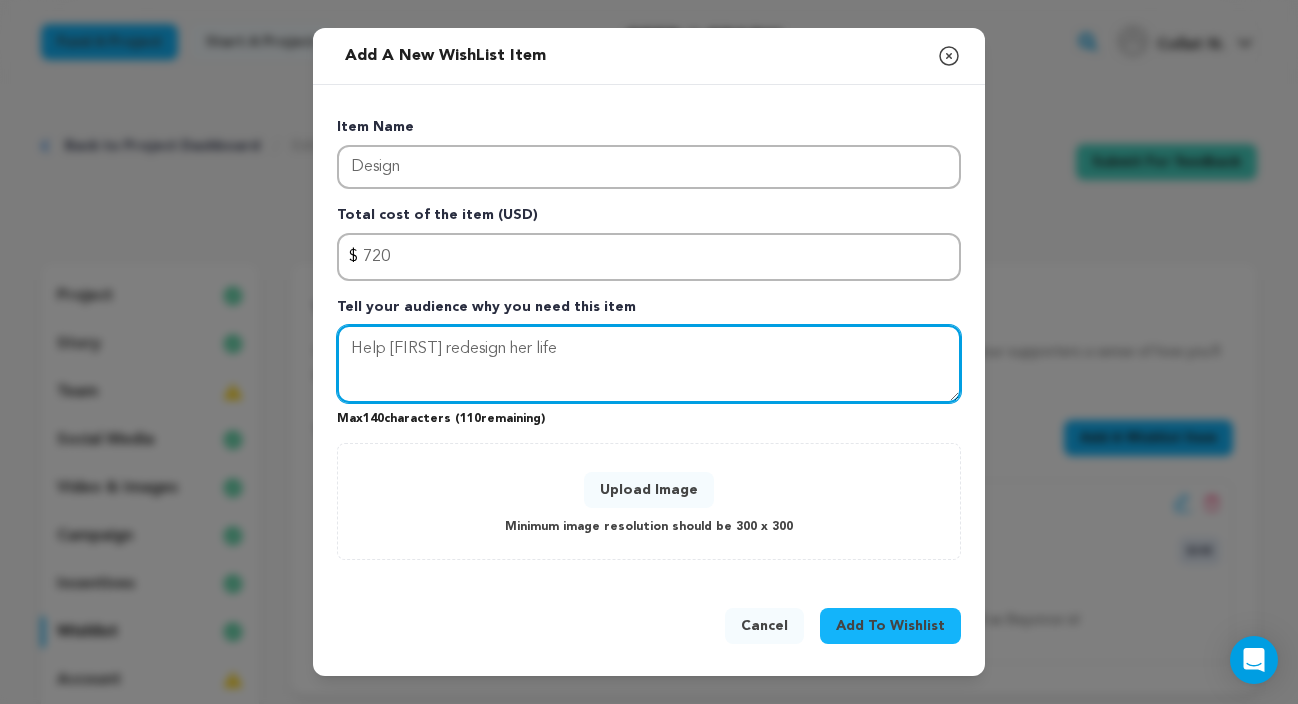 click on "Help [FIRST] redesign her life" at bounding box center [649, 364] 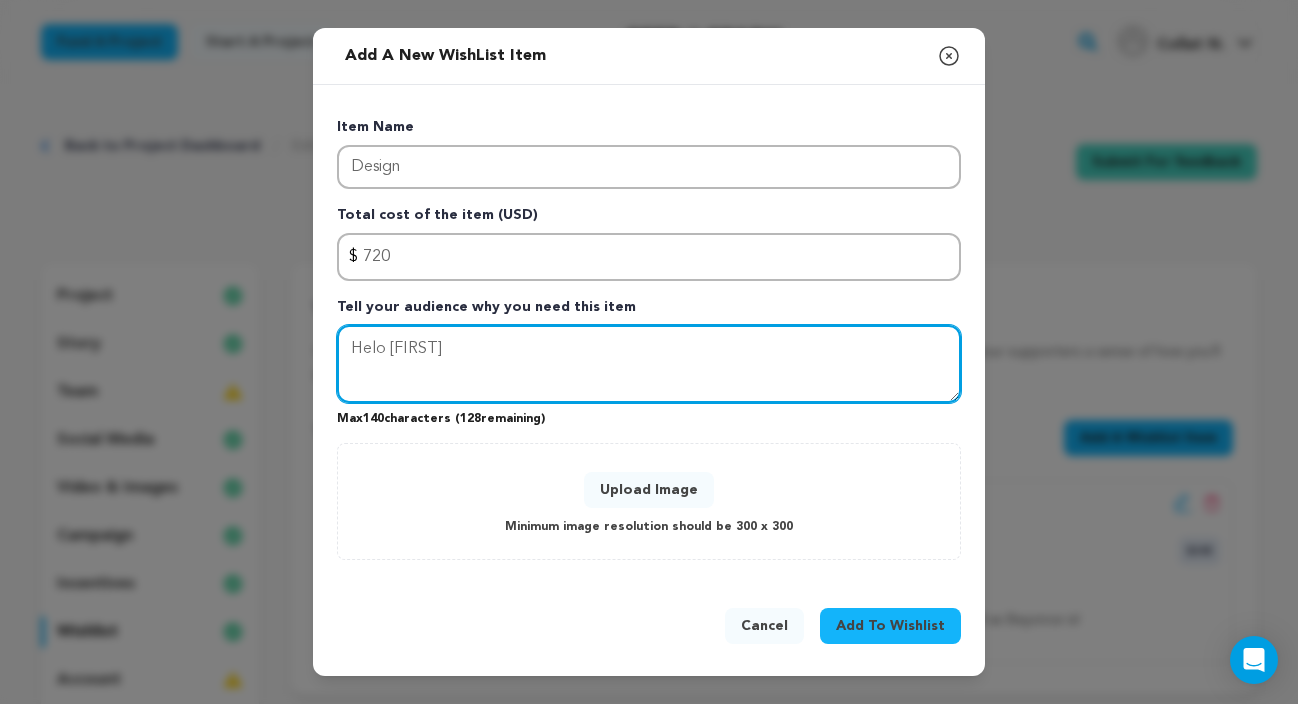 click on "Helo [FIRST]" at bounding box center (649, 364) 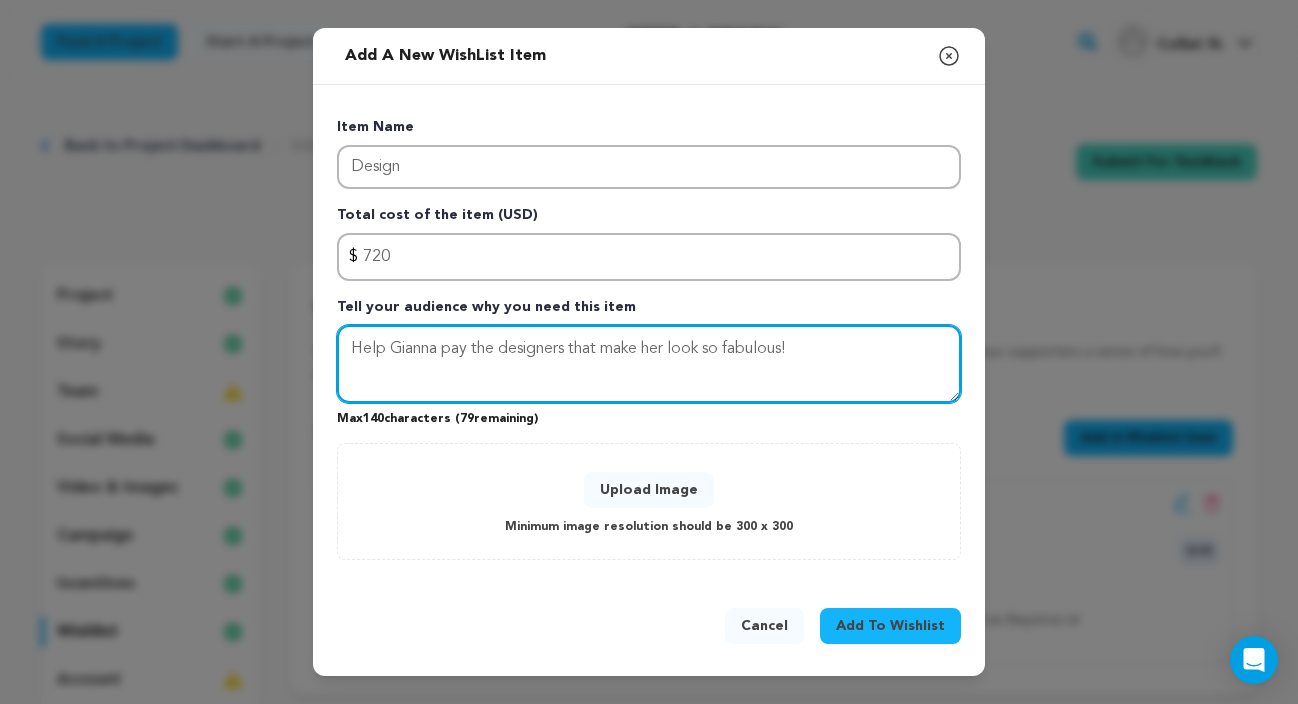 type on "Help Gianna pay the designers that make her look so fabulous!" 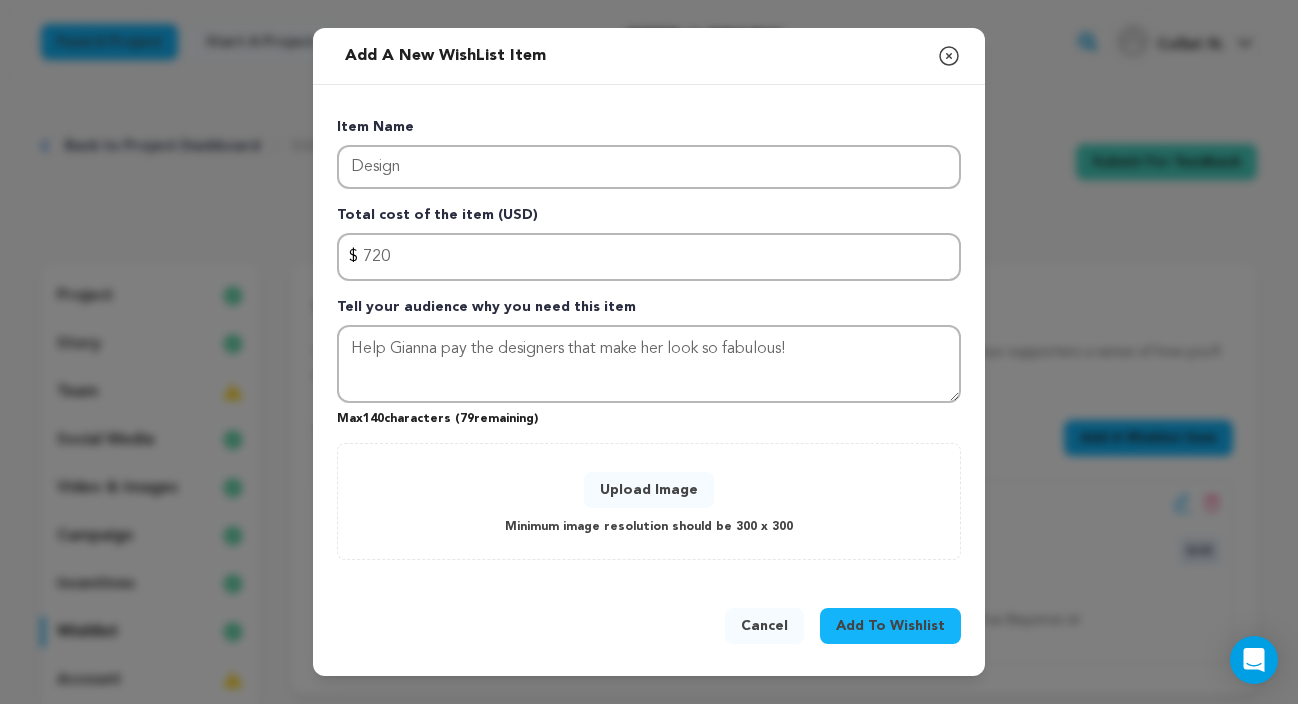 click on "Upload Image" at bounding box center [649, 490] 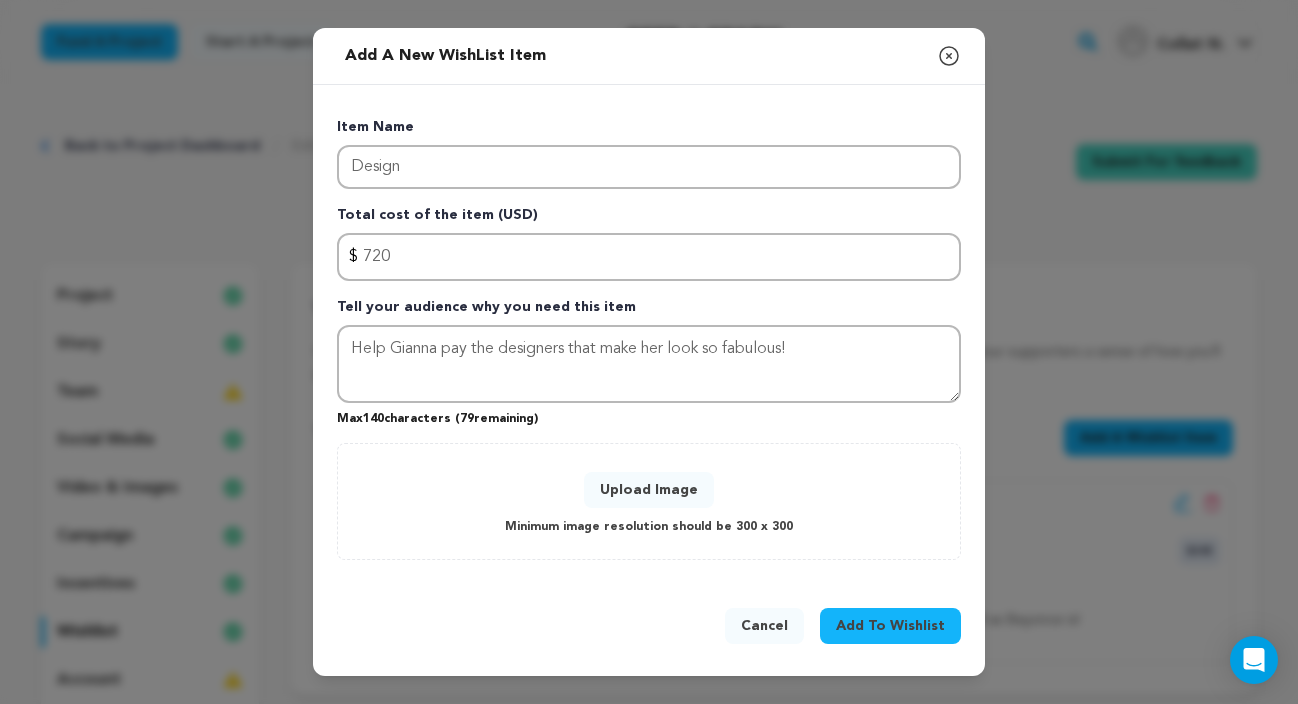 click on "Upload Image" at bounding box center [649, 490] 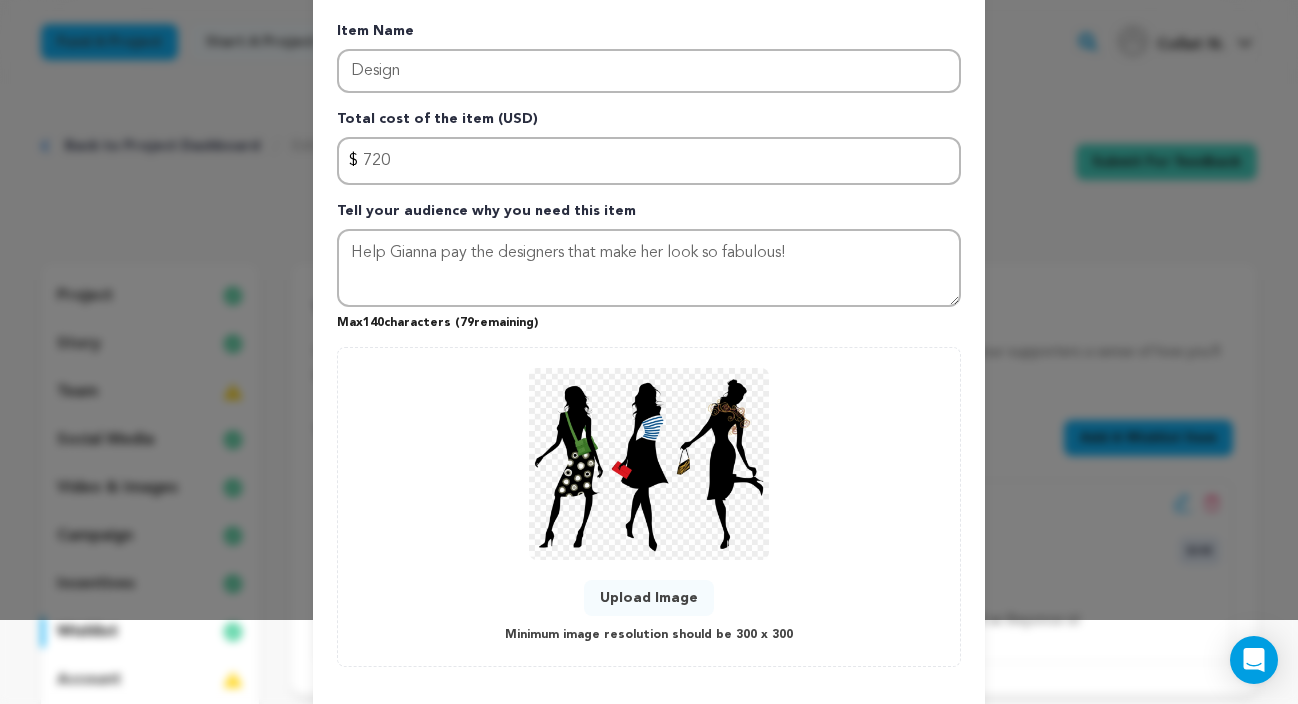 scroll, scrollTop: 132, scrollLeft: 0, axis: vertical 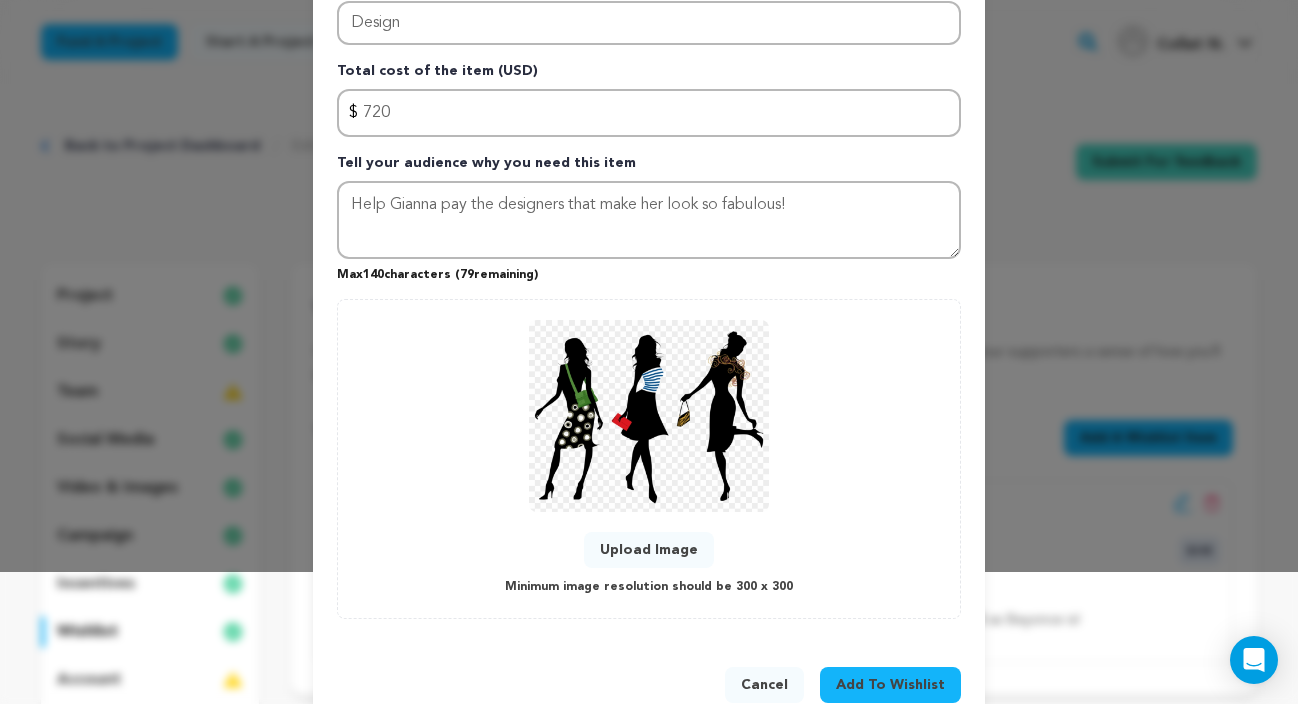 click on "Add To Wishlist" at bounding box center [890, 685] 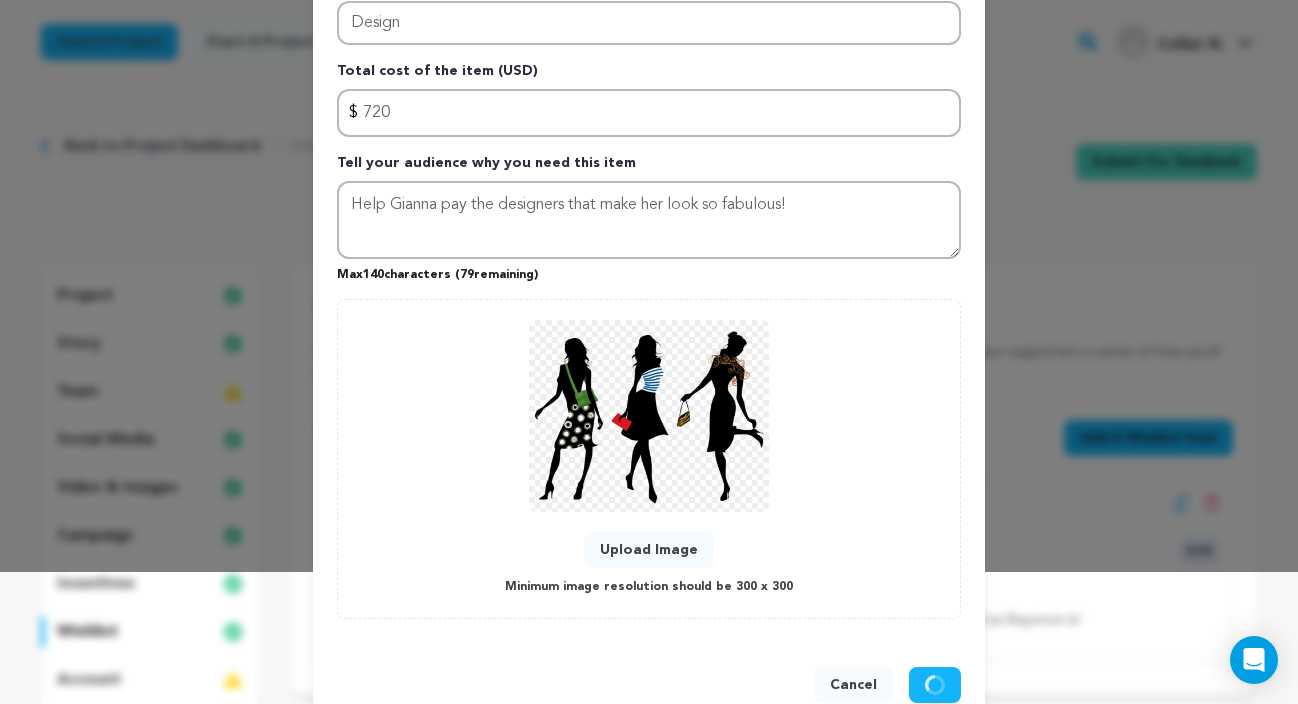 type 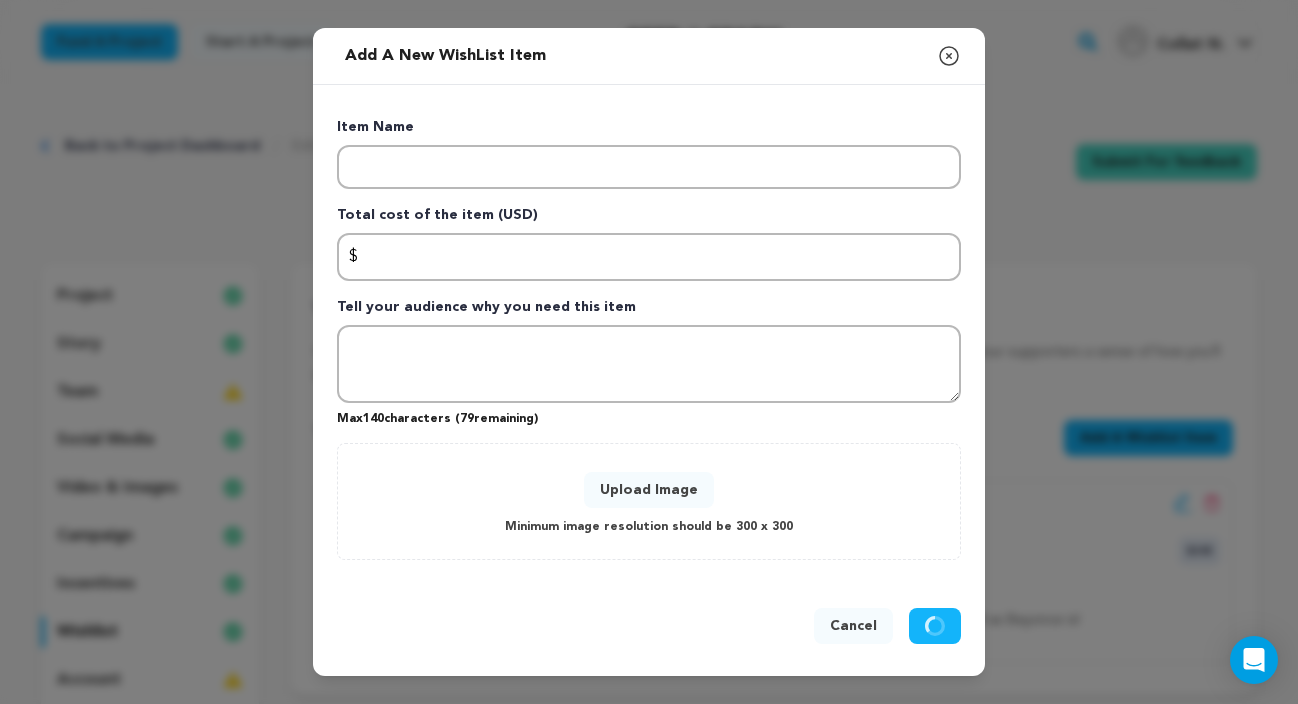 scroll, scrollTop: 0, scrollLeft: 0, axis: both 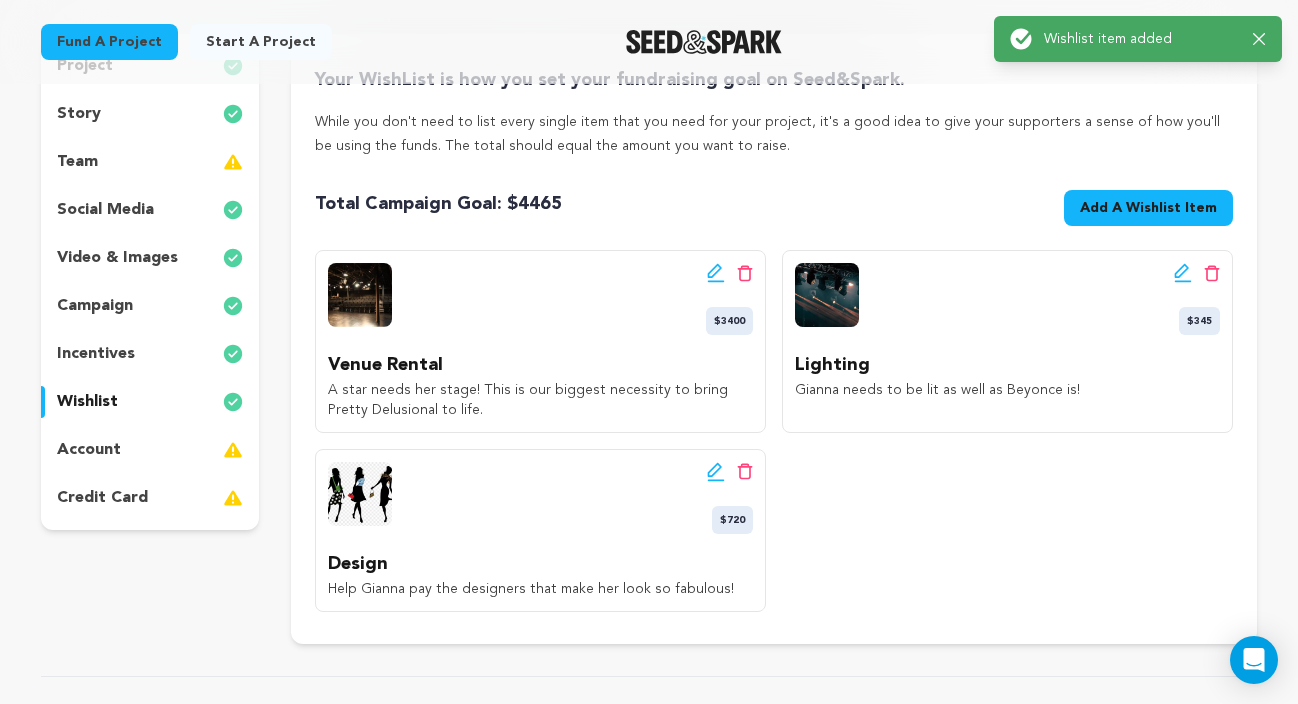 click on "Add A Wishlist Item" at bounding box center [1148, 208] 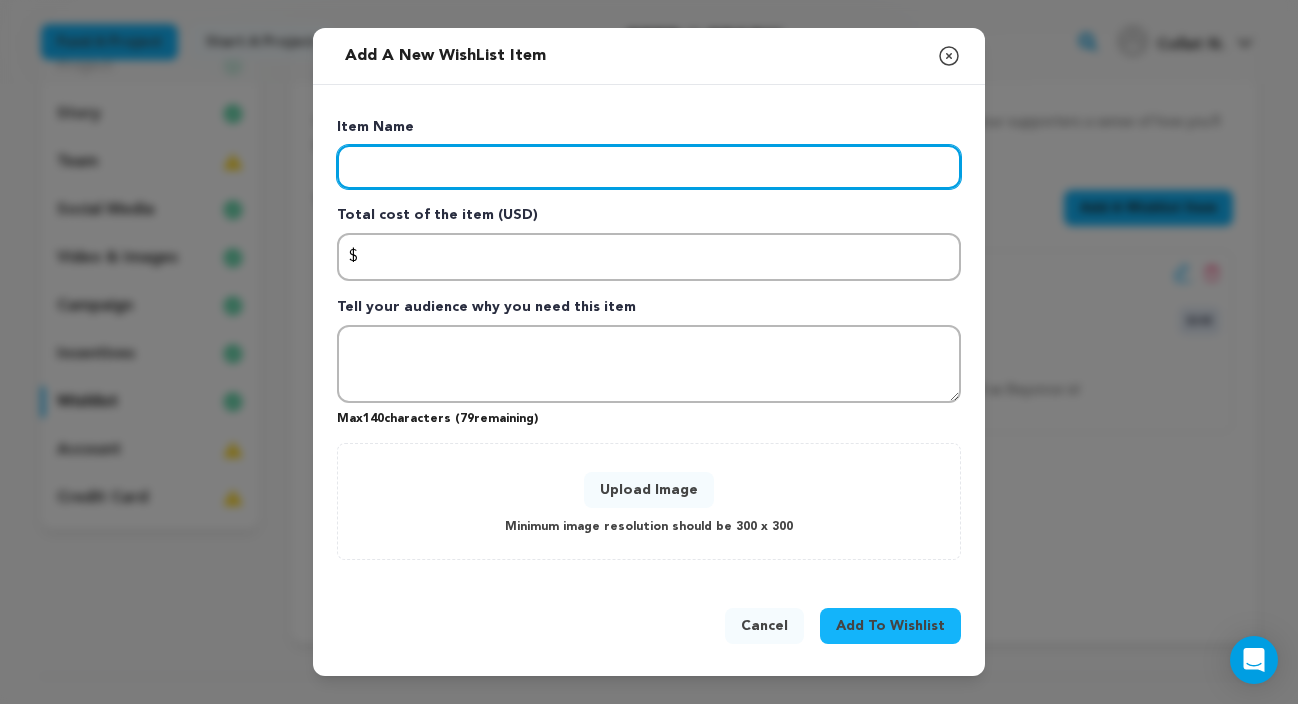 click at bounding box center [649, 167] 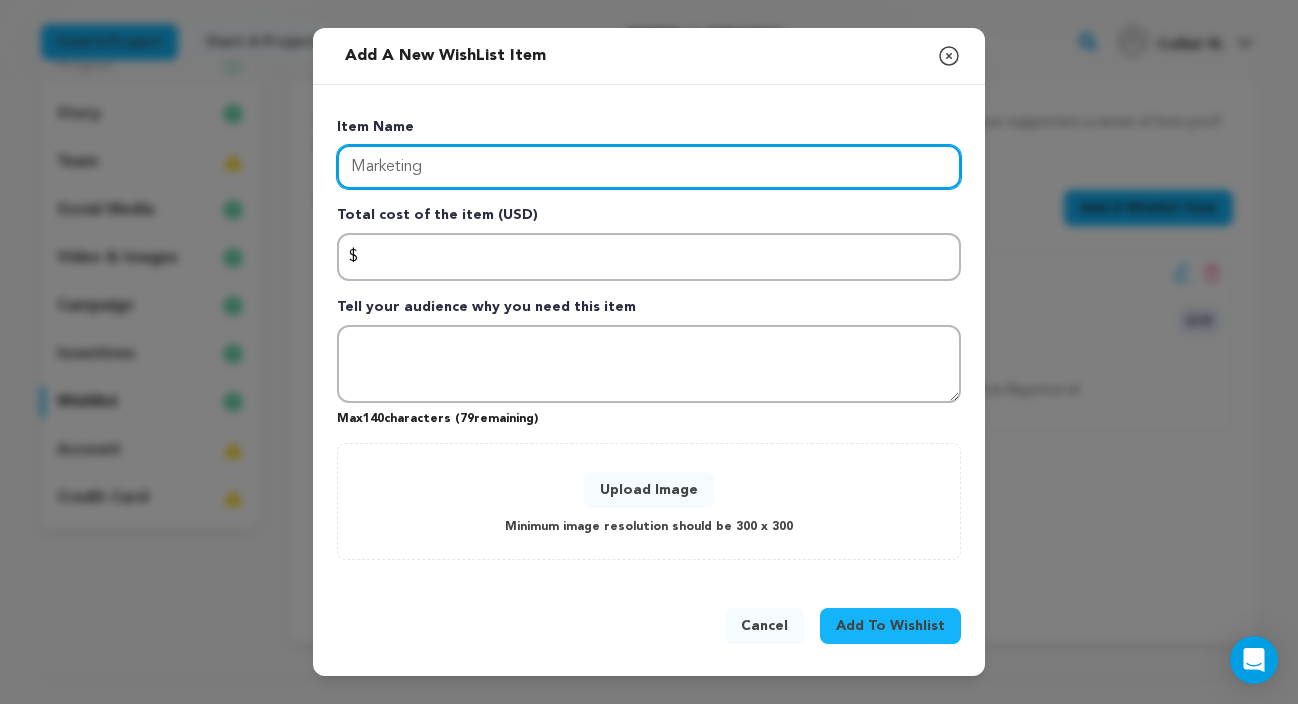 type on "Marketing" 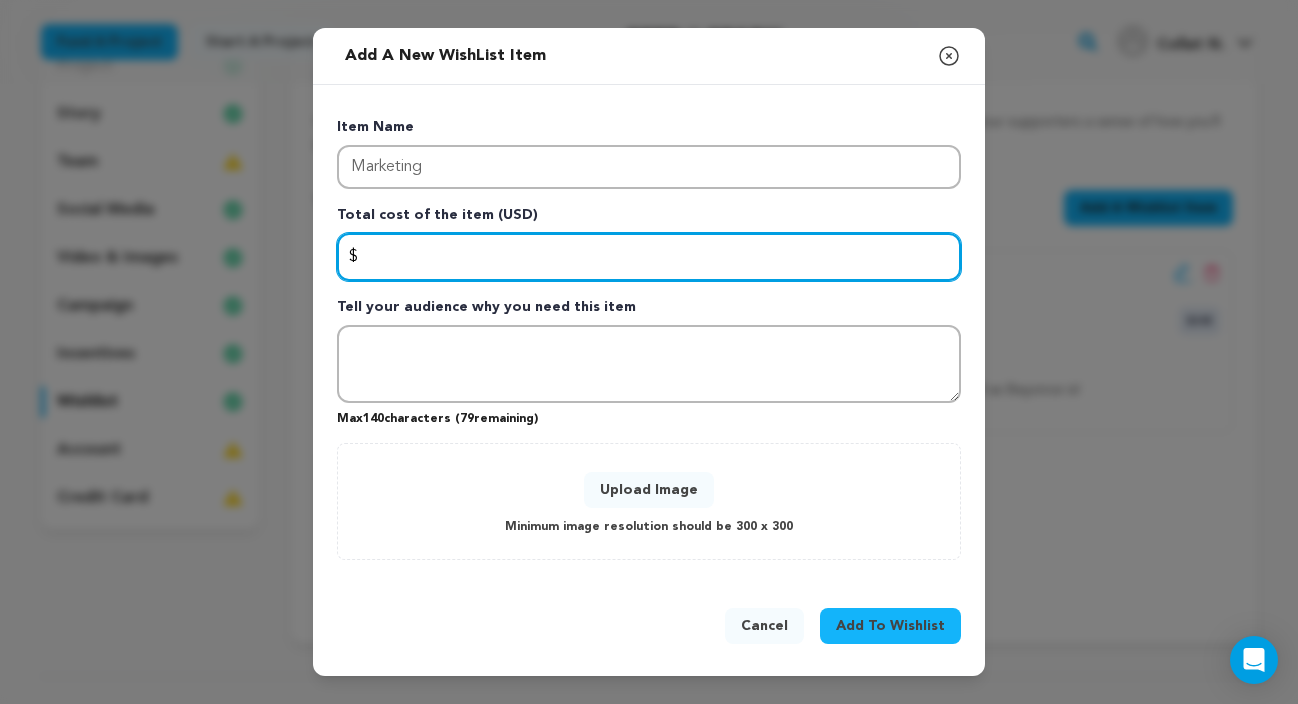 click at bounding box center (649, 257) 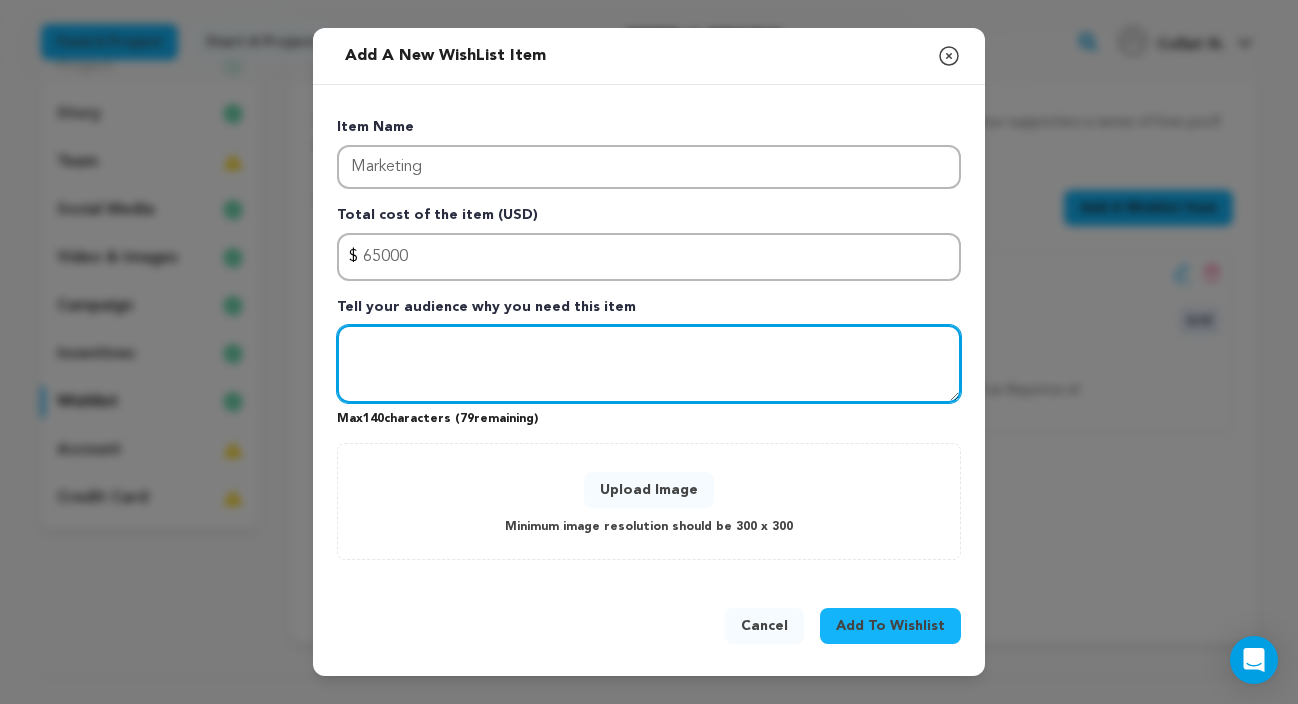 click at bounding box center [649, 364] 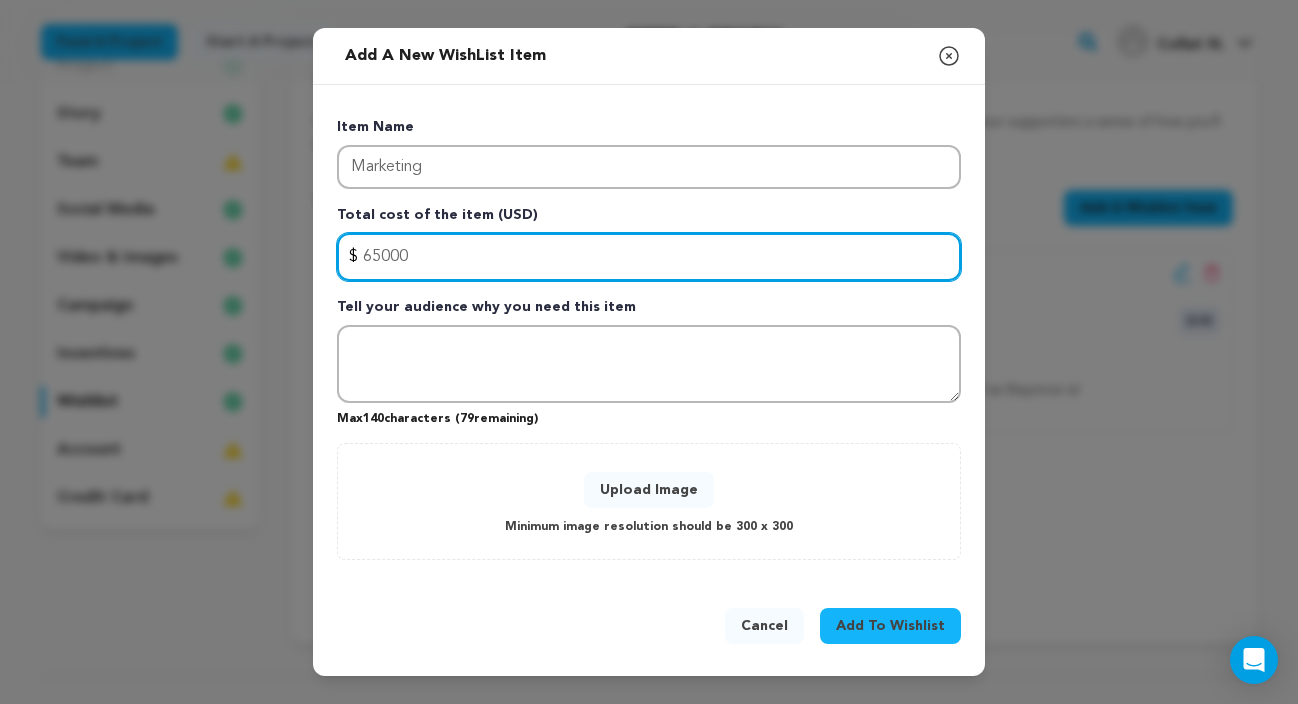 click on "65000" at bounding box center [649, 257] 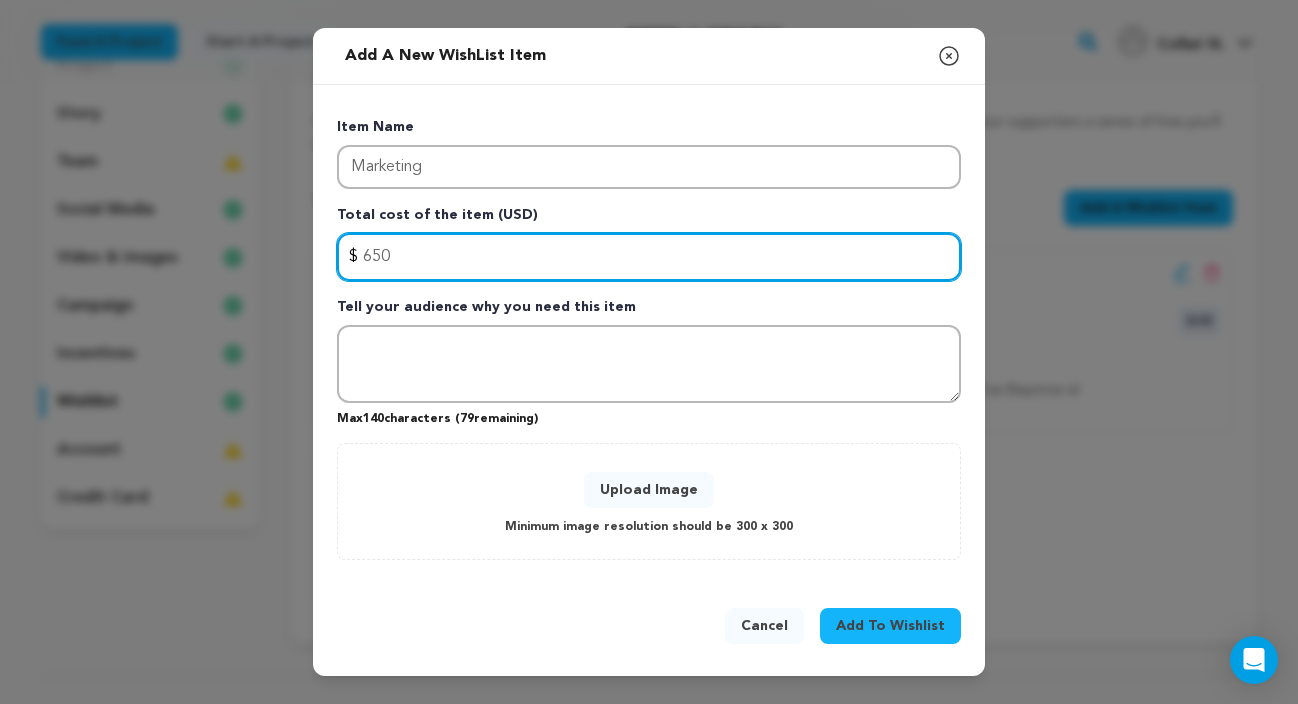 type on "650" 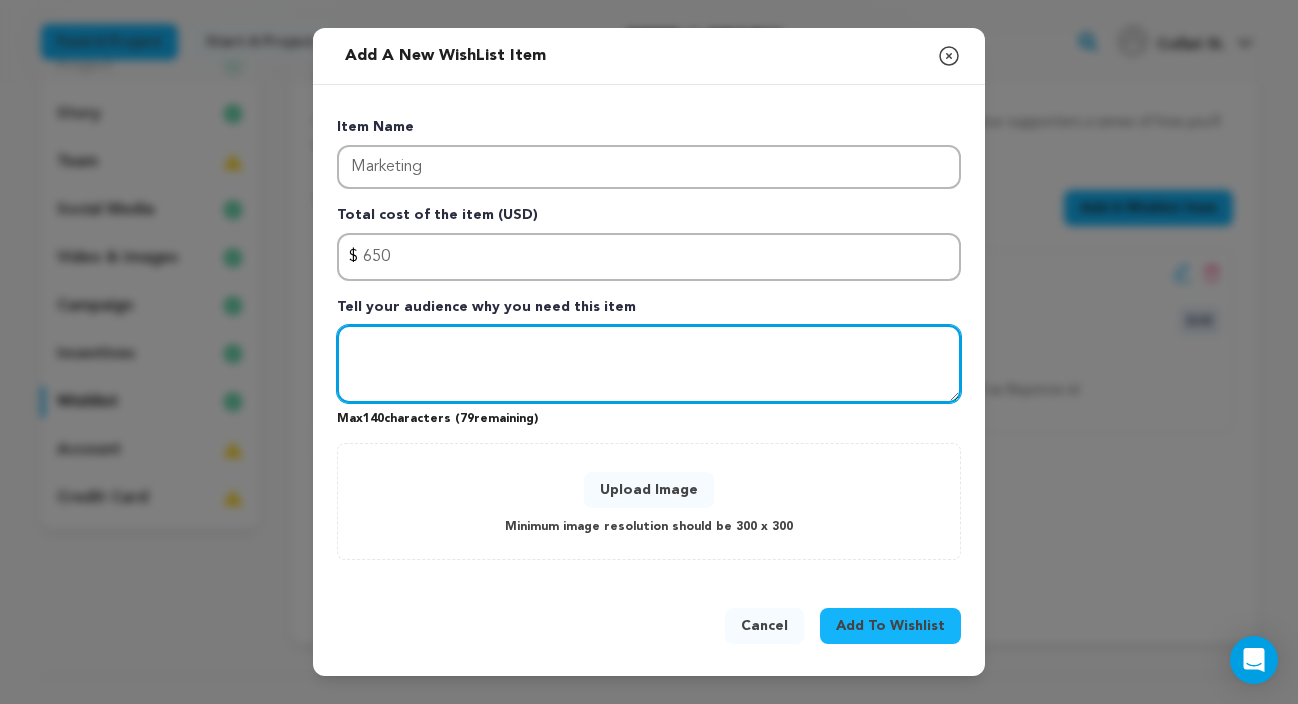click at bounding box center [649, 364] 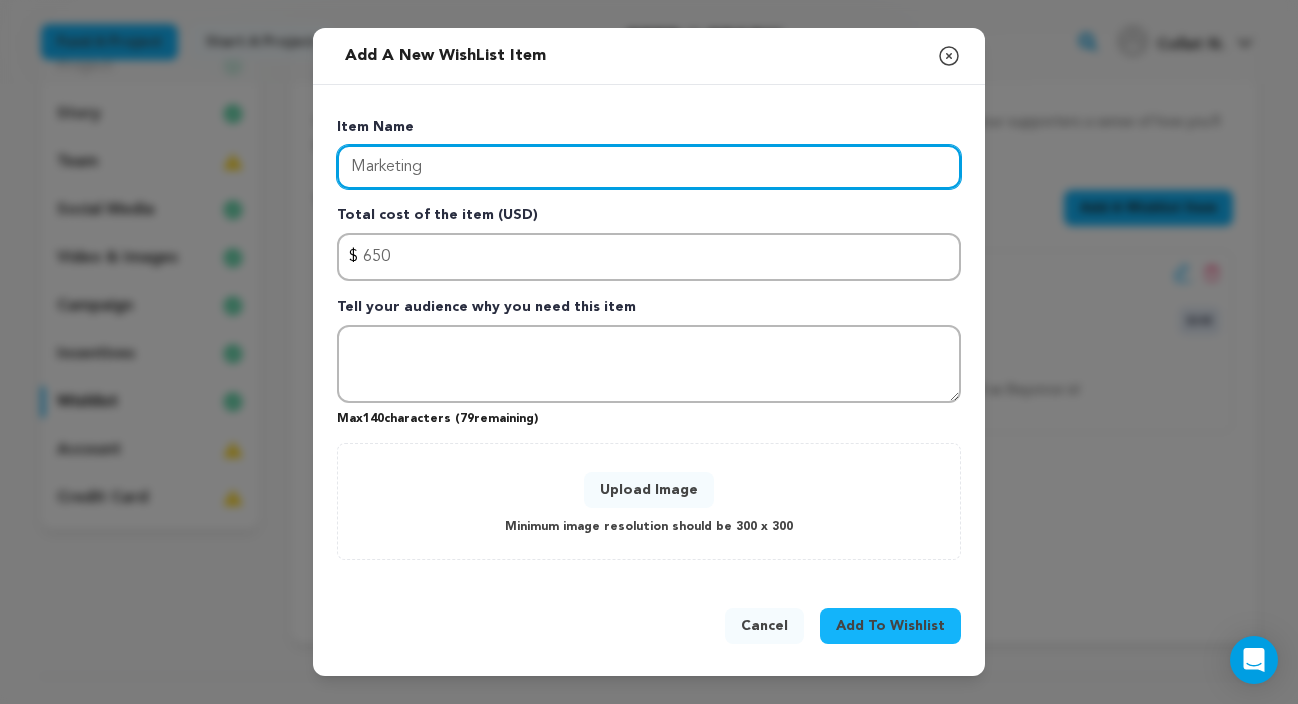 click on "Marketing" at bounding box center (649, 167) 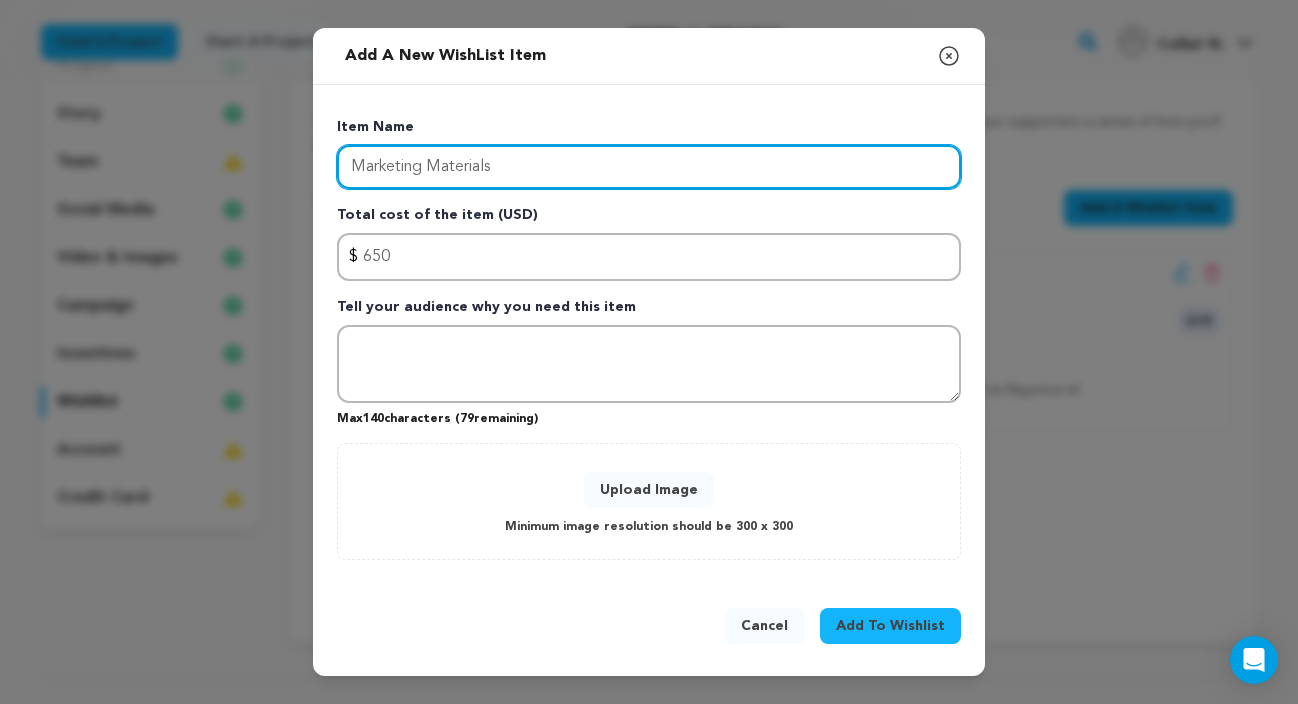 type on "Marketing Materials" 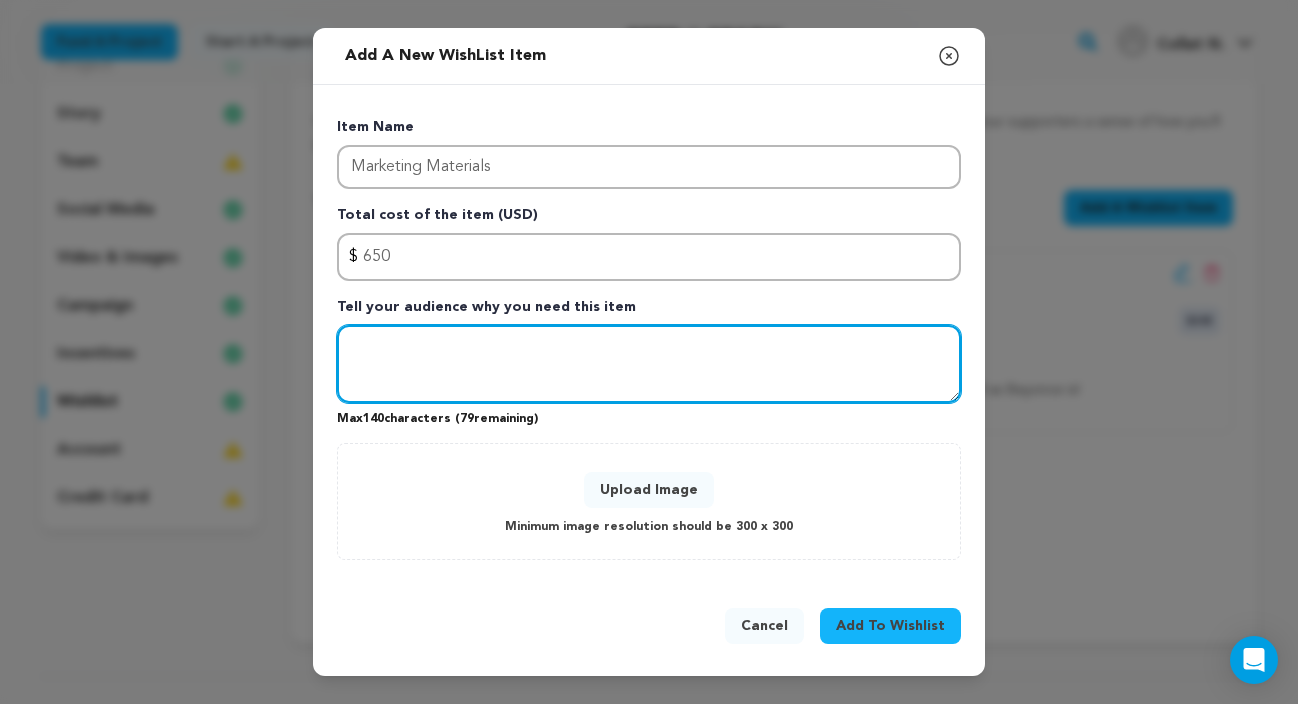 click at bounding box center (649, 364) 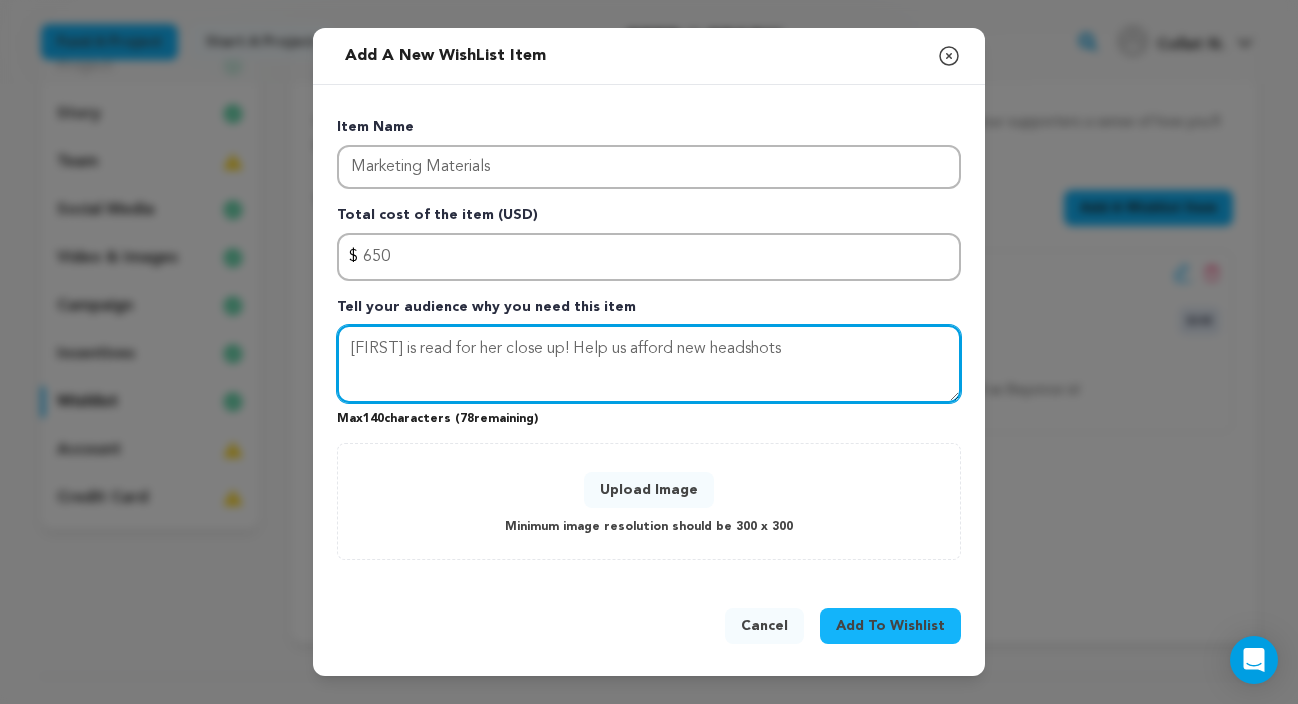 drag, startPoint x: 796, startPoint y: 342, endPoint x: 715, endPoint y: 356, distance: 82.20097 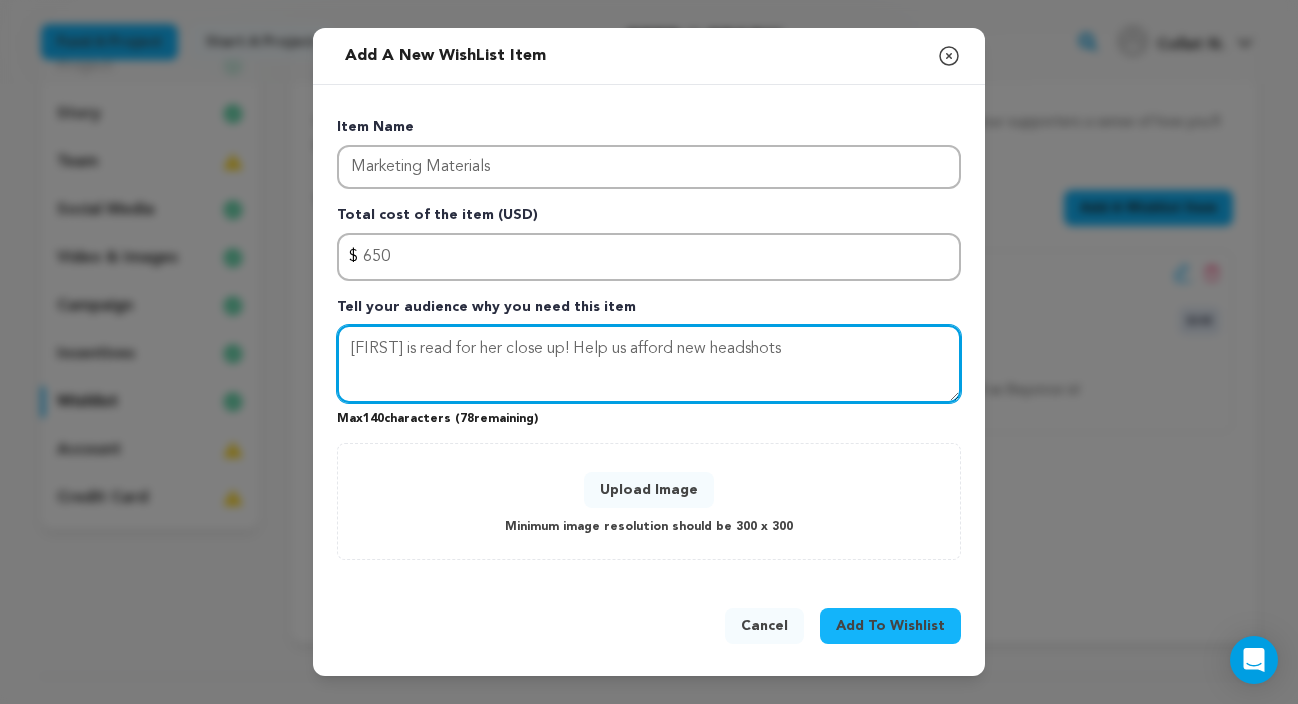 click on "[FIRST] is read for her close up! Help us afford new headshots" at bounding box center [649, 364] 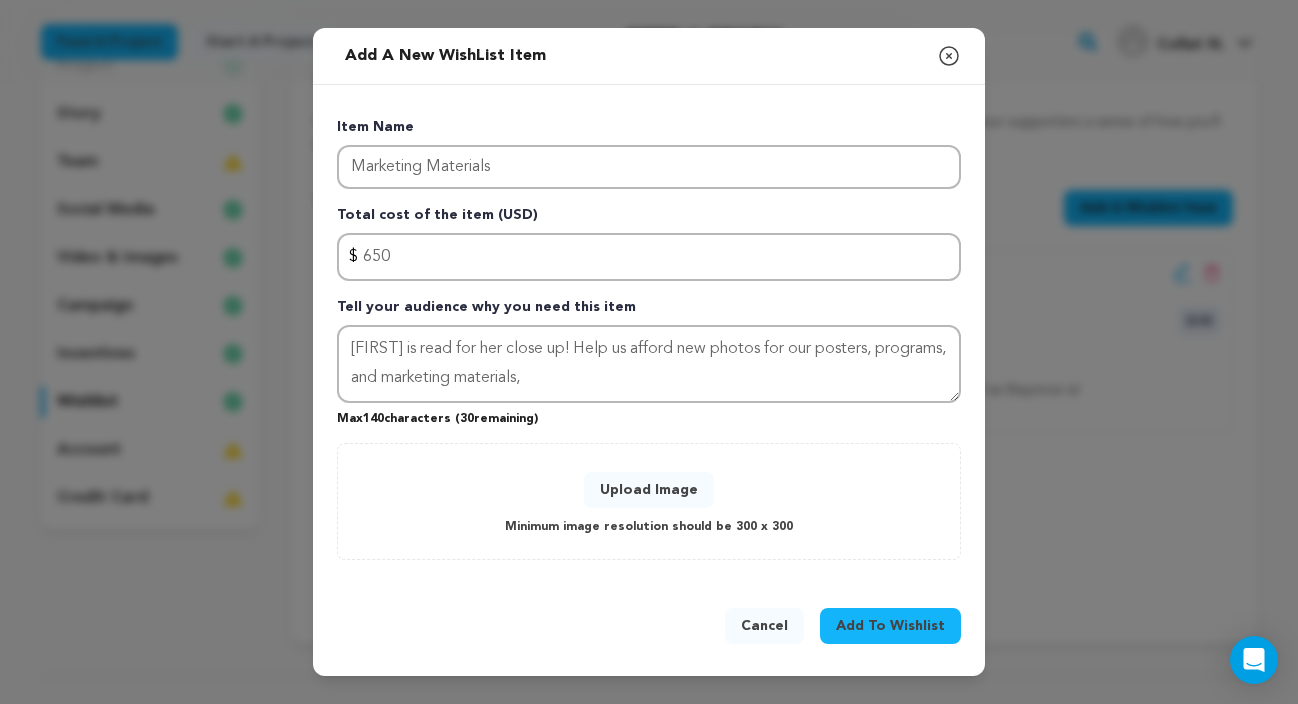 click on "Upload Image" at bounding box center (649, 490) 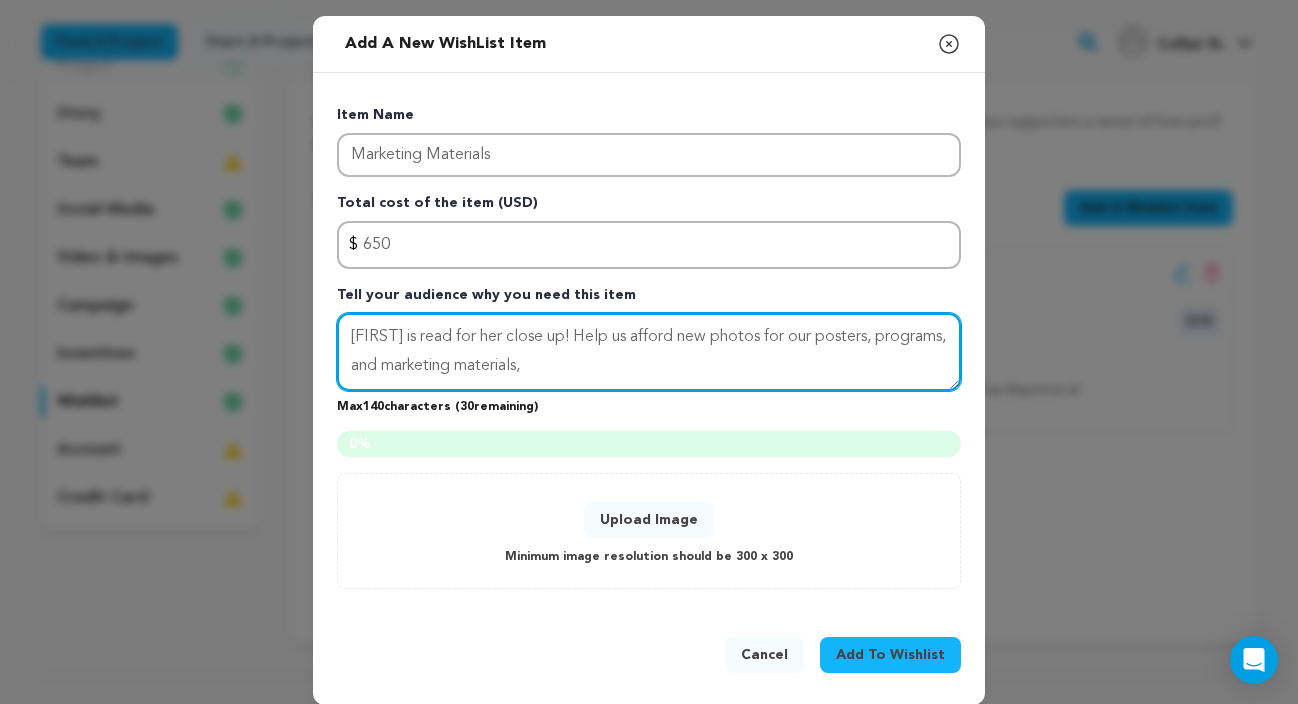 click on "[FIRST] is read for her close up! Help us afford new photos for our posters, programs, and marketing materials," at bounding box center [649, 352] 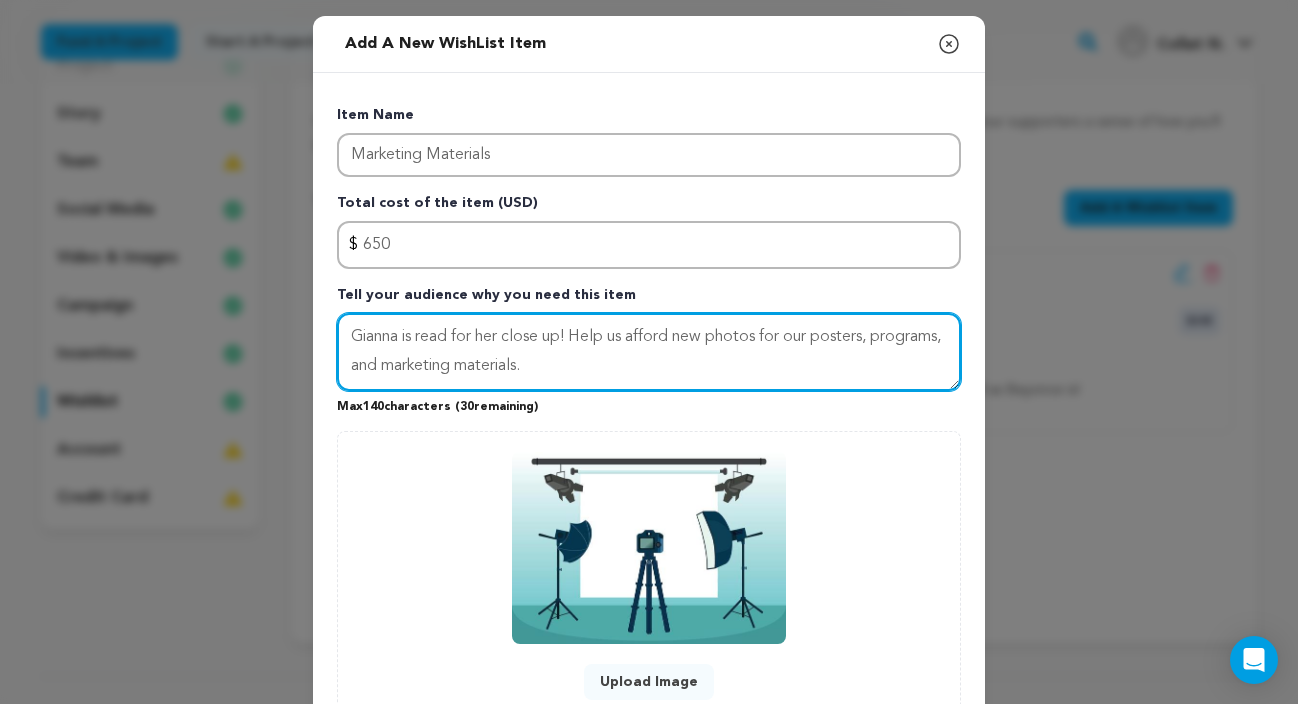 scroll, scrollTop: 179, scrollLeft: 0, axis: vertical 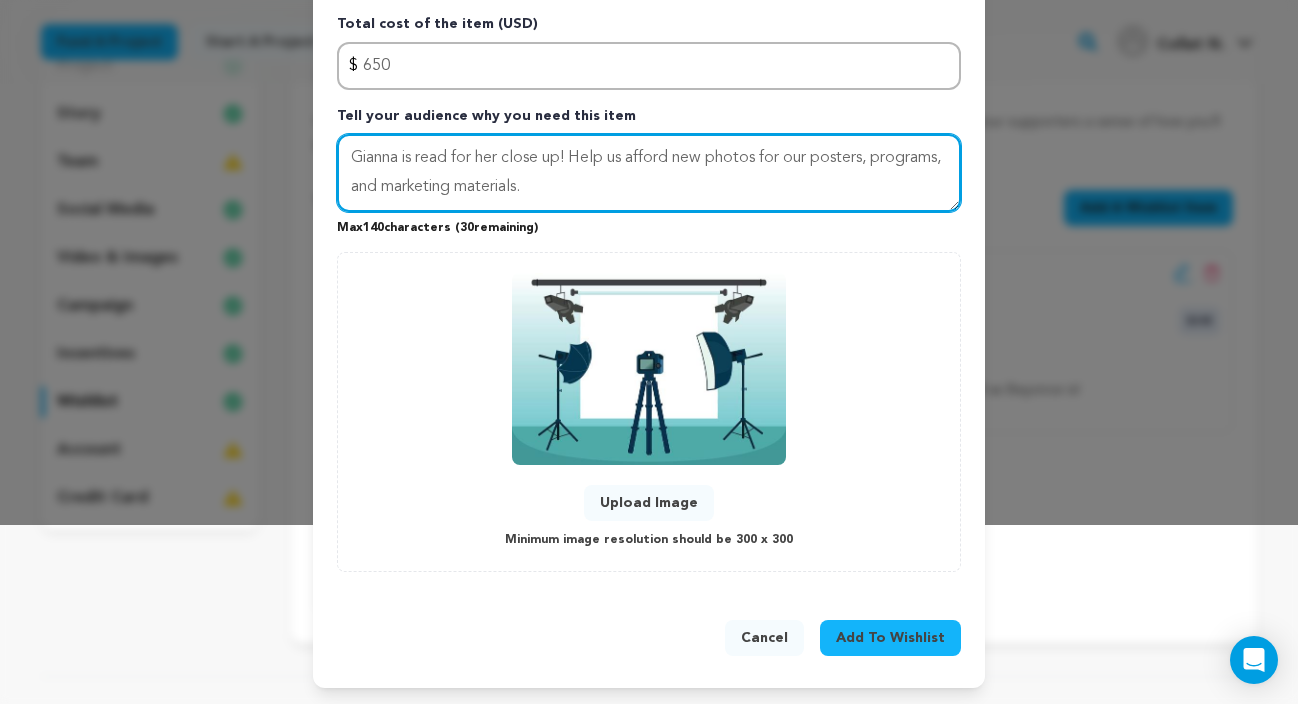 type on "Gianna is read for her close up! Help us afford new photos for our posters, programs, and marketing materials." 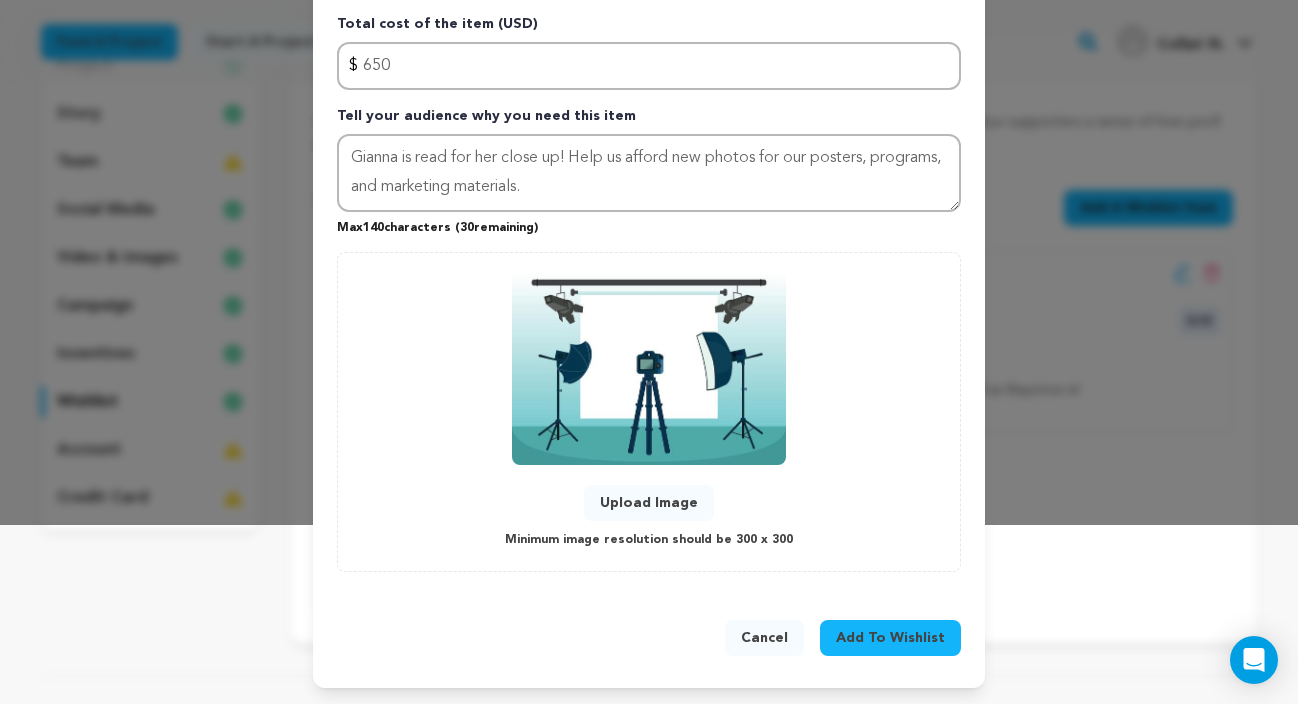 click on "Add To Wishlist" at bounding box center [890, 638] 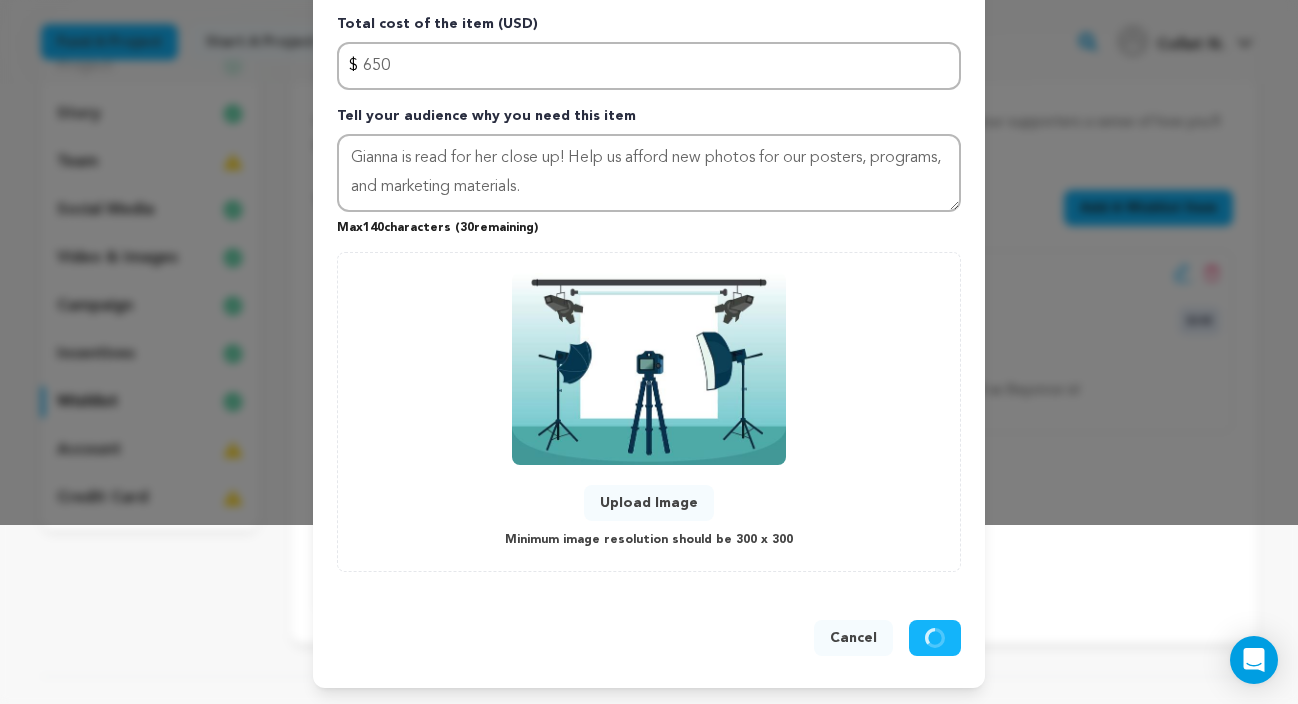 type 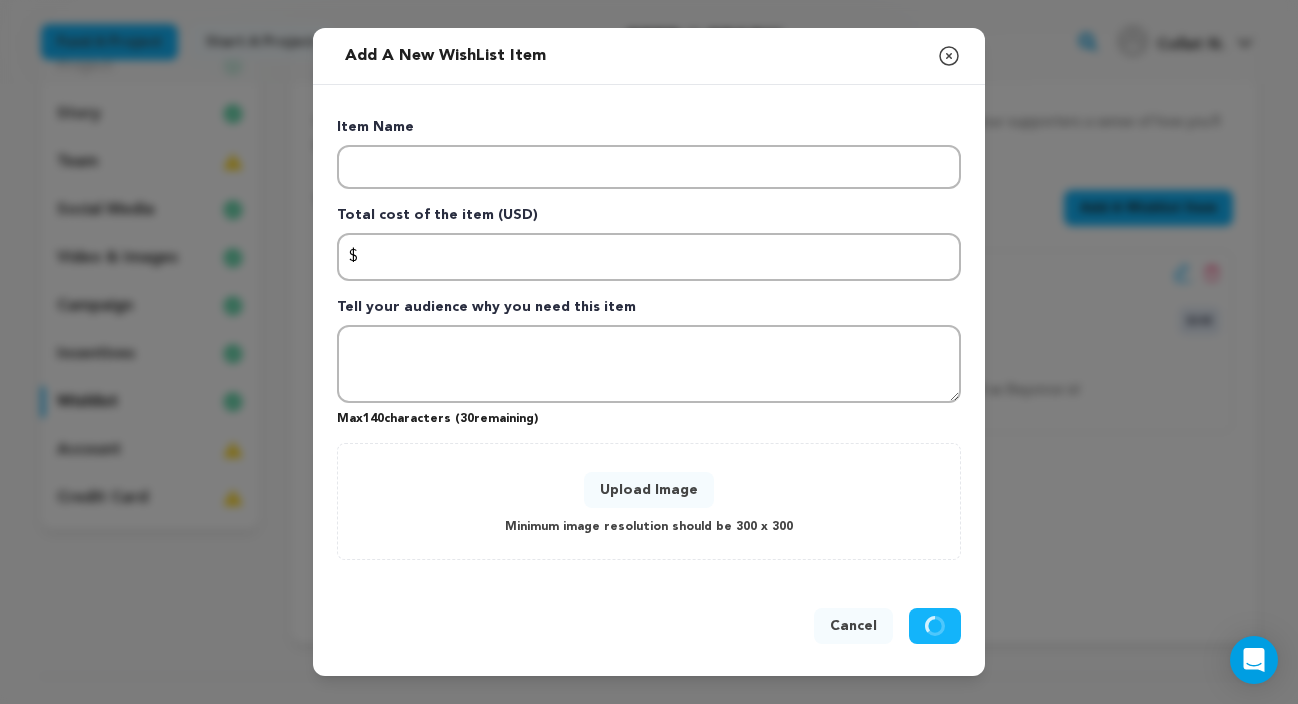 scroll, scrollTop: 0, scrollLeft: 0, axis: both 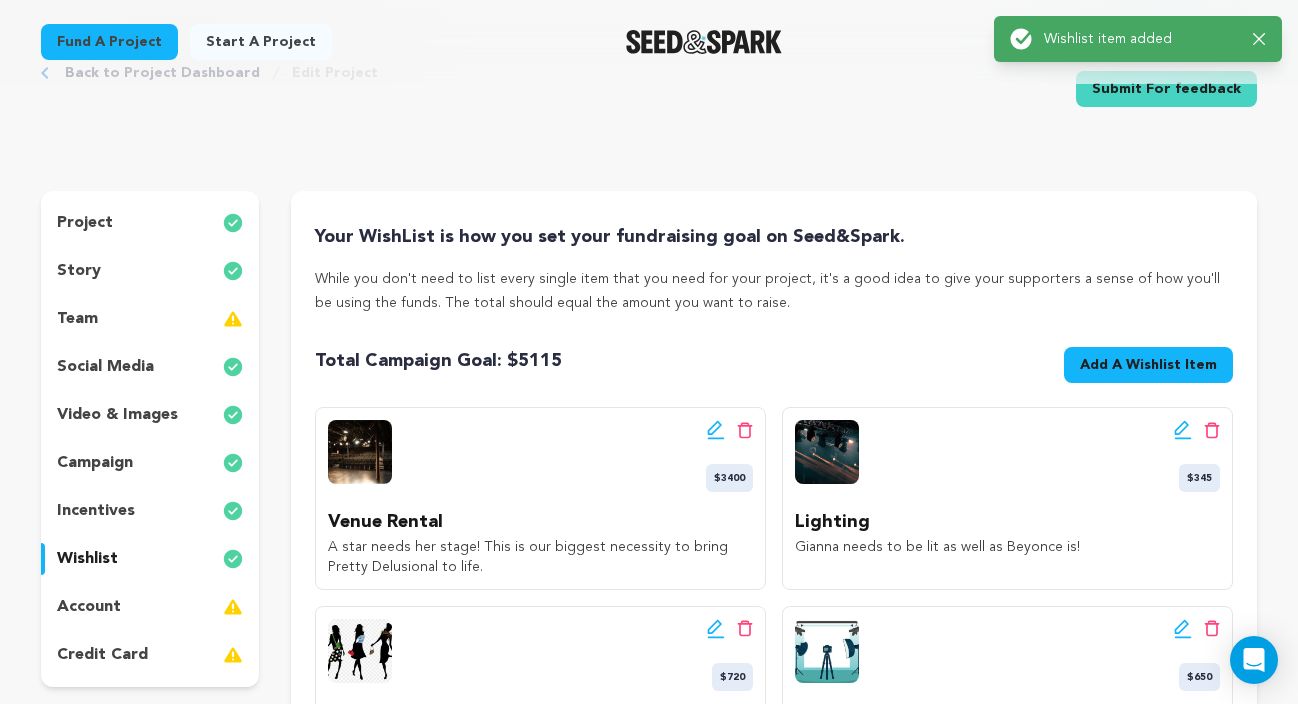 click on "Add A Wishlist Item" at bounding box center [1148, 365] 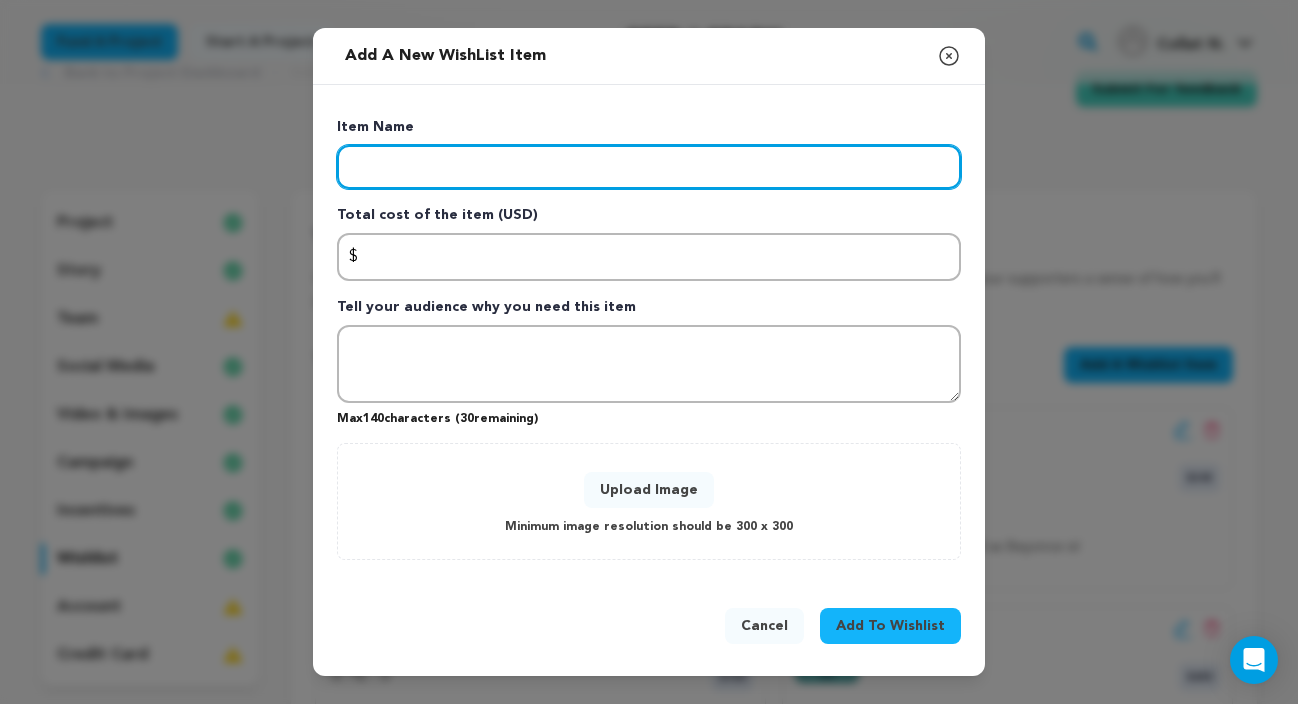 click at bounding box center (649, 167) 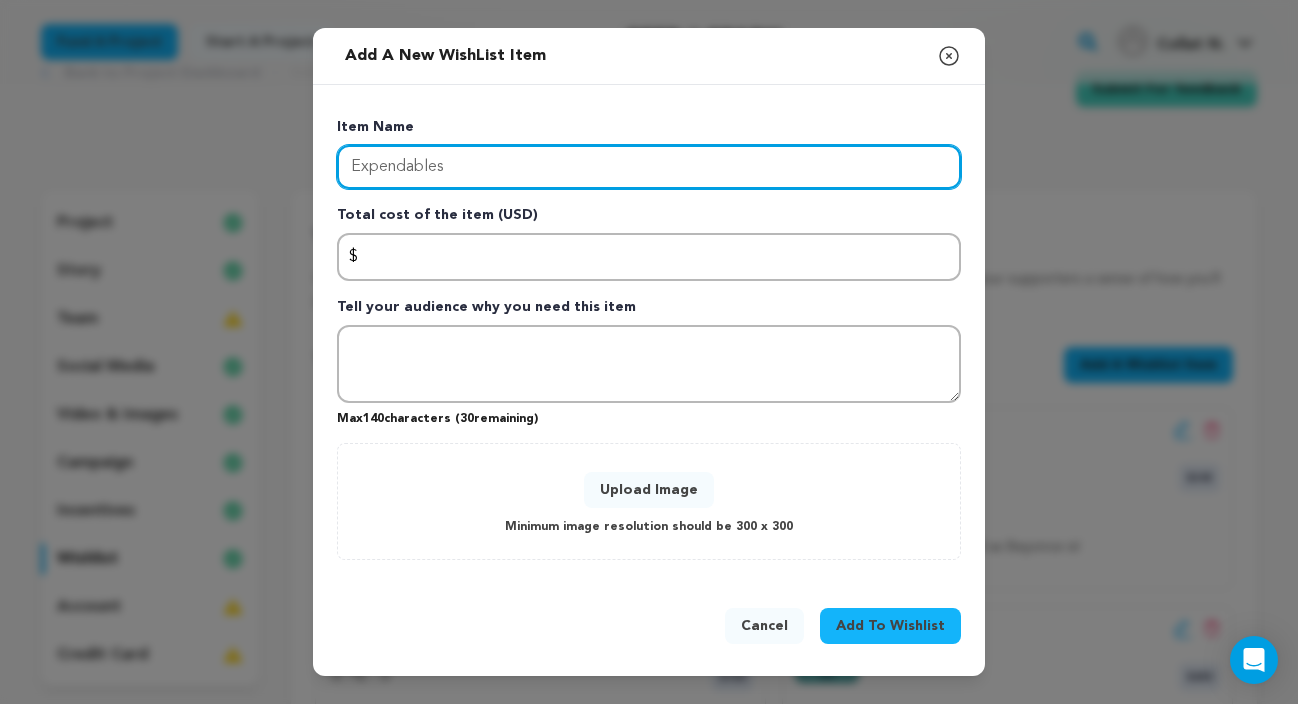 click on "Expendables" at bounding box center [649, 167] 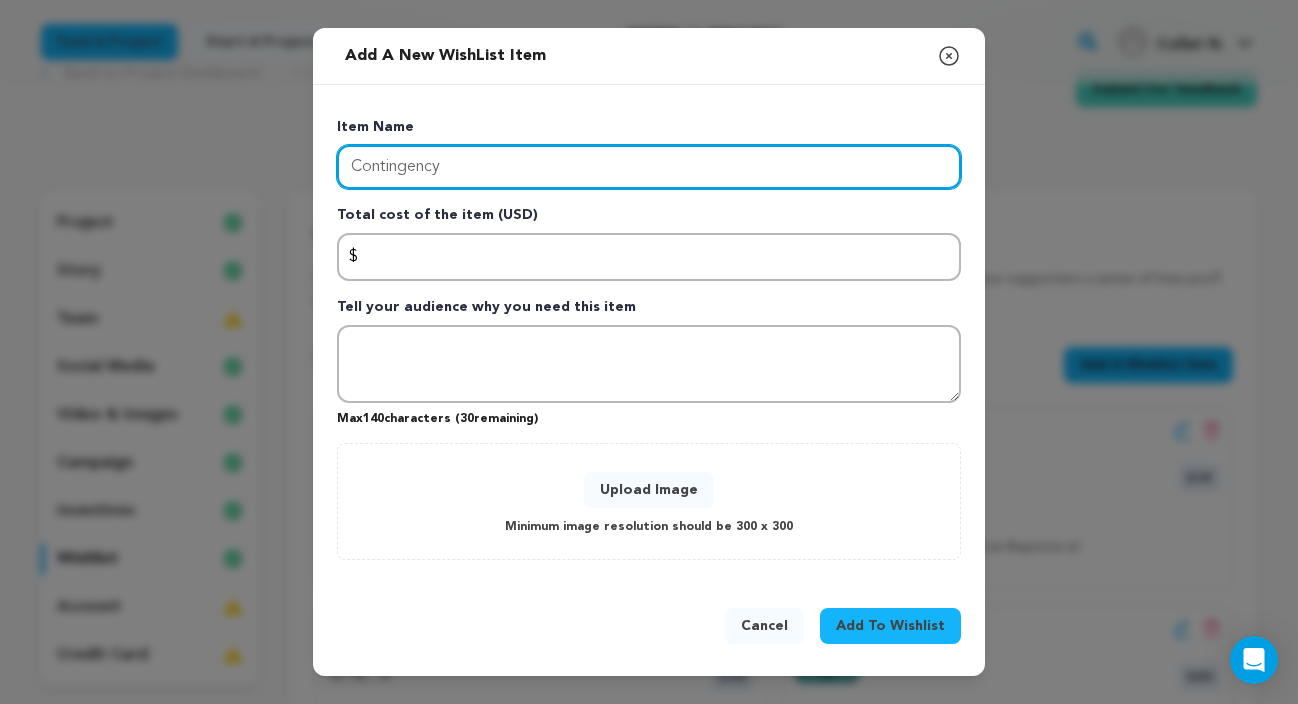 type on "Contingency" 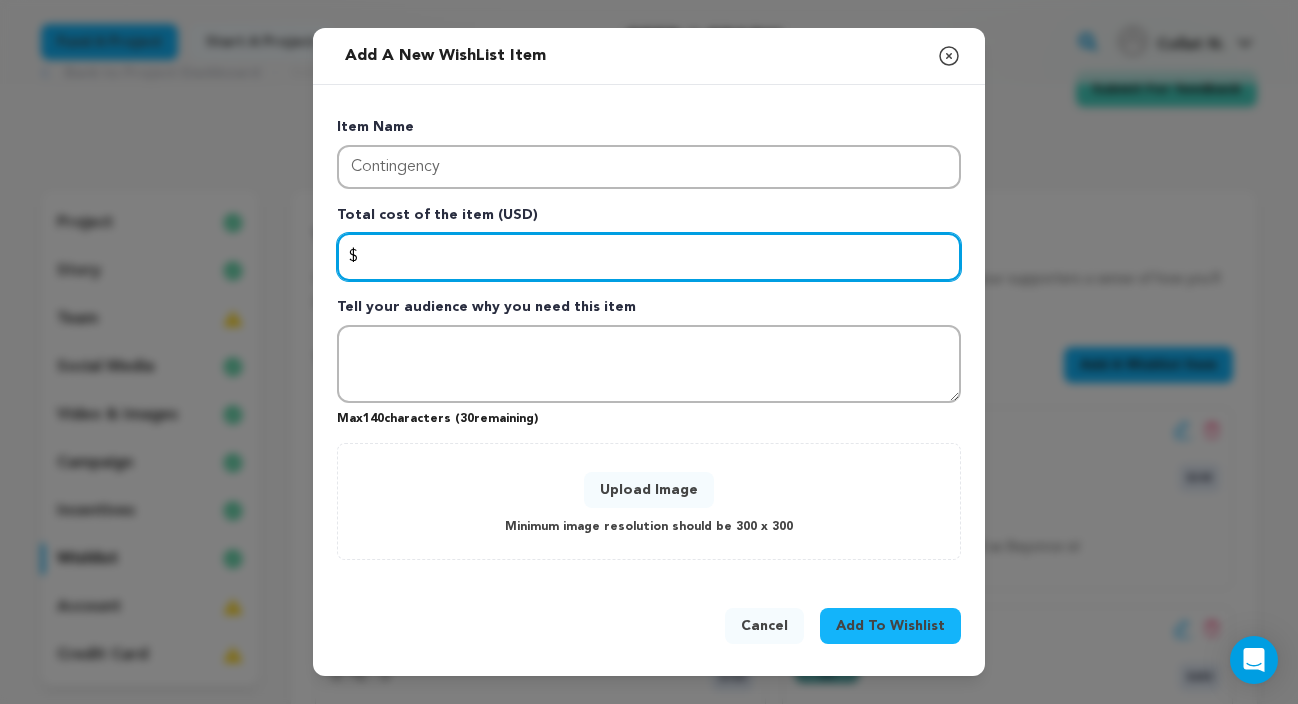 click at bounding box center (649, 257) 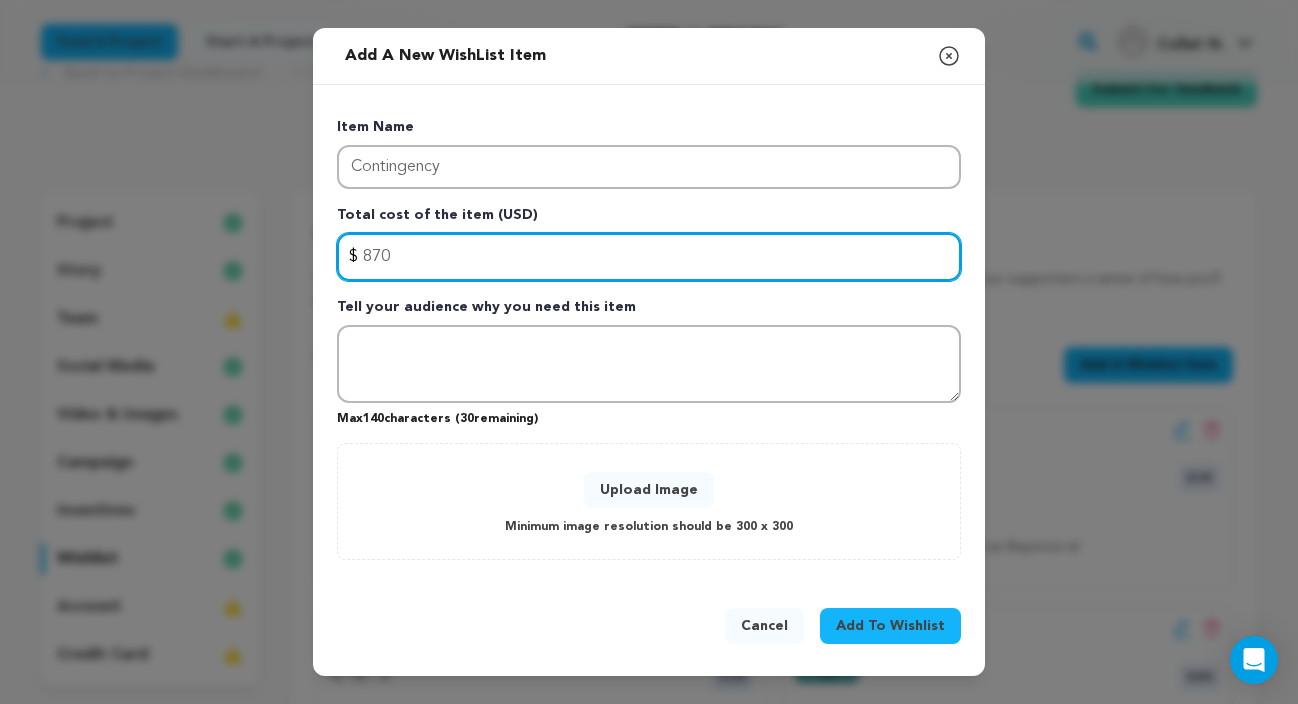 type on "870" 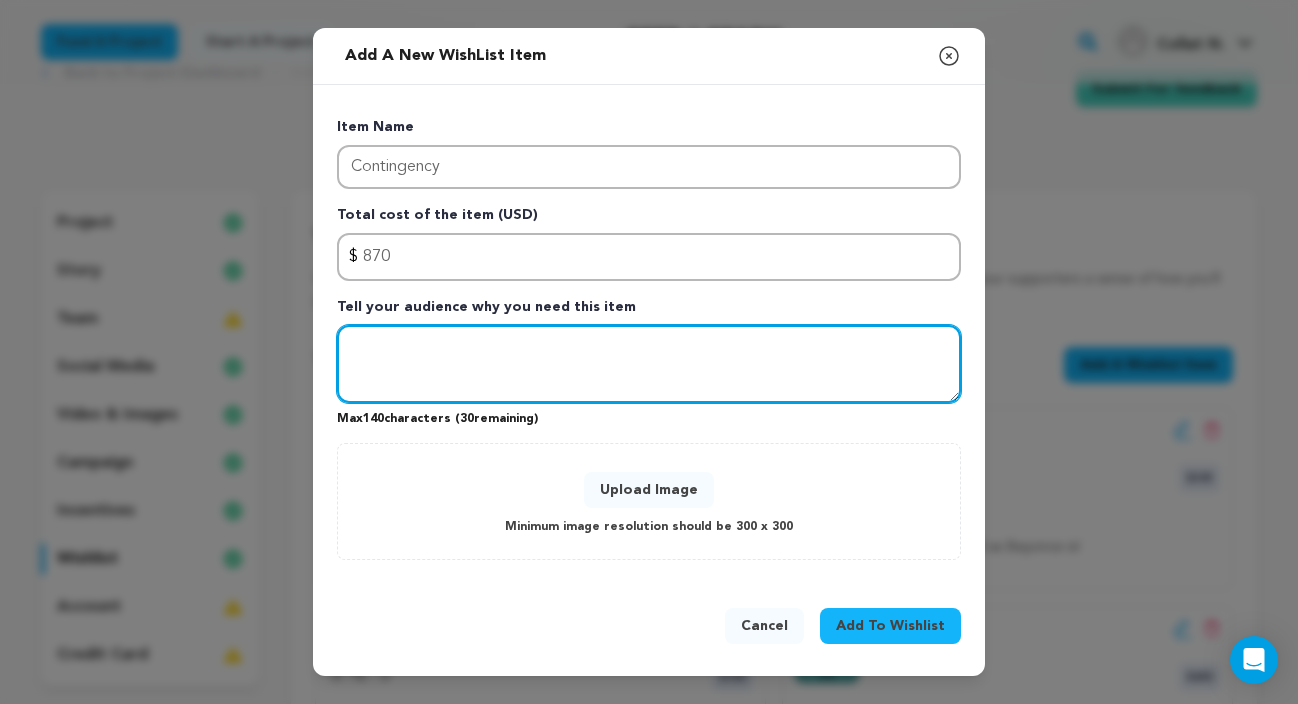 click at bounding box center [649, 364] 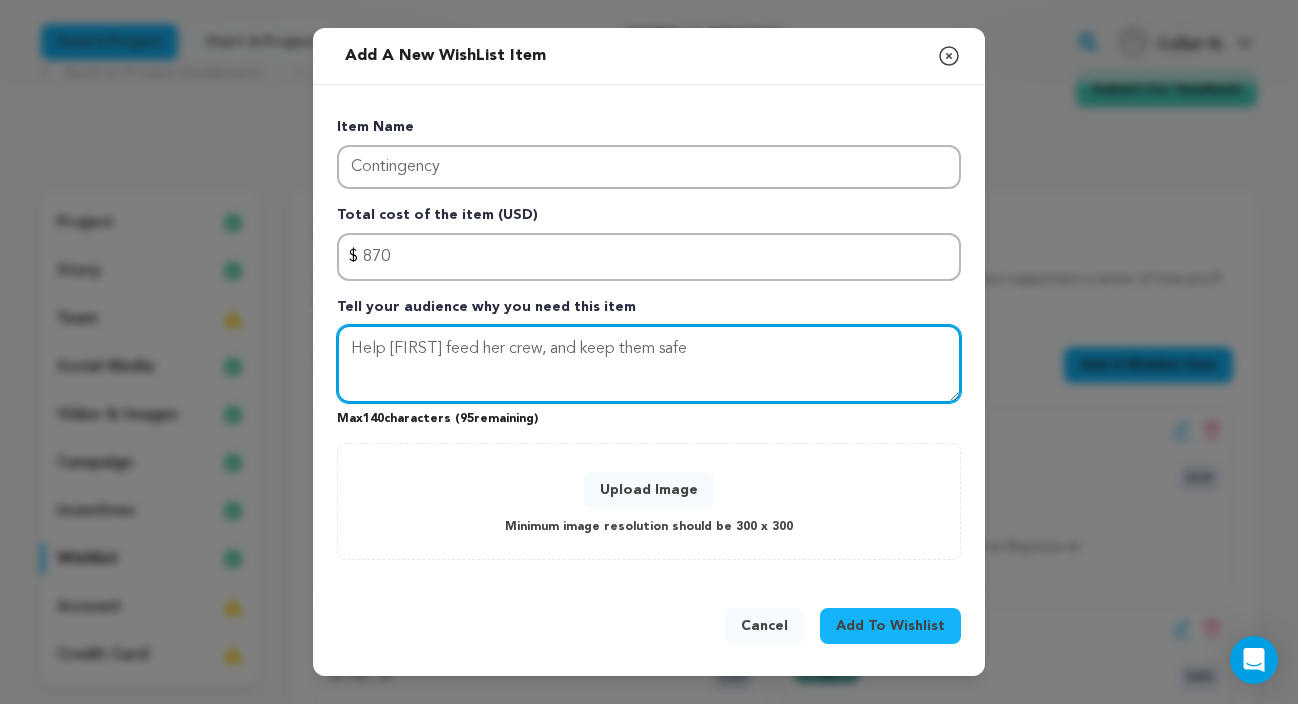 drag, startPoint x: 705, startPoint y: 348, endPoint x: 722, endPoint y: 358, distance: 19.723083 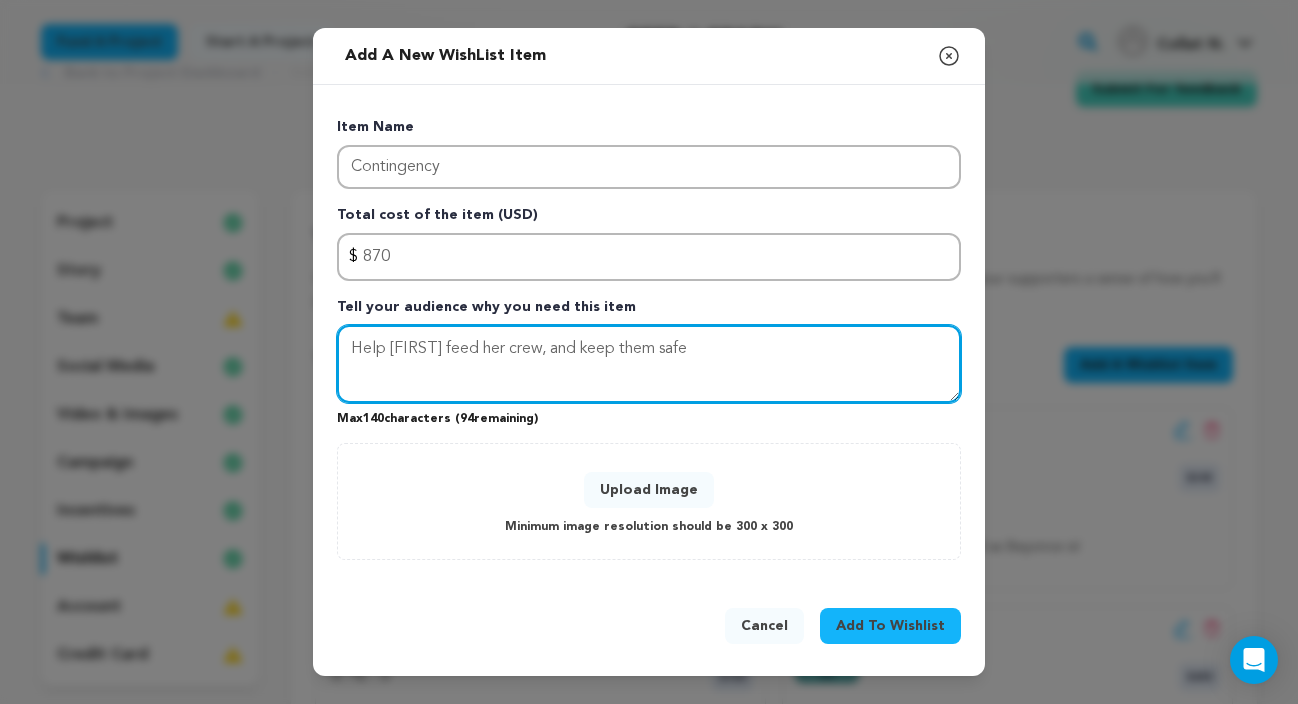 drag, startPoint x: 713, startPoint y: 353, endPoint x: 760, endPoint y: 357, distance: 47.169907 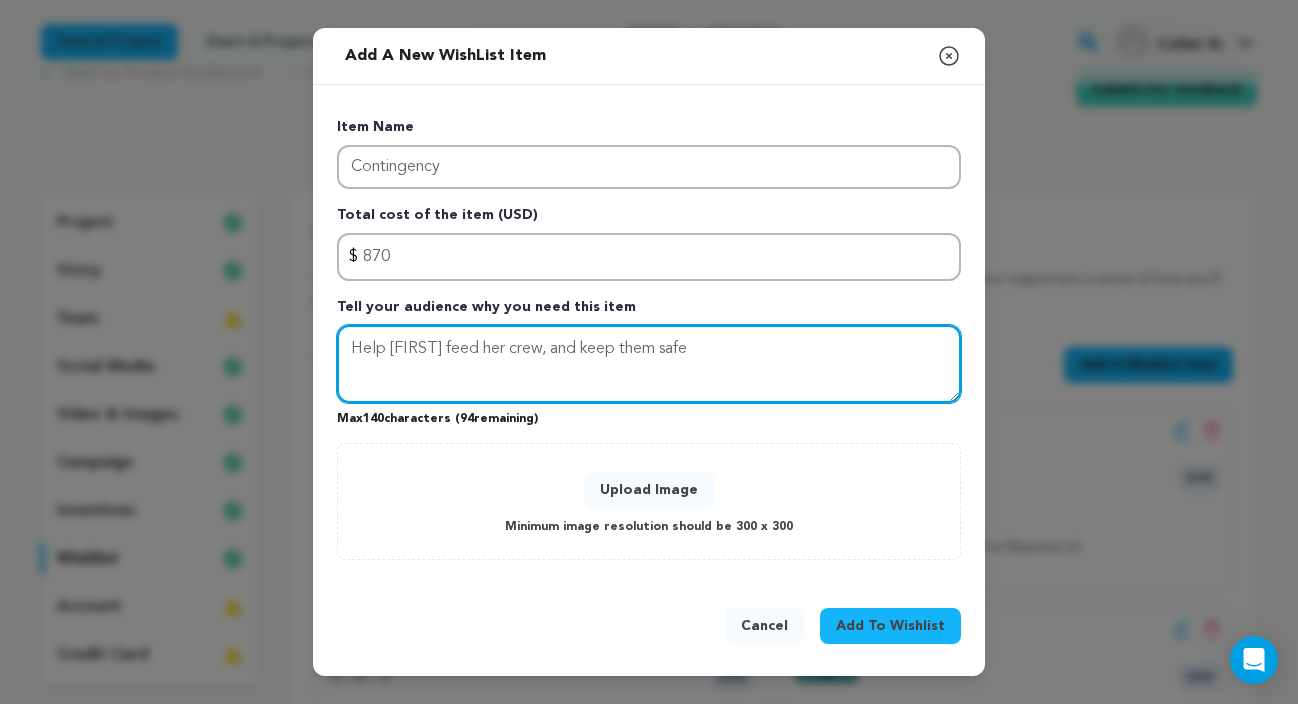click on "Help [FIRST] feed her crew, and keep them safe" at bounding box center (649, 364) 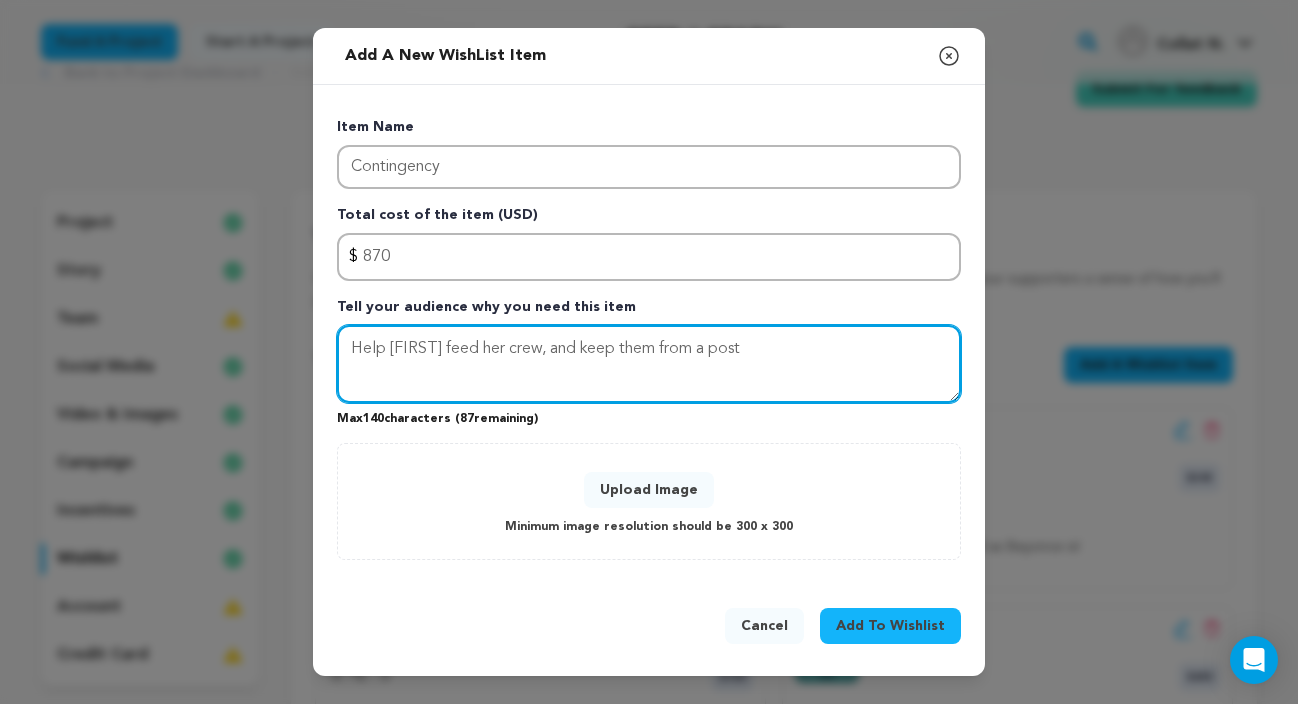 drag, startPoint x: 581, startPoint y: 352, endPoint x: 664, endPoint y: 347, distance: 83.15047 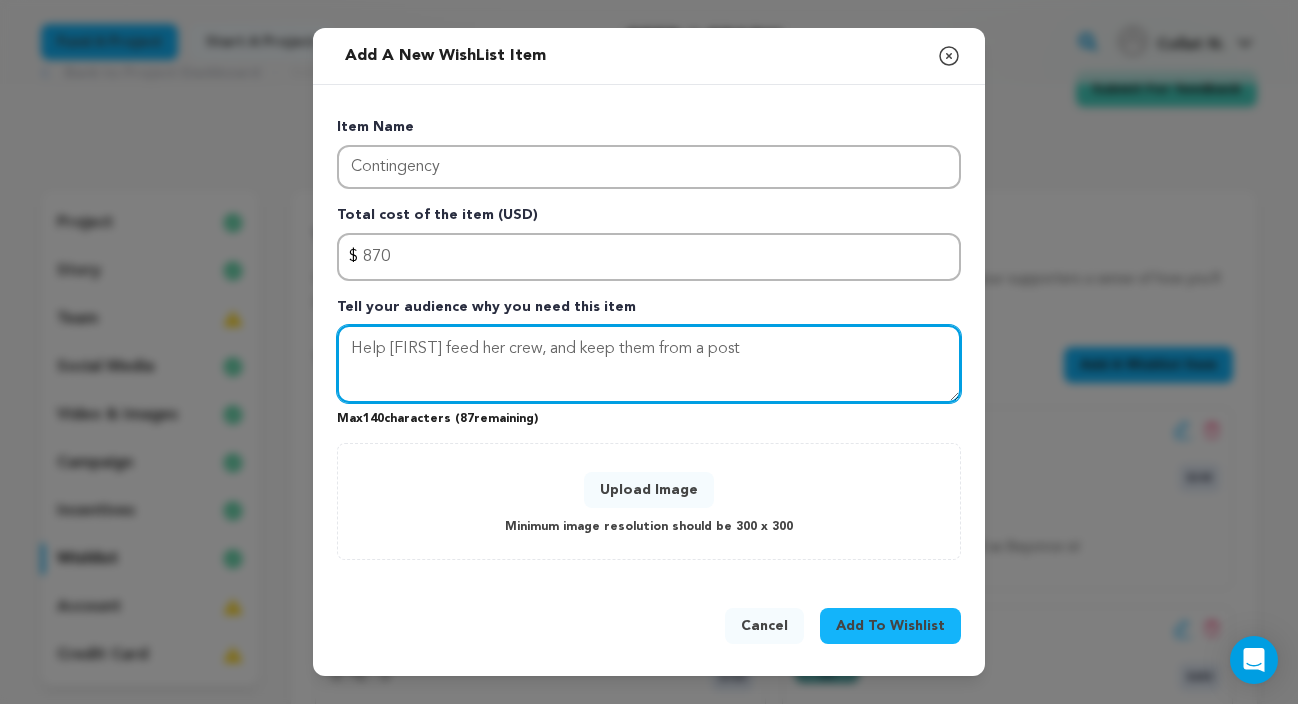 click on "Help [FIRST] feed her crew, and keep them from a post" at bounding box center (649, 364) 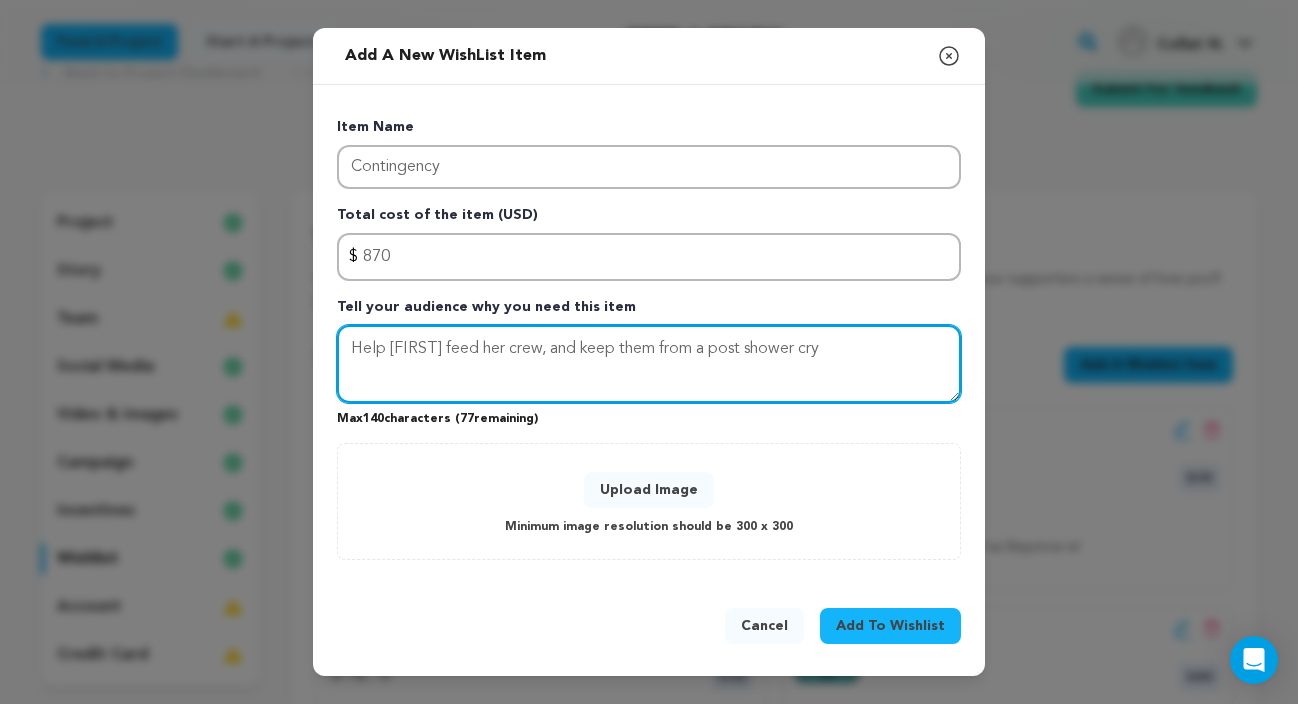 click on "Help [FIRST] feed her crew, and keep them from a post shower cry" at bounding box center [649, 364] 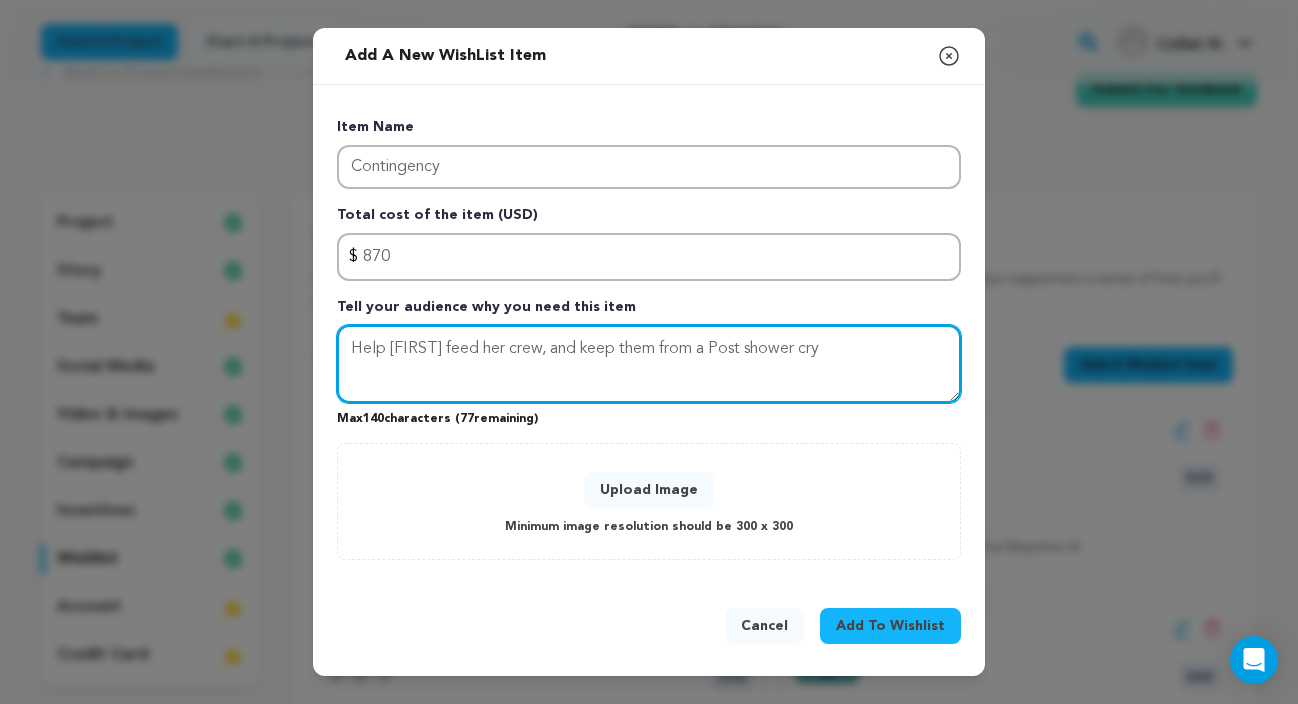 click on "Help [FIRST] feed her crew, and keep them from a Post shower cry" at bounding box center [649, 364] 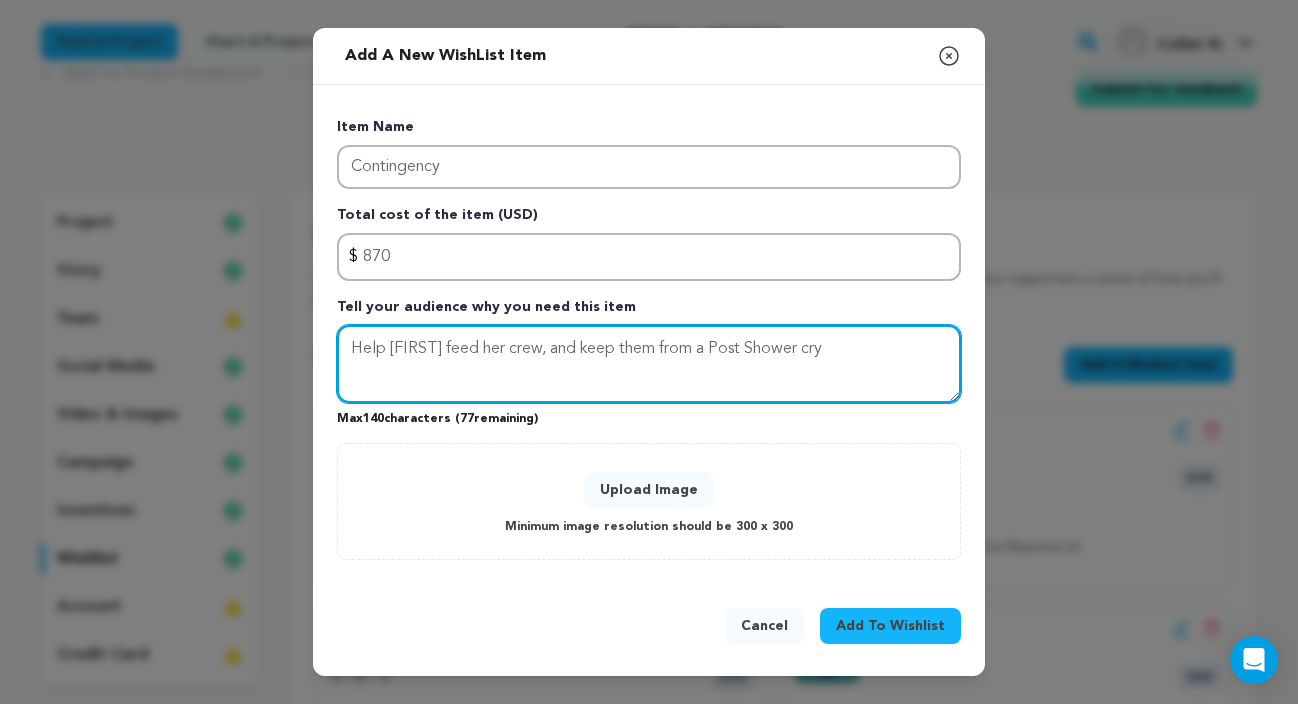 click on "Help [FIRST] feed her crew, and keep them from a Post Shower cry" at bounding box center (649, 364) 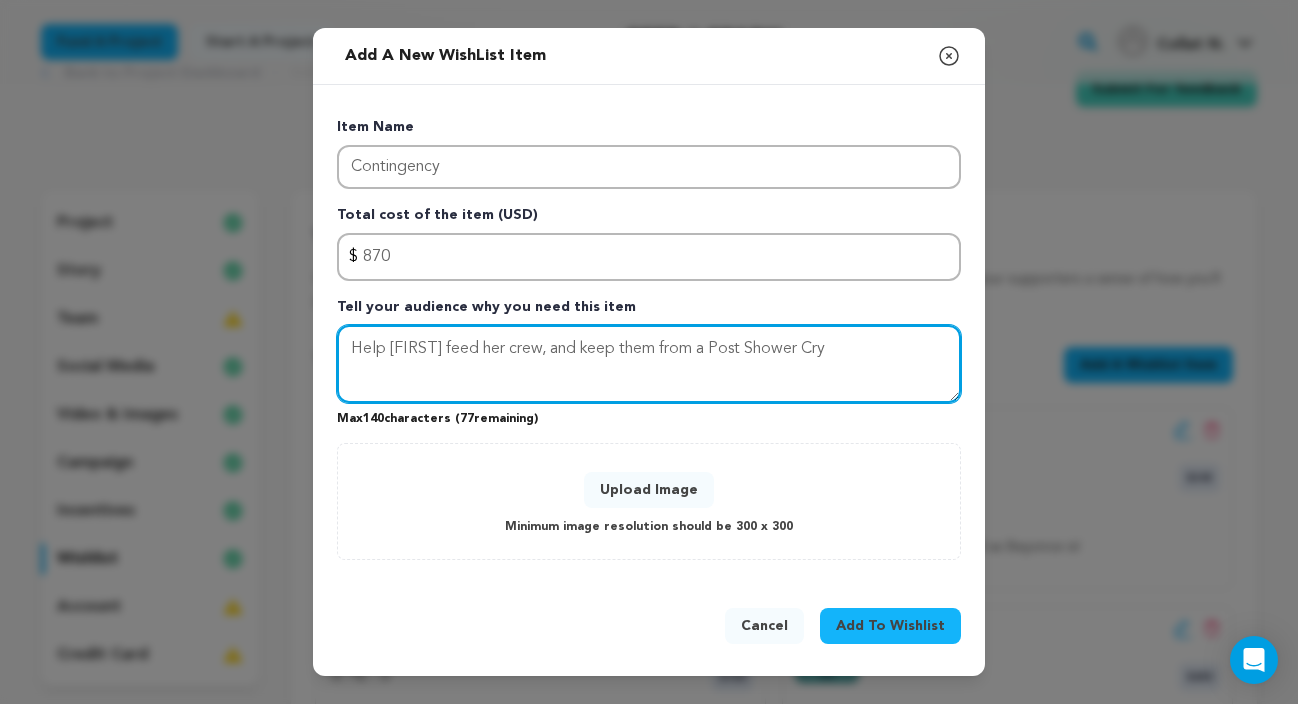 click on "Help [FIRST] feed her crew, and keep them from a Post Shower Cry" at bounding box center (649, 364) 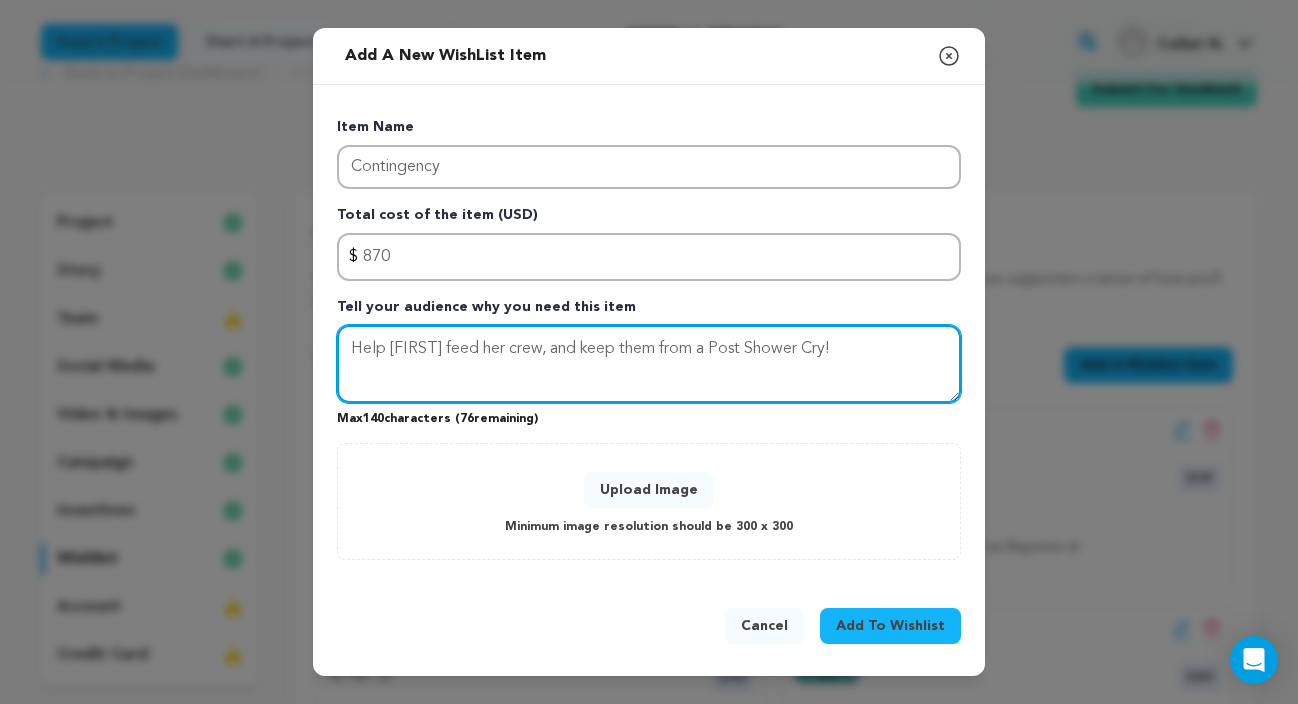 type on "Help [FIRST] feed her crew, and keep them from a Post Shower Cry!" 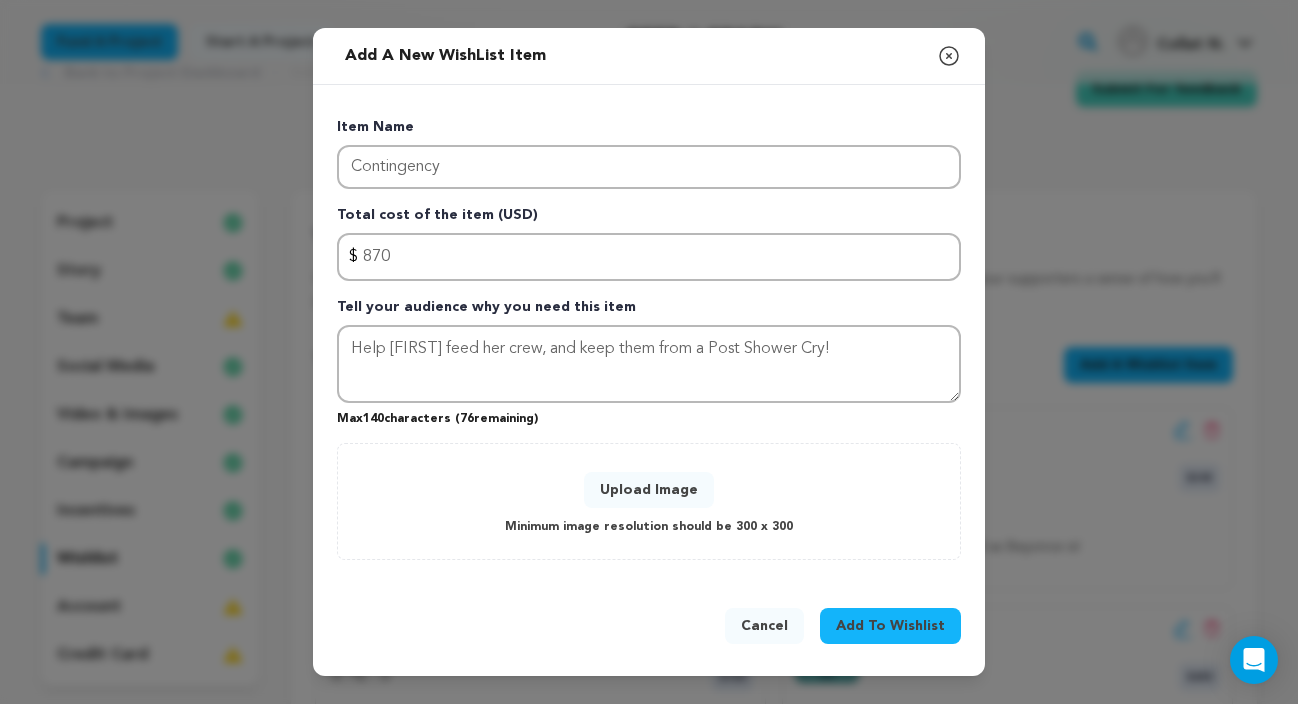 click on "Upload Image" at bounding box center (649, 490) 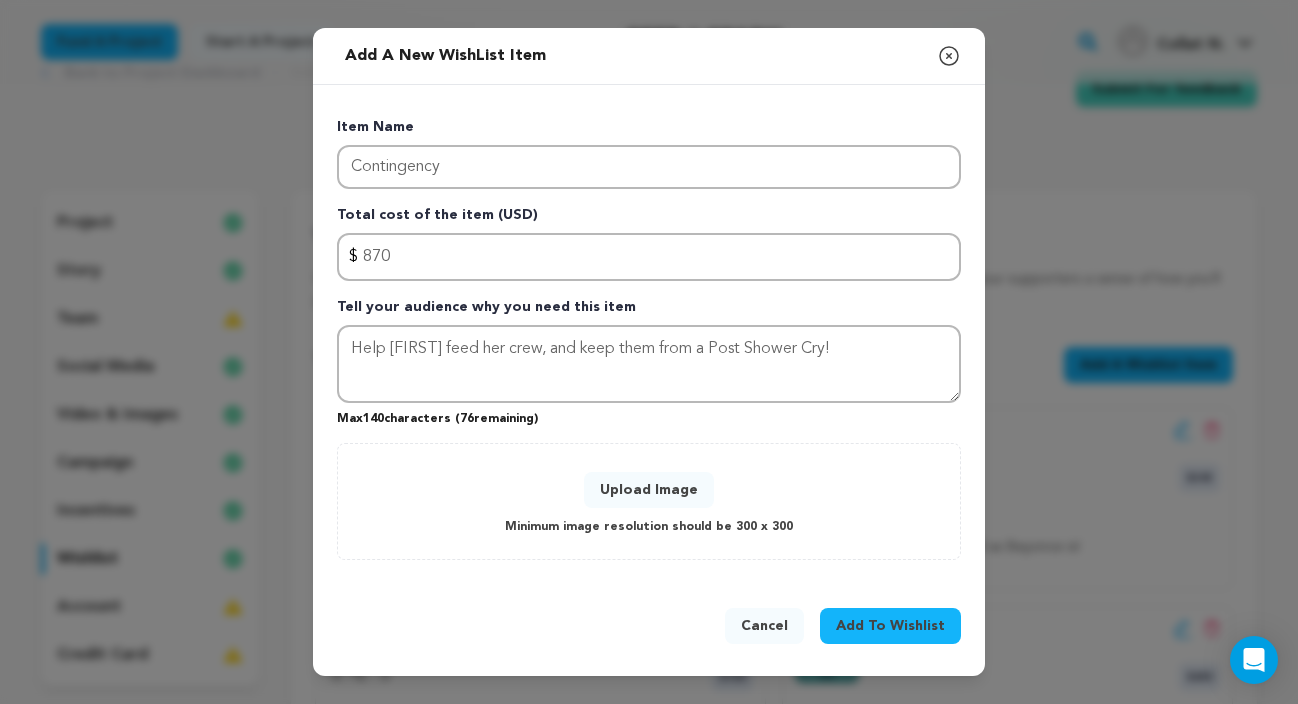 type 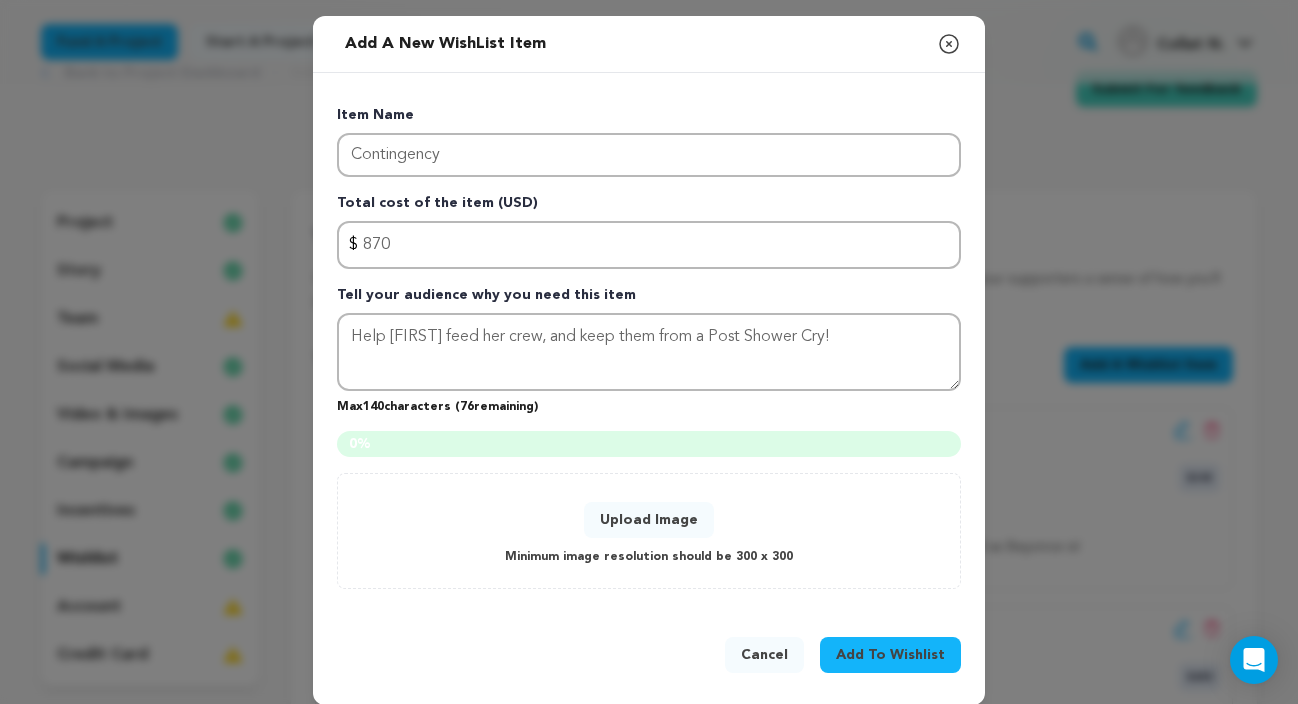 scroll, scrollTop: 17, scrollLeft: 0, axis: vertical 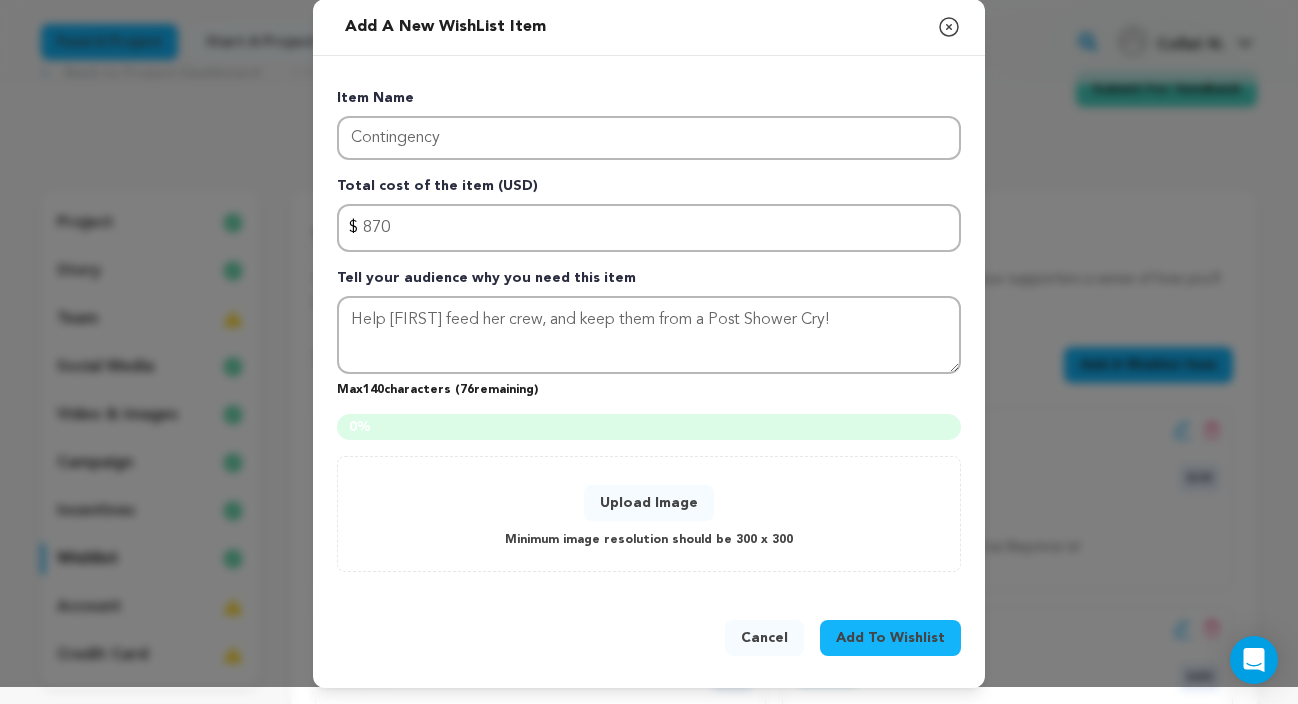 click on "Item Name
Contingency
Total cost of the item (USD)
$
Amount
870
Tell your audience why you need this item
Help [FIRST] feed her crew, and keep them from a Post Shower Cry!
Max  140  characters
( 76  remaining)
0 %
0" at bounding box center [649, 330] 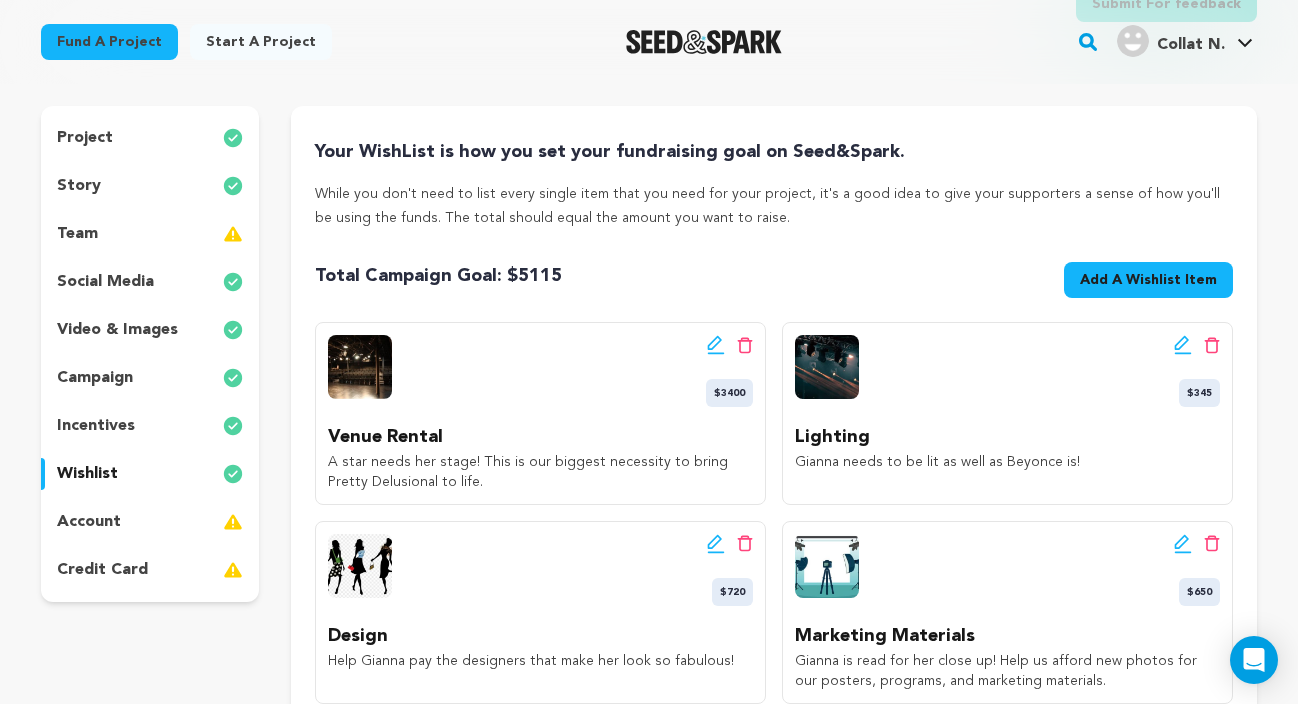 scroll, scrollTop: 152, scrollLeft: 0, axis: vertical 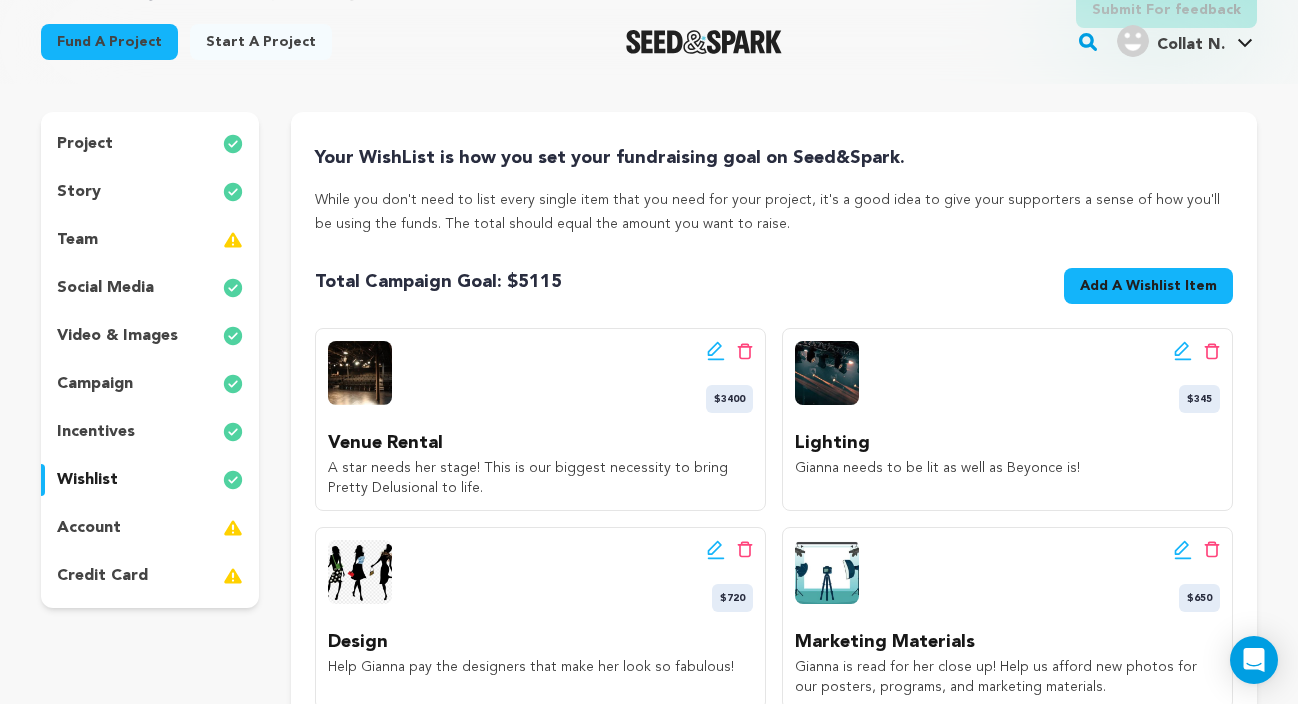 click on "Add A Wishlist Item" at bounding box center (1148, 286) 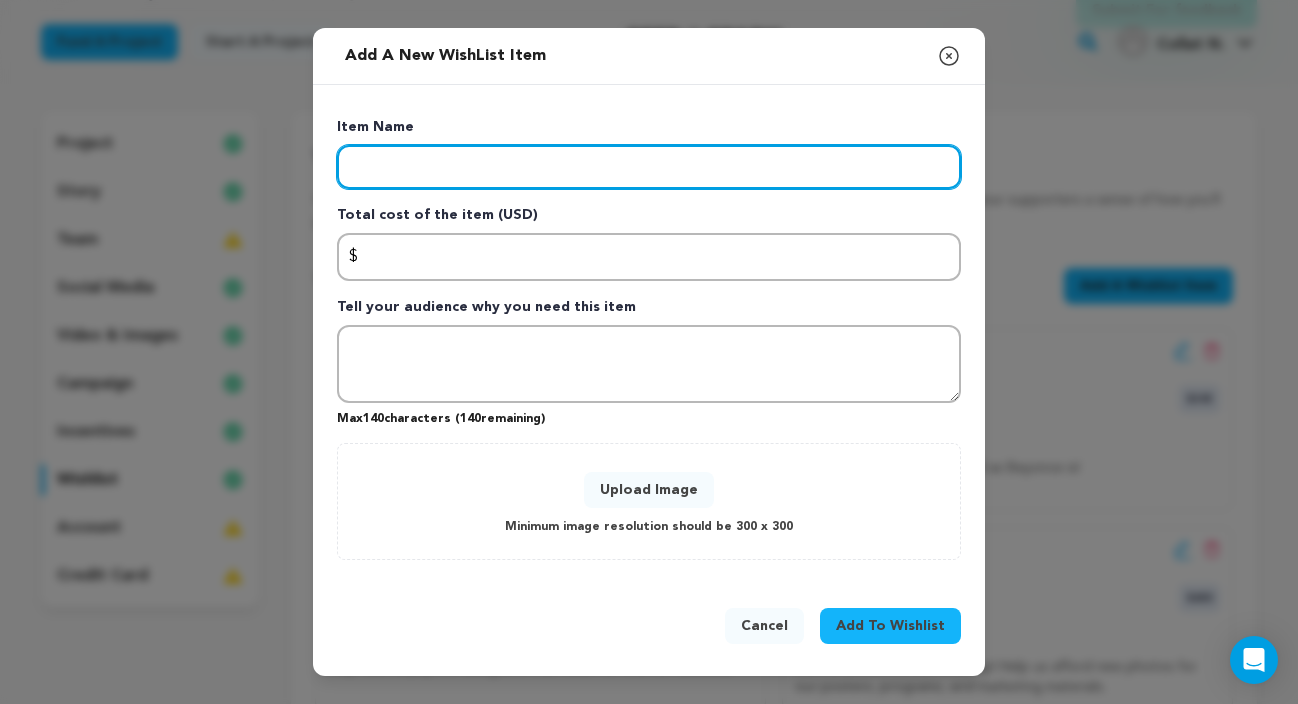 click at bounding box center (649, 167) 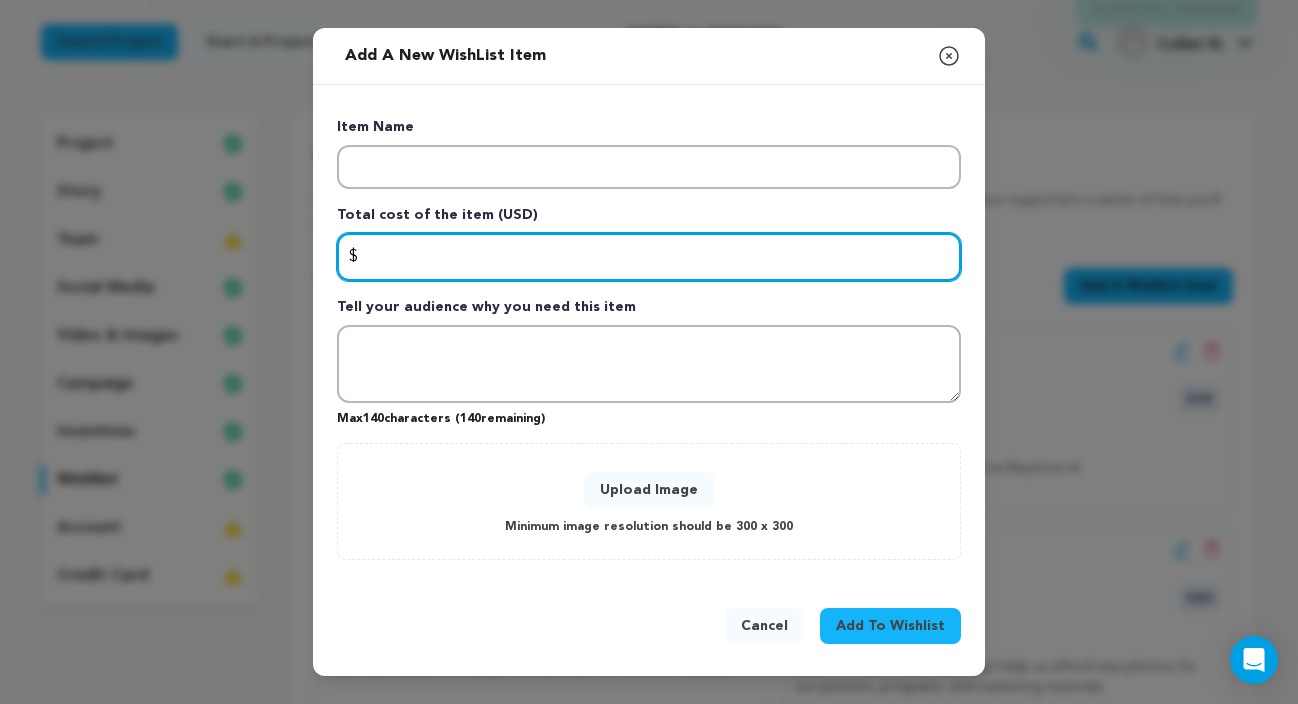 click at bounding box center [649, 257] 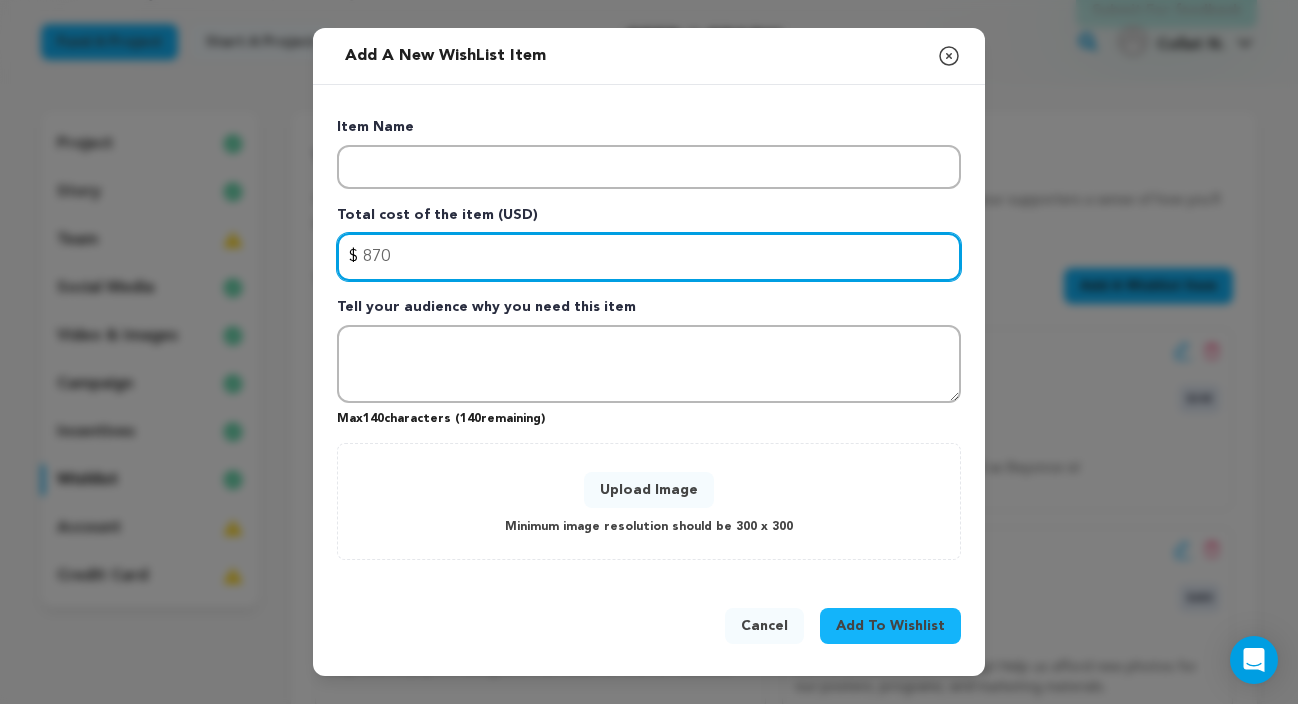 type on "870" 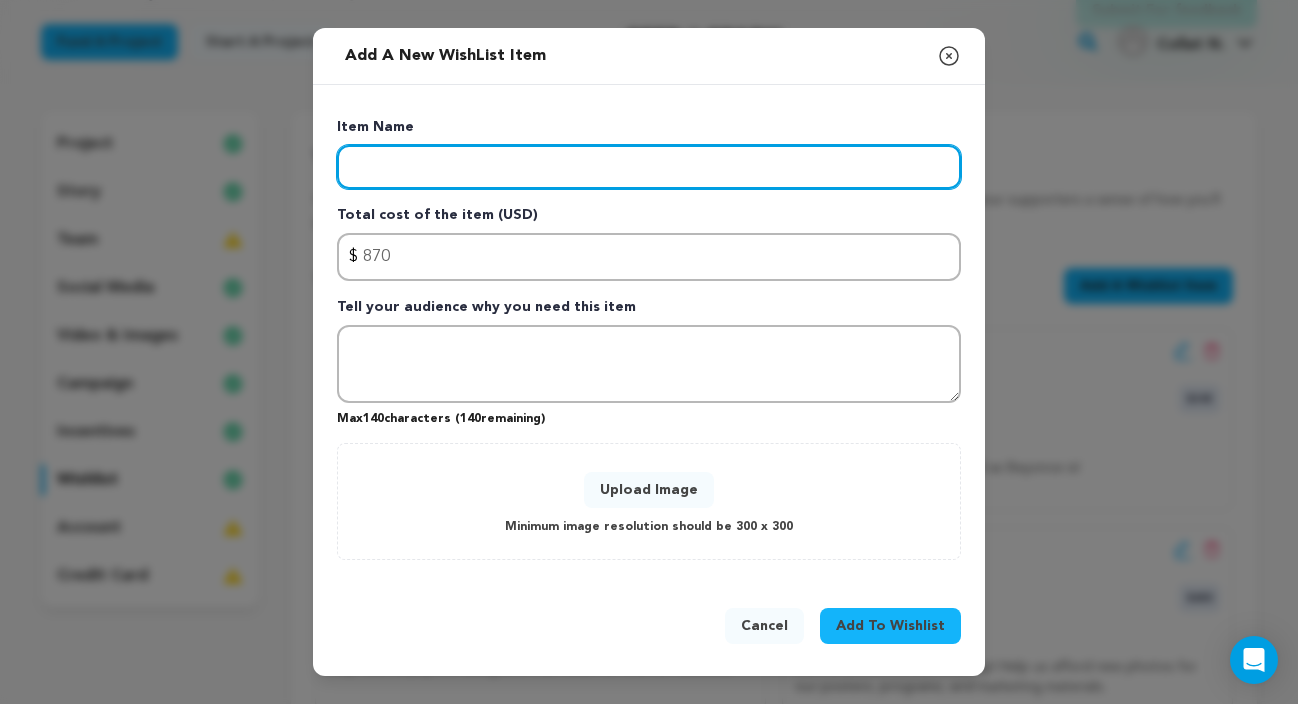 click at bounding box center (649, 167) 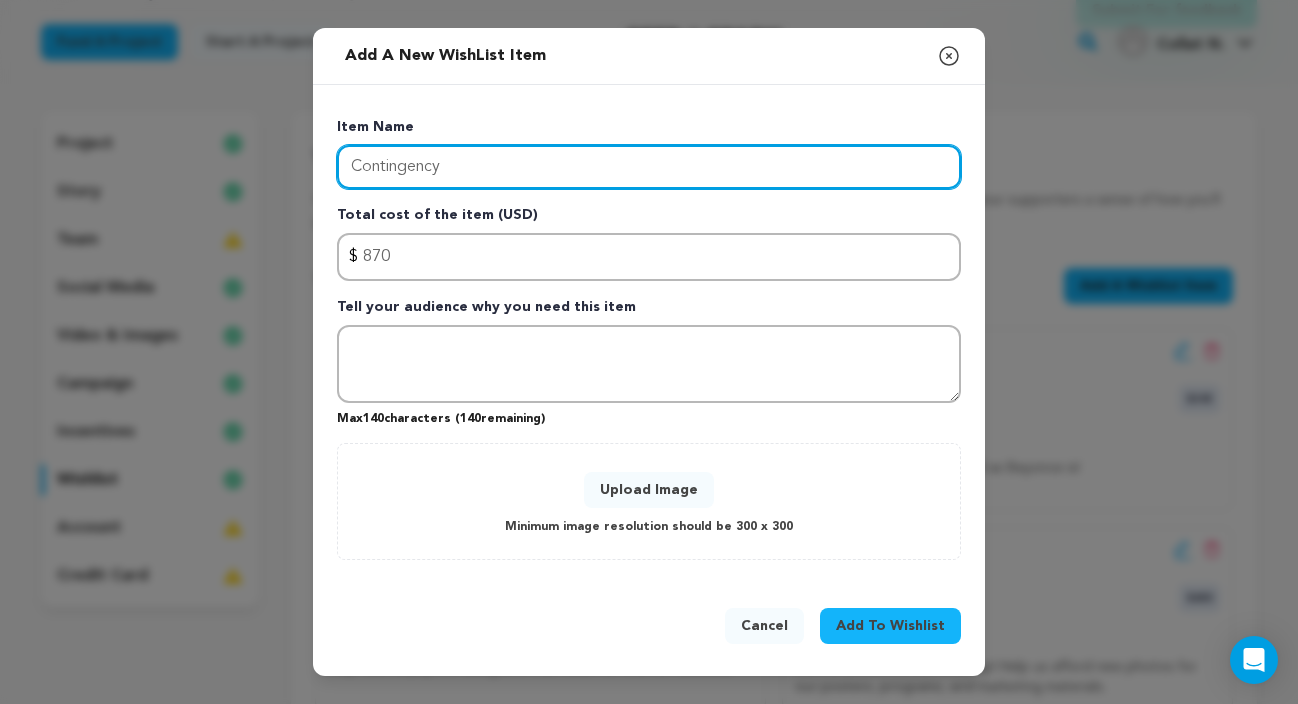 type on "Contingency" 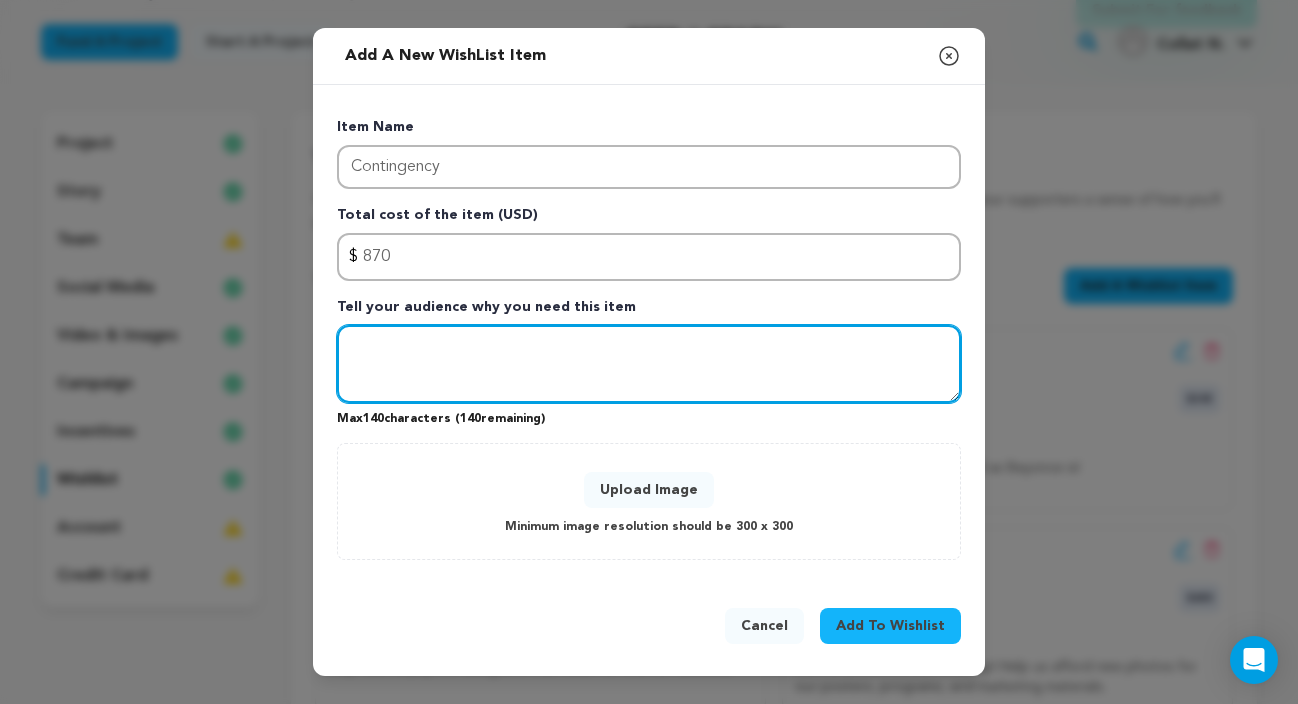 click at bounding box center [649, 364] 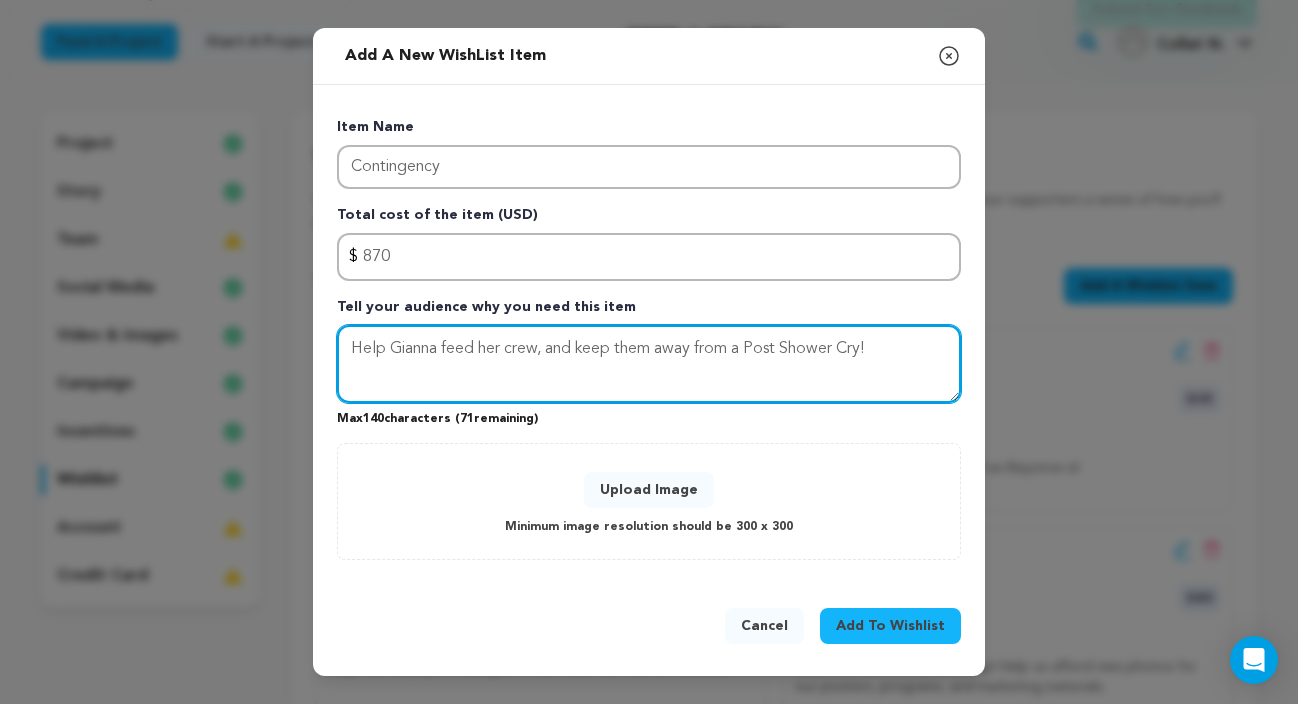type on "Help Gianna feed her crew, and keep them away from a Post Shower Cry!" 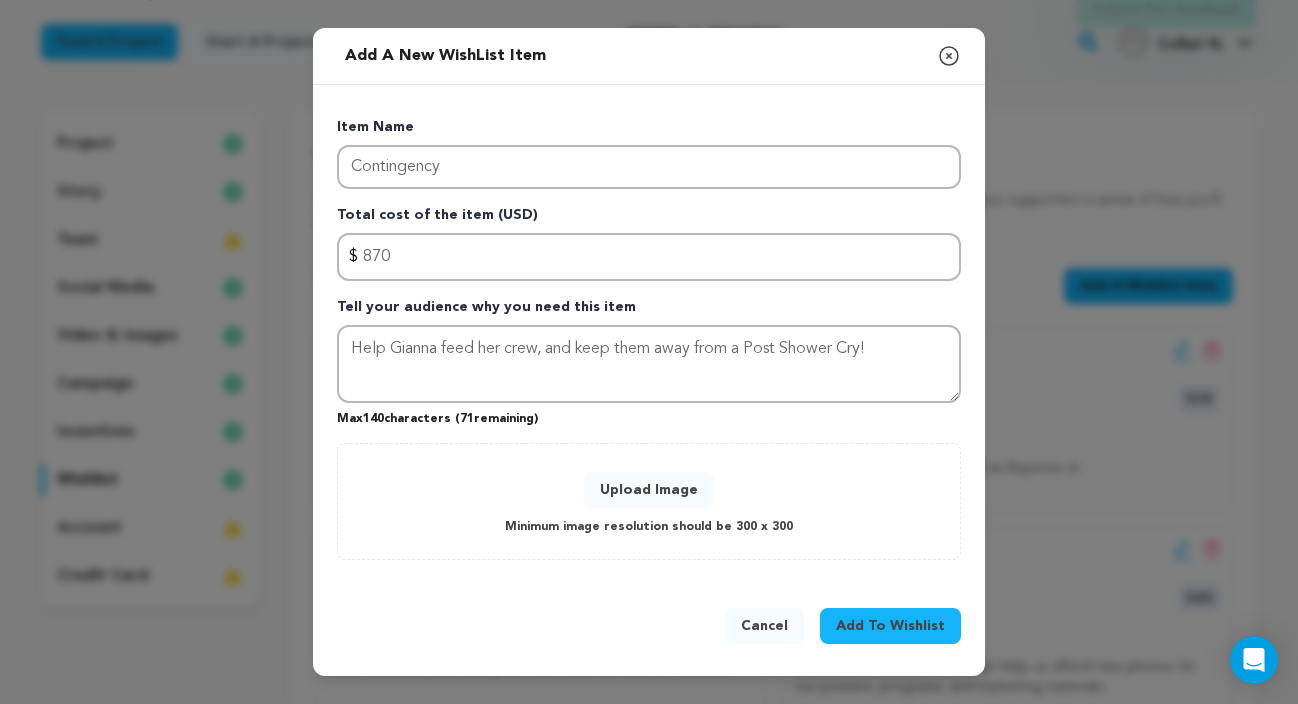 click on "Upload Image" at bounding box center [649, 490] 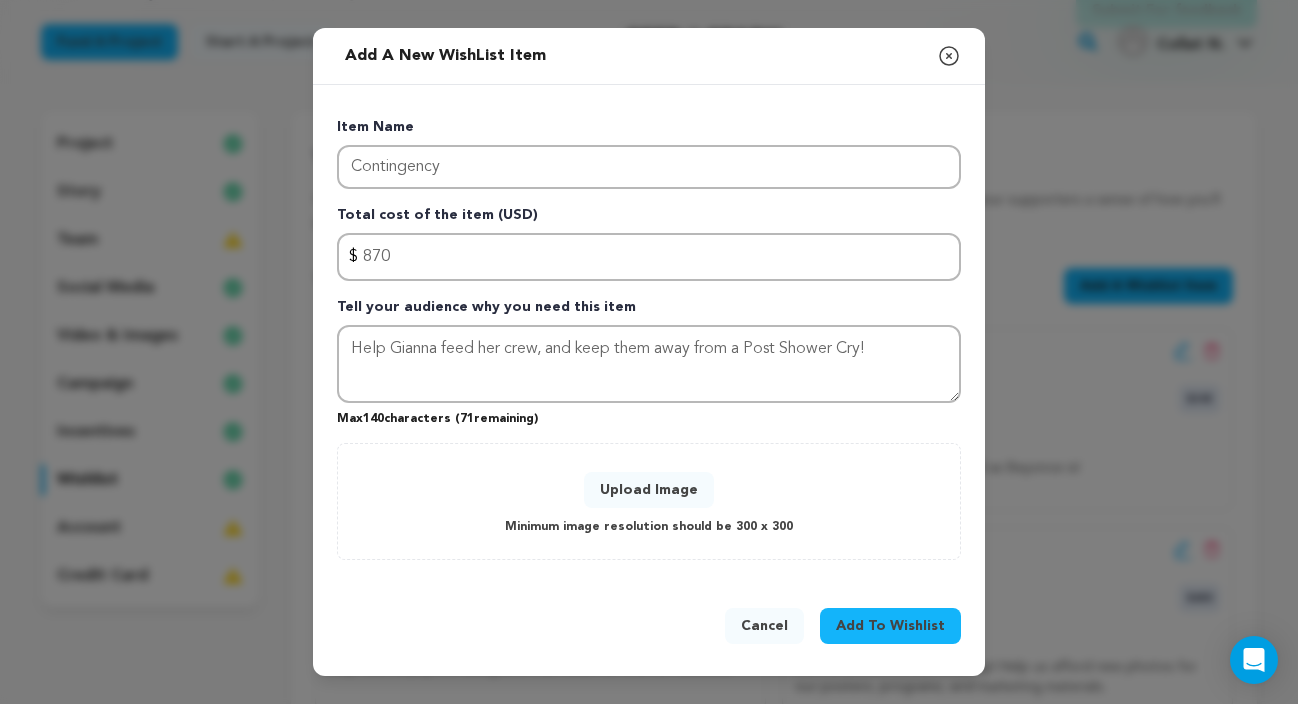 click on "Upload Image" at bounding box center [649, 490] 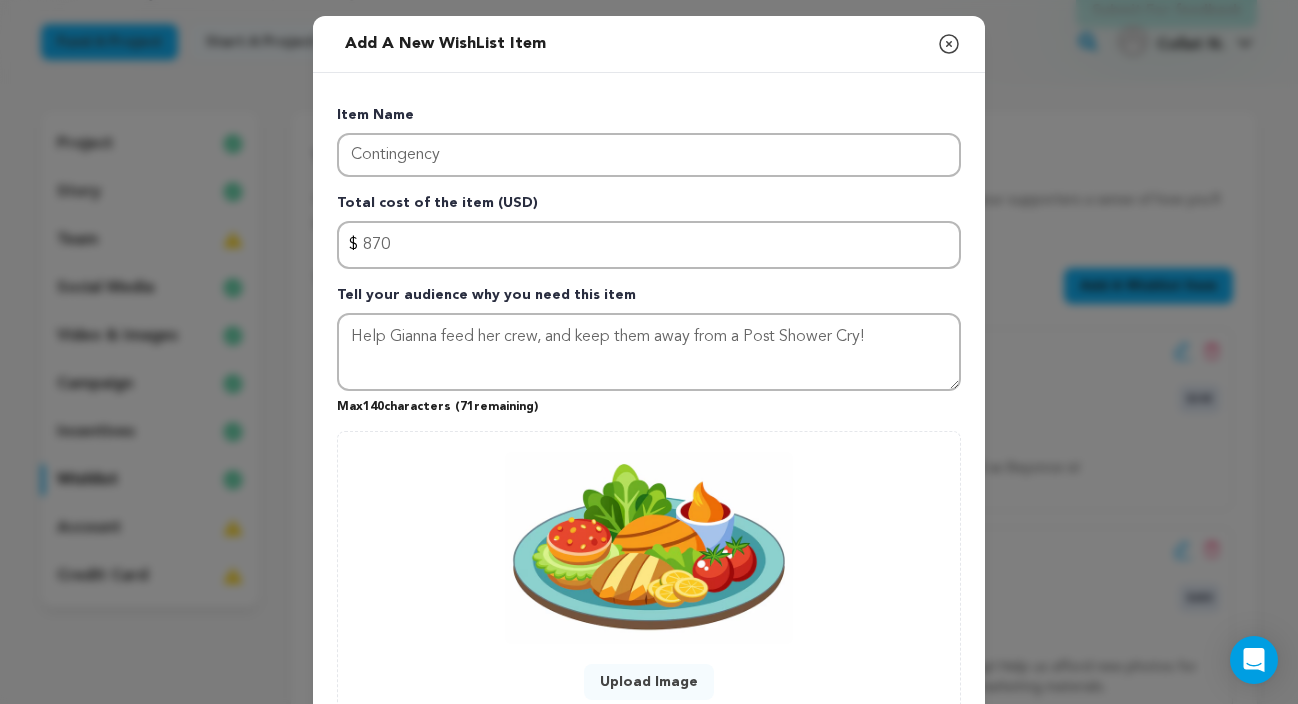 scroll, scrollTop: 179, scrollLeft: 0, axis: vertical 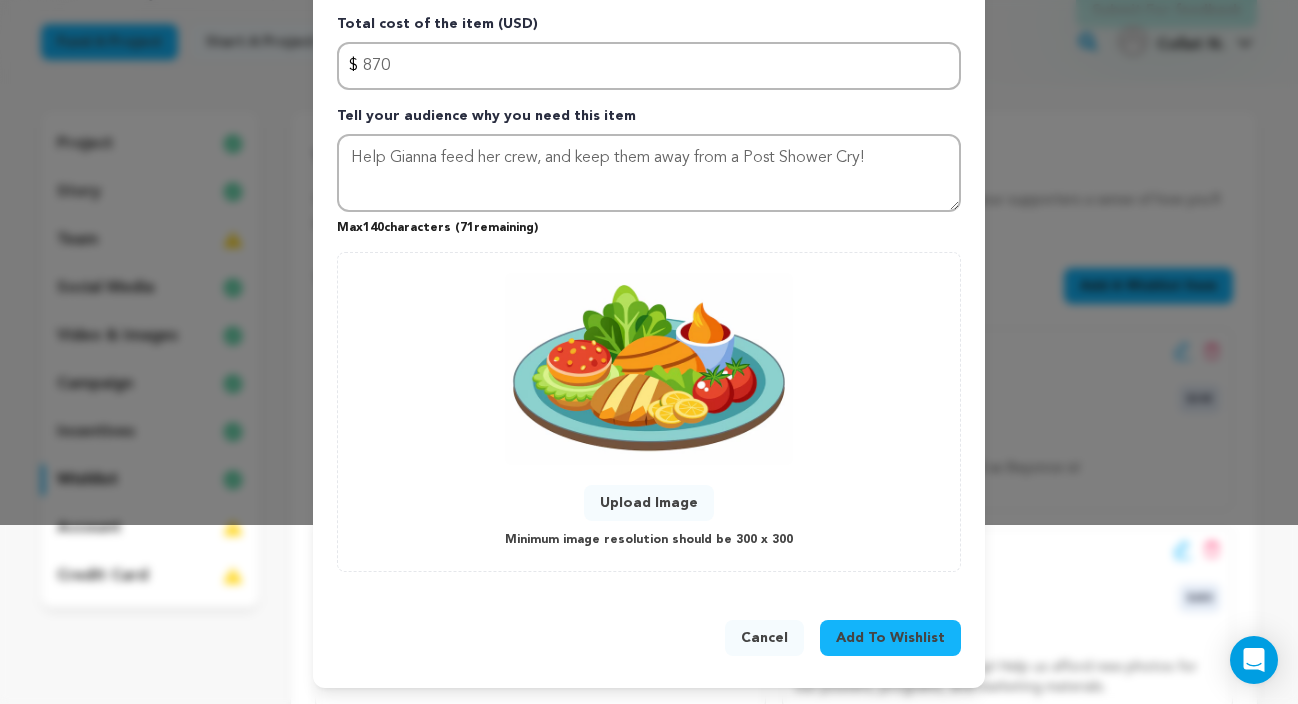 click on "Add To Wishlist" at bounding box center [890, 638] 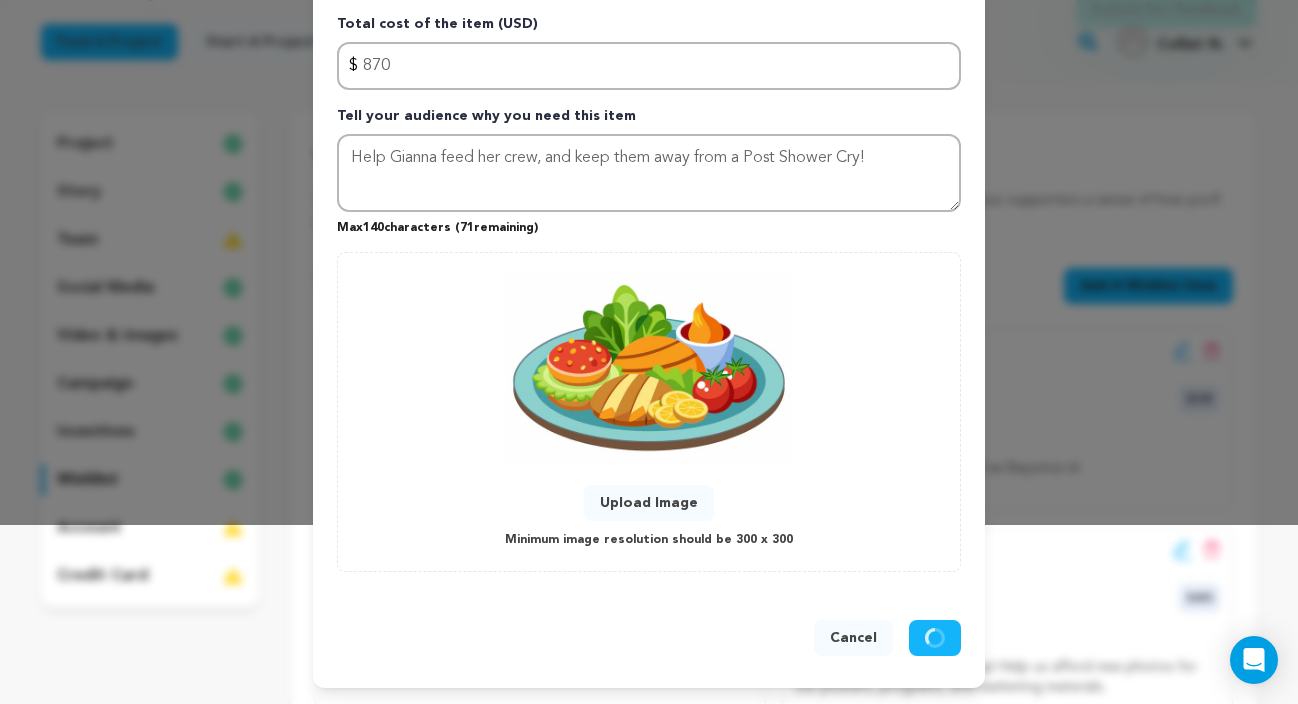 type 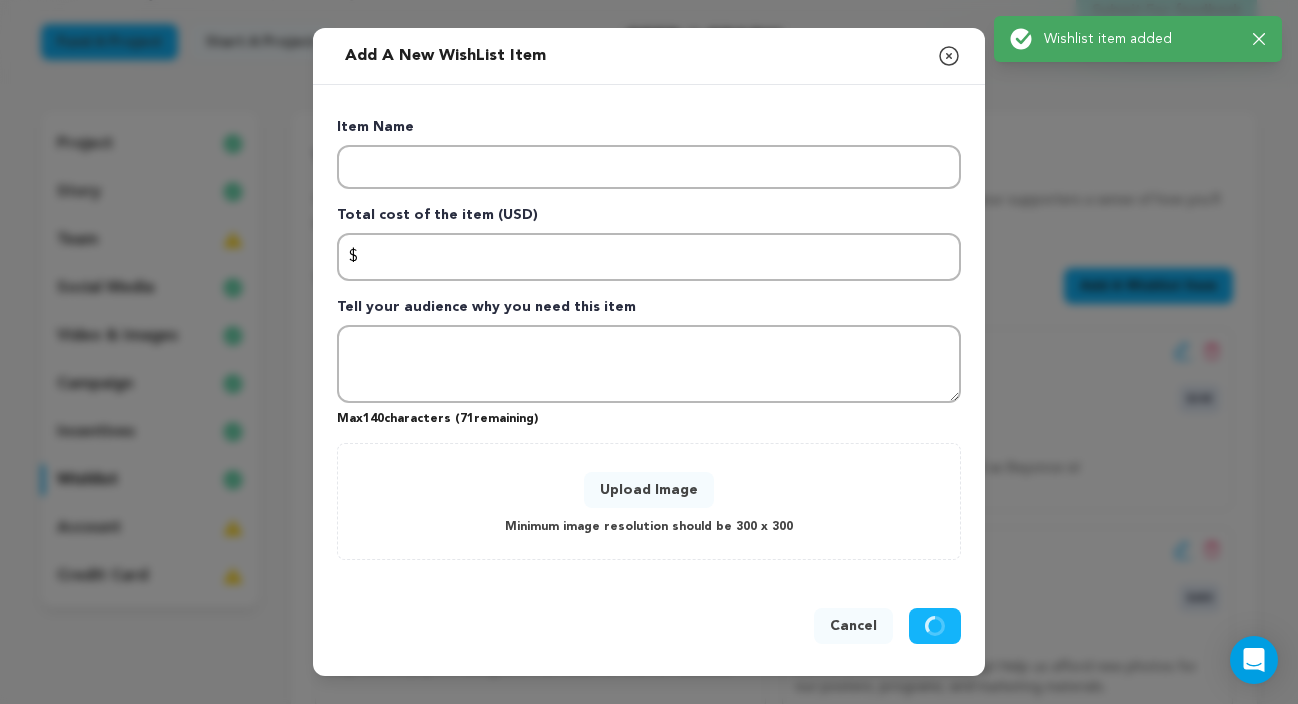 scroll, scrollTop: 0, scrollLeft: 0, axis: both 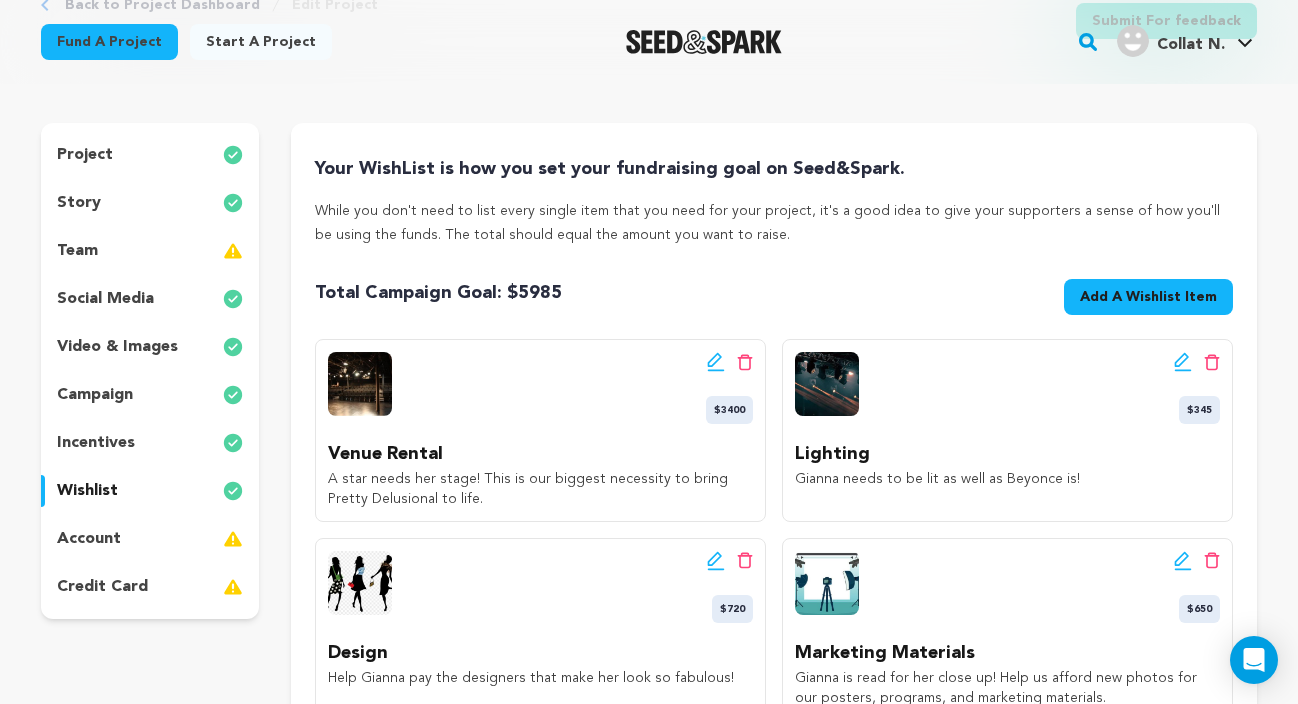 click on "account" at bounding box center [89, 539] 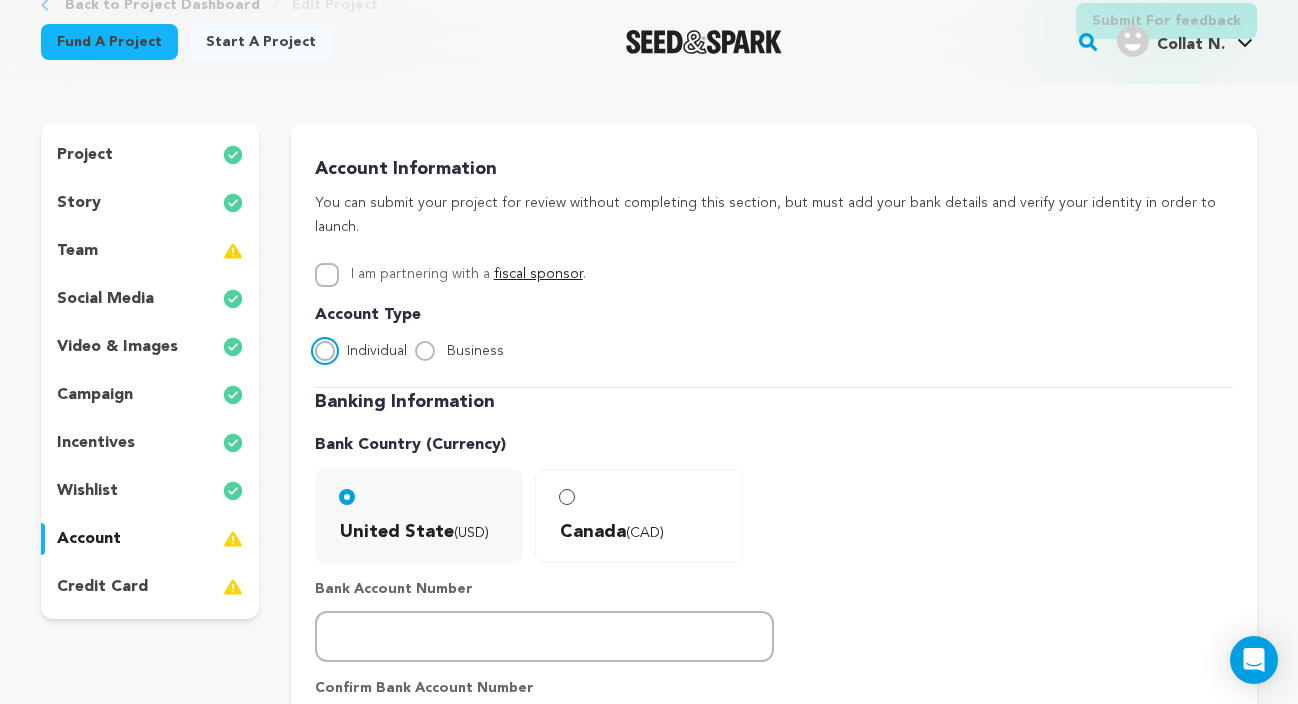 click on "Individual" at bounding box center (325, 351) 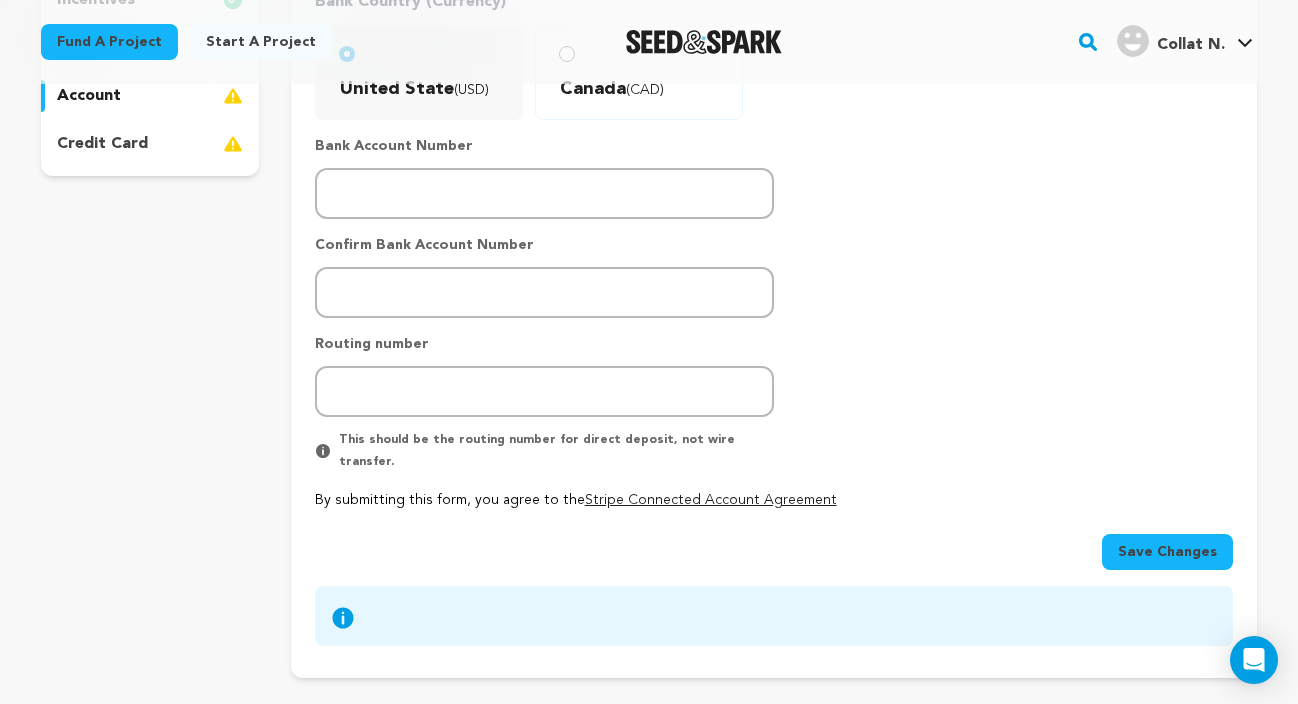 scroll, scrollTop: 483, scrollLeft: 0, axis: vertical 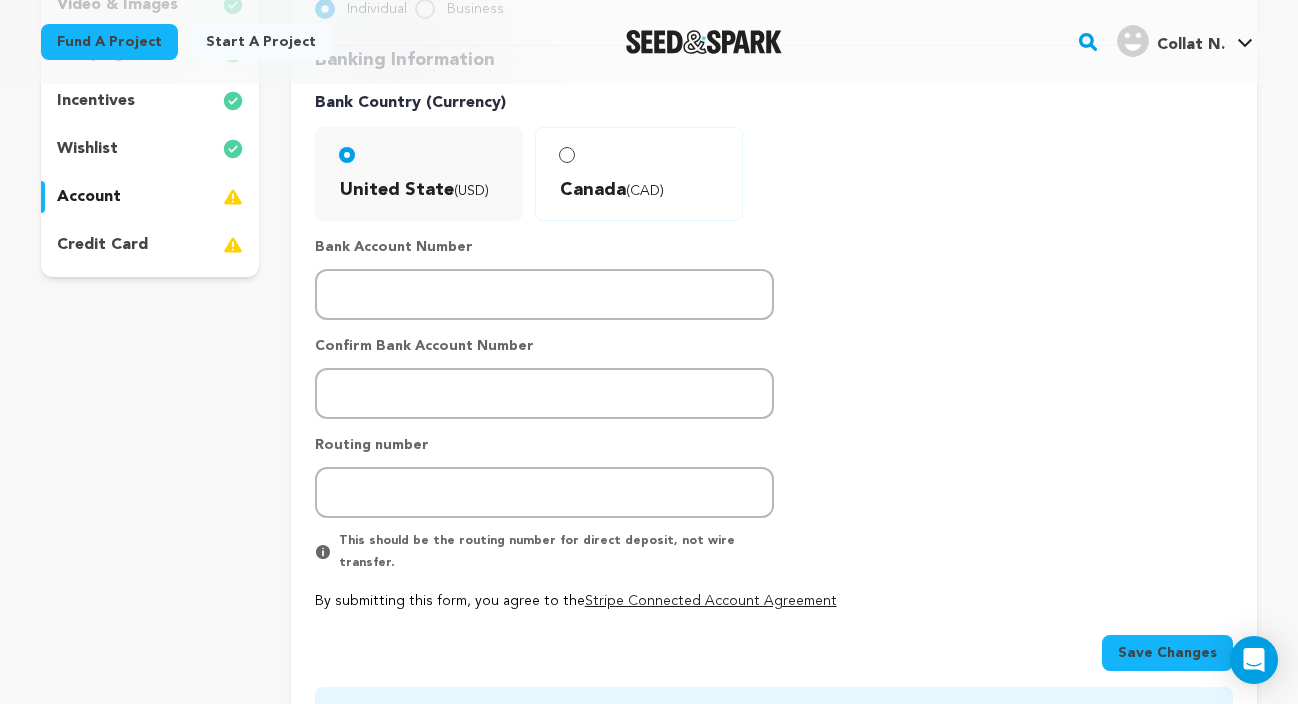 click on "credit card" at bounding box center (102, 245) 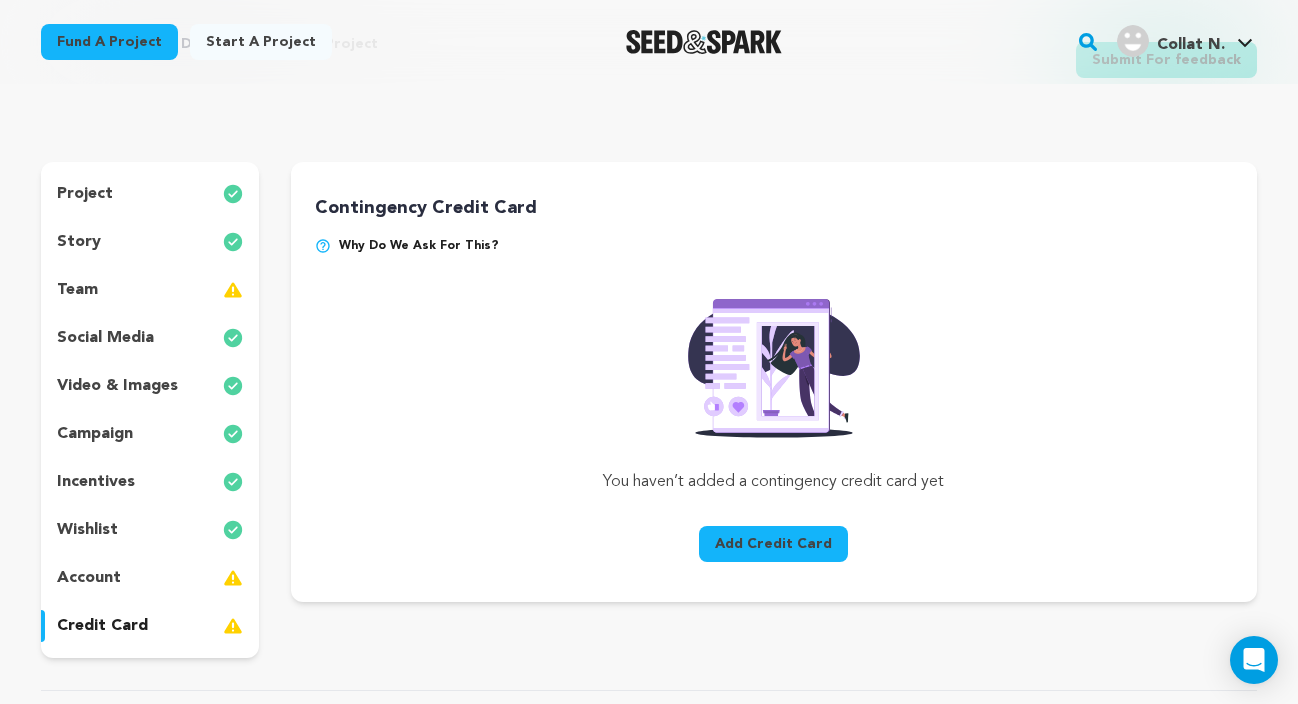 scroll, scrollTop: 95, scrollLeft: 0, axis: vertical 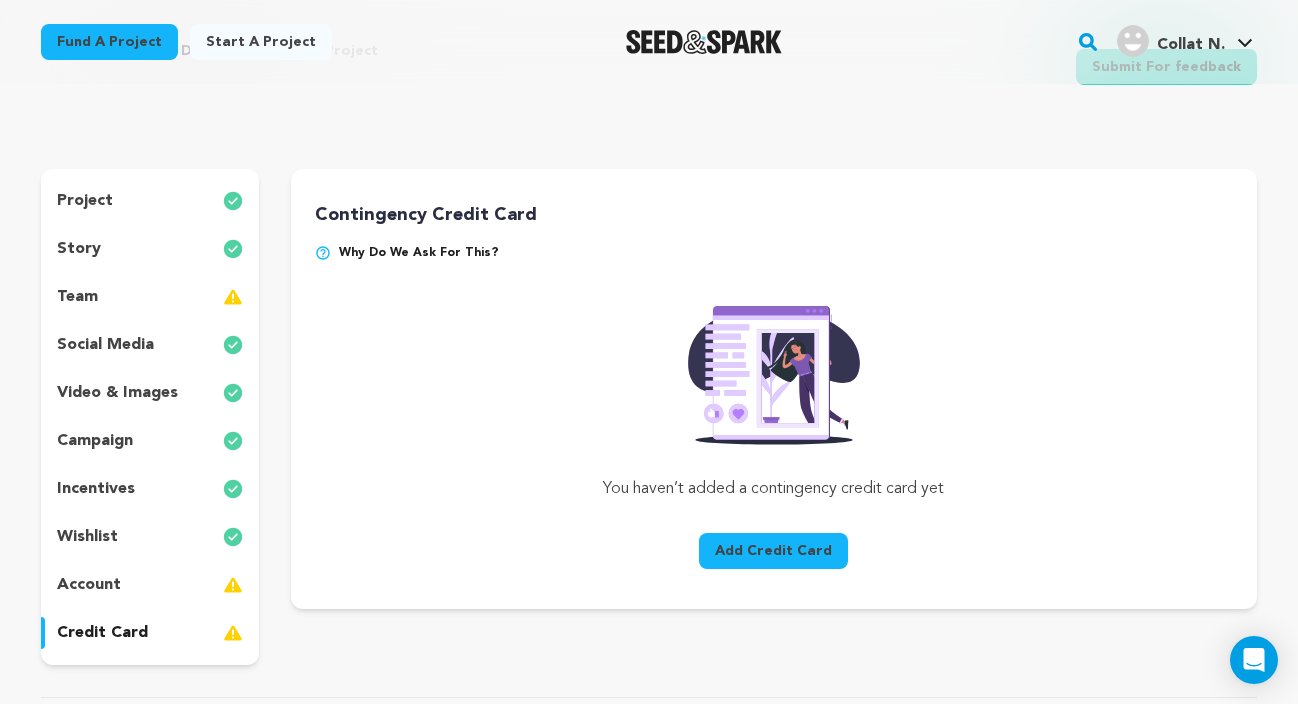 click on "account" at bounding box center [150, 585] 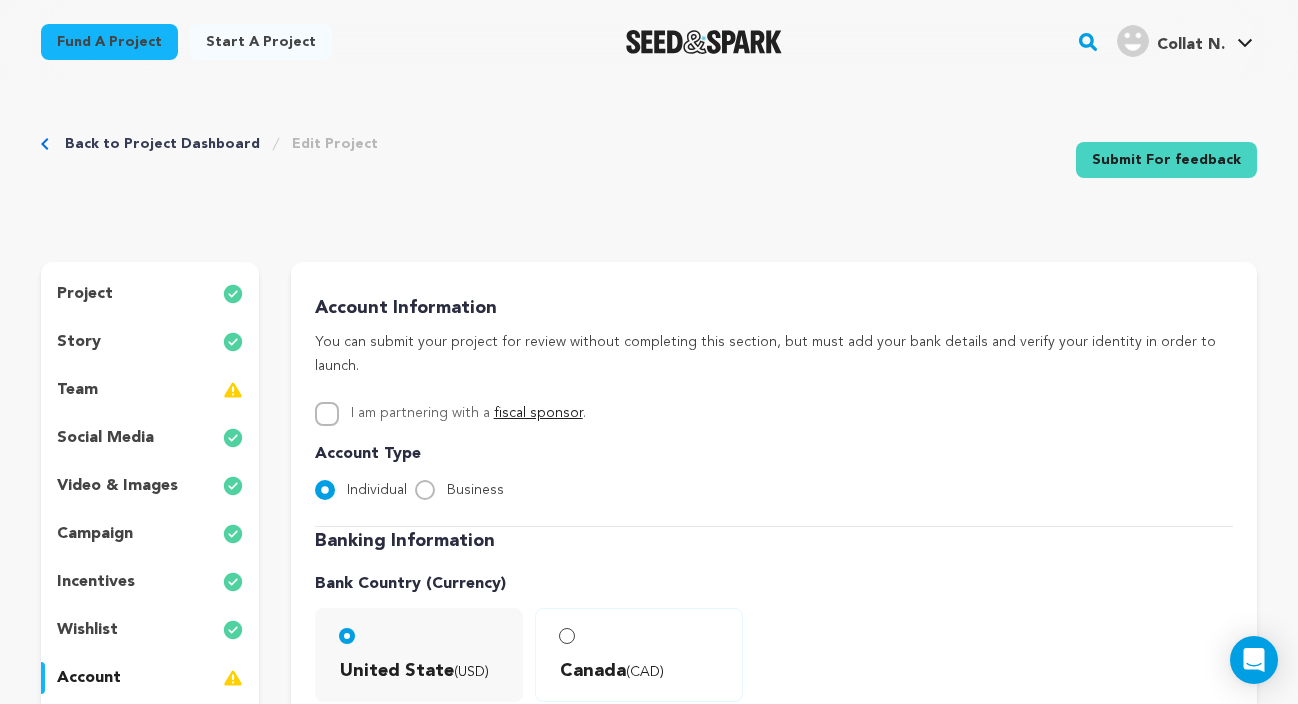 scroll, scrollTop: 0, scrollLeft: 0, axis: both 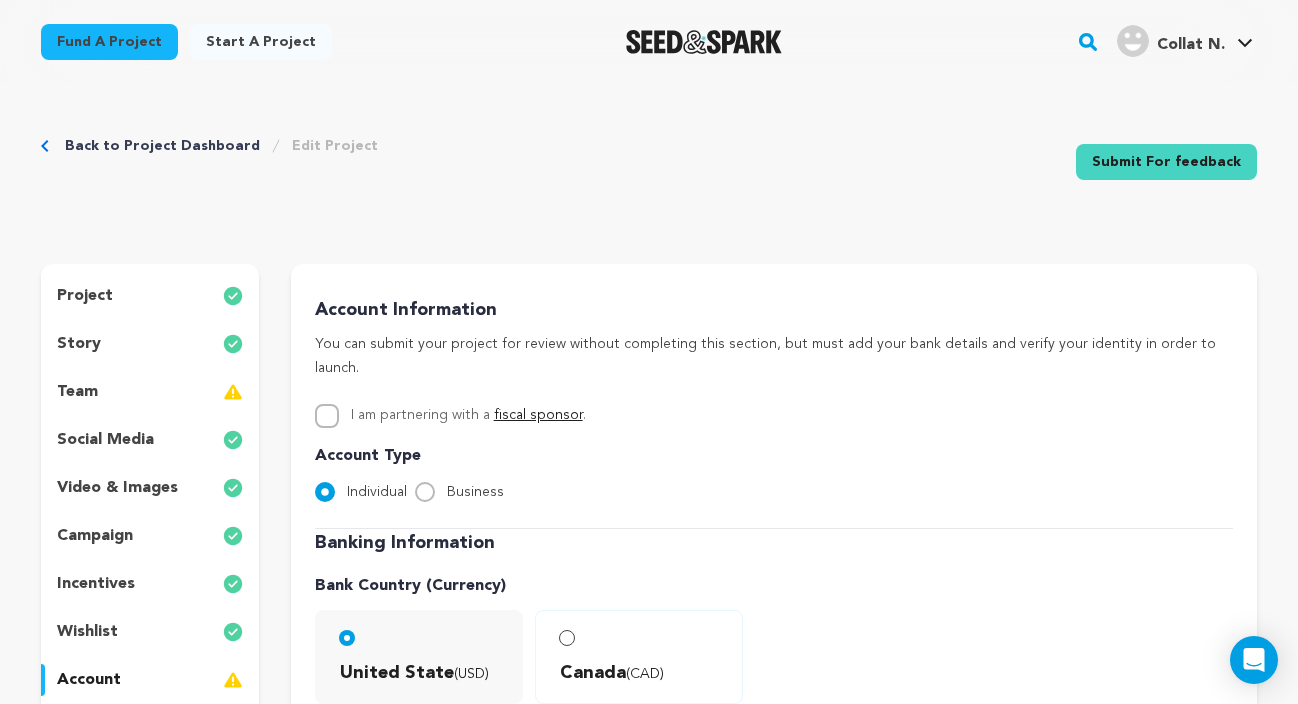 click on "team" at bounding box center [150, 392] 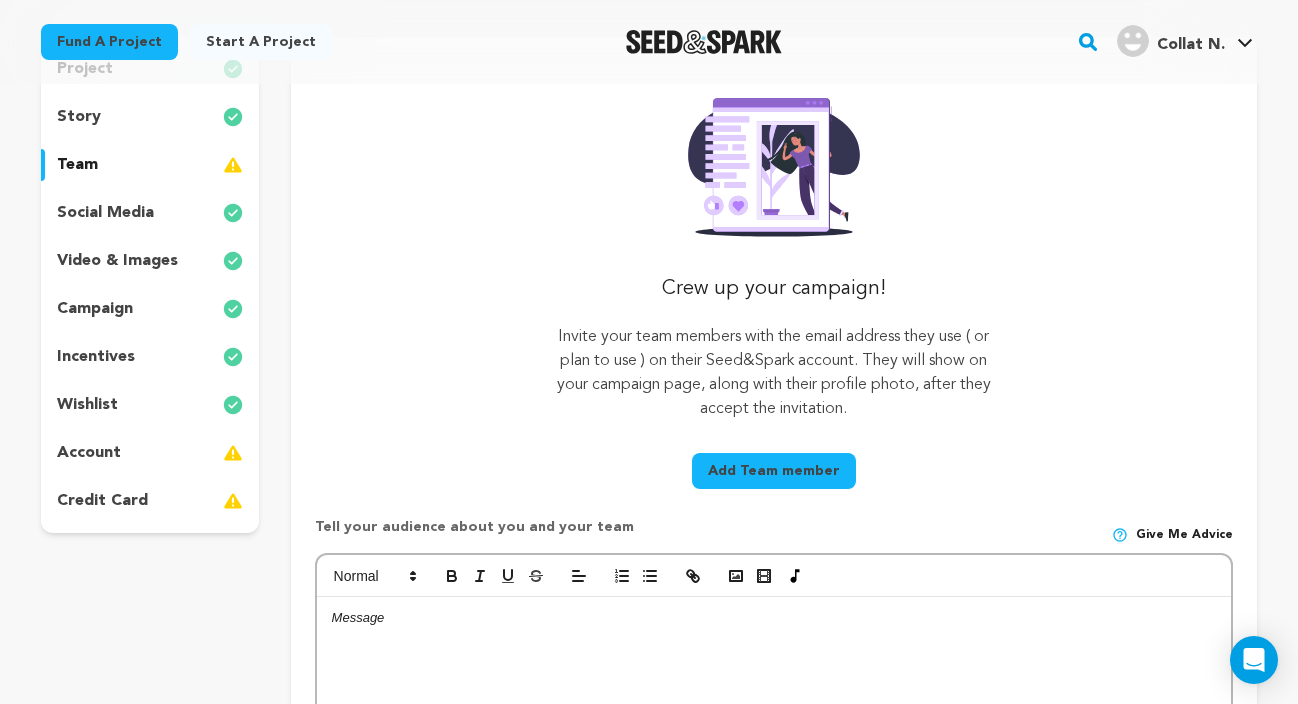 scroll, scrollTop: 273, scrollLeft: 0, axis: vertical 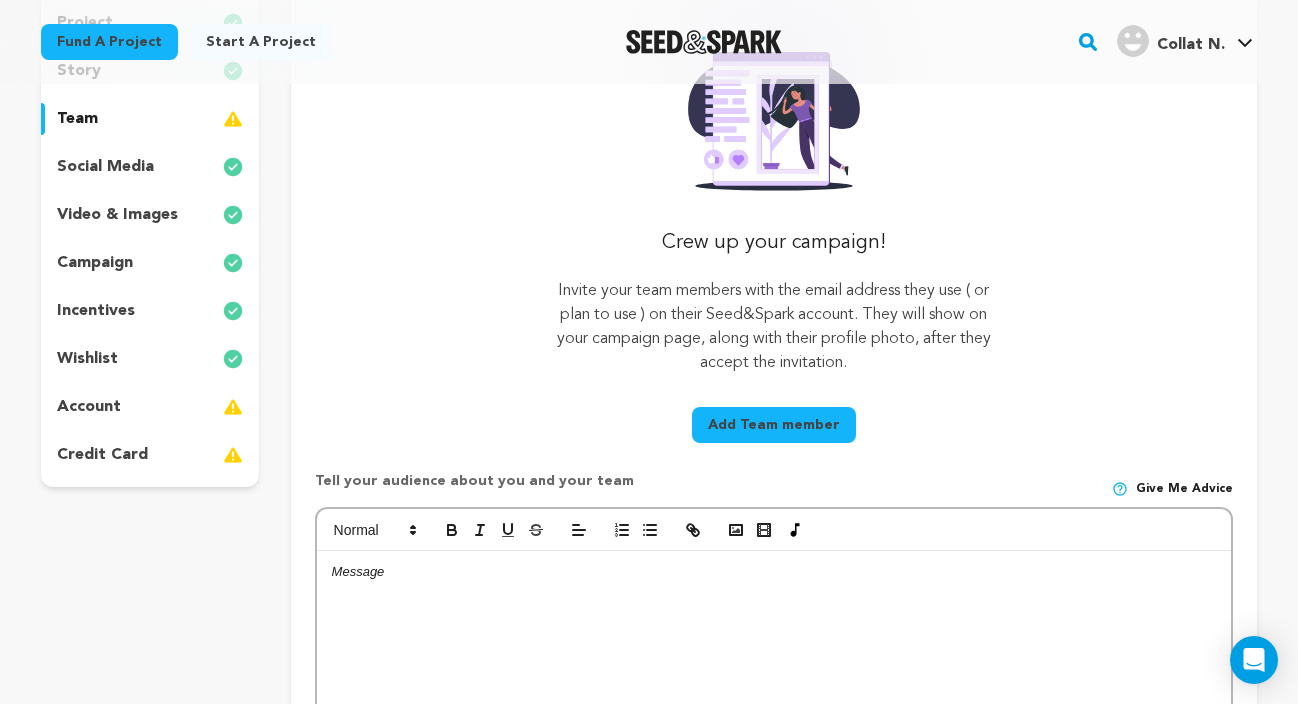 click on "Add Team member" at bounding box center (774, 425) 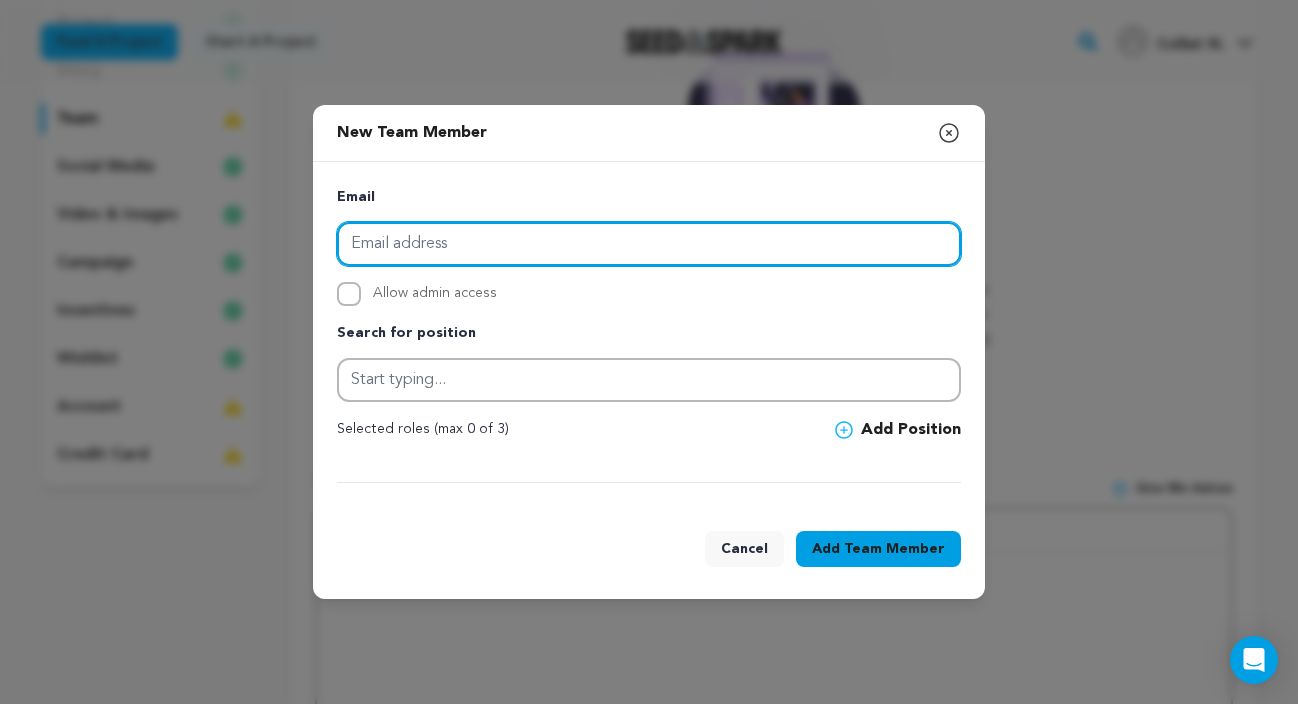 click at bounding box center [649, 244] 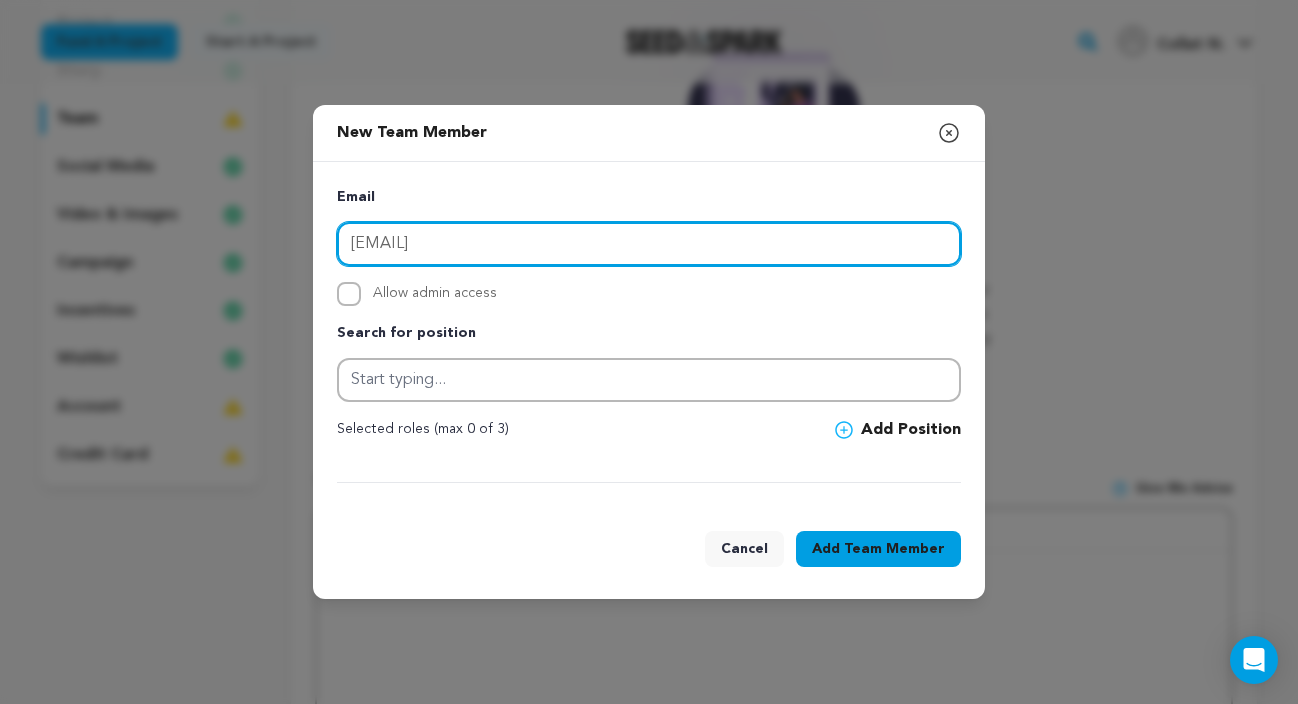 type on "[EMAIL]" 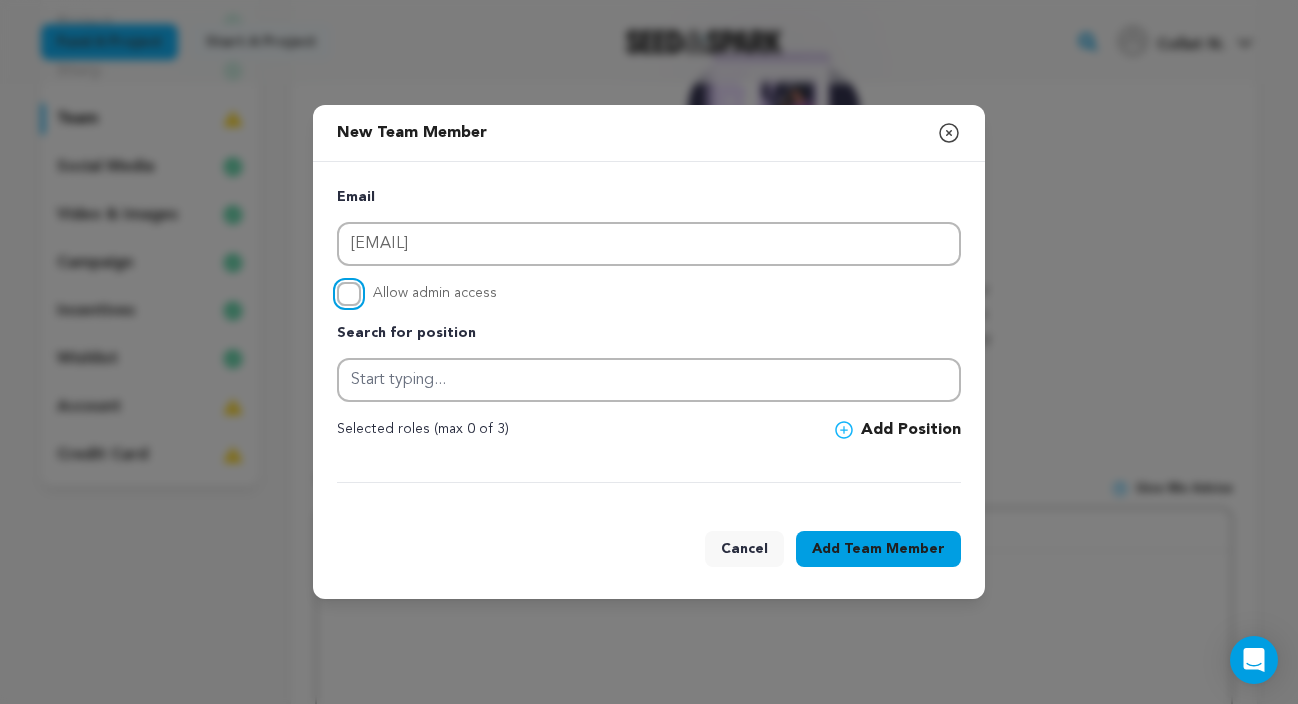 click on "Allow admin access" at bounding box center [349, 294] 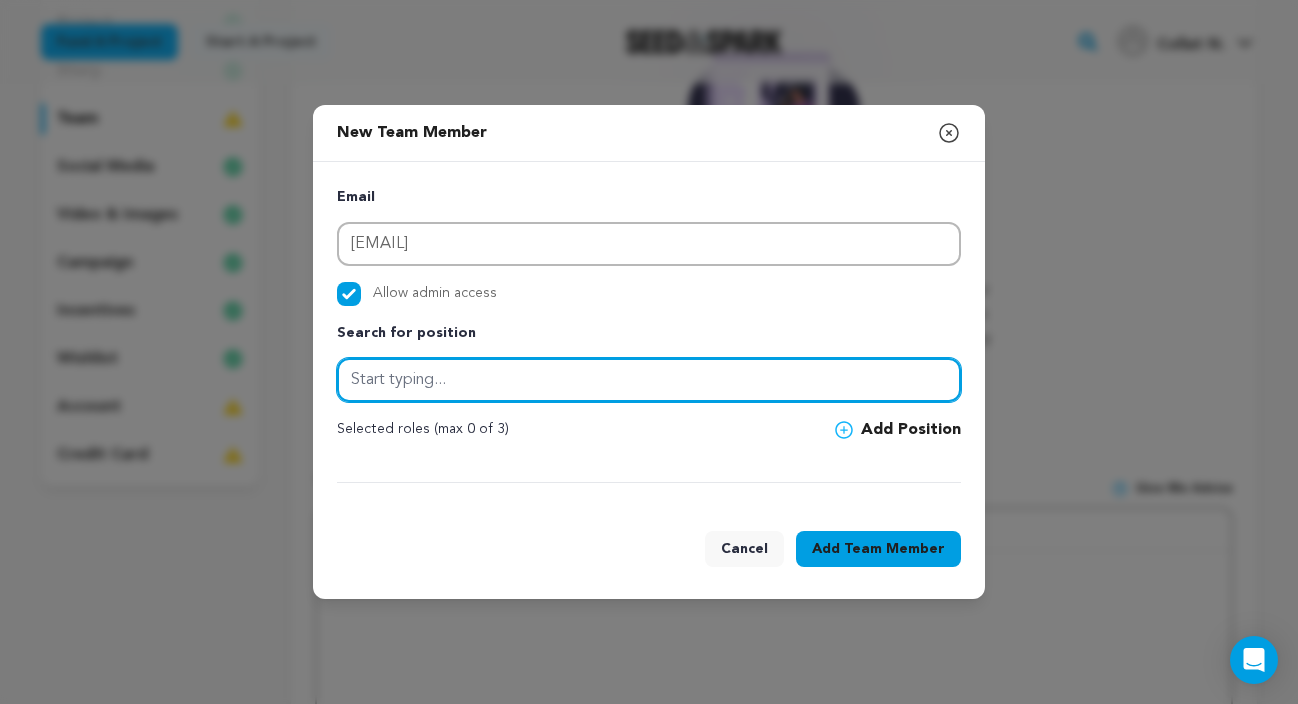 click at bounding box center [649, 380] 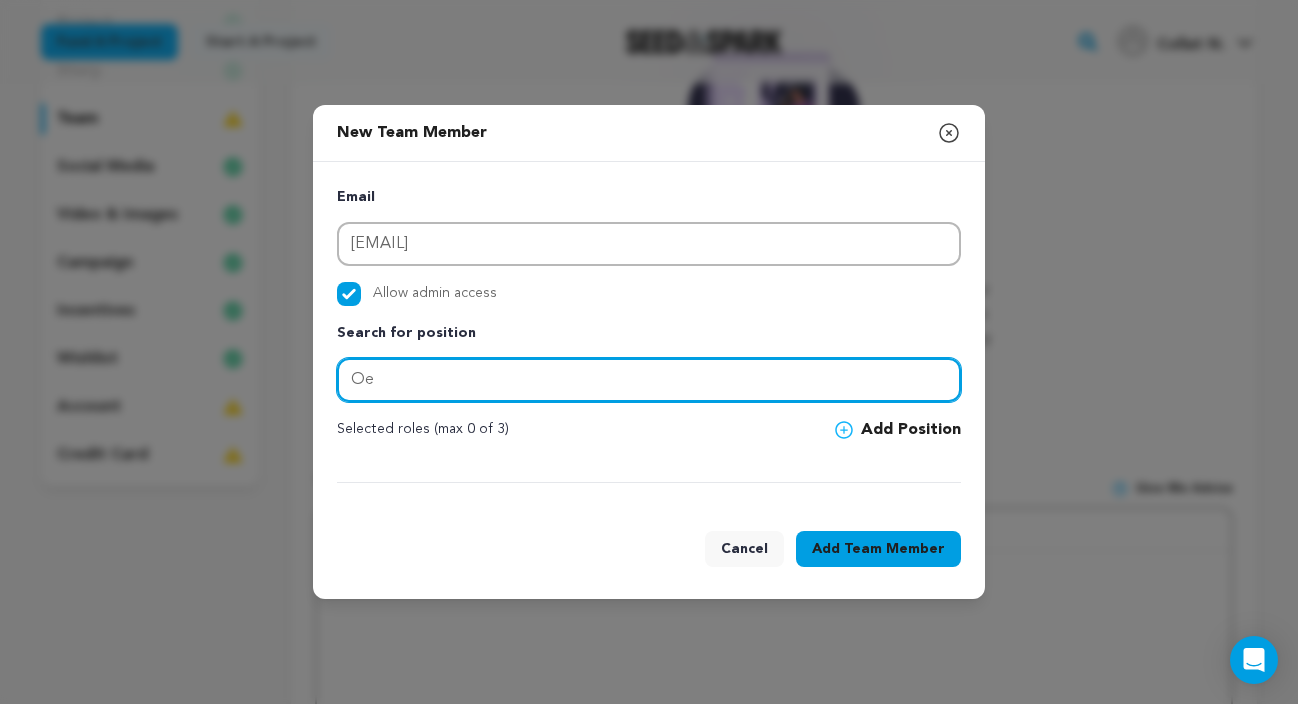 type on "O" 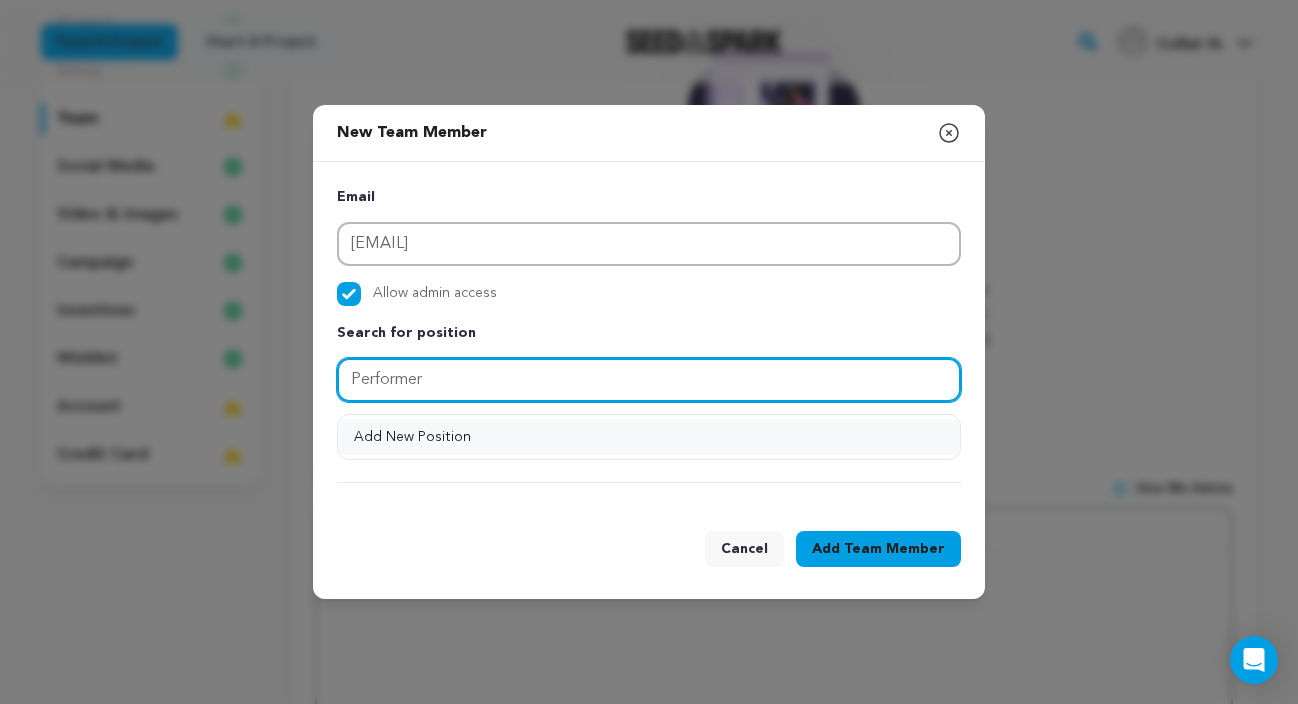 type on "Performer" 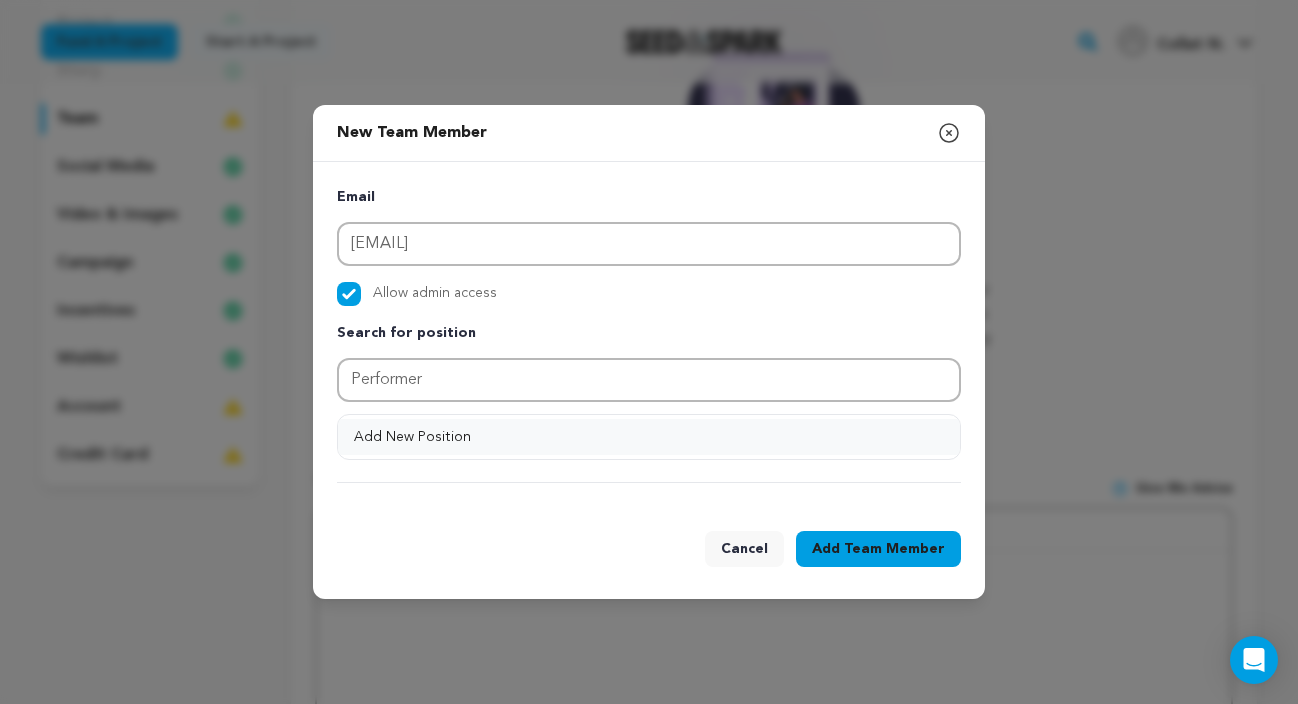 click on "Add New Position" at bounding box center [649, 437] 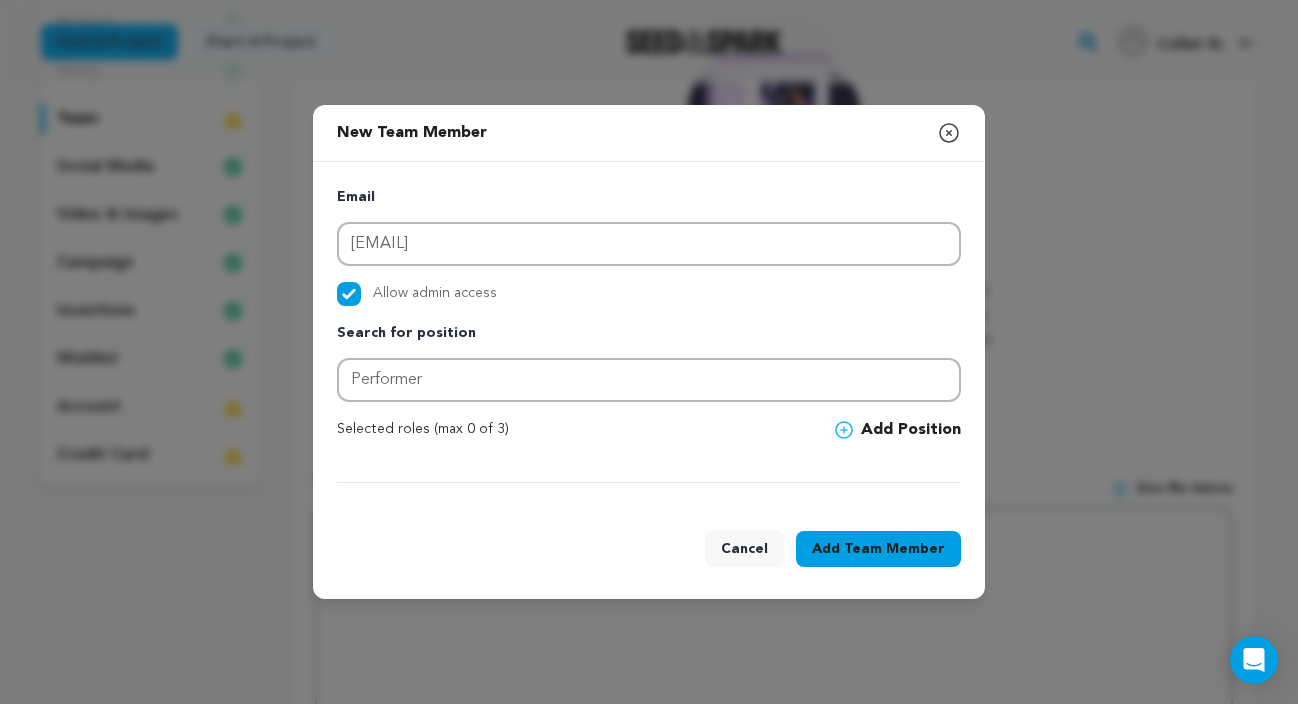 click on "Add Position" at bounding box center (898, 430) 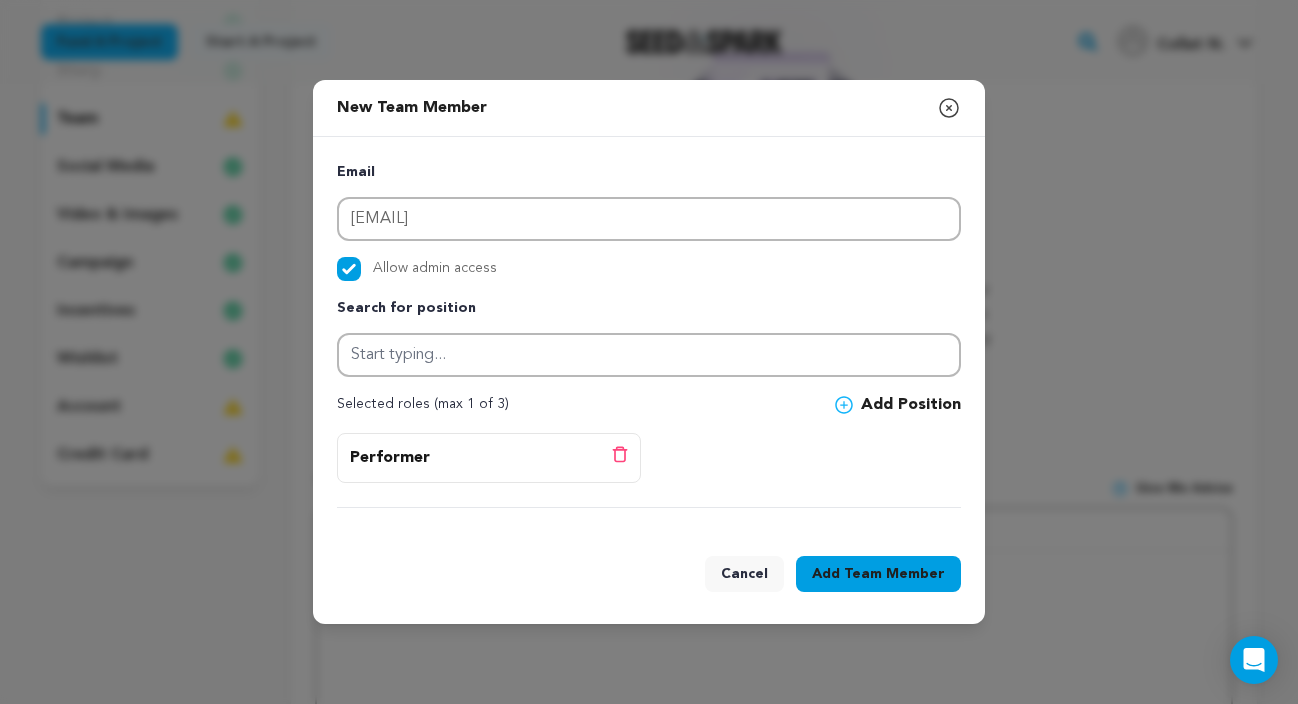 click on "Team Member" at bounding box center [894, 574] 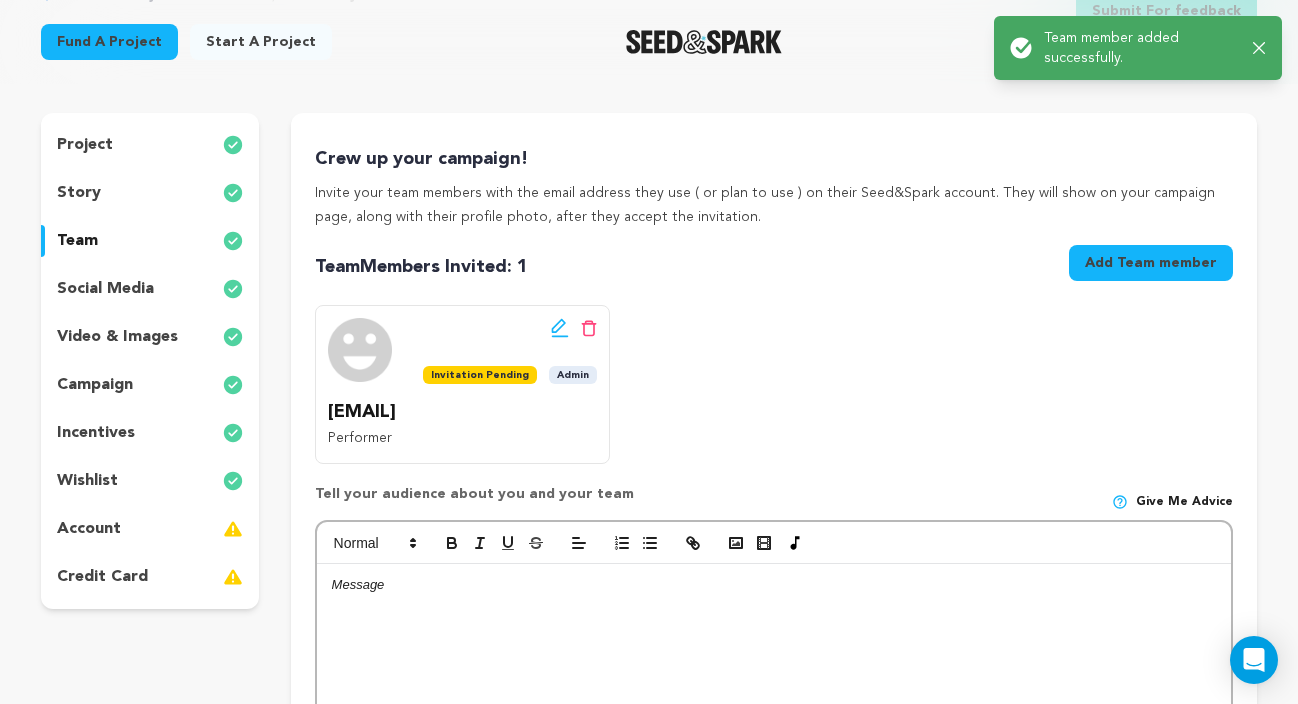 scroll, scrollTop: 0, scrollLeft: 0, axis: both 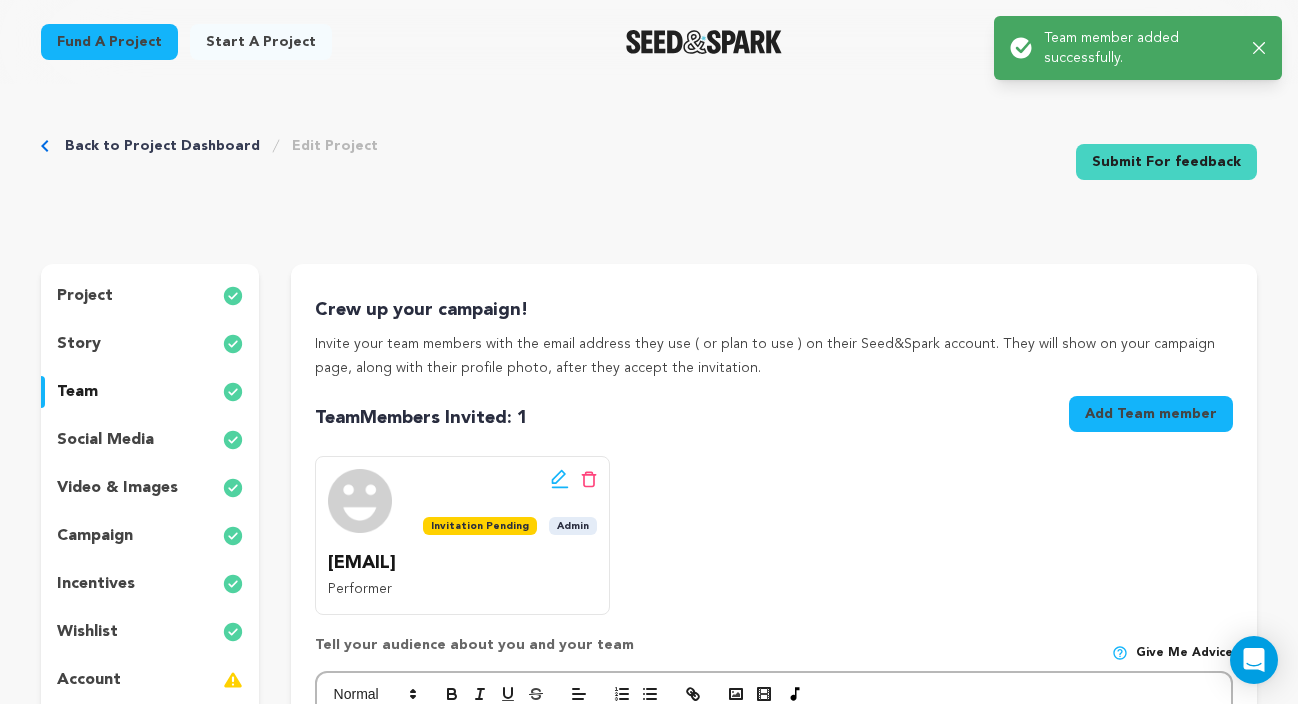 click on "Add Team member" at bounding box center [1151, 414] 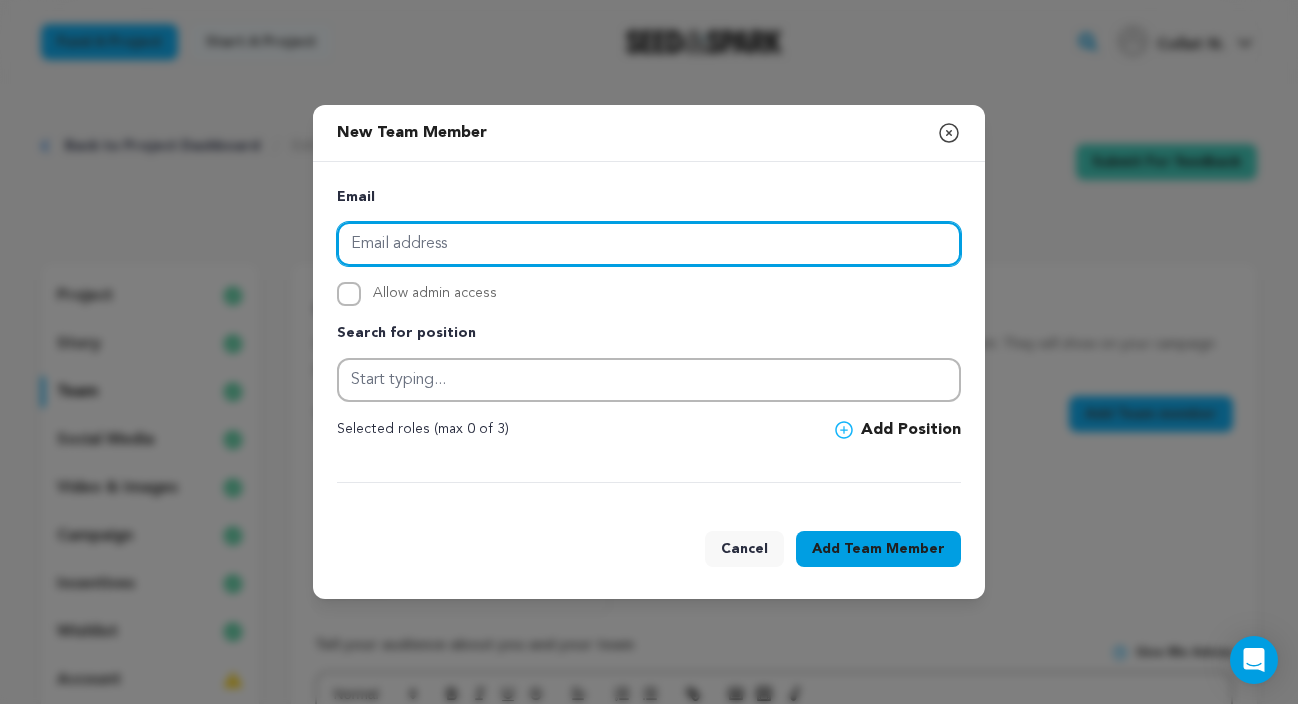 click at bounding box center [649, 244] 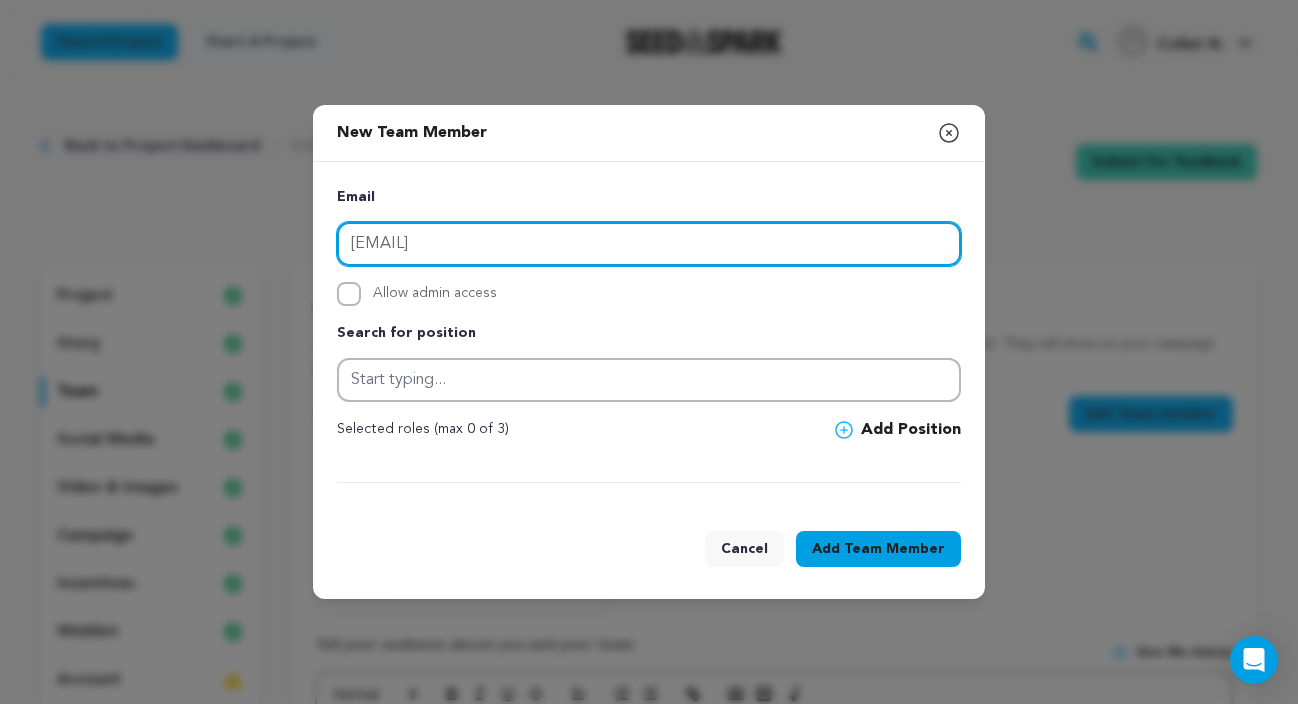 type on "[EMAIL]" 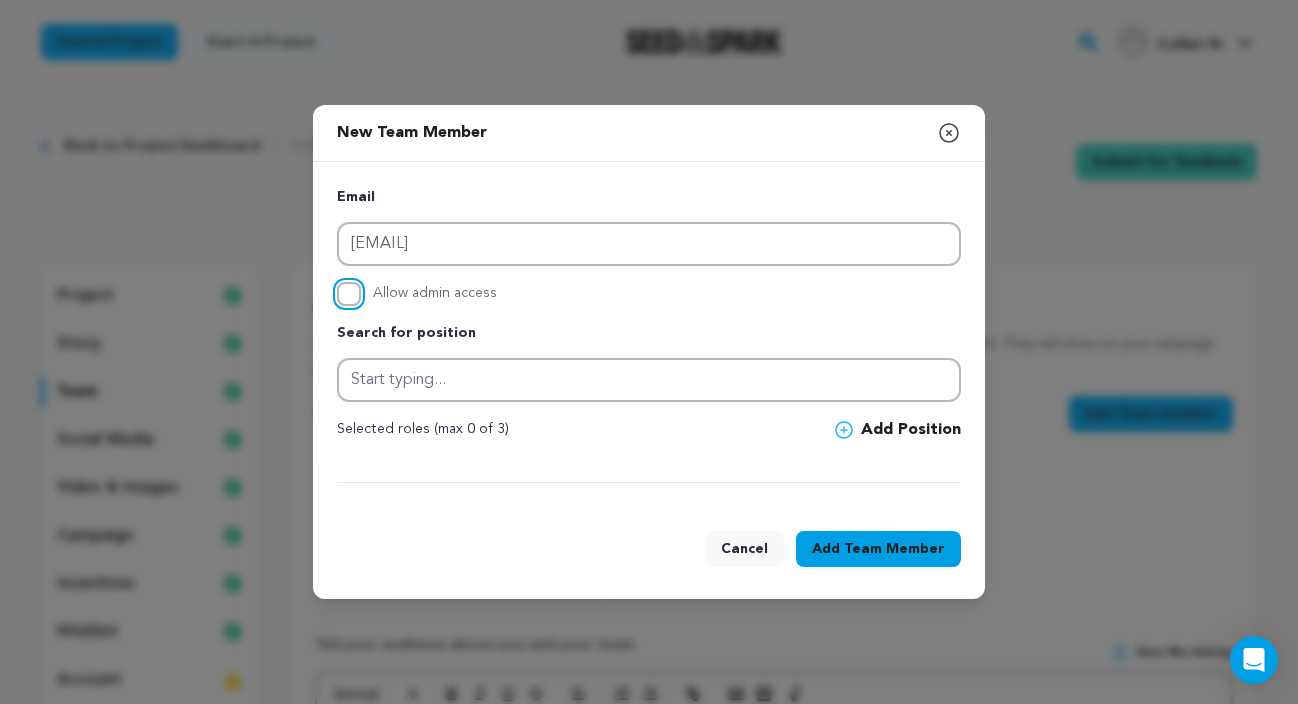 click on "Allow admin access" at bounding box center [349, 294] 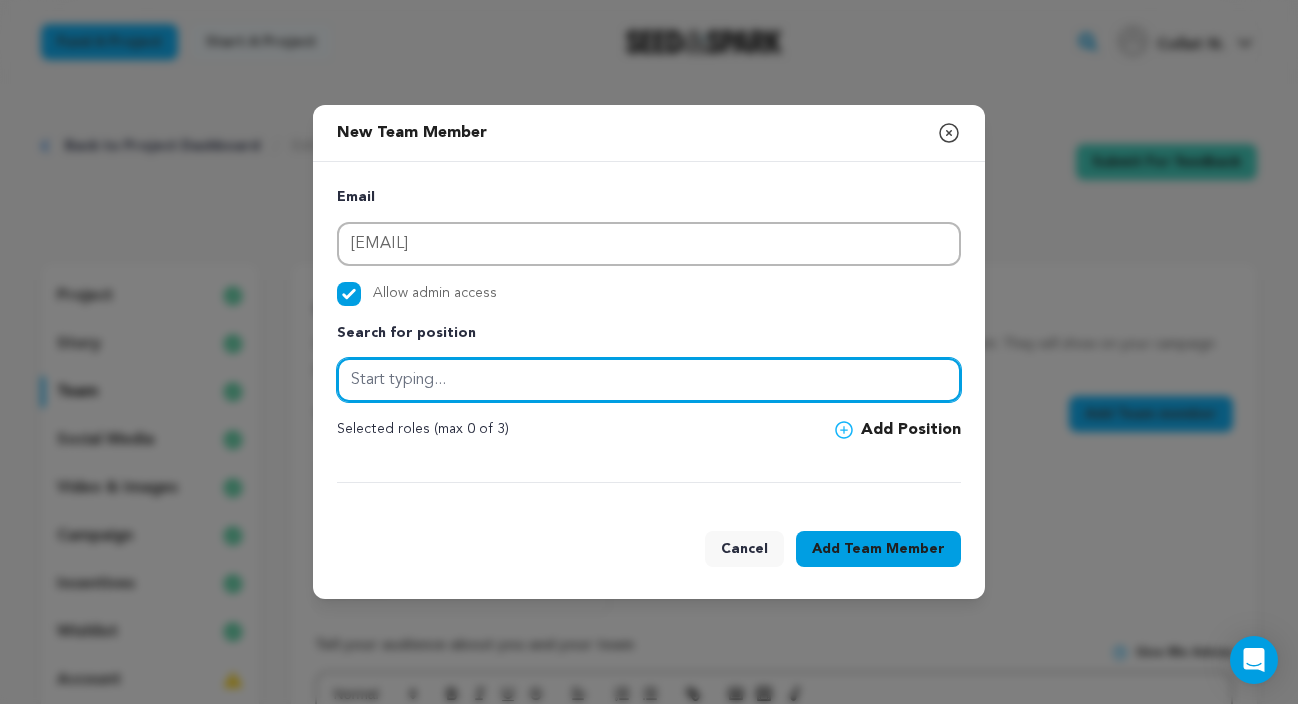 click at bounding box center (649, 380) 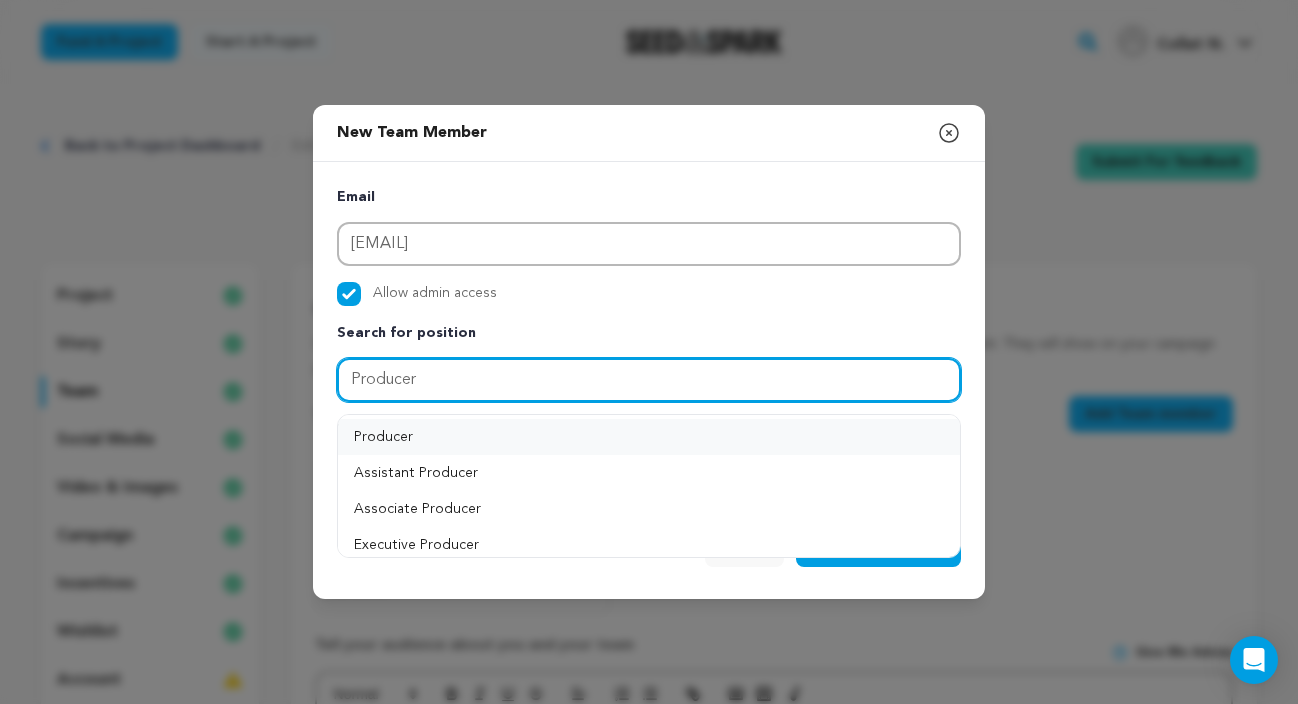 type on "Producer" 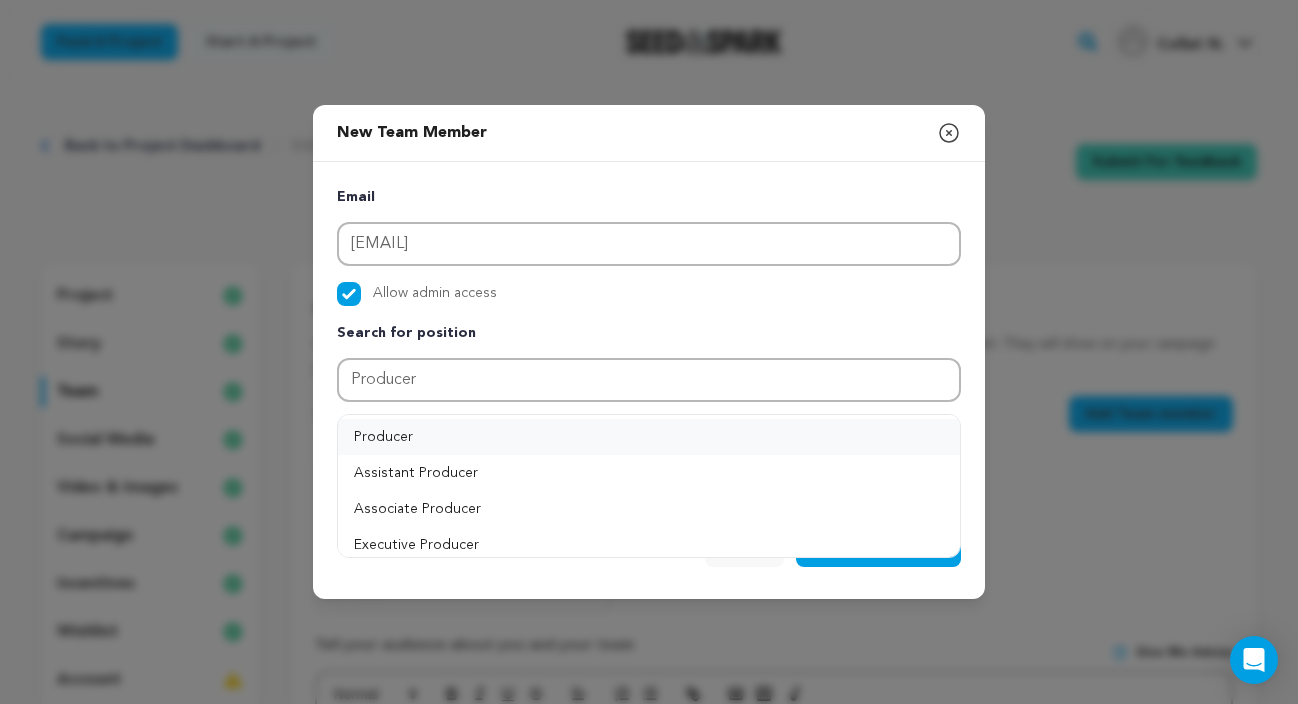 click on "Producer" at bounding box center [649, 437] 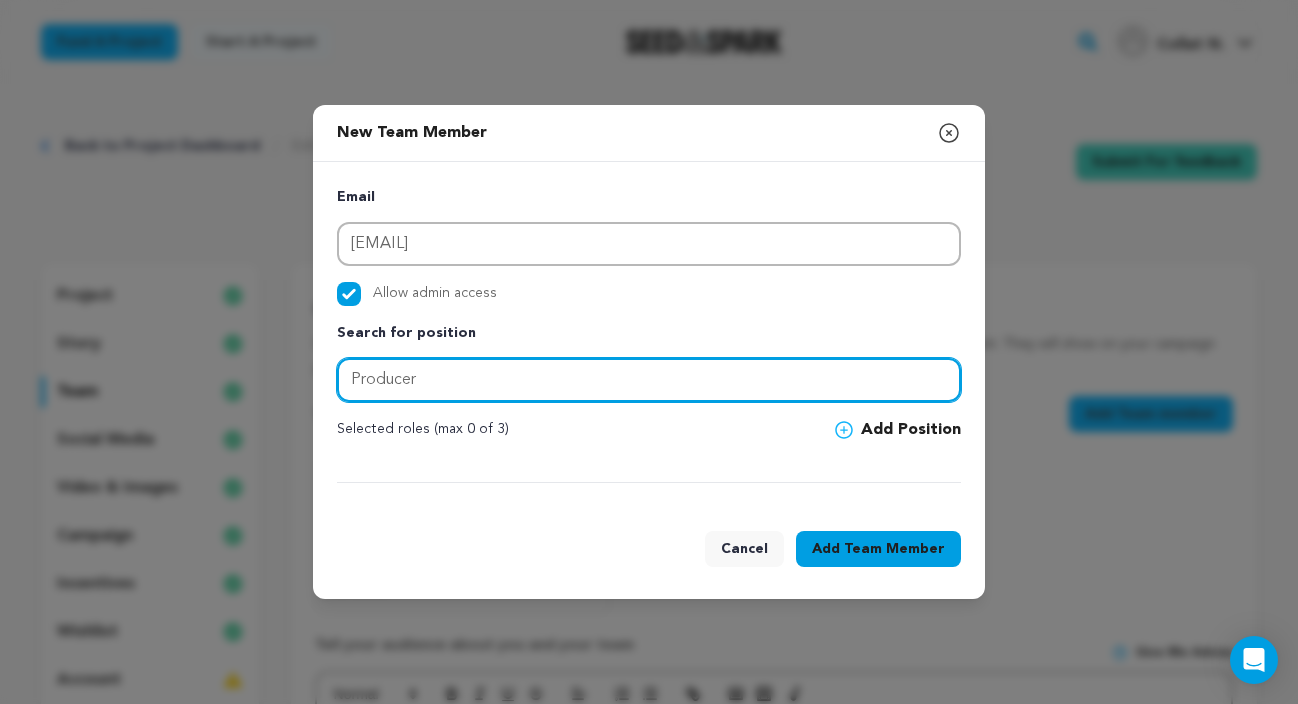 click on "Producer" at bounding box center (649, 380) 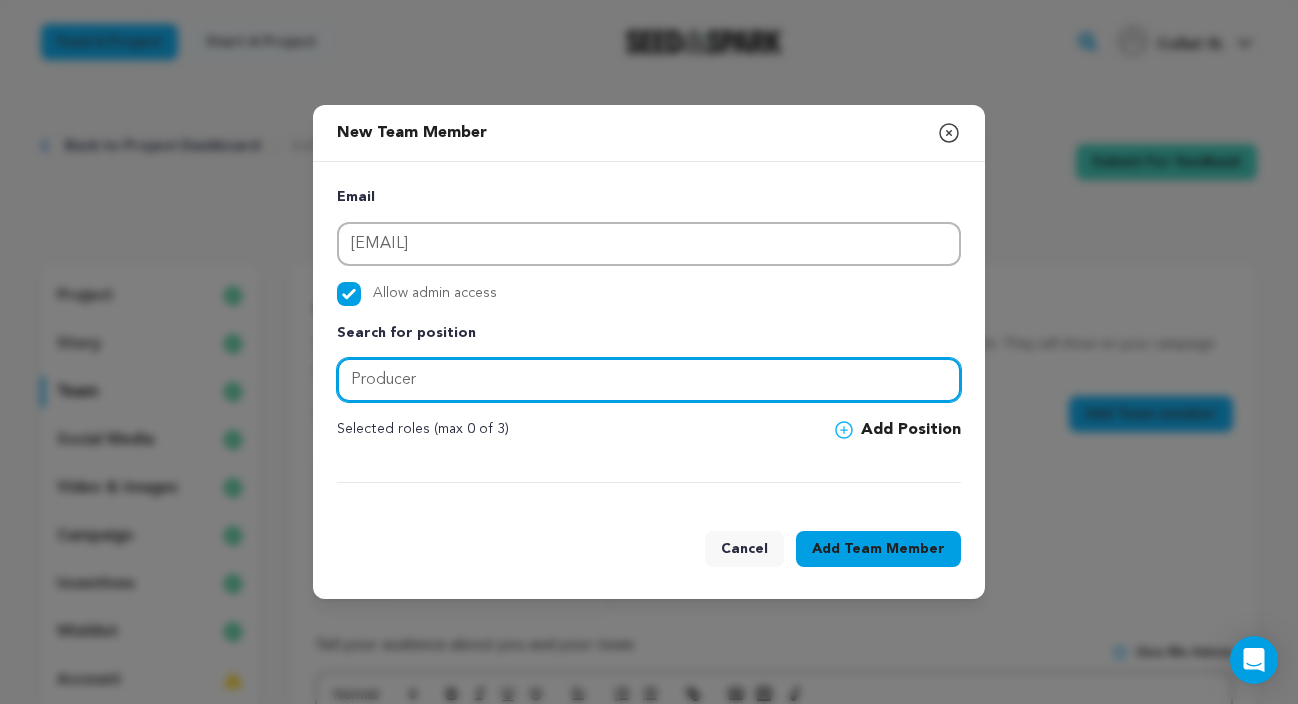 click on "Producer" at bounding box center (649, 380) 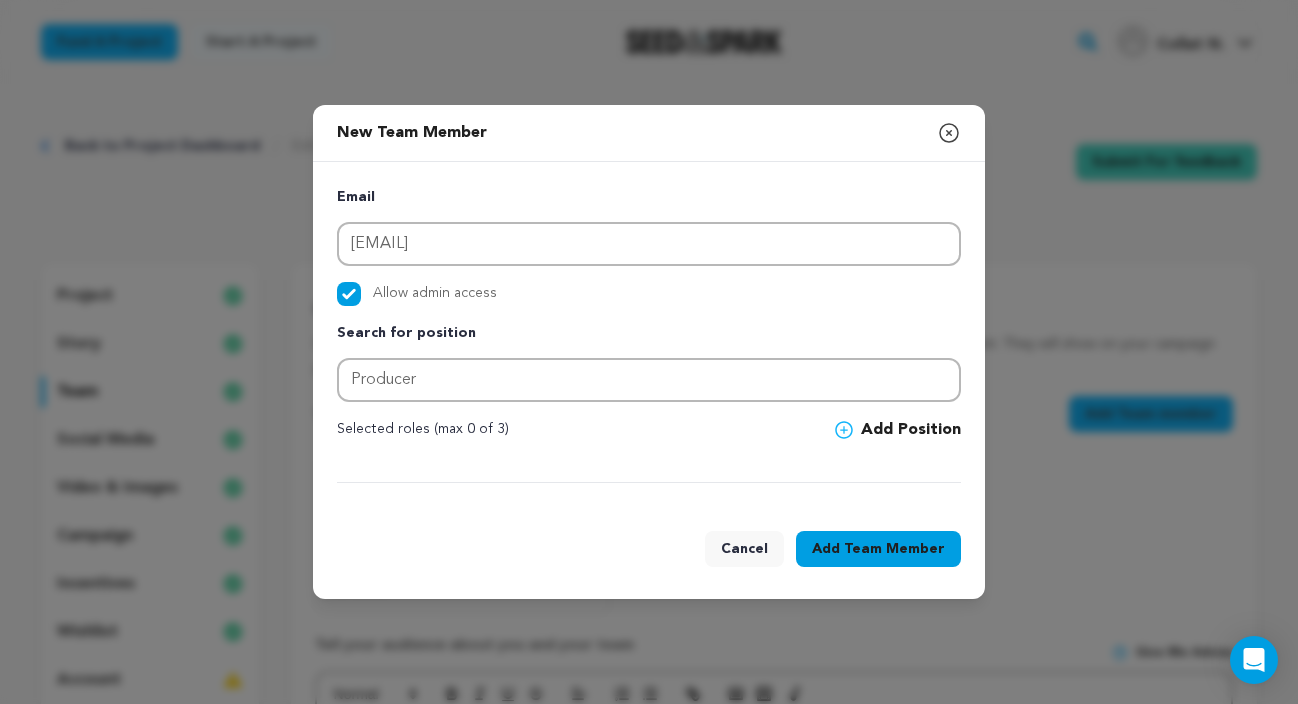 click on "Add Position" at bounding box center (898, 430) 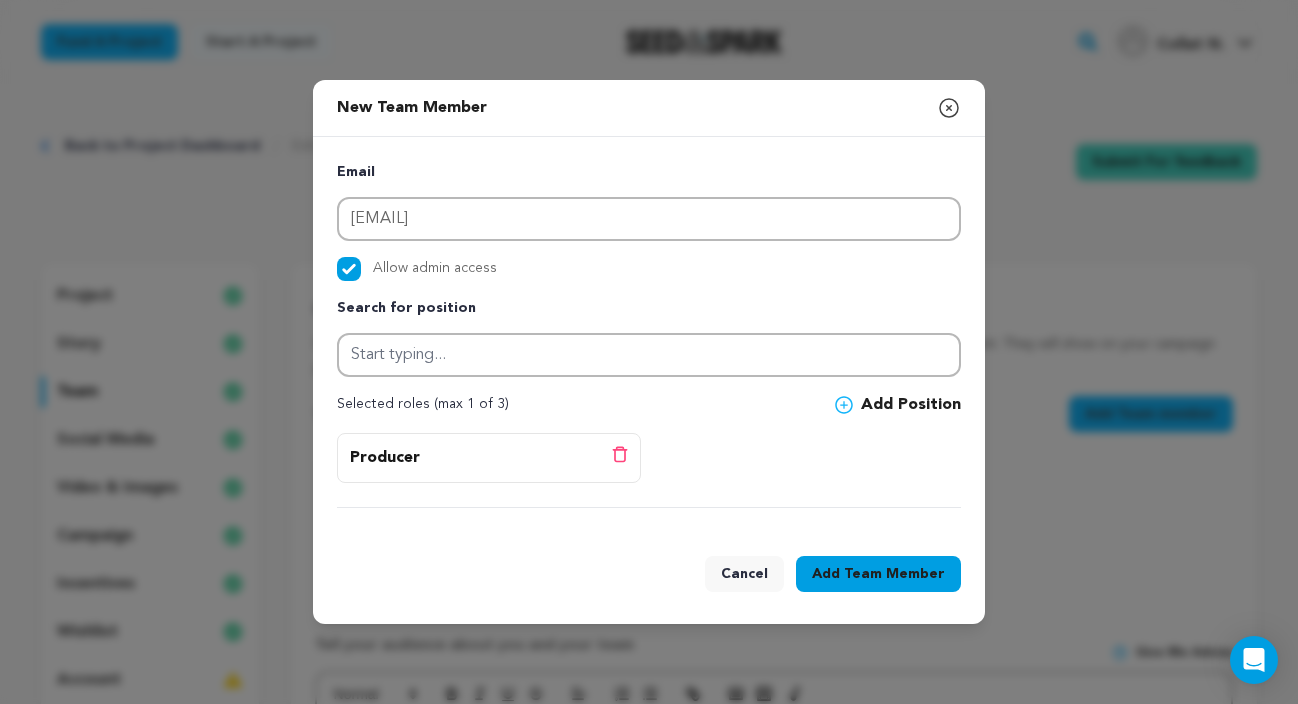 click on "Team Member" at bounding box center [894, 574] 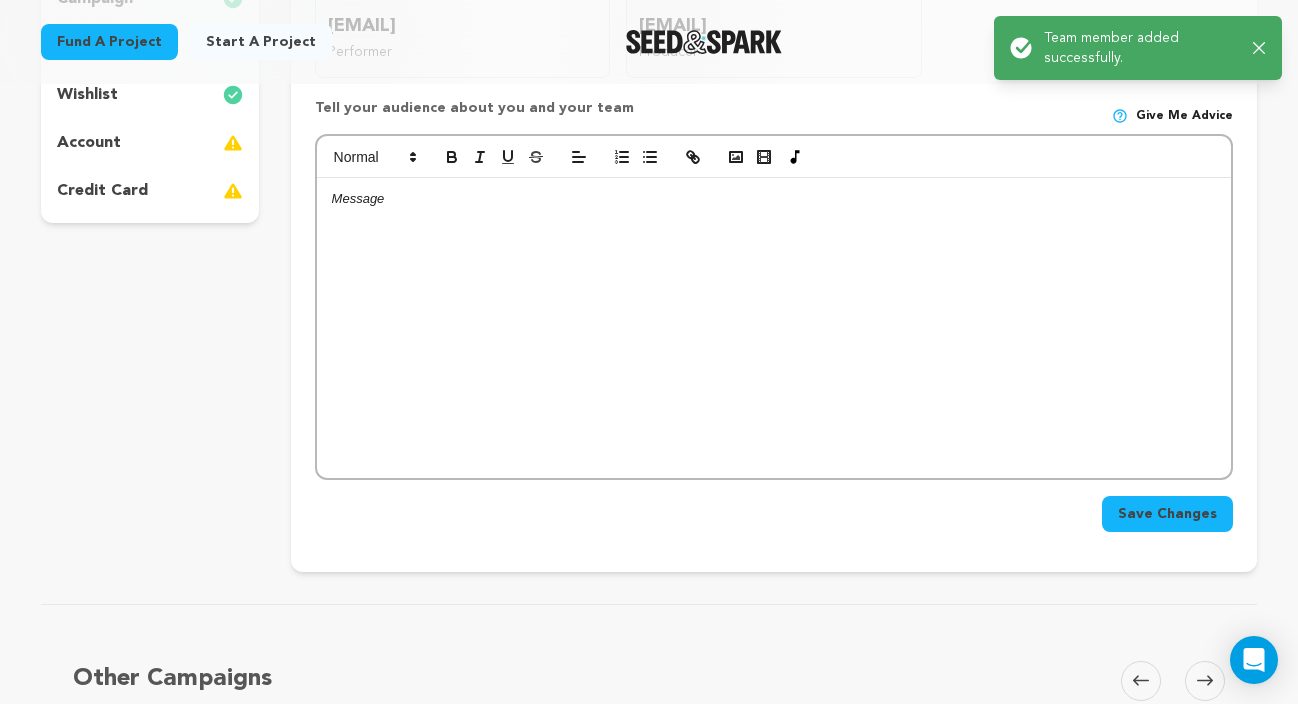 scroll, scrollTop: 655, scrollLeft: 0, axis: vertical 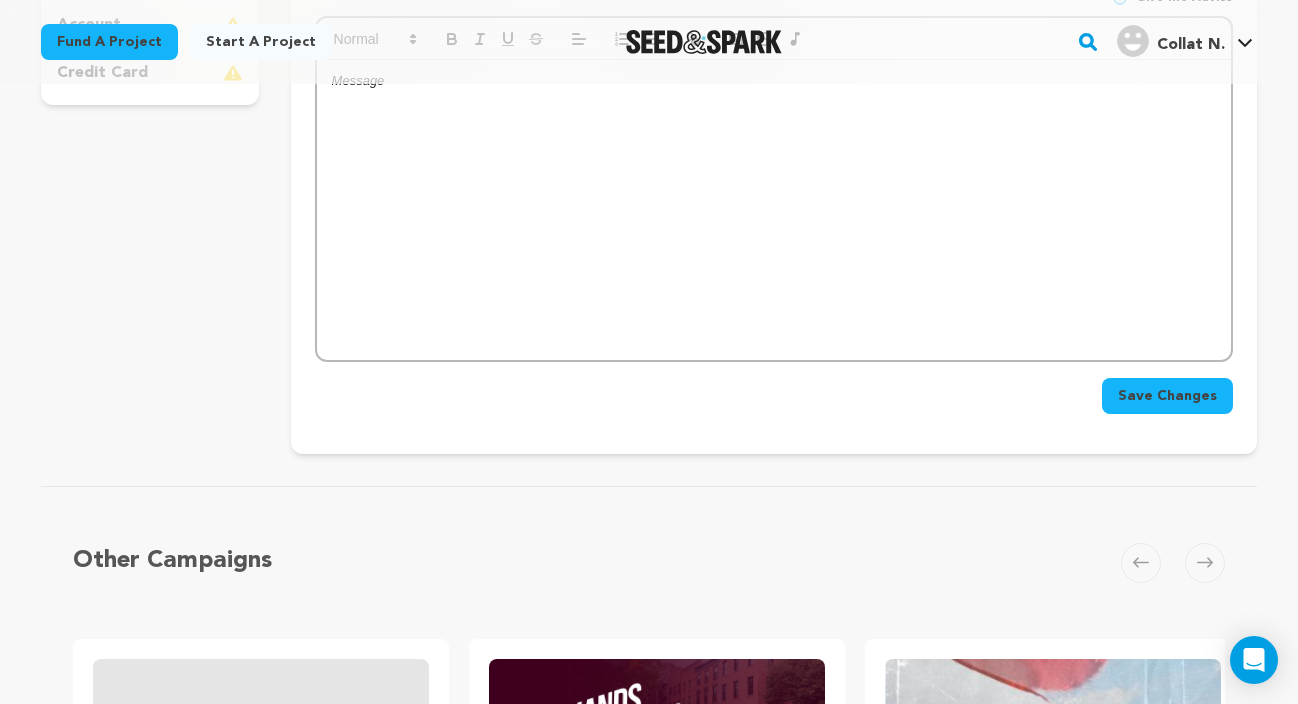 click on "Save Changes" at bounding box center (1167, 396) 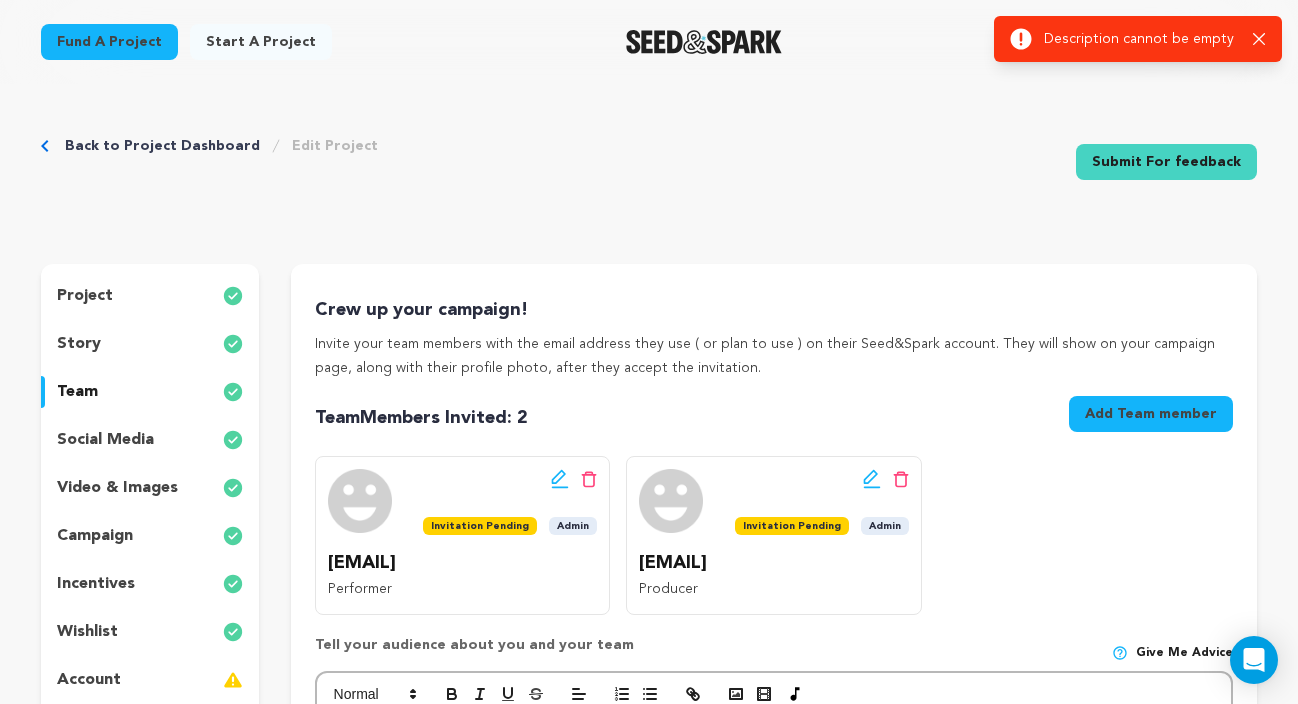 scroll, scrollTop: 68, scrollLeft: 0, axis: vertical 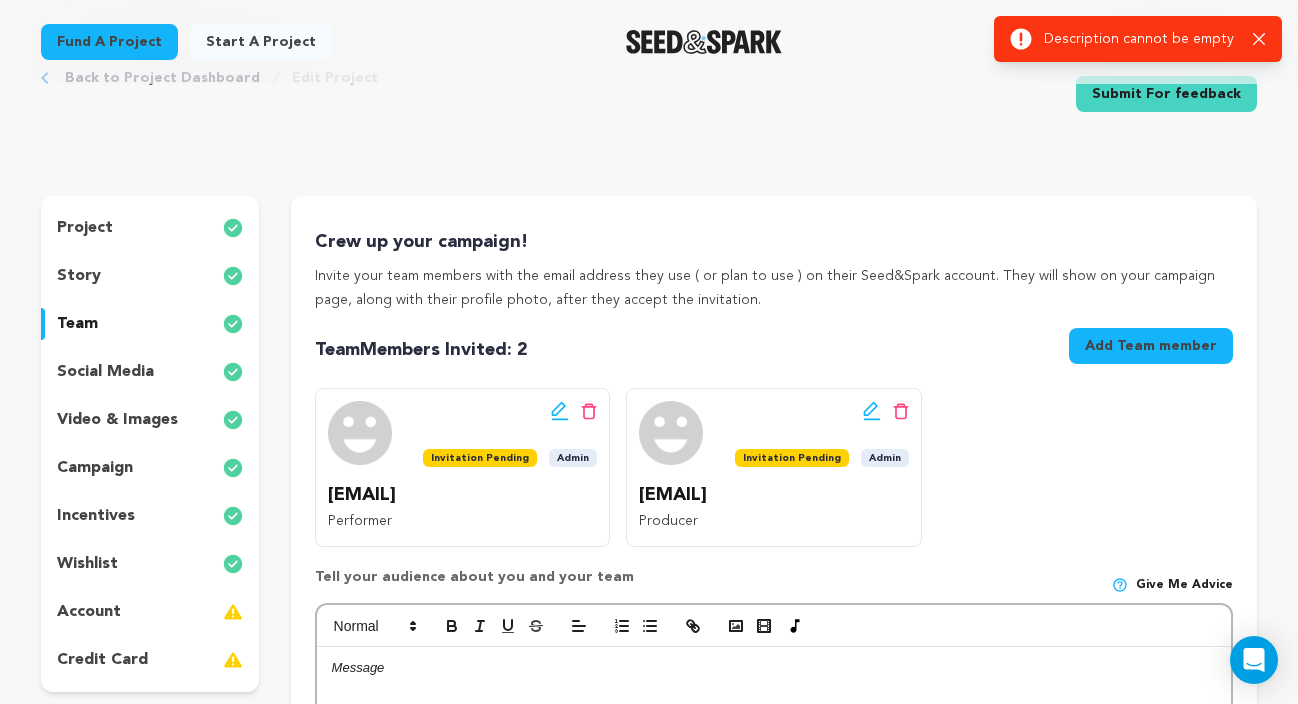 click on "project
story
team
social media
video & images
campaign
incentives
wishlist account" at bounding box center (150, 444) 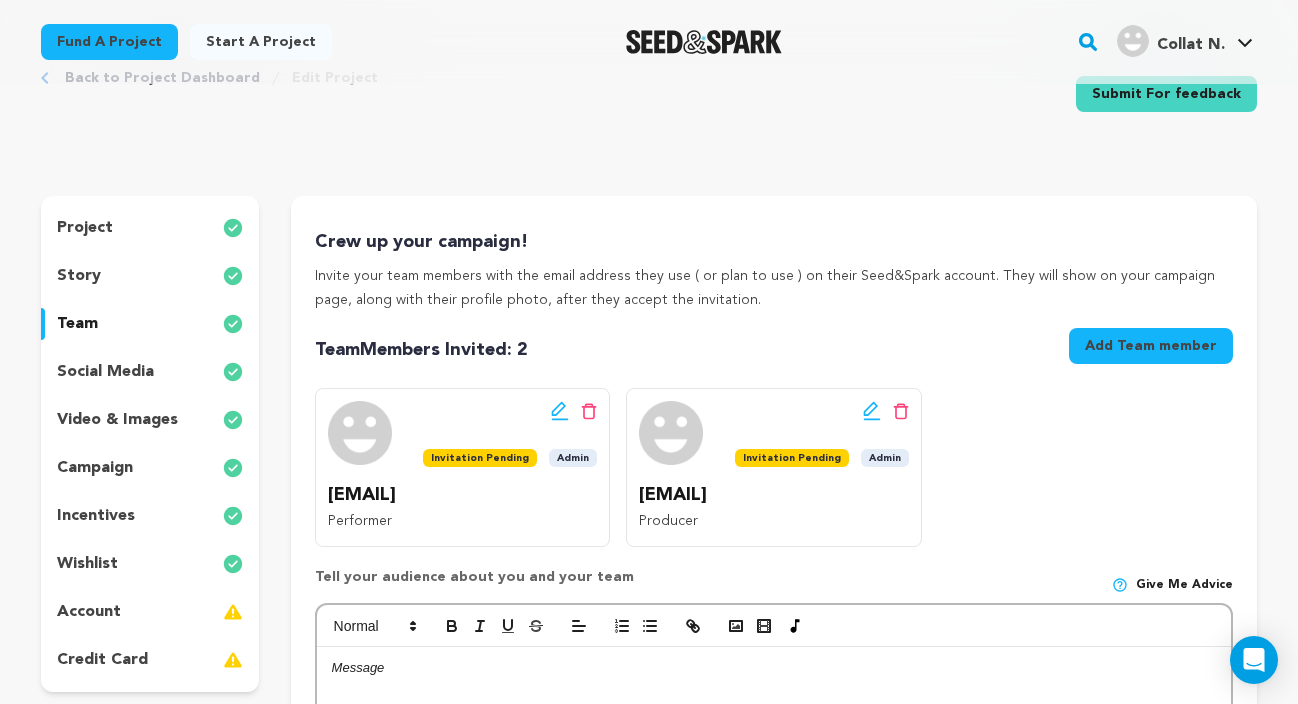 click on "account" at bounding box center (150, 612) 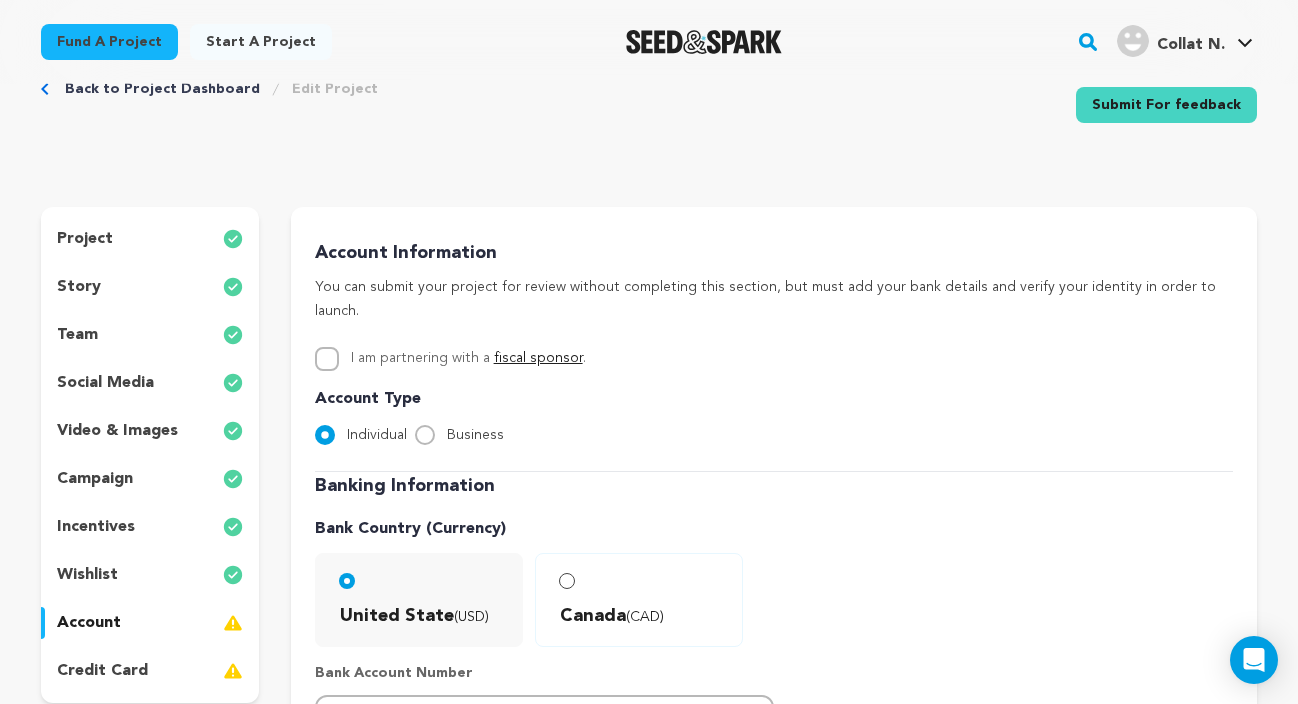 scroll, scrollTop: 60, scrollLeft: 0, axis: vertical 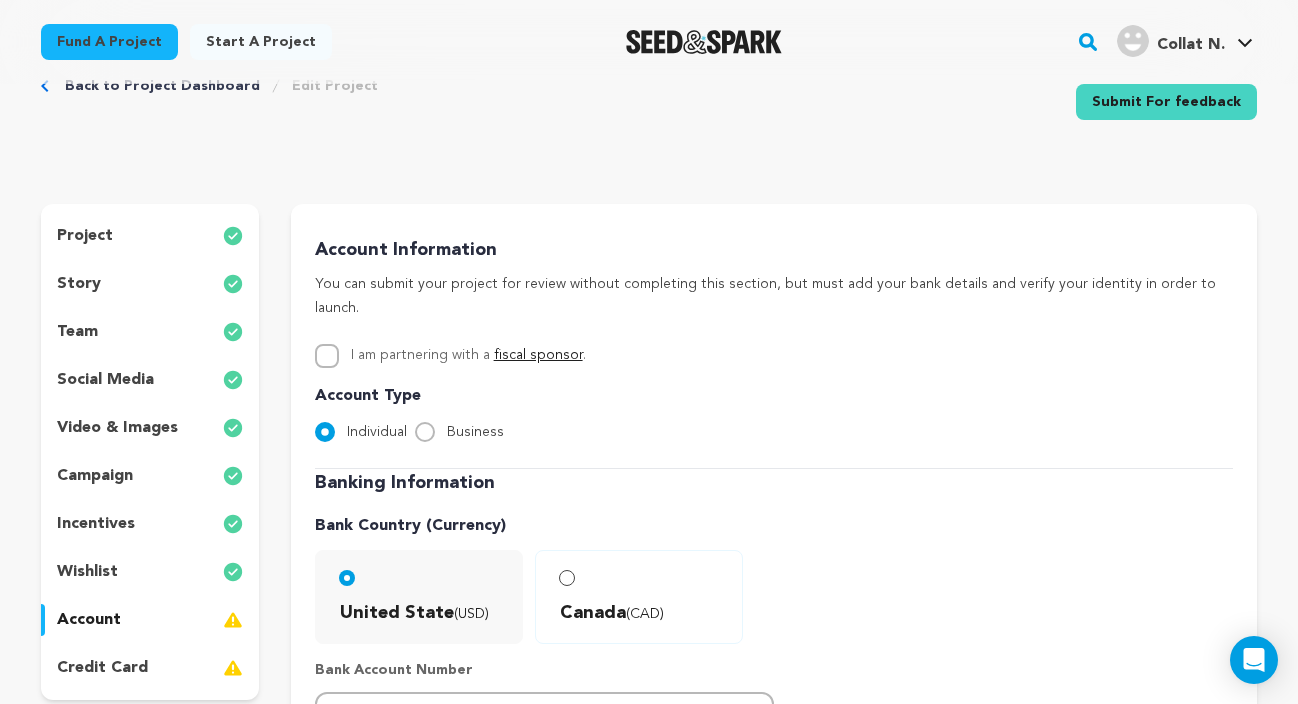 click on "Submit For feedback" at bounding box center (1166, 102) 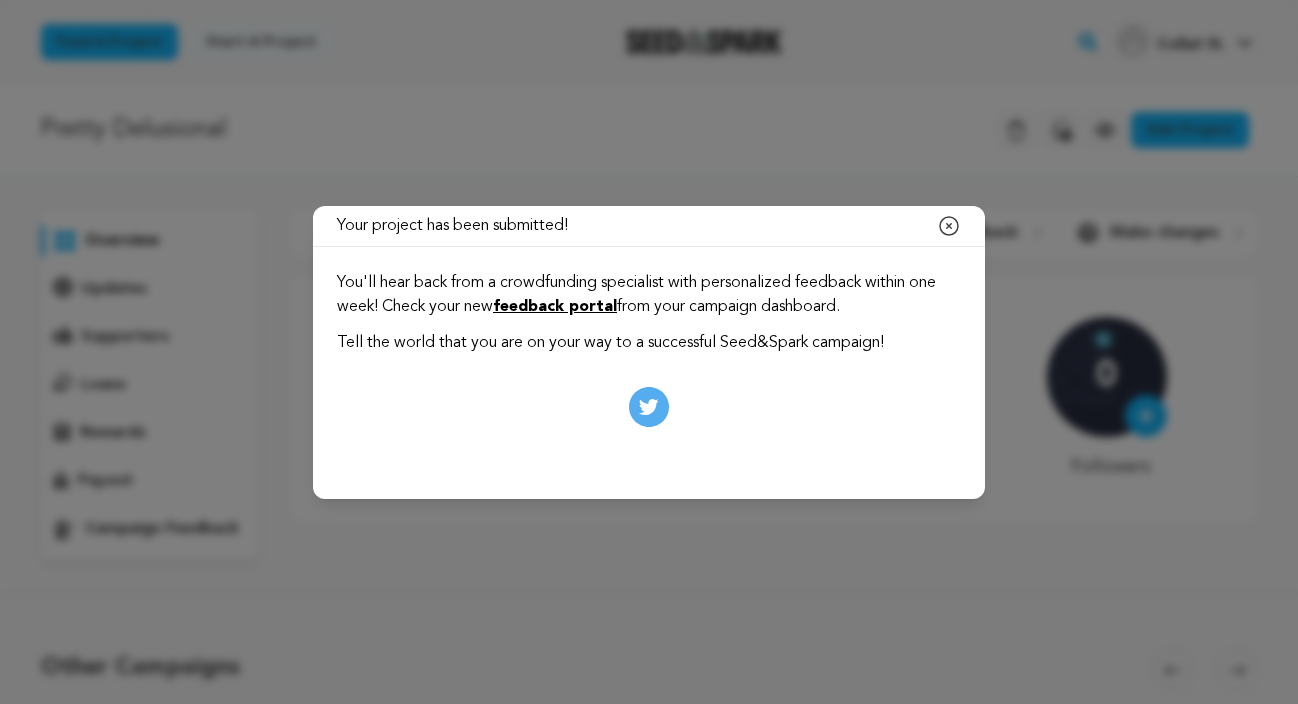 scroll, scrollTop: 0, scrollLeft: 0, axis: both 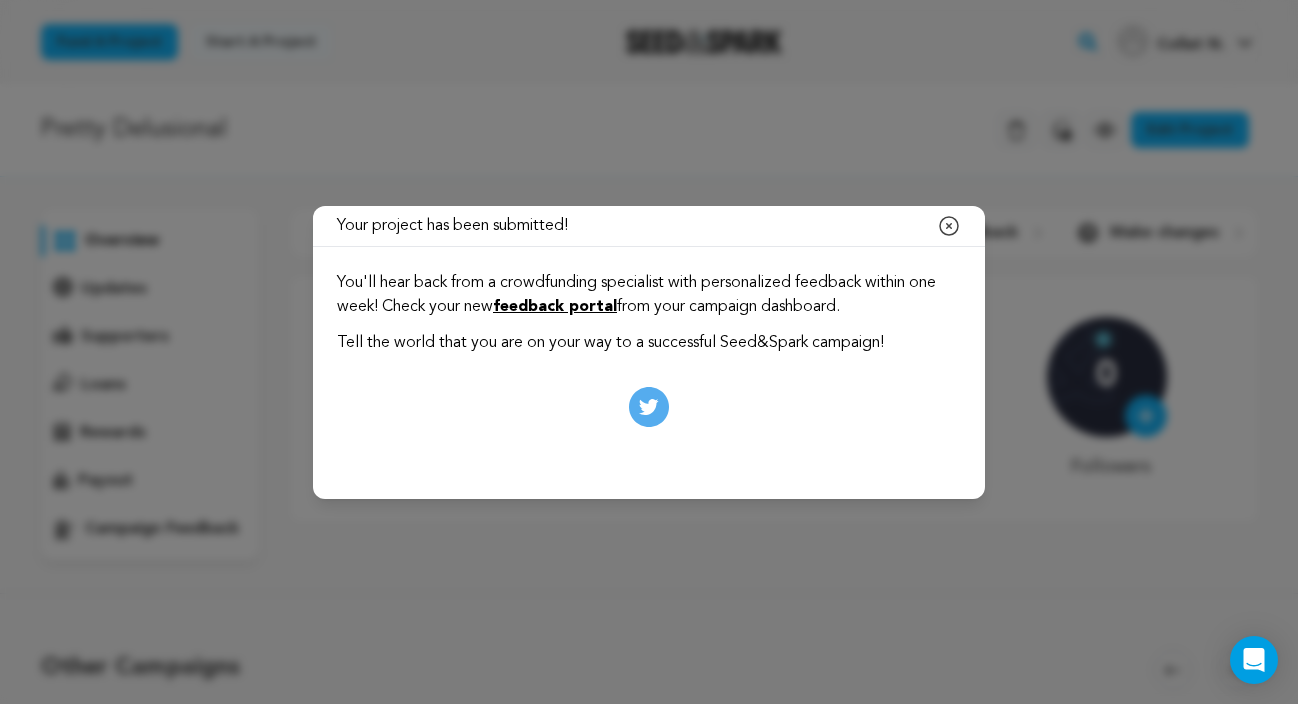 click 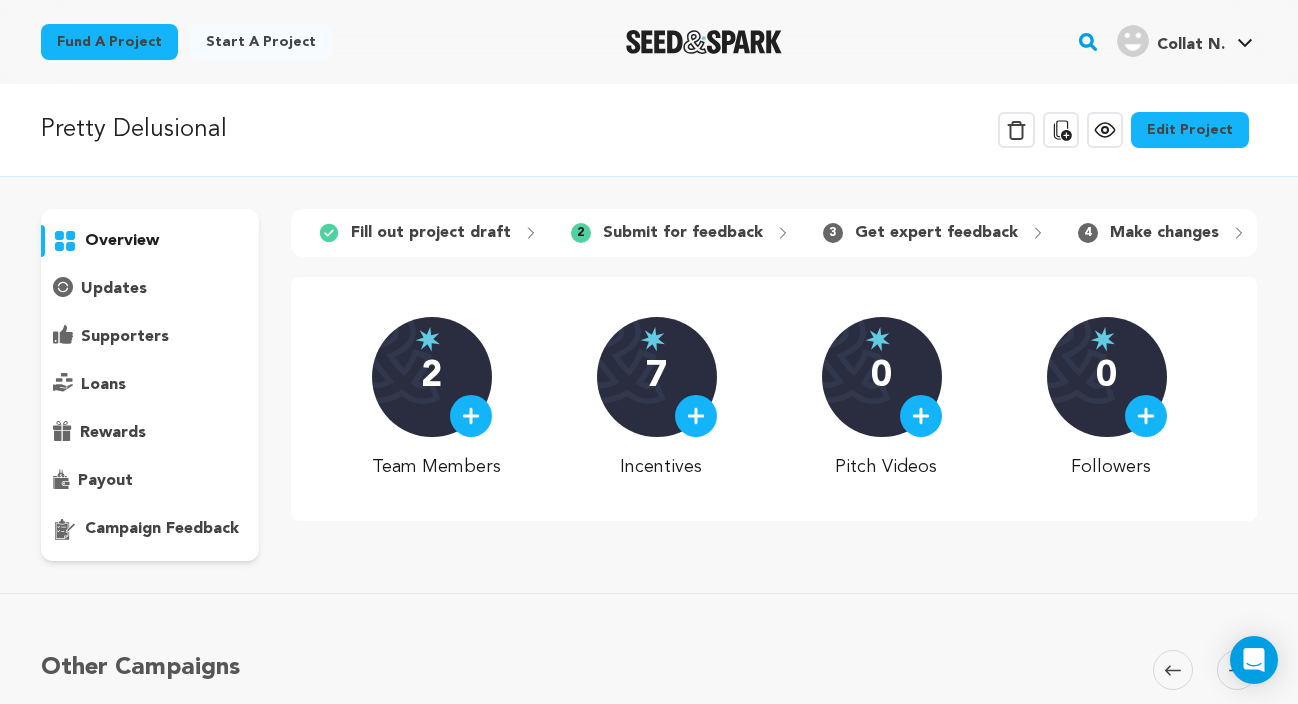 click on "rewards" at bounding box center [113, 433] 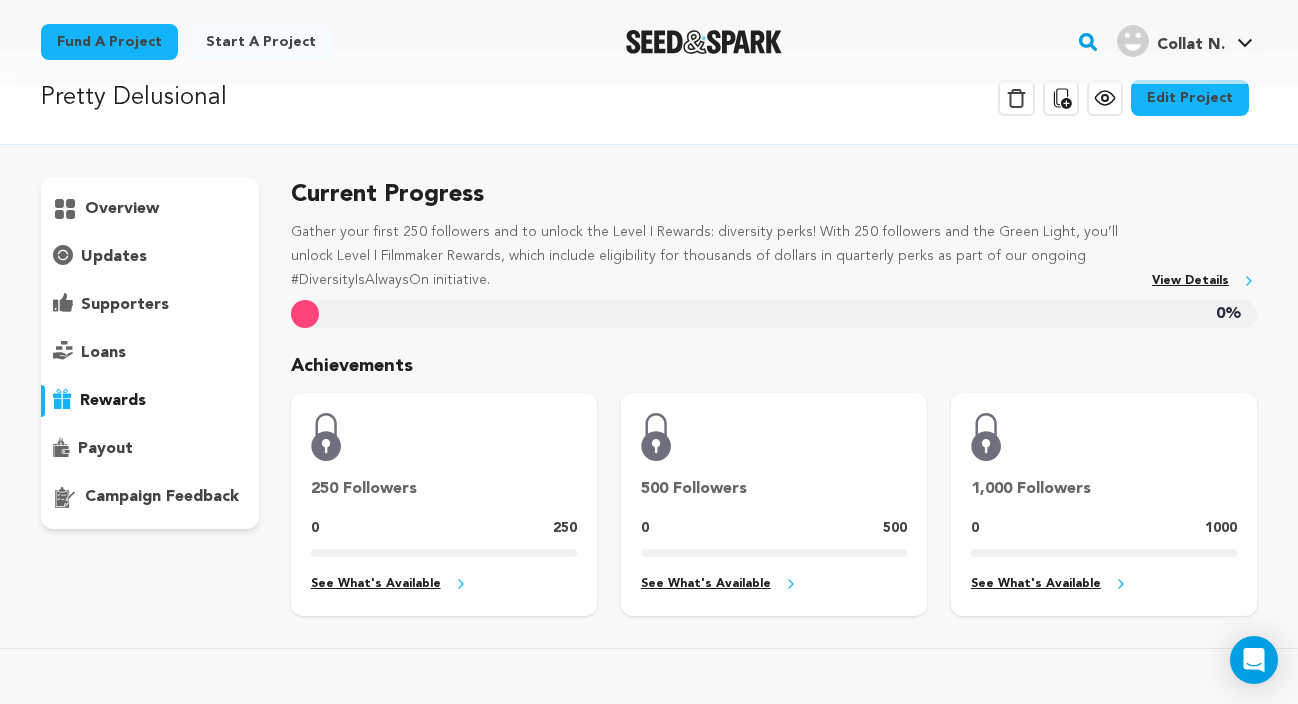 scroll, scrollTop: 47, scrollLeft: 0, axis: vertical 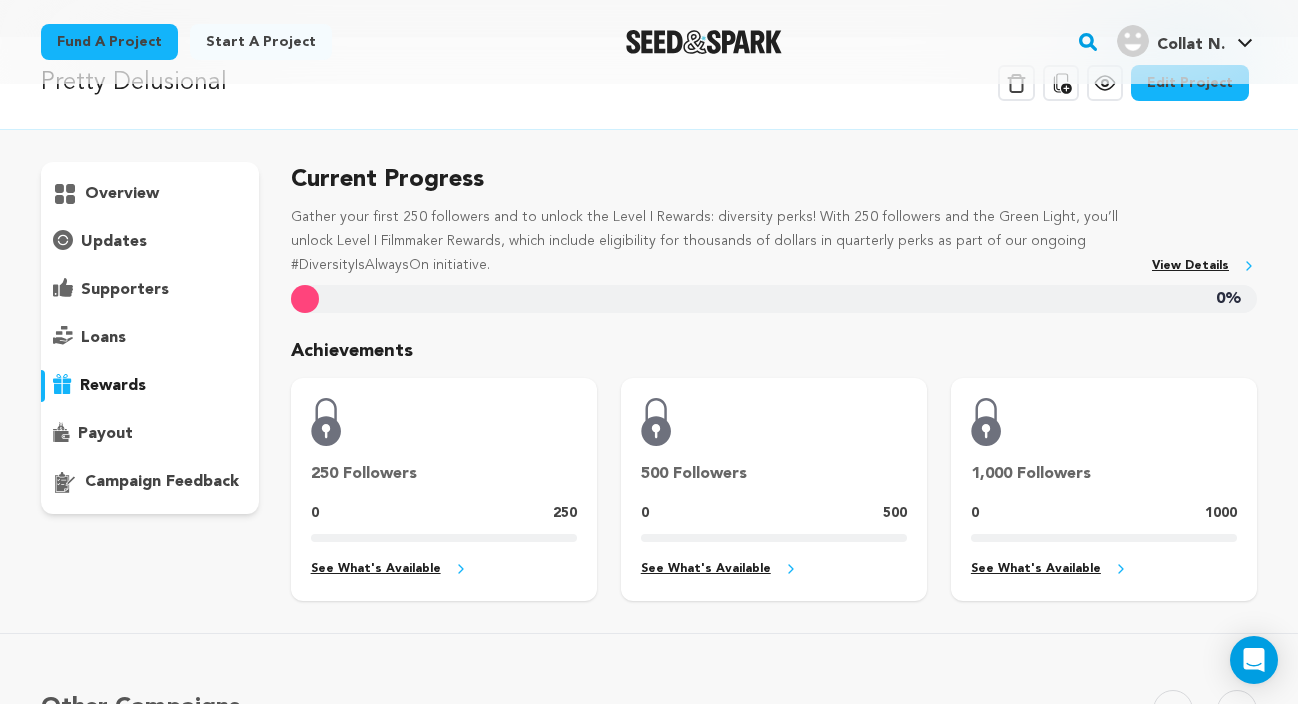 click on "overview" at bounding box center [122, 194] 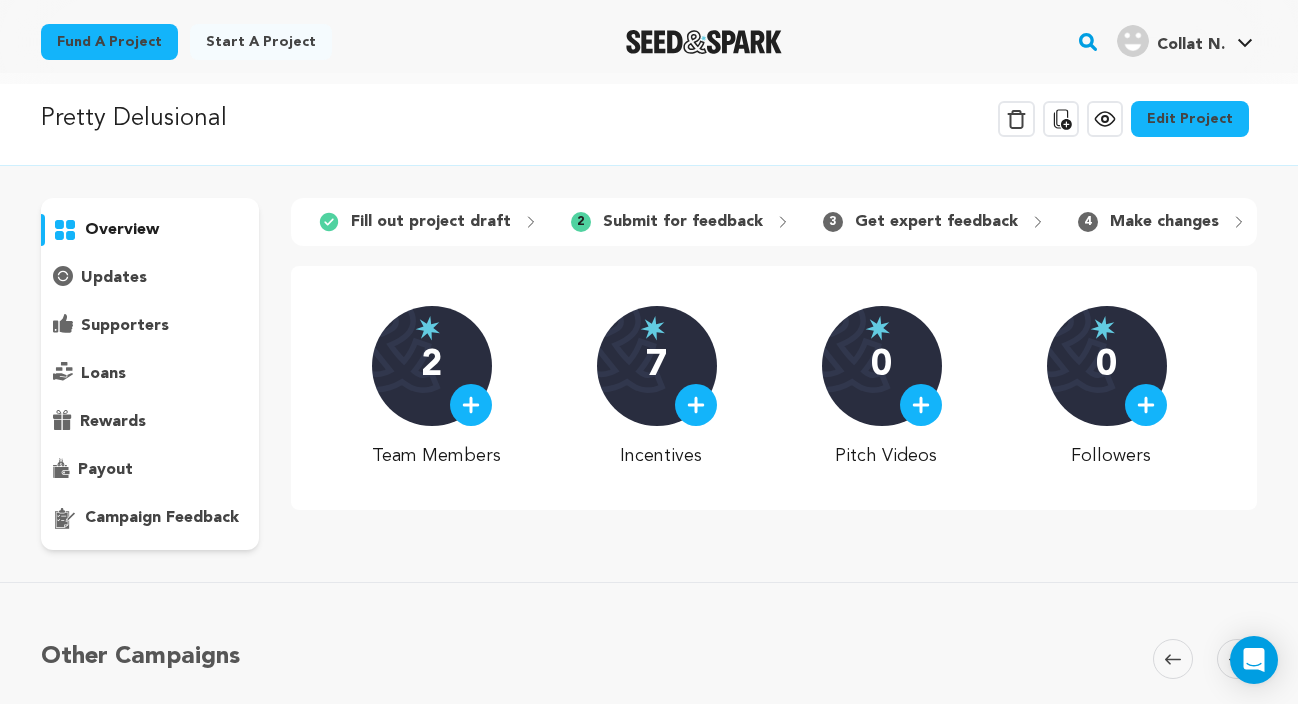 scroll, scrollTop: 0, scrollLeft: 0, axis: both 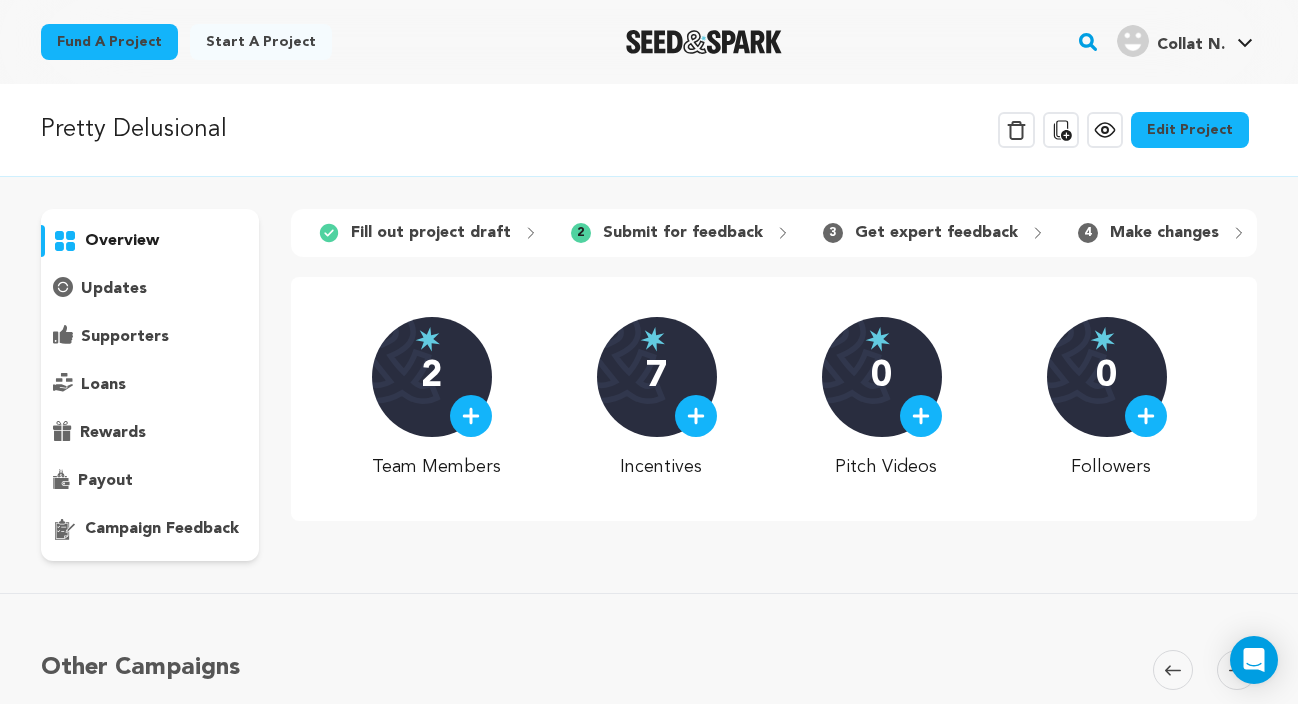 click on "Make changes" at bounding box center [1164, 233] 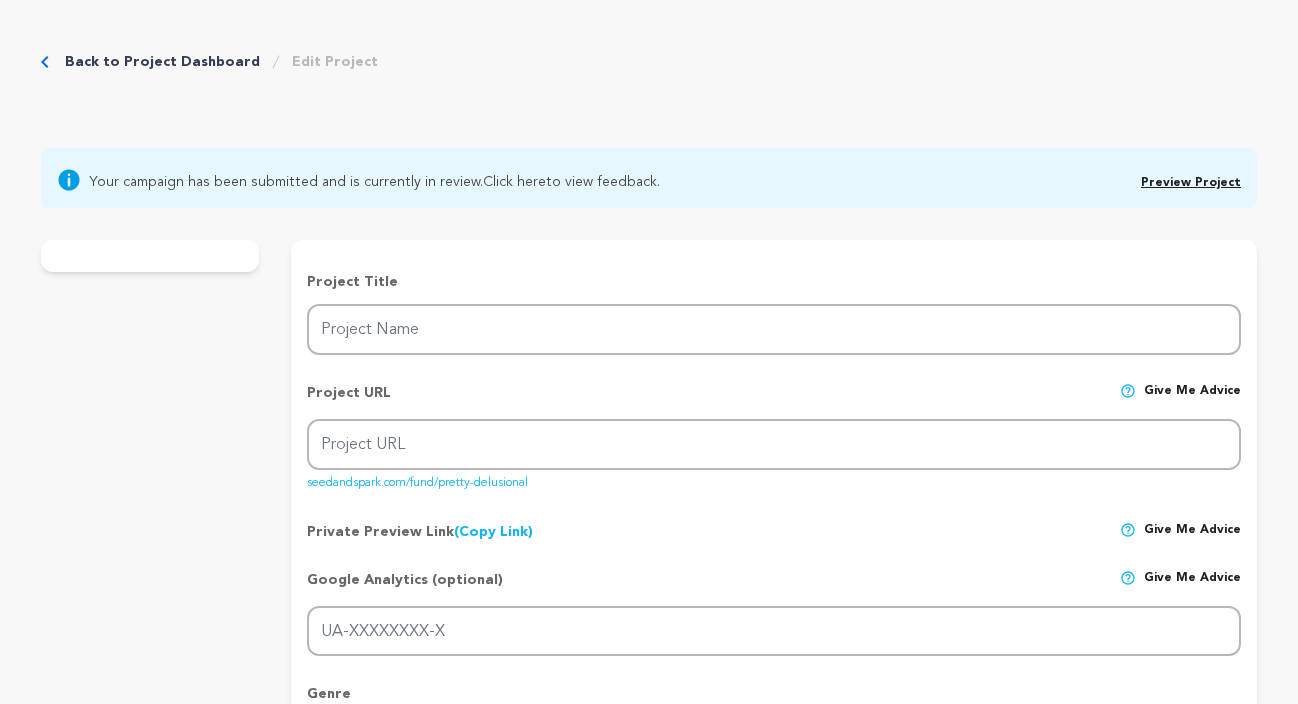 scroll, scrollTop: 0, scrollLeft: 0, axis: both 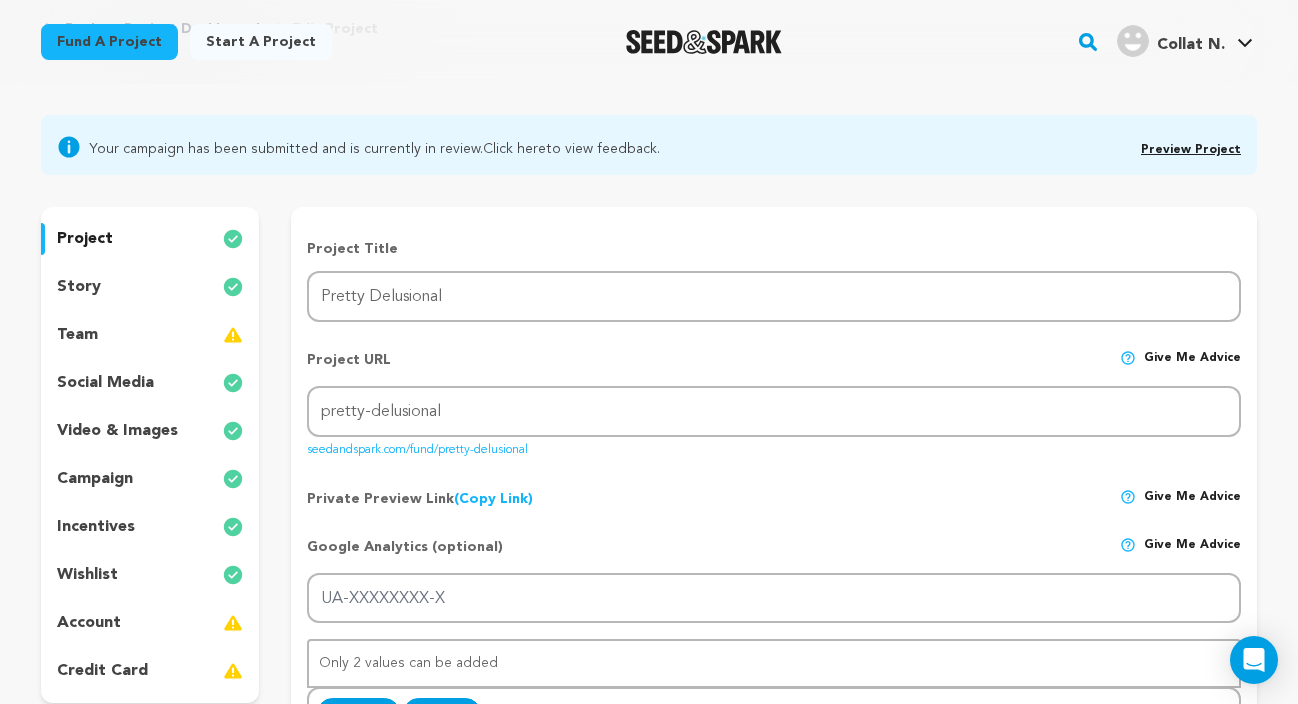 click on "story" at bounding box center (150, 287) 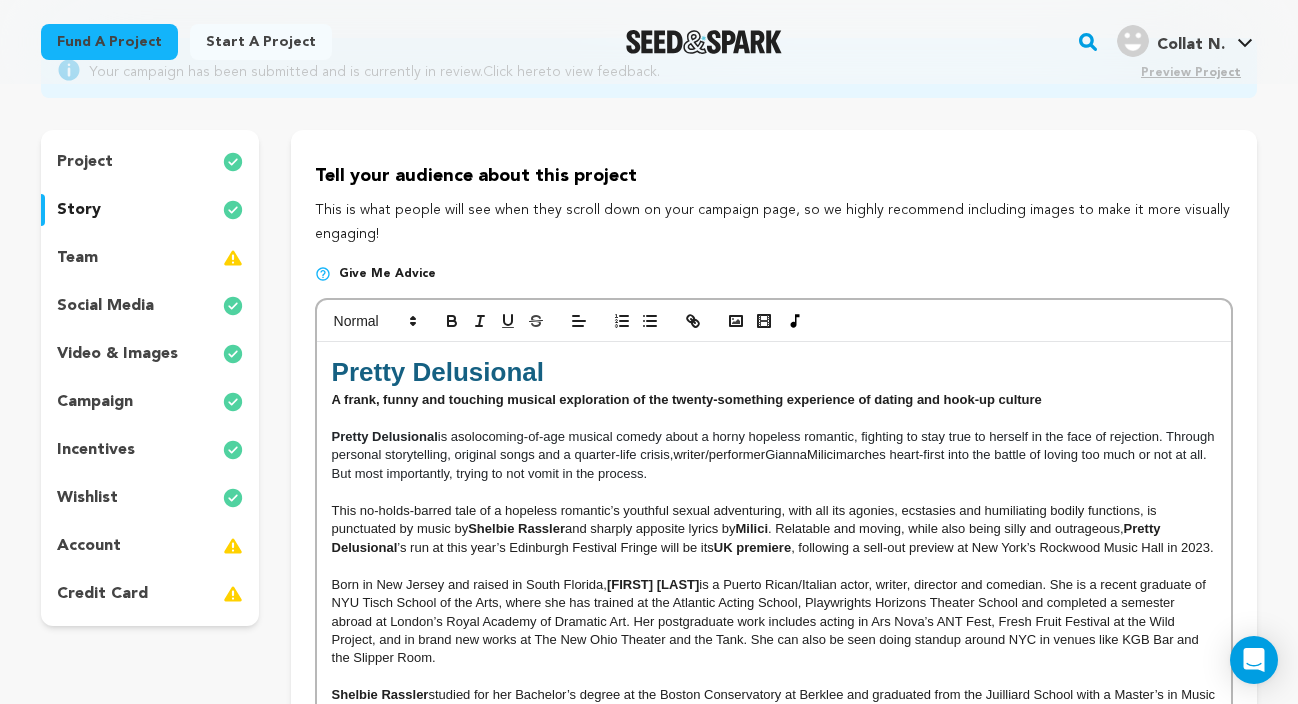 scroll, scrollTop: 218, scrollLeft: 0, axis: vertical 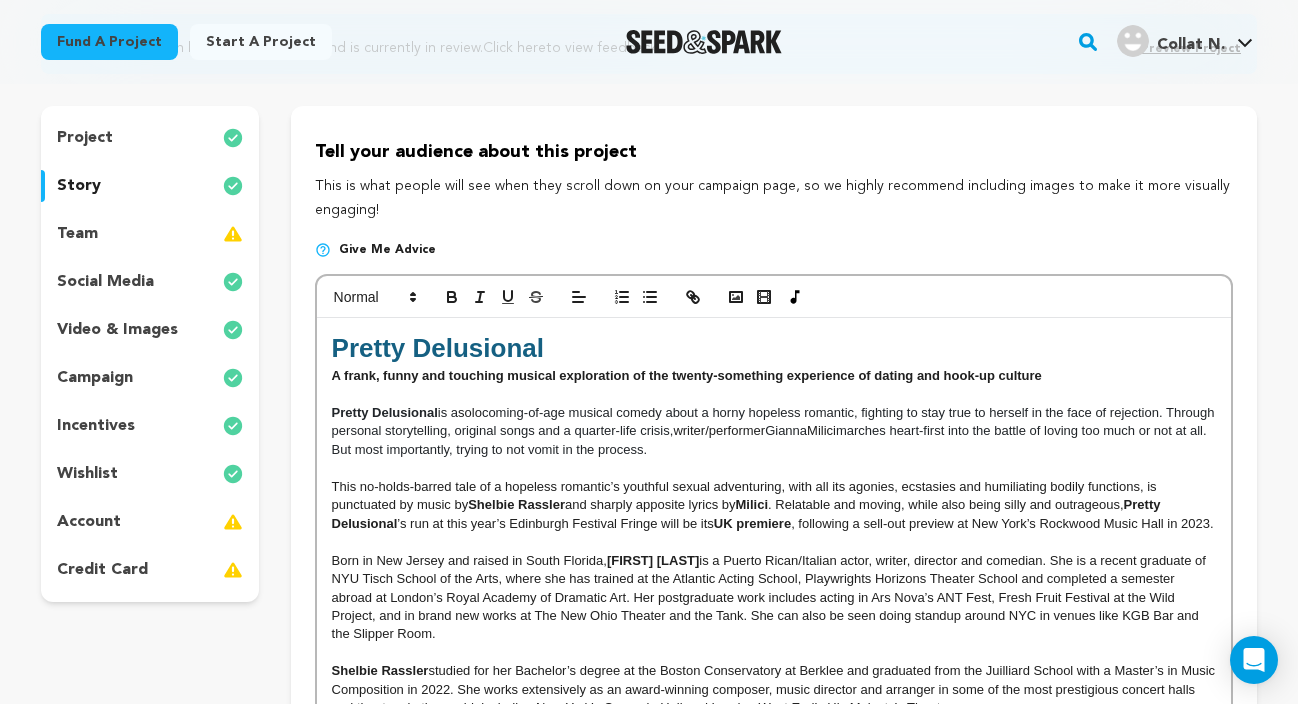 click at bounding box center [774, 395] 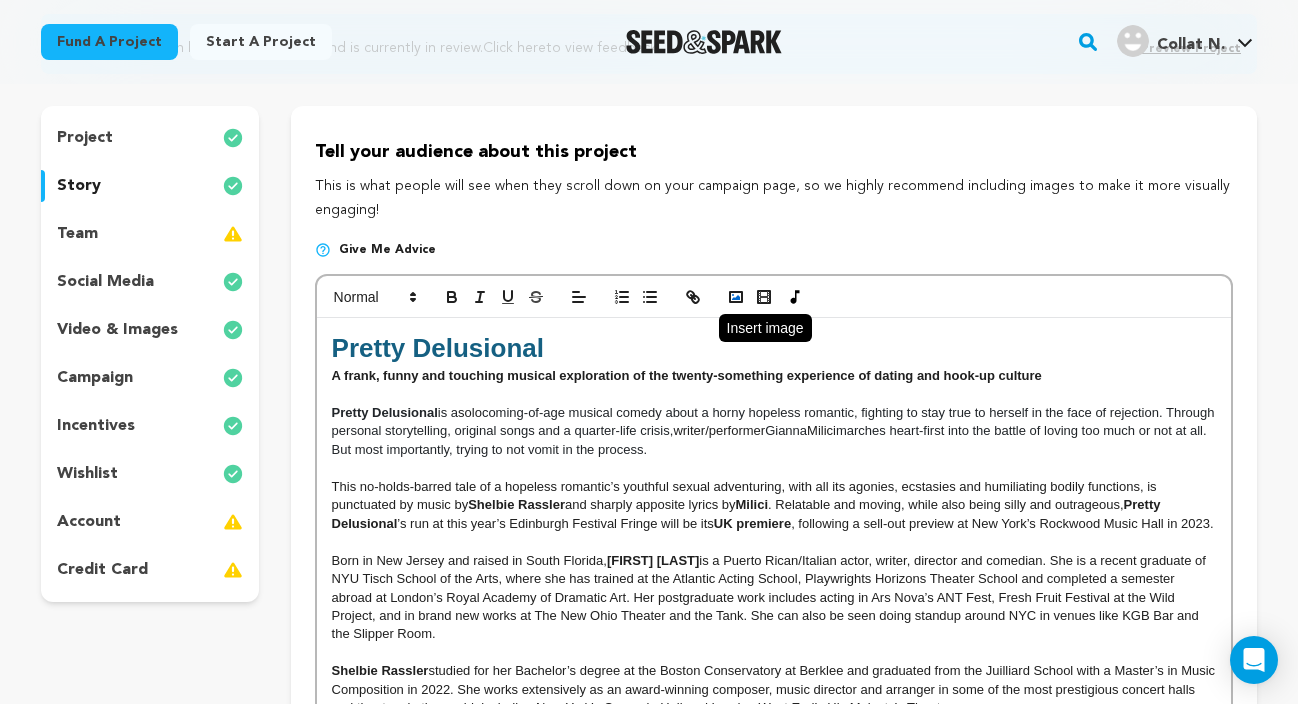click 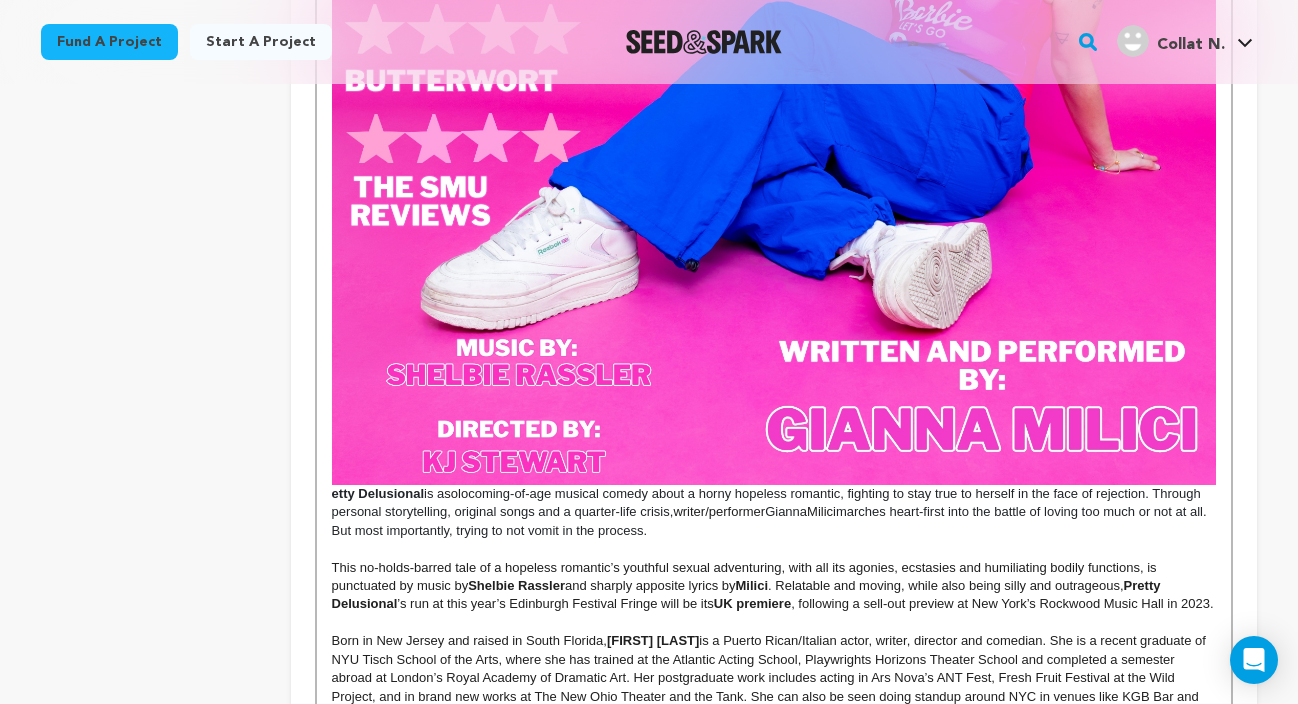 scroll, scrollTop: 1302, scrollLeft: 0, axis: vertical 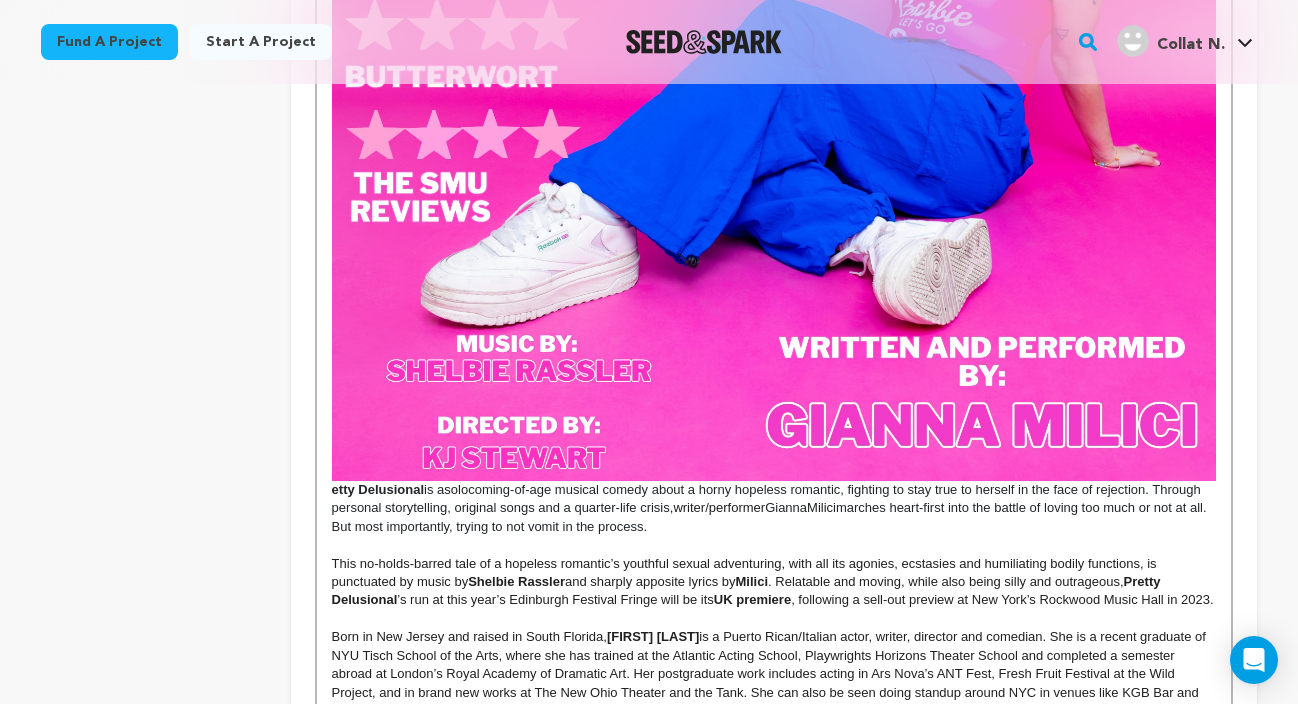 click at bounding box center [774, -109] 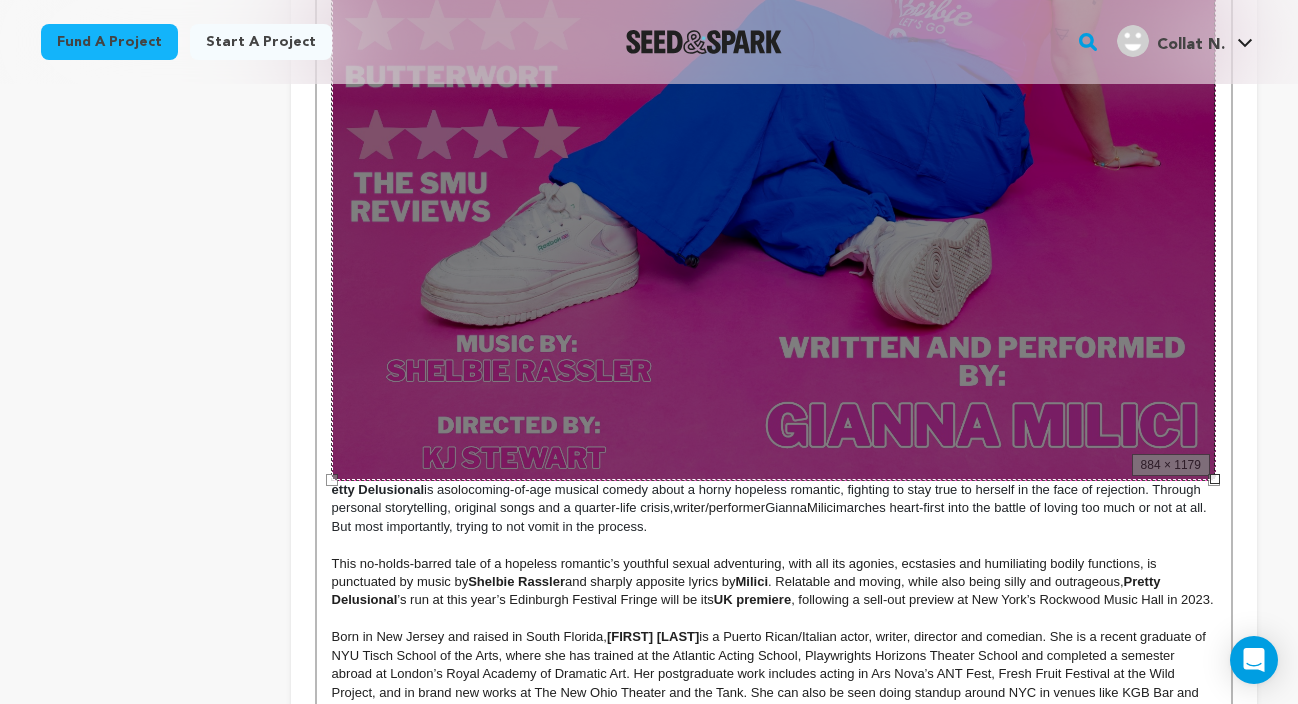 click on "coming-of-age musical comedy about a horny hopeless romantic, fighting to stay true to herself in the face of rejection. Through personal storytelling, original songs and a quarter-life crisis," at bounding box center (768, 498) 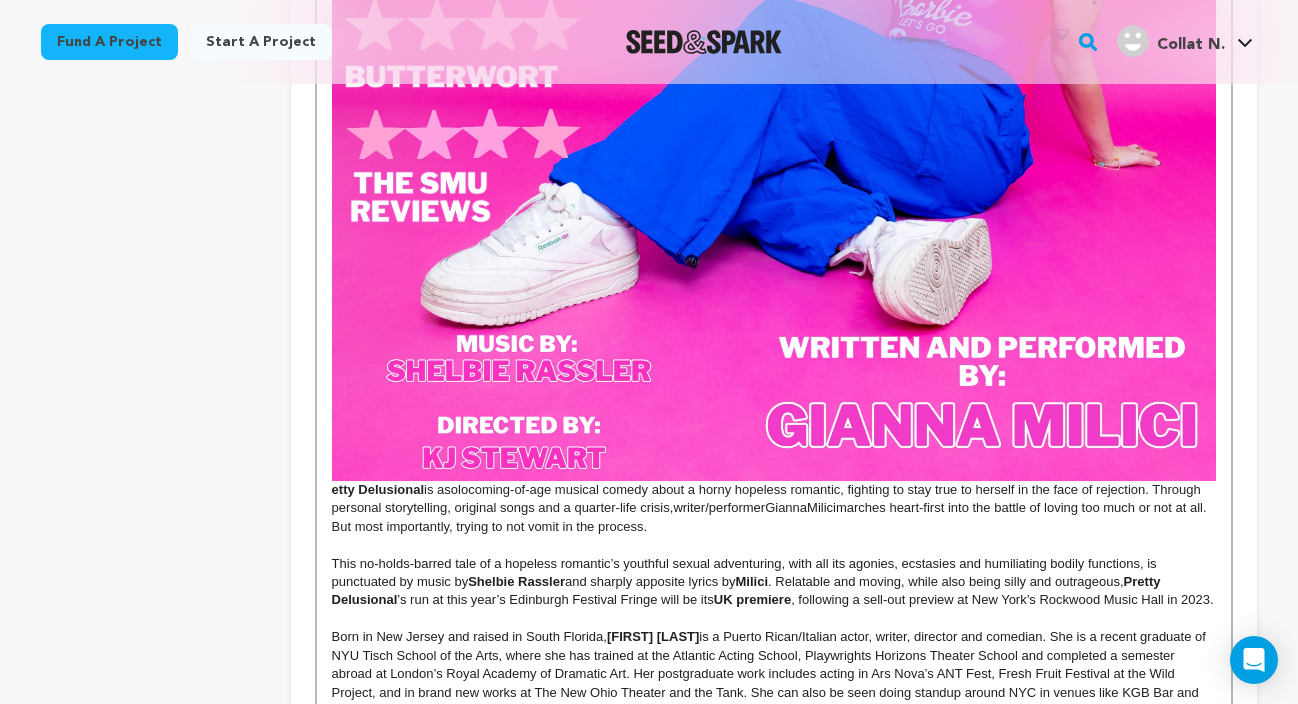 click on "etty Delusional" at bounding box center [774, -101] 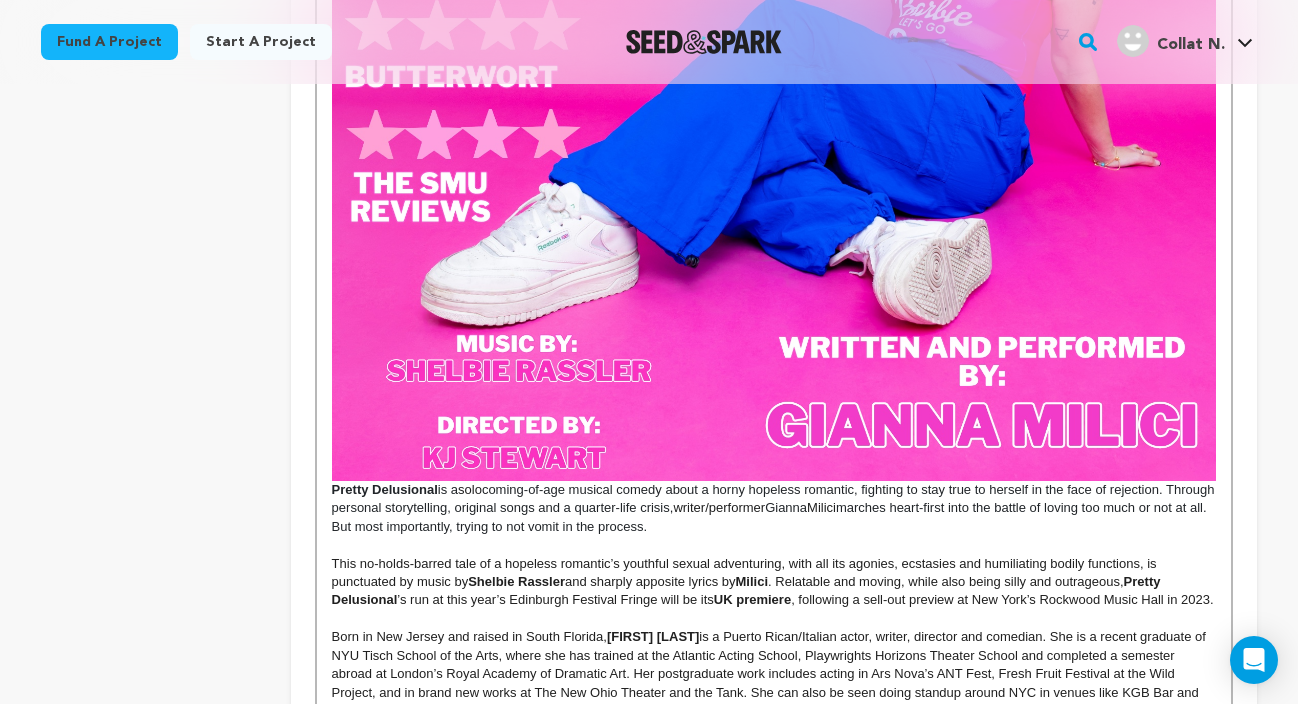 click on "Pretty Delusional A frank, funny and touching musical exploration of the twenty-something experience of dating and hook-up culture Pretty Delusional  is a  solo  coming-of-age musical comedy about a horny hopeless romantic, fighting to stay true to herself in the face of rejection. Through personal storytelling, original songs and a quarter-life crisis,  writer/performer  [FIRST] [LAST]  marches heart-first into the battle of loving too much or not at all. But most importantly, trying to not vomit in the process.  This no-holds-barred tale of a hopeless romantic’s youthful sexual adventuring, with all its agonies, ecstasies and humiliating bodily functions, is punctuated by music by  [PERSON]  and sharply apposite lyrics by  [LAST] . Relatable and moving, while also being silly and outrageous,  Pretty   Delusional ’s run at this year’s Edinburgh Festival Fringe will be its  UK premiere , following a sell-out preview at New York’s Rockwood Music Hall in 2023. [FIRST] [LAST] [PERSON]" at bounding box center [774, 38] 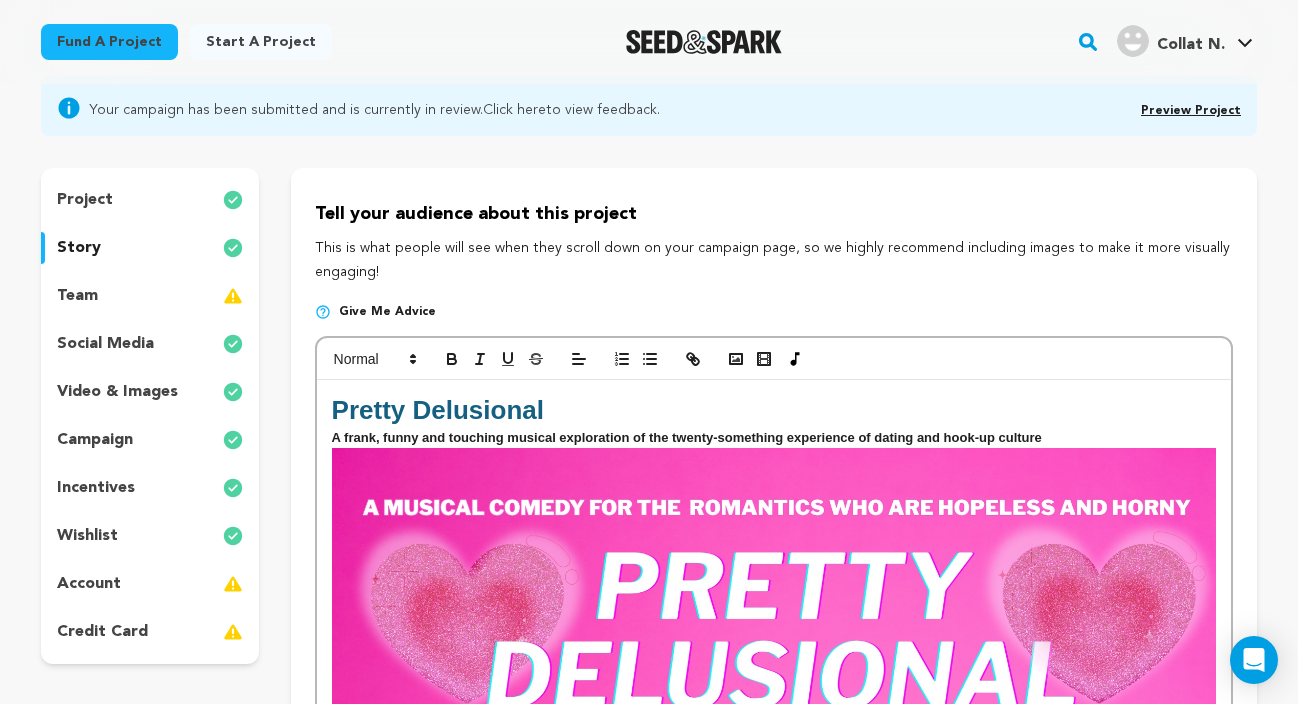 scroll, scrollTop: 182, scrollLeft: 0, axis: vertical 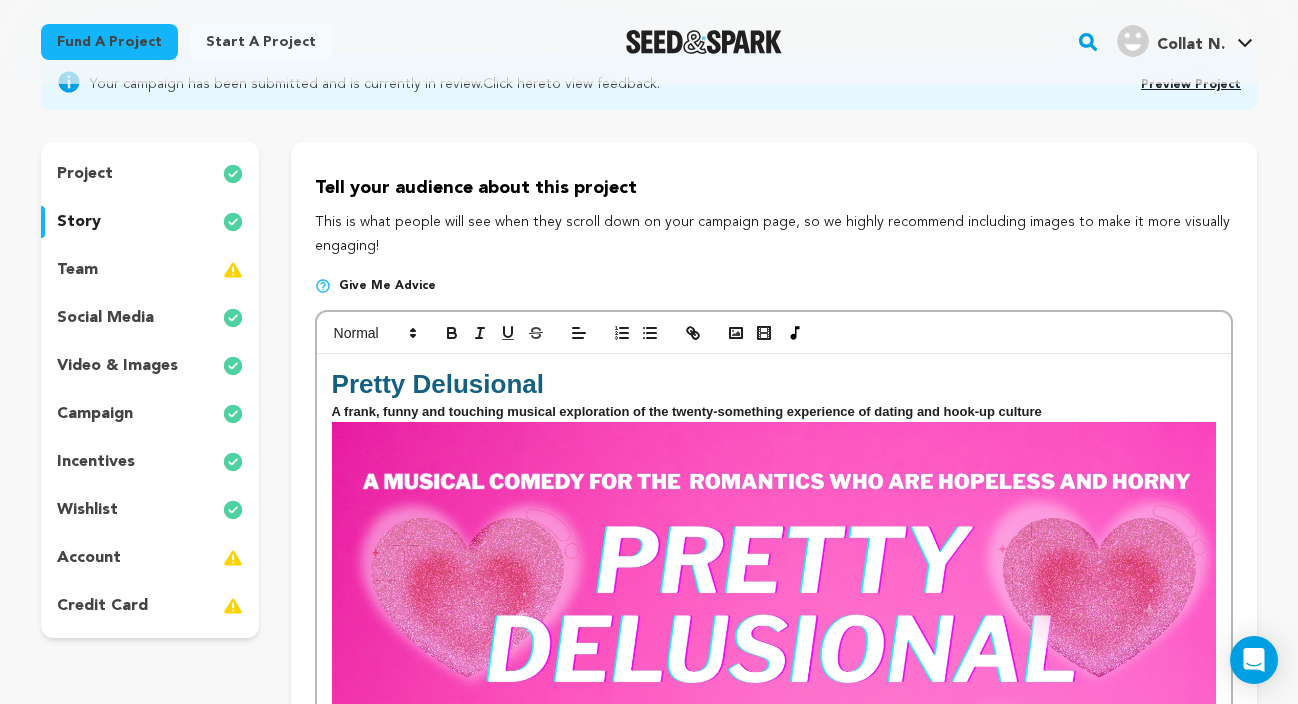 click on "A frank, funny and touching musical exploration of the twenty-something experience of dating and hook-up culture" at bounding box center [774, 412] 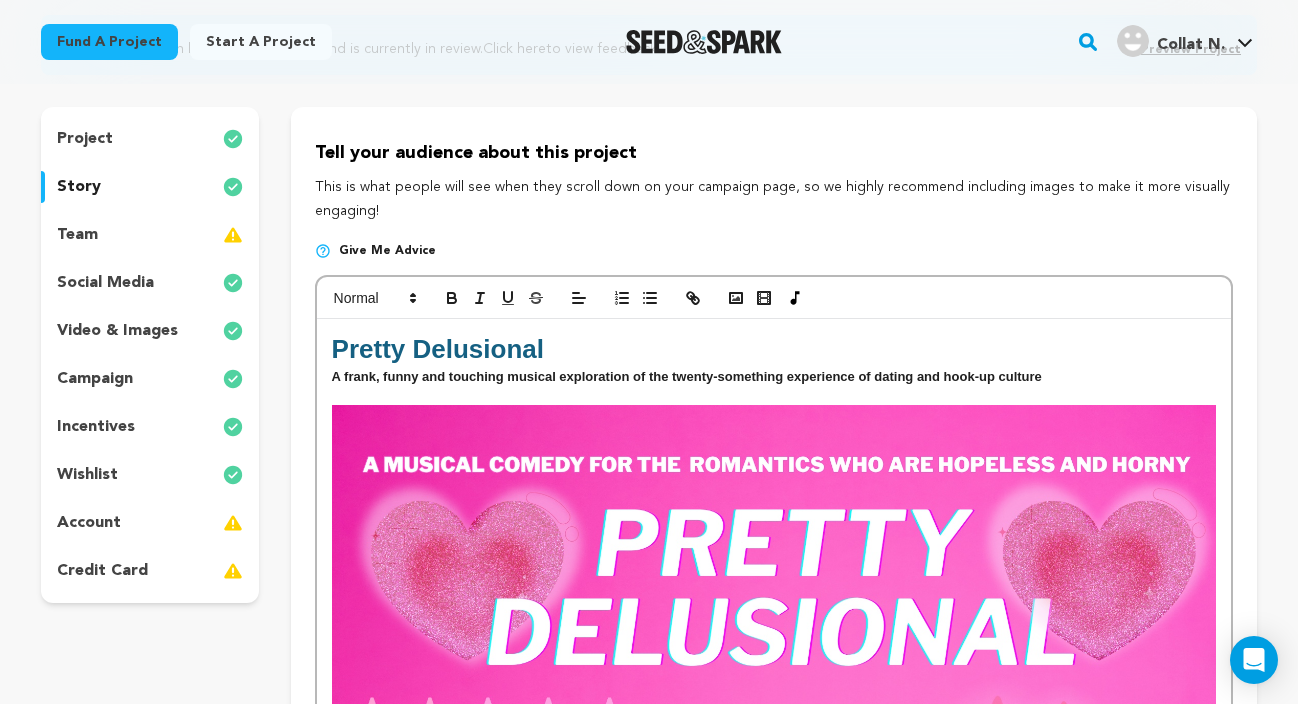 scroll, scrollTop: 243, scrollLeft: 0, axis: vertical 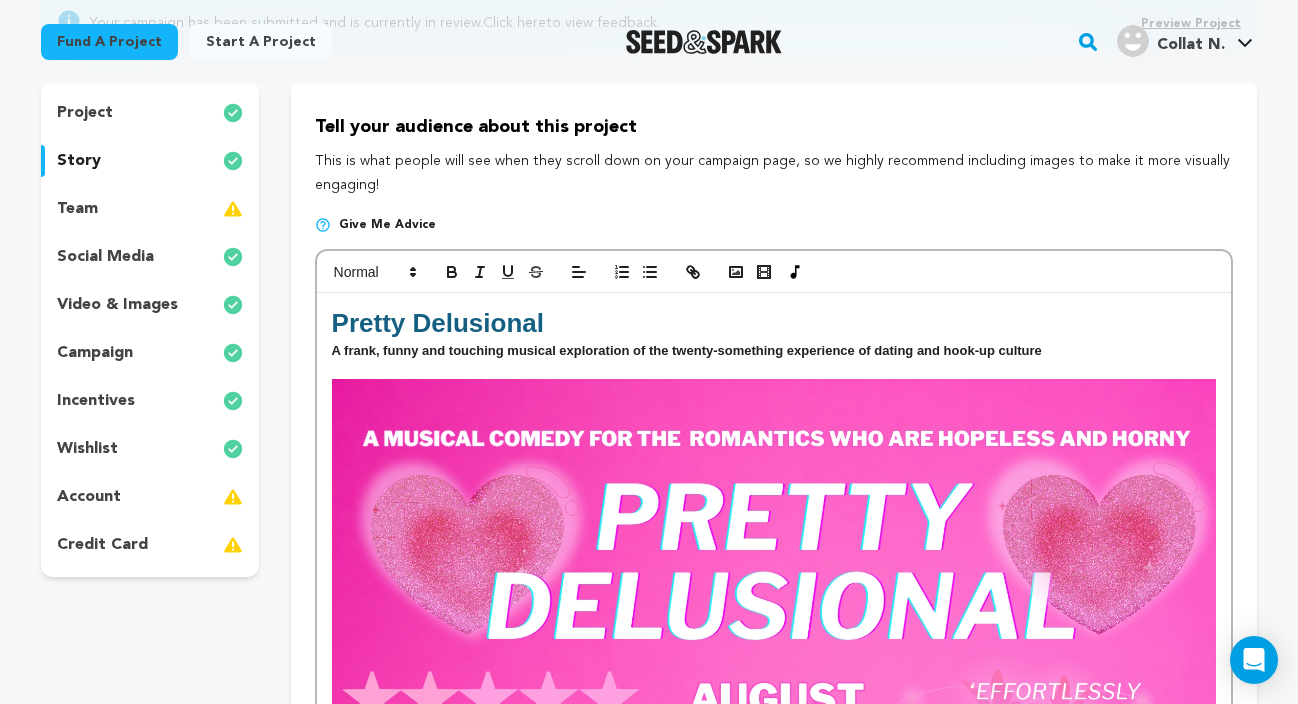 click on "A frank, funny and touching musical exploration of the twenty-something experience of dating and hook-up culture" at bounding box center (687, 350) 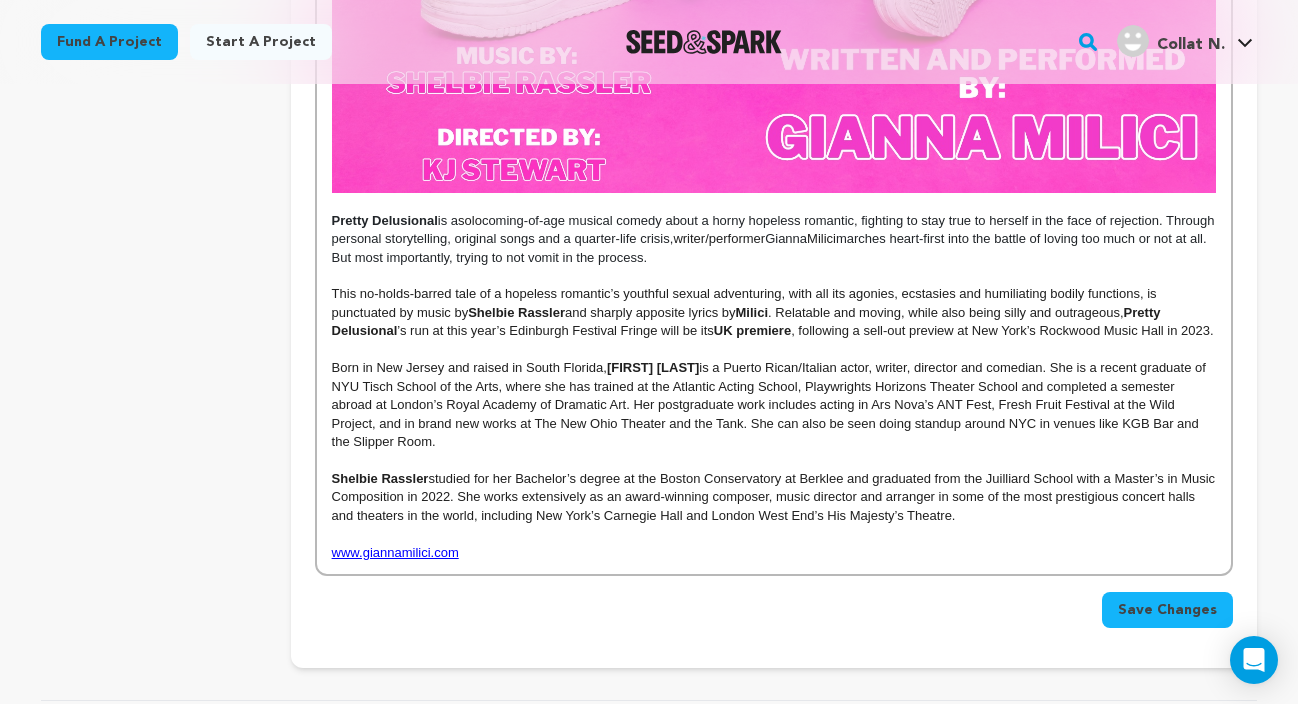 scroll, scrollTop: 1798, scrollLeft: 0, axis: vertical 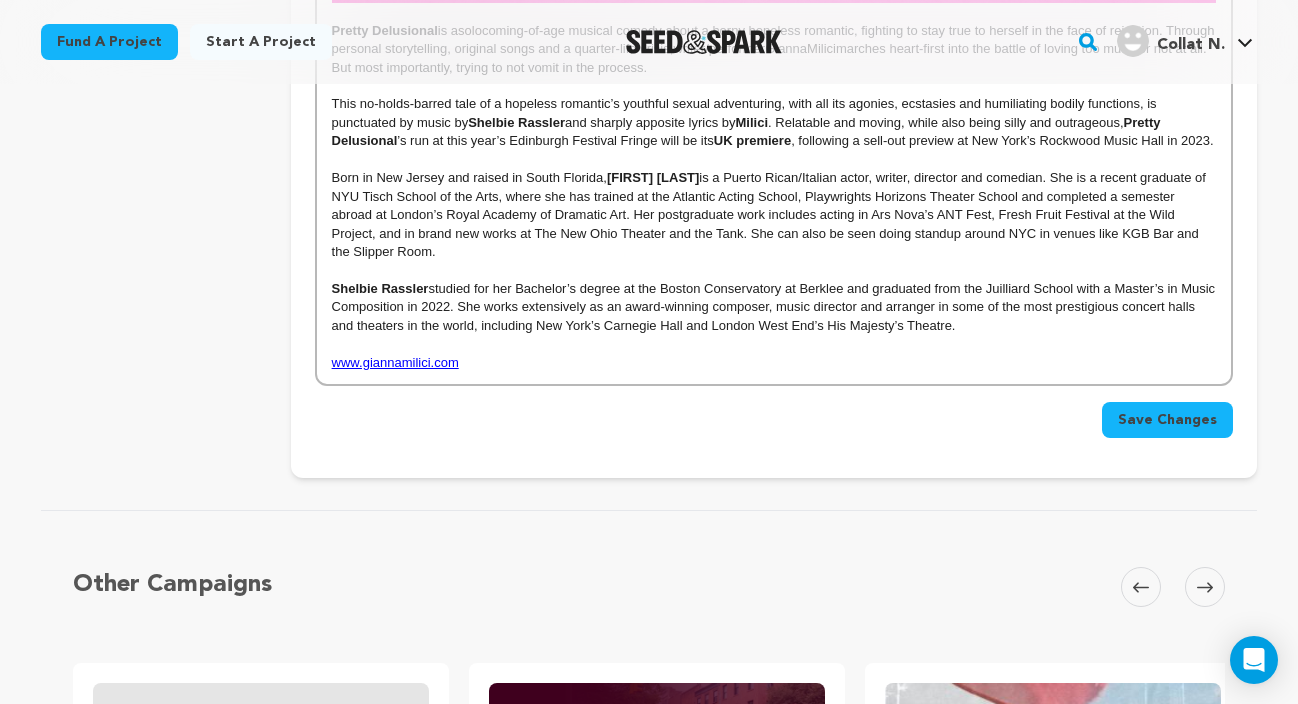 click on "Save Changes" at bounding box center [1167, 420] 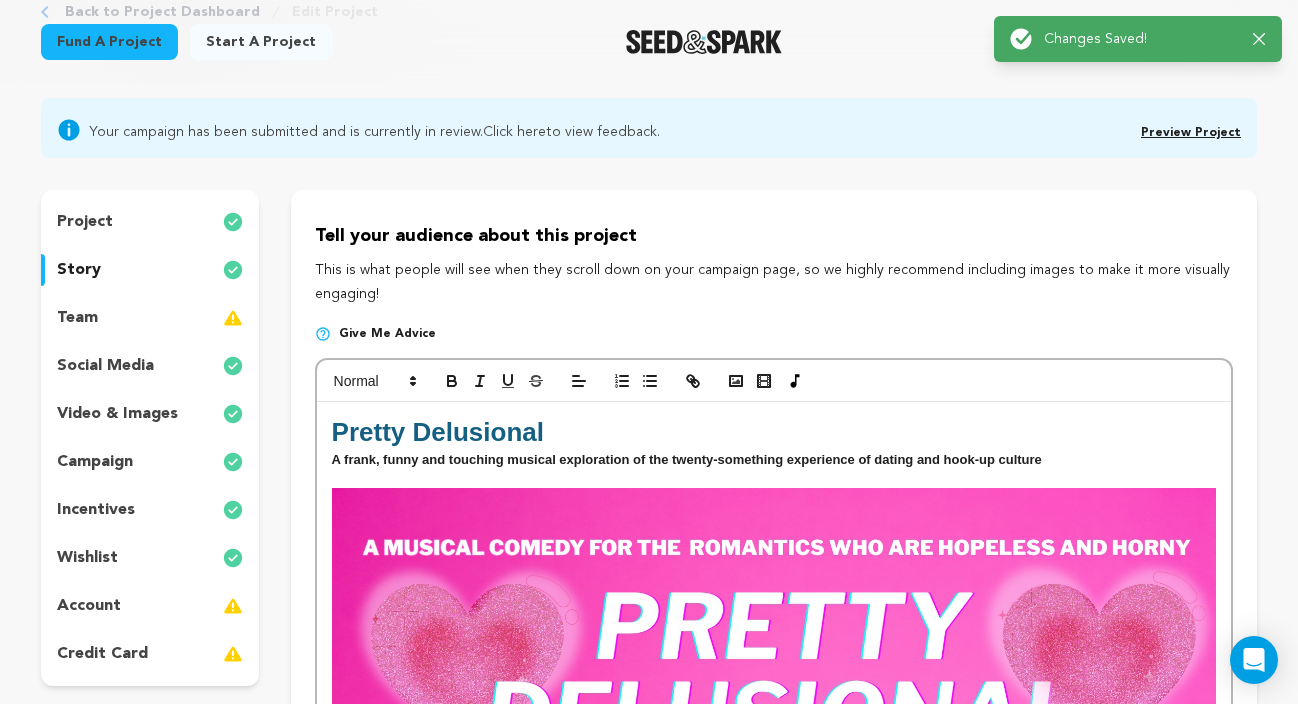 scroll, scrollTop: 166, scrollLeft: 0, axis: vertical 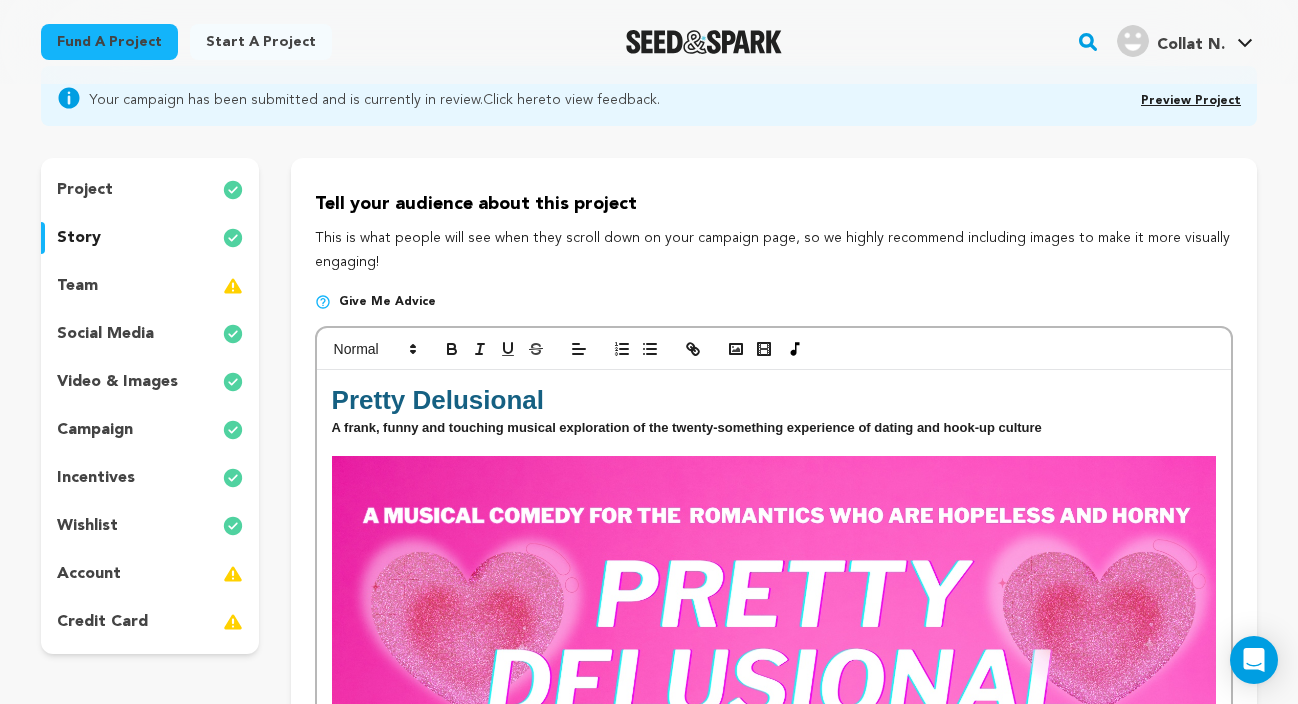 click on "team" at bounding box center [150, 286] 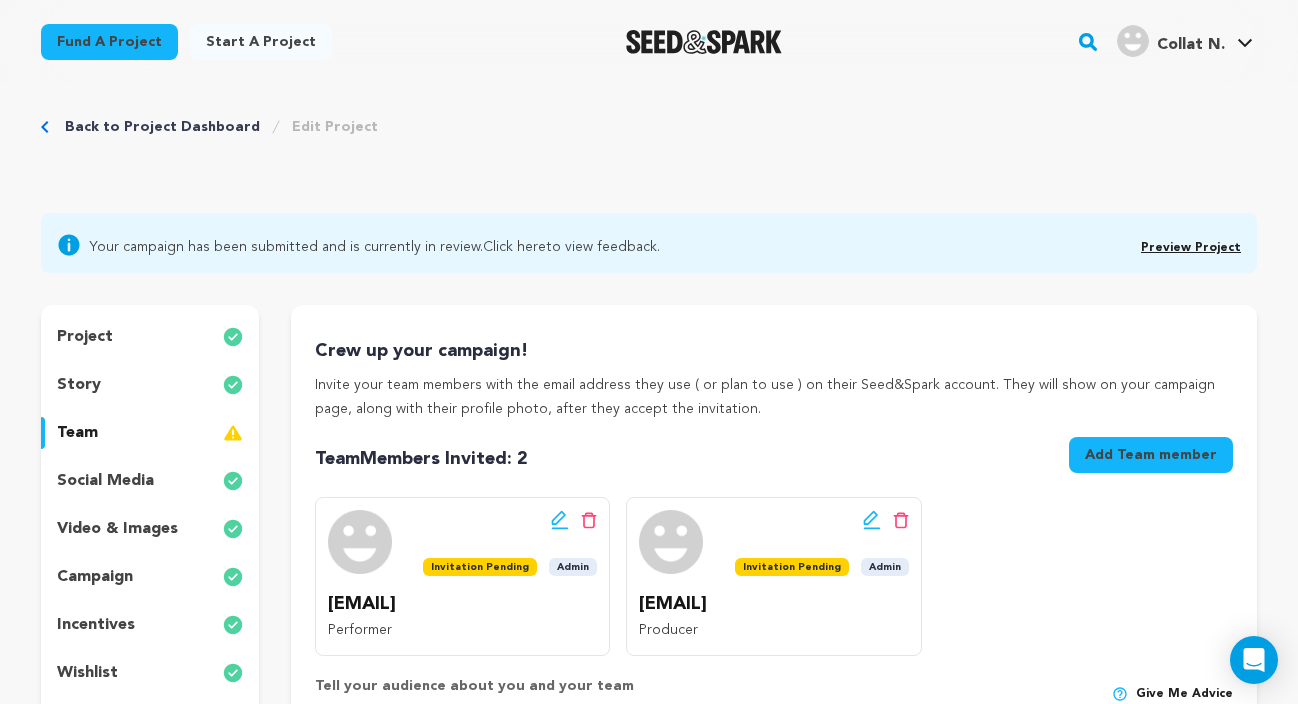 scroll, scrollTop: 0, scrollLeft: 0, axis: both 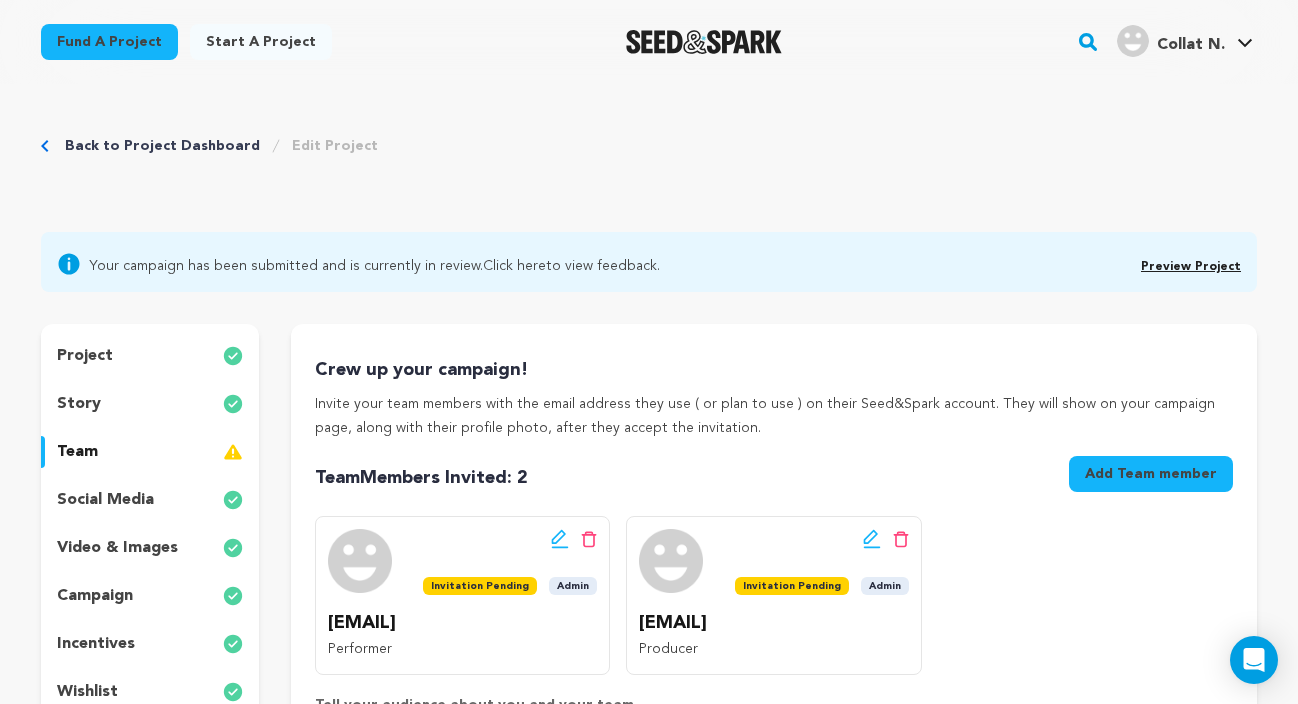 click on "project" at bounding box center (150, 356) 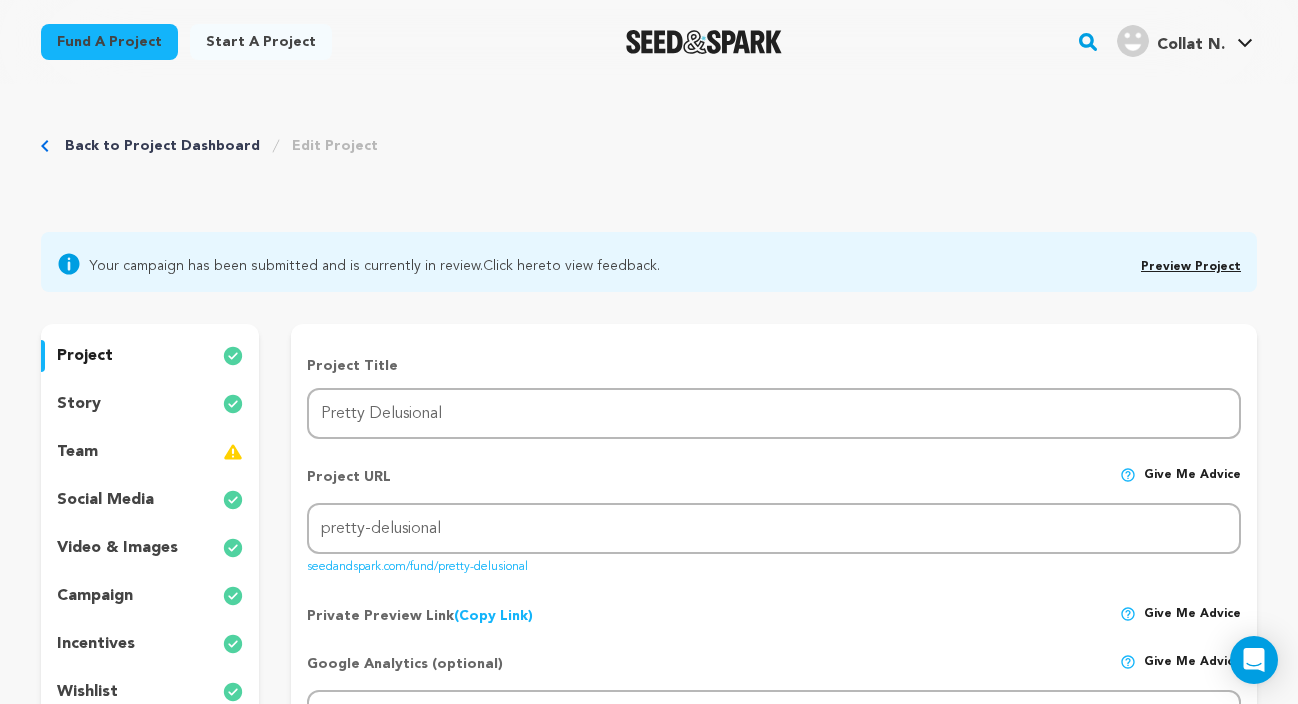 type 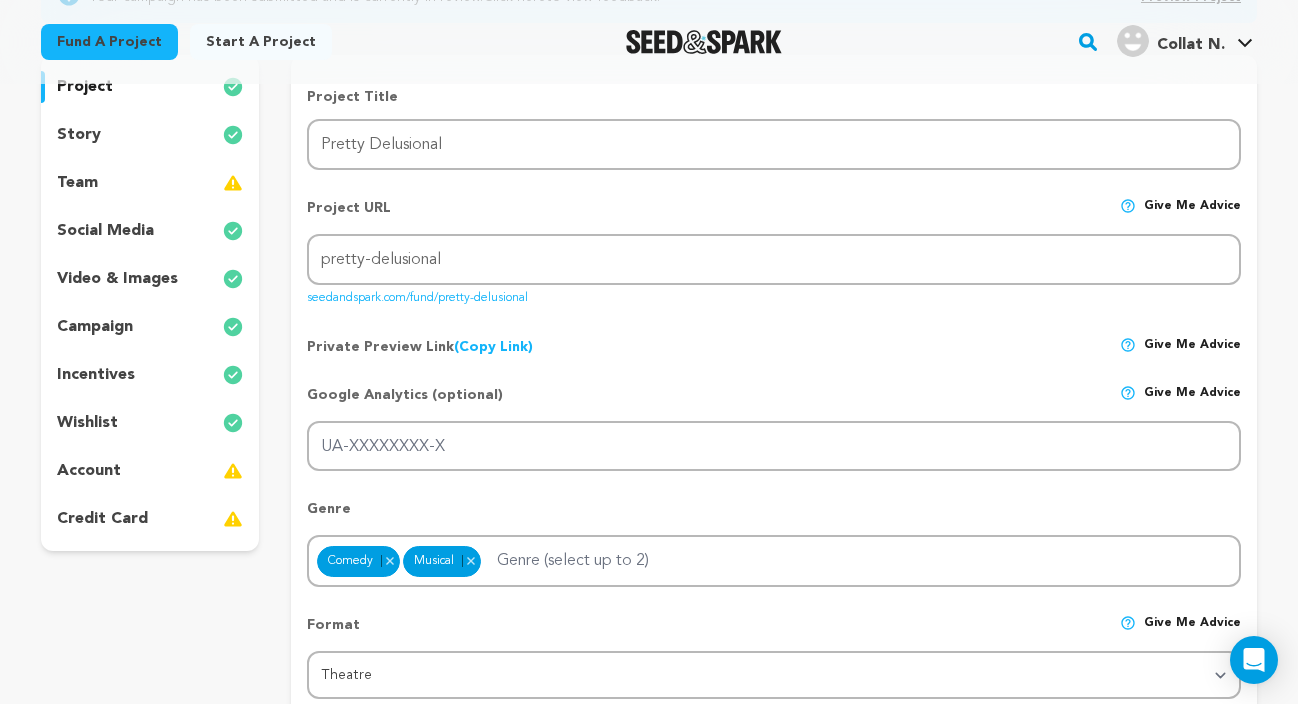 scroll, scrollTop: 0, scrollLeft: 0, axis: both 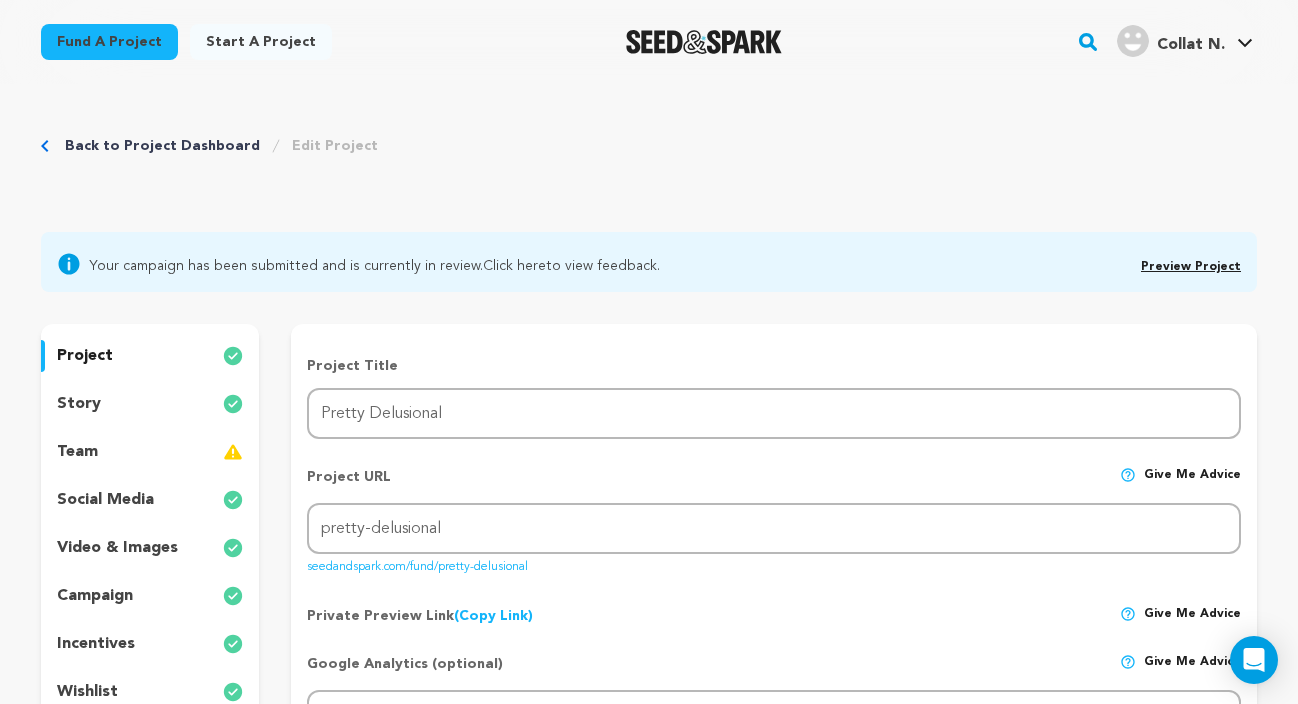 click on "team" at bounding box center (150, 452) 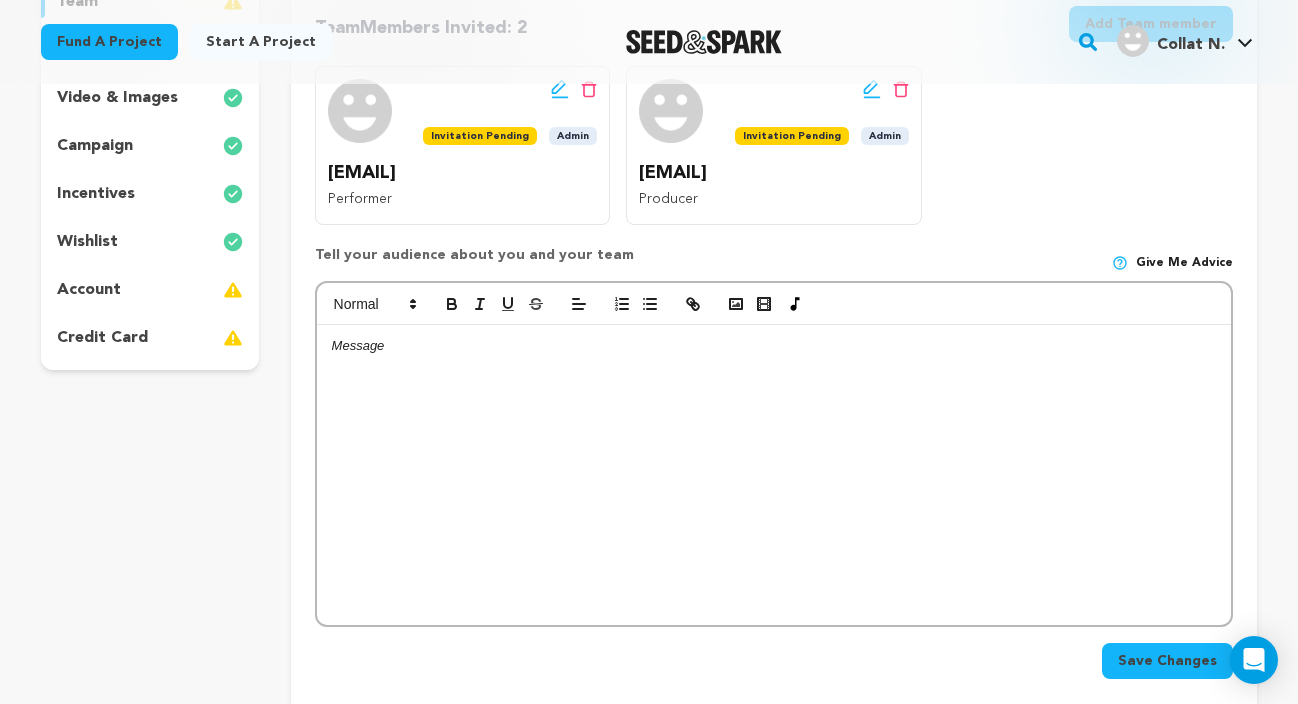 scroll, scrollTop: 455, scrollLeft: 0, axis: vertical 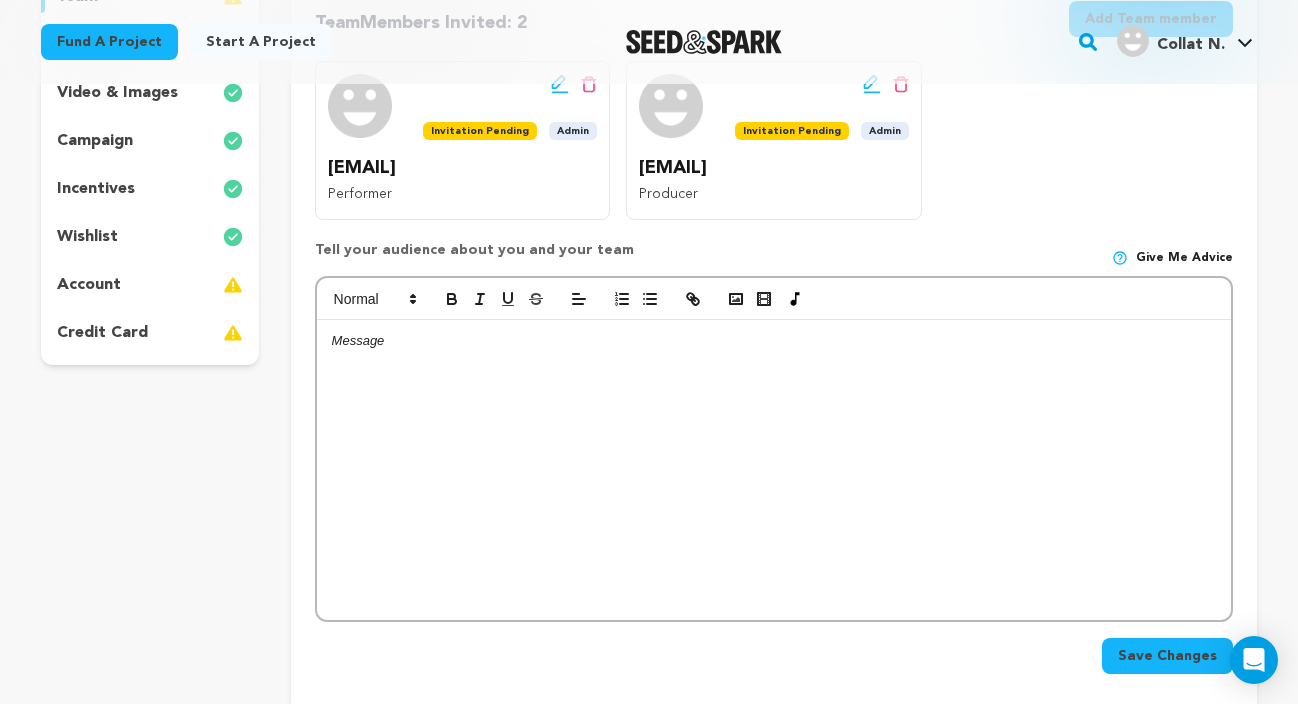 click at bounding box center [774, 470] 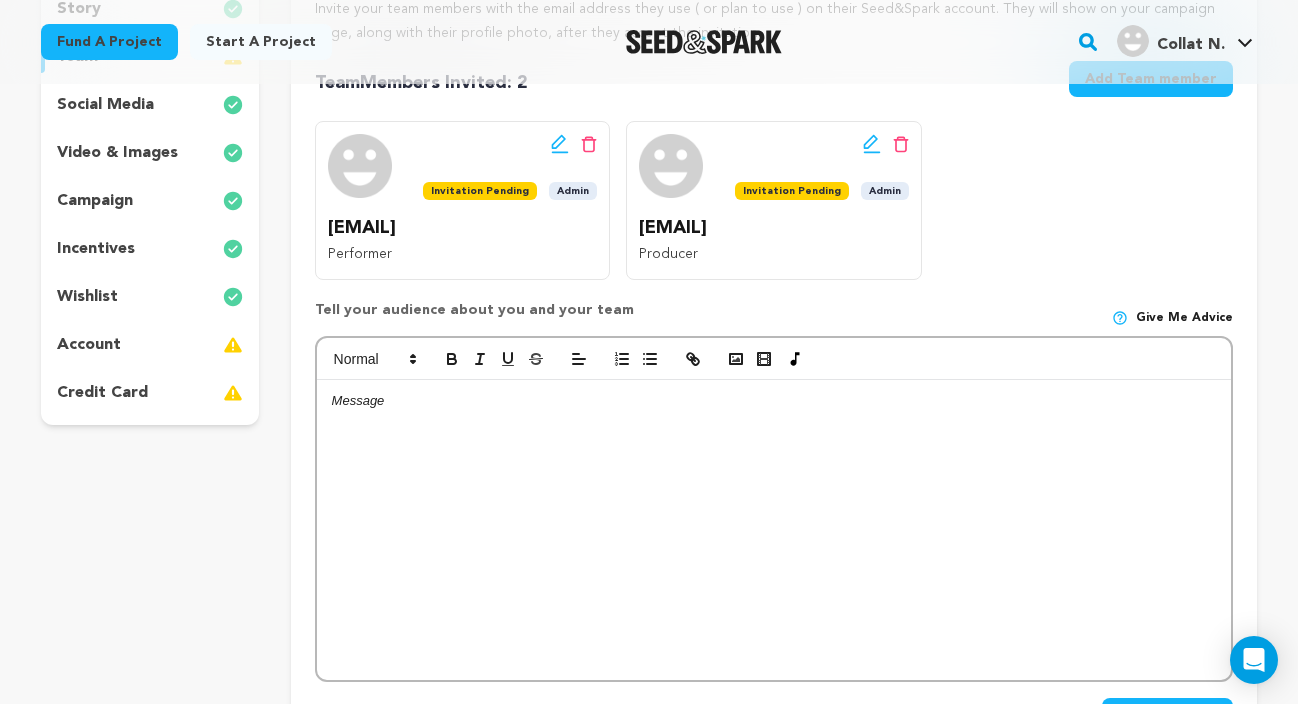 click 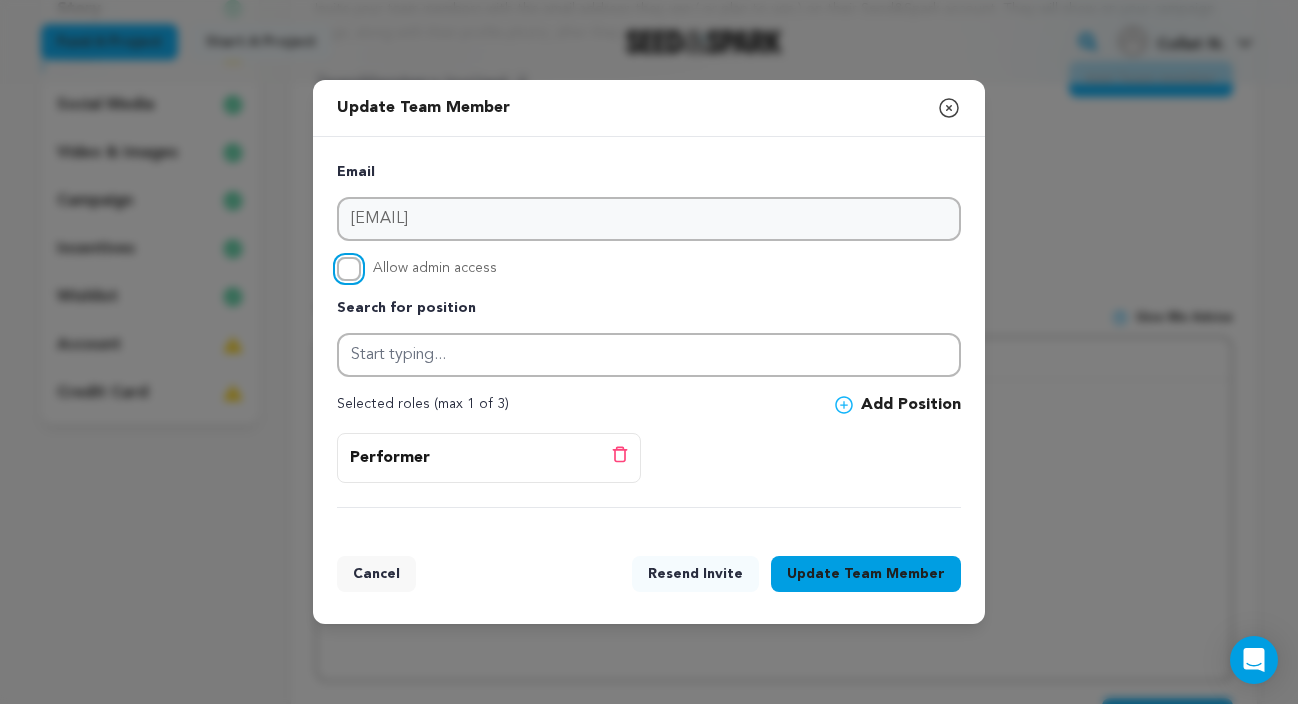 click on "Allow admin access" at bounding box center [349, 269] 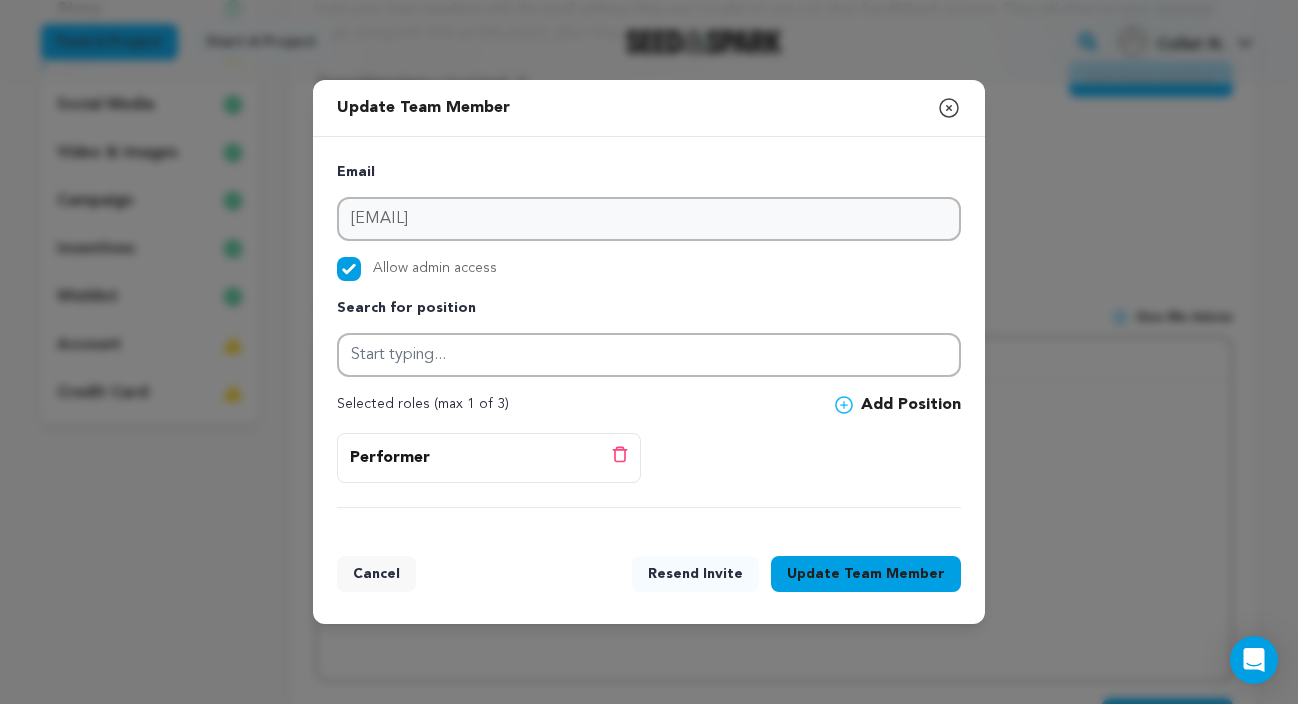 click 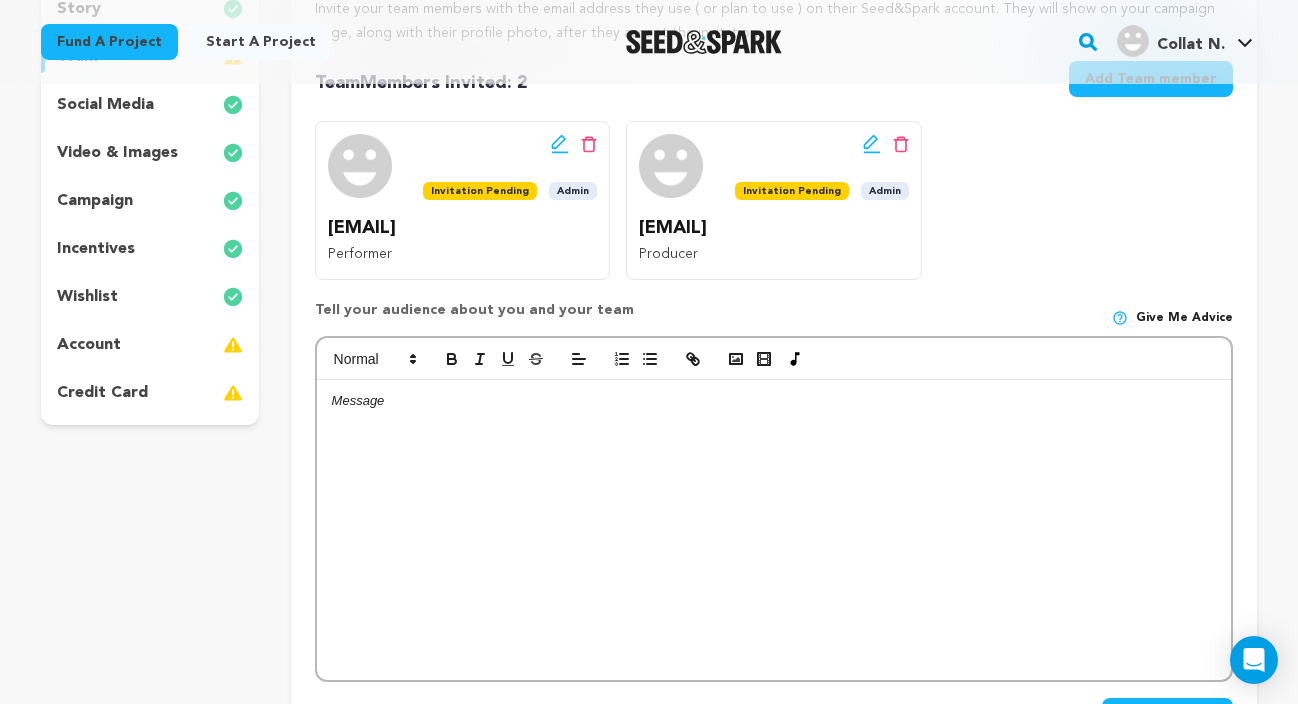 click 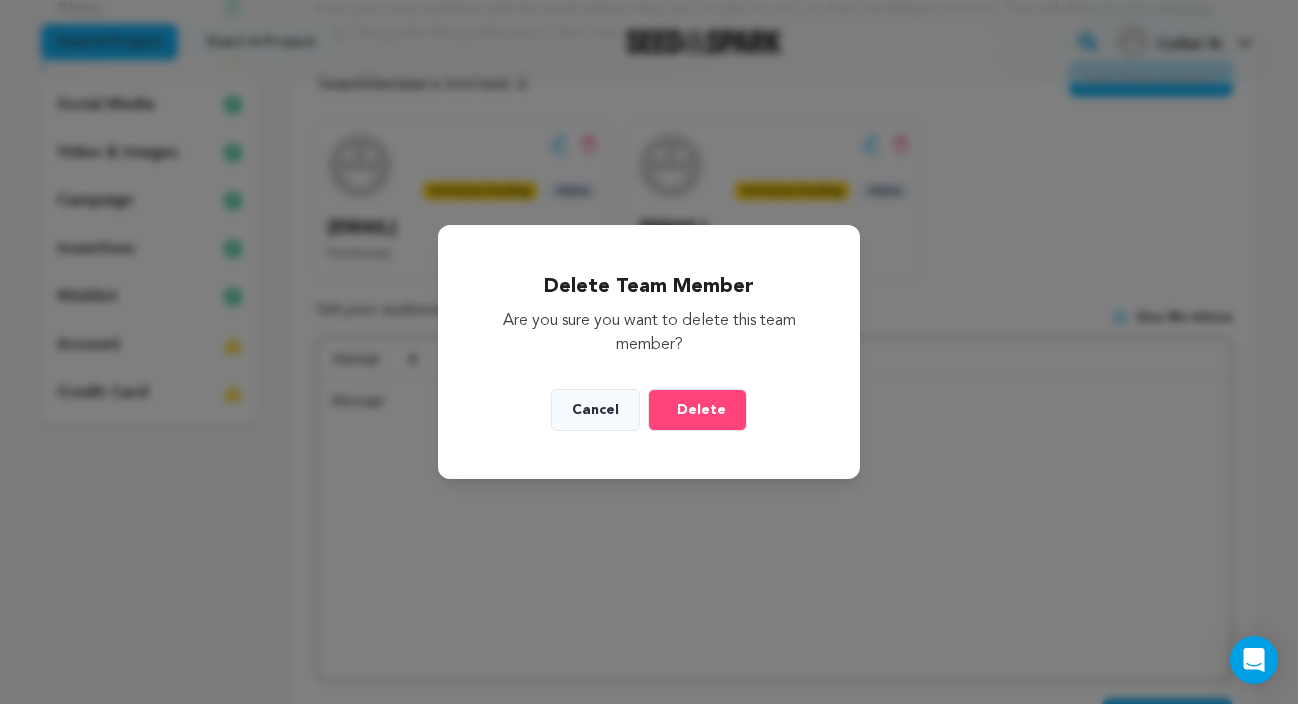 click on "Delete" 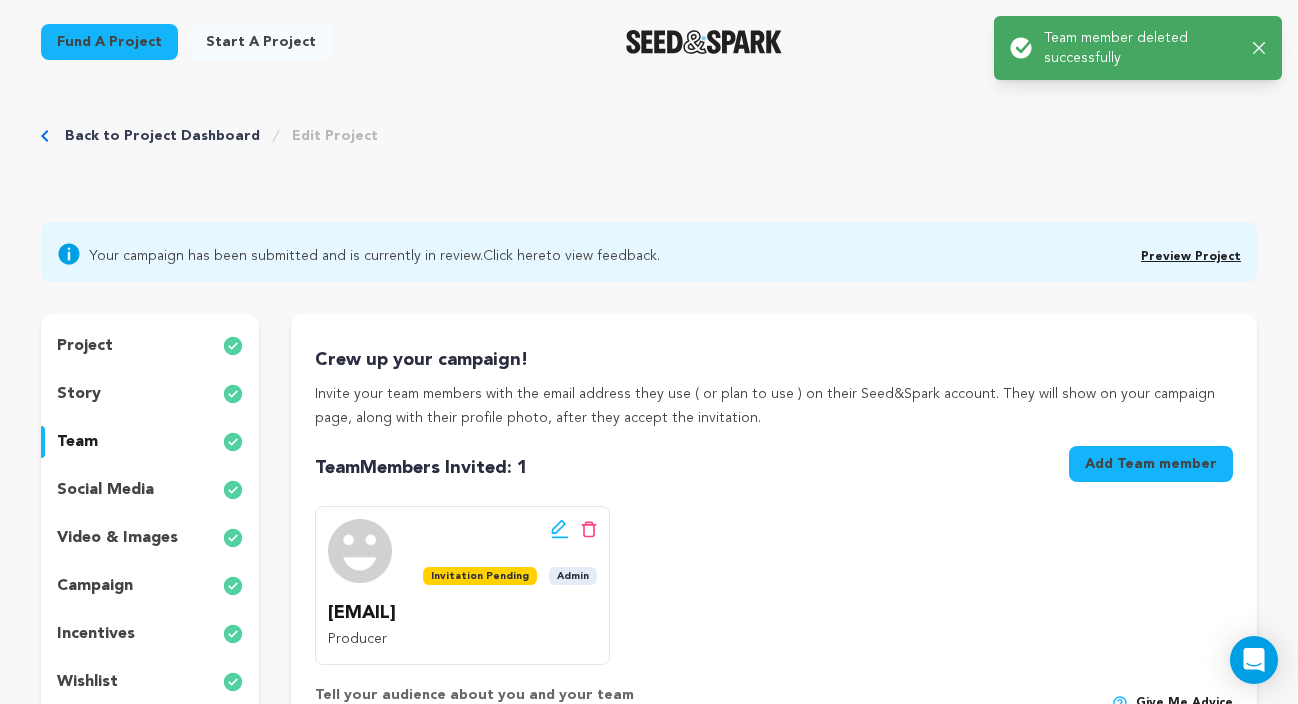 scroll, scrollTop: 0, scrollLeft: 0, axis: both 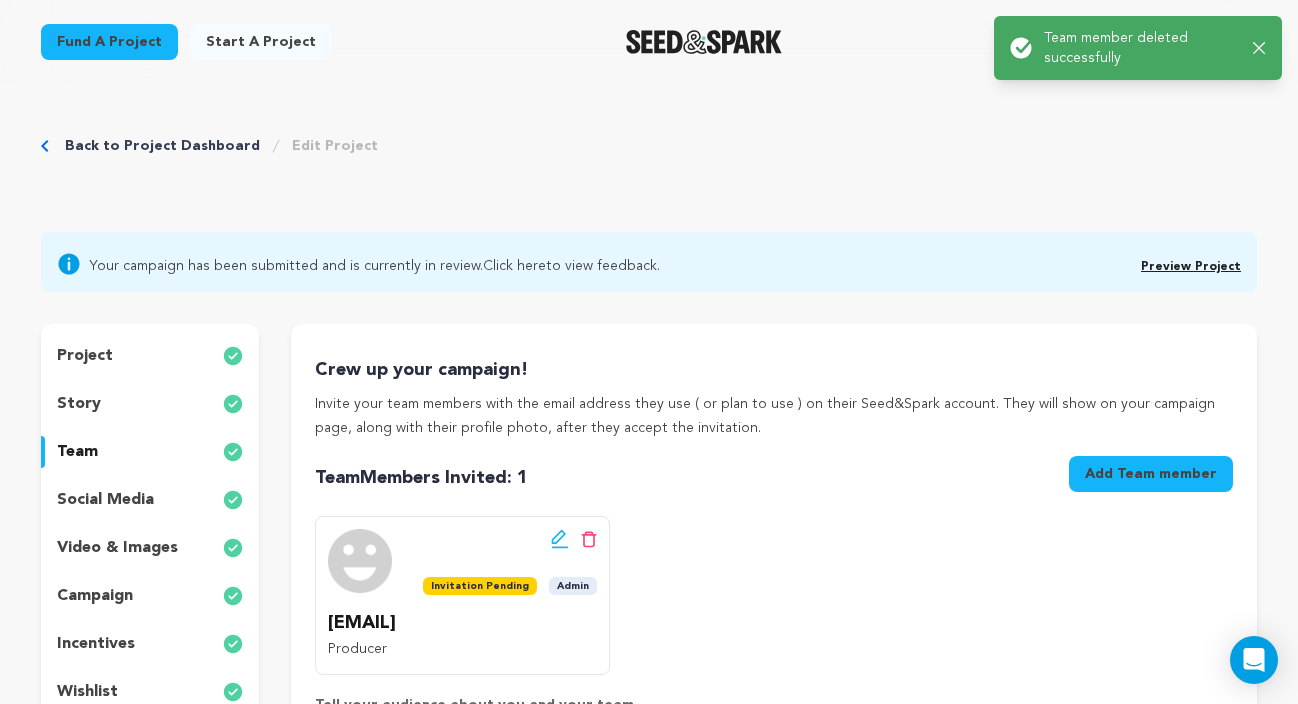 click on "Add Team member" 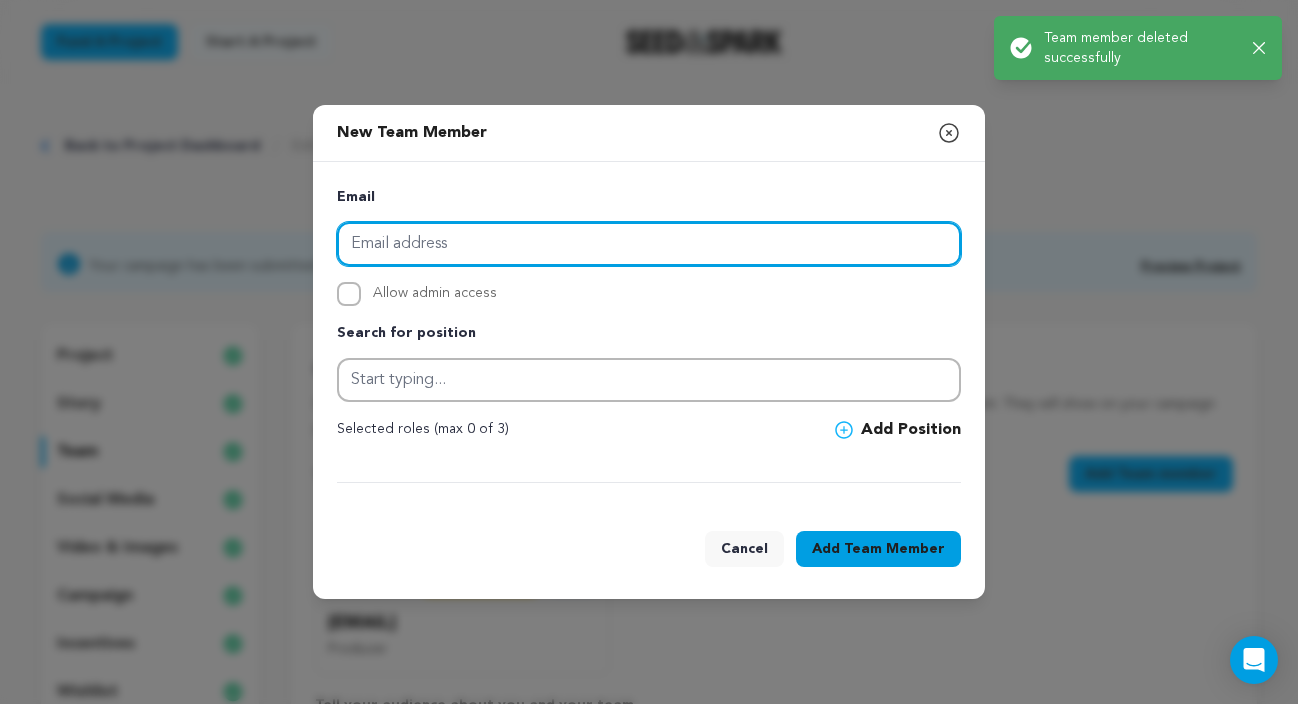 click 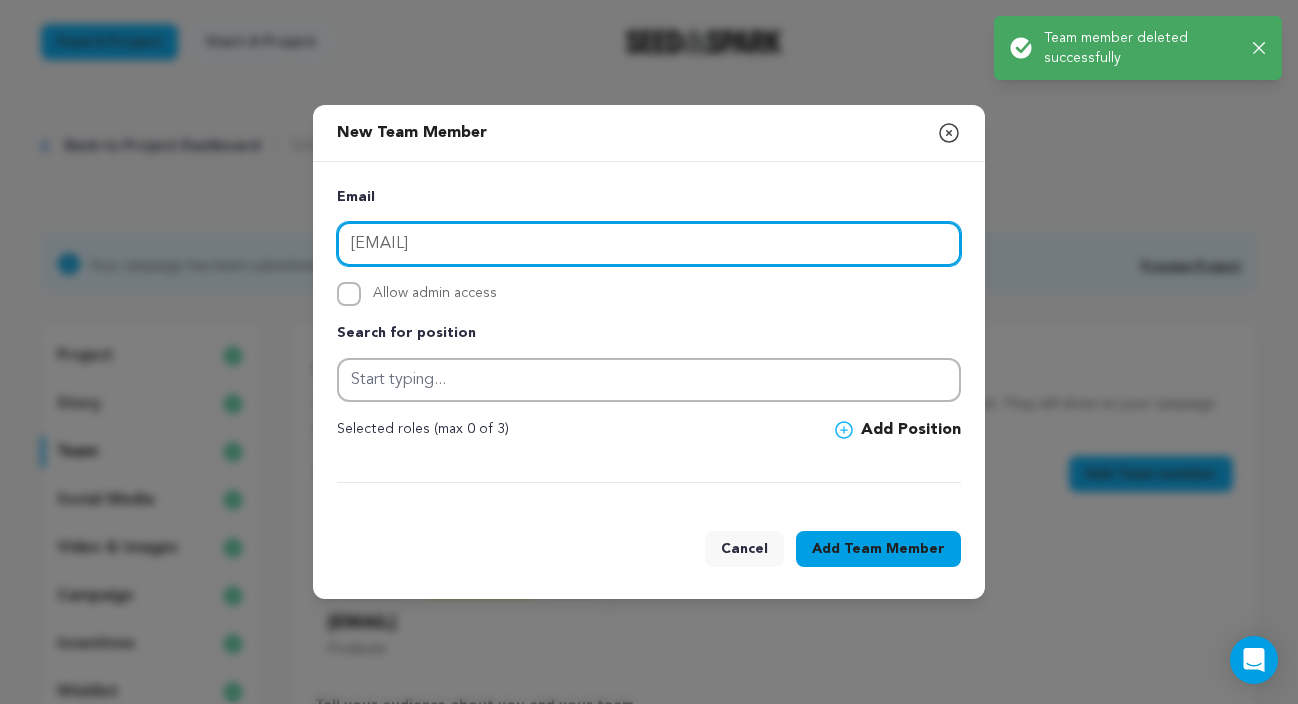 type on "[EMAIL]" 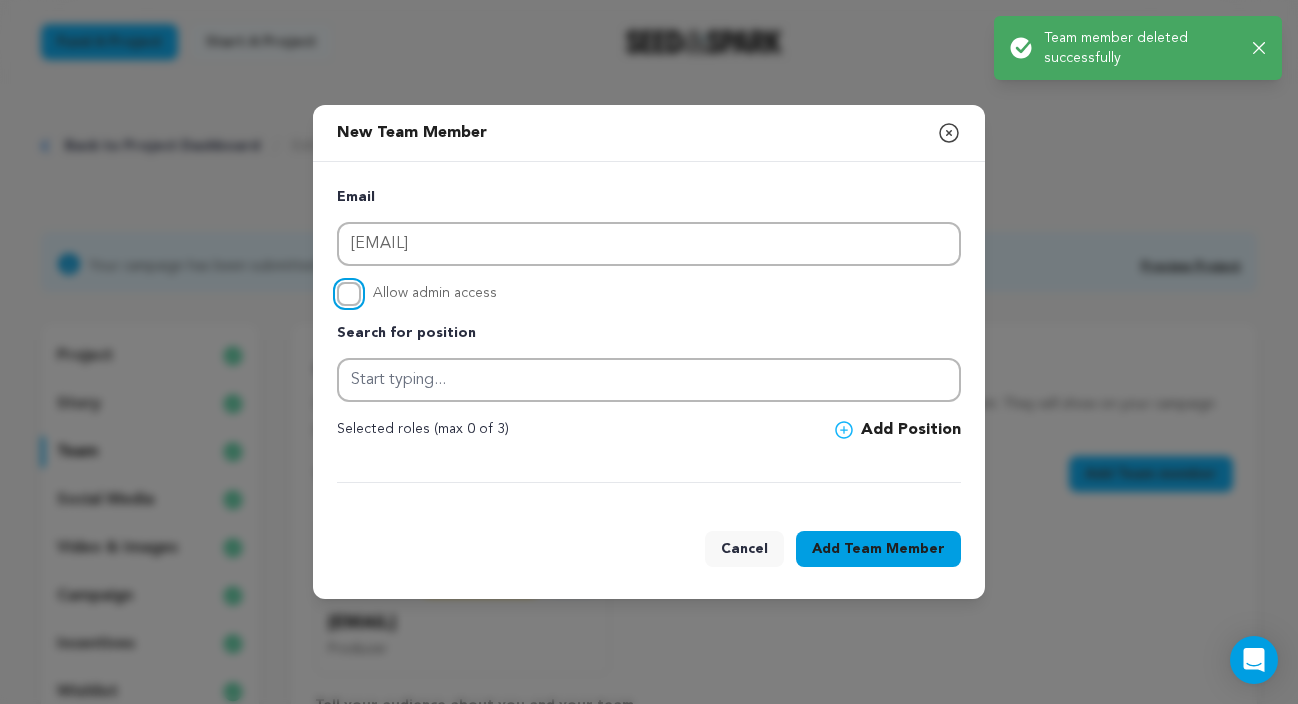 click on "Allow admin access" 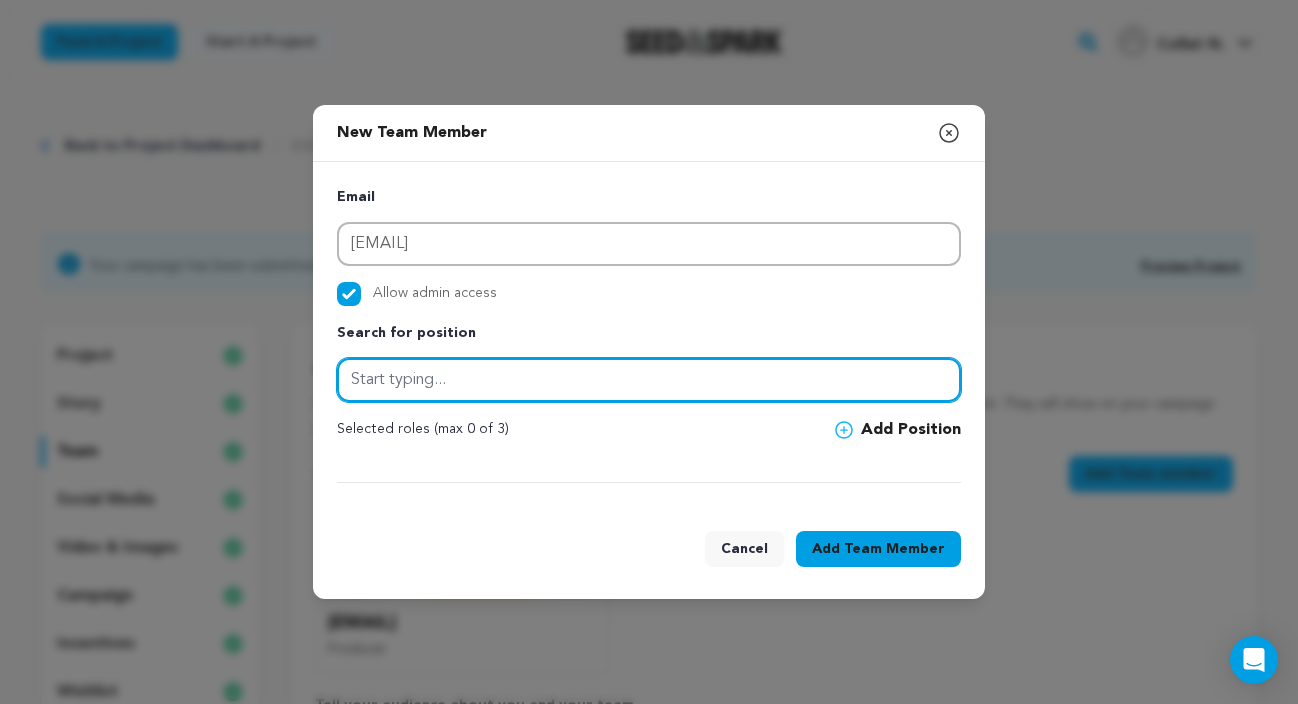 click 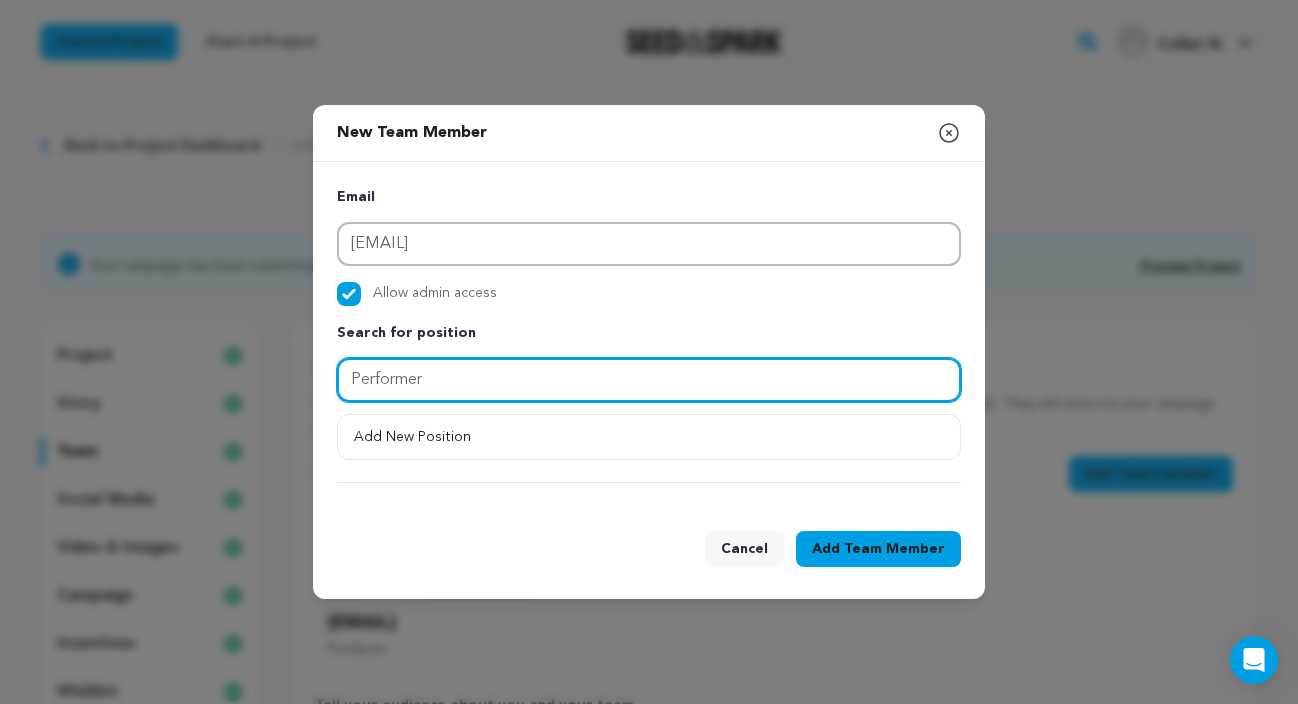 type on "Performer" 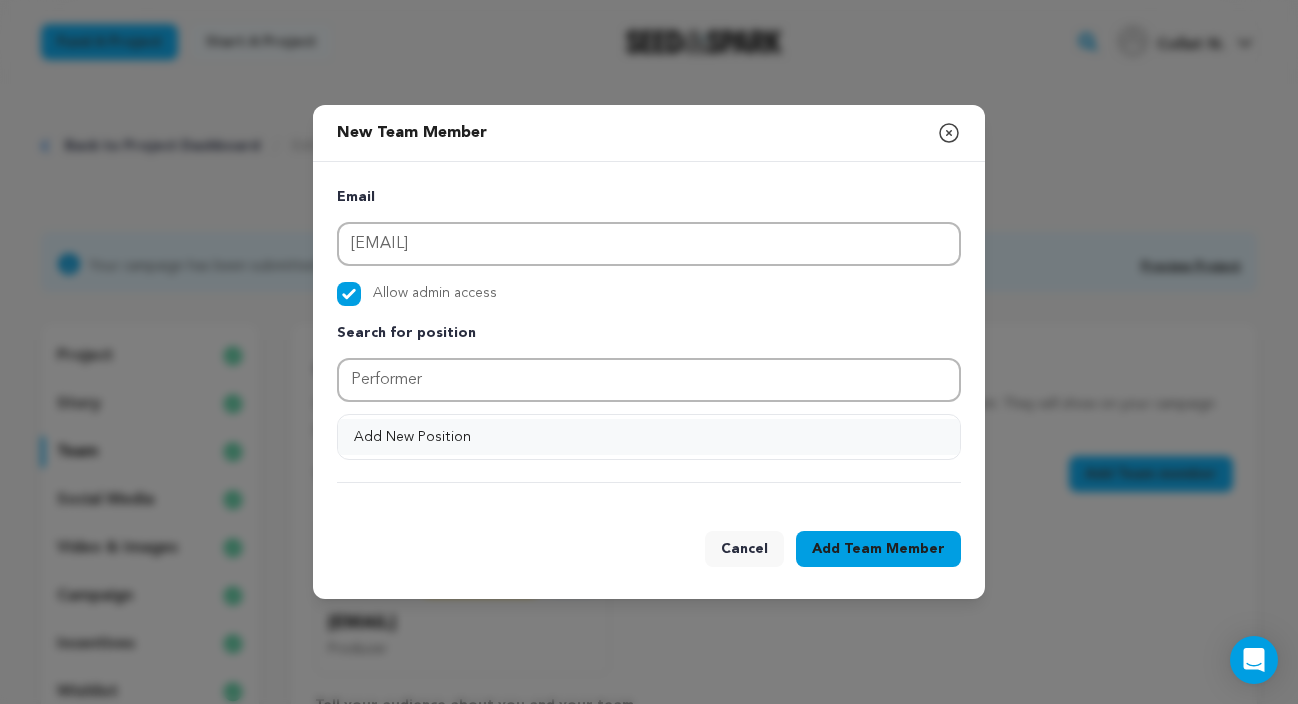 click on "Add New Position" 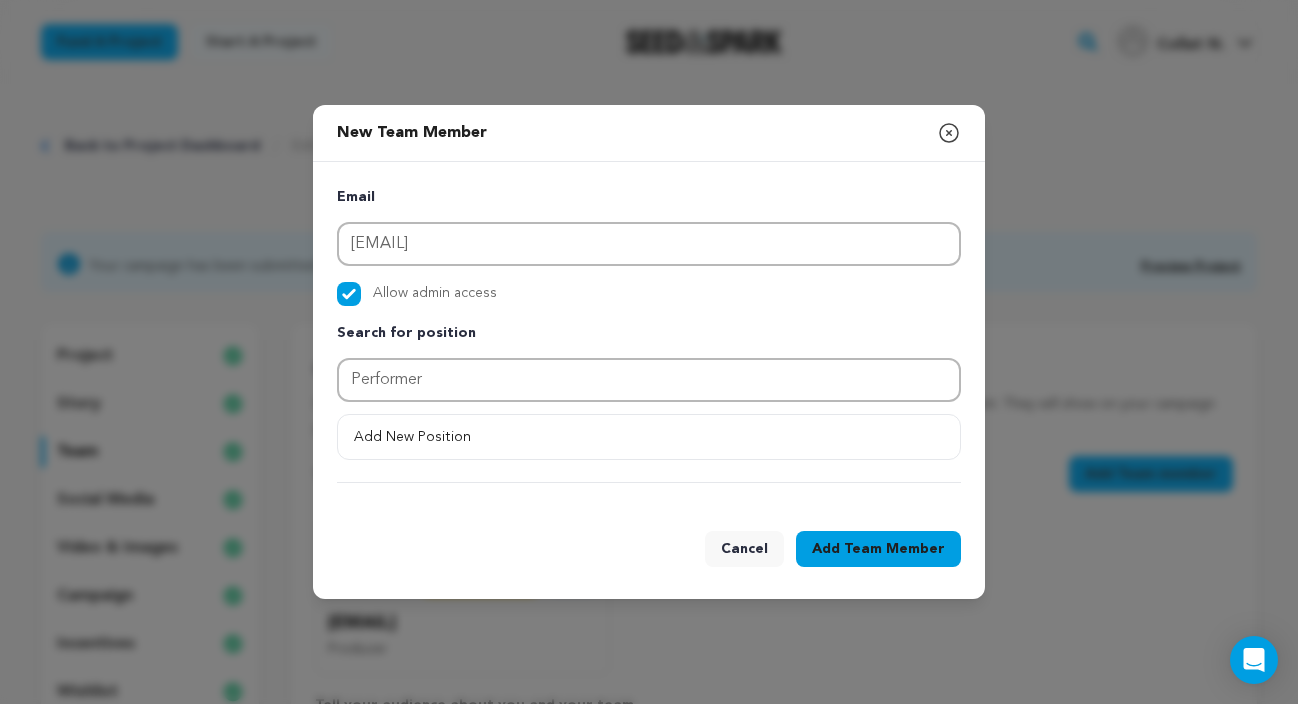 click on "Email
[EMAIL]
Allow admin access
Search for position
Performer" 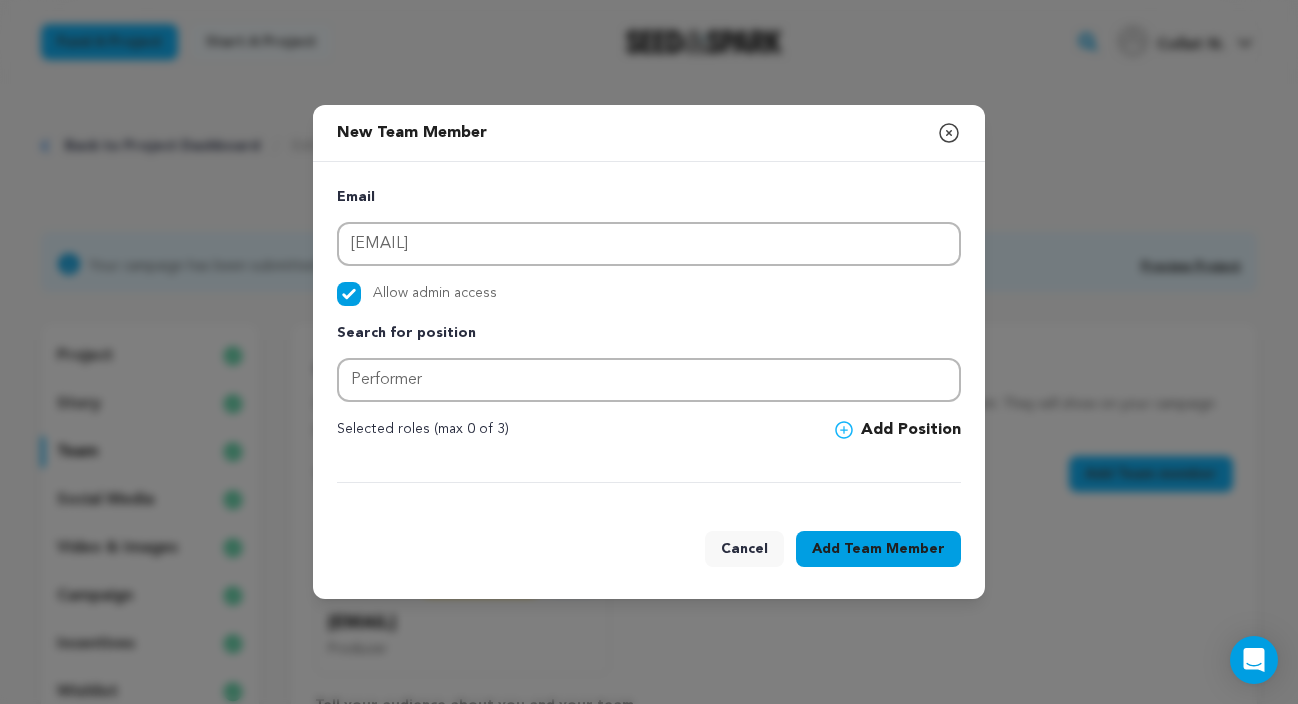 click on "Add Position" 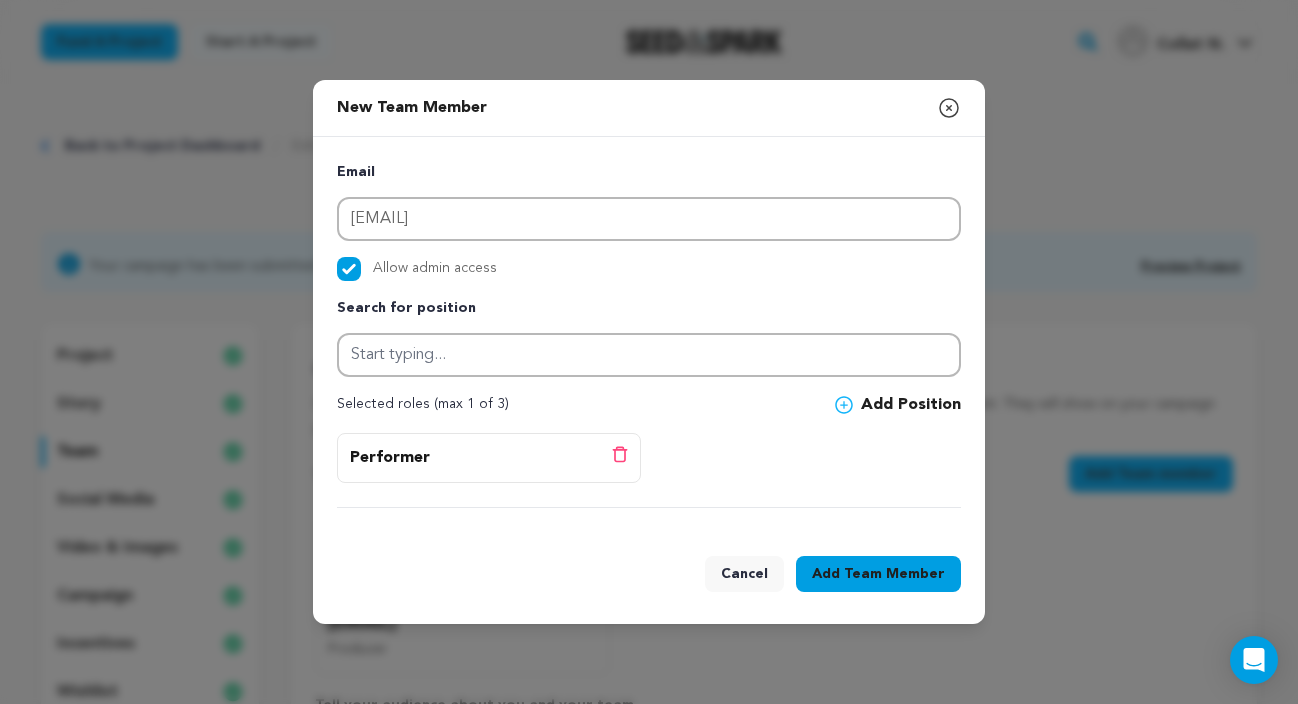 click on "Team Member" 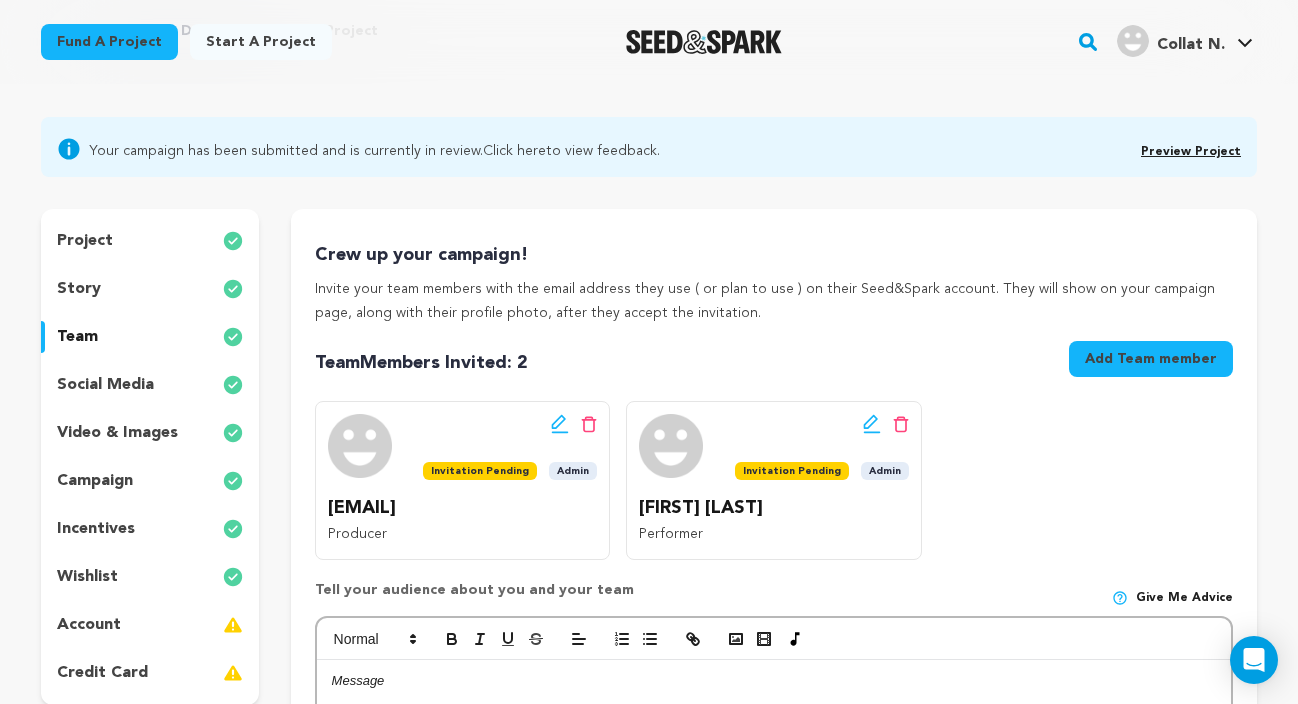 scroll, scrollTop: 131, scrollLeft: 0, axis: vertical 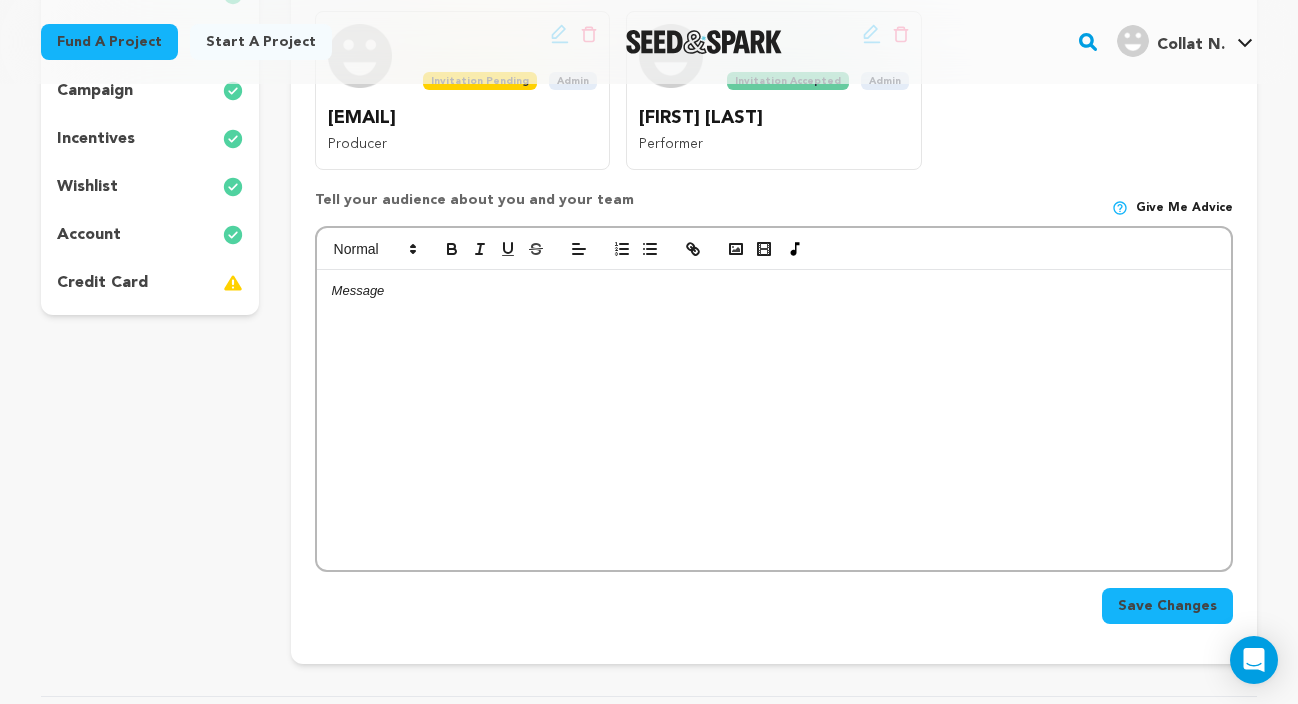 click on "credit card" at bounding box center [150, 283] 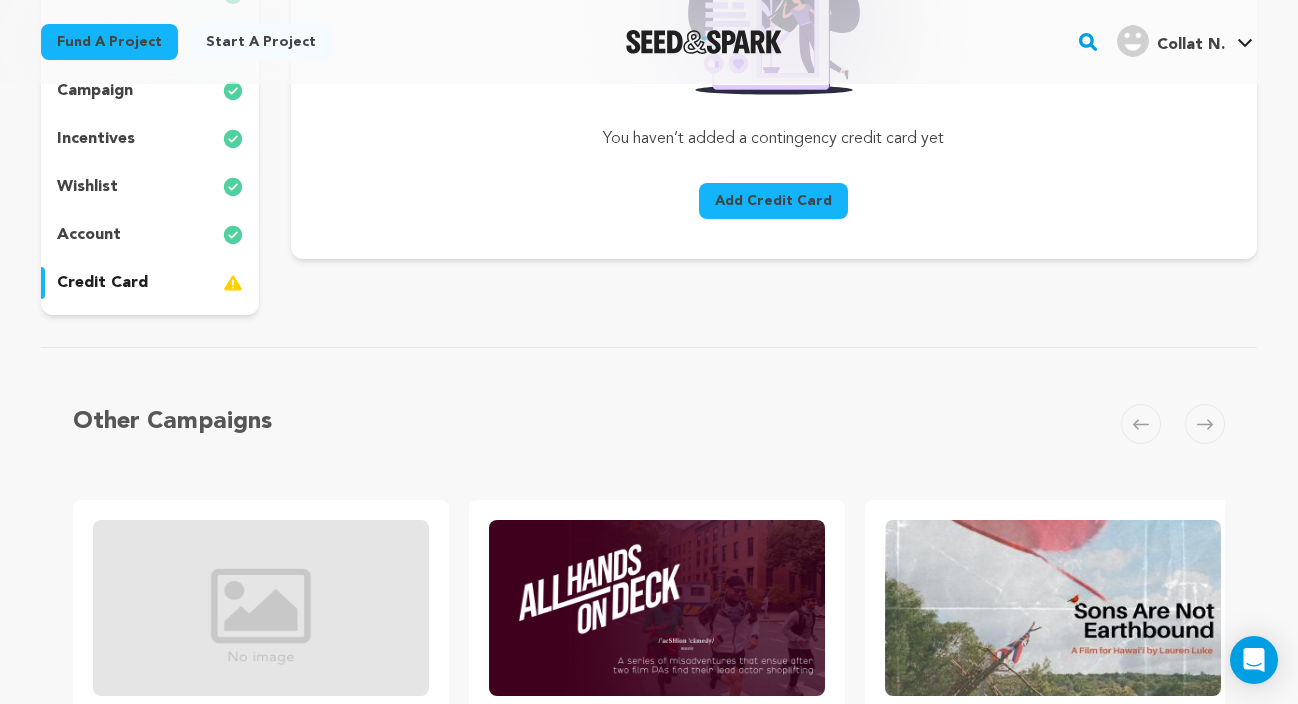 click on "Back to Project Dashboard
Edit Project
Your campaign has been submitted and is currently in review.  Click here  to view feedback." at bounding box center (649, 309) 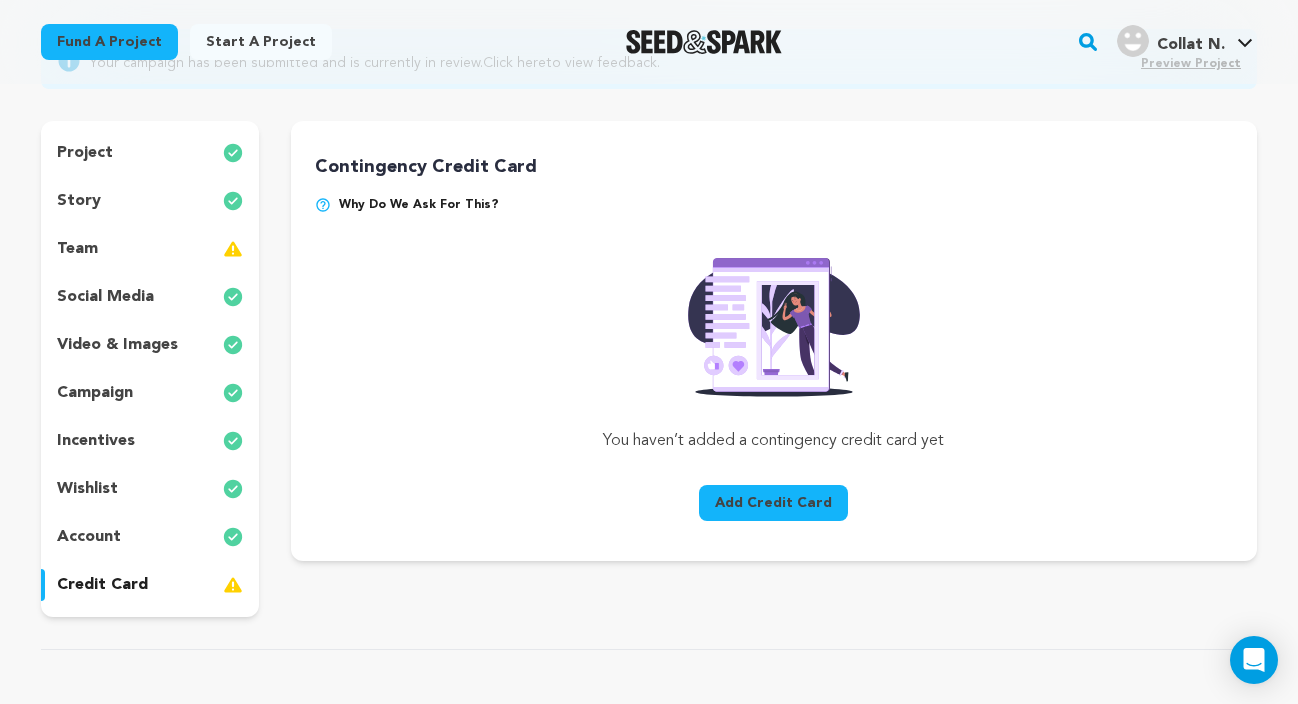 scroll, scrollTop: 187, scrollLeft: 0, axis: vertical 